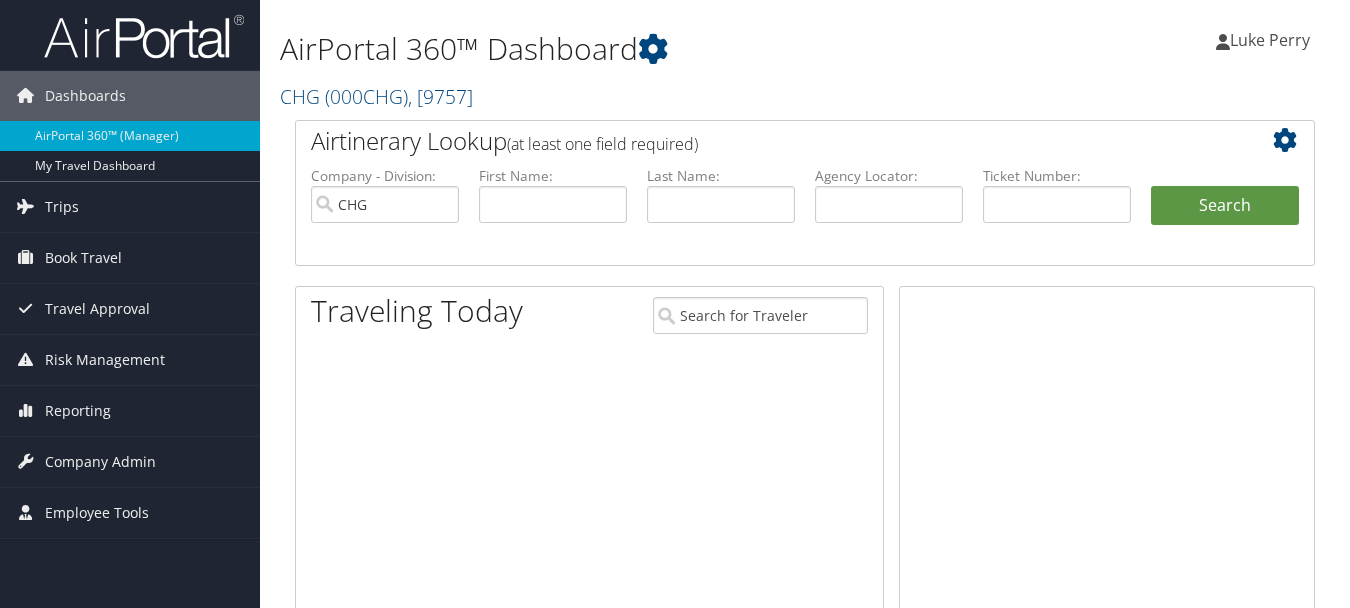 scroll, scrollTop: 0, scrollLeft: 0, axis: both 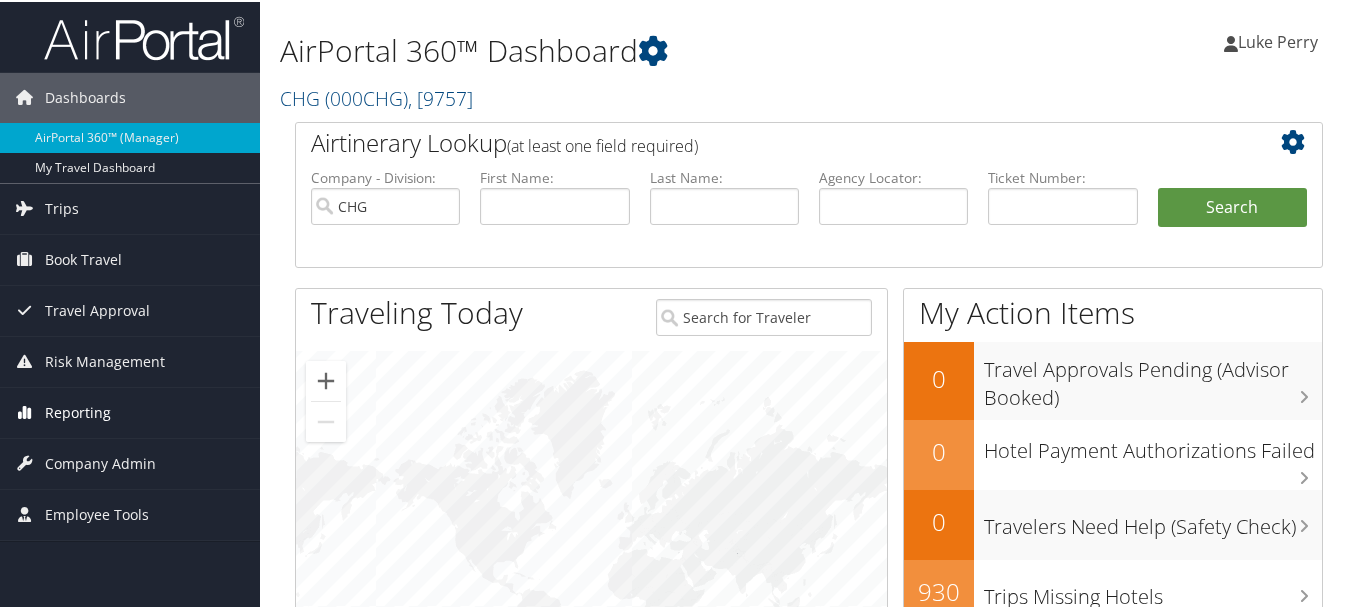 click on "Reporting" at bounding box center [78, 411] 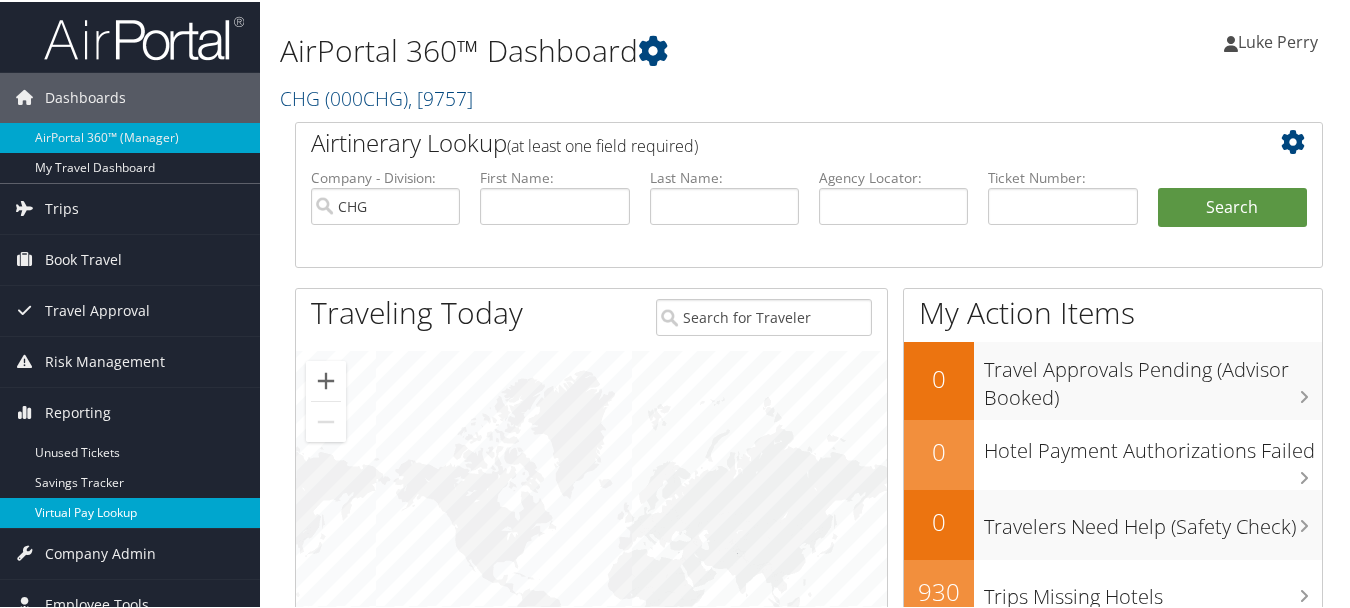 click on "Virtual Pay Lookup" at bounding box center (130, 511) 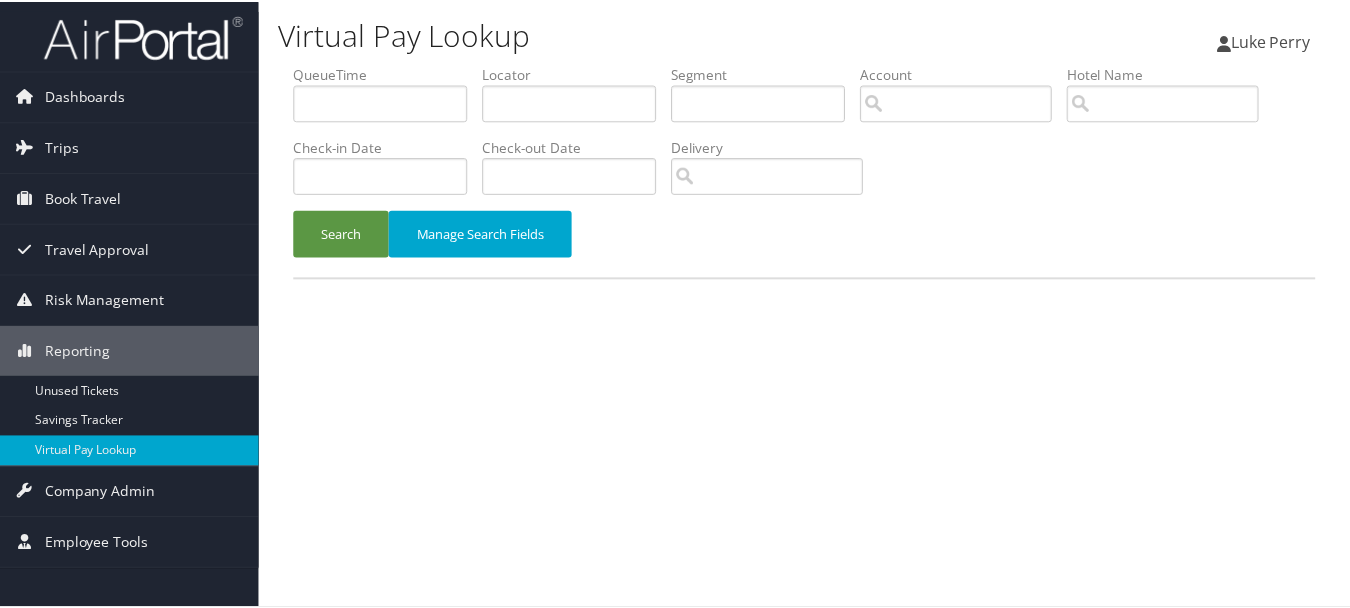 scroll, scrollTop: 0, scrollLeft: 0, axis: both 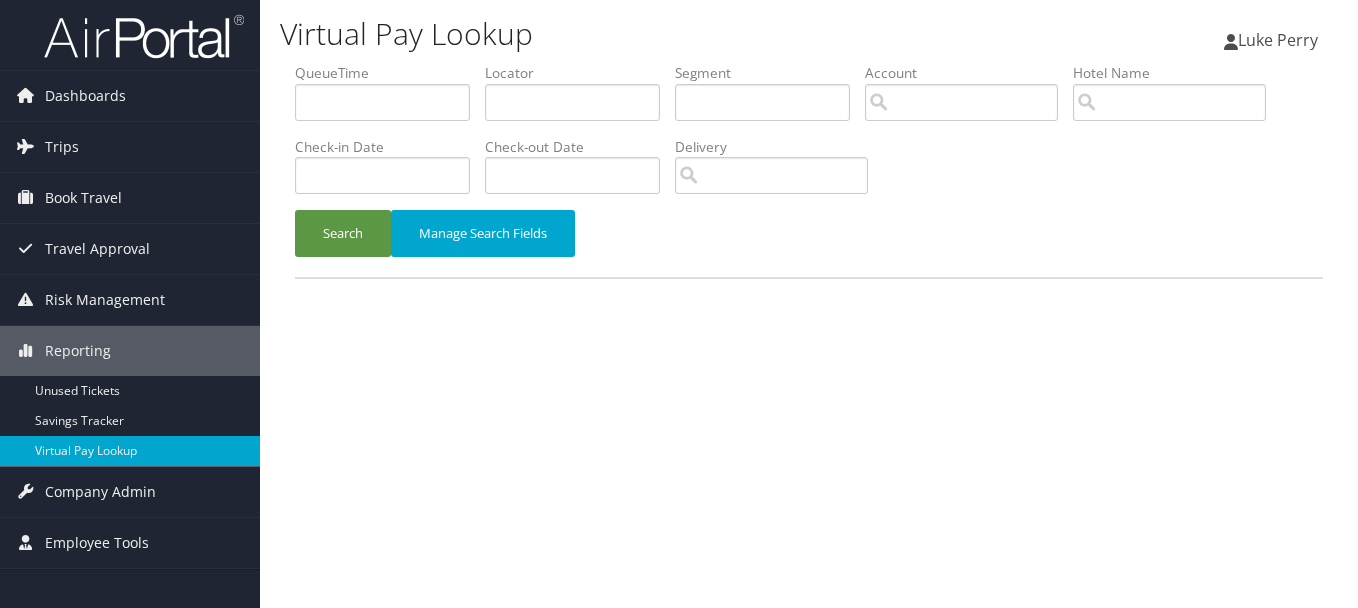 click on "QueueTime" at bounding box center (390, 99) 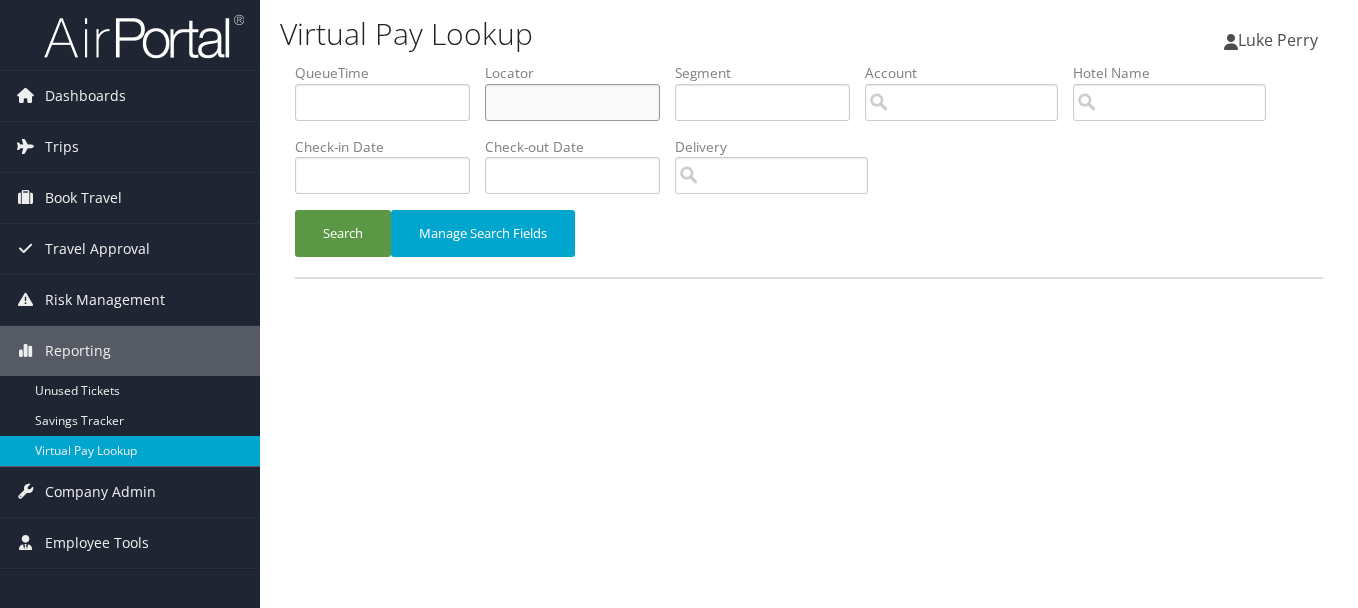 click at bounding box center [572, 102] 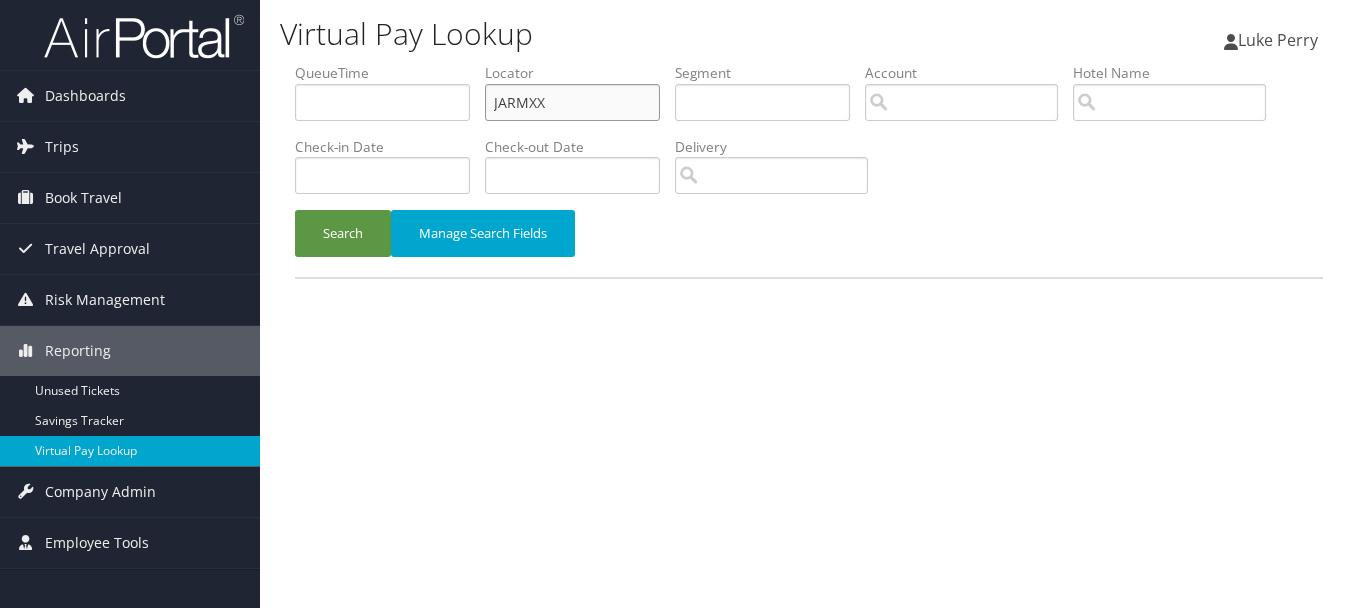 click on "Search" at bounding box center [343, 233] 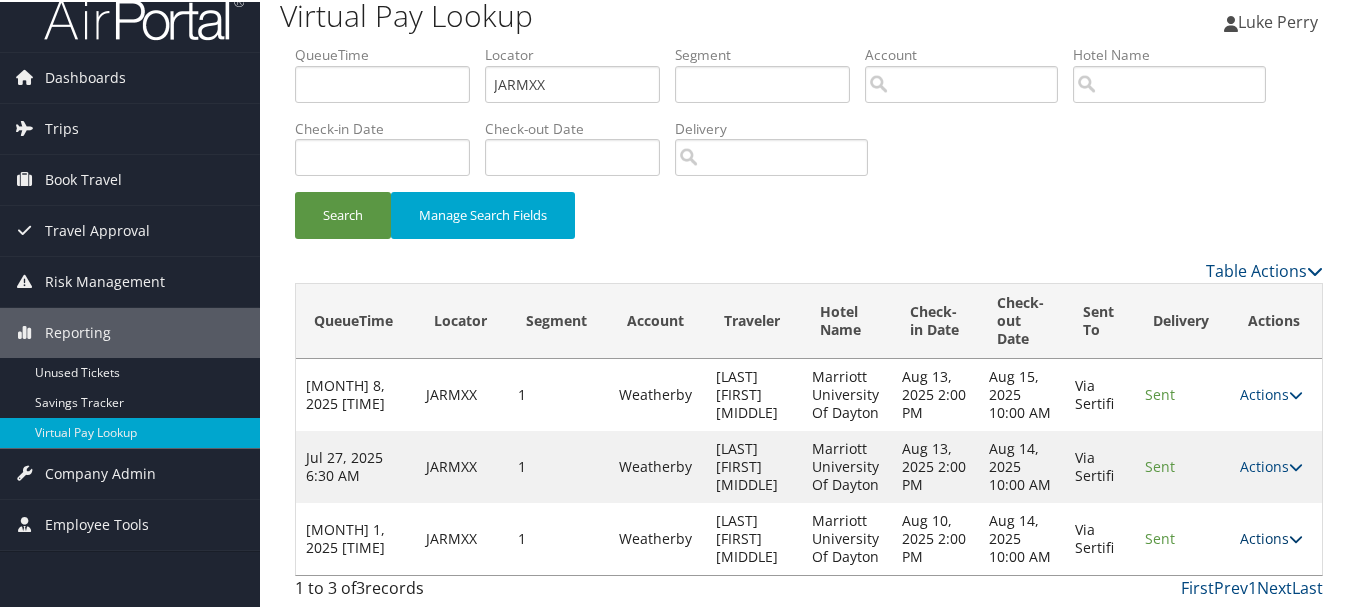 click on "Actions" at bounding box center [1271, 536] 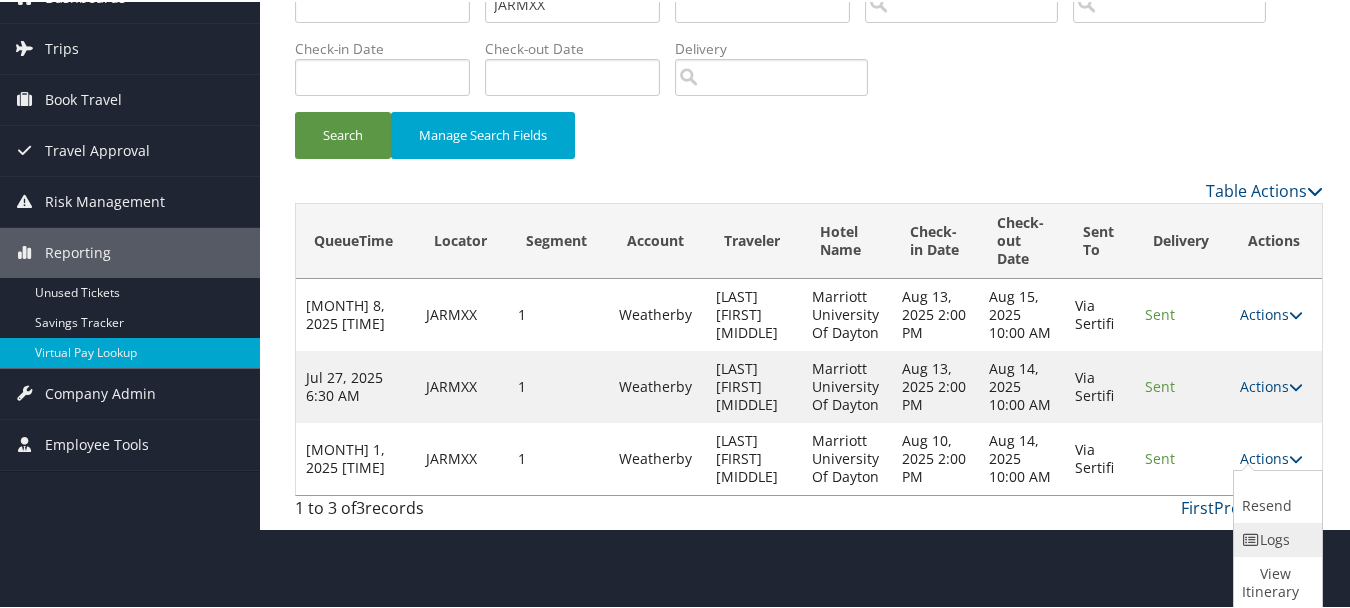 click on "Logs" at bounding box center (1275, 538) 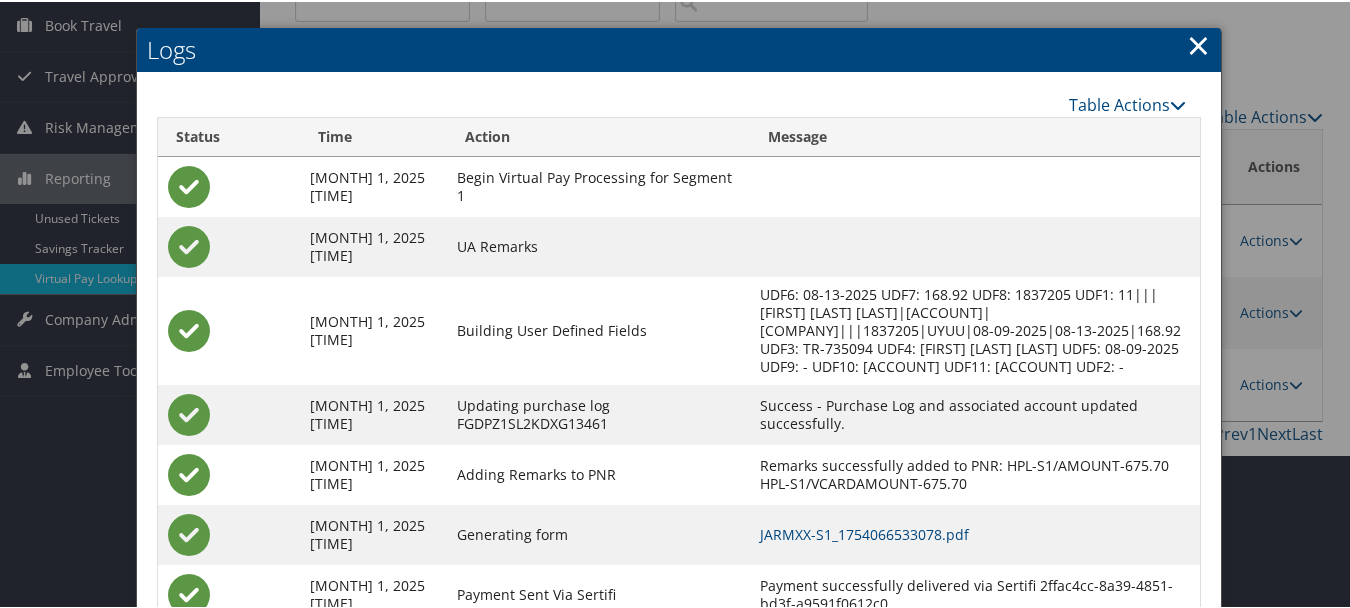 scroll, scrollTop: 305, scrollLeft: 0, axis: vertical 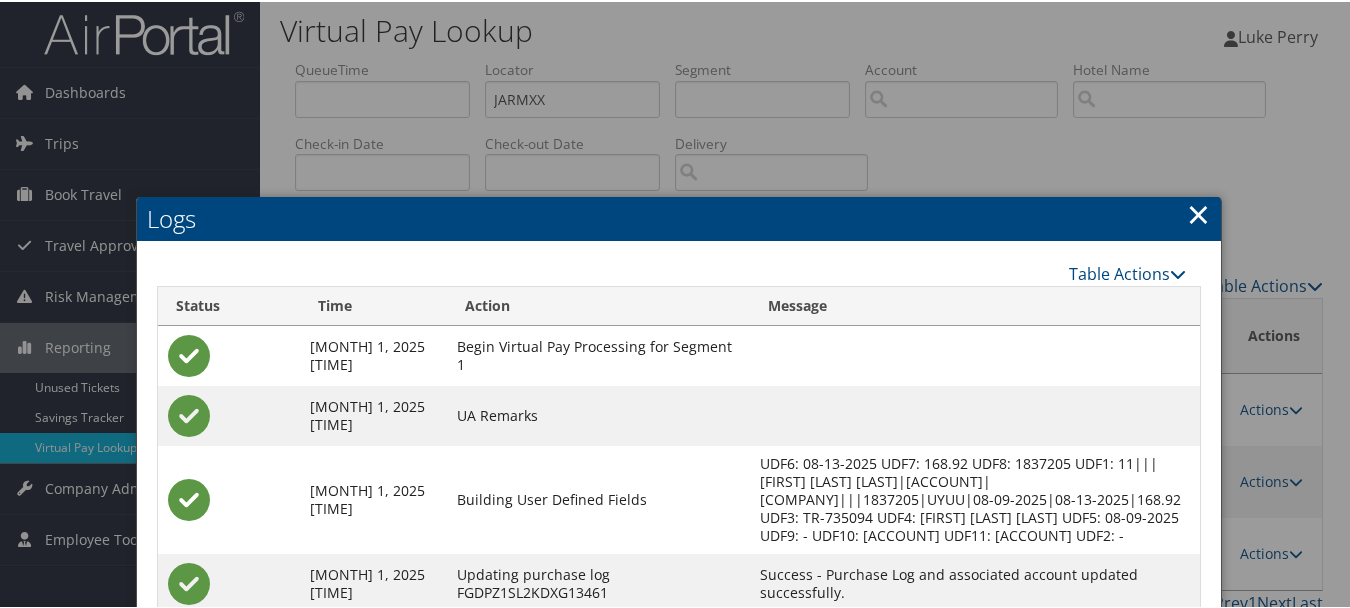 click on "×" at bounding box center (1198, 212) 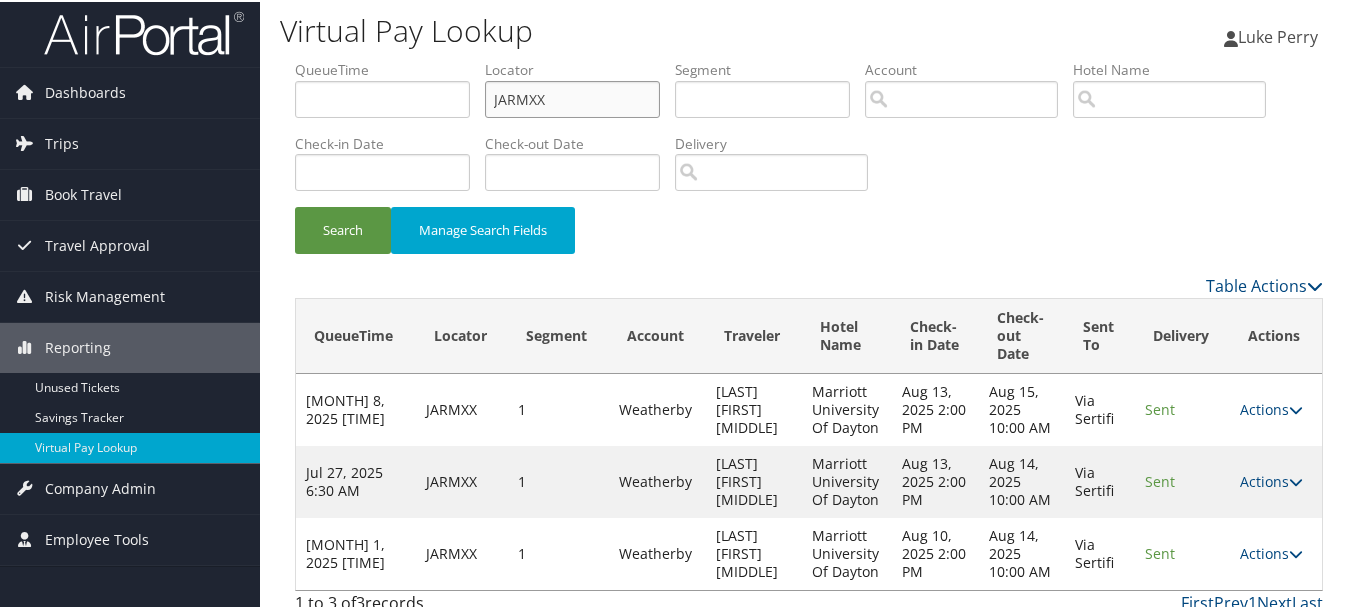 drag, startPoint x: 600, startPoint y: 85, endPoint x: 347, endPoint y: 84, distance: 253.00198 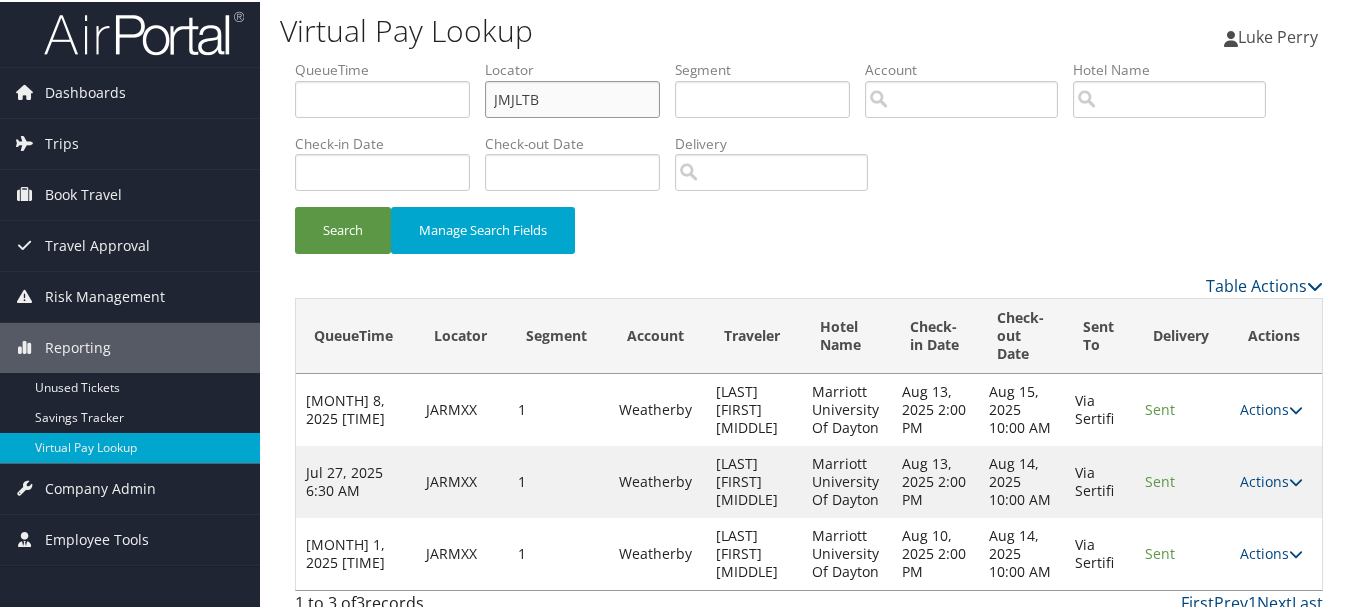 click on "Search" at bounding box center [343, 228] 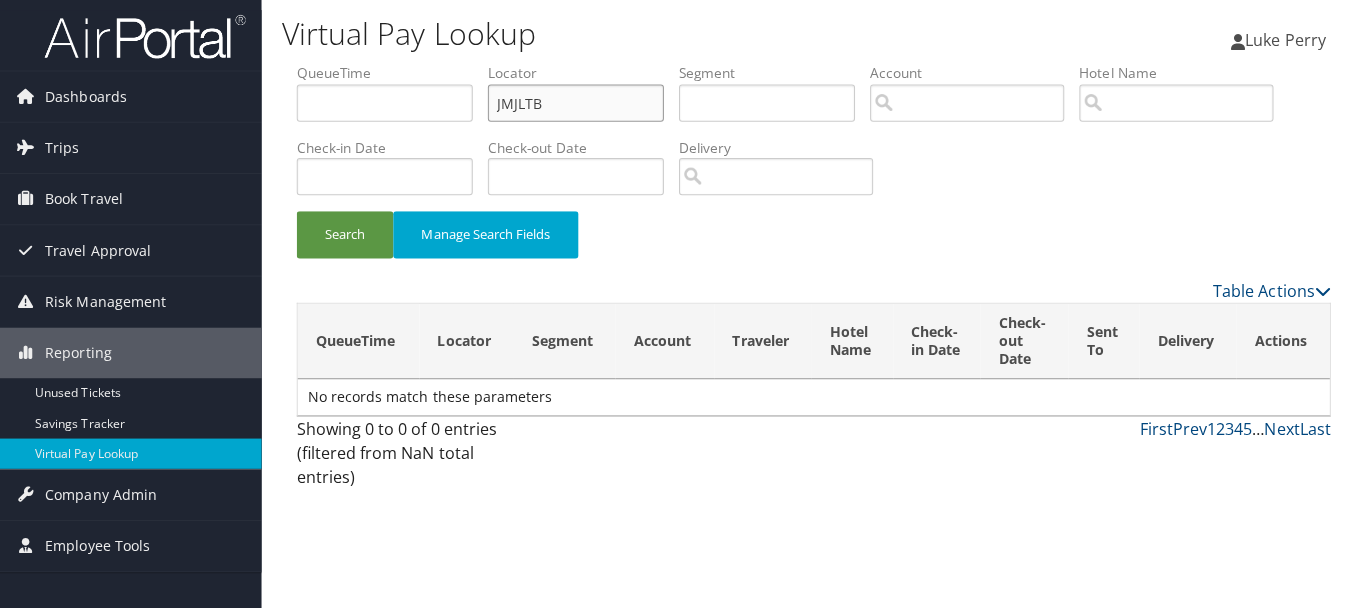 scroll, scrollTop: 0, scrollLeft: 0, axis: both 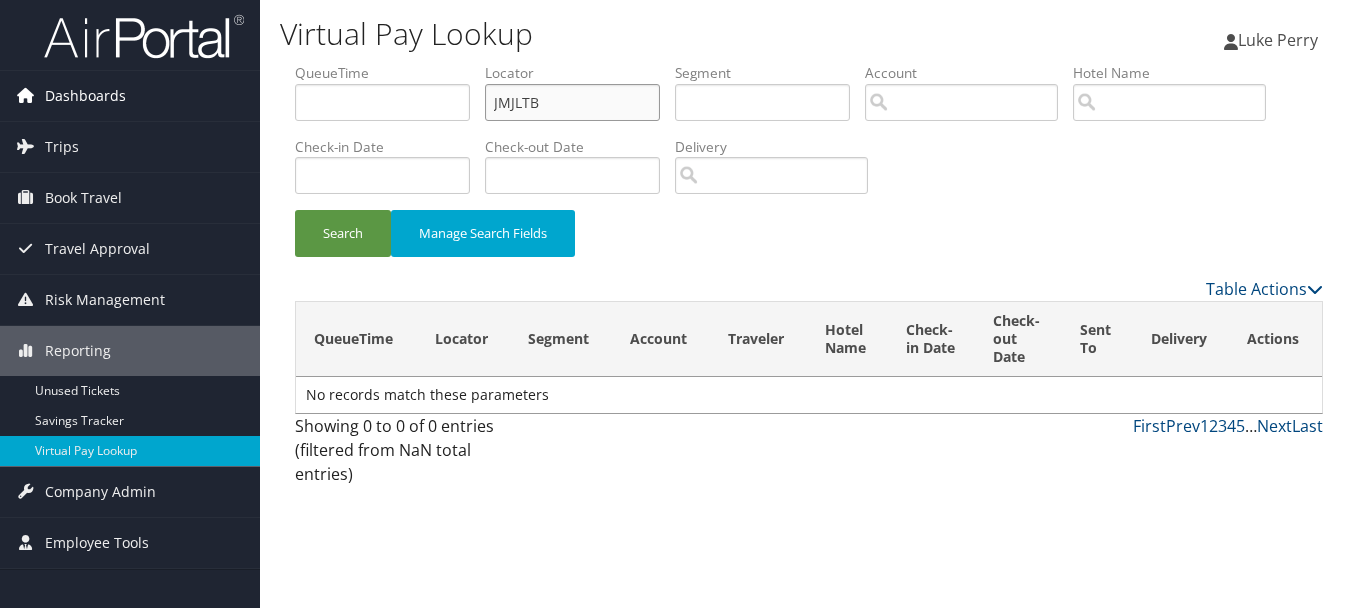 drag, startPoint x: 601, startPoint y: 103, endPoint x: 225, endPoint y: 98, distance: 376.03323 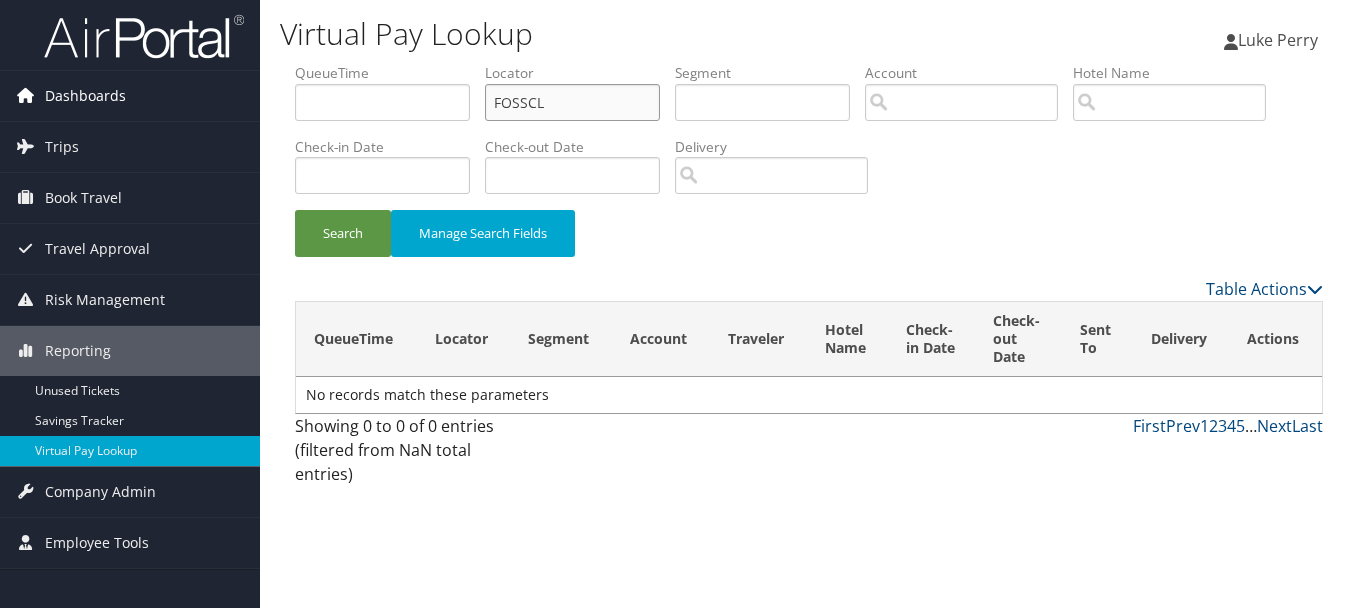 click on "Search" at bounding box center [343, 233] 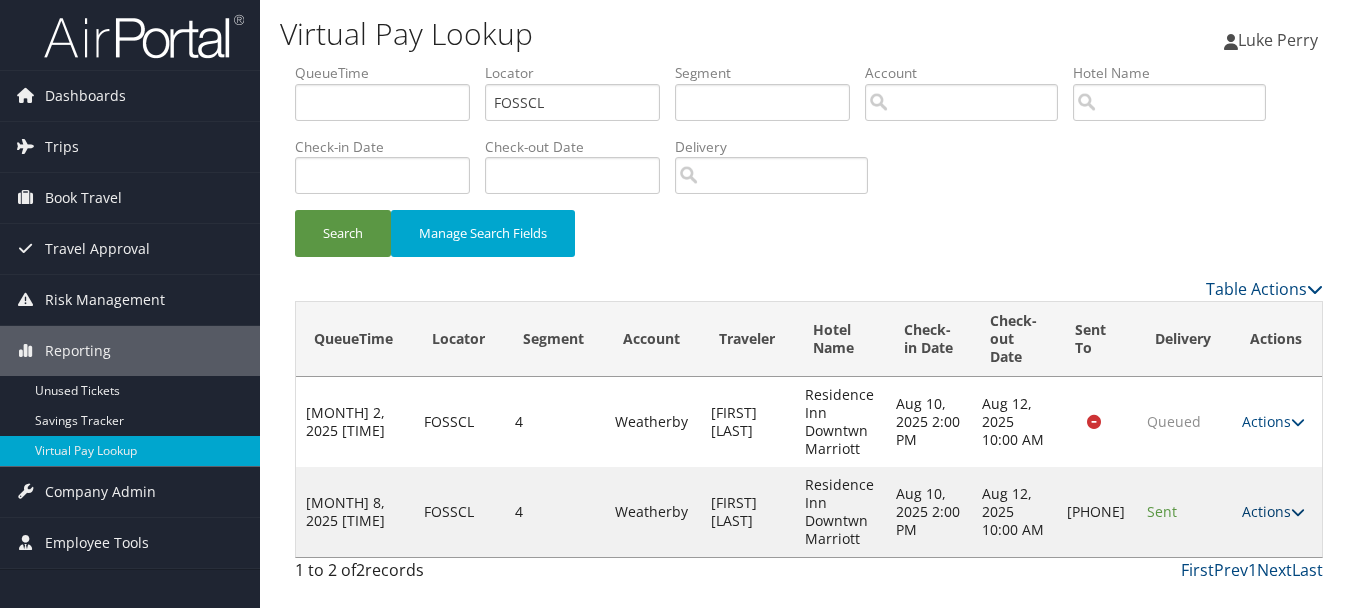 click on "Actions" at bounding box center [1273, 511] 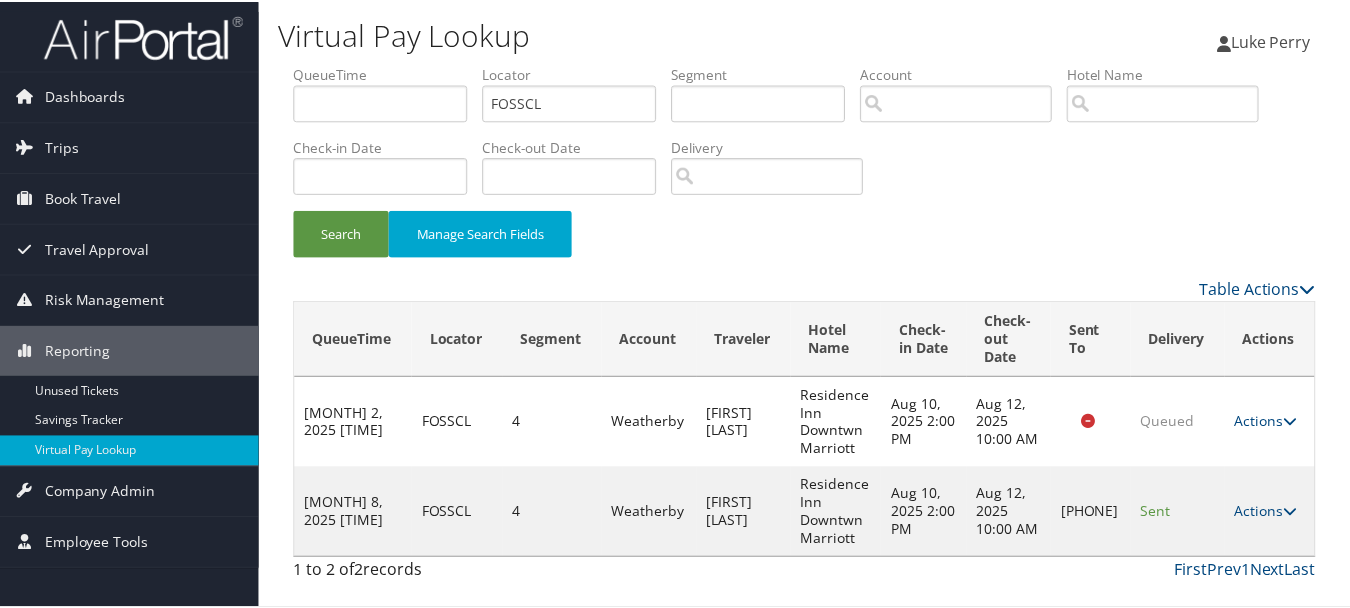 scroll, scrollTop: 53, scrollLeft: 0, axis: vertical 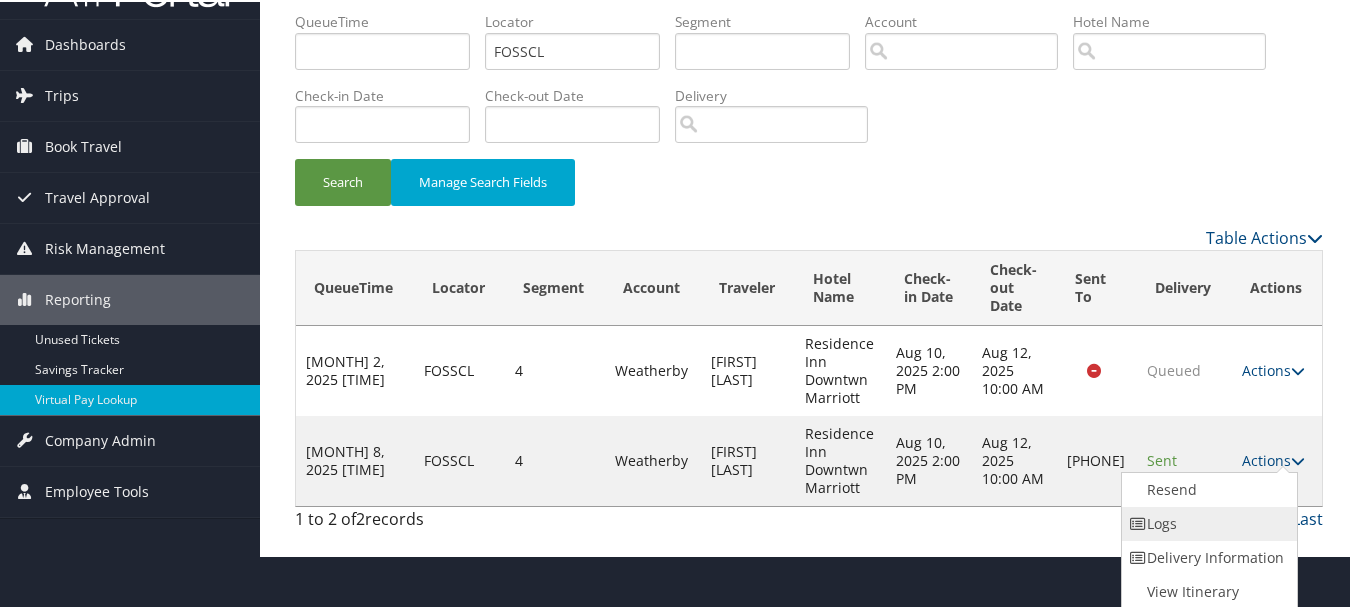 click on "Logs" at bounding box center (1207, 522) 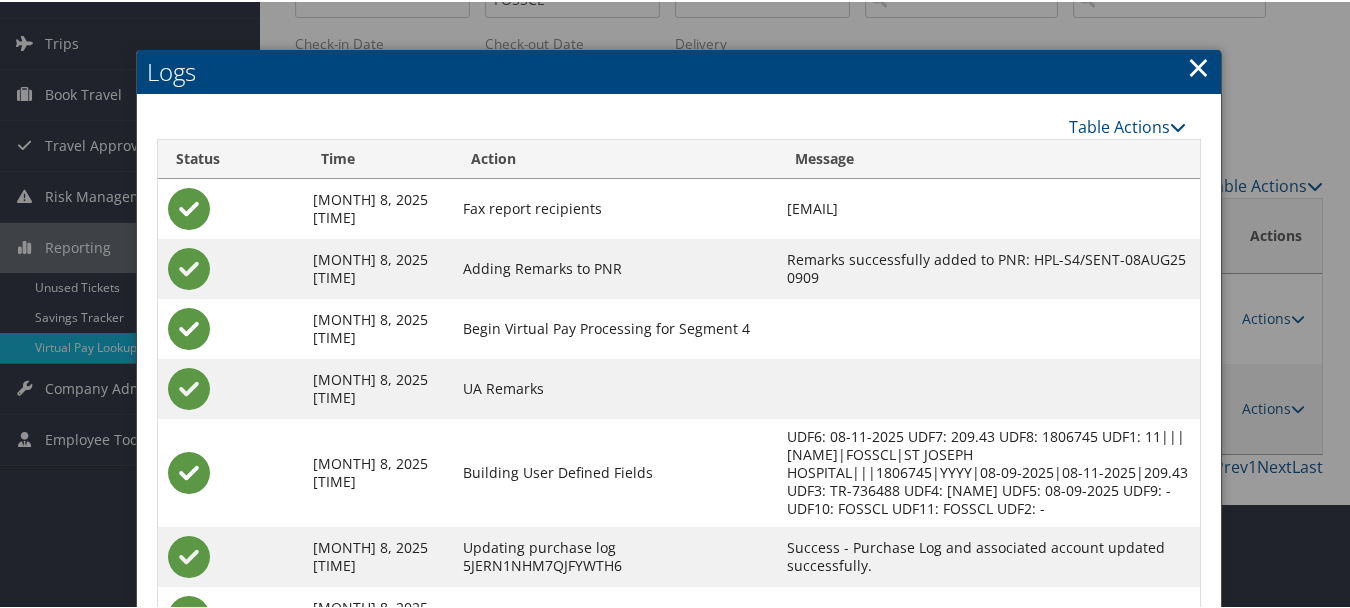 scroll, scrollTop: 258, scrollLeft: 0, axis: vertical 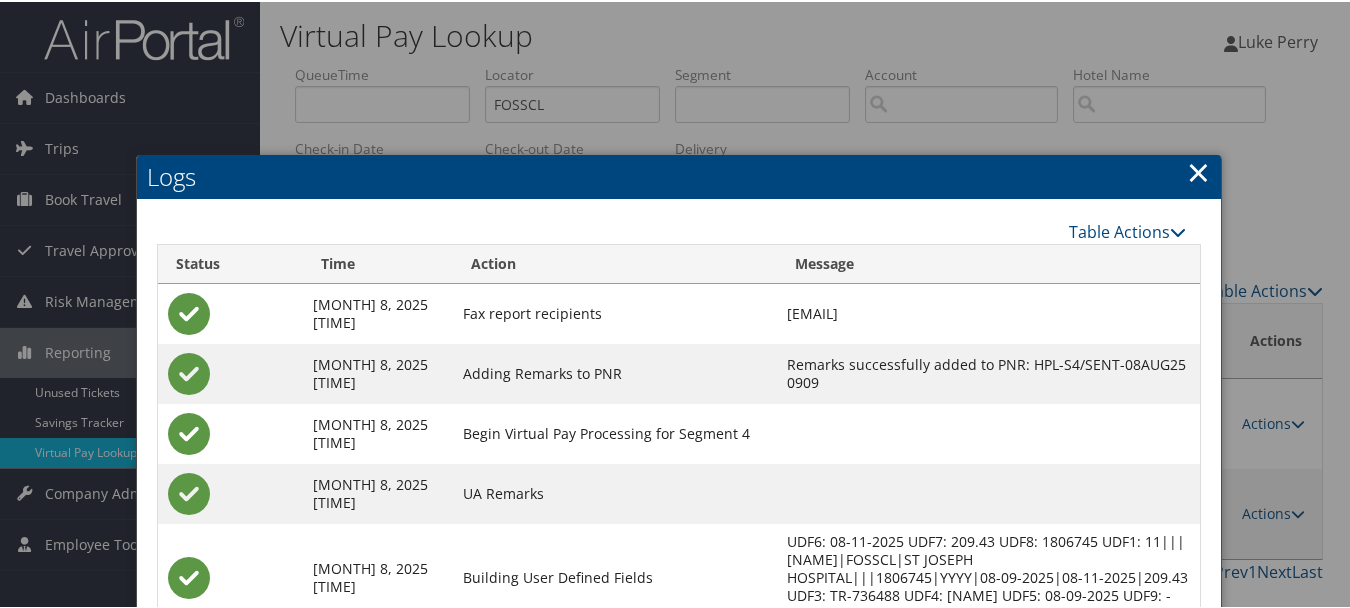 click on "×" at bounding box center [1198, 170] 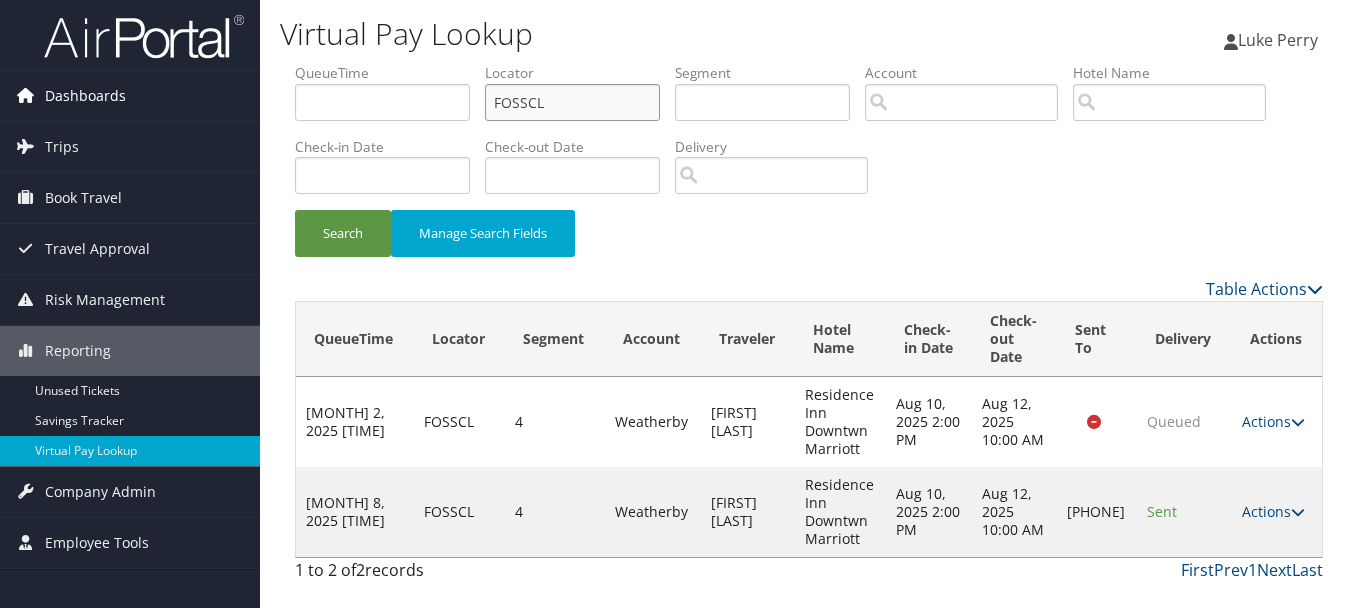 drag, startPoint x: 243, startPoint y: 99, endPoint x: 214, endPoint y: 99, distance: 29 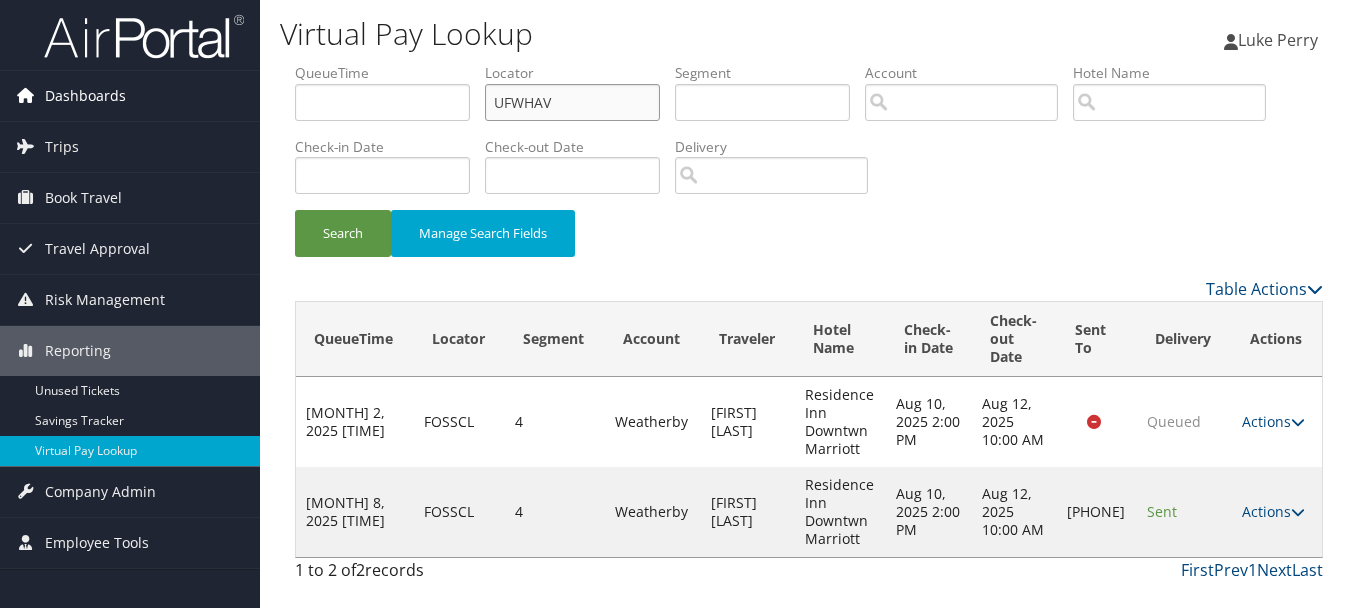 click on "Search" at bounding box center (343, 233) 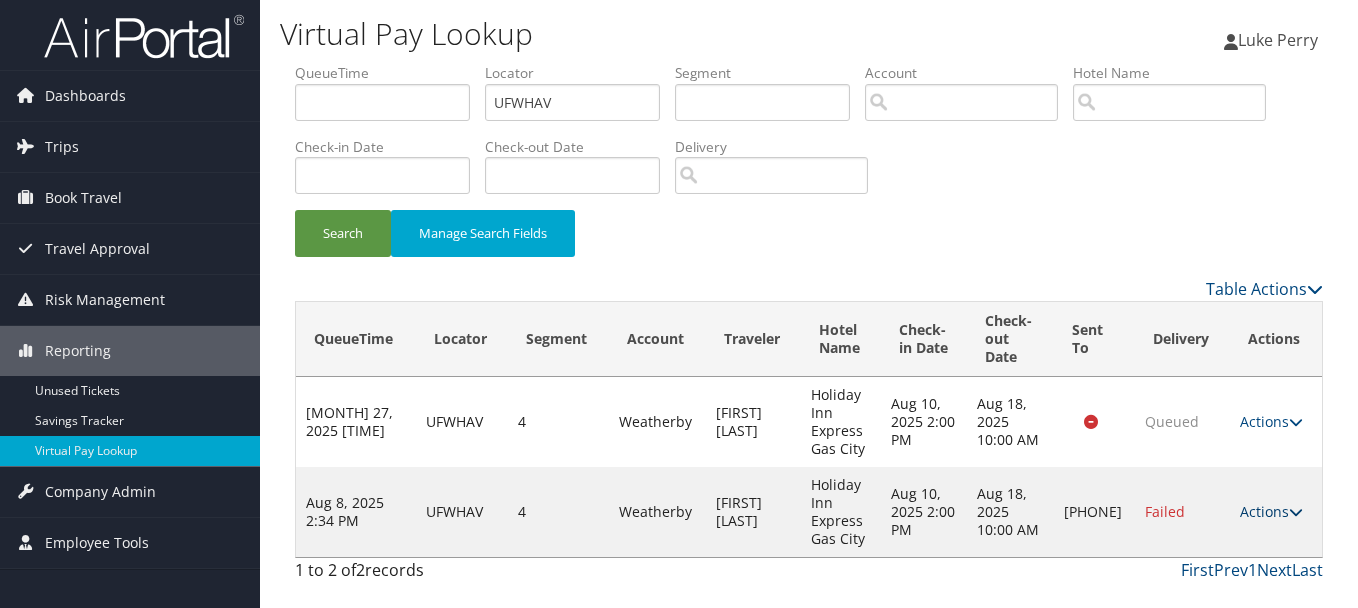 click on "Actions" at bounding box center (1271, 511) 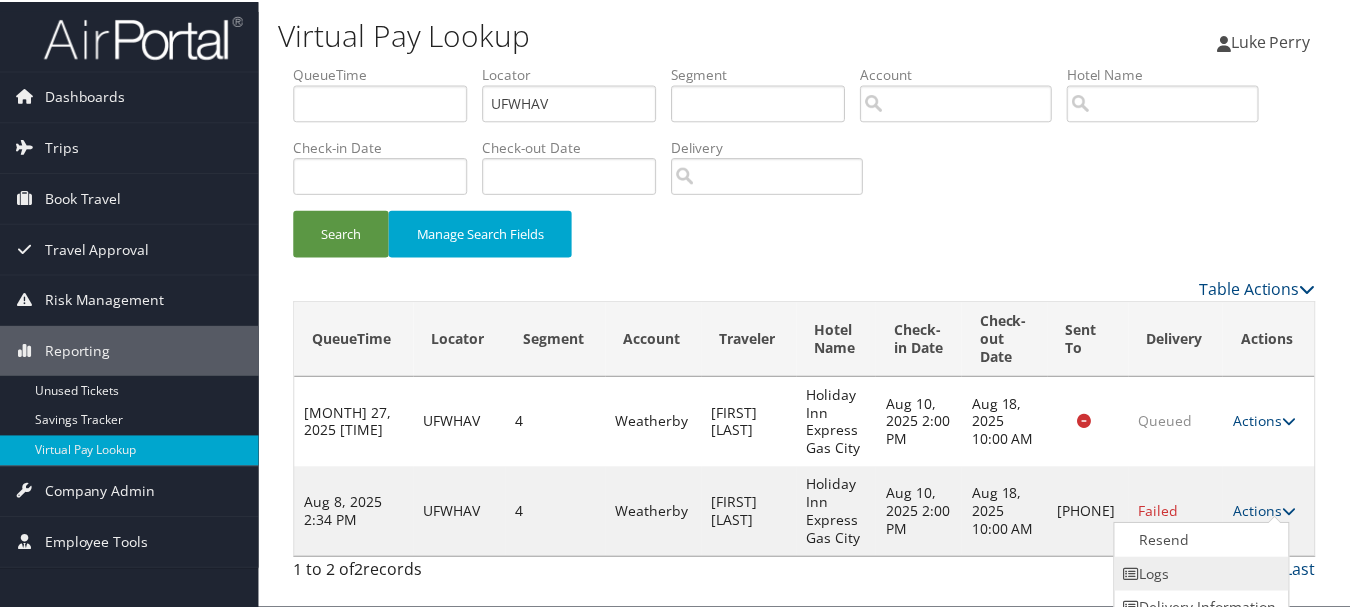 scroll, scrollTop: 53, scrollLeft: 0, axis: vertical 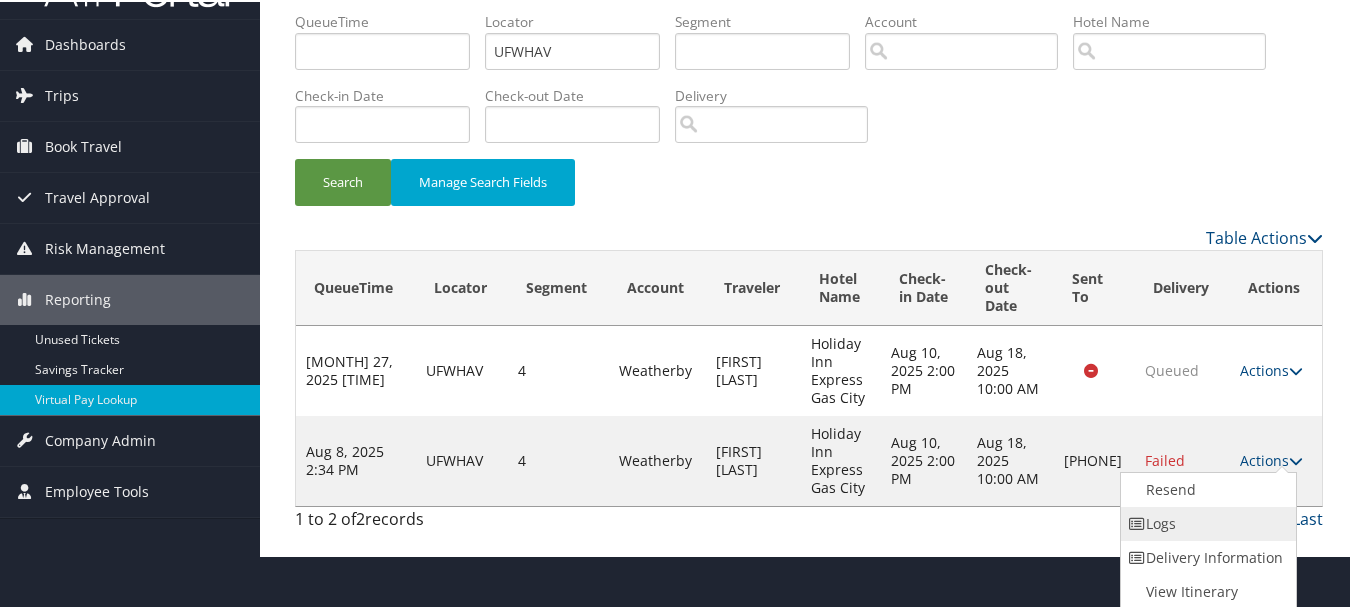 click on "Logs" at bounding box center [1206, 522] 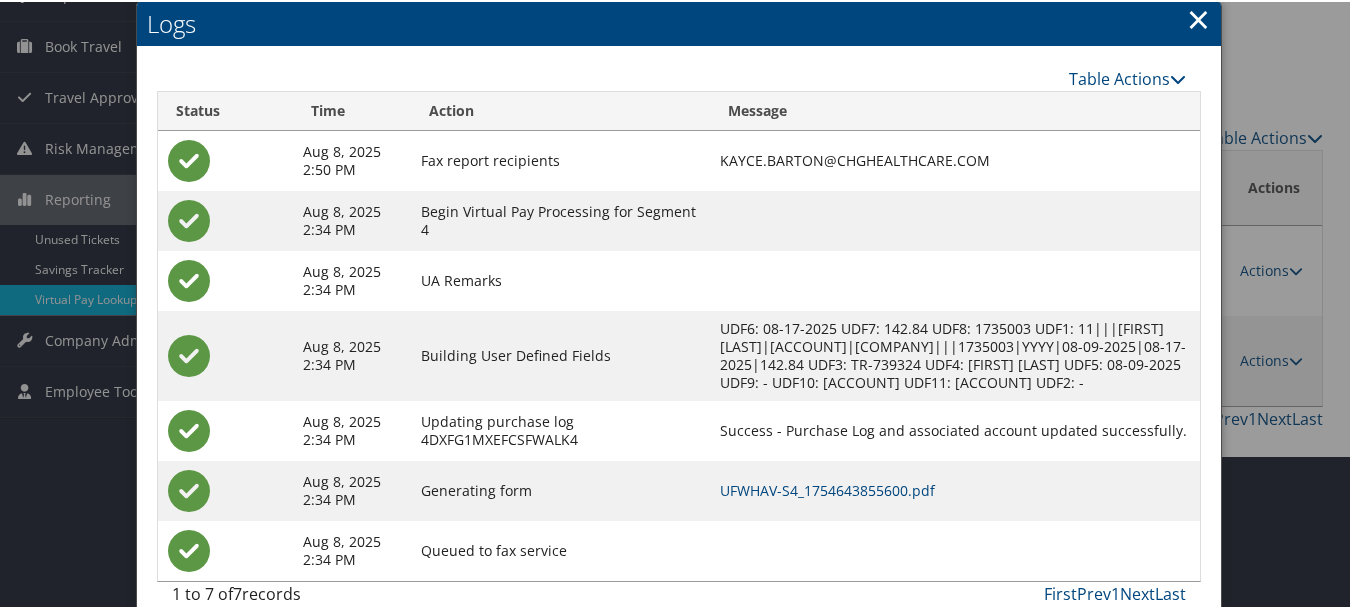 scroll, scrollTop: 180, scrollLeft: 0, axis: vertical 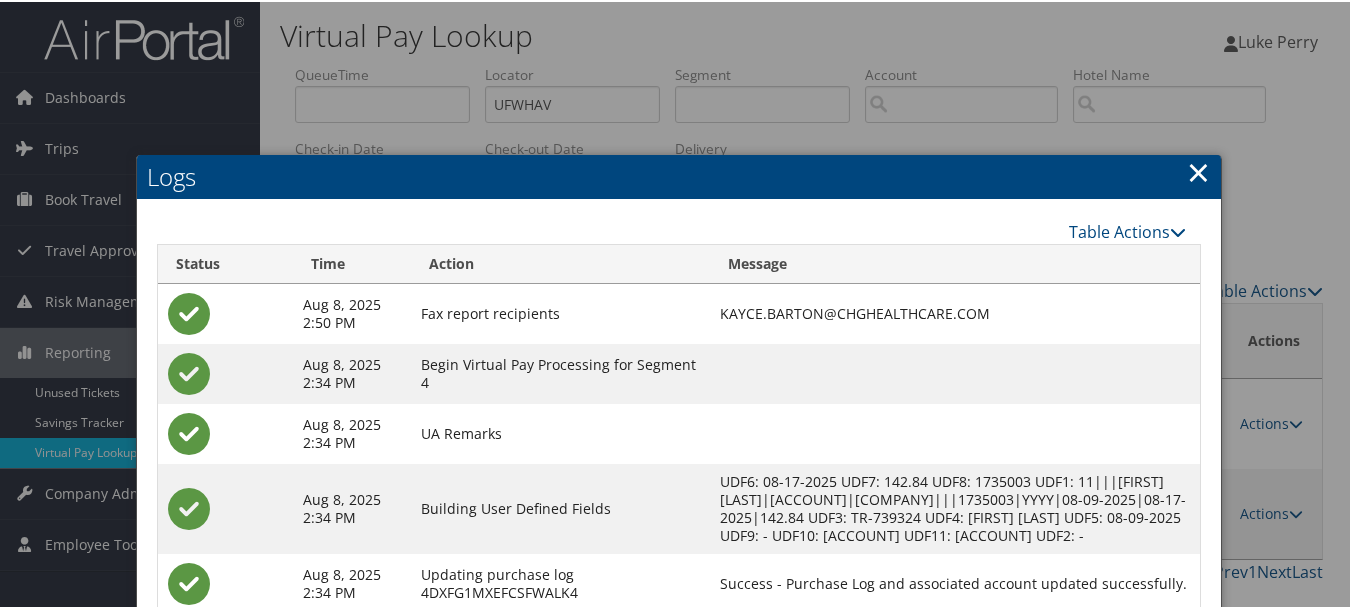 click on "×" at bounding box center [1198, 170] 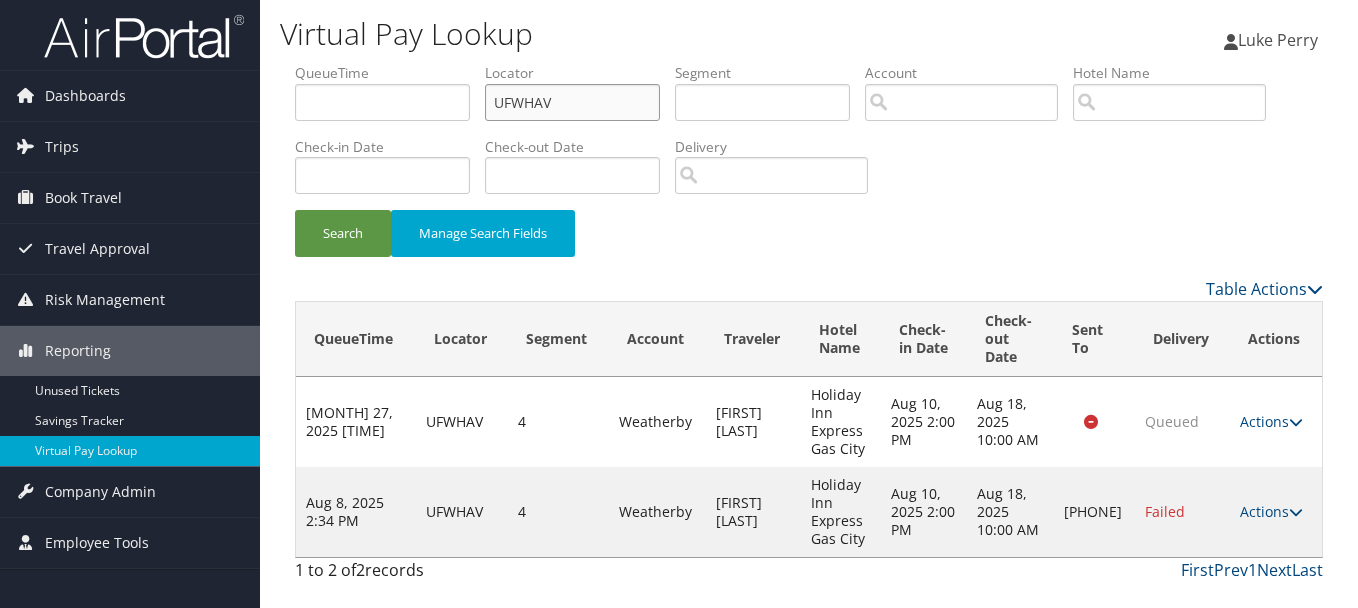 drag, startPoint x: 603, startPoint y: 101, endPoint x: 350, endPoint y: 102, distance: 253.00198 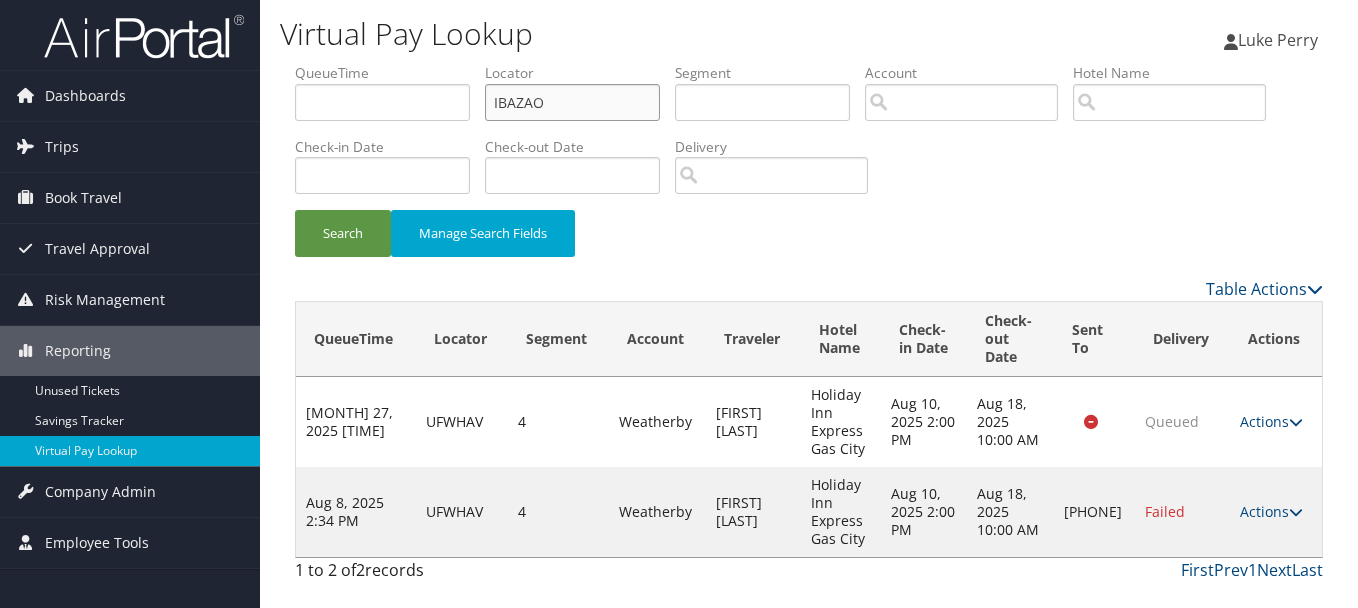 click on "Search" at bounding box center [343, 233] 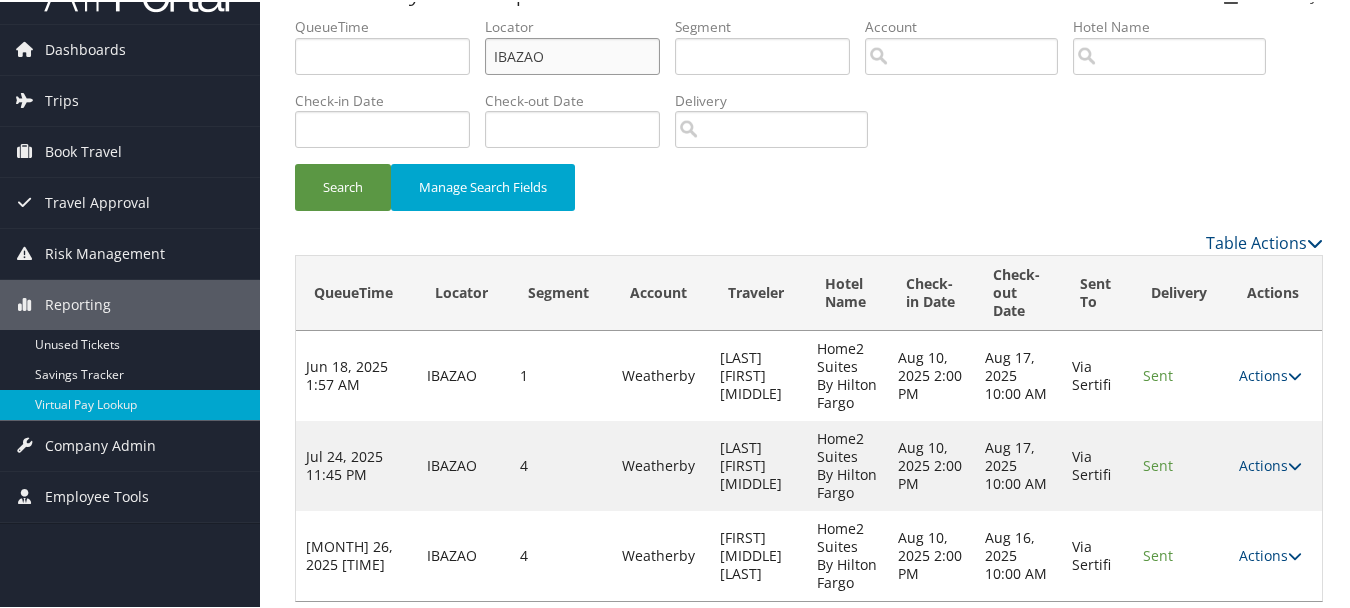 scroll, scrollTop: 74, scrollLeft: 0, axis: vertical 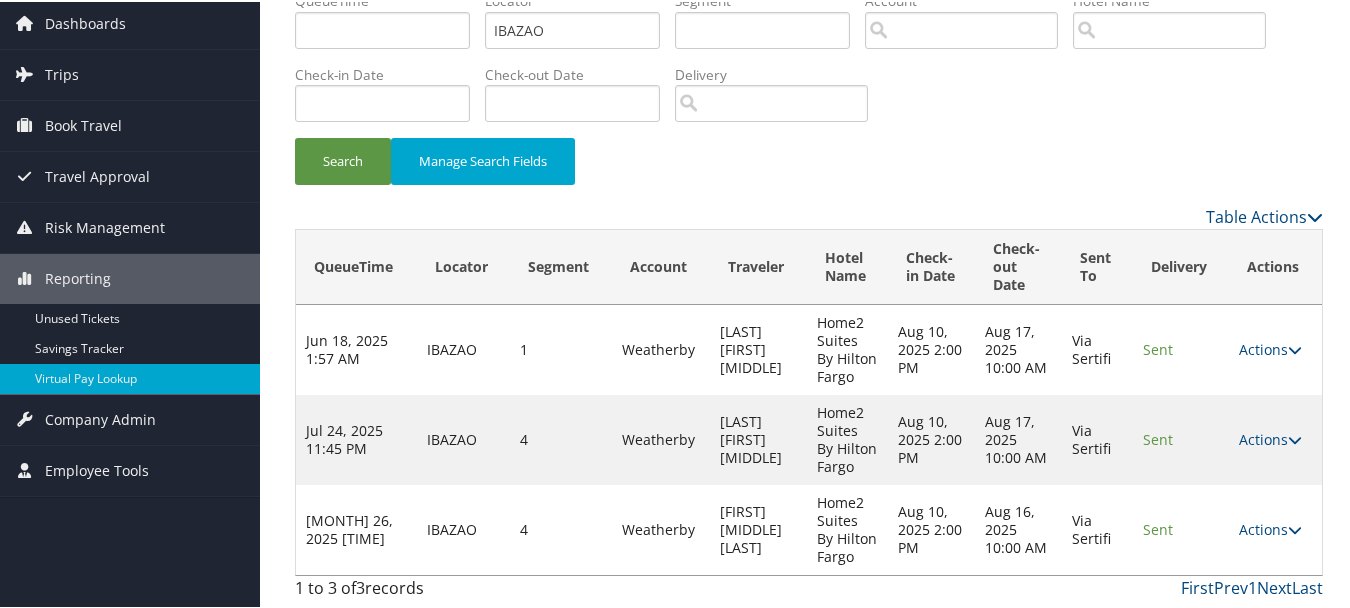 click on "Actions   Resend  Logs  View Itinerary" at bounding box center (1275, 528) 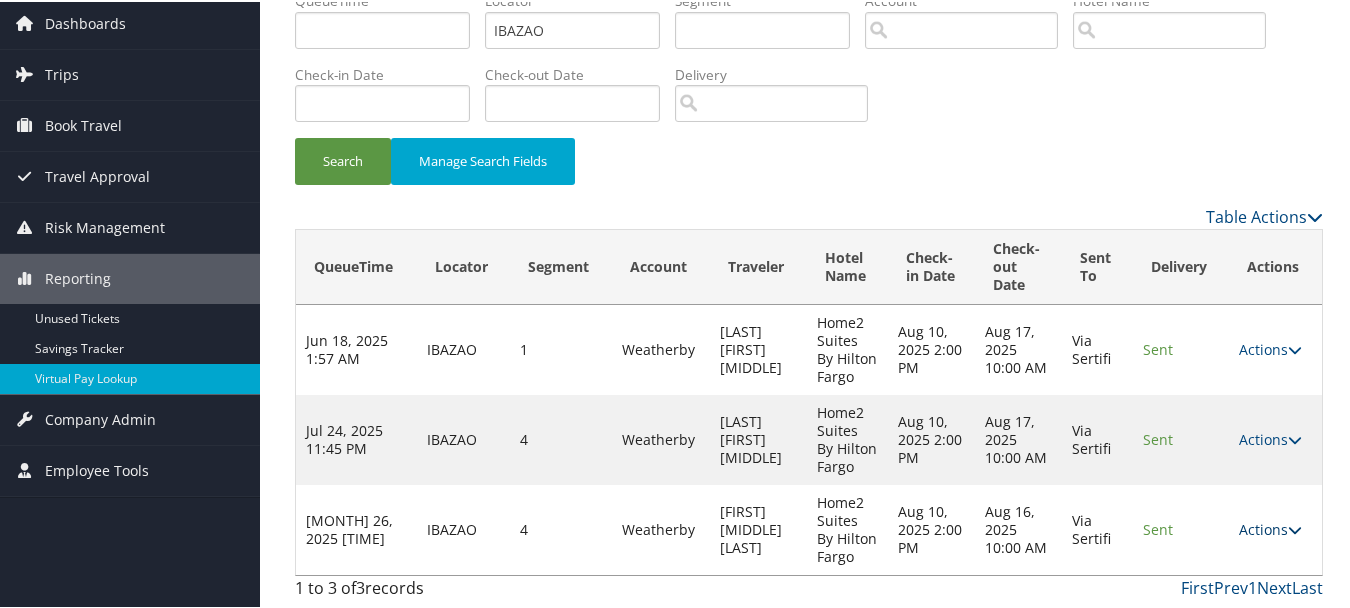 click on "Actions" at bounding box center (1270, 527) 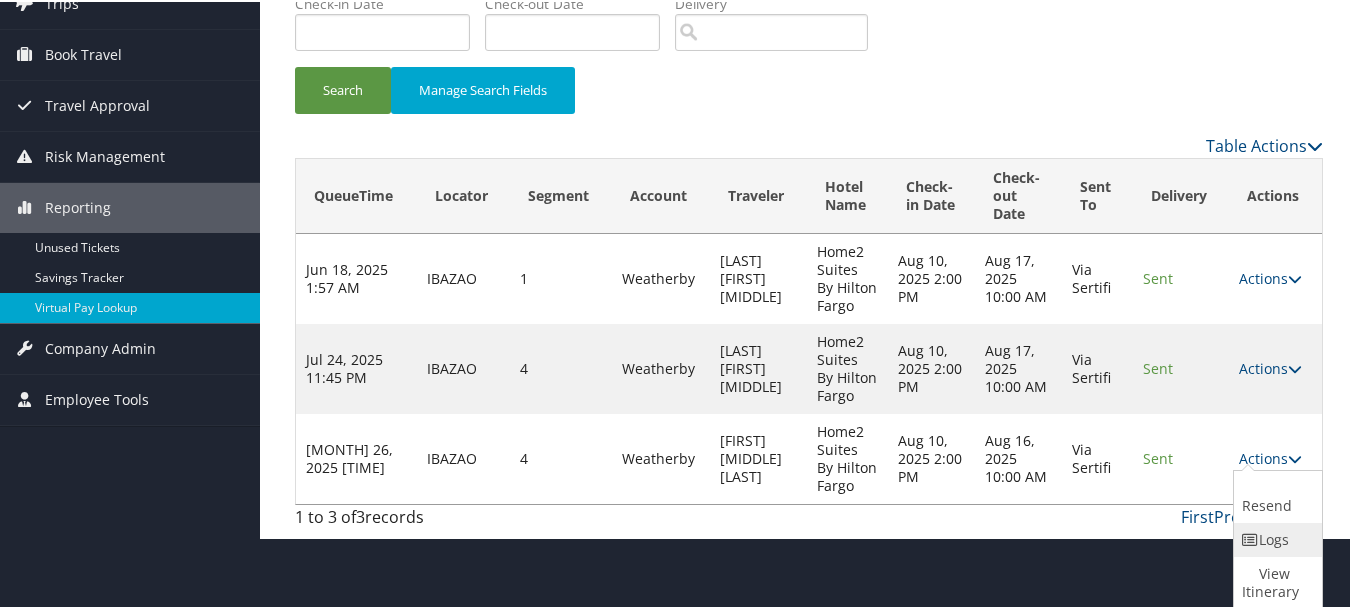 click on "Logs" at bounding box center (1275, 538) 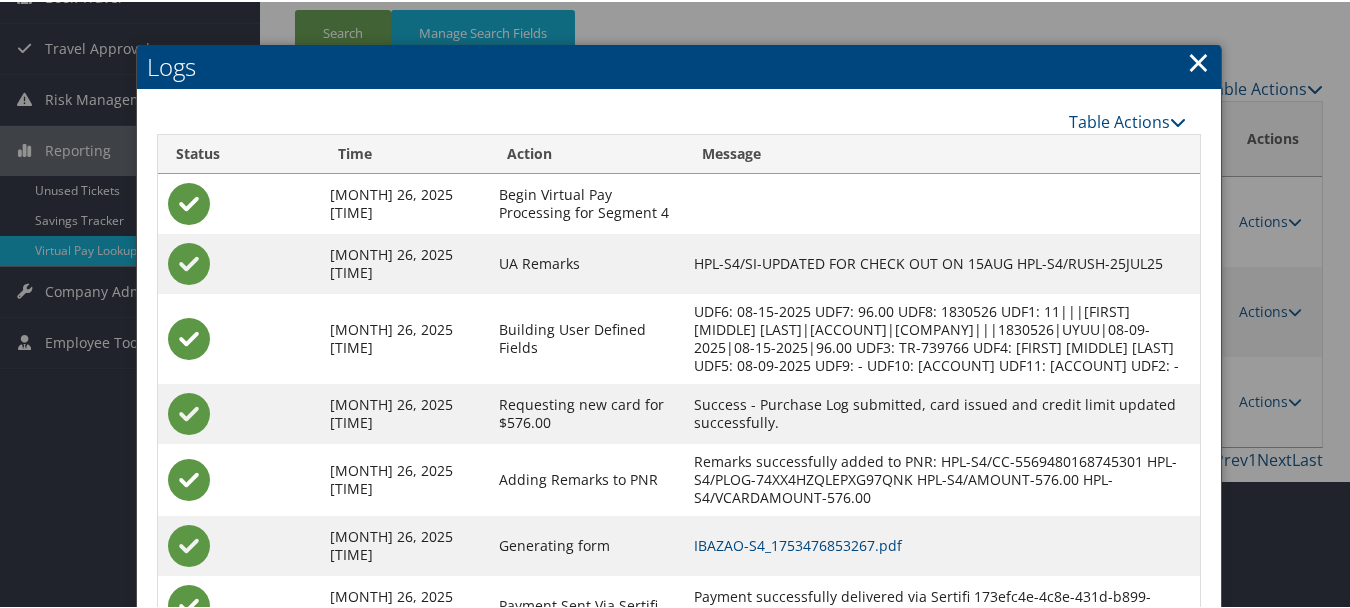 scroll, scrollTop: 344, scrollLeft: 0, axis: vertical 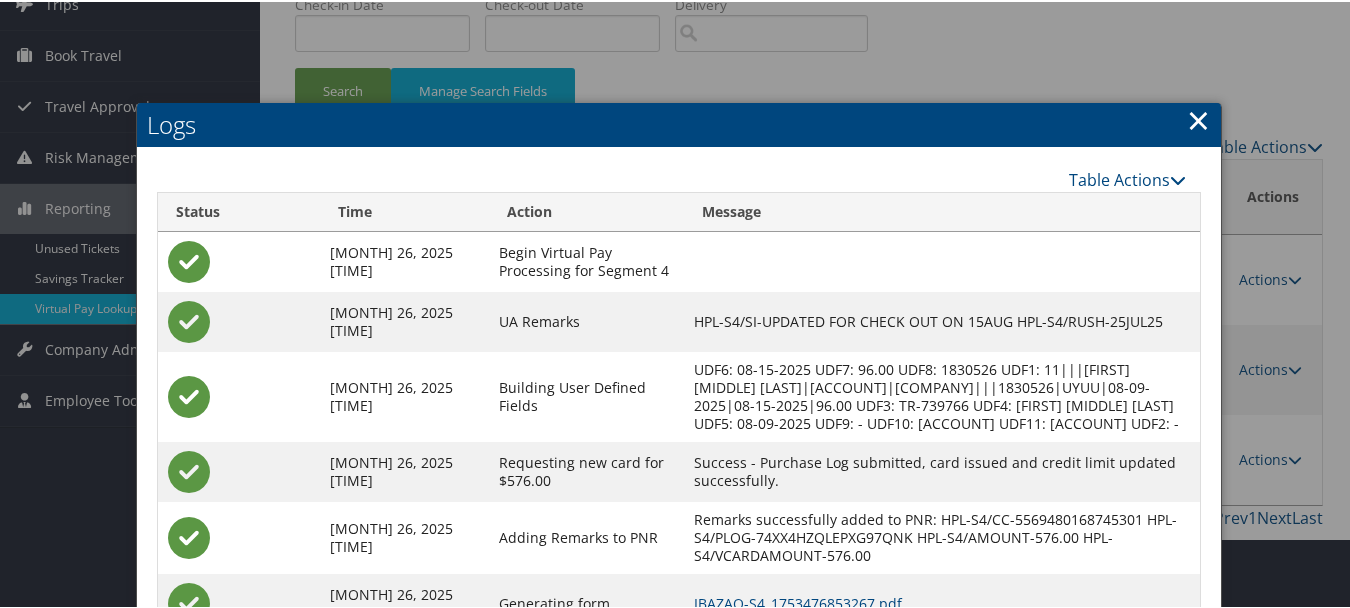 click on "×" at bounding box center (1198, 118) 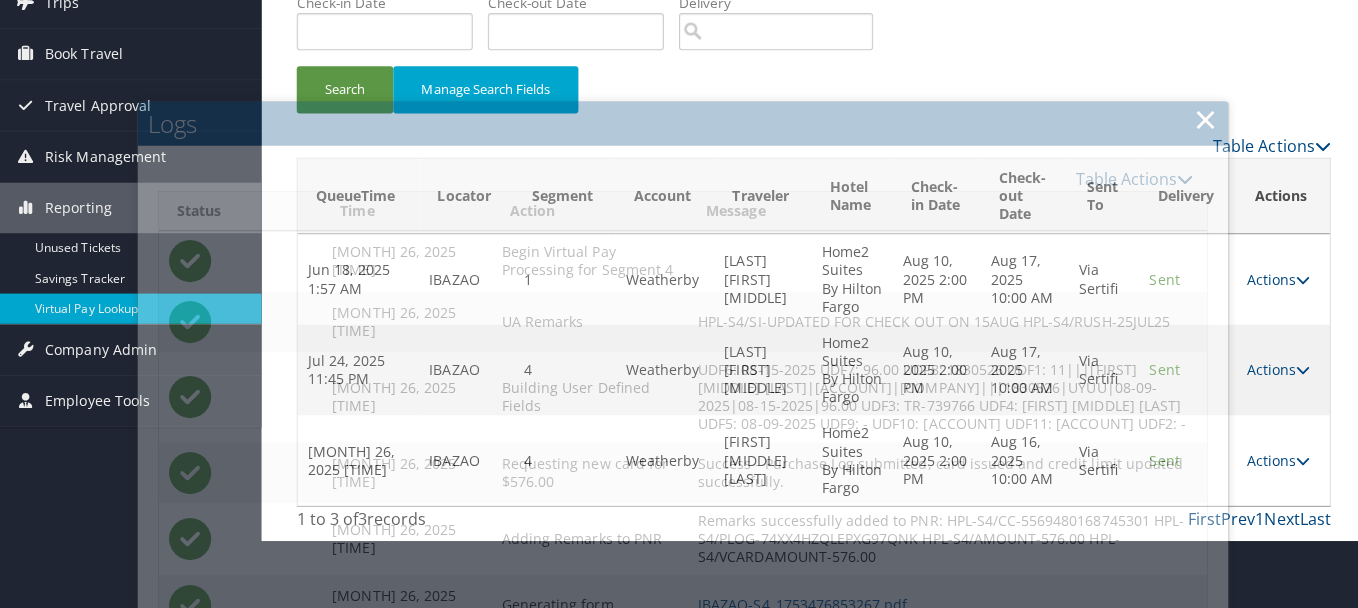scroll, scrollTop: 0, scrollLeft: 0, axis: both 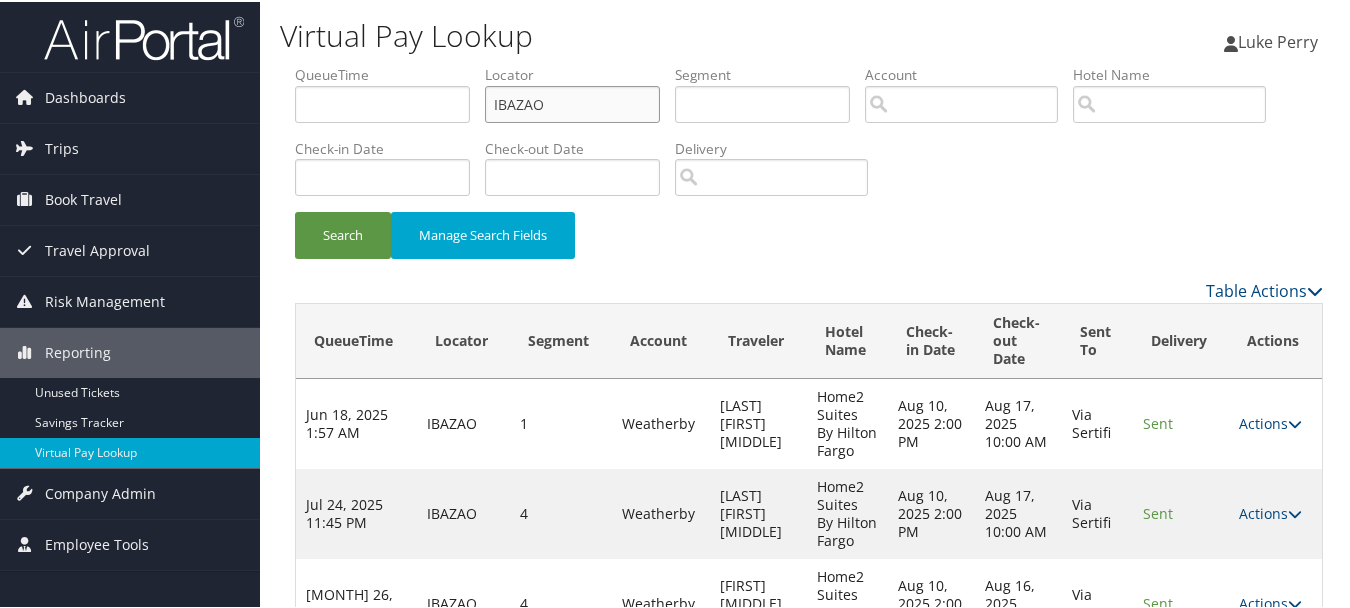 drag, startPoint x: 587, startPoint y: 106, endPoint x: 418, endPoint y: 114, distance: 169.18924 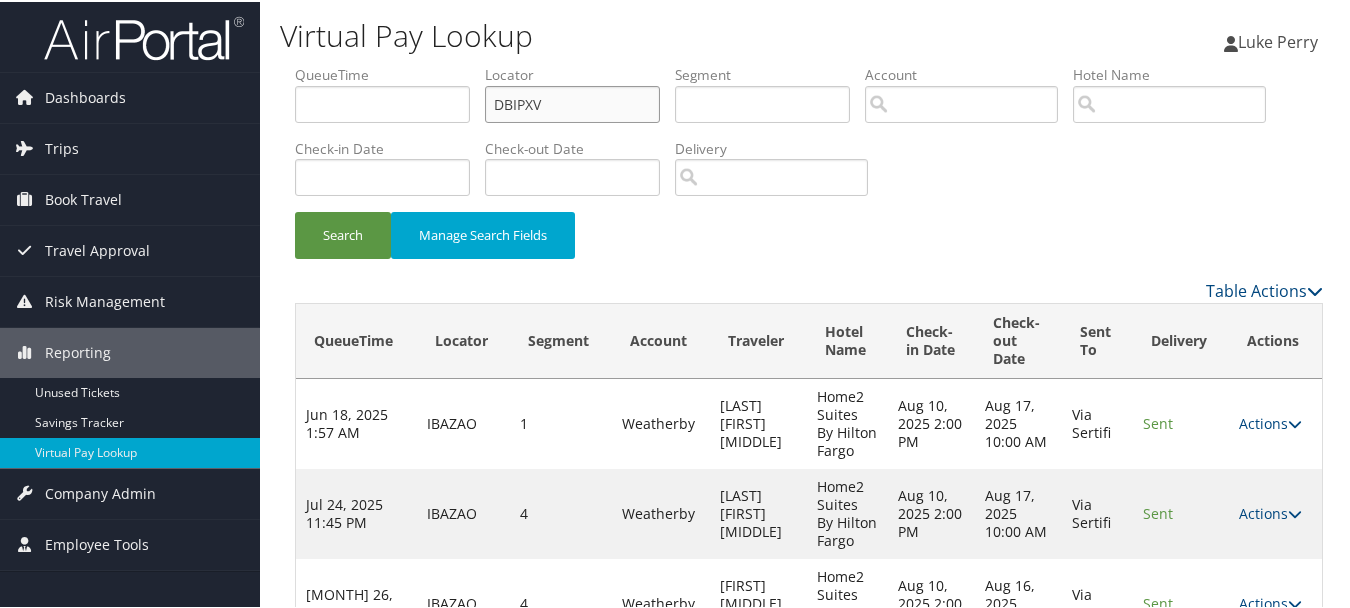 click on "Search" at bounding box center (343, 233) 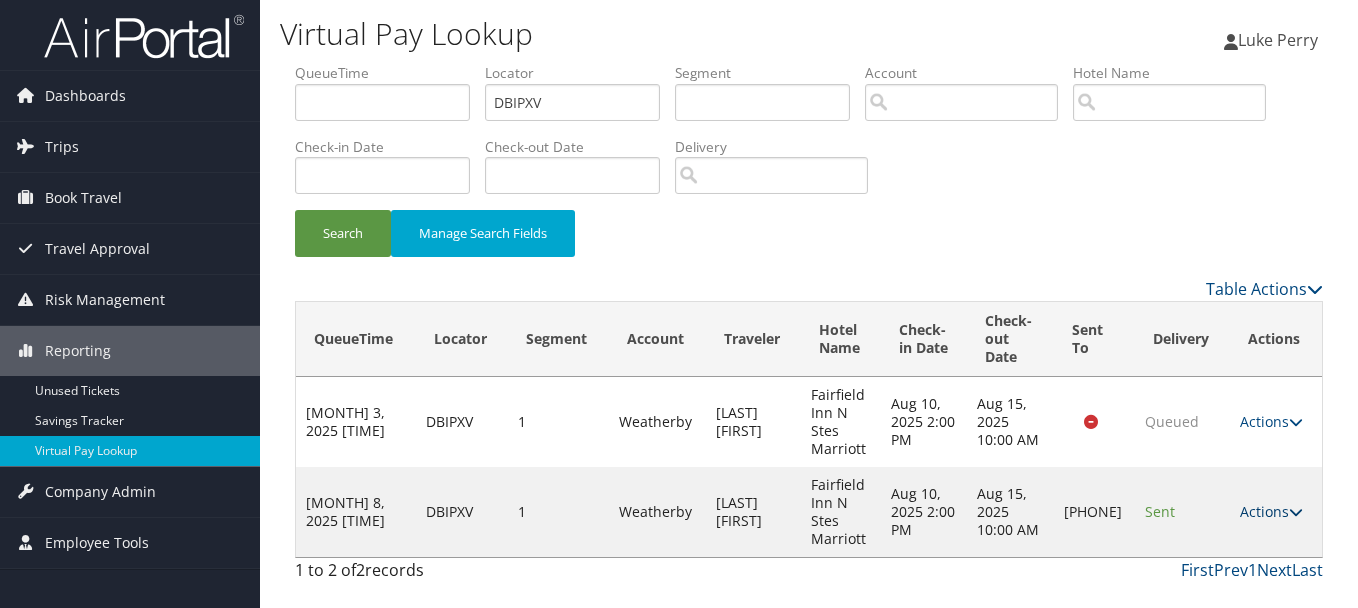 click on "Actions" at bounding box center (1271, 511) 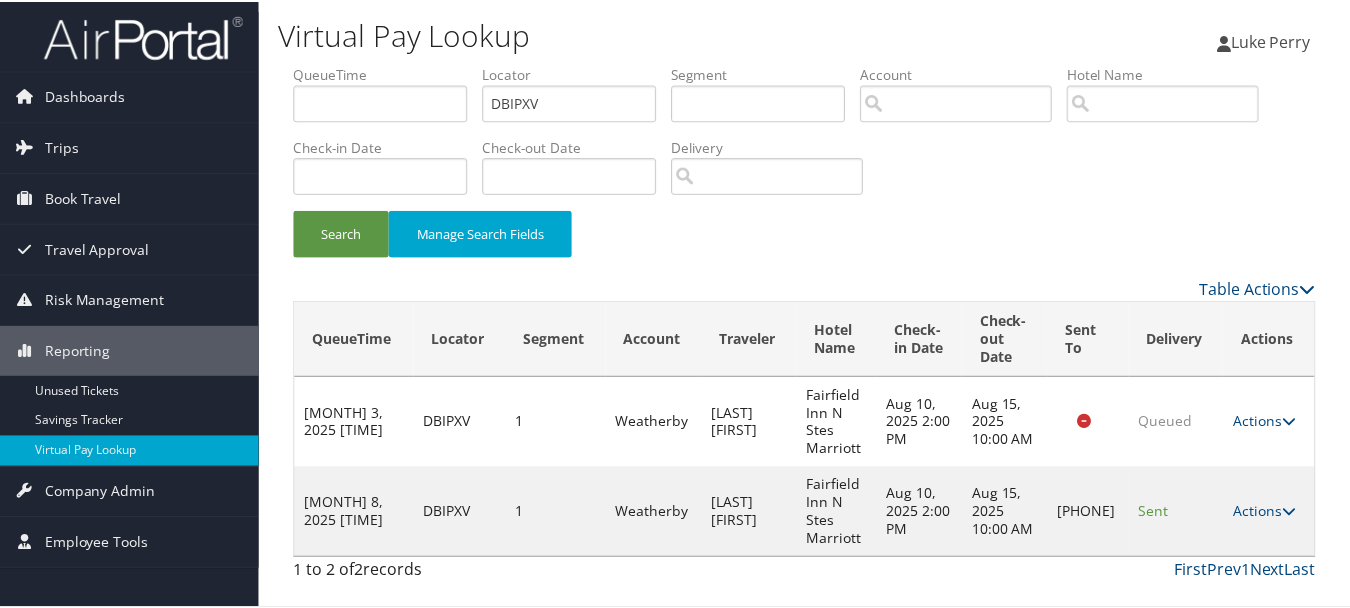 scroll, scrollTop: 53, scrollLeft: 0, axis: vertical 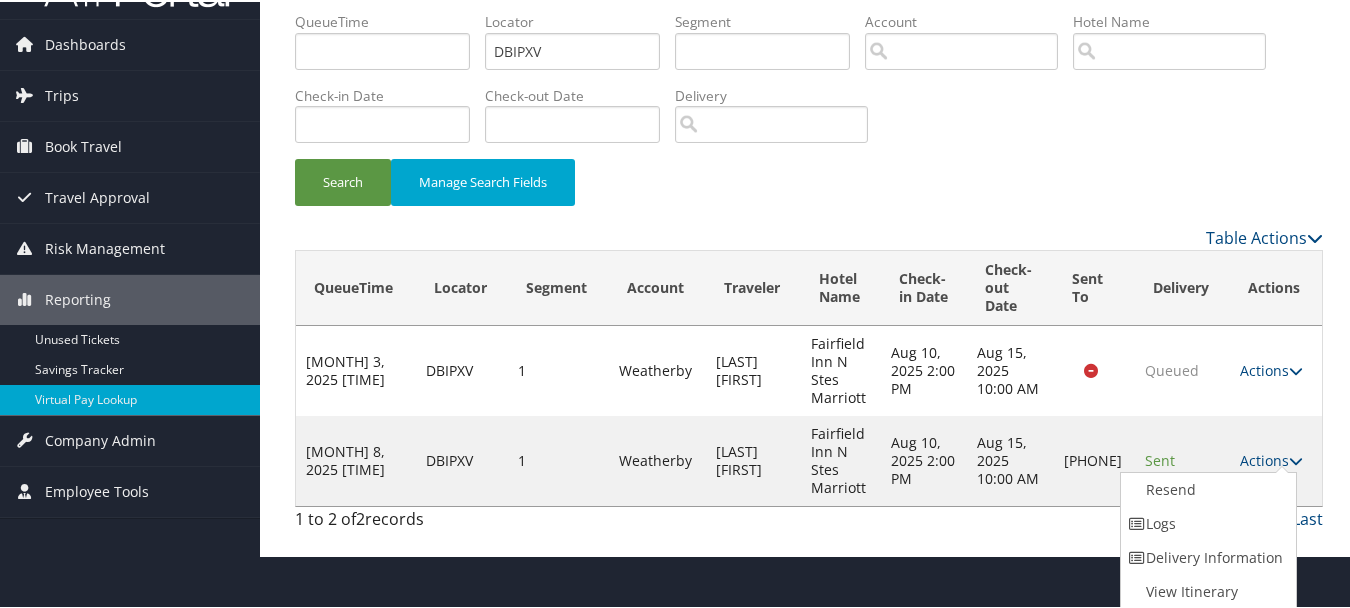 drag, startPoint x: 1240, startPoint y: 515, endPoint x: 1201, endPoint y: 515, distance: 39 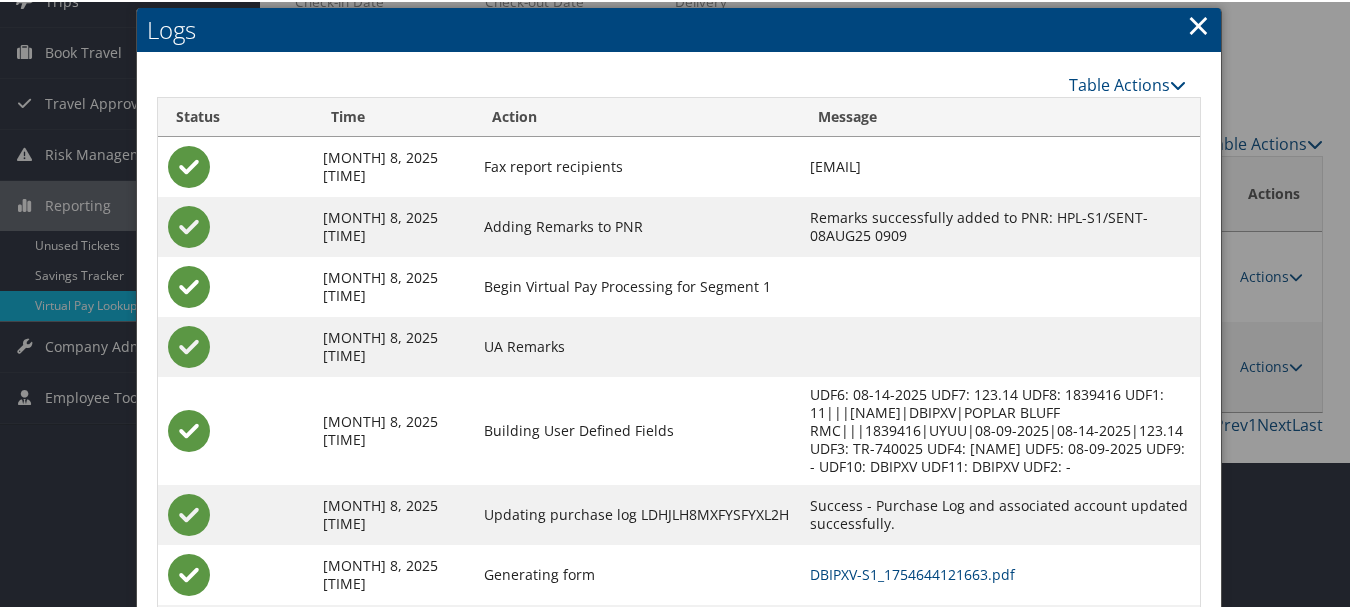 scroll, scrollTop: 240, scrollLeft: 0, axis: vertical 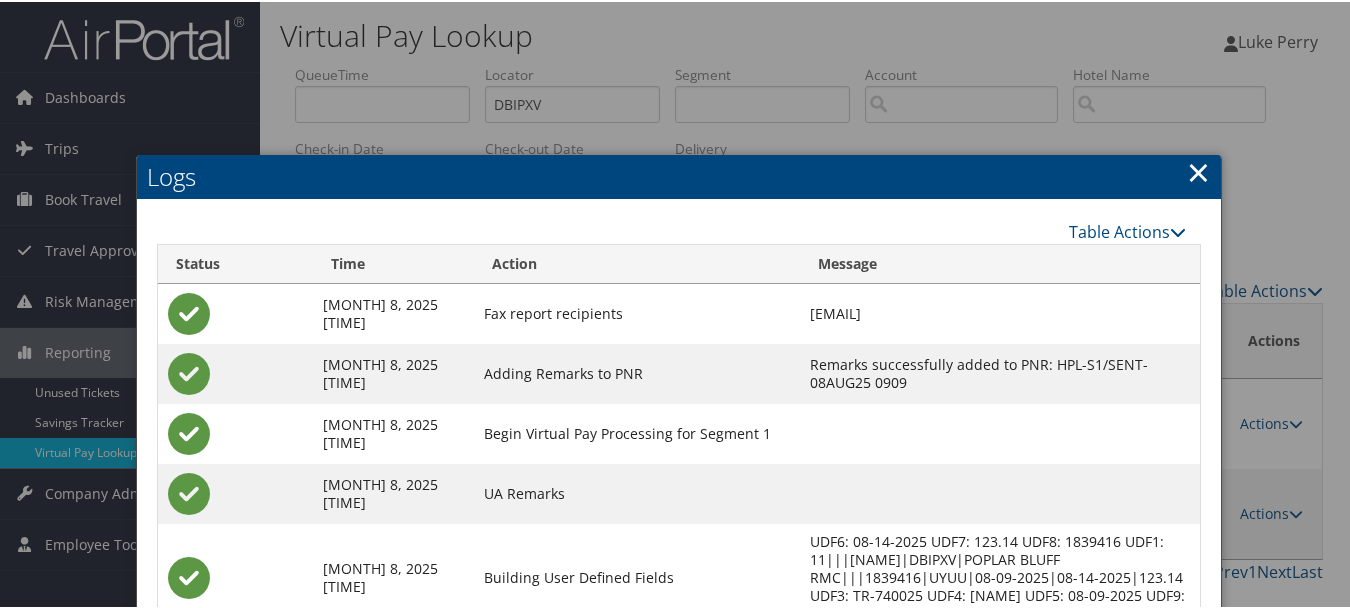 click on "×" at bounding box center (1198, 170) 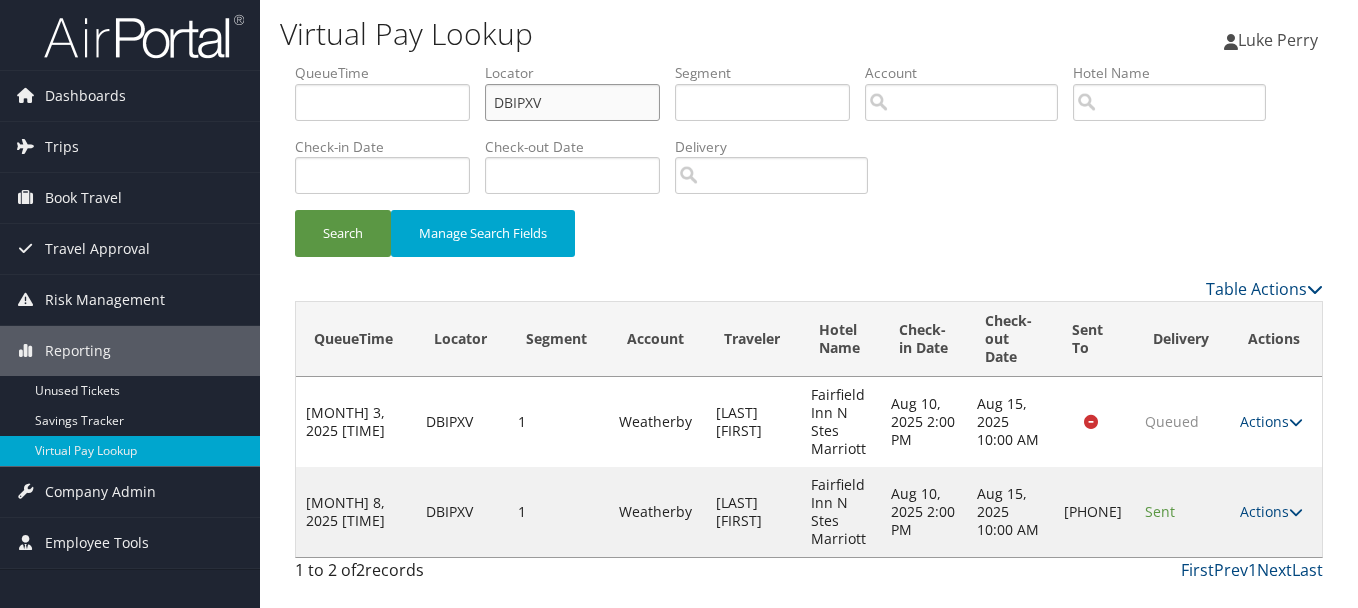 drag, startPoint x: 596, startPoint y: 103, endPoint x: 443, endPoint y: 102, distance: 153.00327 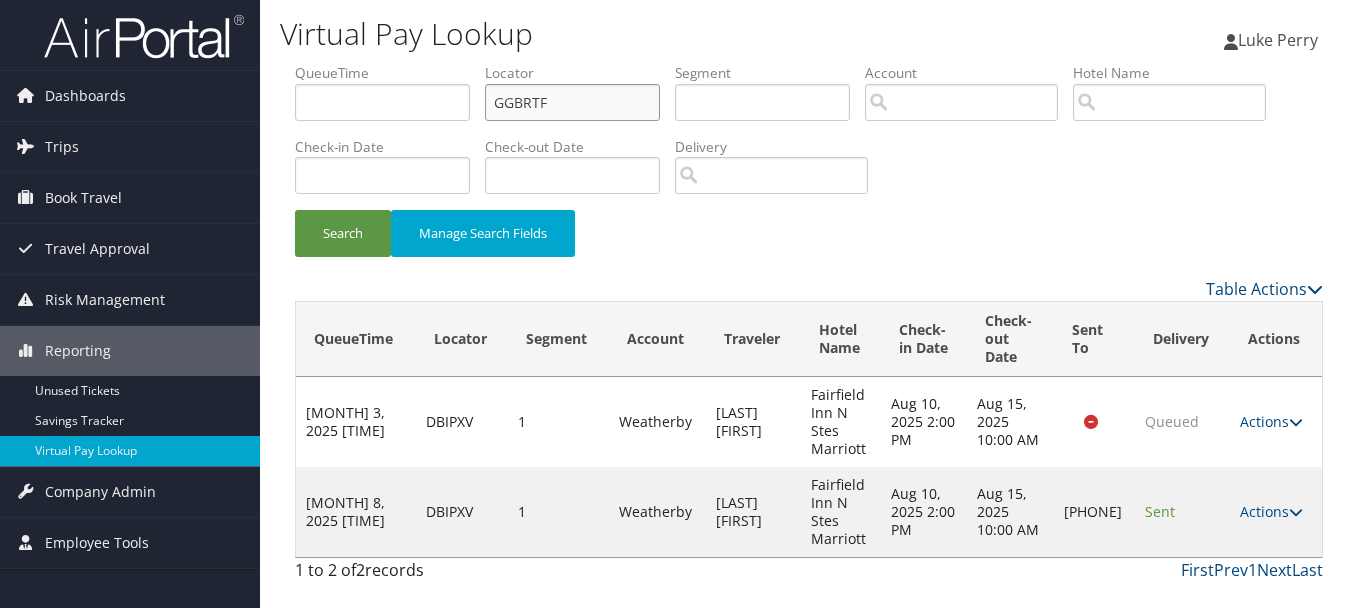 click on "Search" at bounding box center [343, 233] 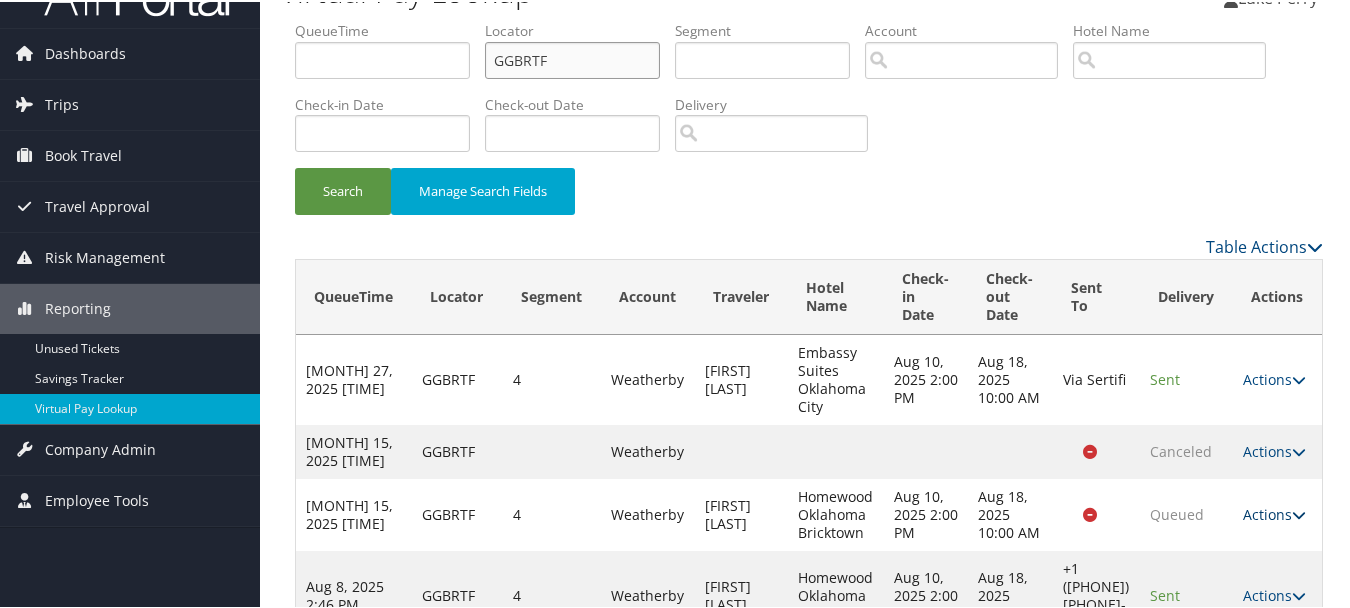 scroll, scrollTop: 110, scrollLeft: 0, axis: vertical 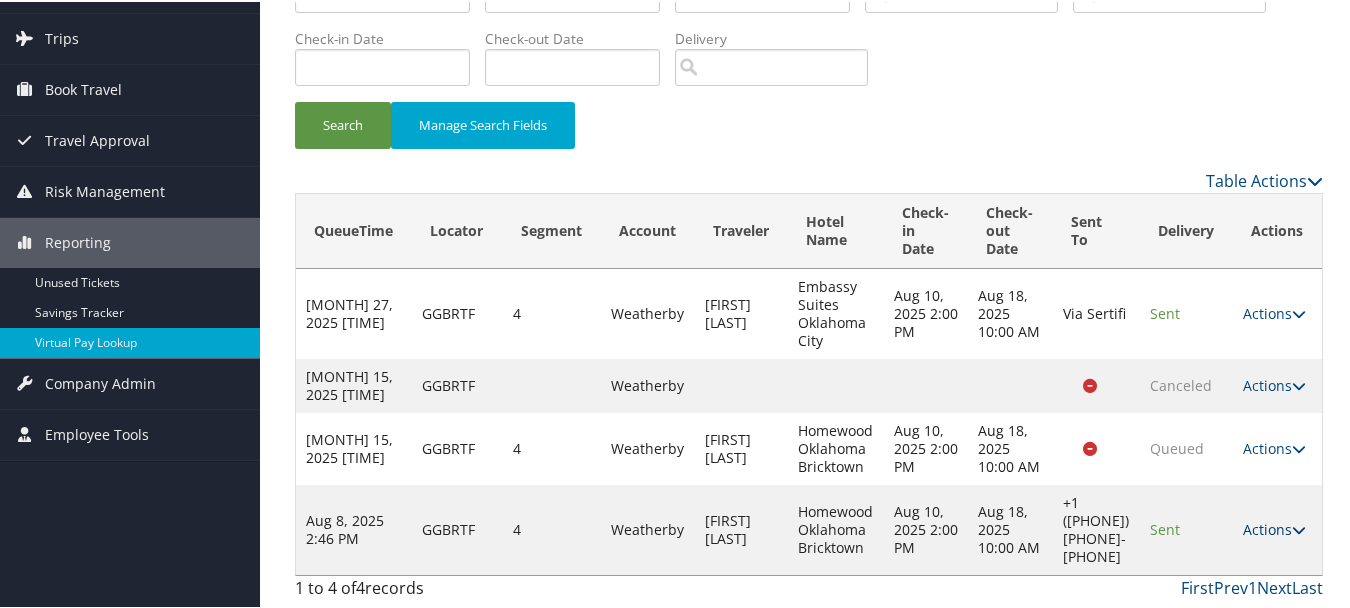 click on "Actions" at bounding box center (1274, 527) 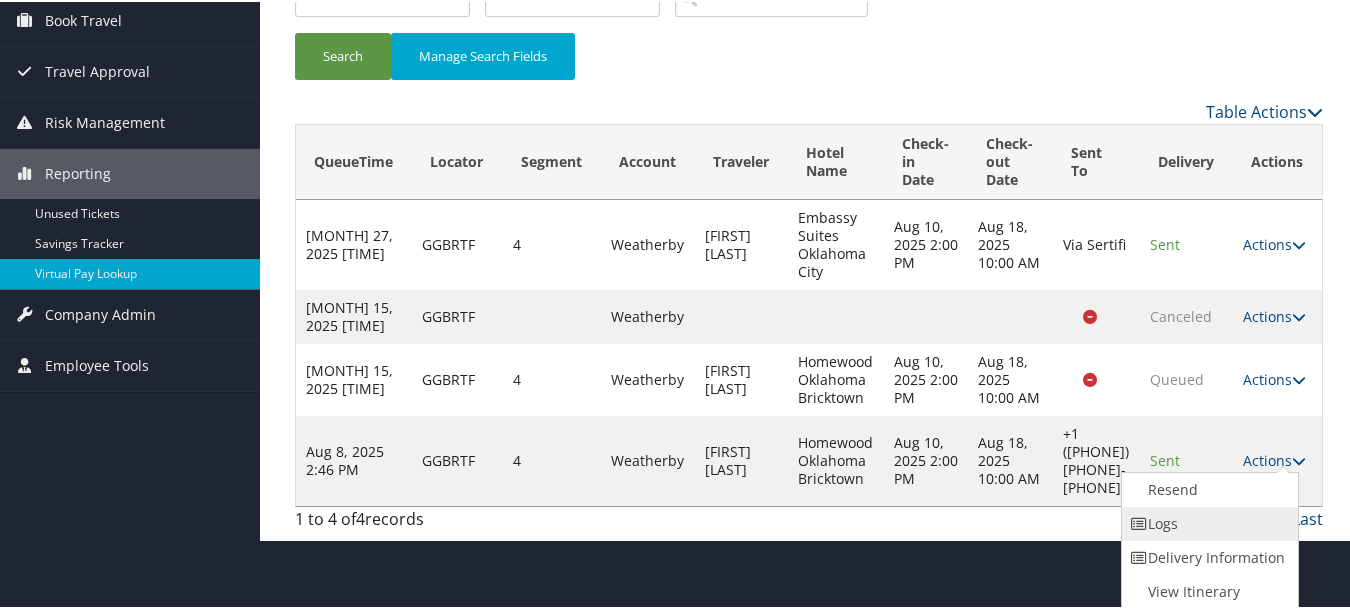 click on "Logs" at bounding box center (1207, 522) 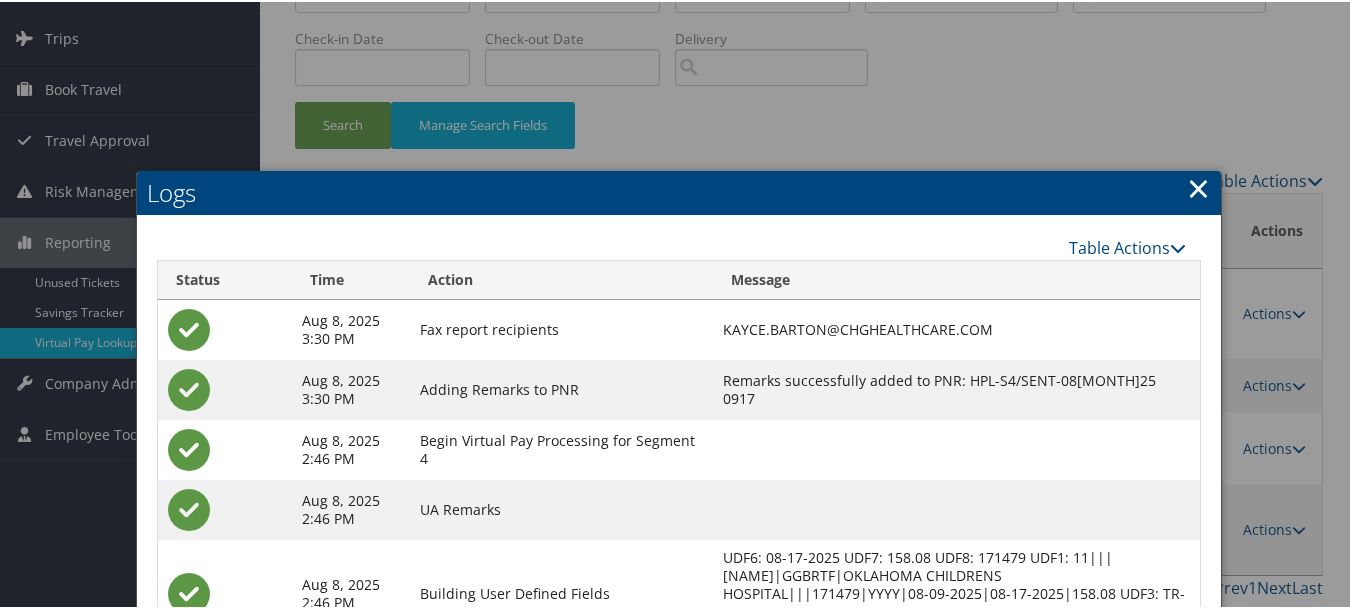 scroll, scrollTop: 384, scrollLeft: 0, axis: vertical 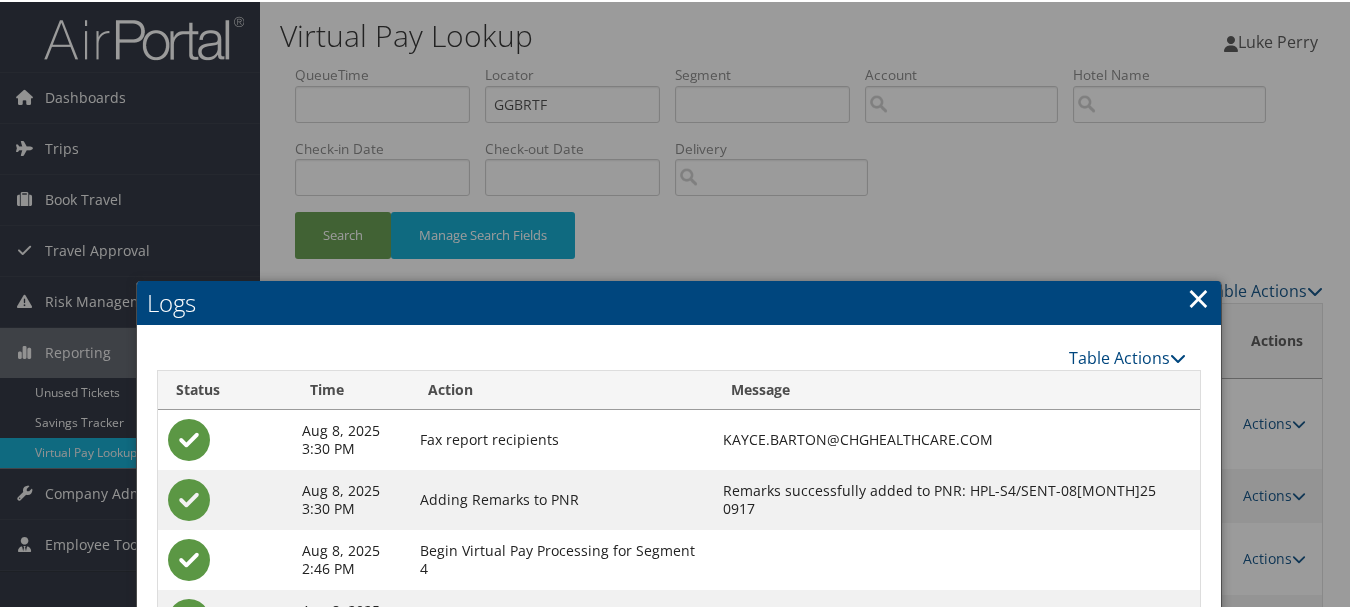 click on "×" at bounding box center [1198, 296] 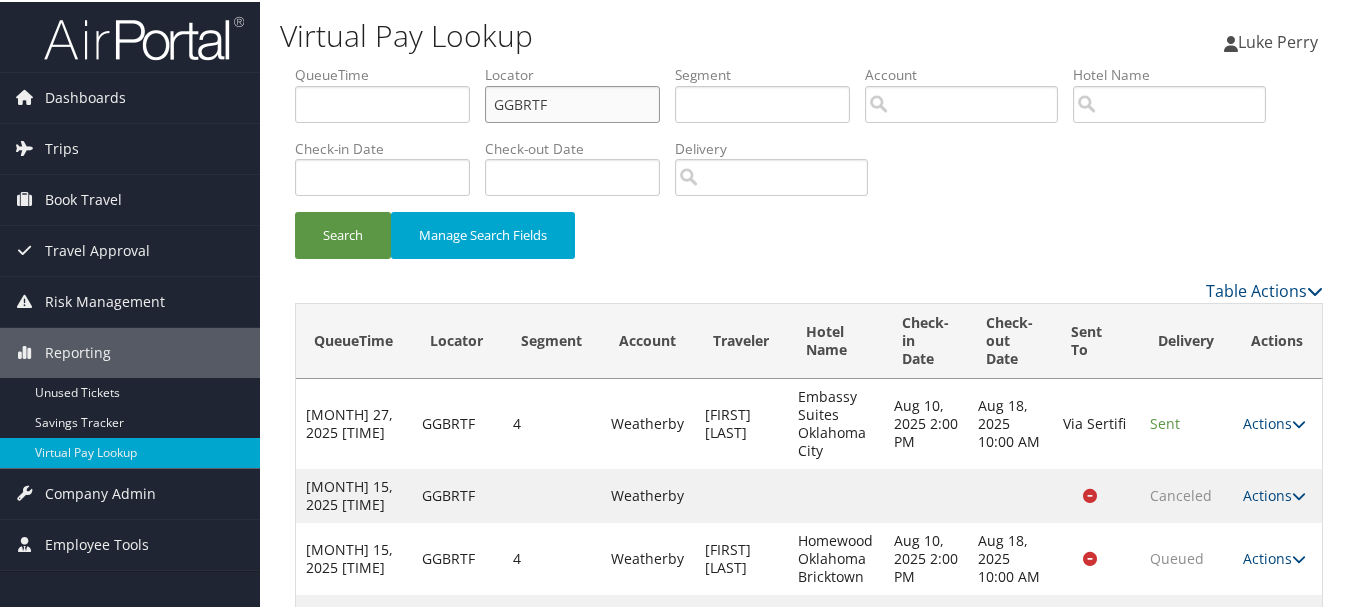 drag, startPoint x: 641, startPoint y: 104, endPoint x: 333, endPoint y: 84, distance: 308.64868 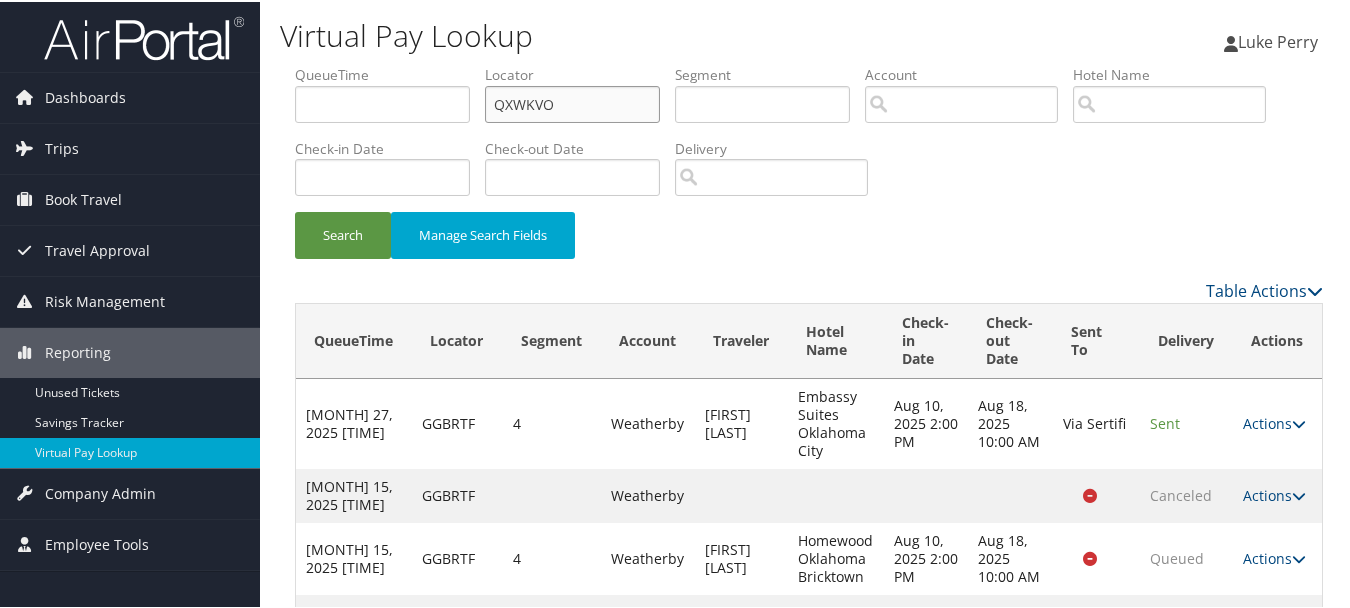 click on "Search" at bounding box center (343, 233) 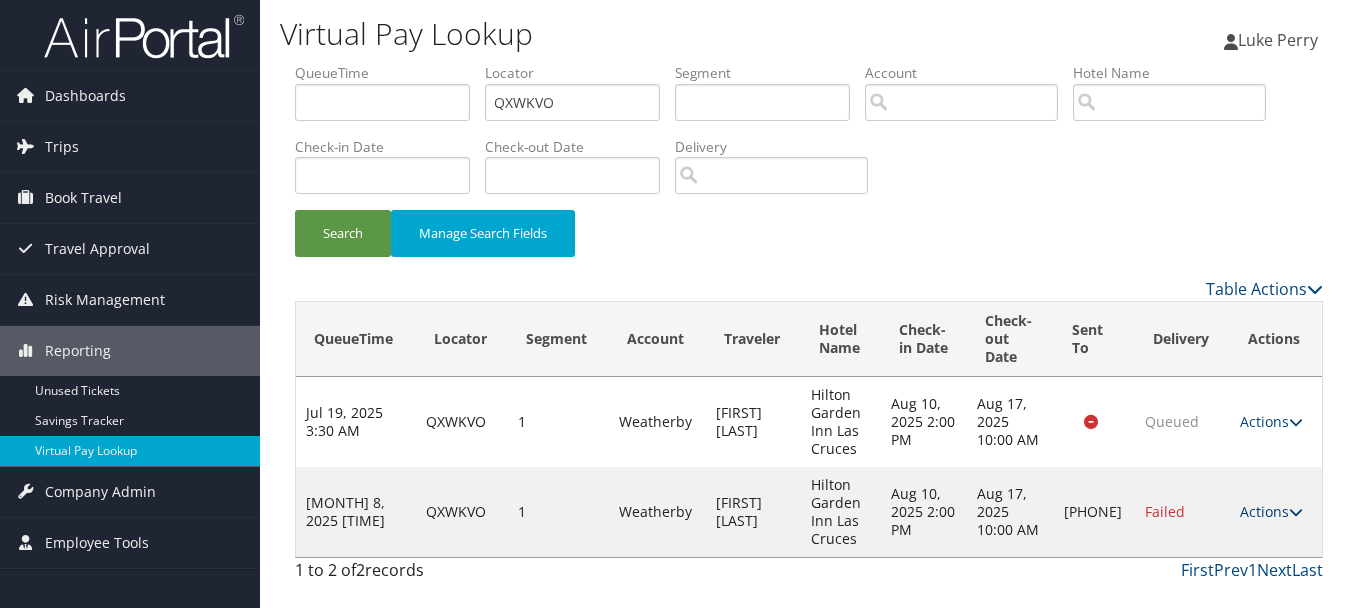 drag, startPoint x: 1238, startPoint y: 521, endPoint x: 1262, endPoint y: 513, distance: 25.298222 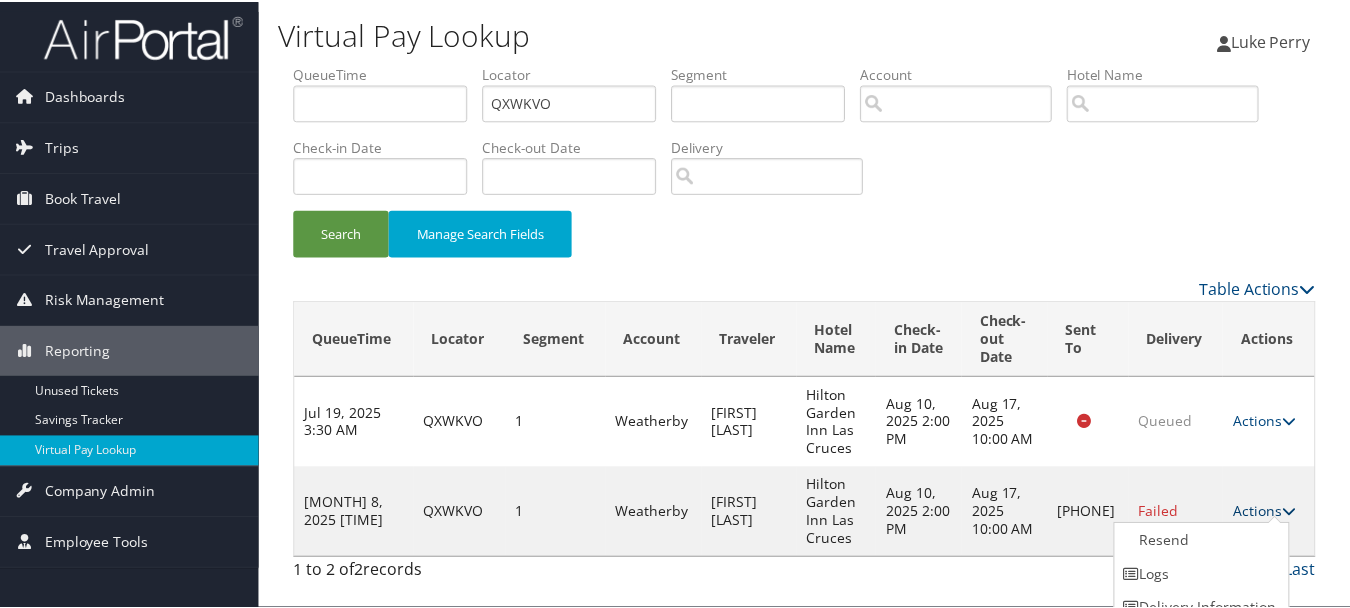 scroll, scrollTop: 53, scrollLeft: 0, axis: vertical 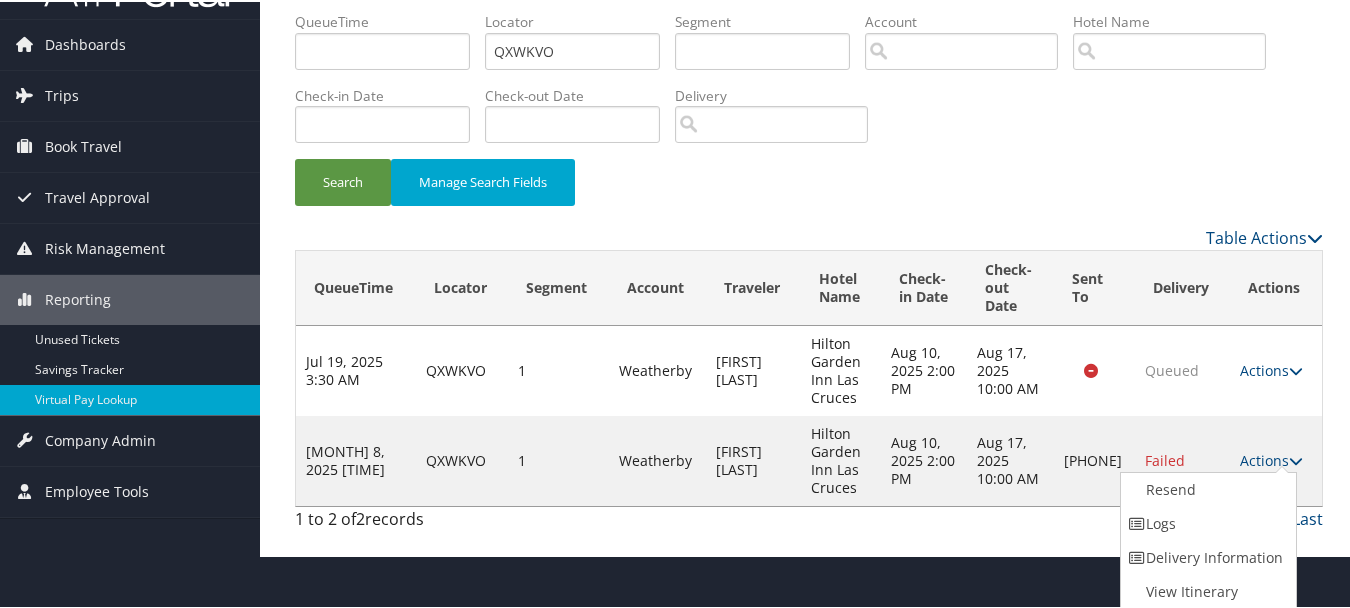 click on "Logs" at bounding box center [1206, 522] 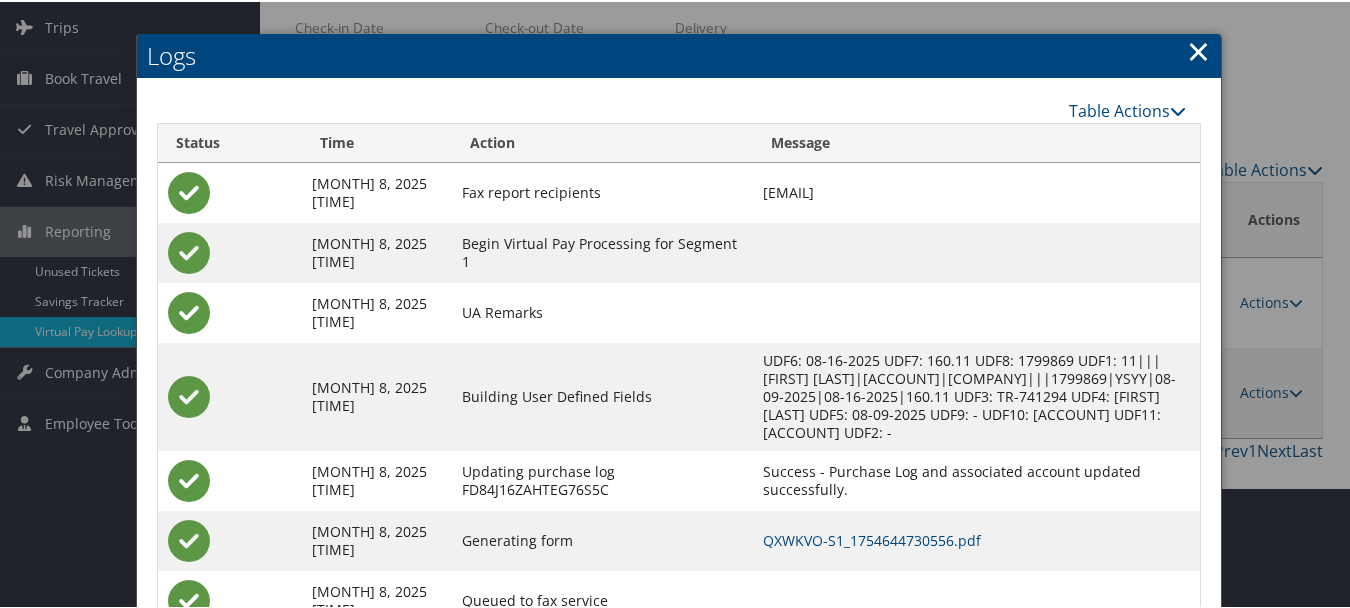 scroll, scrollTop: 198, scrollLeft: 0, axis: vertical 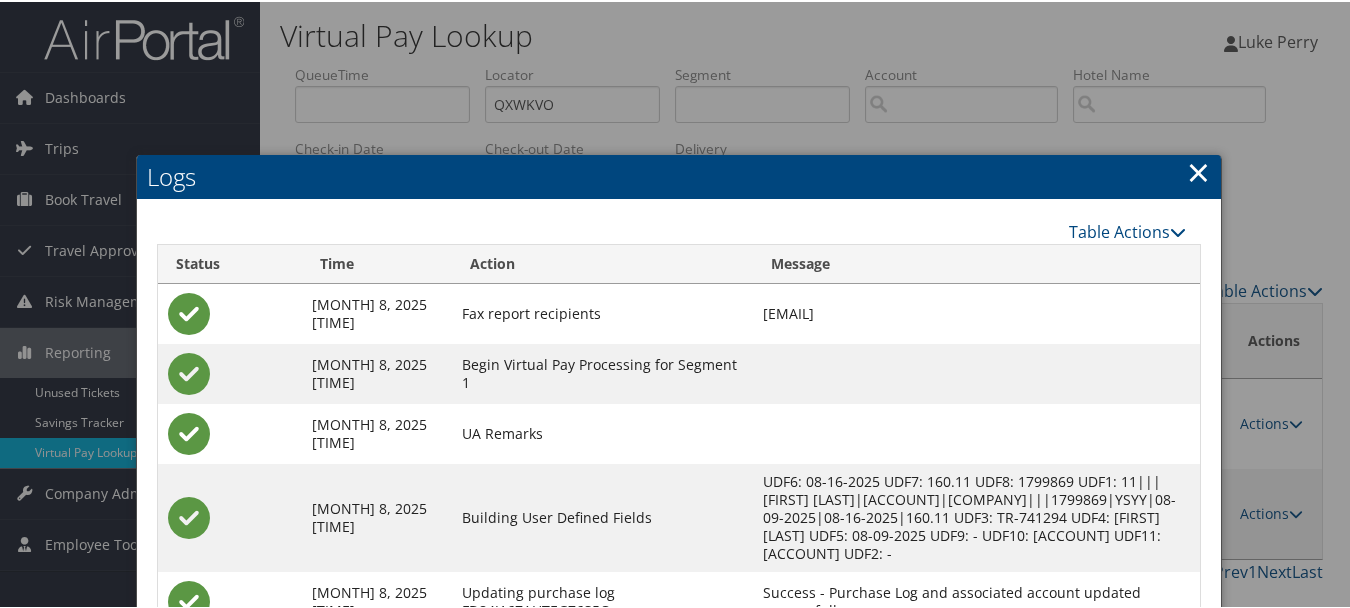 click on "×" at bounding box center [1198, 170] 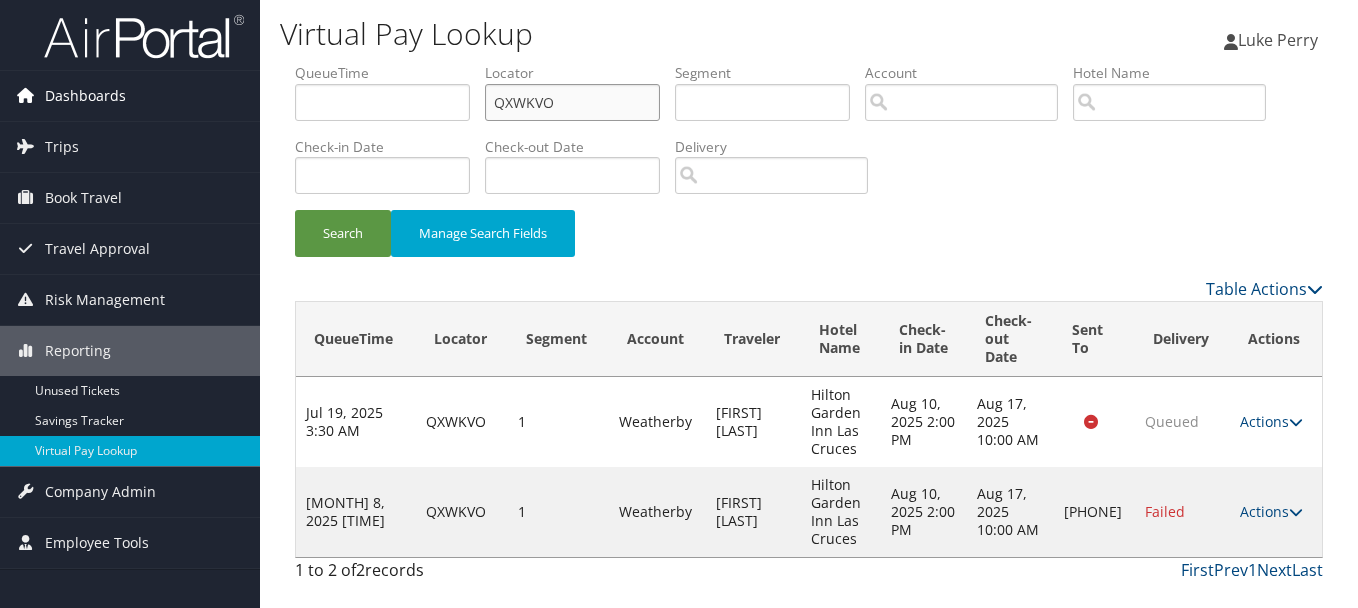 drag, startPoint x: 601, startPoint y: 103, endPoint x: 43, endPoint y: 101, distance: 558.0036 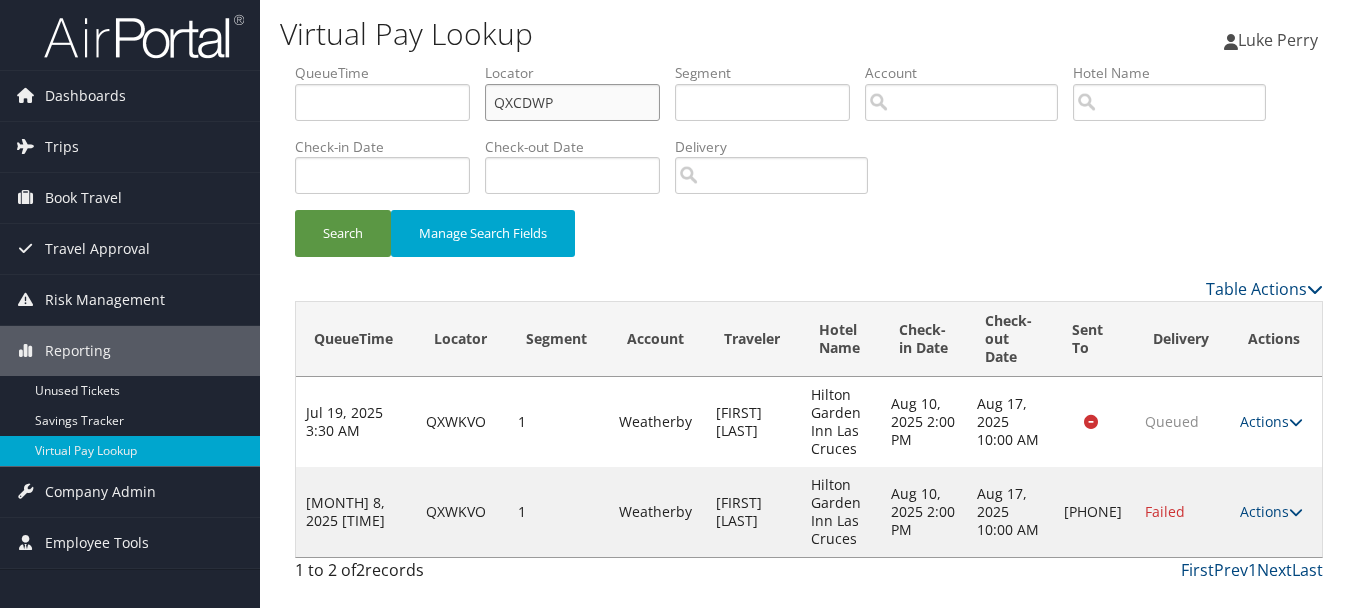 drag, startPoint x: 495, startPoint y: 105, endPoint x: 463, endPoint y: 105, distance: 32 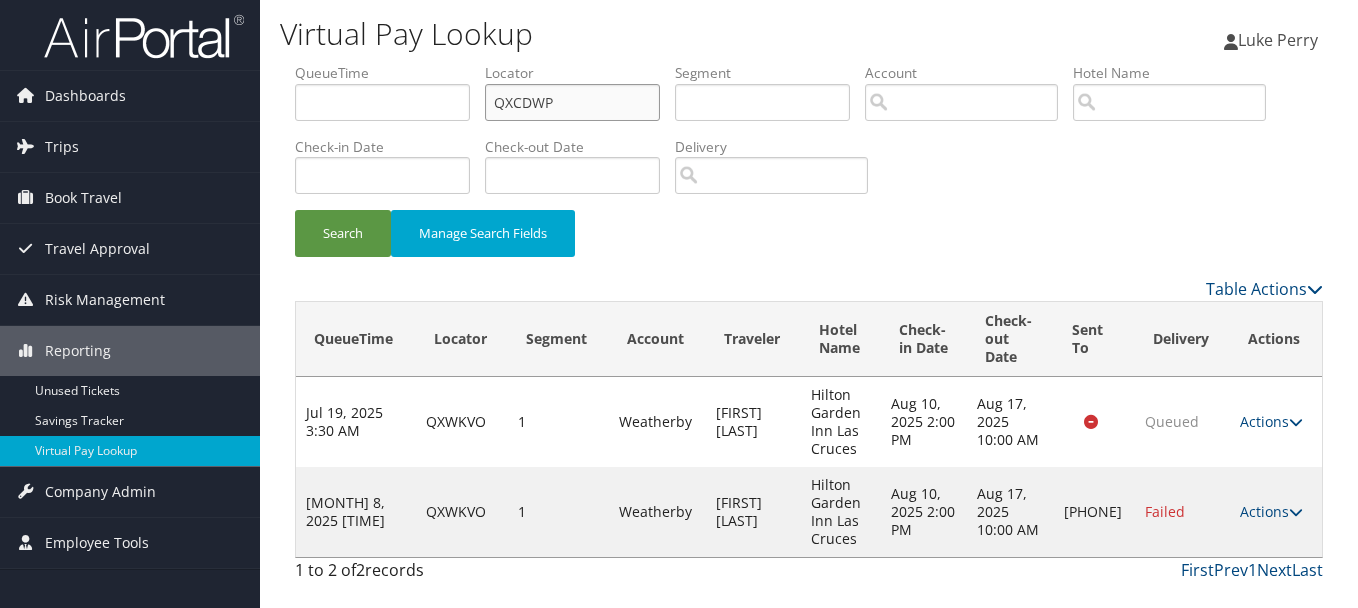 click on "Search" at bounding box center [343, 233] 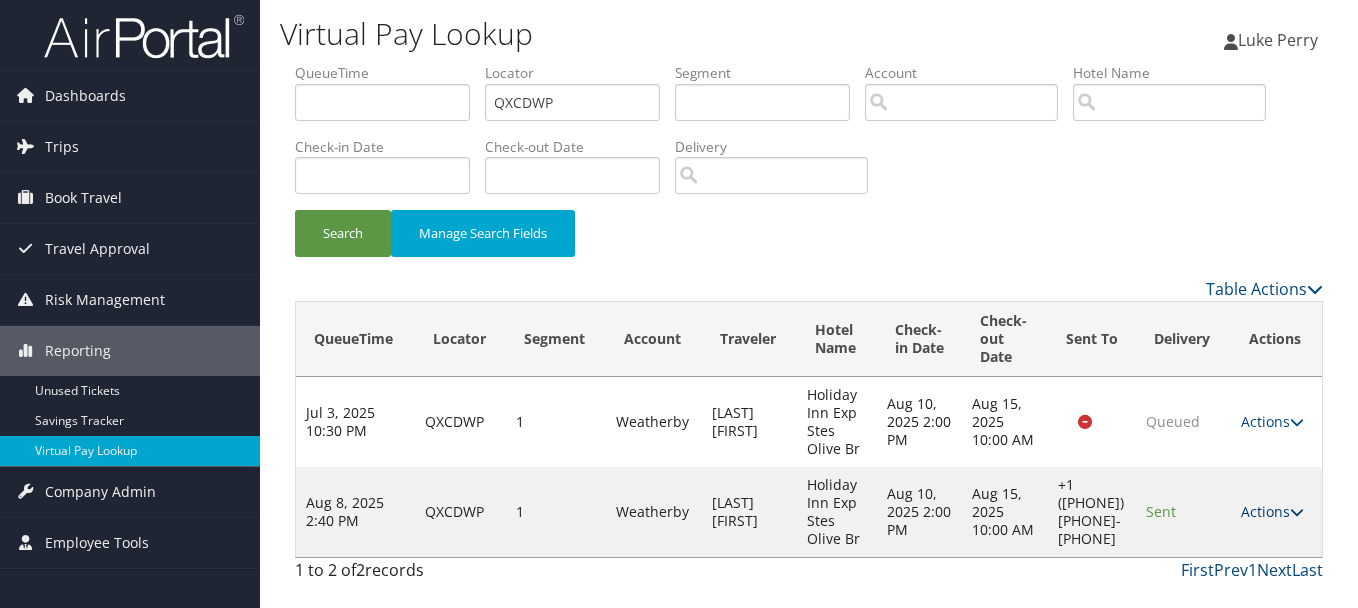 click on "Actions" at bounding box center (1272, 511) 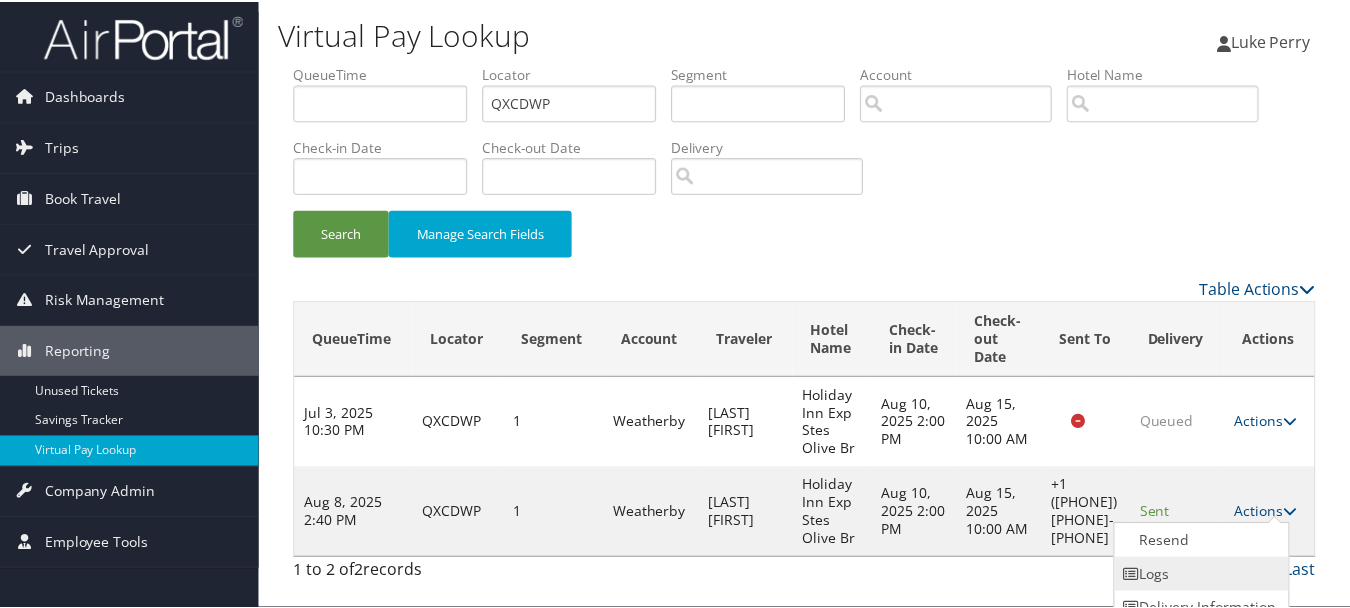 scroll, scrollTop: 53, scrollLeft: 0, axis: vertical 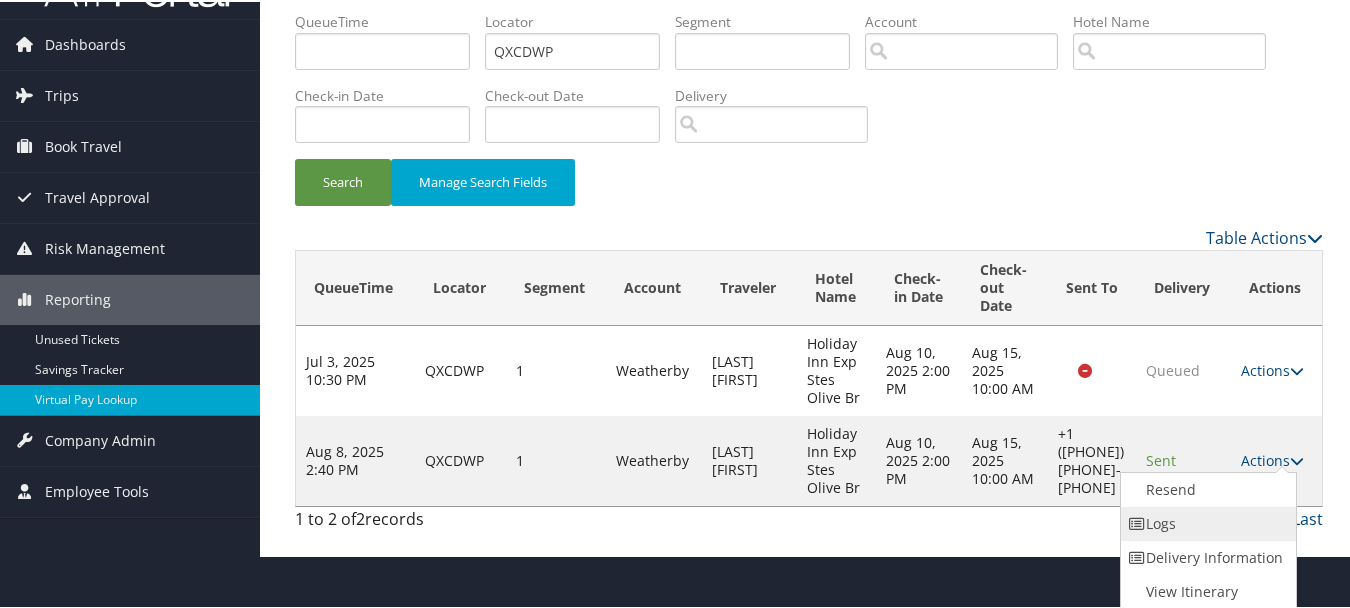 click on "Logs" at bounding box center [1206, 522] 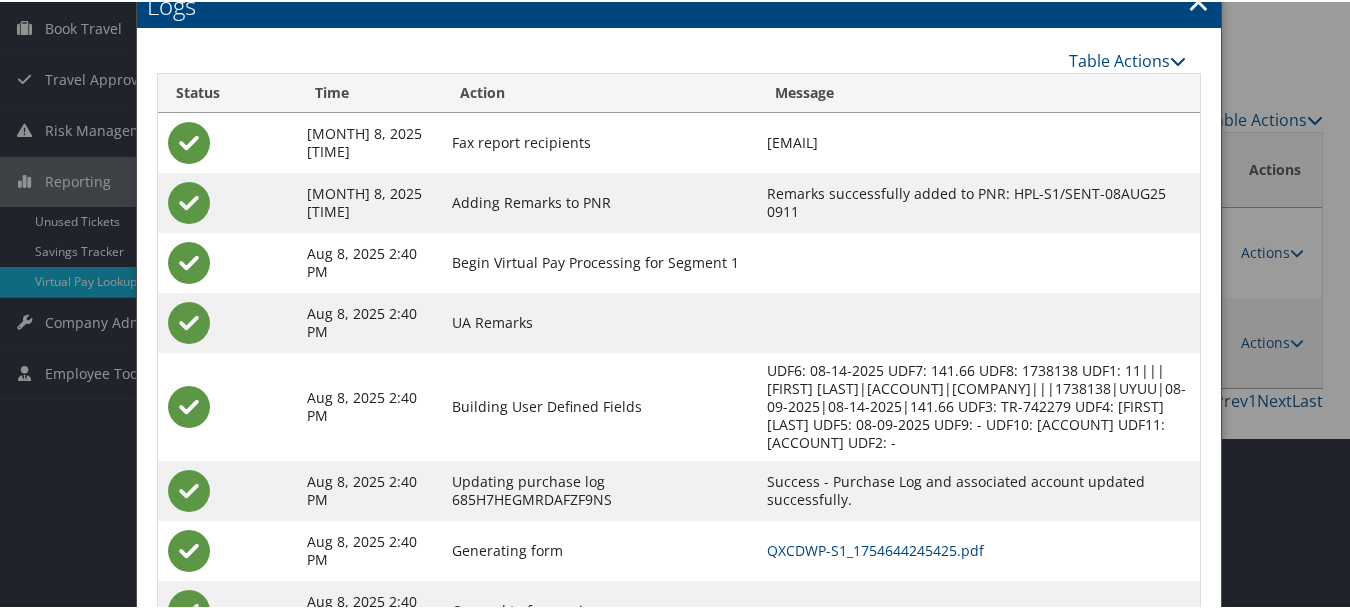 scroll, scrollTop: 240, scrollLeft: 0, axis: vertical 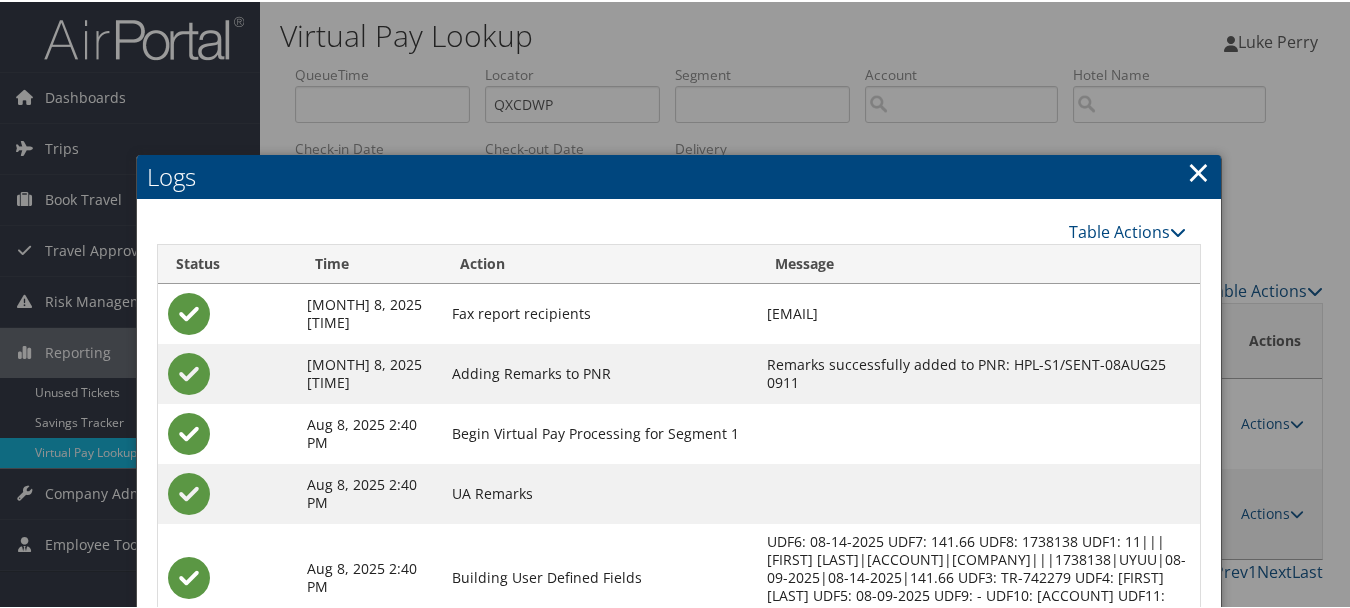 click on "×" at bounding box center (1198, 170) 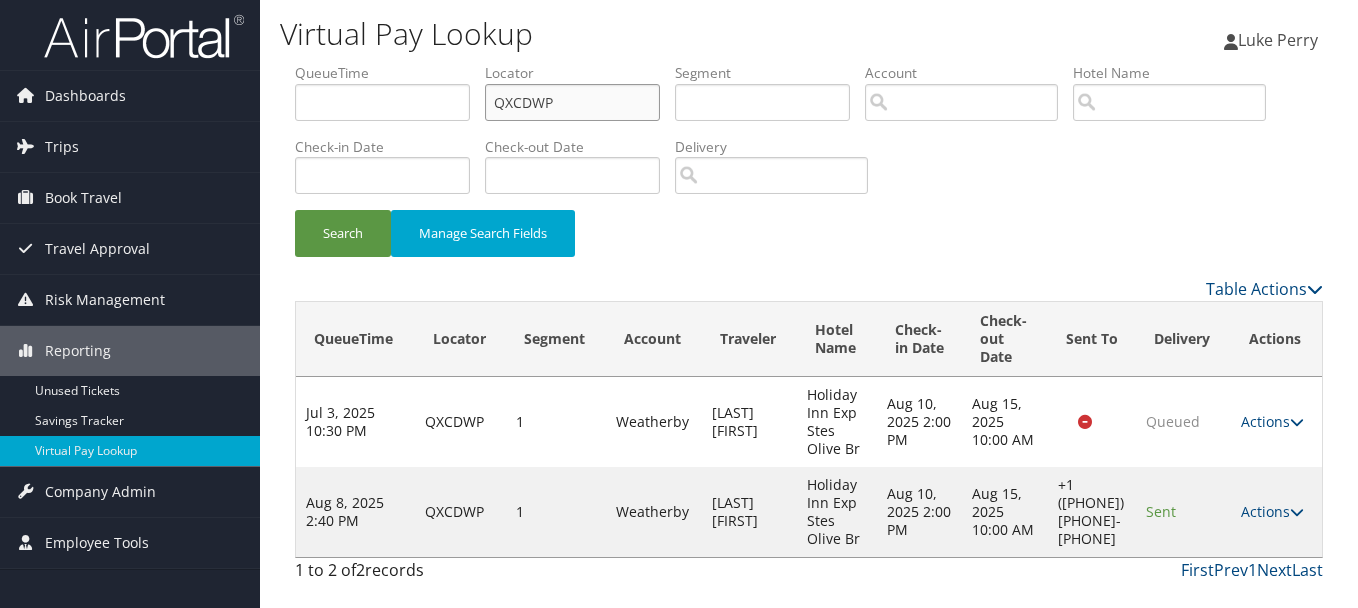 drag, startPoint x: 584, startPoint y: 91, endPoint x: 418, endPoint y: 86, distance: 166.07529 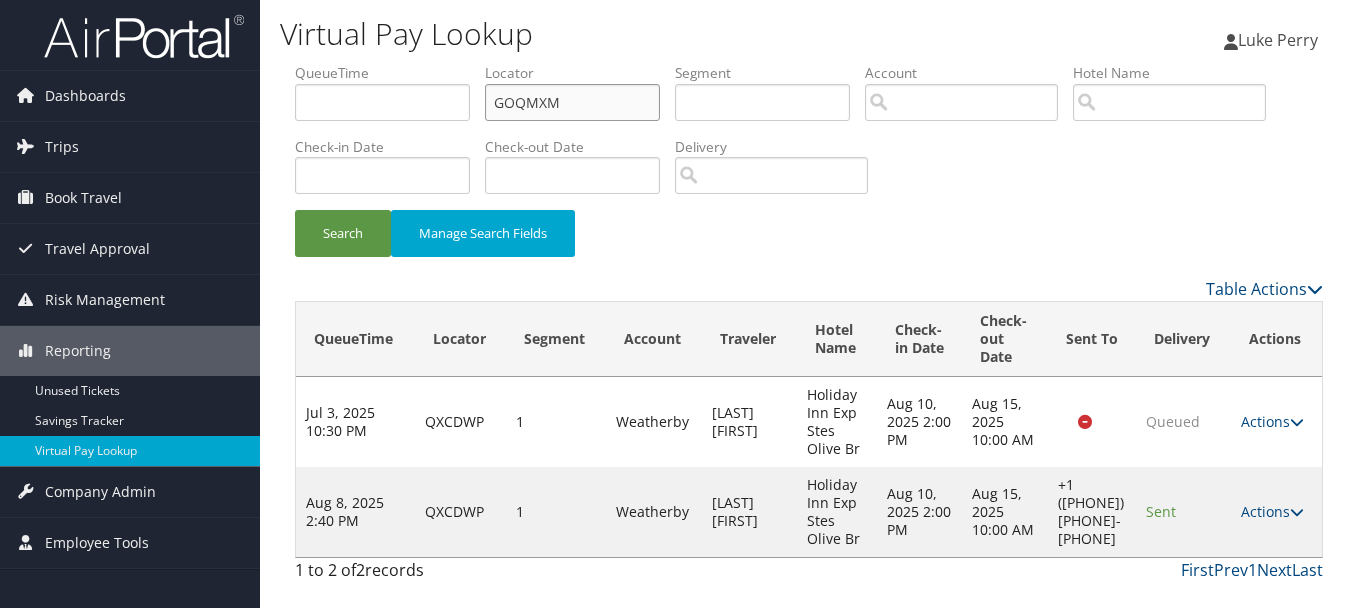 click on "Search" at bounding box center (343, 233) 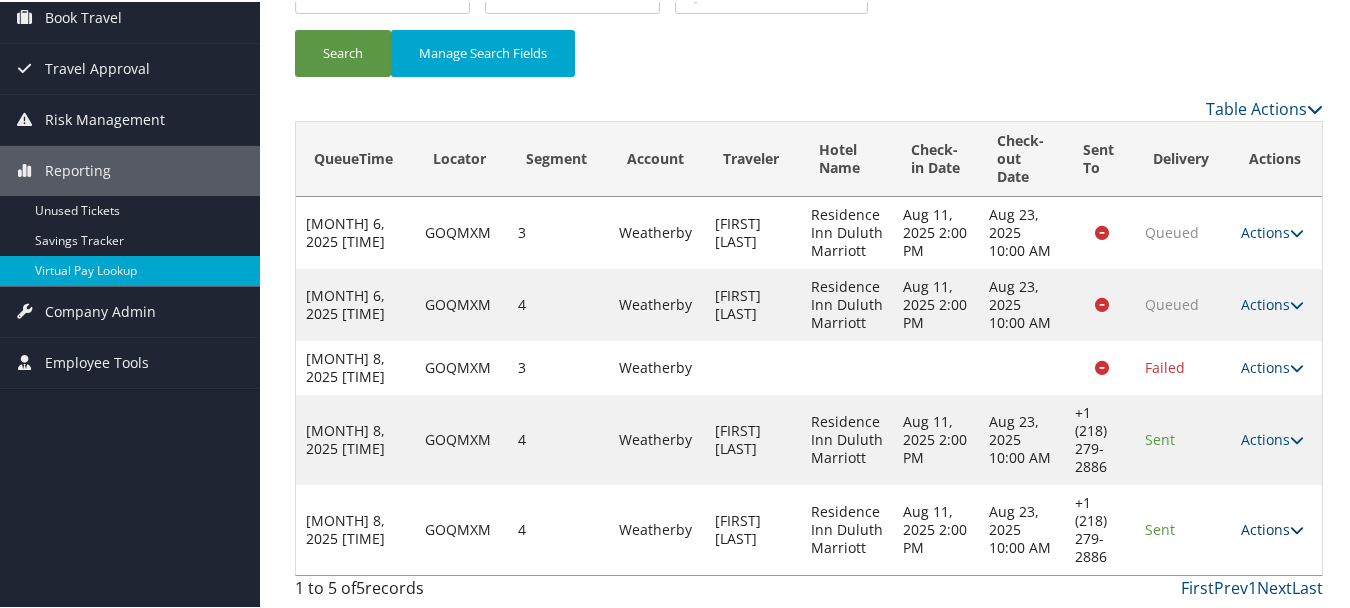 click on "Actions" at bounding box center (1272, 527) 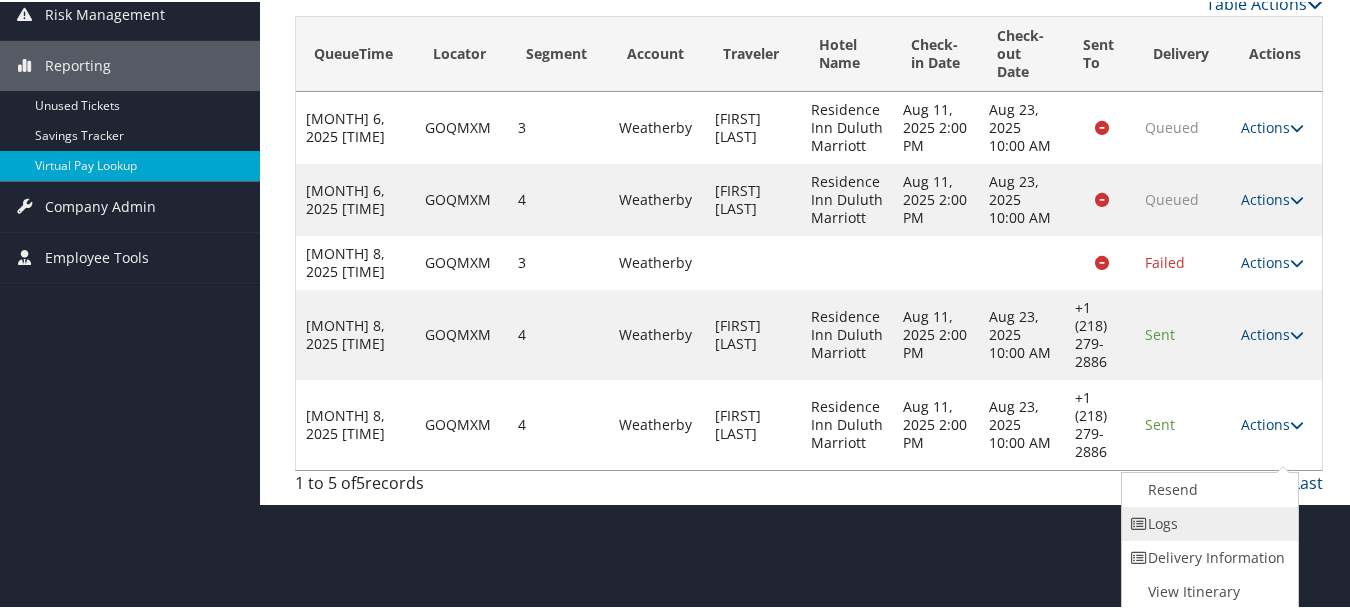 click on "Logs" at bounding box center [1207, 522] 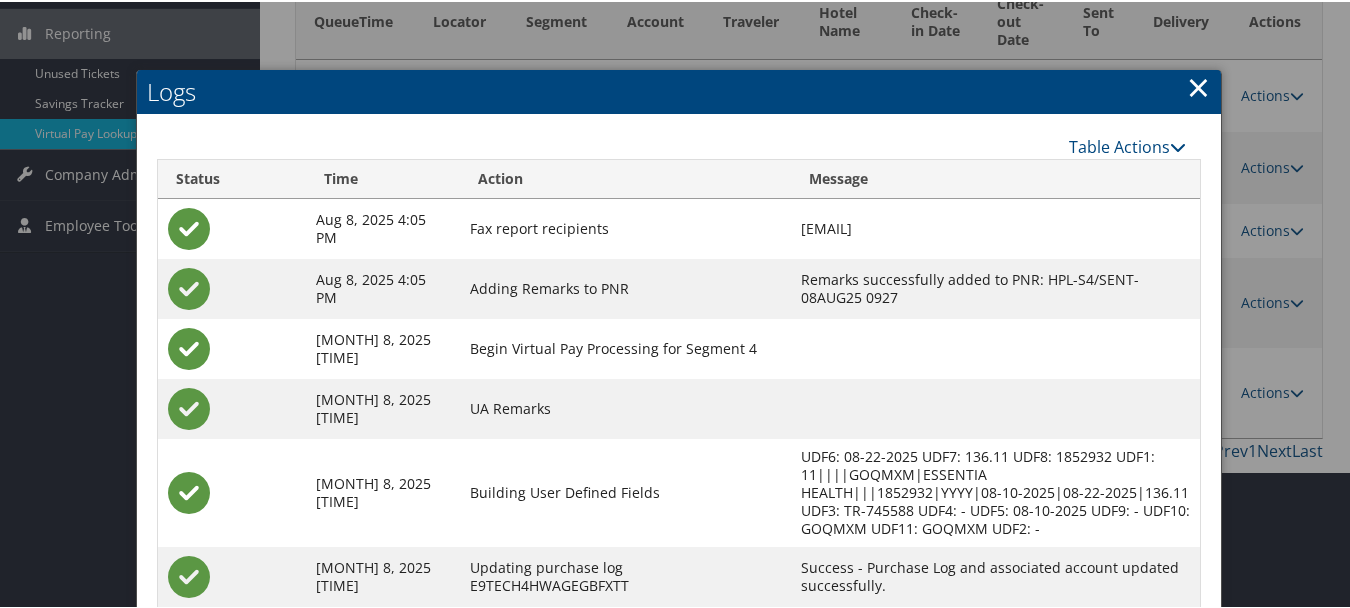 scroll, scrollTop: 474, scrollLeft: 0, axis: vertical 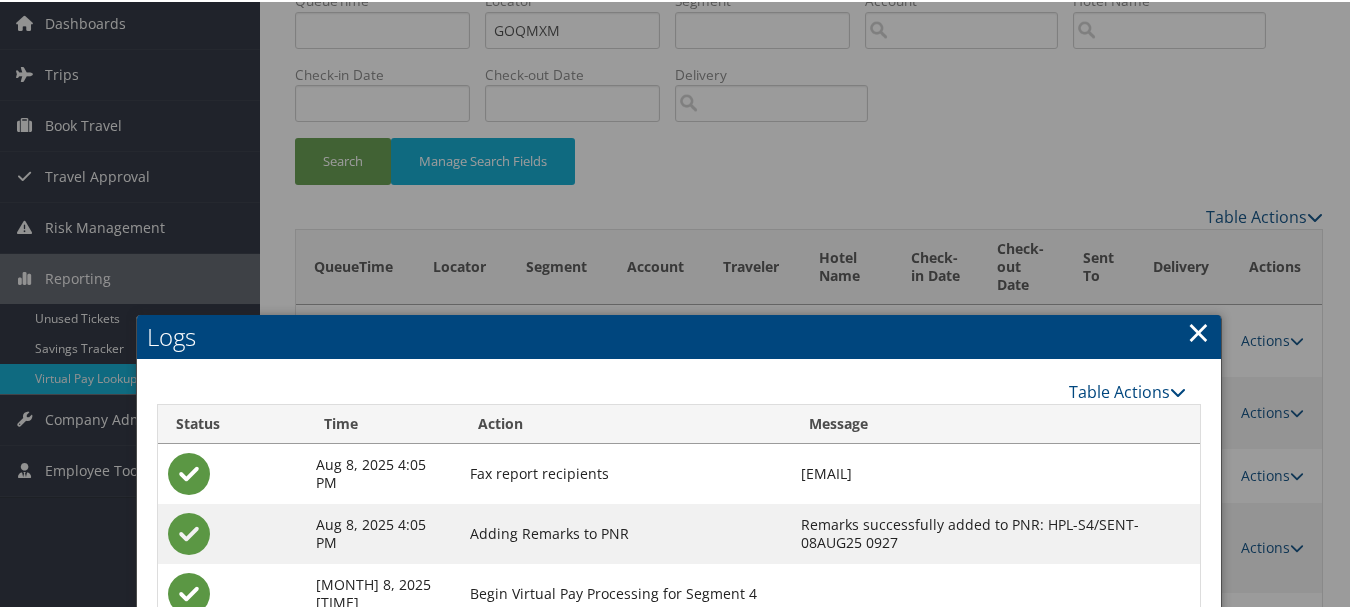 click on "×" at bounding box center (1198, 330) 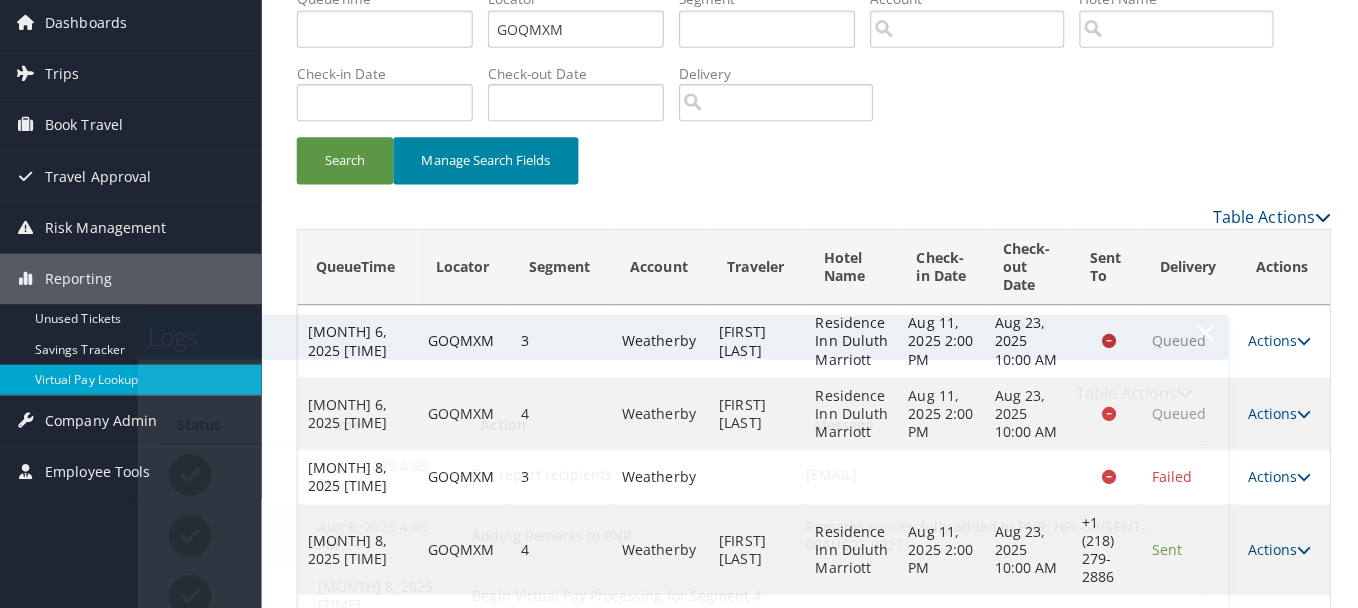 scroll, scrollTop: 0, scrollLeft: 0, axis: both 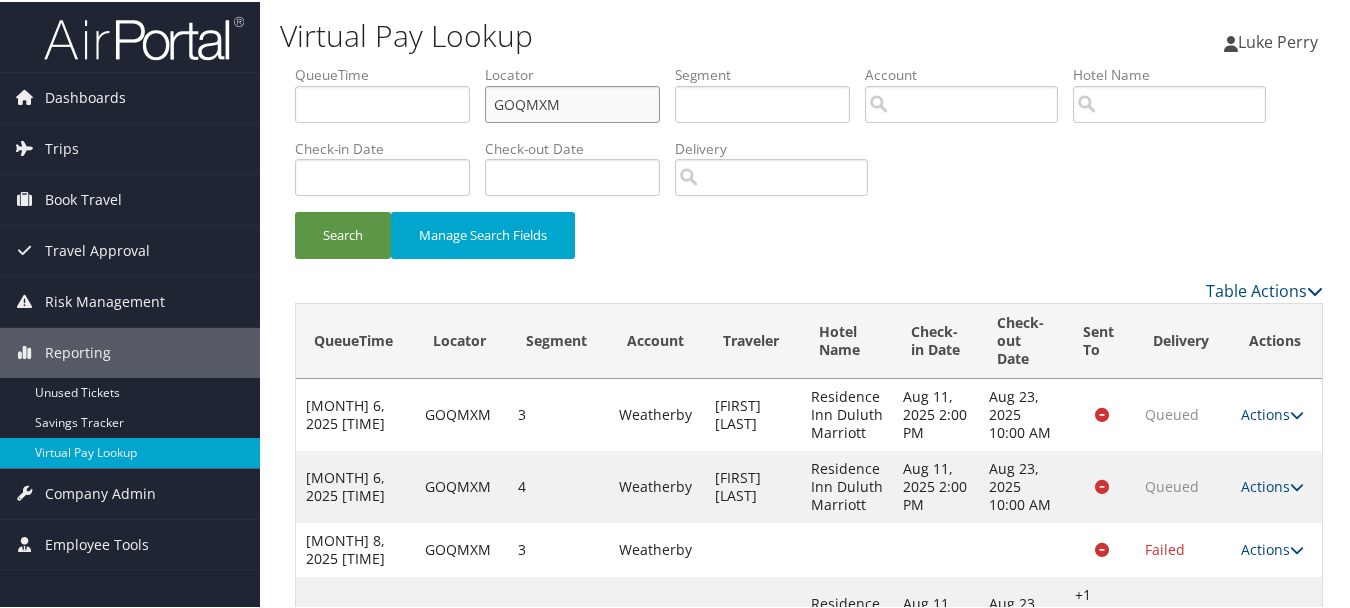 drag, startPoint x: 600, startPoint y: 100, endPoint x: 387, endPoint y: 91, distance: 213.19006 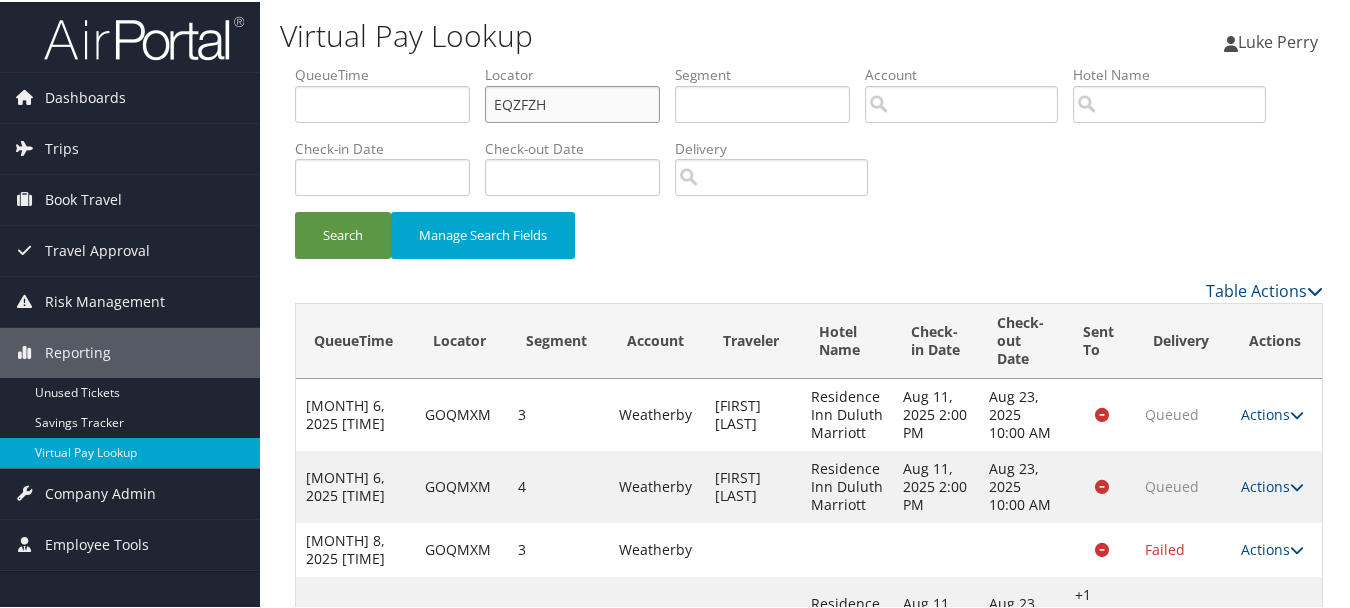 click on "Search" at bounding box center [343, 233] 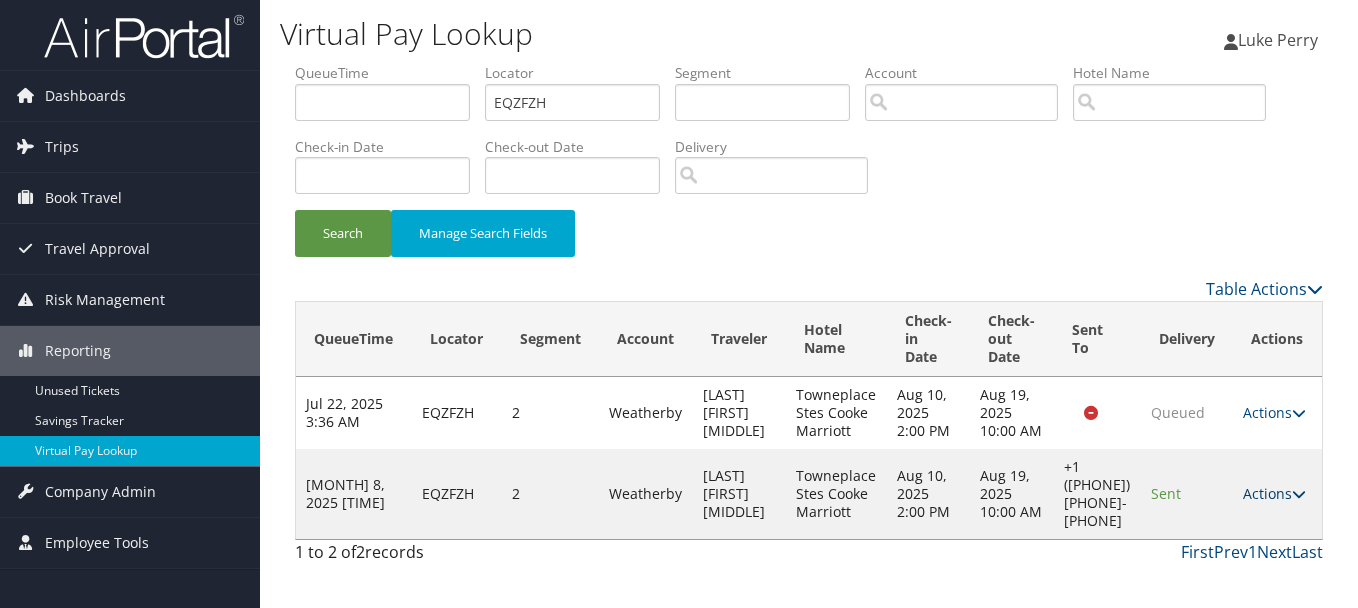 click on "Actions" at bounding box center [1274, 493] 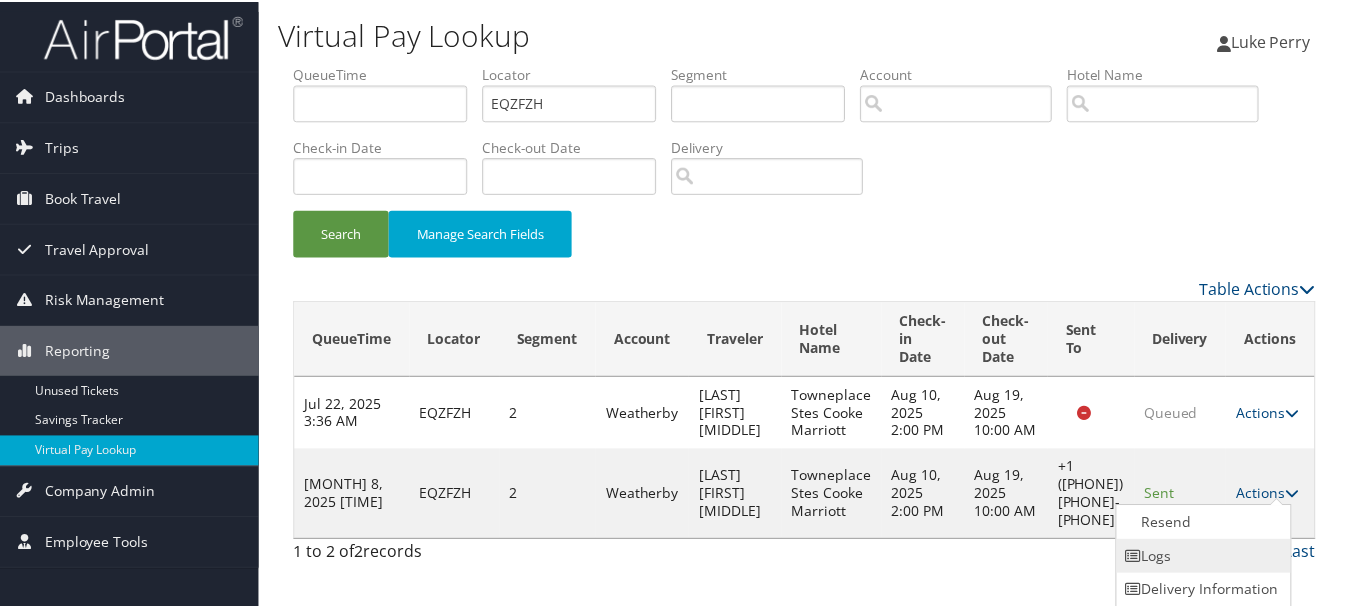 scroll, scrollTop: 35, scrollLeft: 0, axis: vertical 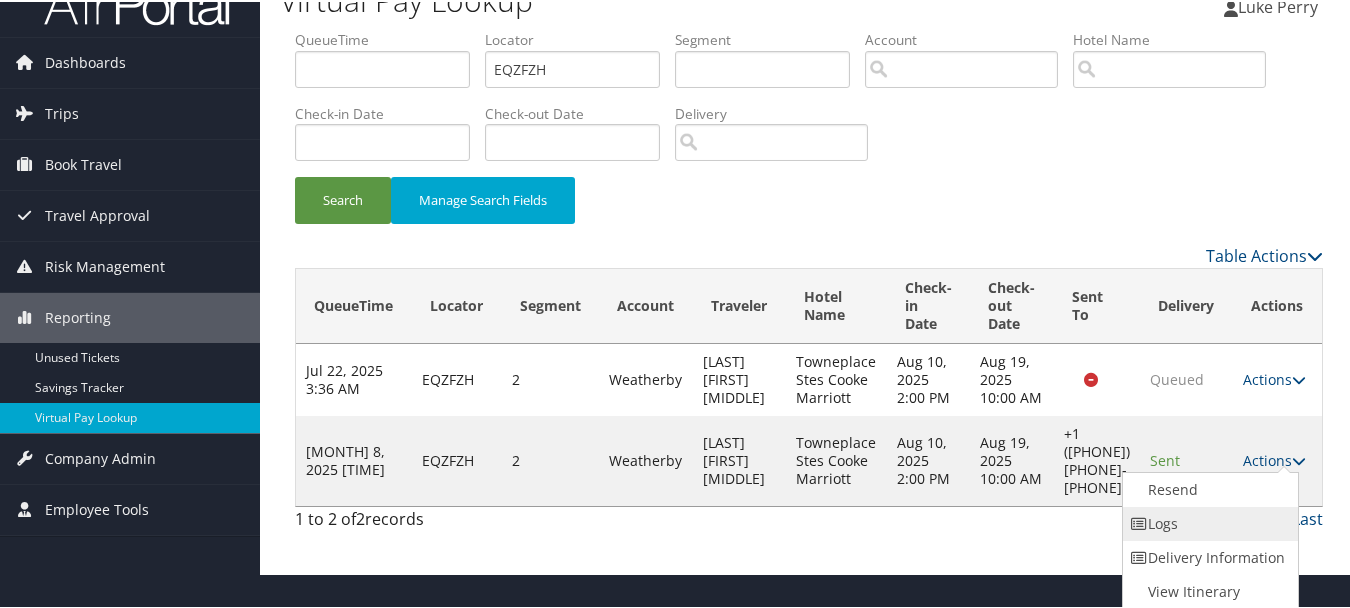 click on "Logs" at bounding box center (1208, 522) 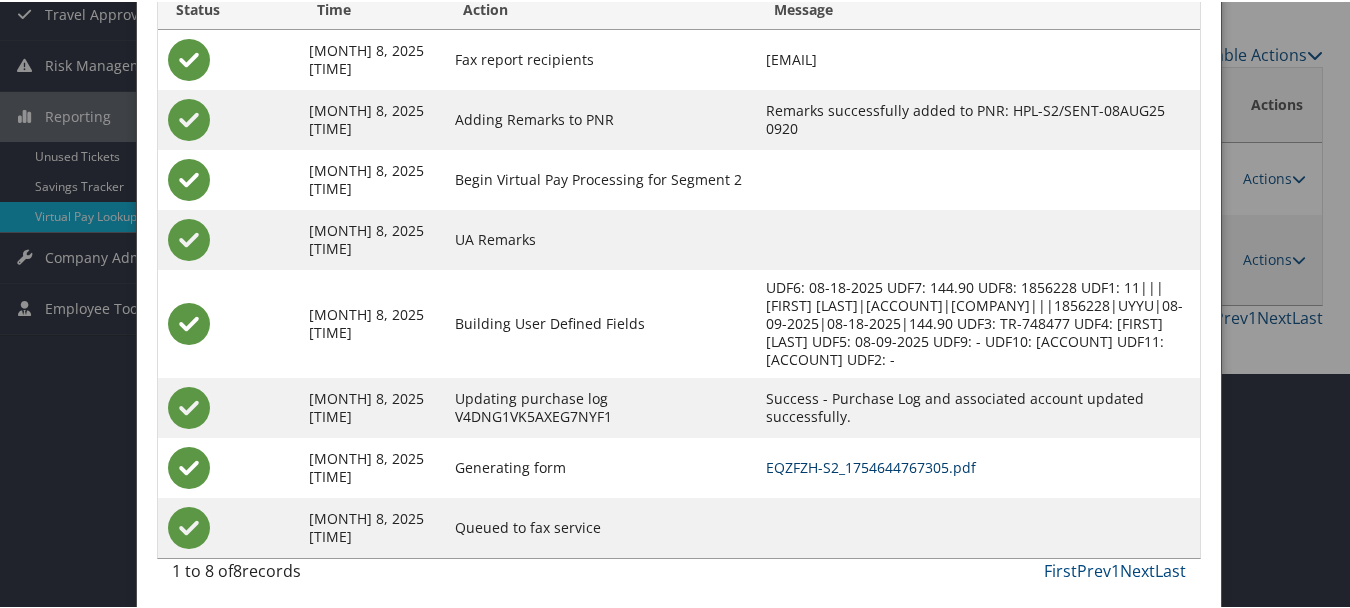 scroll, scrollTop: 240, scrollLeft: 0, axis: vertical 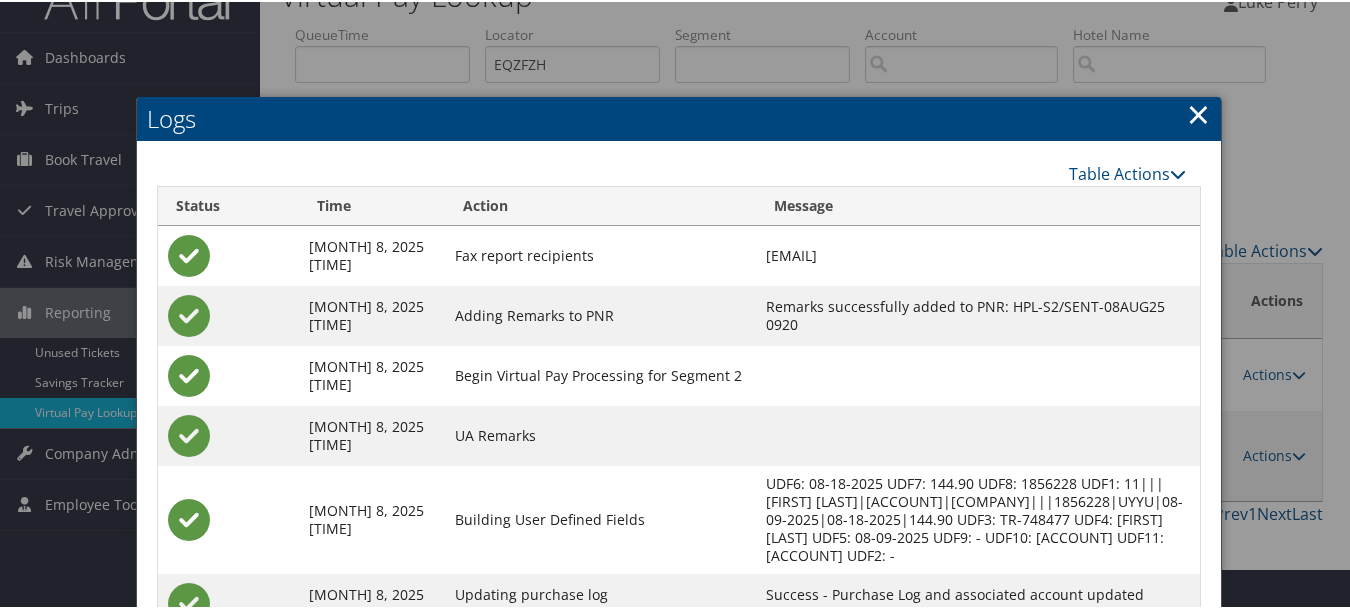 click on "×" at bounding box center (1198, 112) 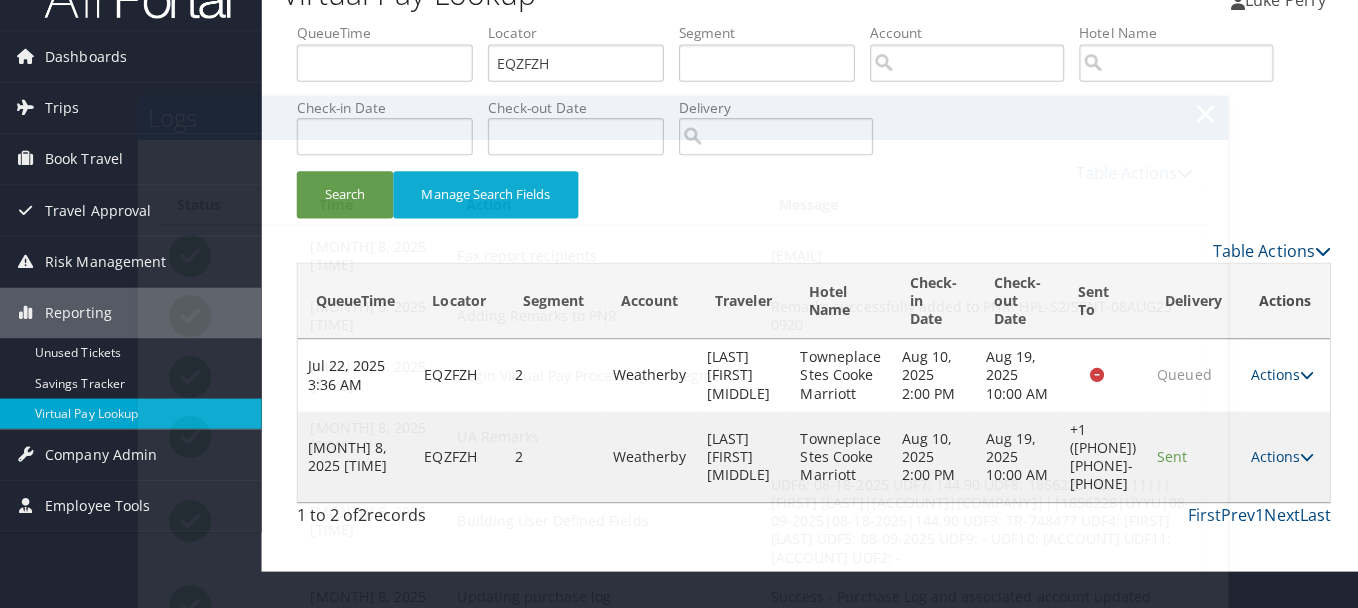 scroll, scrollTop: 0, scrollLeft: 0, axis: both 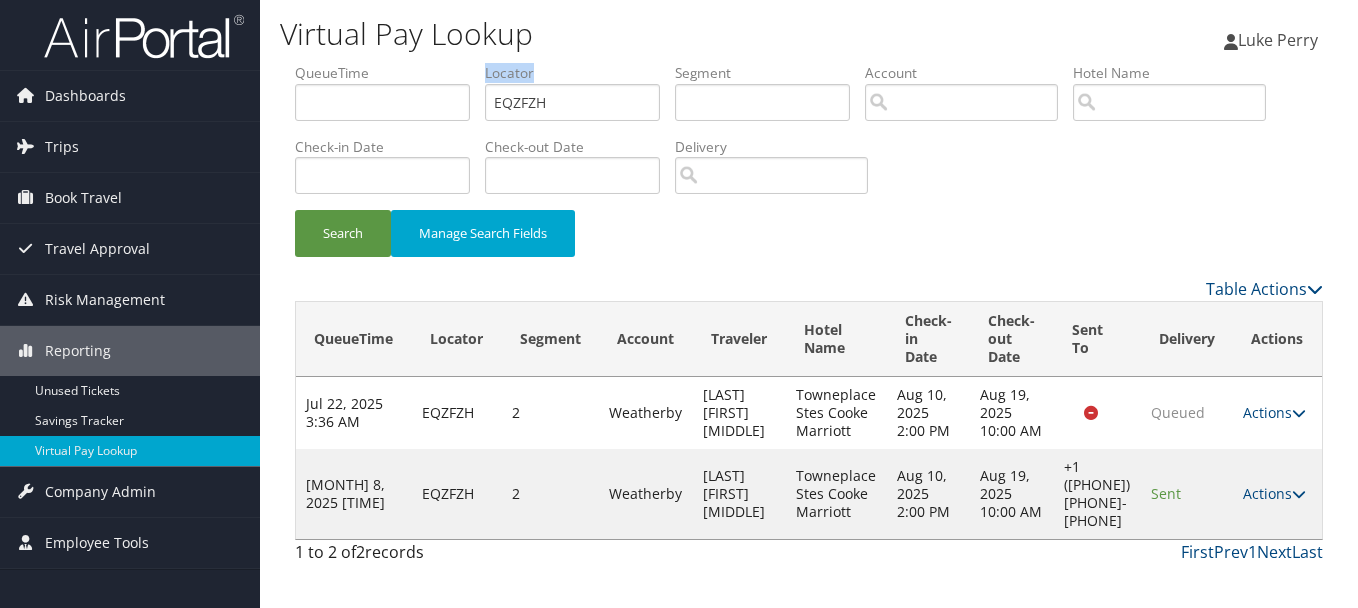 drag, startPoint x: 652, startPoint y: 65, endPoint x: 370, endPoint y: 63, distance: 282.00708 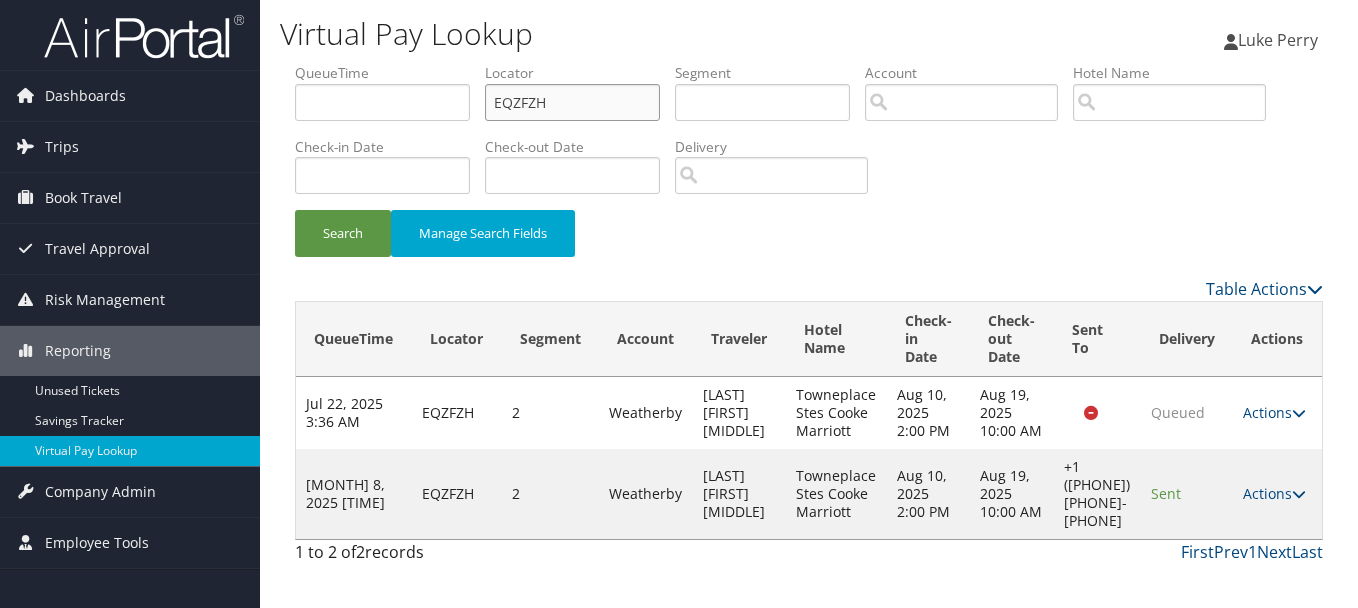 drag, startPoint x: 370, startPoint y: 63, endPoint x: 595, endPoint y: 103, distance: 228.5279 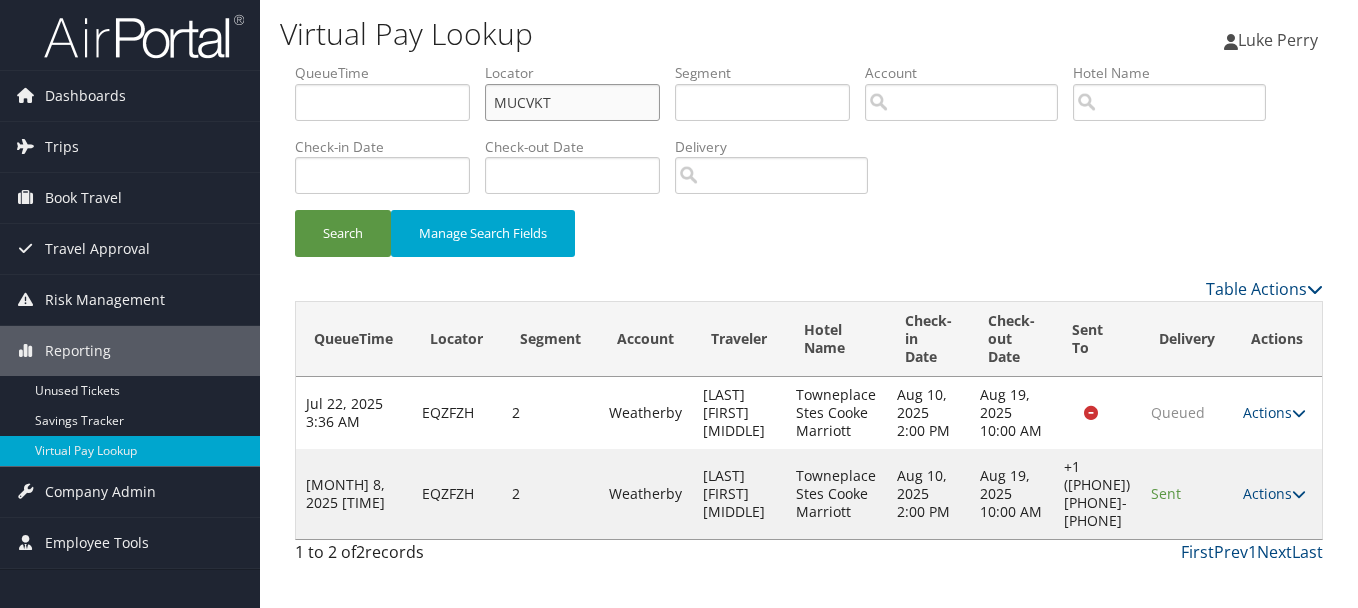 click on "Search" at bounding box center (343, 233) 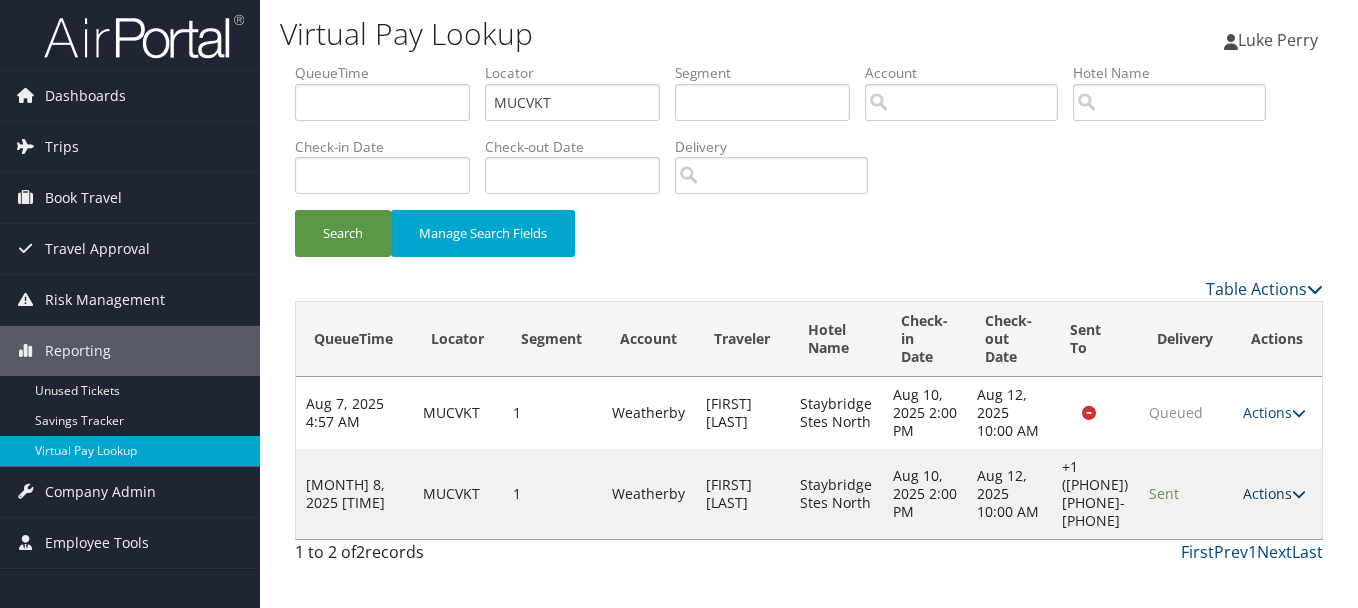 click at bounding box center [1299, 494] 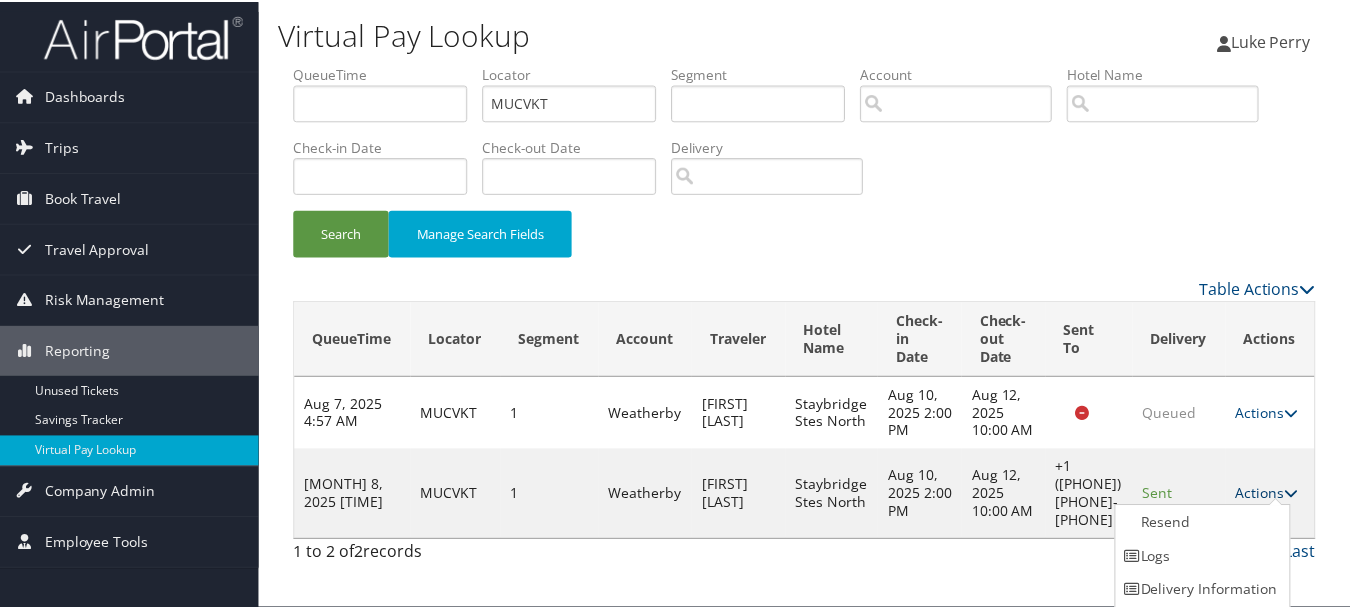 scroll, scrollTop: 35, scrollLeft: 0, axis: vertical 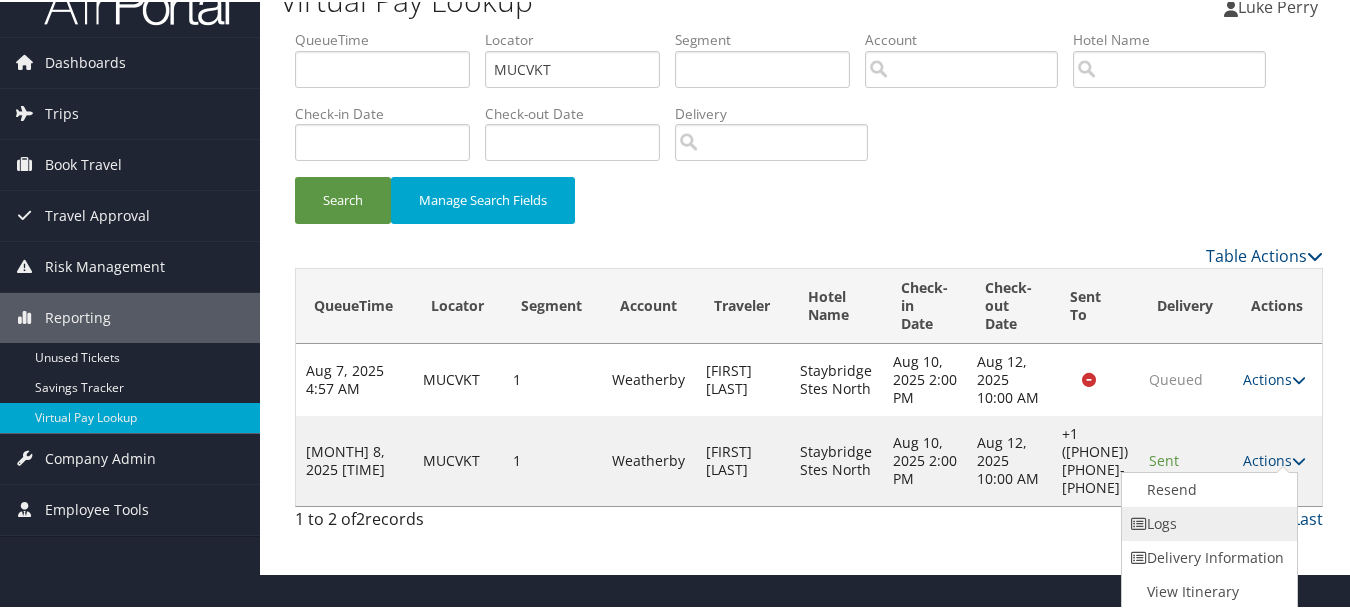 click on "Logs" at bounding box center [1207, 522] 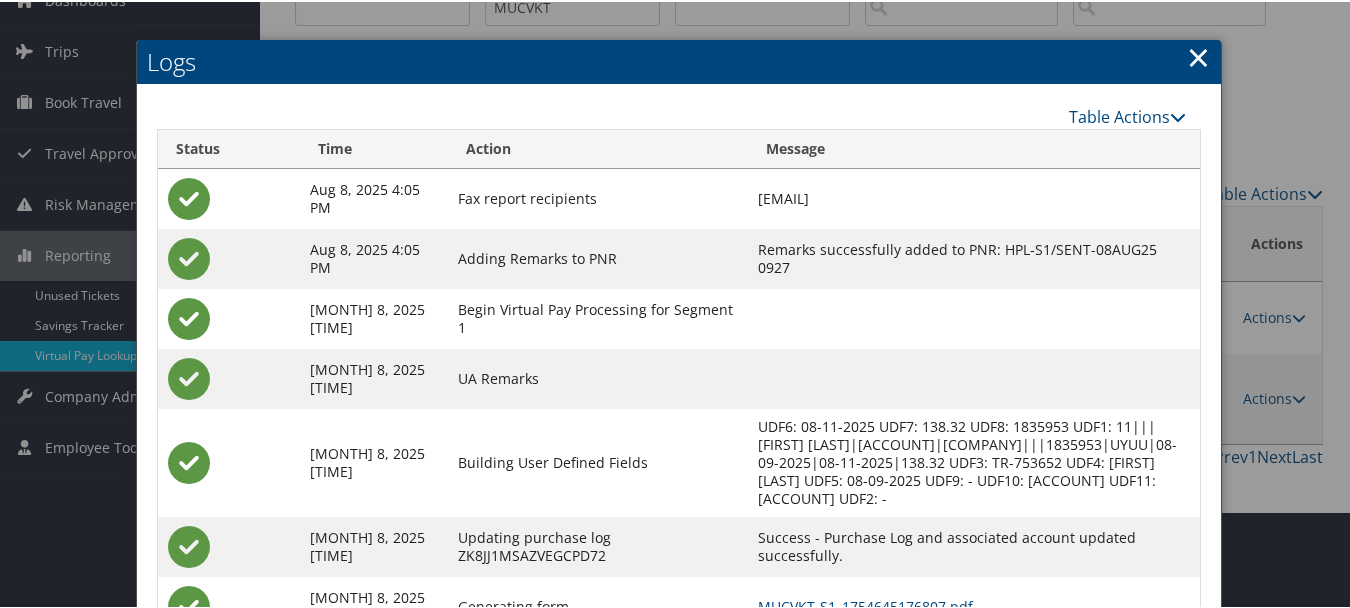 scroll, scrollTop: 222, scrollLeft: 0, axis: vertical 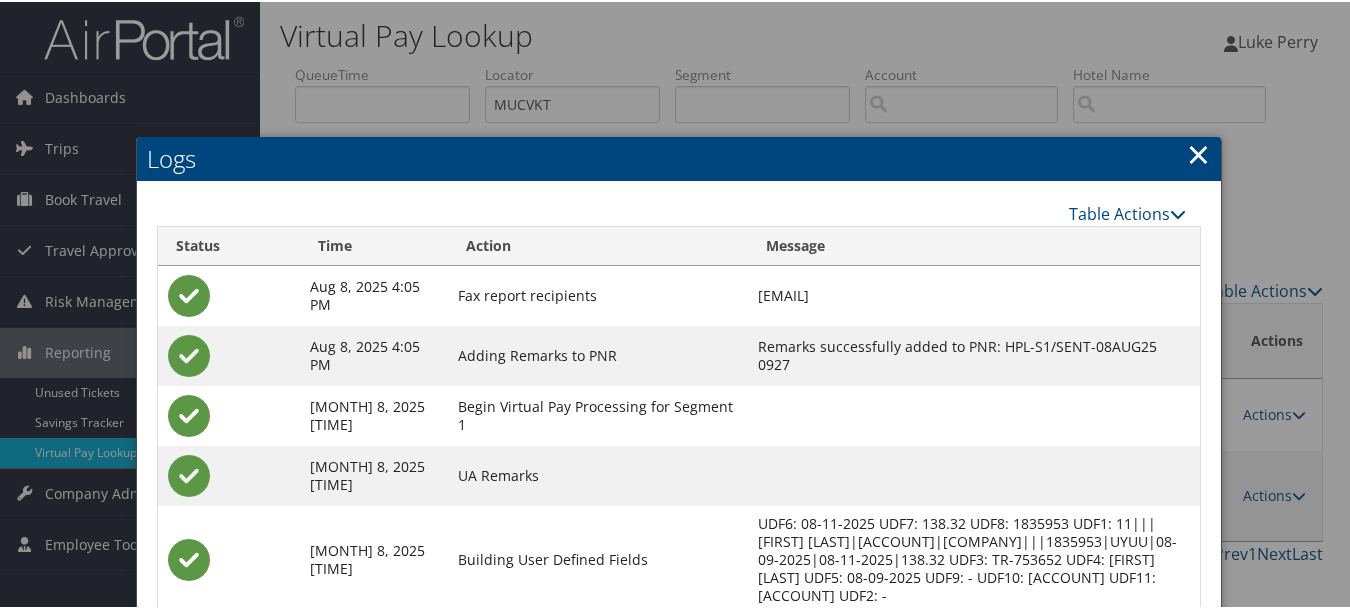 click on "×" at bounding box center [1198, 152] 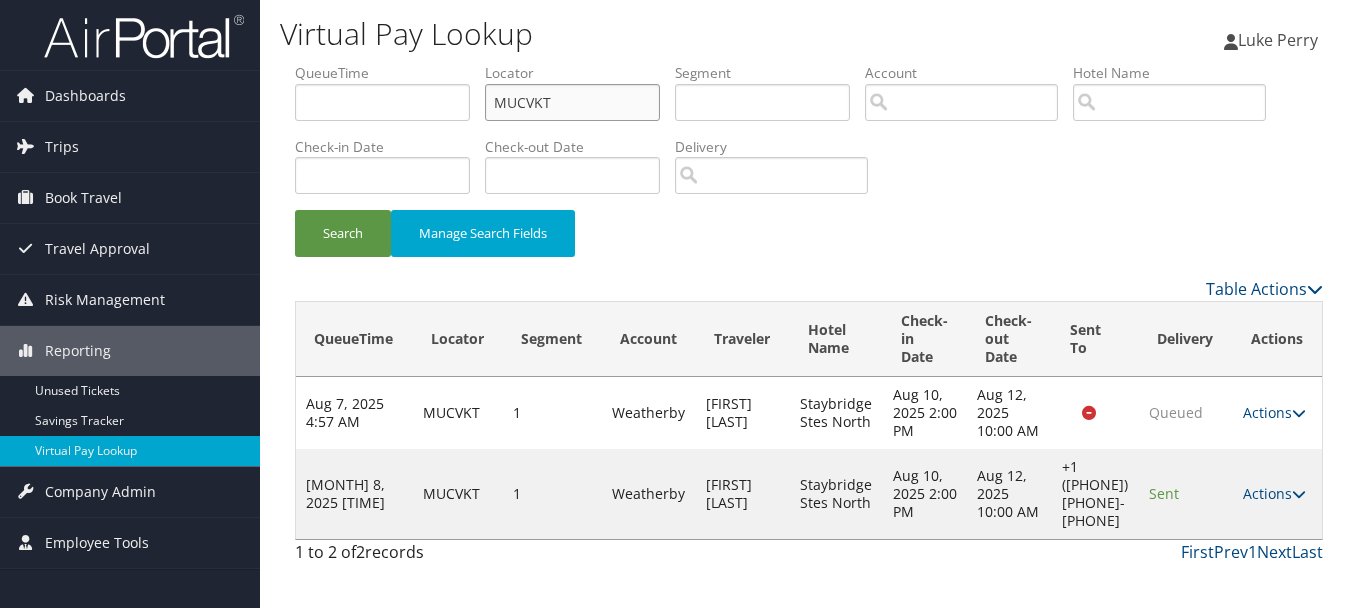 click on "QueueTime Locator MUCVKT Segment Account Traveler Hotel Name Check-in Date Check-out Date Delivery" at bounding box center [809, 63] 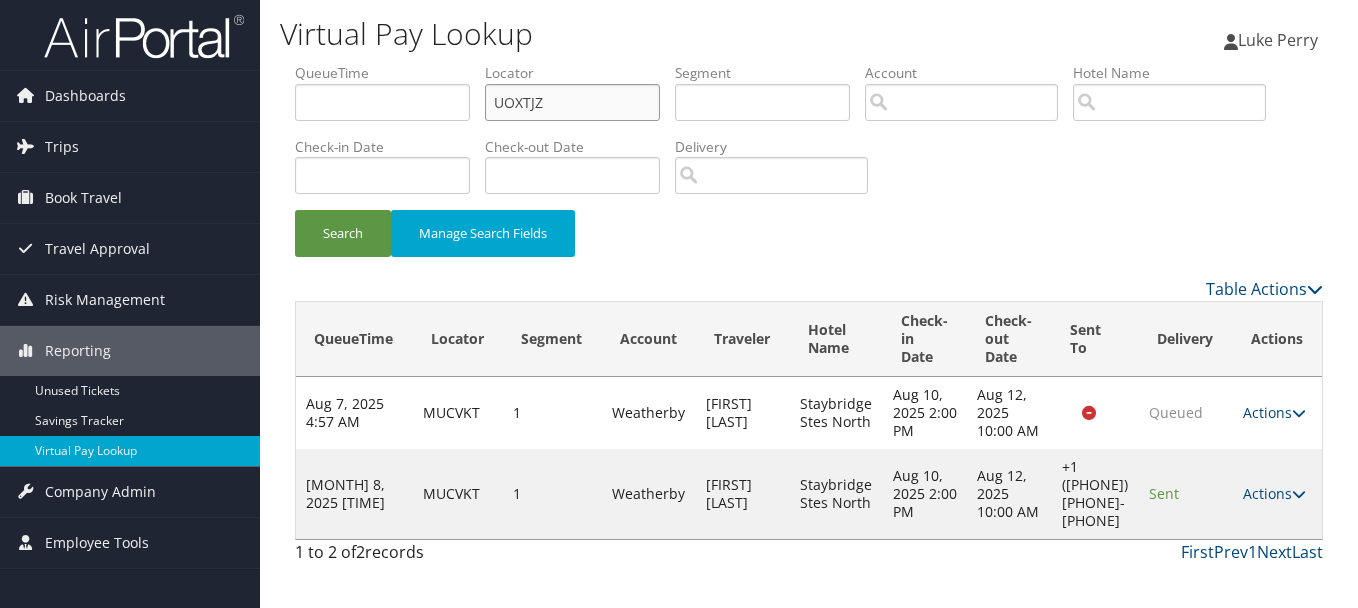 click on "Search" at bounding box center [343, 233] 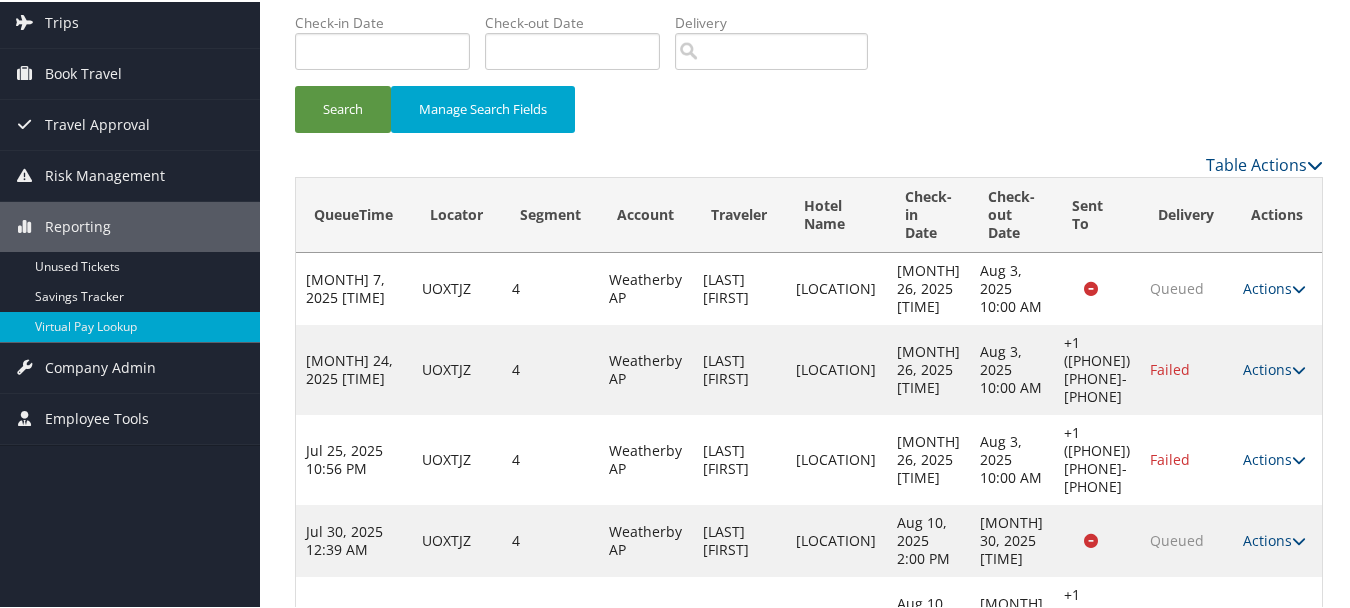 scroll, scrollTop: 218, scrollLeft: 0, axis: vertical 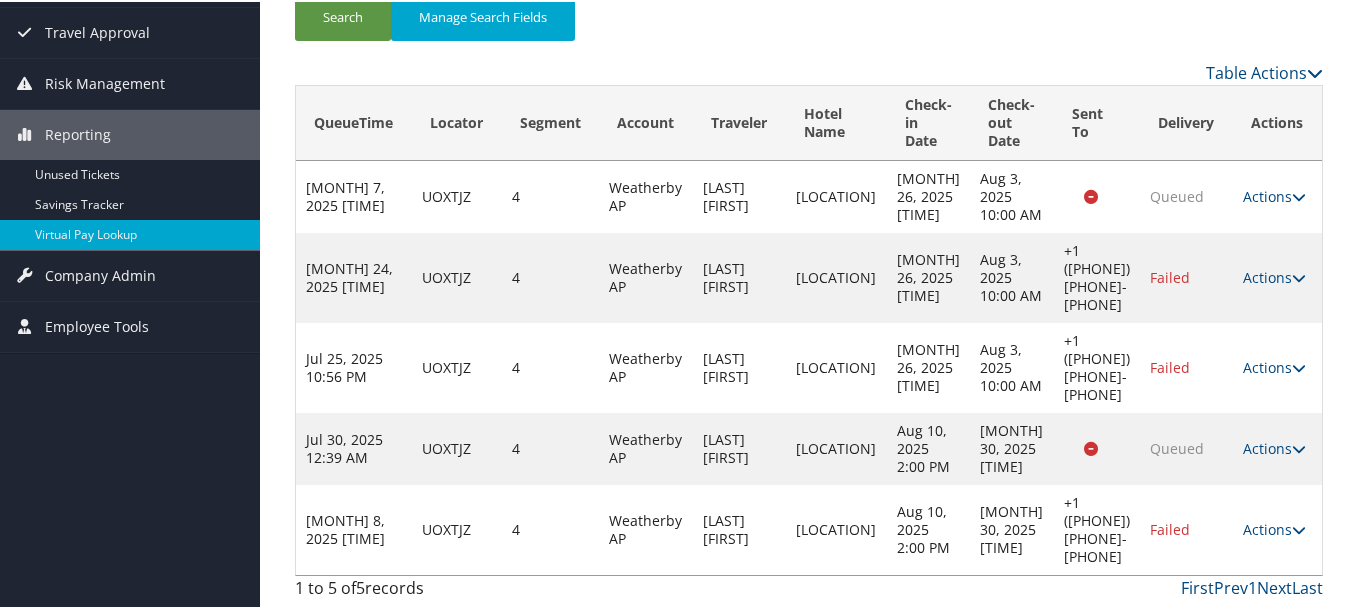 click on "Actions   Resend  Logs  Delivery Information  View Itinerary" at bounding box center [1277, 528] 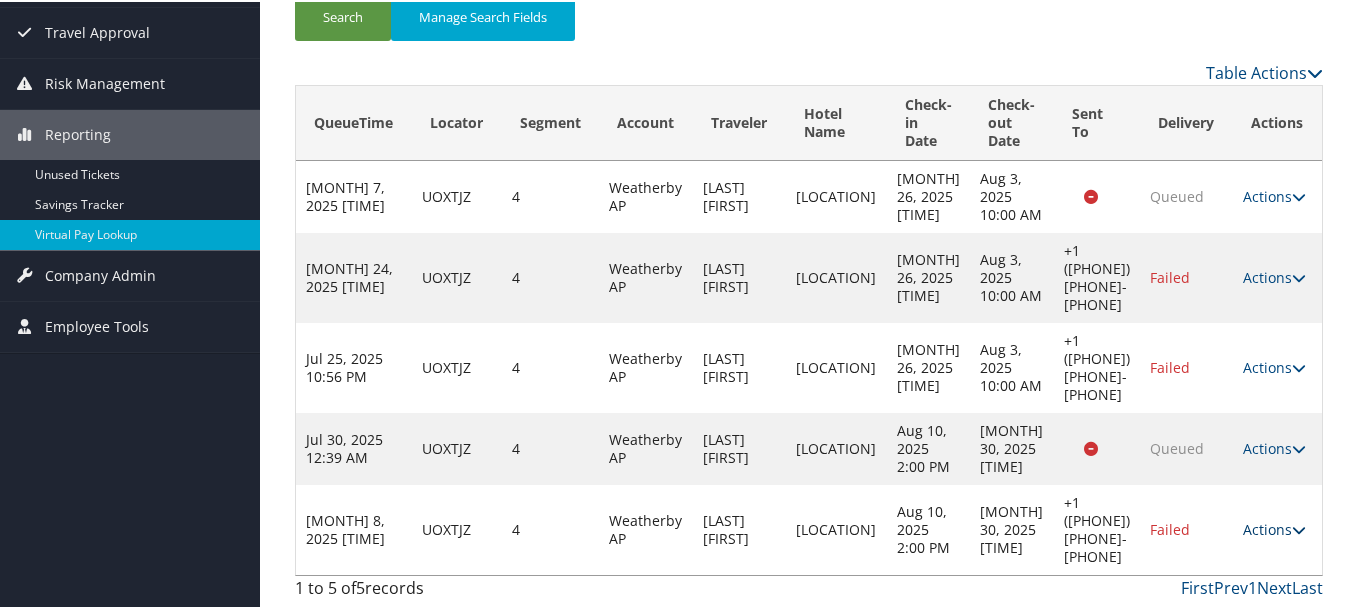 click on "Actions" at bounding box center [1274, 527] 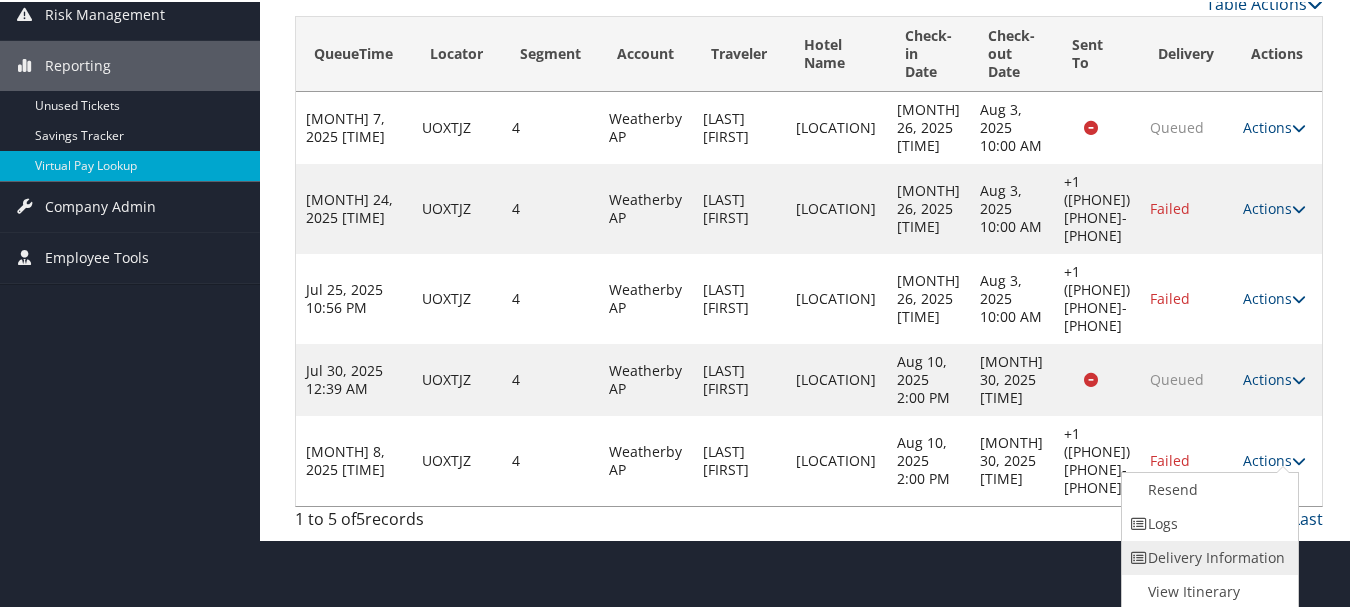 click on "Delivery Information" at bounding box center (1207, 556) 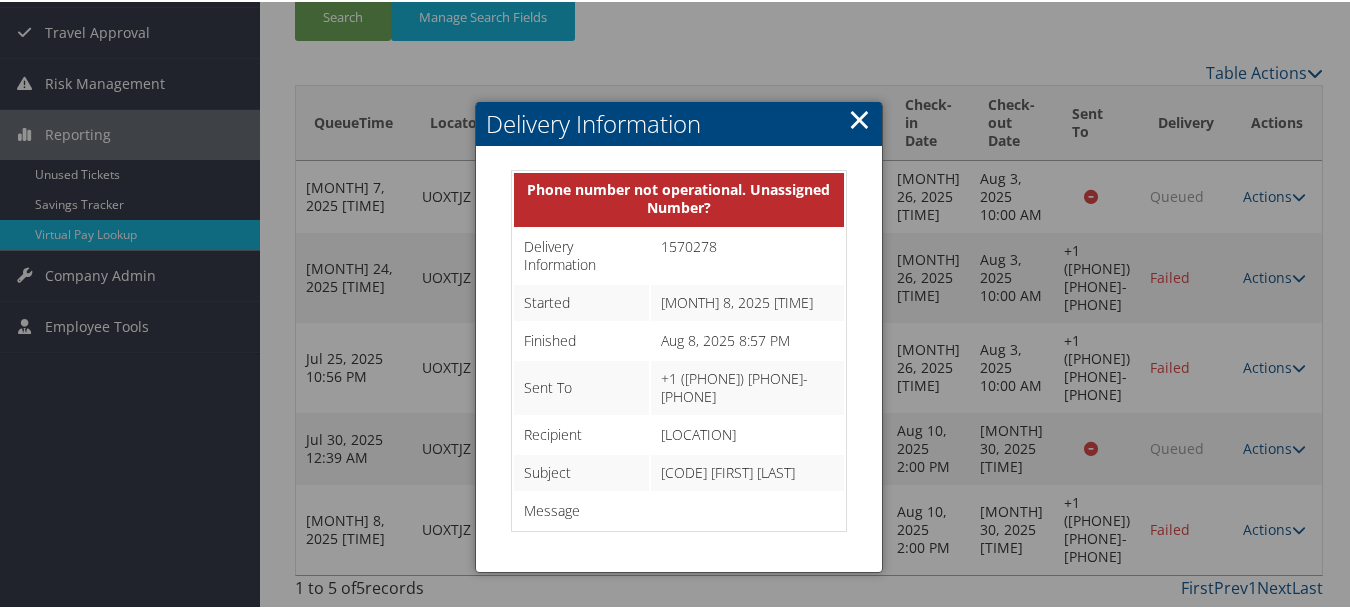 click on "×" at bounding box center (859, 117) 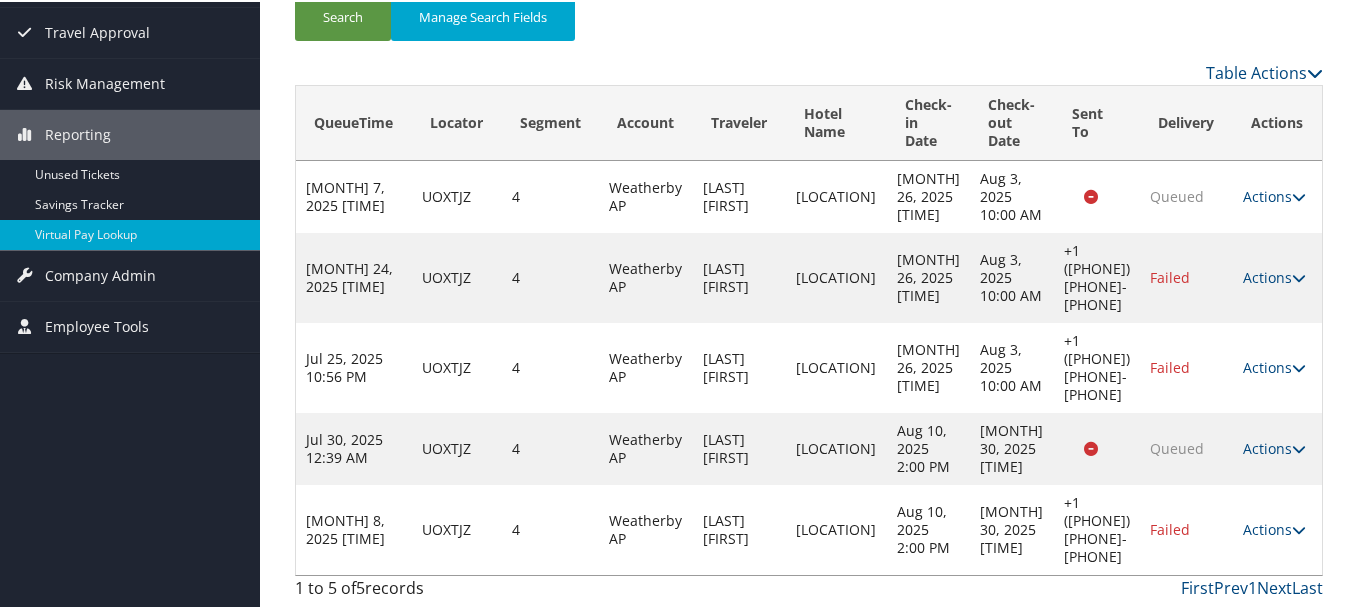 click on "Actions   Resend  Logs  Delivery Information  View Itinerary" at bounding box center [1277, 528] 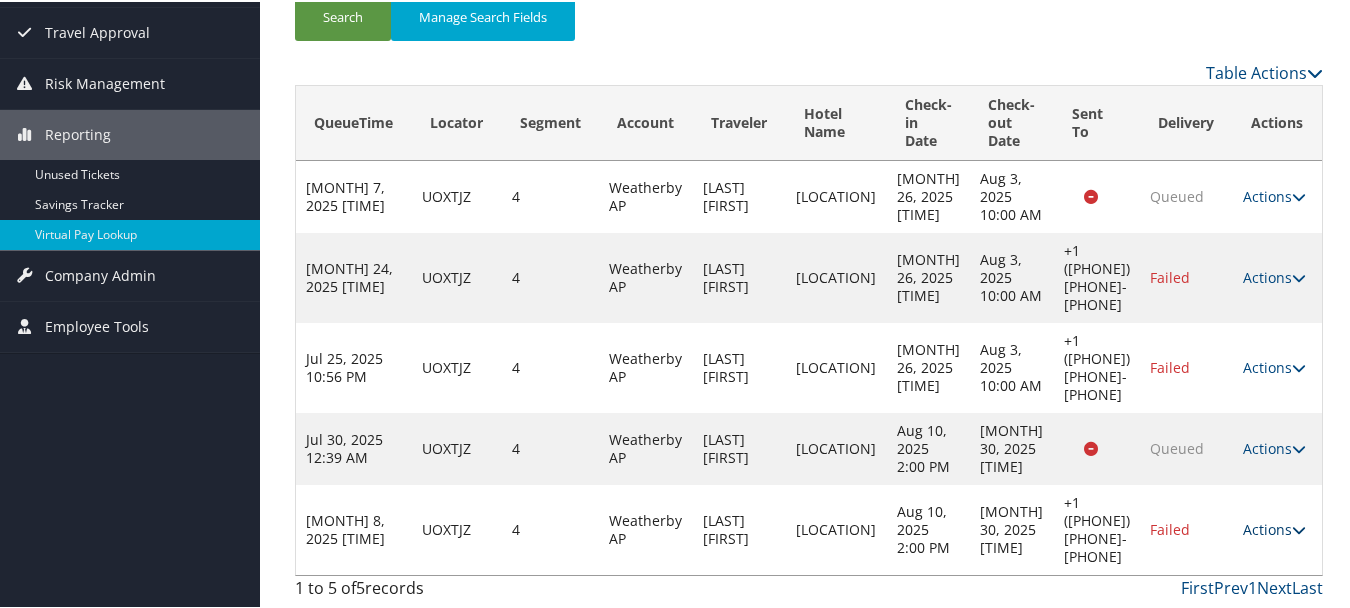 click on "Actions" at bounding box center (1274, 527) 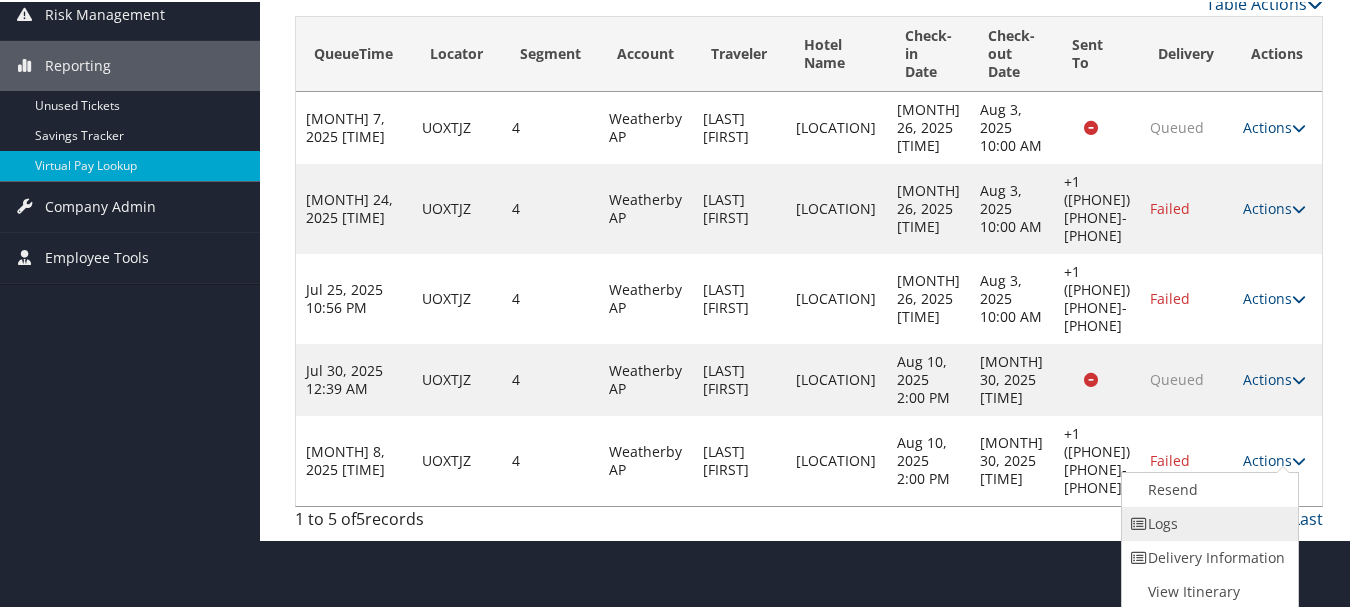 click on "Logs" at bounding box center [1207, 522] 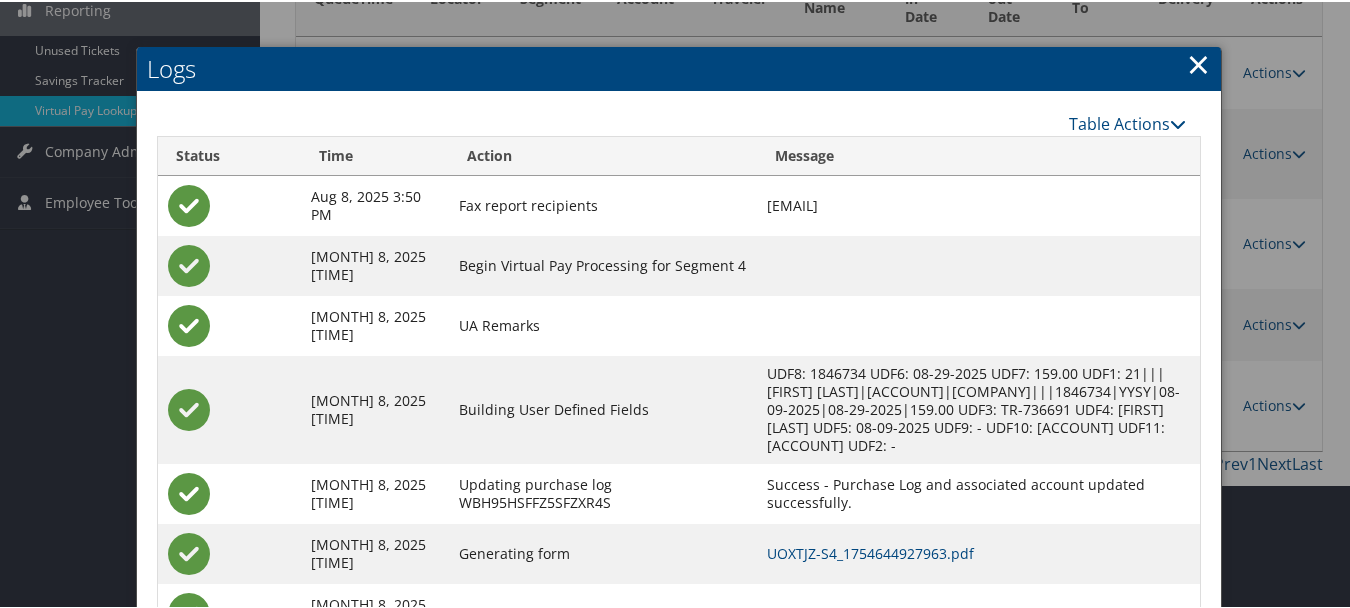 scroll, scrollTop: 432, scrollLeft: 0, axis: vertical 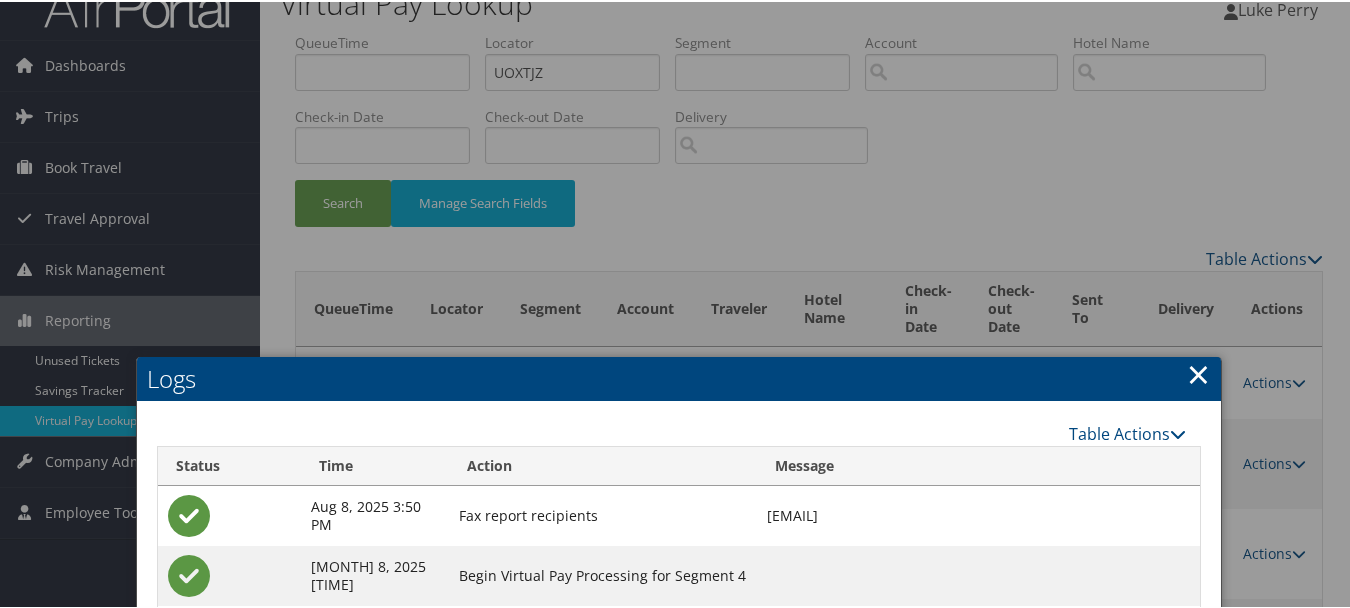 click on "×" at bounding box center (1198, 372) 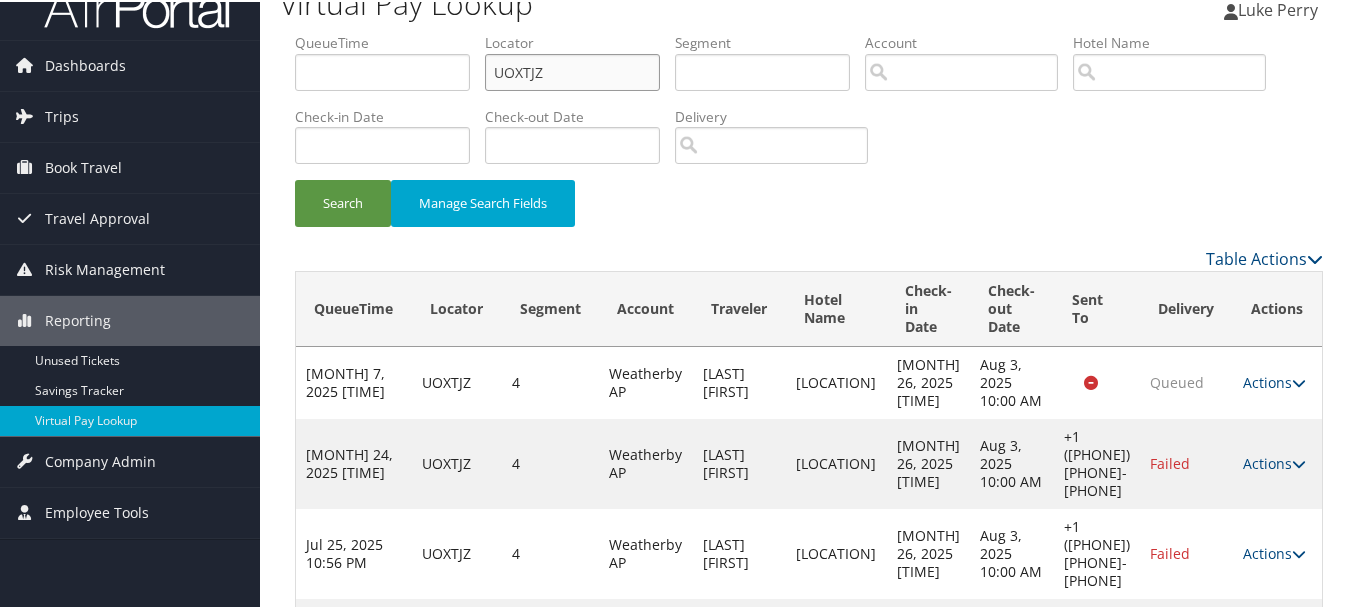 drag, startPoint x: 602, startPoint y: 77, endPoint x: 409, endPoint y: 73, distance: 193.04144 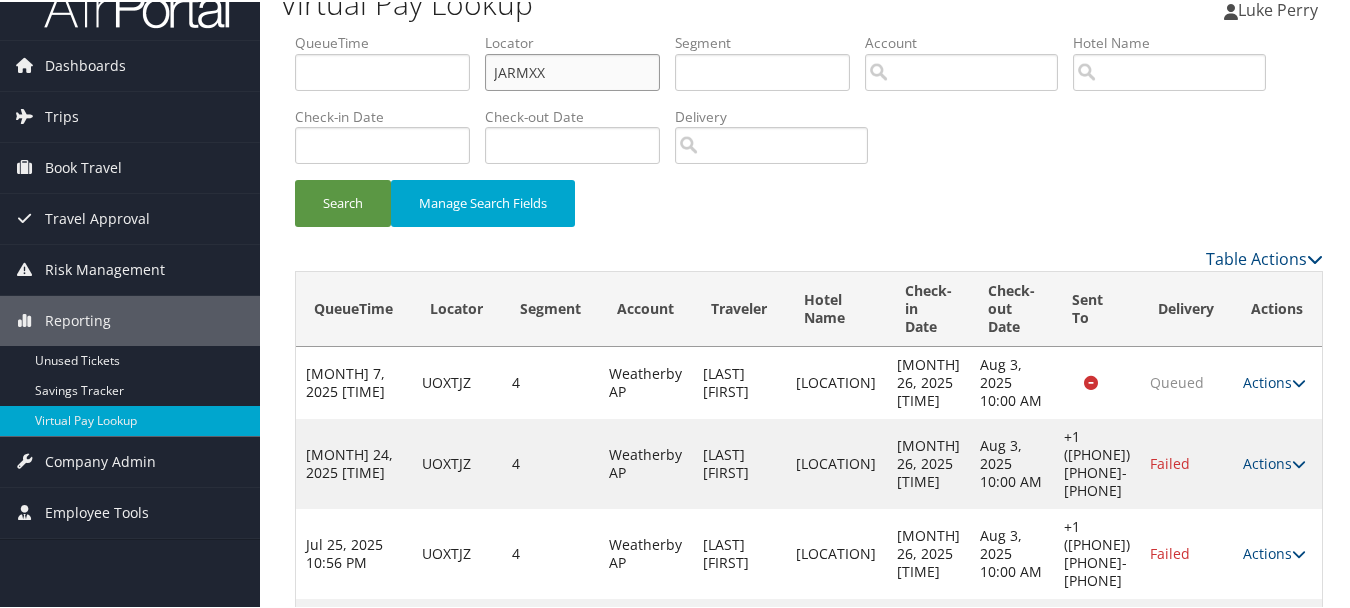 click on "Search" at bounding box center (343, 201) 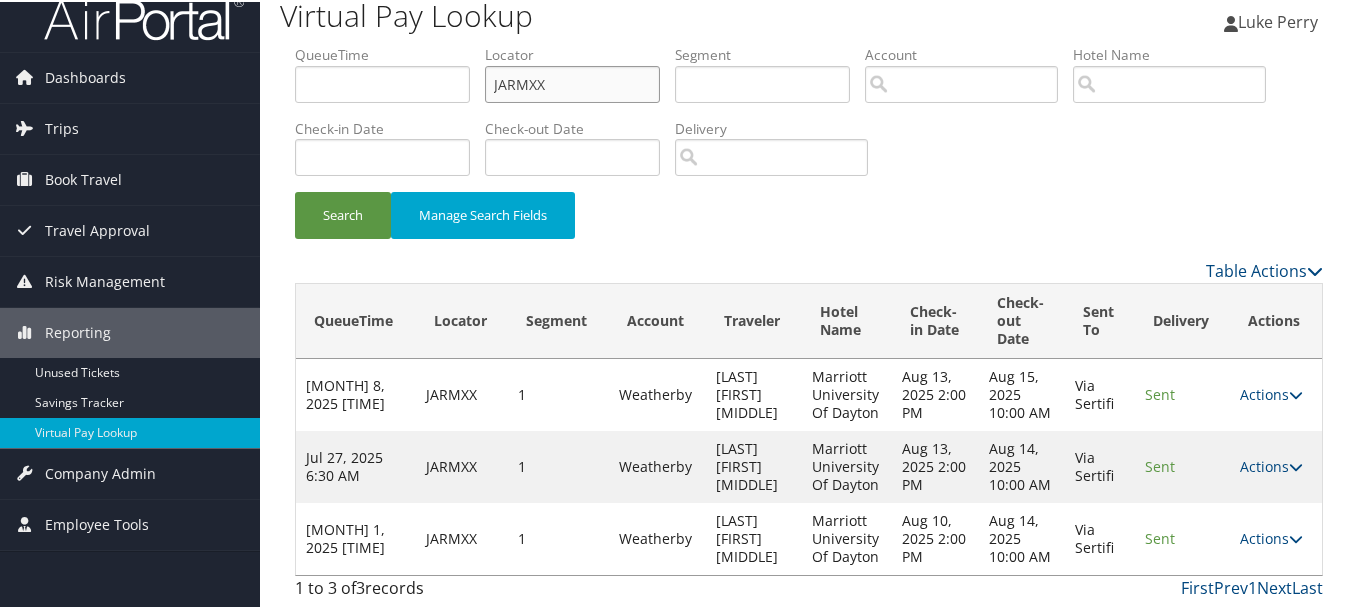 scroll, scrollTop: 20, scrollLeft: 0, axis: vertical 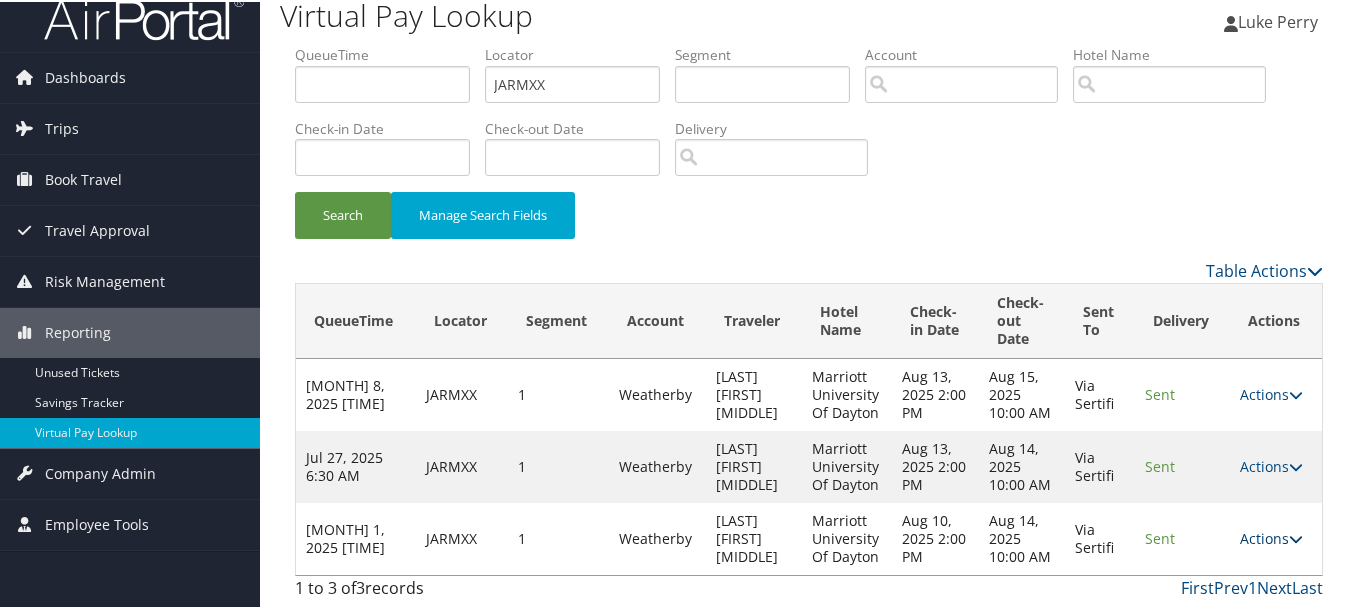 click on "Actions" at bounding box center [1271, 536] 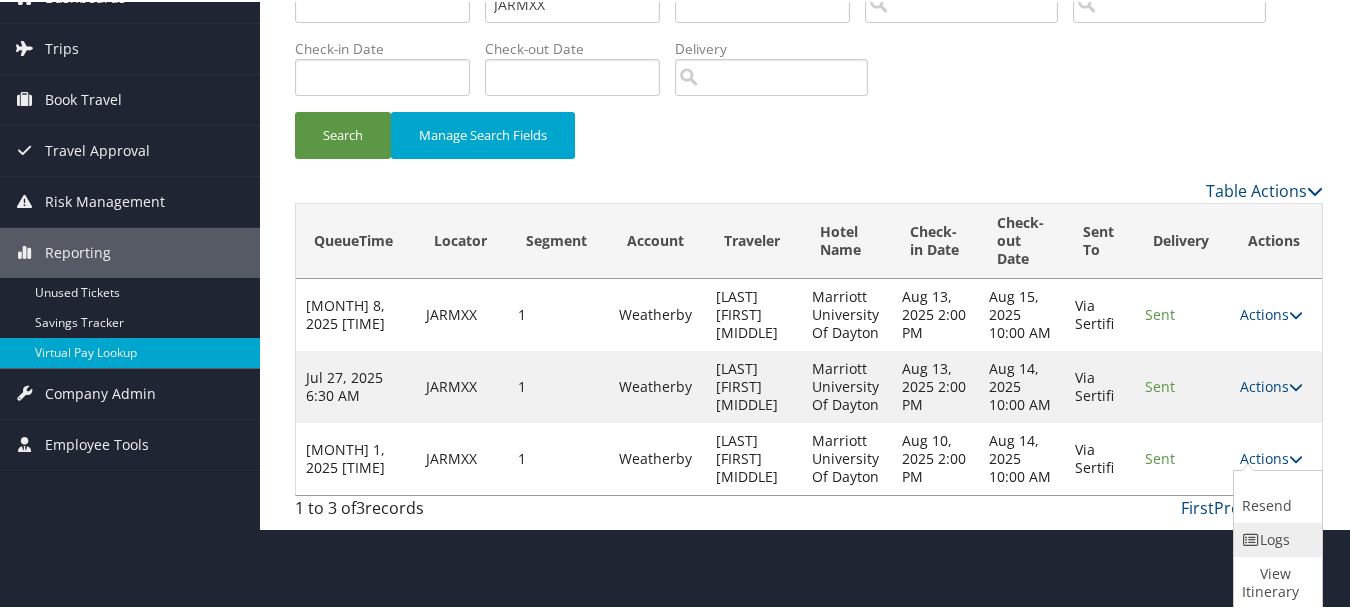 click at bounding box center [1251, 538] 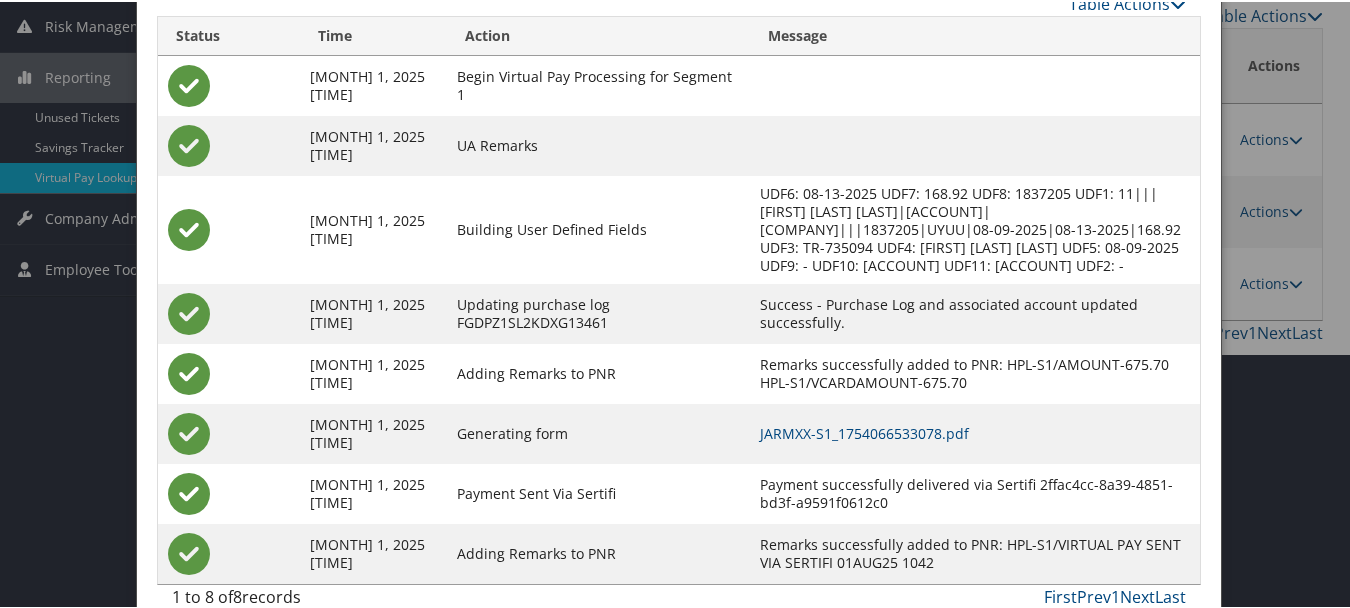 scroll, scrollTop: 305, scrollLeft: 0, axis: vertical 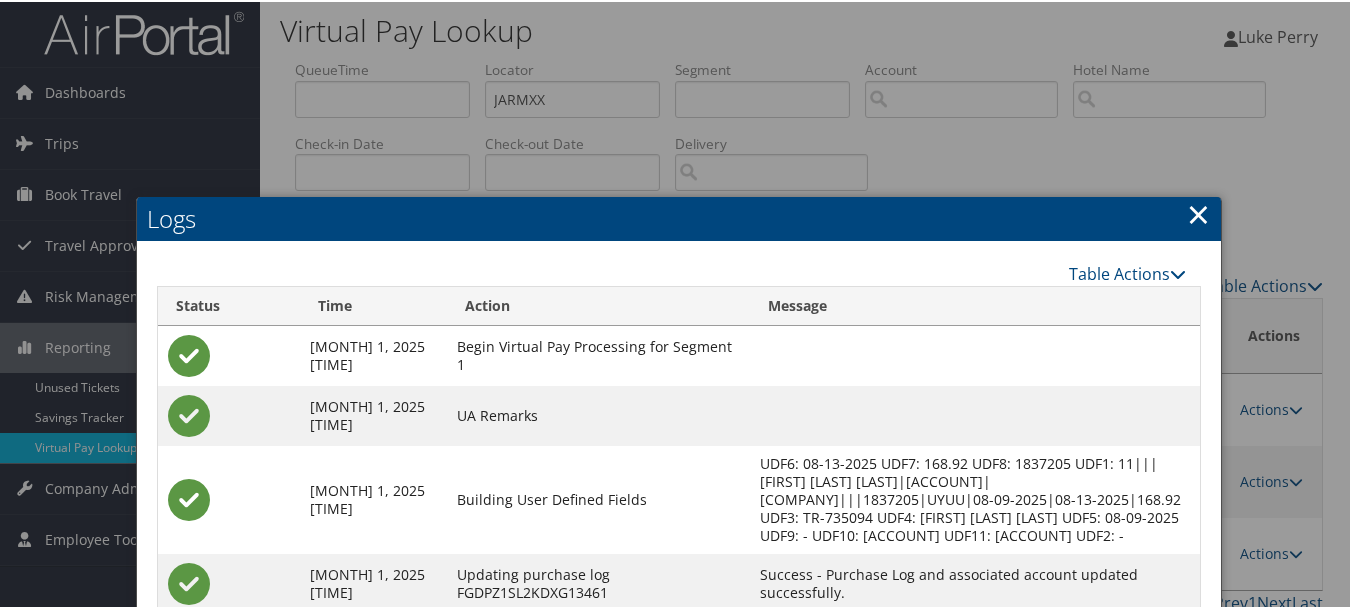 click on "×" at bounding box center (1198, 212) 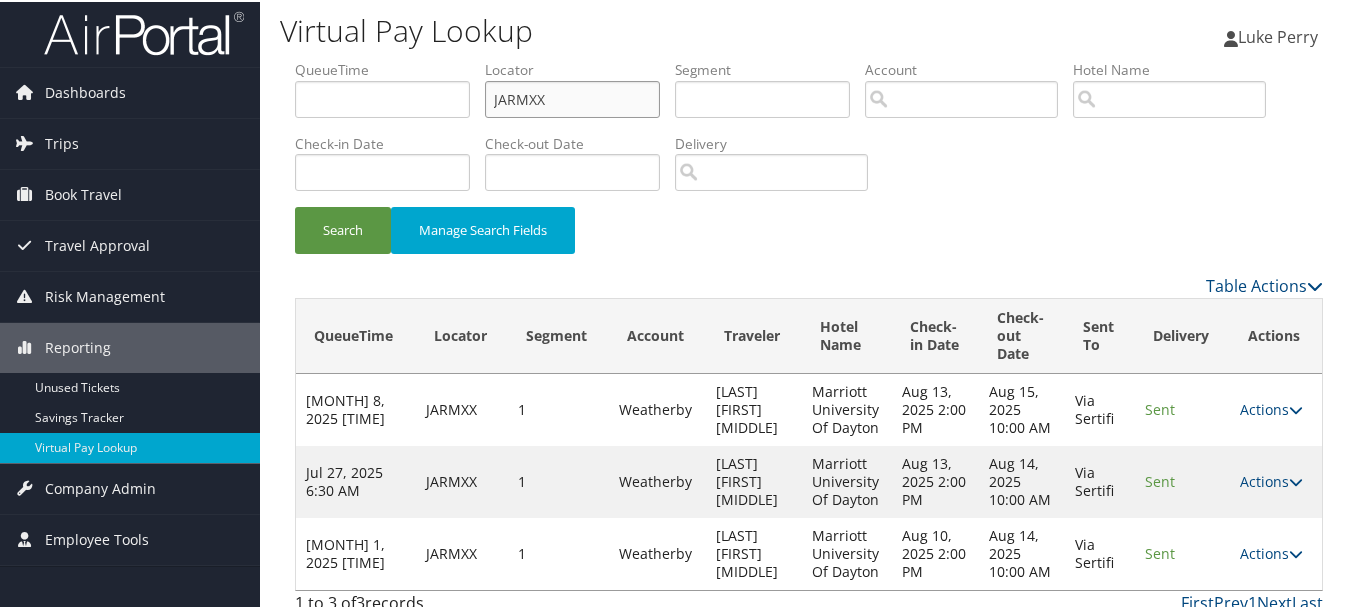 drag, startPoint x: 577, startPoint y: 104, endPoint x: 437, endPoint y: 104, distance: 140 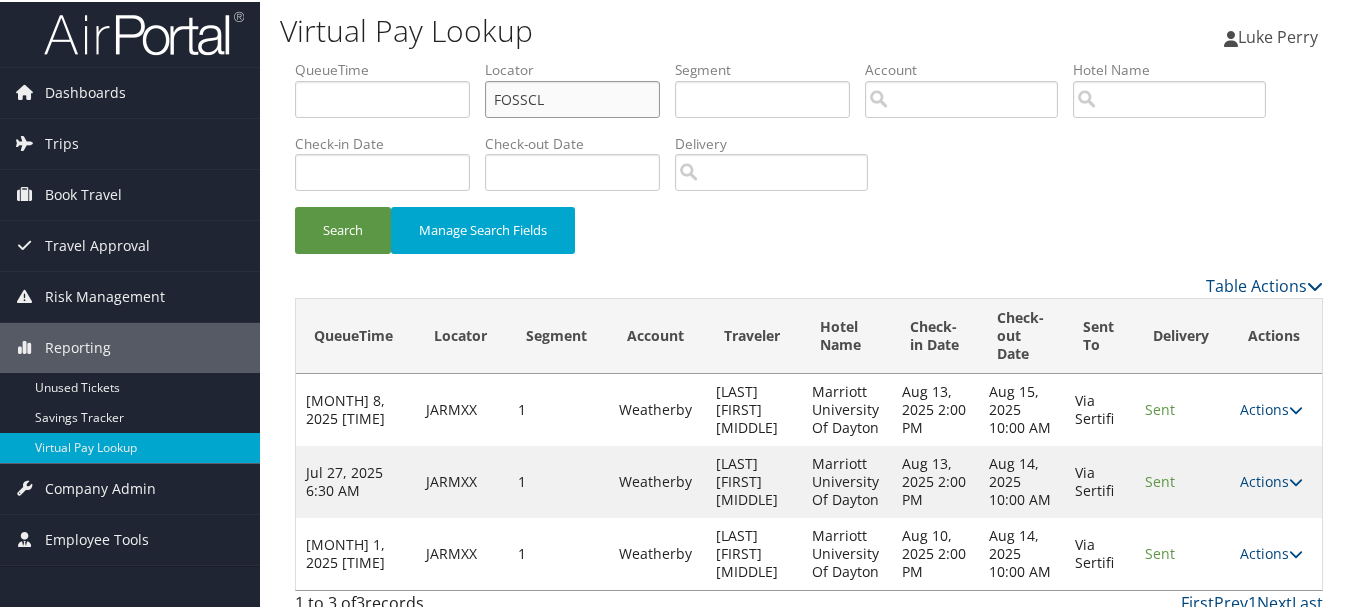click on "Search" at bounding box center [343, 228] 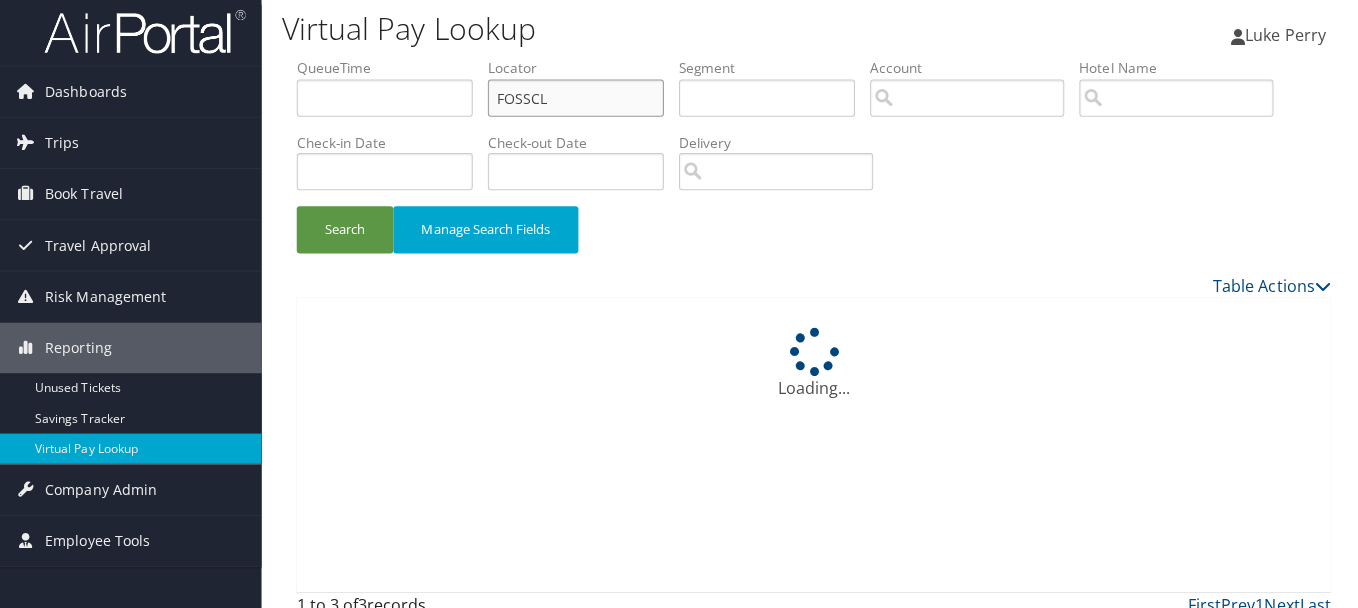 scroll, scrollTop: 0, scrollLeft: 0, axis: both 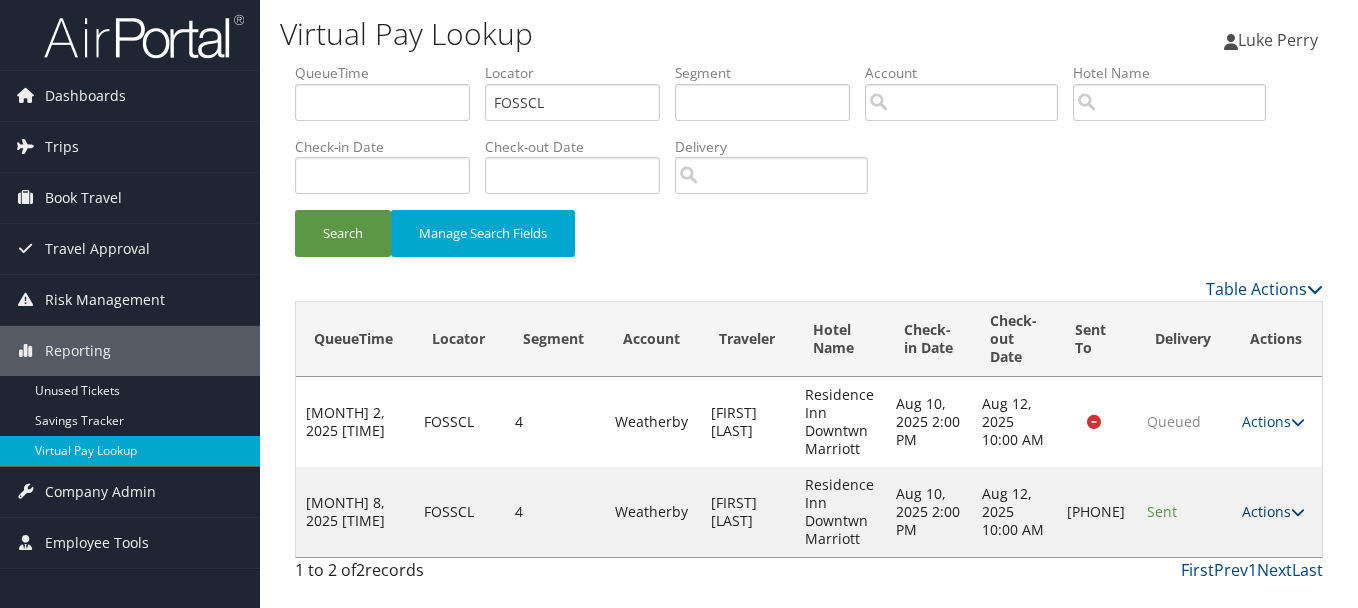 click on "Actions" at bounding box center (1273, 511) 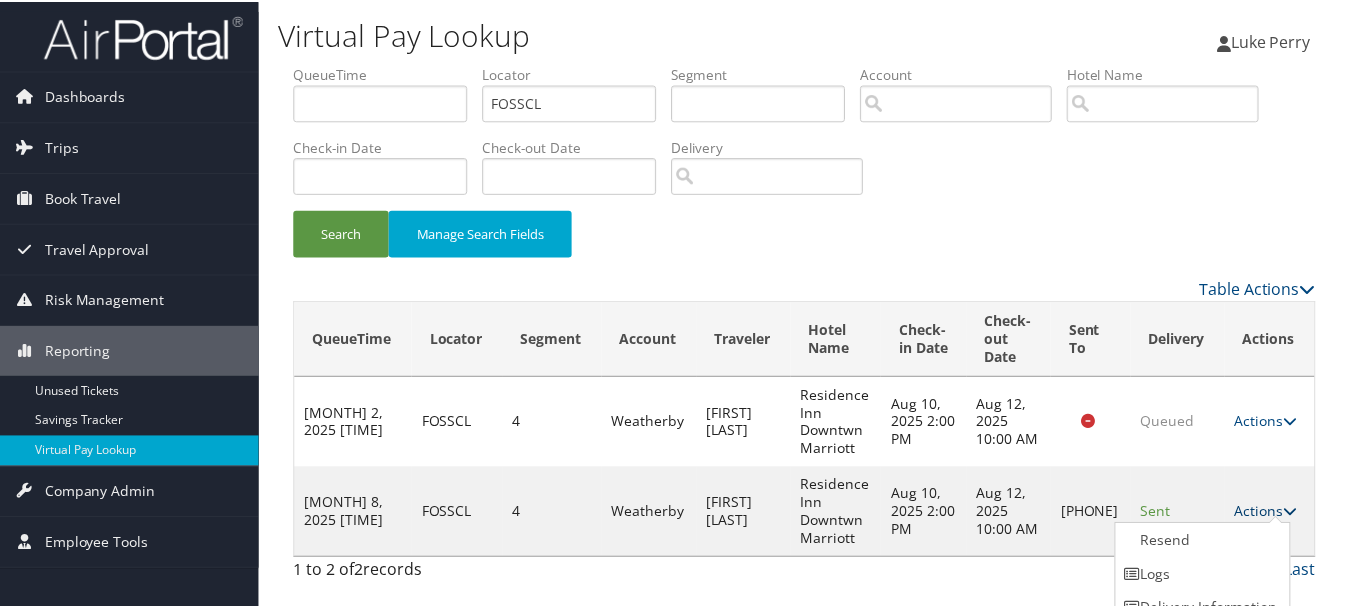 scroll, scrollTop: 53, scrollLeft: 0, axis: vertical 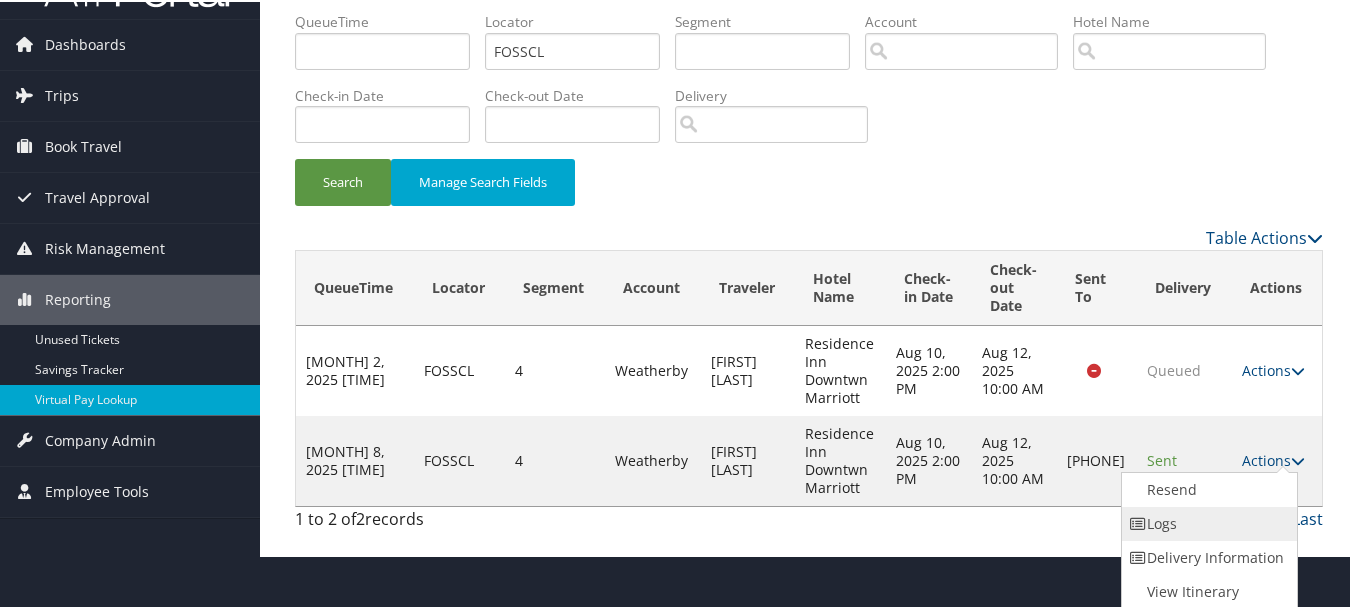 click on "Logs" at bounding box center [1207, 522] 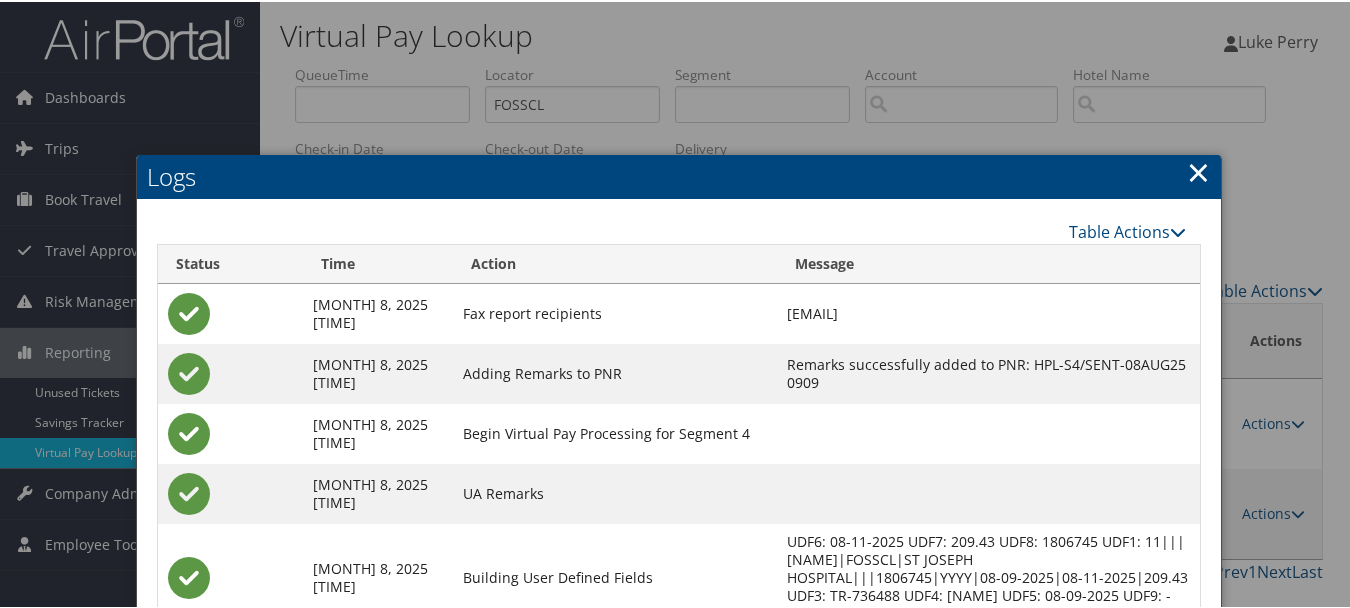 scroll, scrollTop: 258, scrollLeft: 0, axis: vertical 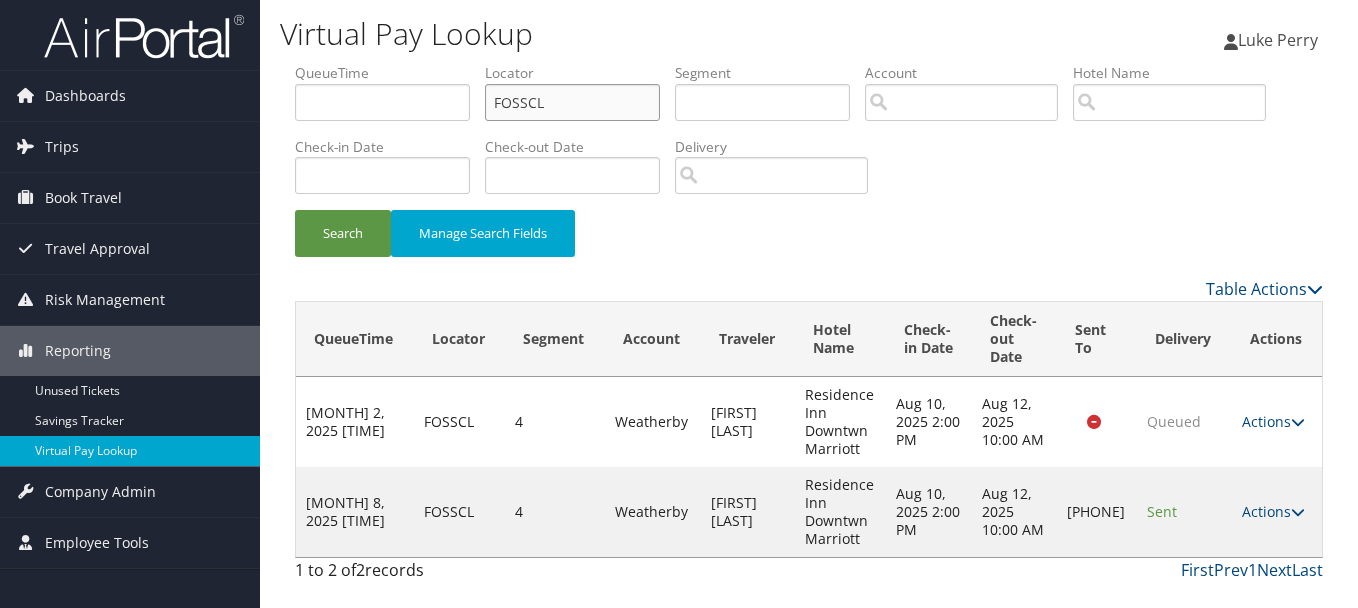 click on "QueueTime Locator FOSSCL Segment Account Traveler Hotel Name Check-in Date Check-out Date Delivery" at bounding box center (809, 63) 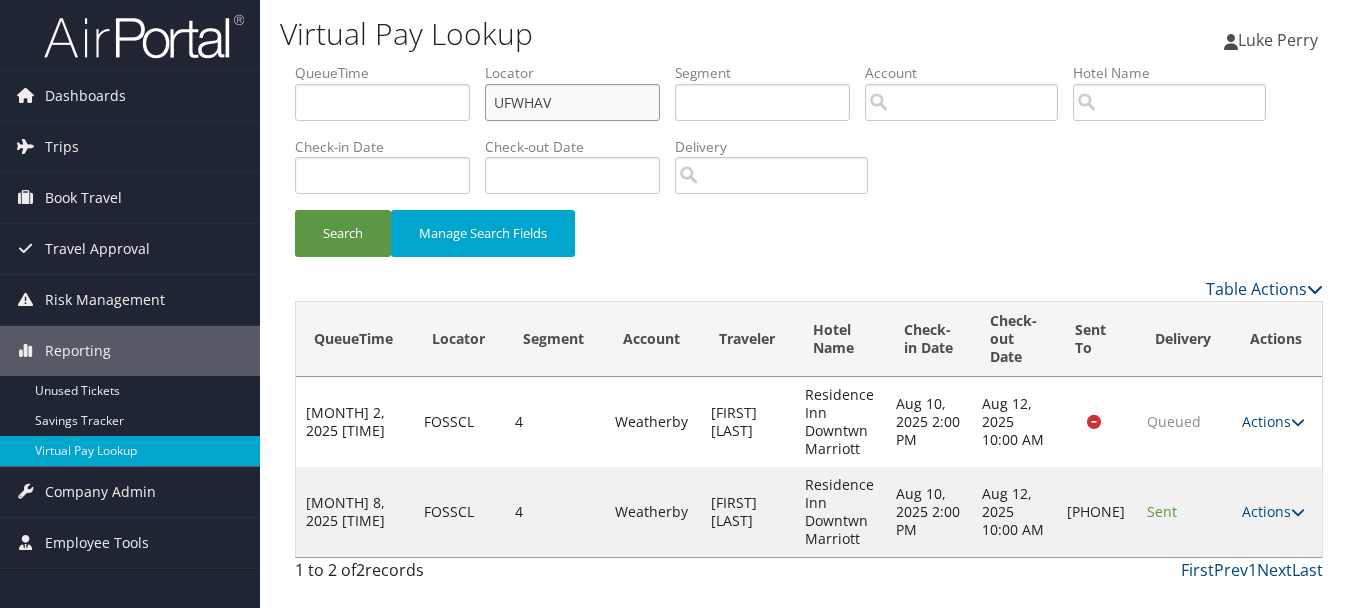 click on "Search" at bounding box center [343, 233] 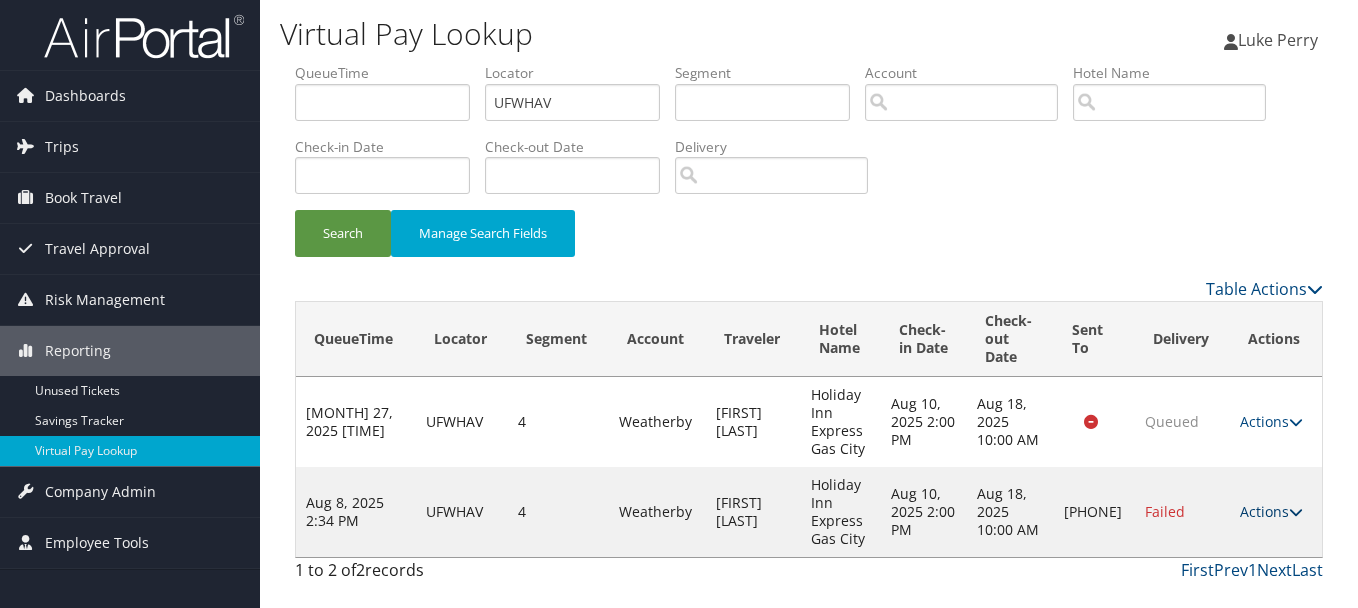click on "Actions" at bounding box center [1271, 511] 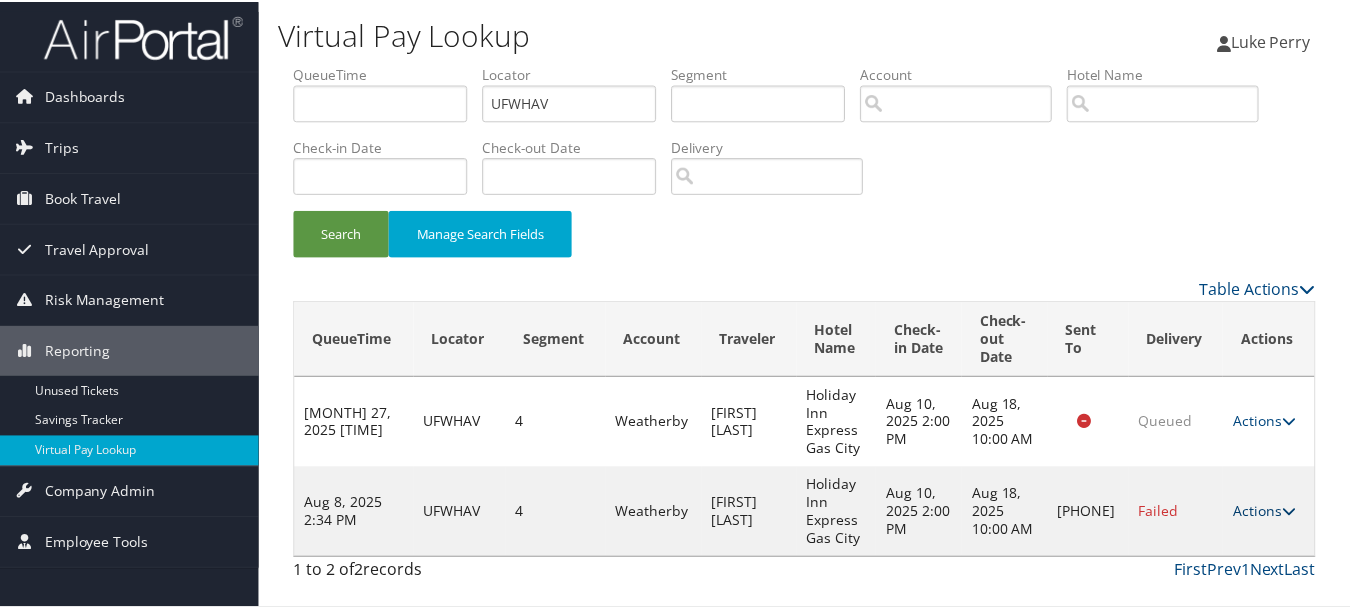 scroll, scrollTop: 53, scrollLeft: 0, axis: vertical 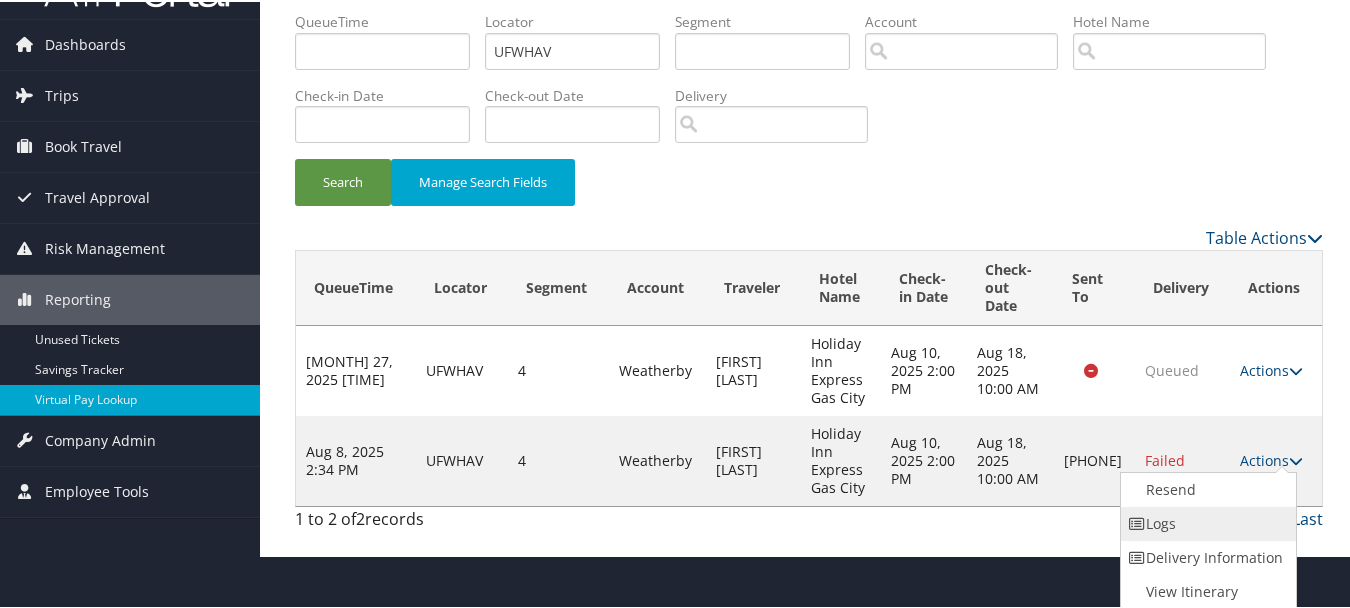 click on "Logs" at bounding box center (1206, 522) 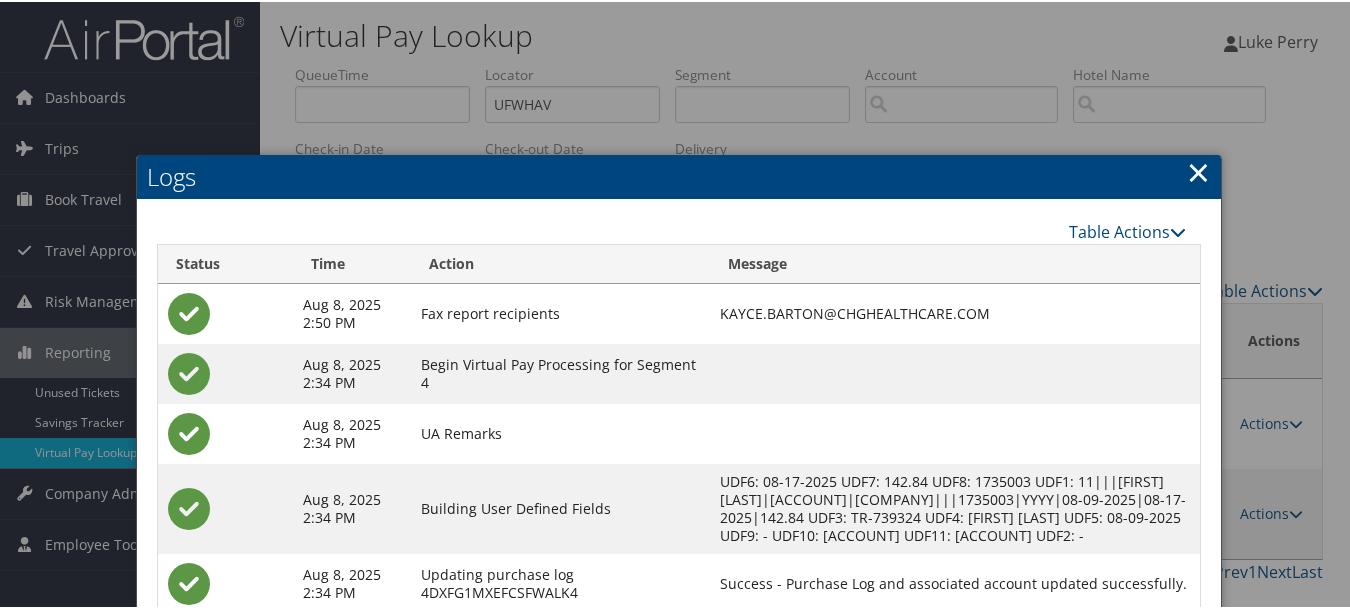 scroll, scrollTop: 180, scrollLeft: 0, axis: vertical 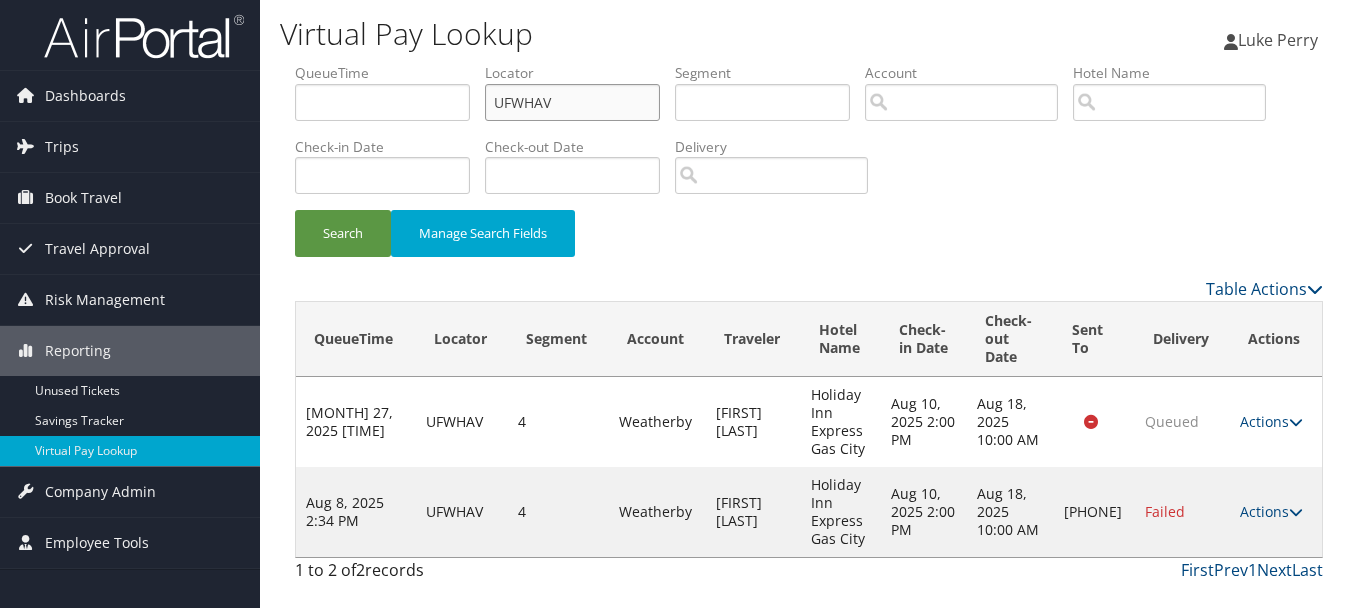 drag, startPoint x: 584, startPoint y: 99, endPoint x: 329, endPoint y: 100, distance: 255.00197 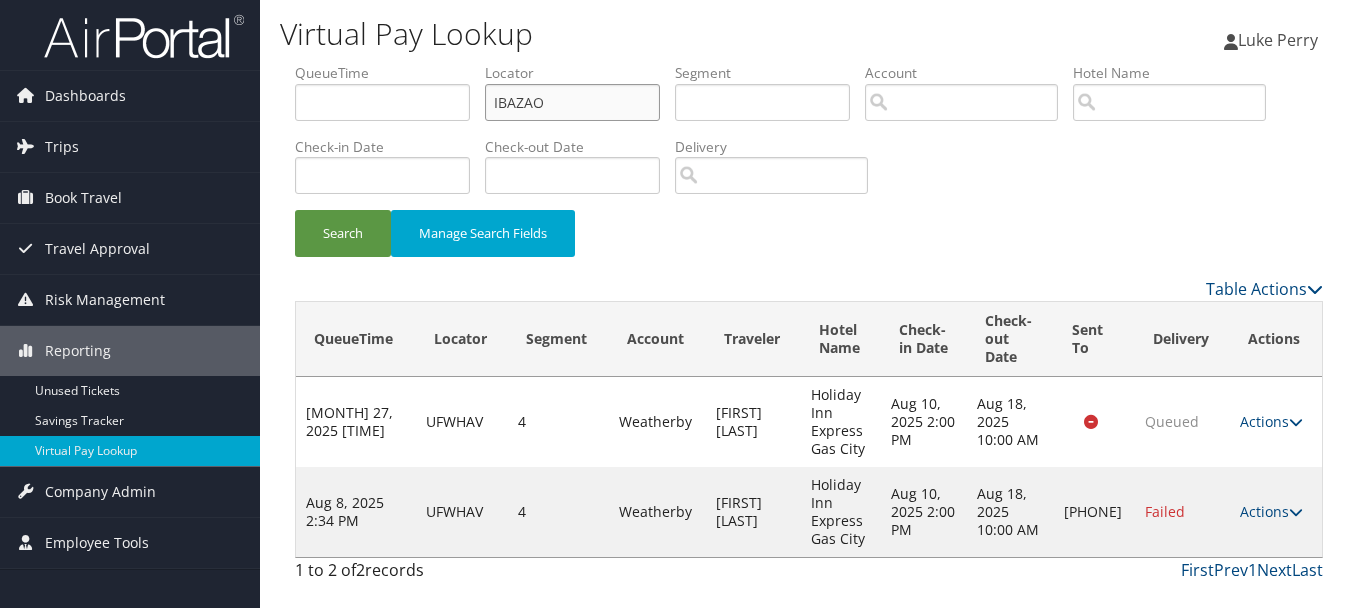 click on "Search" at bounding box center (343, 233) 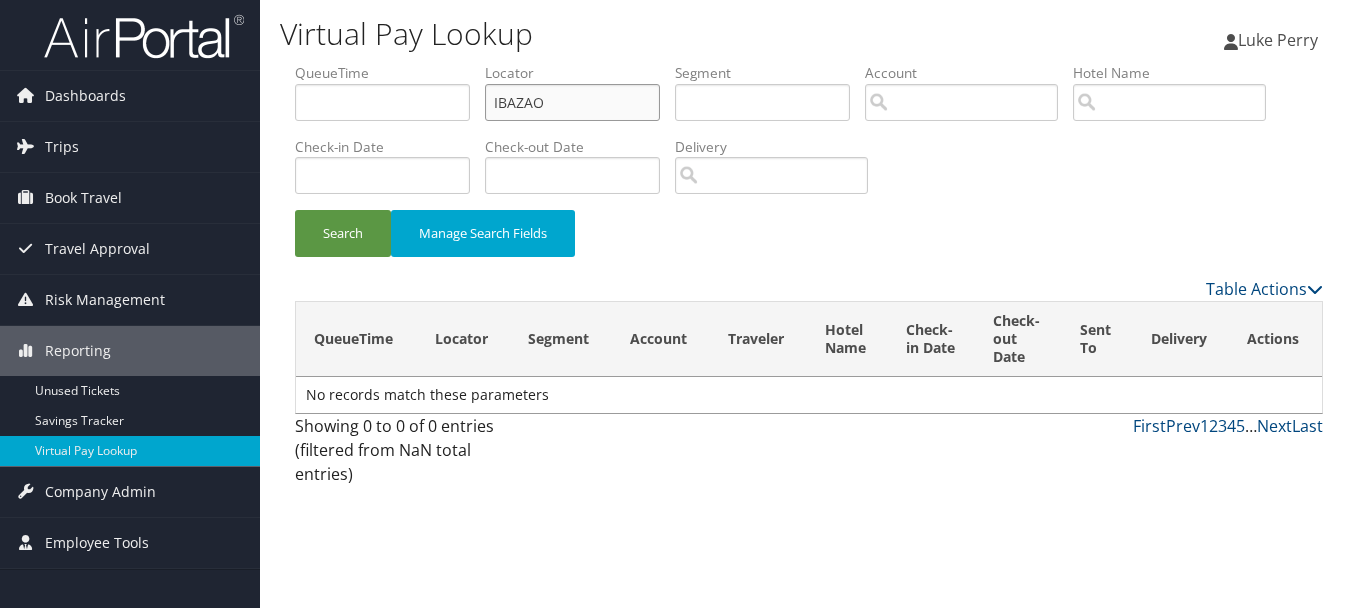 click on "Search" at bounding box center (343, 233) 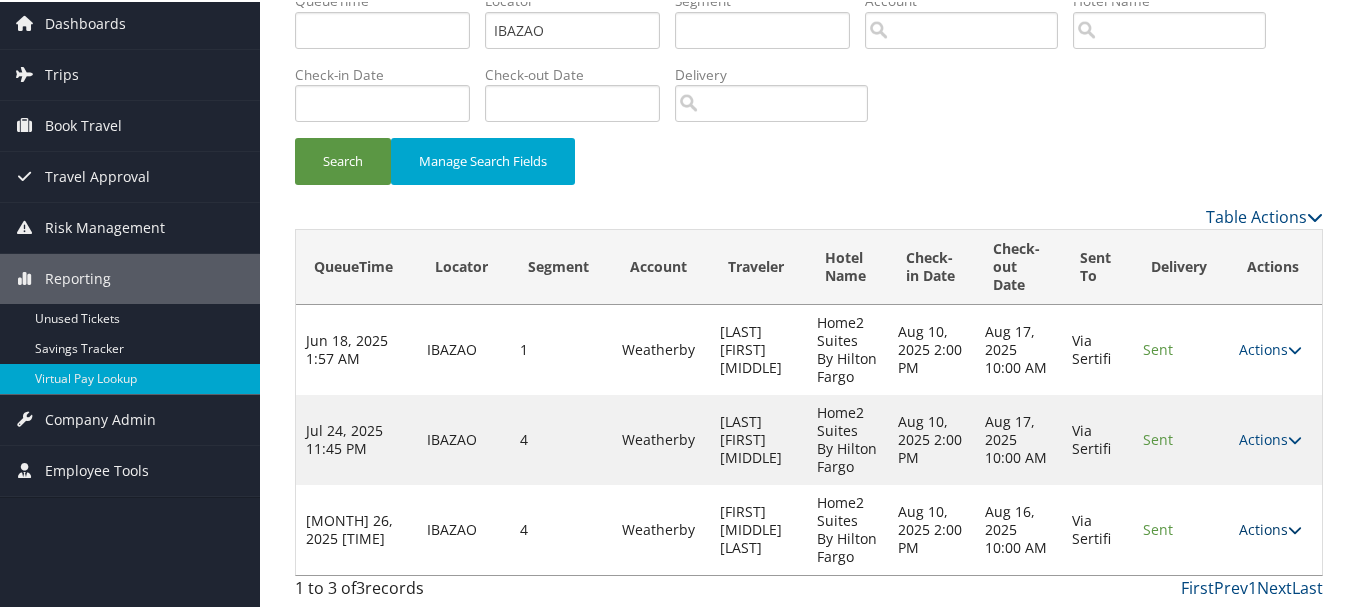 click on "Actions" at bounding box center [1270, 527] 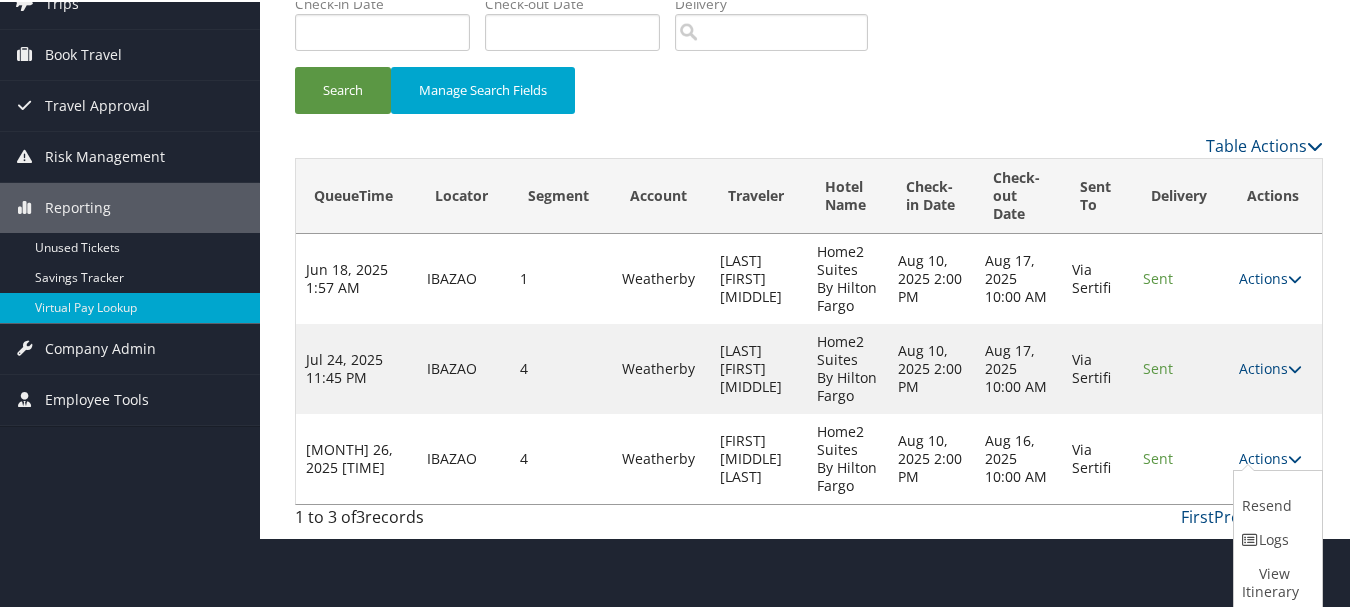click at bounding box center [1251, 538] 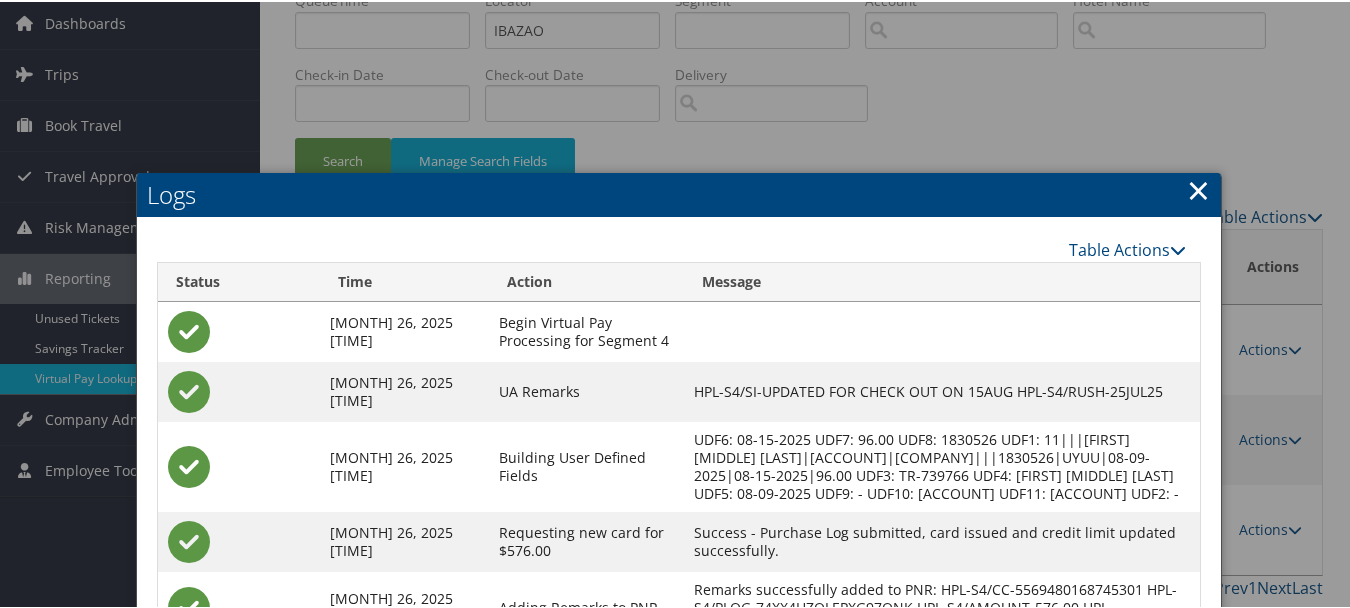 scroll, scrollTop: 344, scrollLeft: 0, axis: vertical 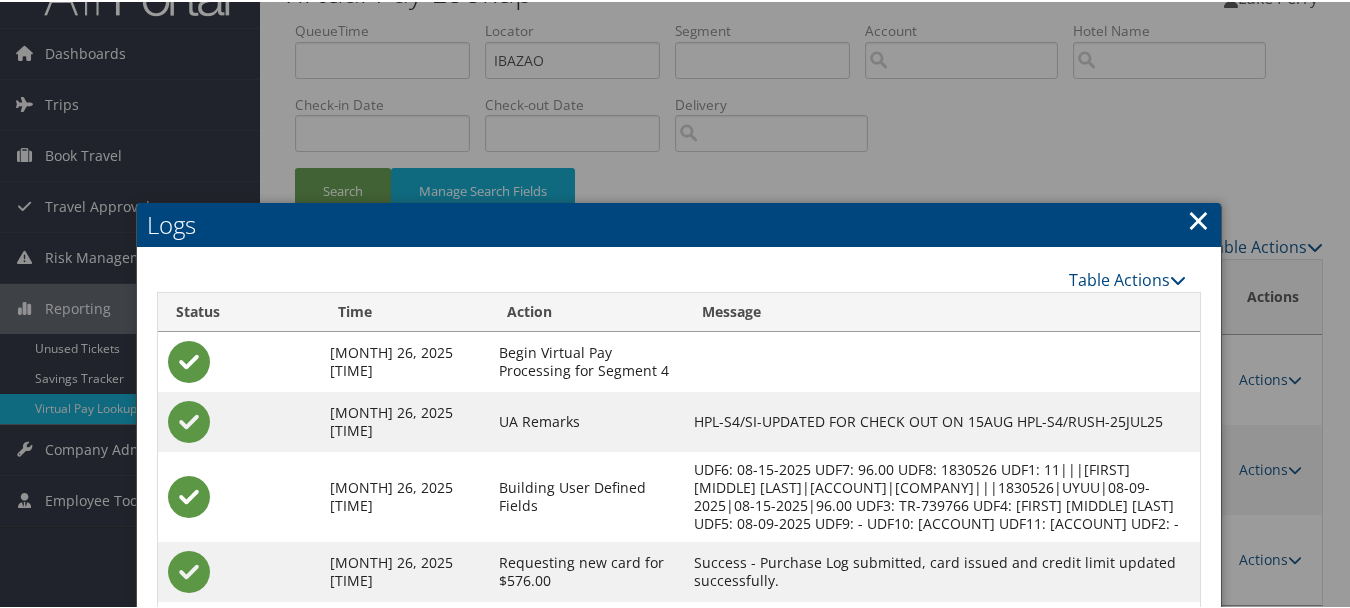 click on "×" at bounding box center (1198, 218) 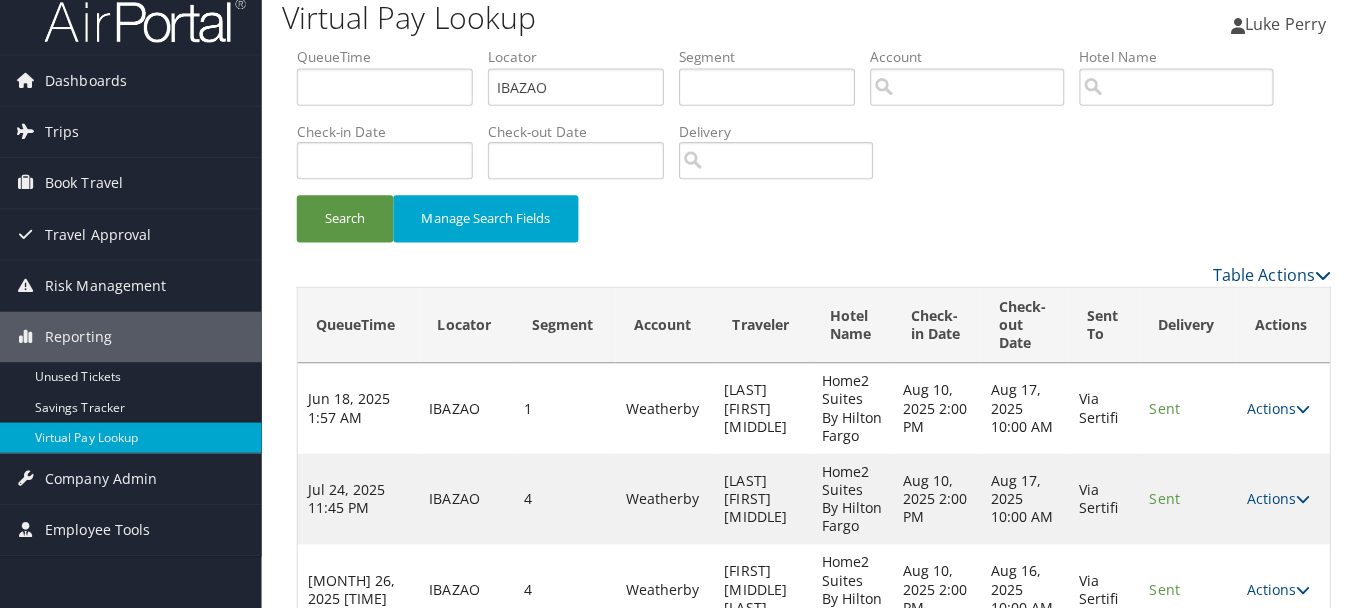 scroll, scrollTop: 0, scrollLeft: 0, axis: both 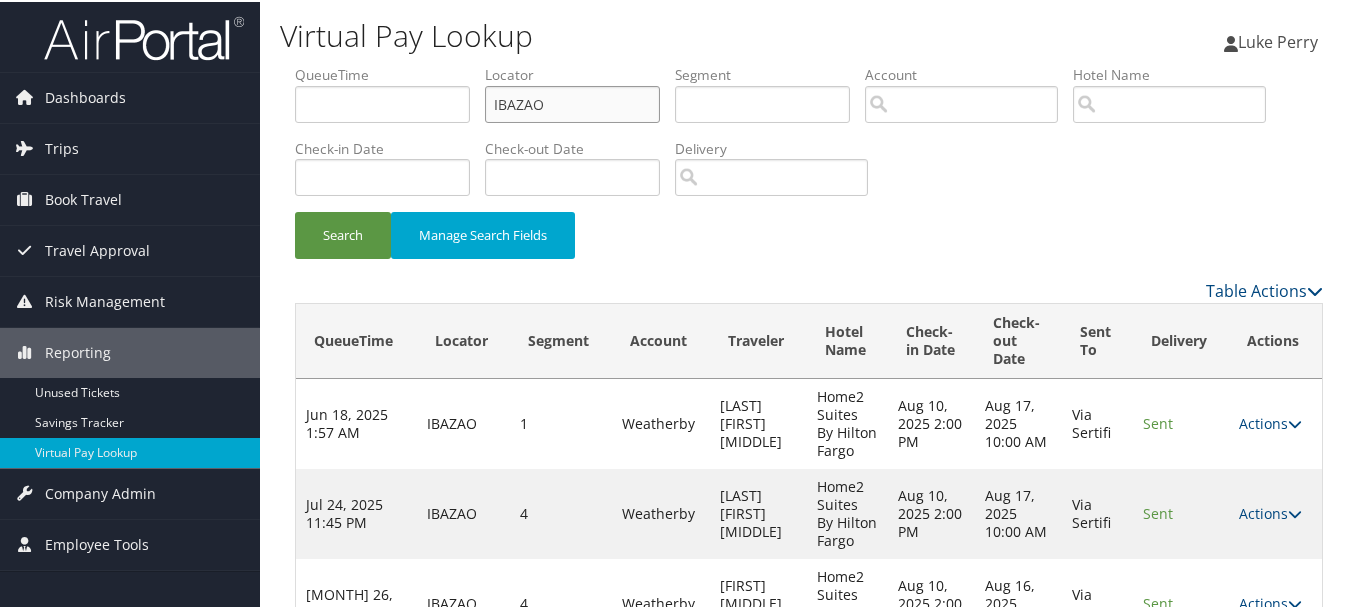 drag, startPoint x: 595, startPoint y: 100, endPoint x: 357, endPoint y: 99, distance: 238.0021 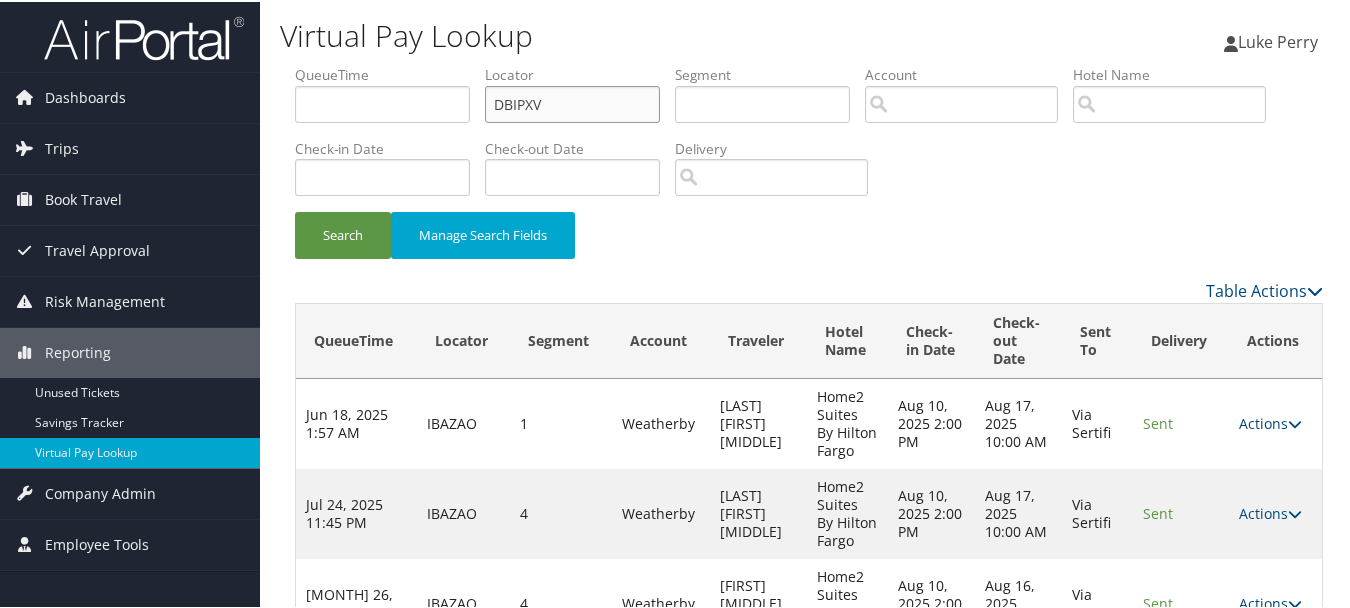 click on "Search" at bounding box center (343, 233) 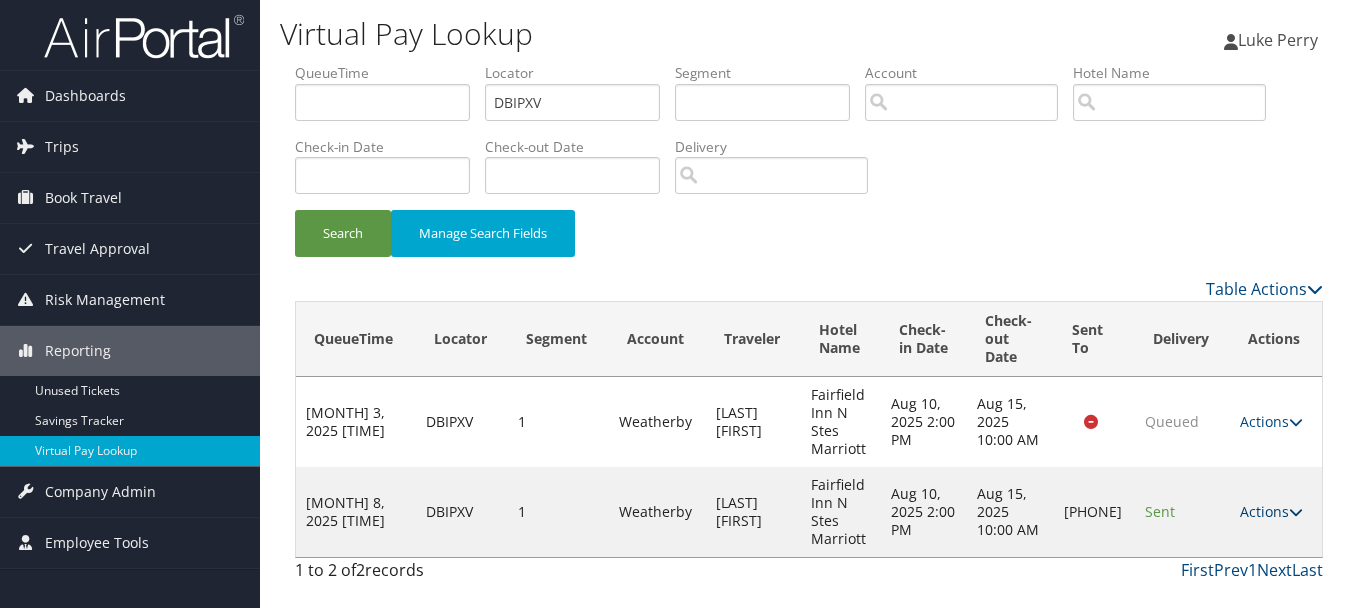 click on "Actions" at bounding box center [1271, 511] 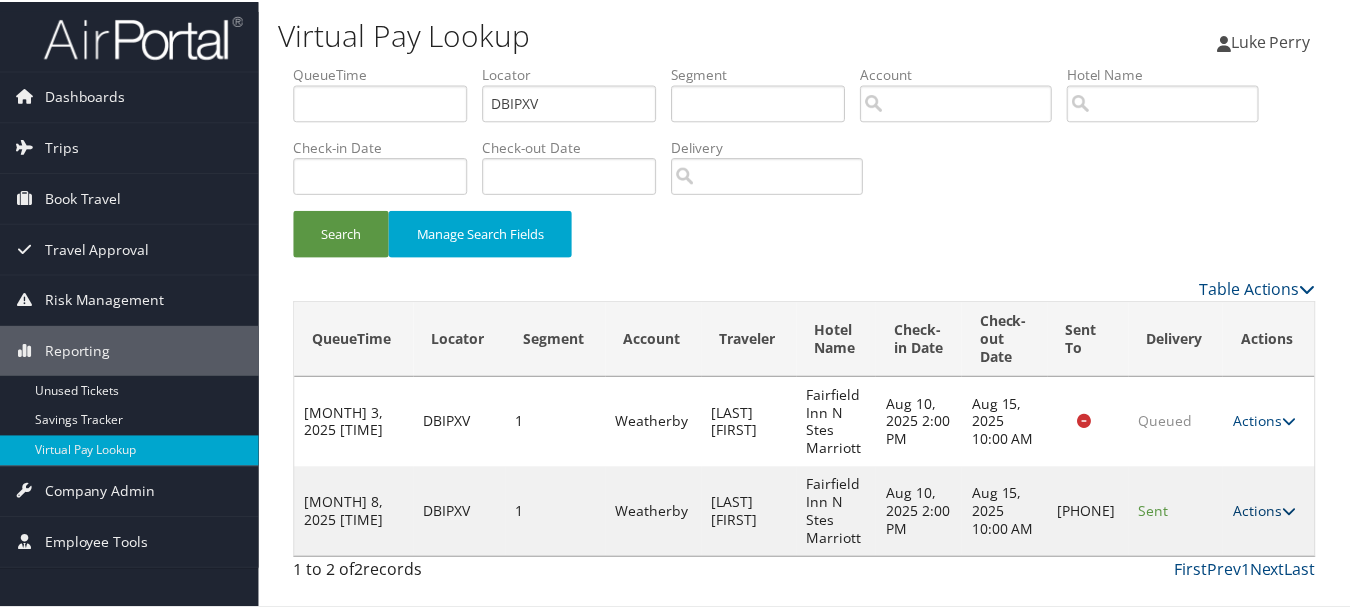 scroll, scrollTop: 53, scrollLeft: 0, axis: vertical 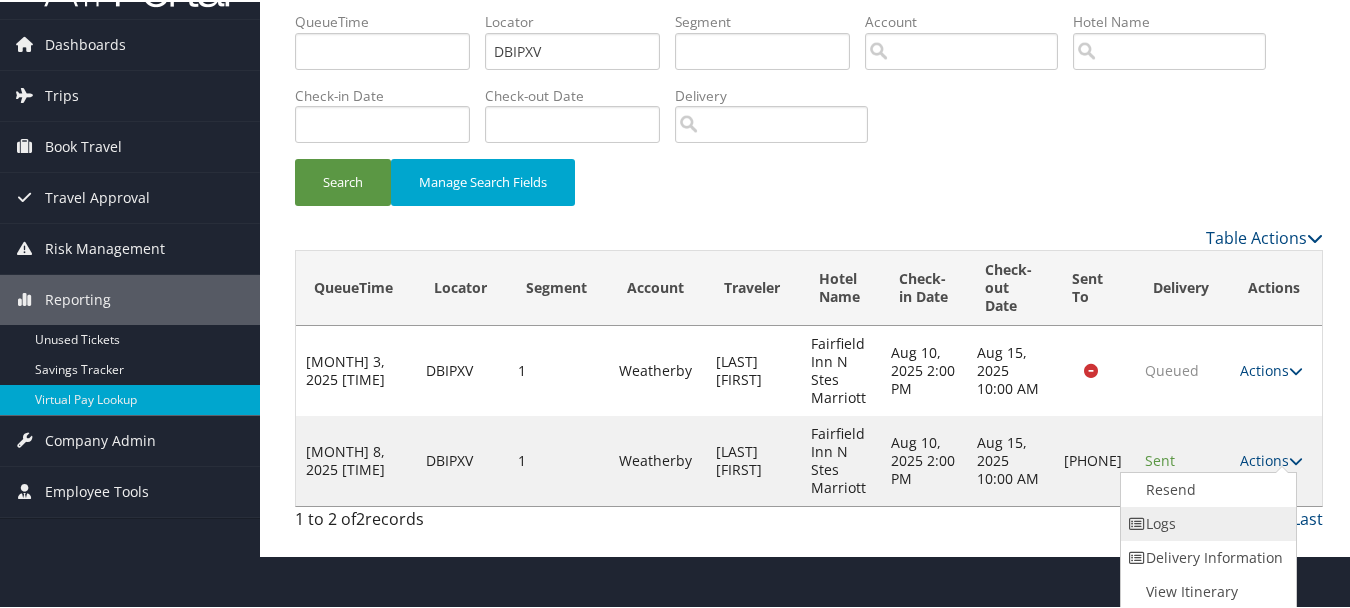 click on "Logs" at bounding box center (1206, 522) 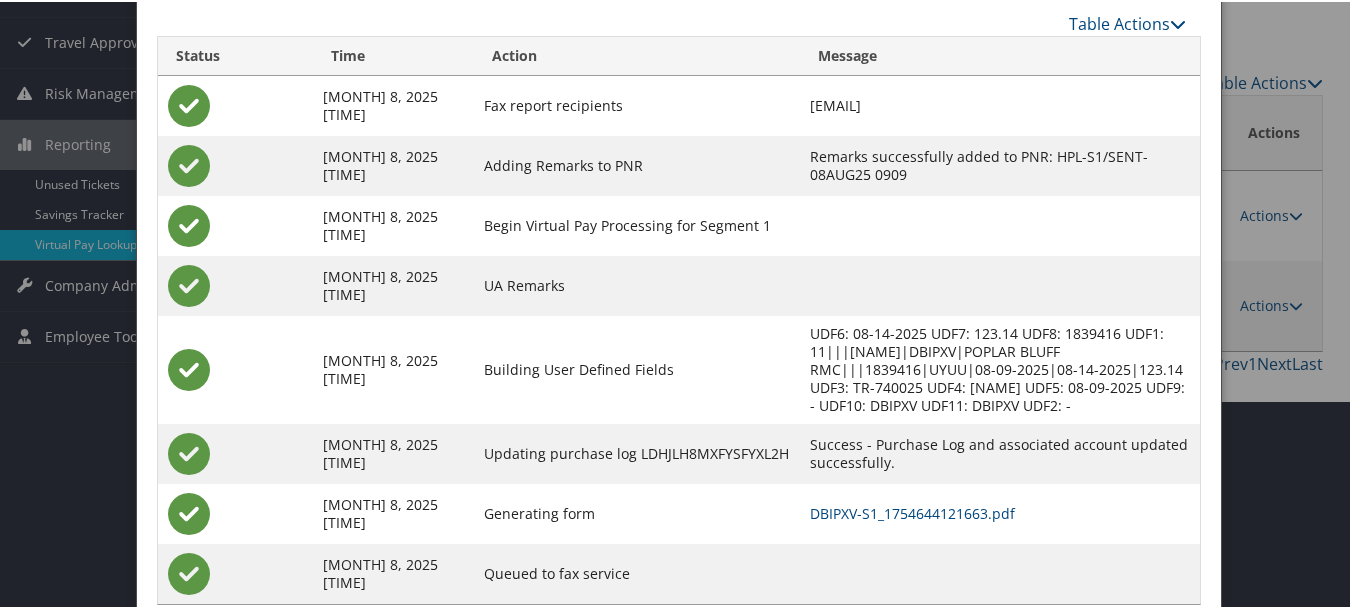 scroll, scrollTop: 240, scrollLeft: 0, axis: vertical 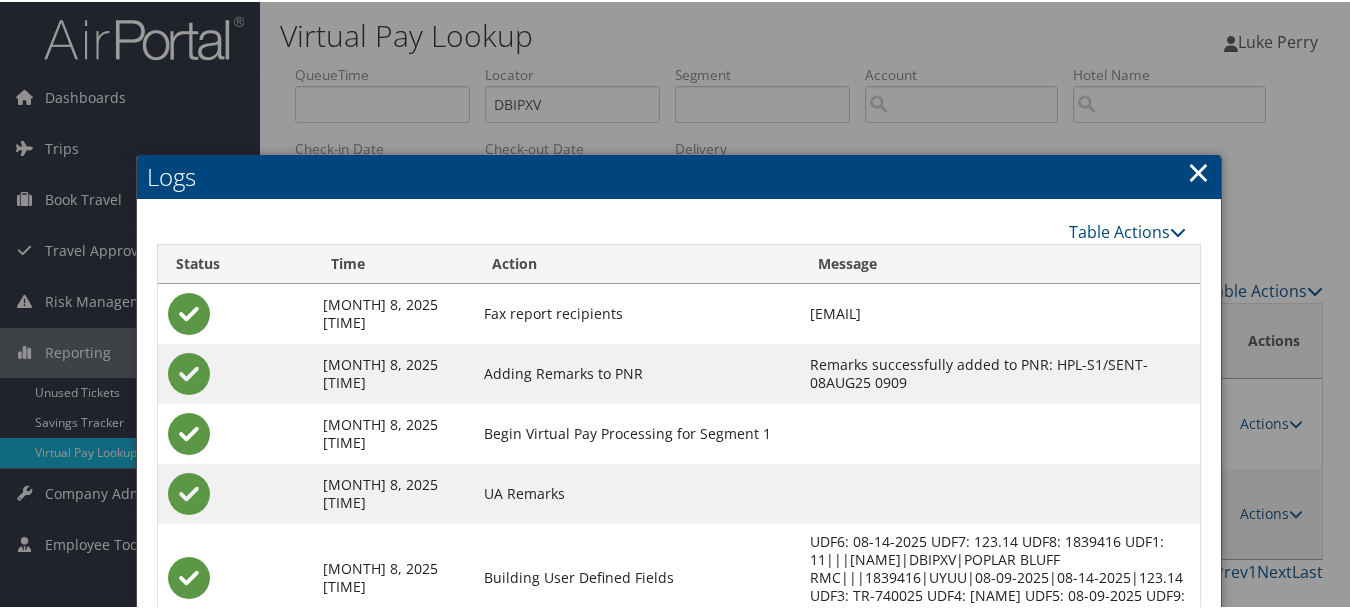 click on "×" at bounding box center (1198, 170) 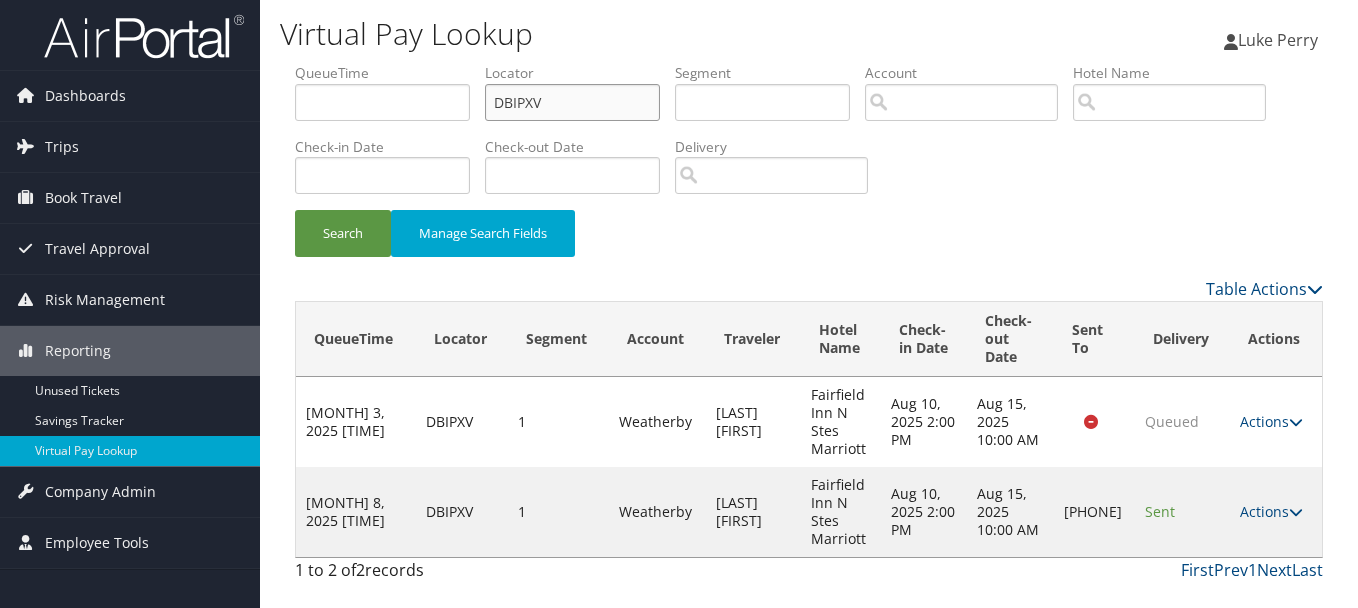 drag, startPoint x: 595, startPoint y: 109, endPoint x: 409, endPoint y: 106, distance: 186.02419 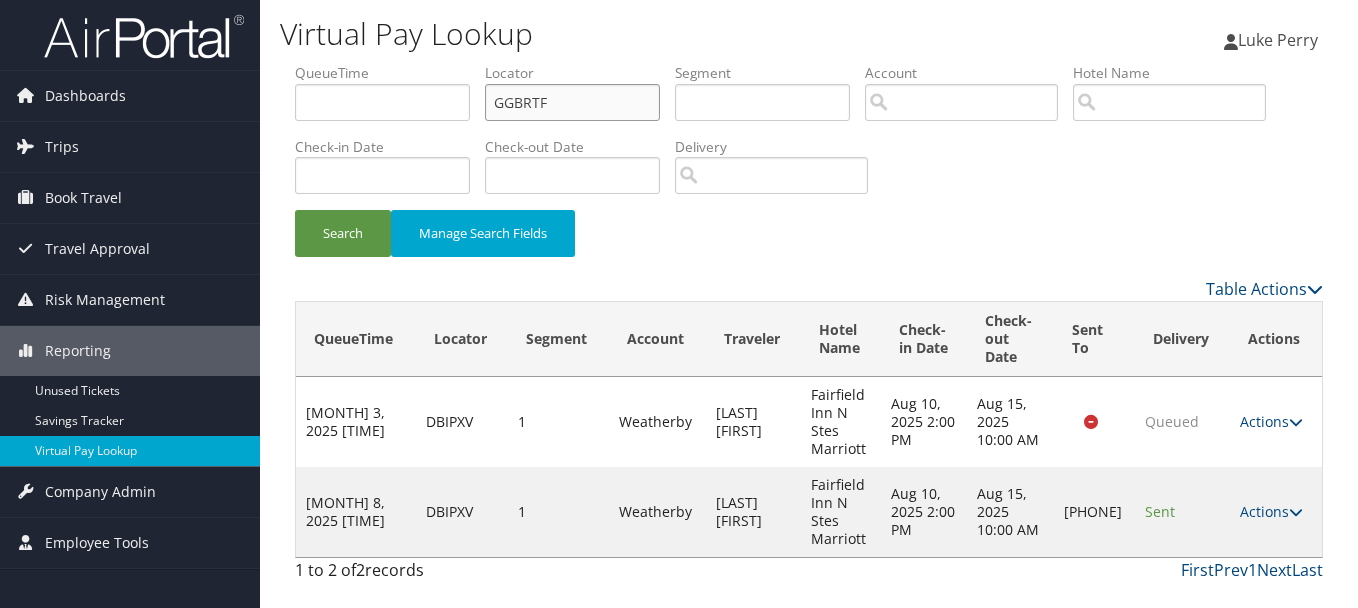 type on "GGBRTF" 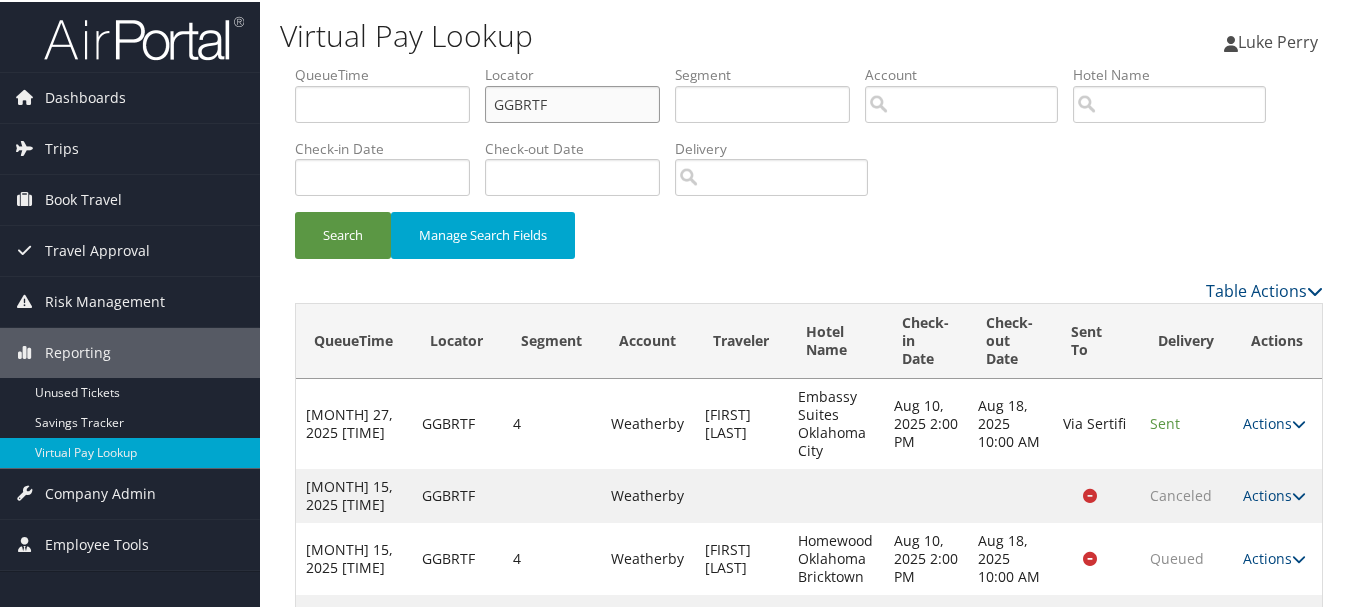 scroll, scrollTop: 110, scrollLeft: 0, axis: vertical 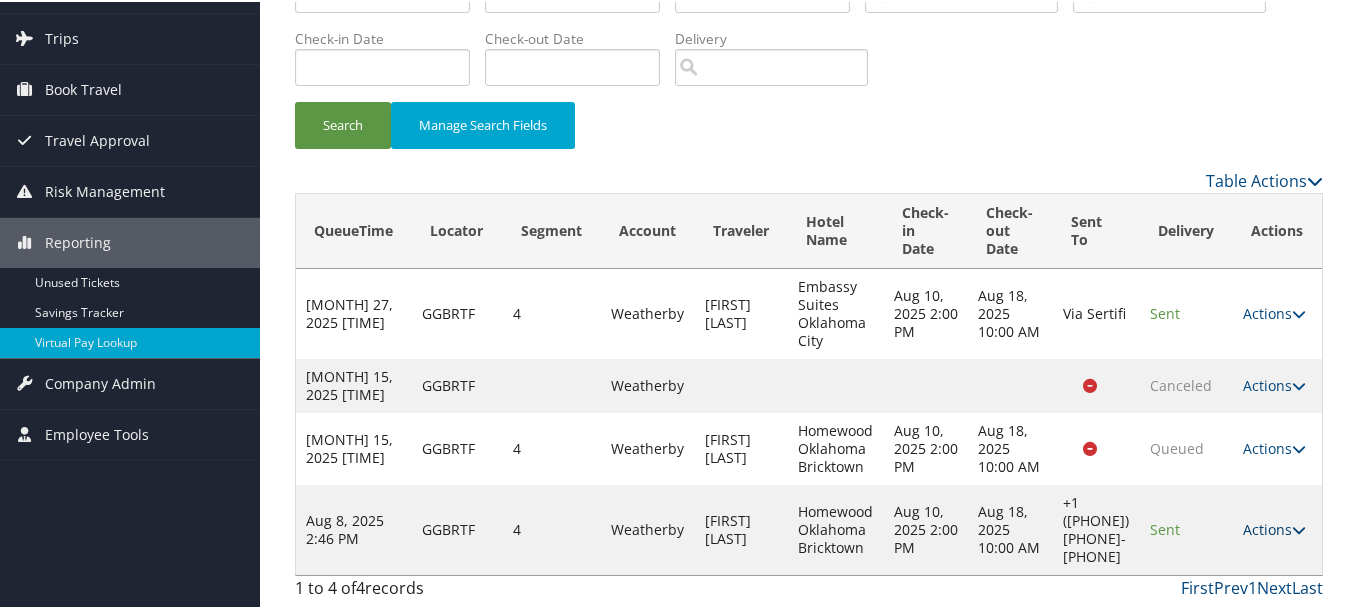 click on "Actions   Resend  Logs  Delivery Information  View Itinerary" at bounding box center (1277, 528) 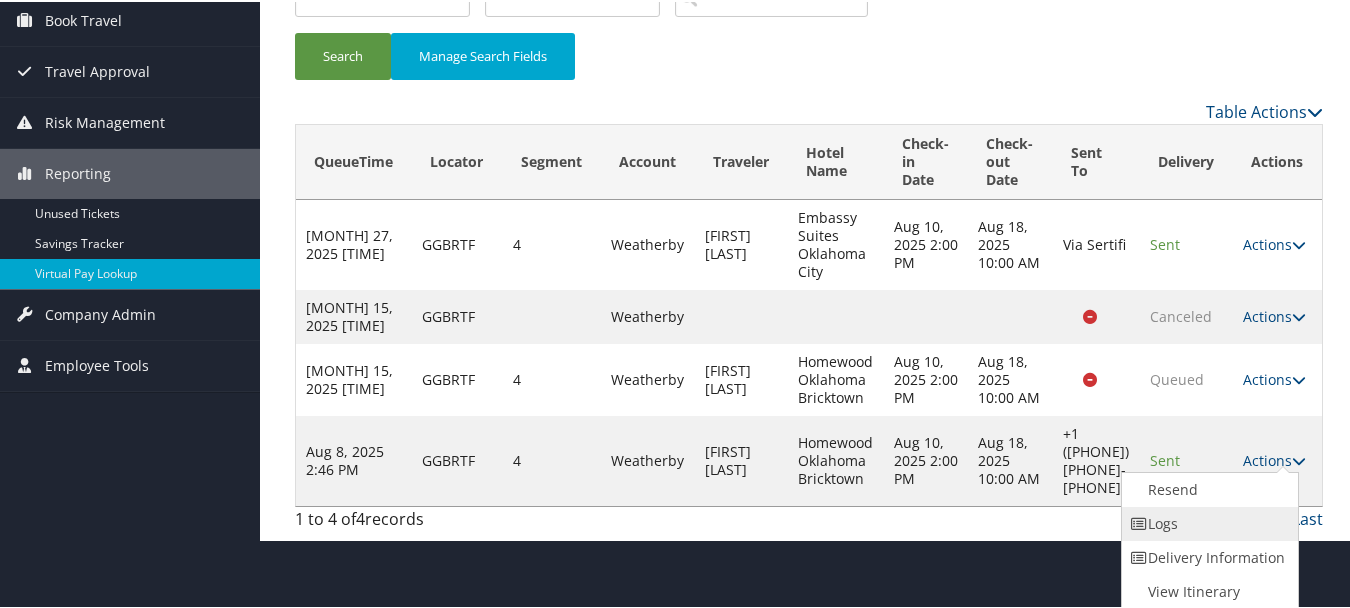 click on "Logs" at bounding box center [1207, 522] 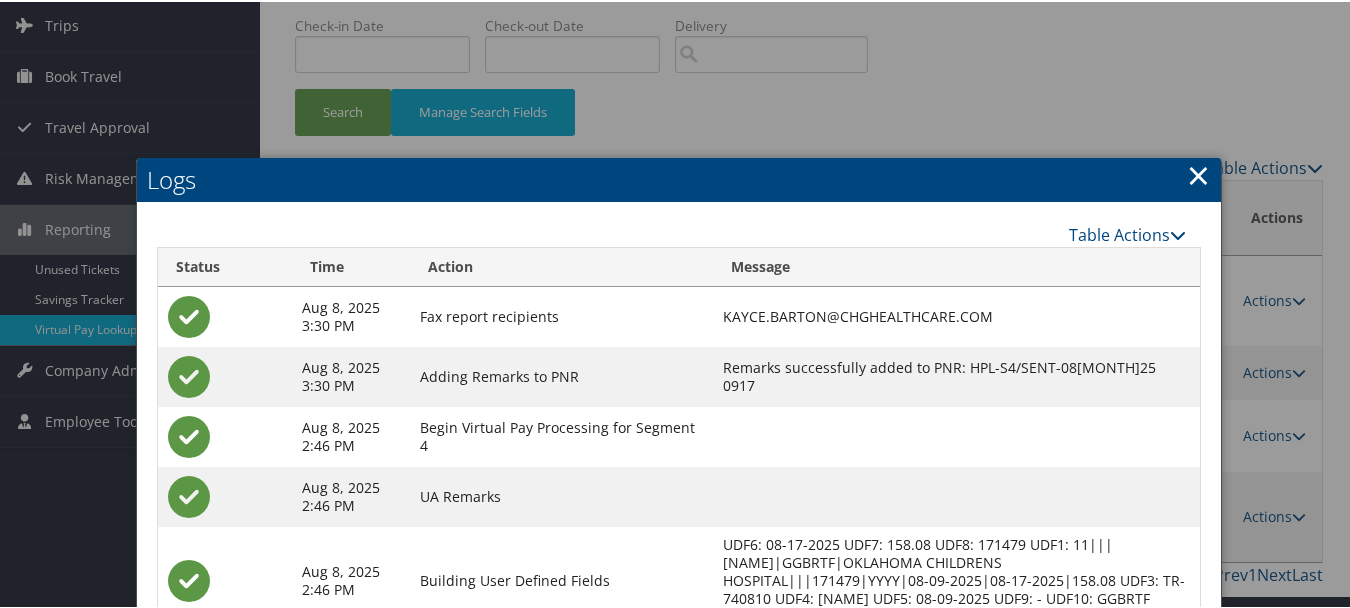 scroll, scrollTop: 384, scrollLeft: 0, axis: vertical 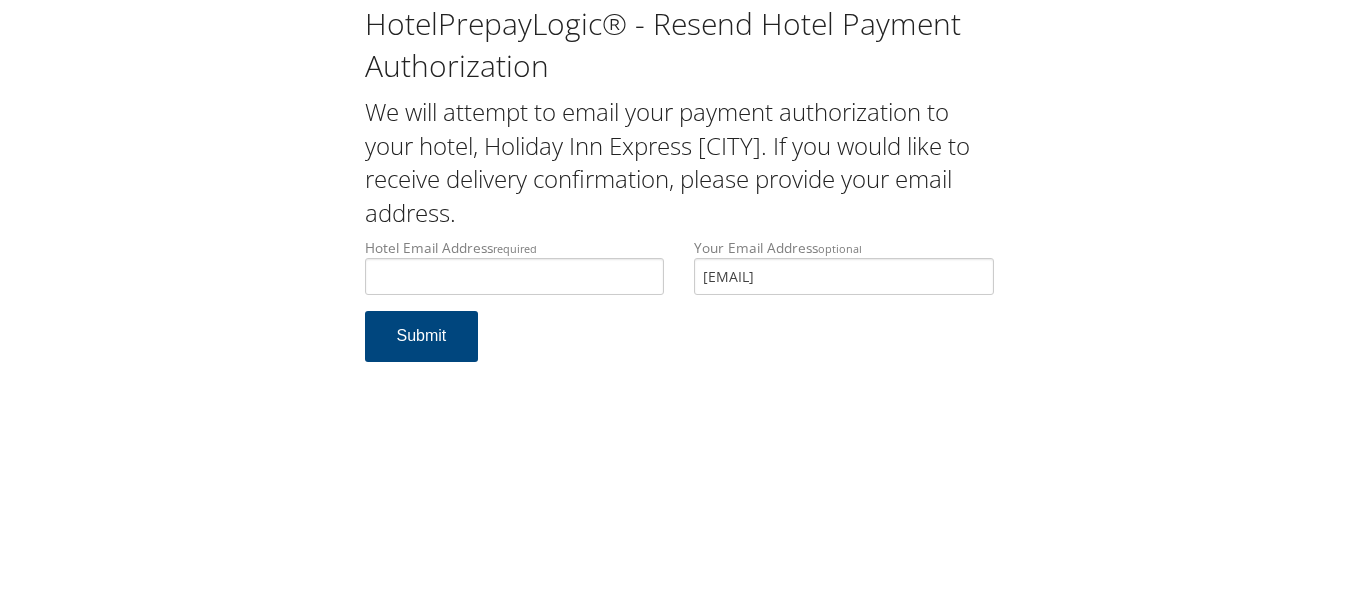 click on "Hotel Email Address  required
Hotel email address is required
Your Email Address  optional
[EMAIL]" at bounding box center [679, 274] 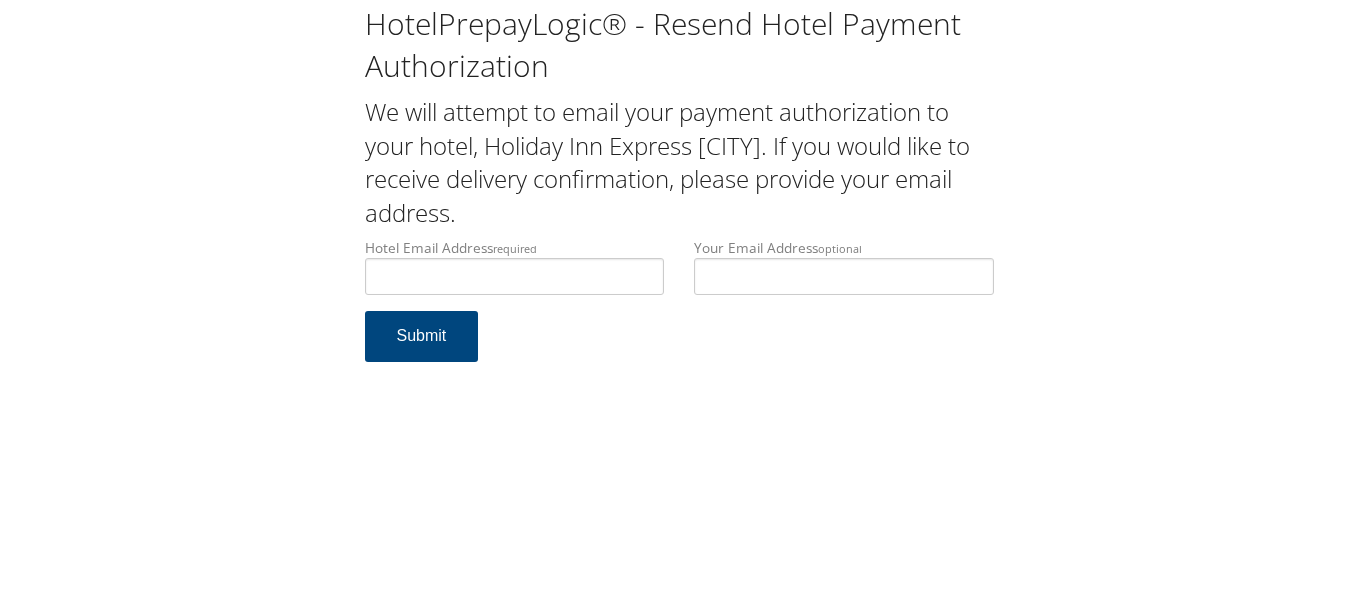 type 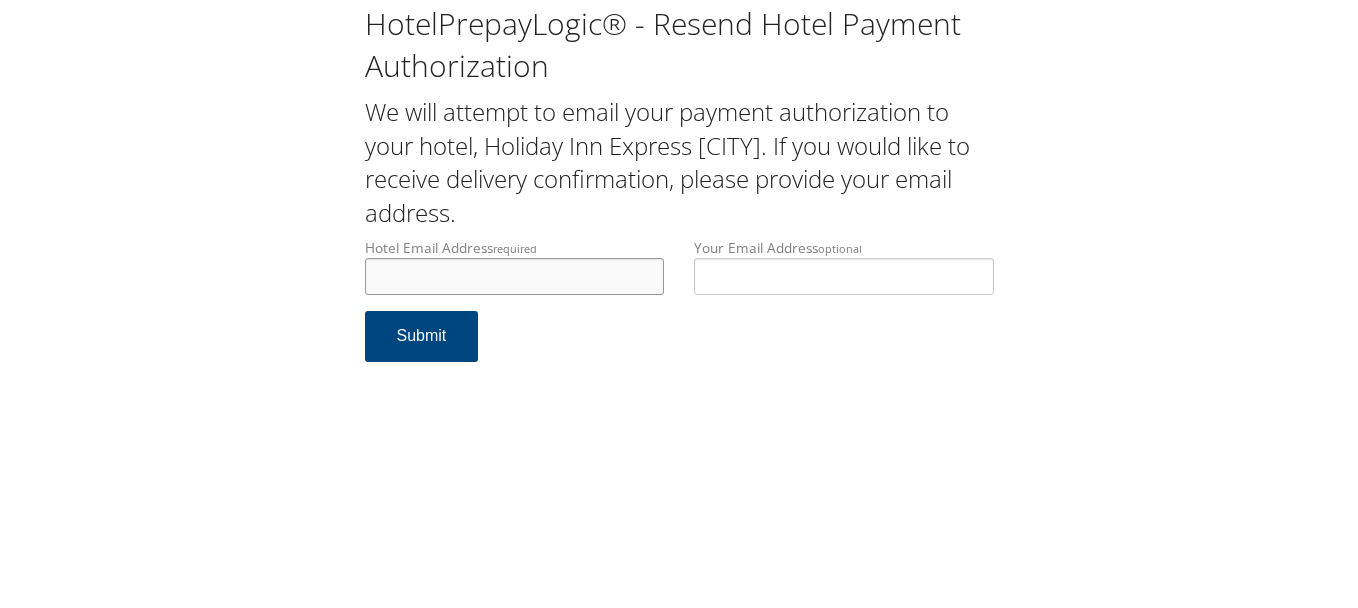 click on "Hotel Email Address  required" at bounding box center (515, 276) 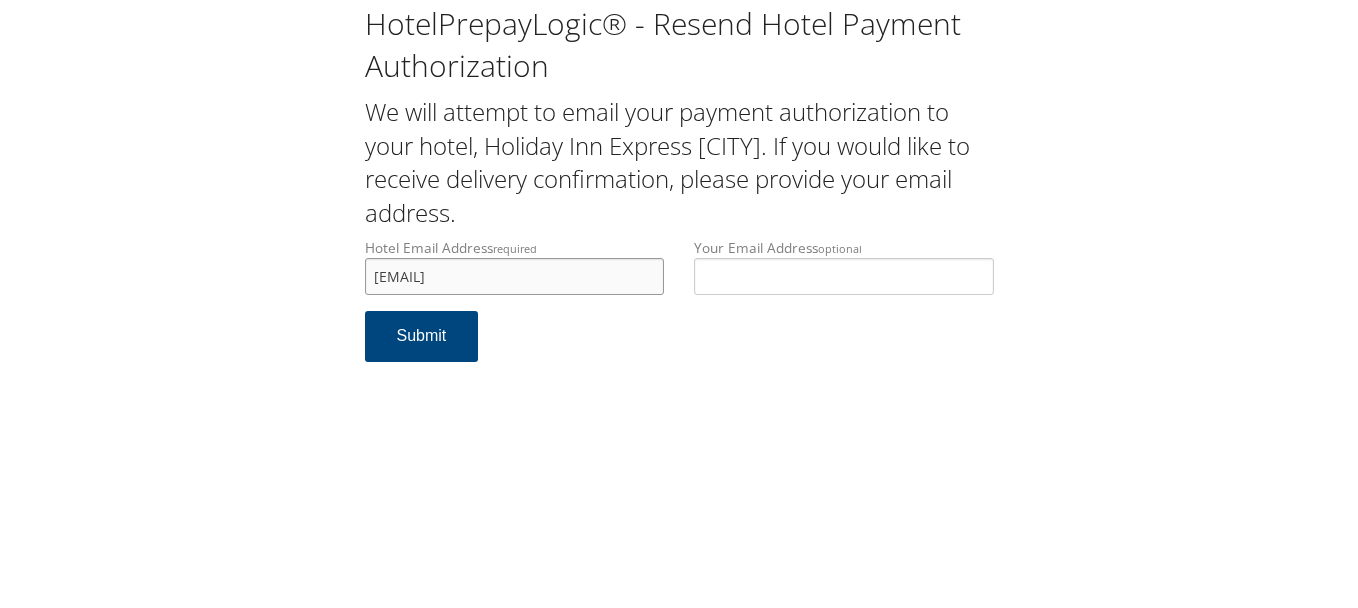 type on "[EMAIL]" 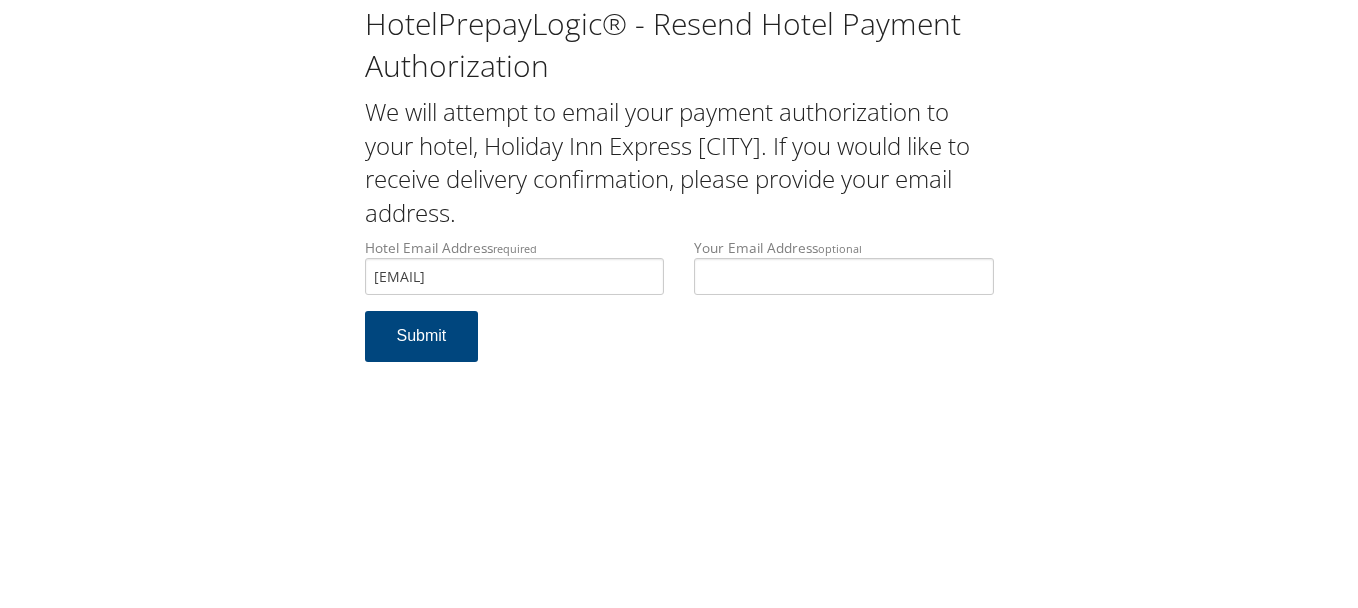 click on "HotelPrepayLogic® - Resend Hotel Payment Authorization
We will attempt to email your payment authorization to your hotel, Holiday Inn Express [CITY].
If you would like to receive delivery confirmation, please provide your email address.
Hotel Email Address  required
[EMAIL]
Hotel email address is required
Your Email Address  optional
Submit" at bounding box center [679, 304] 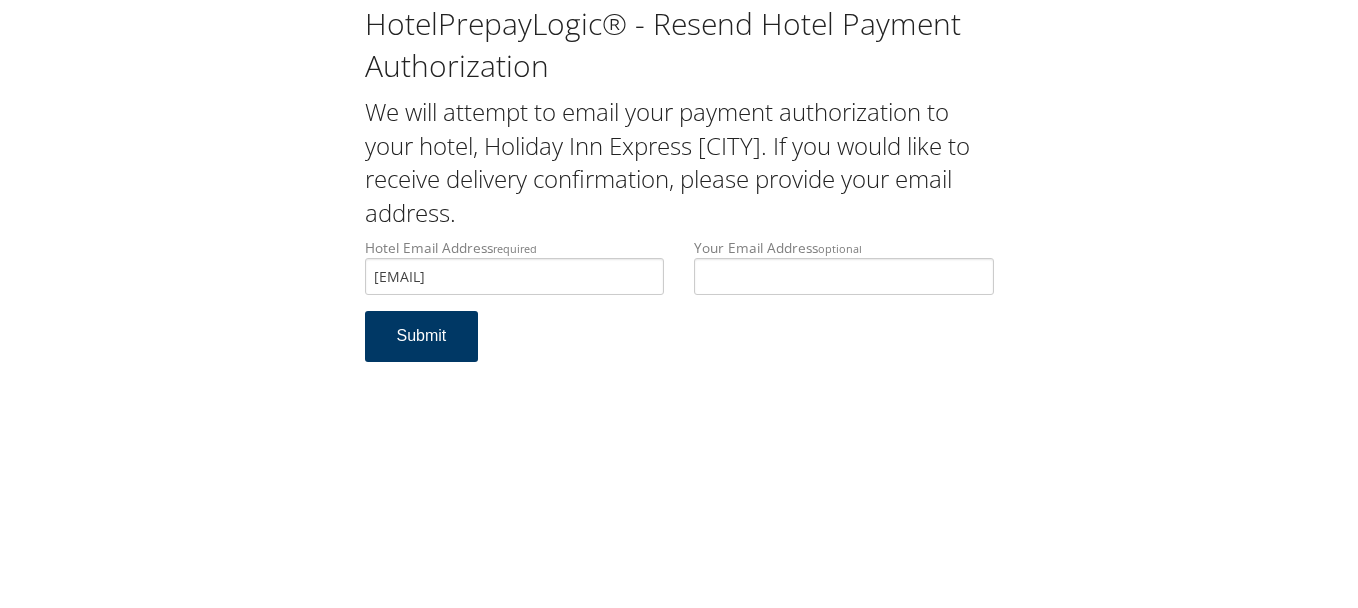 click on "Submit" at bounding box center [422, 336] 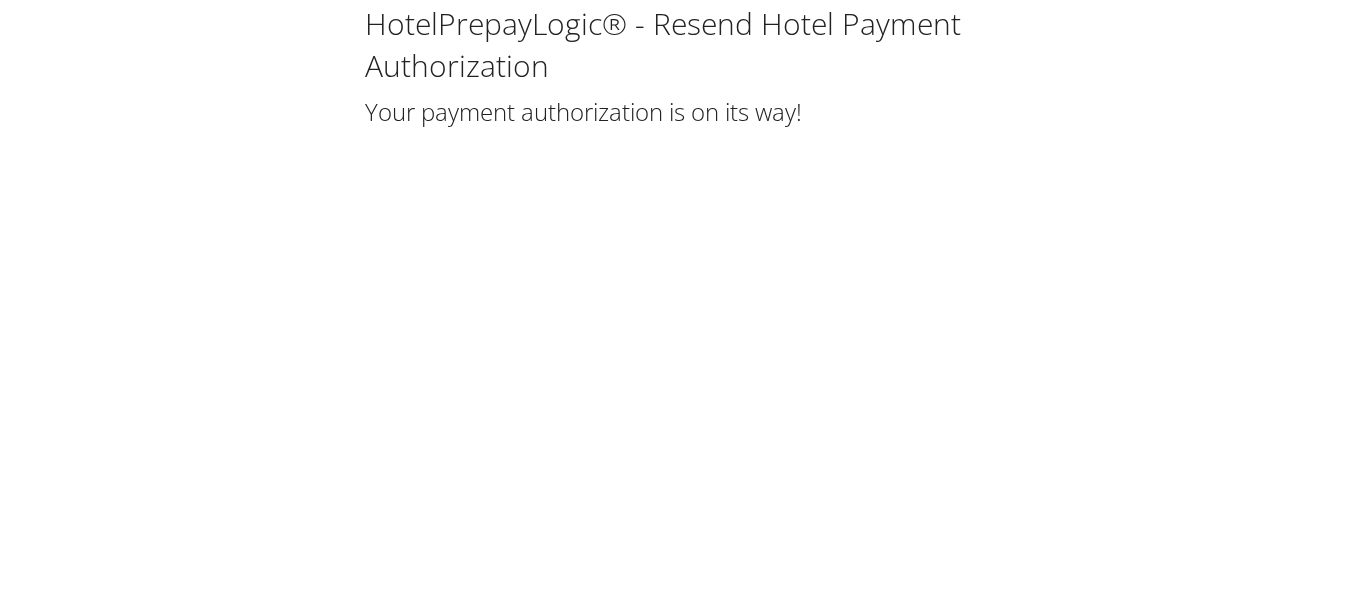 scroll, scrollTop: 0, scrollLeft: 0, axis: both 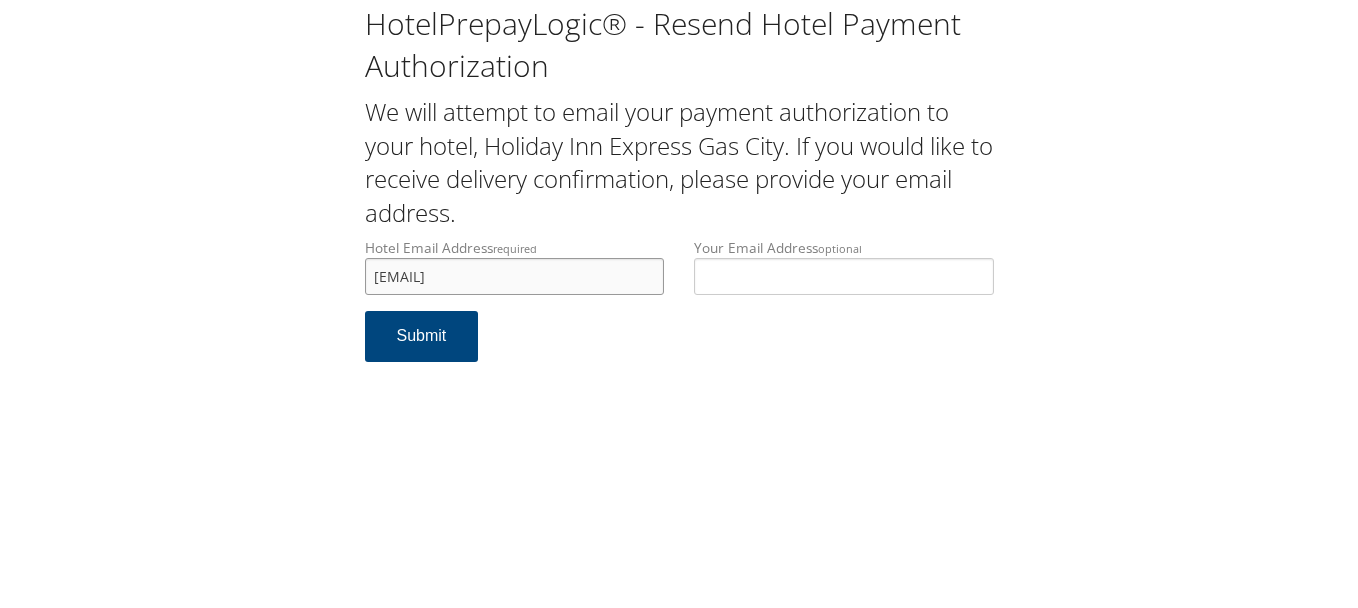 drag, startPoint x: 600, startPoint y: 275, endPoint x: 364, endPoint y: 281, distance: 236.07626 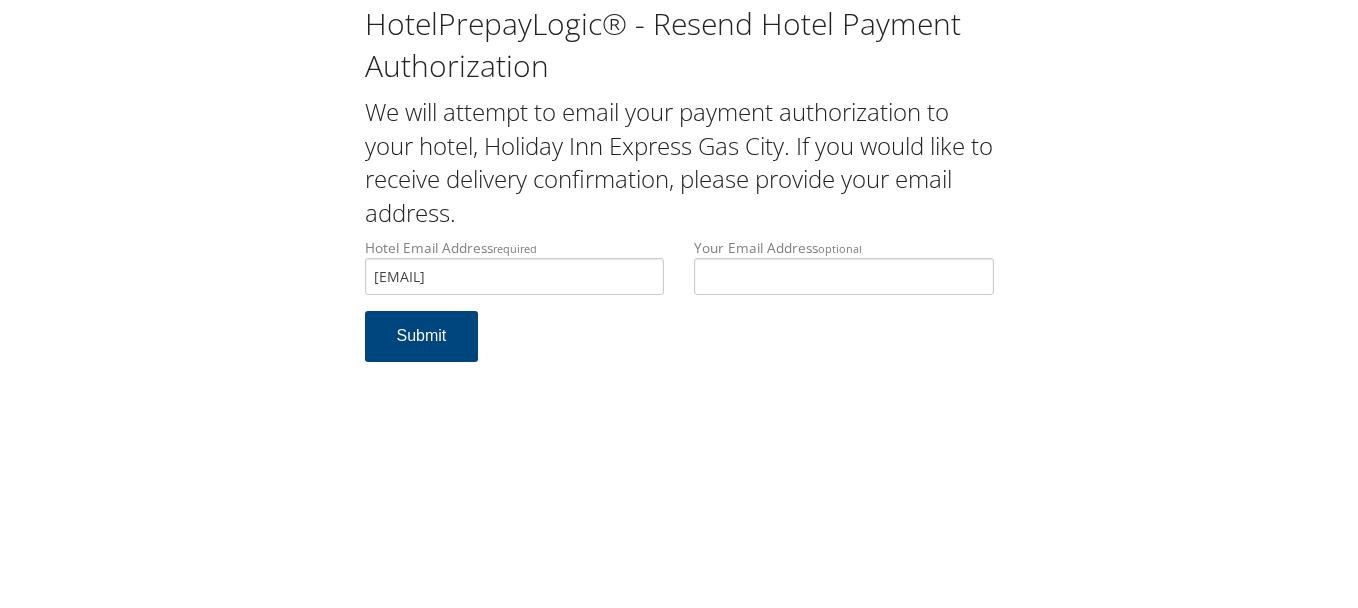 click on "HotelPrepayLogic® - Resend Hotel Payment Authorization
We will attempt to email your payment authorization to your hotel, Holiday Inn Express Gas City.
If you would like to receive delivery confirmation, please provide your email address.
Hotel Email Address  required
hixgascity46933@gmail.com
Hotel email address is required
Your Email Address  optional
Submit" at bounding box center (679, 191) 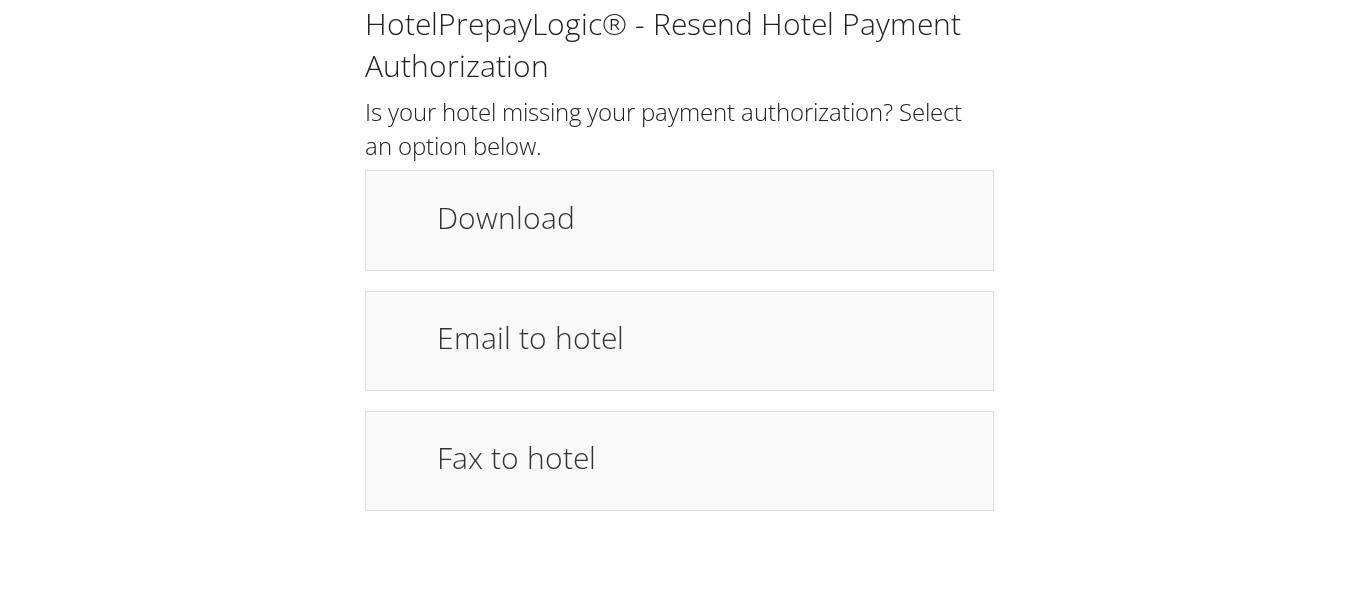 scroll, scrollTop: 0, scrollLeft: 0, axis: both 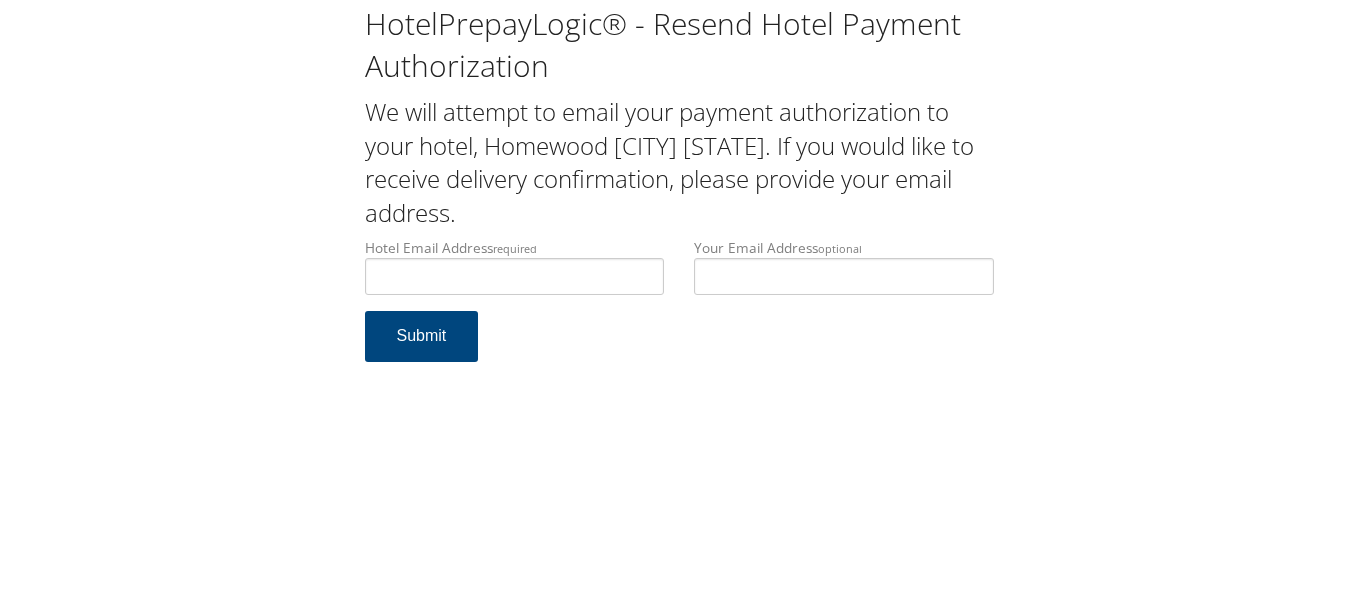 type 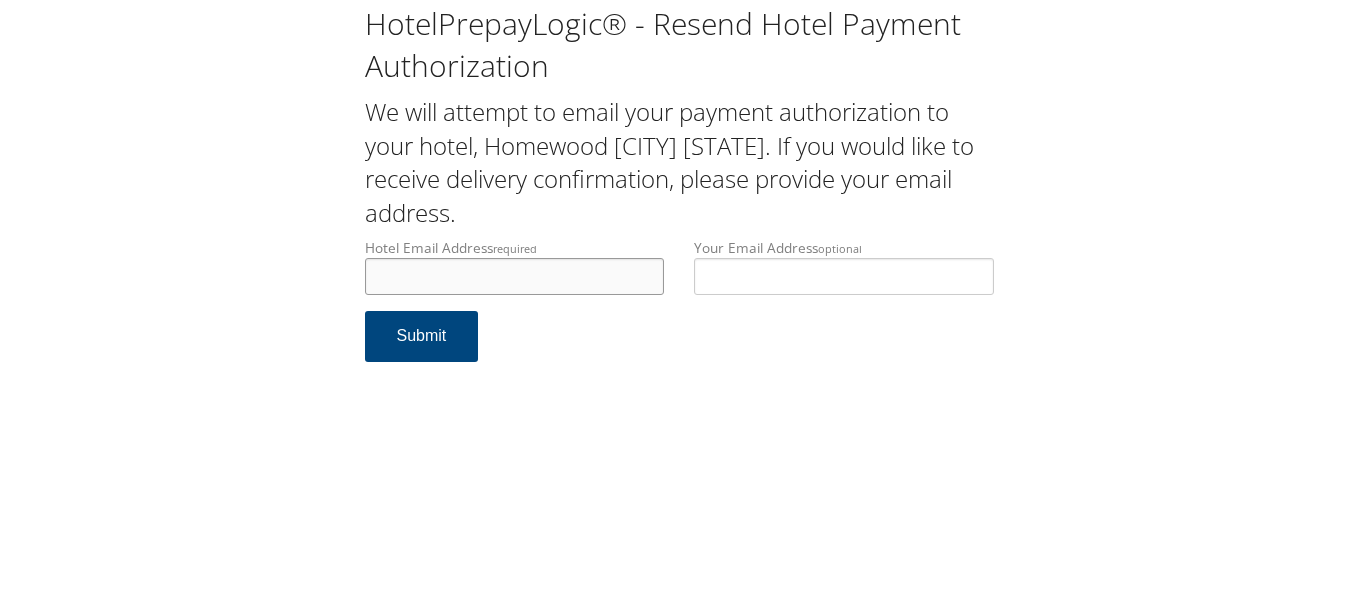 drag, startPoint x: 0, startPoint y: 0, endPoint x: 660, endPoint y: 290, distance: 720.9022 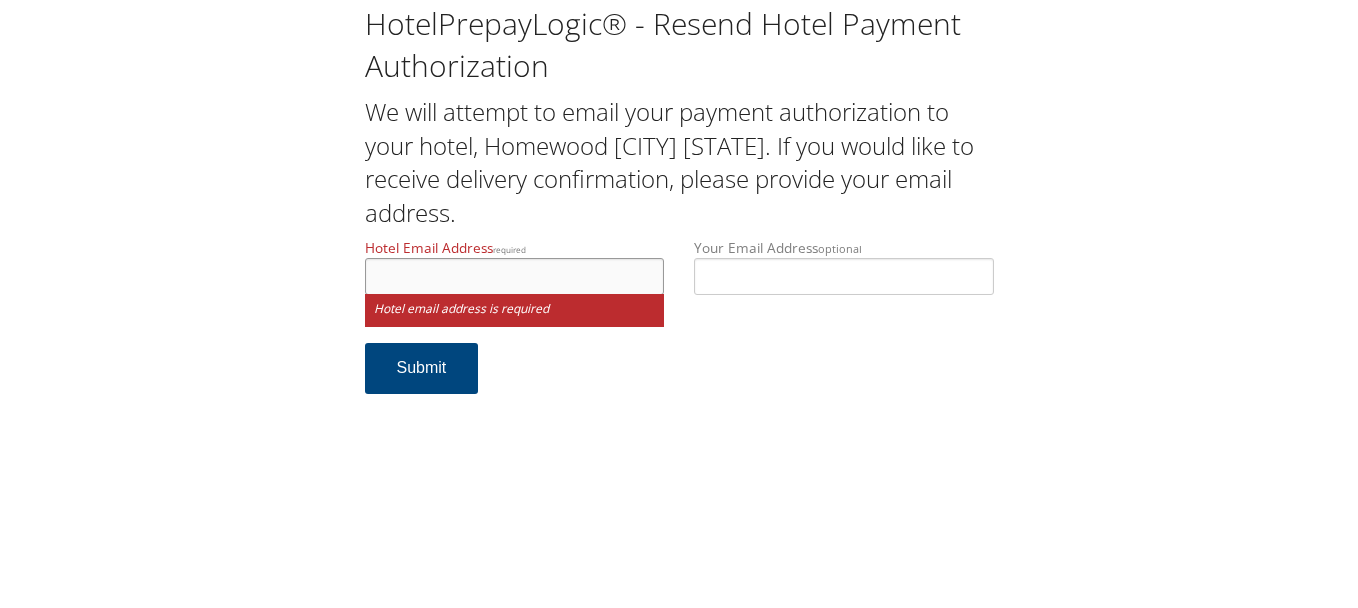 click on "Hotel Email Address  required" at bounding box center (515, 276) 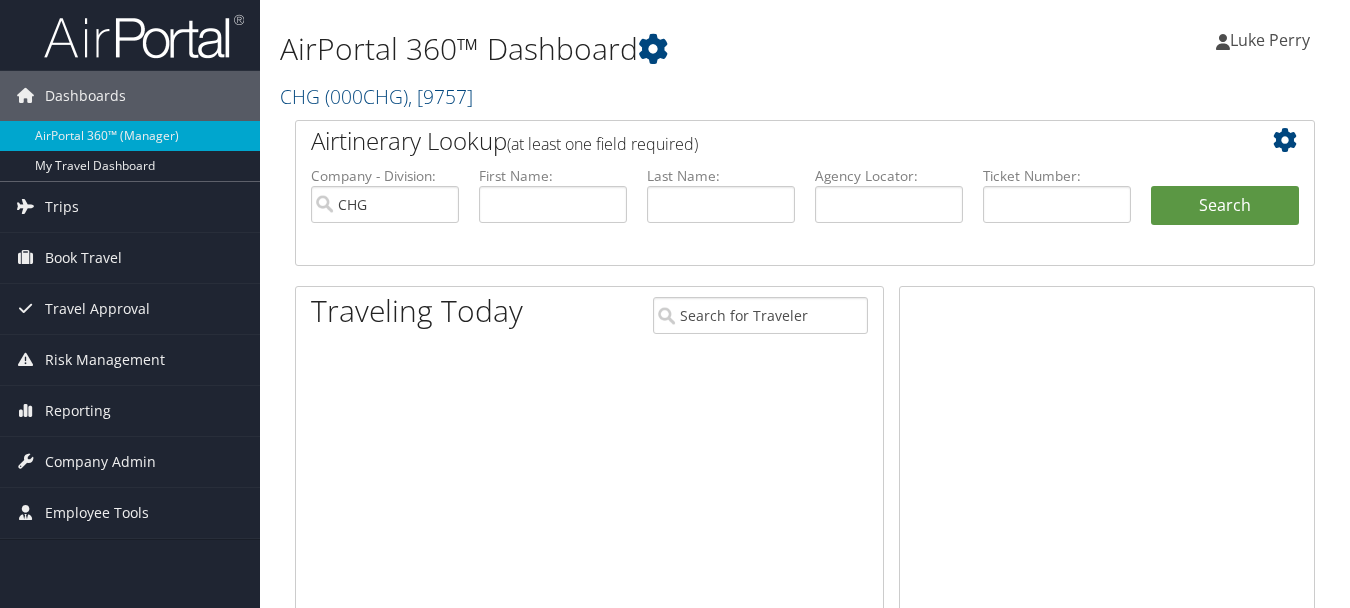 scroll, scrollTop: 0, scrollLeft: 0, axis: both 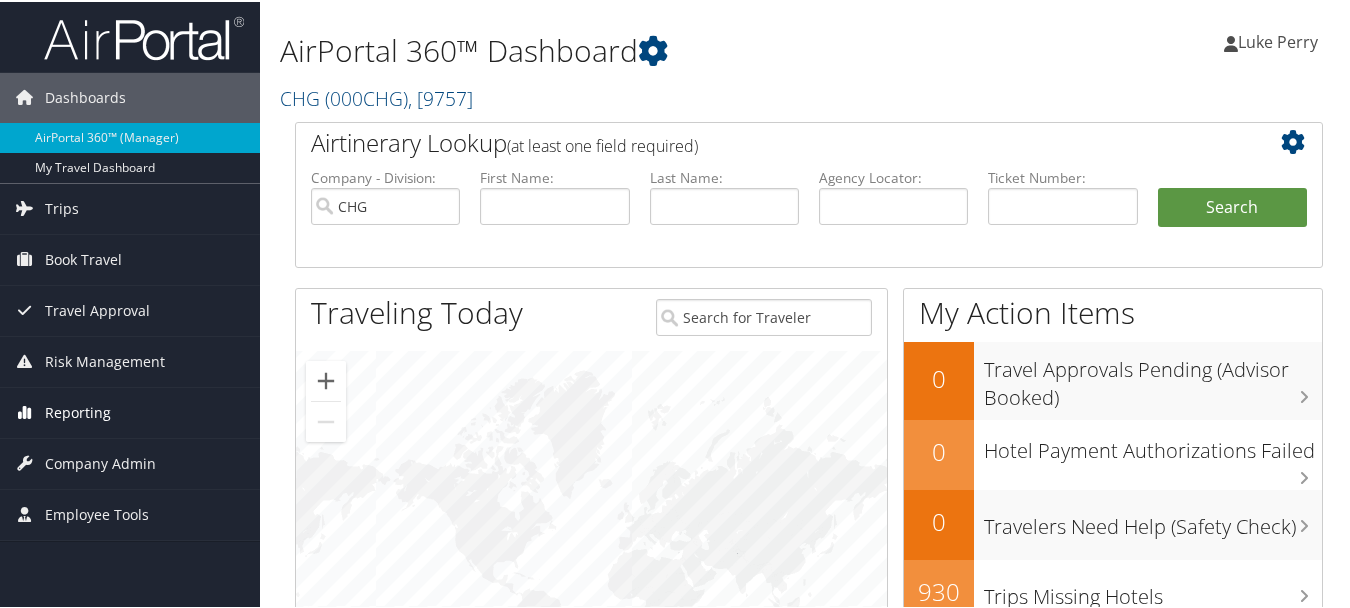 click on "Reporting" at bounding box center [78, 411] 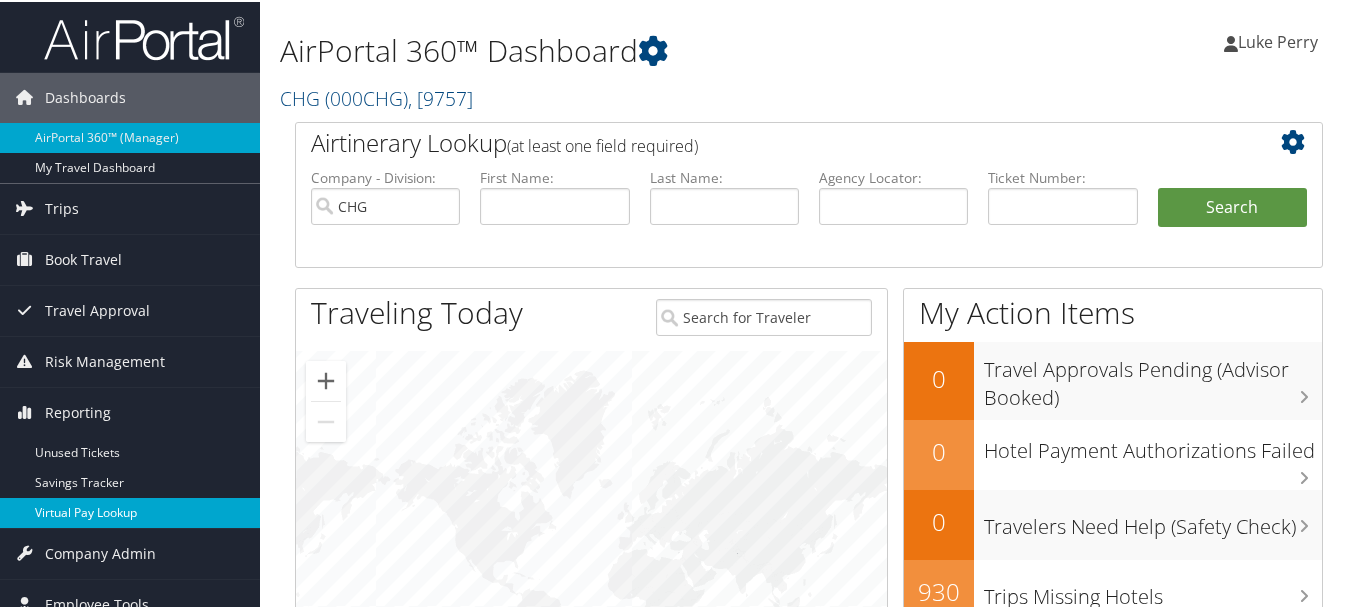 click on "Virtual Pay Lookup" at bounding box center [130, 511] 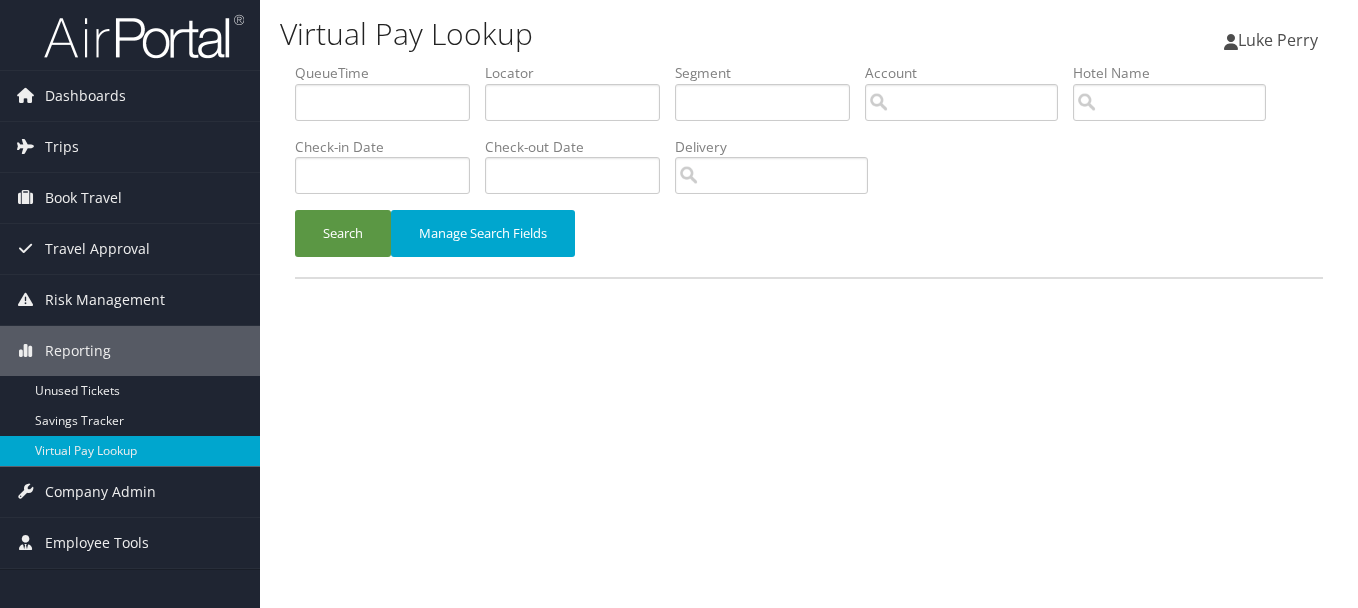scroll, scrollTop: 0, scrollLeft: 0, axis: both 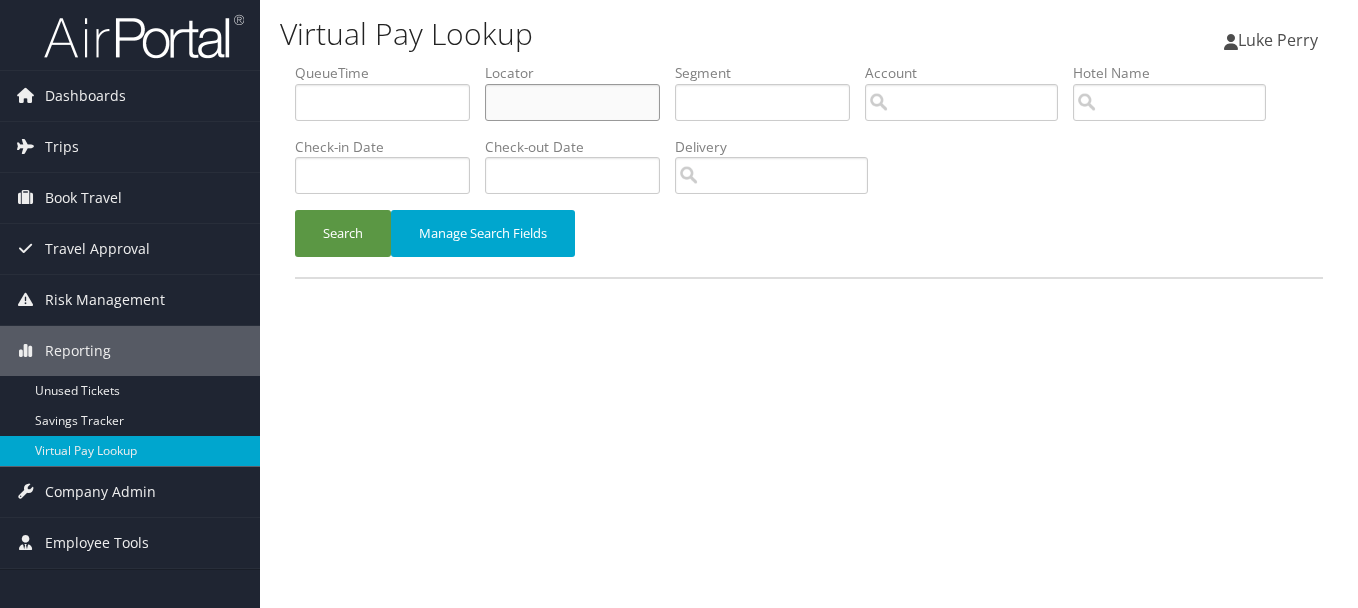 click at bounding box center [572, 102] 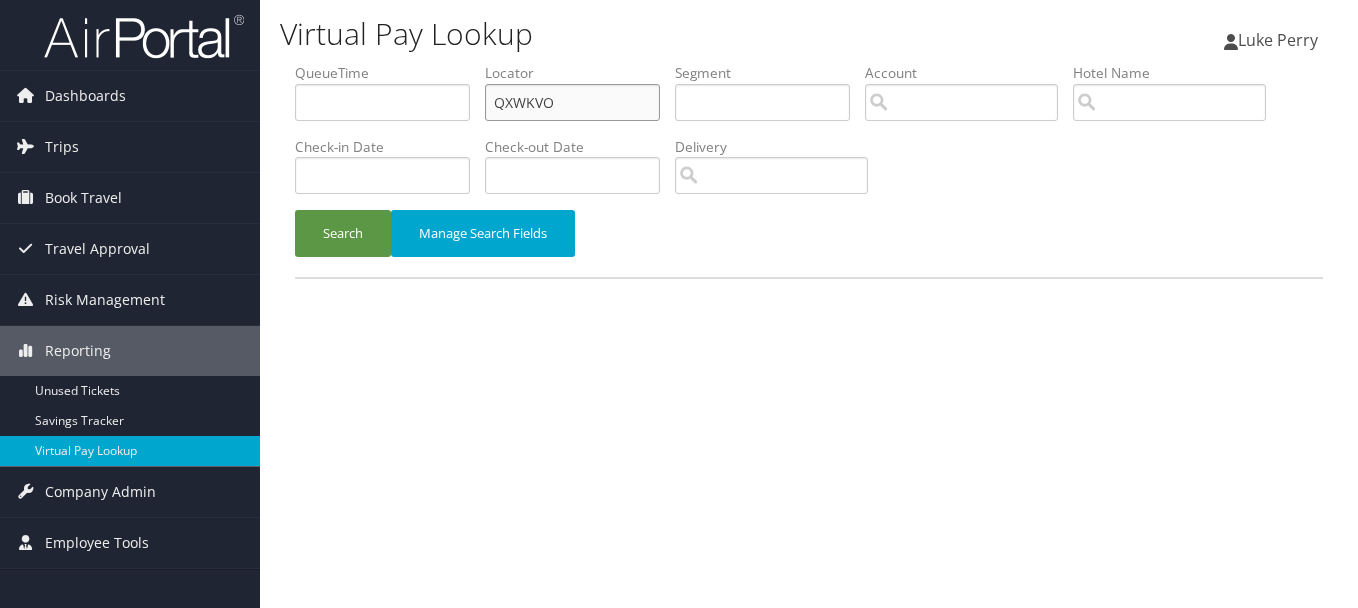 click on "Search" at bounding box center (343, 233) 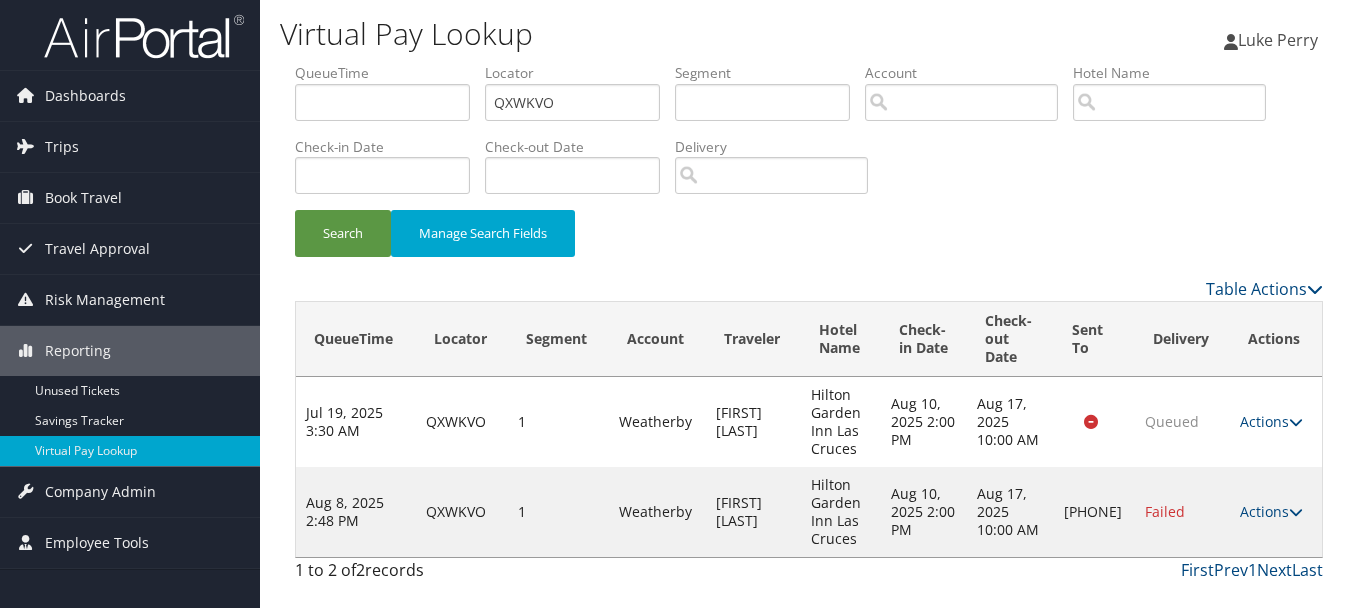 click on "Actions   Resend  Logs  Delivery Information  View Itinerary" at bounding box center (1276, 512) 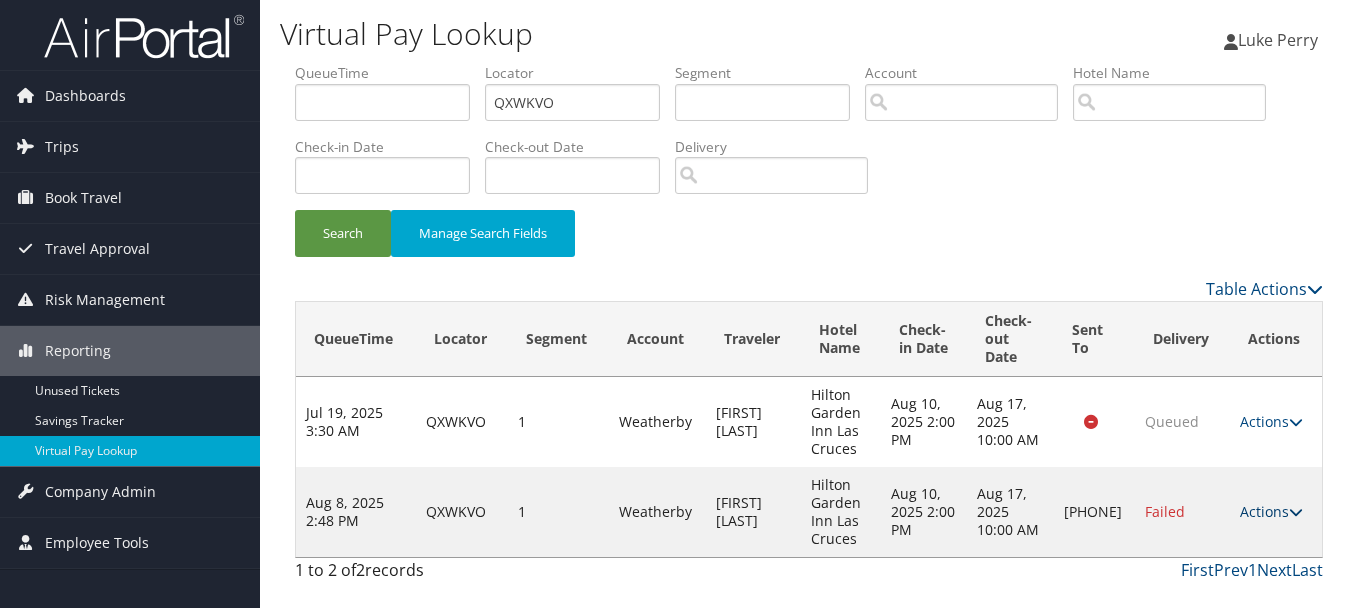 click on "Actions" at bounding box center [1271, 511] 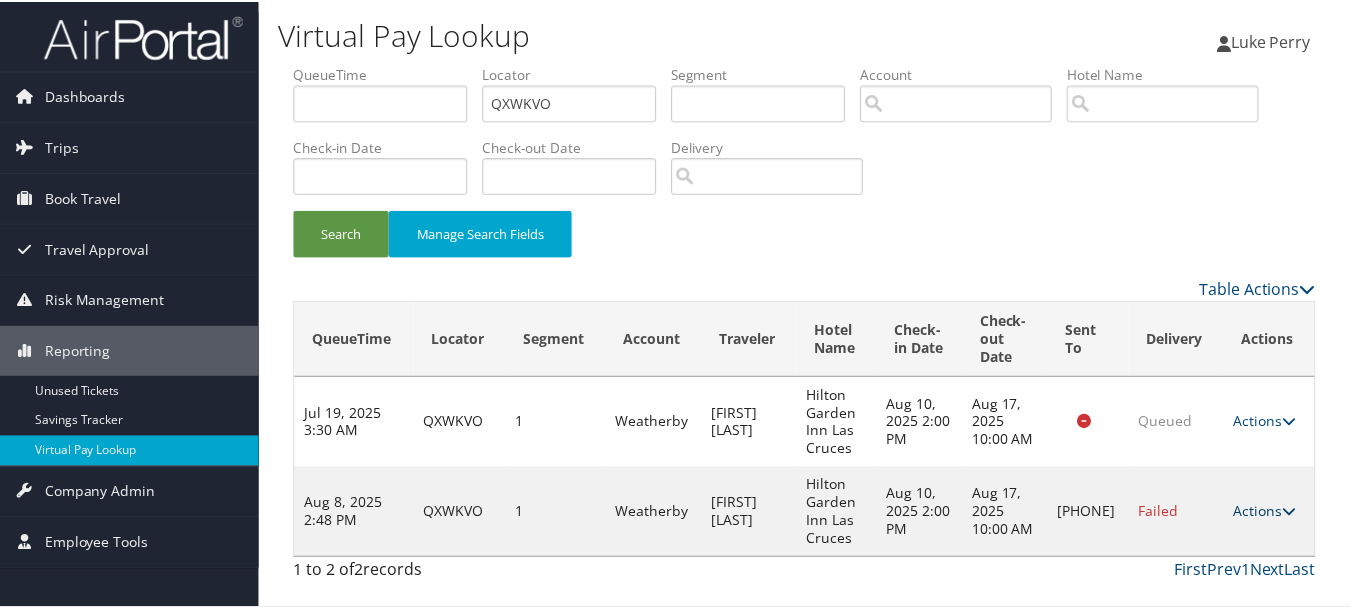 scroll, scrollTop: 53, scrollLeft: 0, axis: vertical 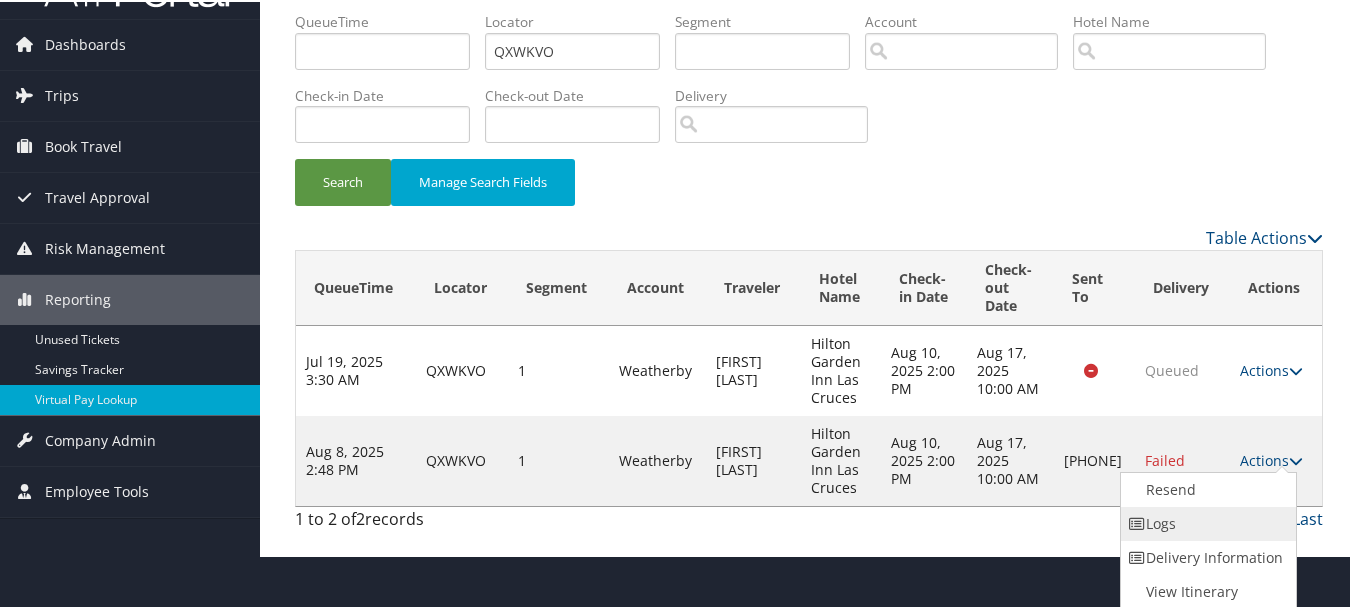 click on "Logs" at bounding box center [1206, 522] 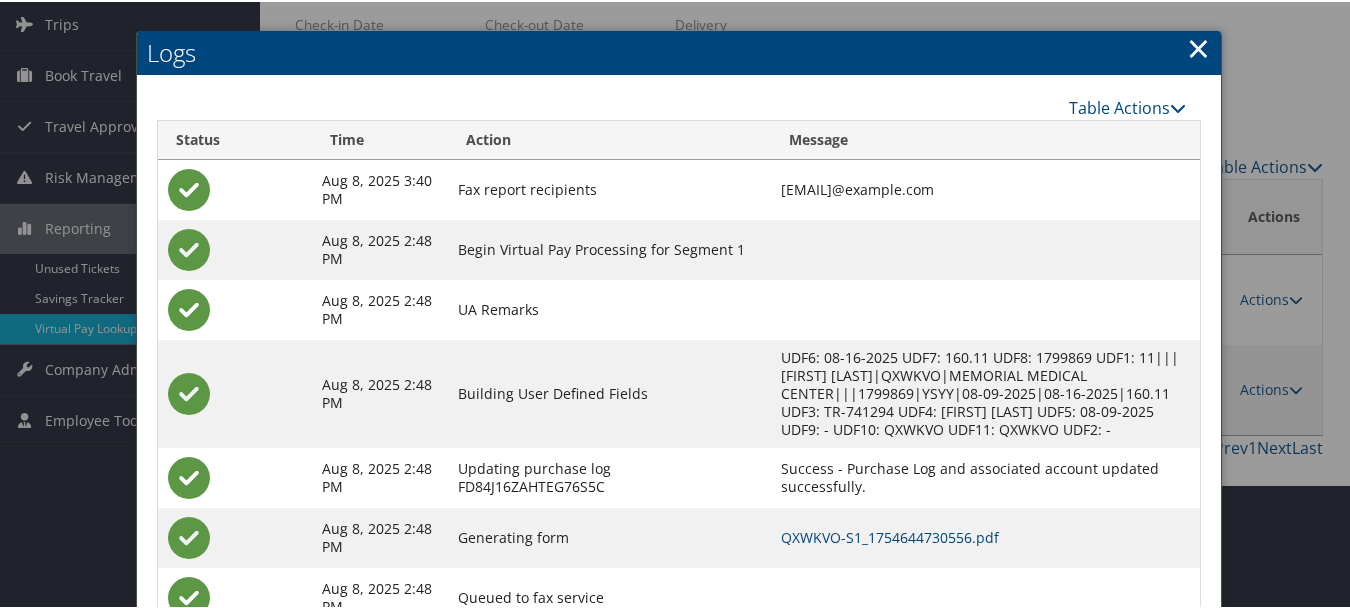 scroll, scrollTop: 198, scrollLeft: 0, axis: vertical 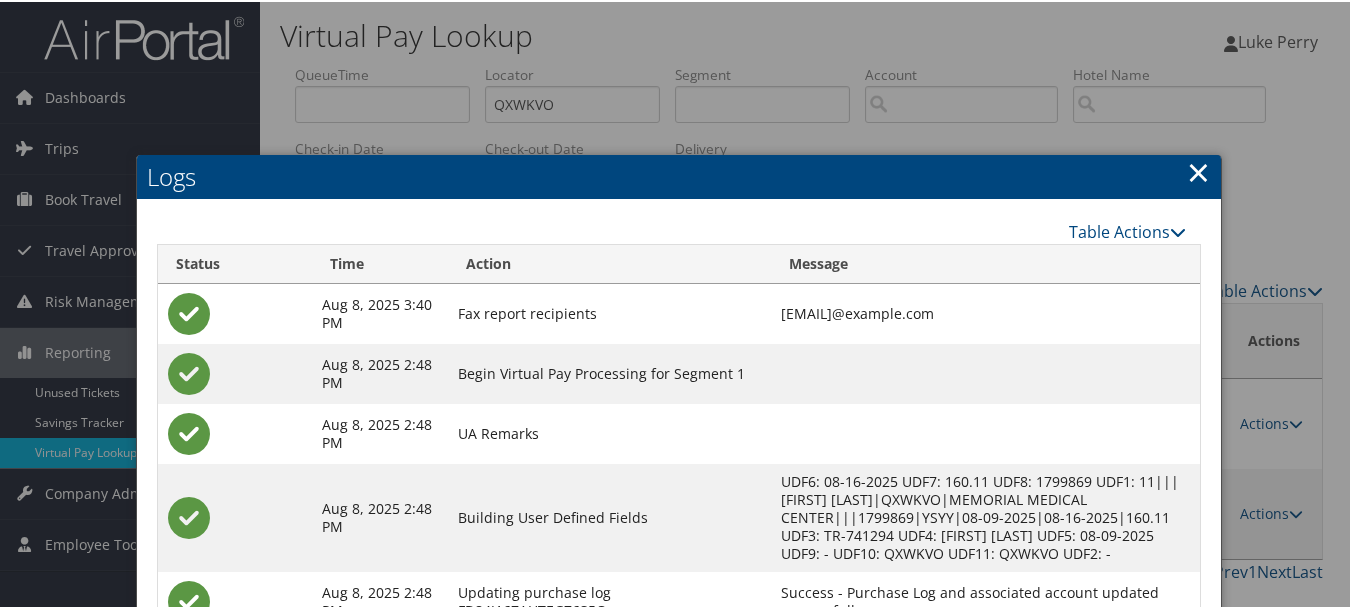 click on "Logs" at bounding box center [679, 175] 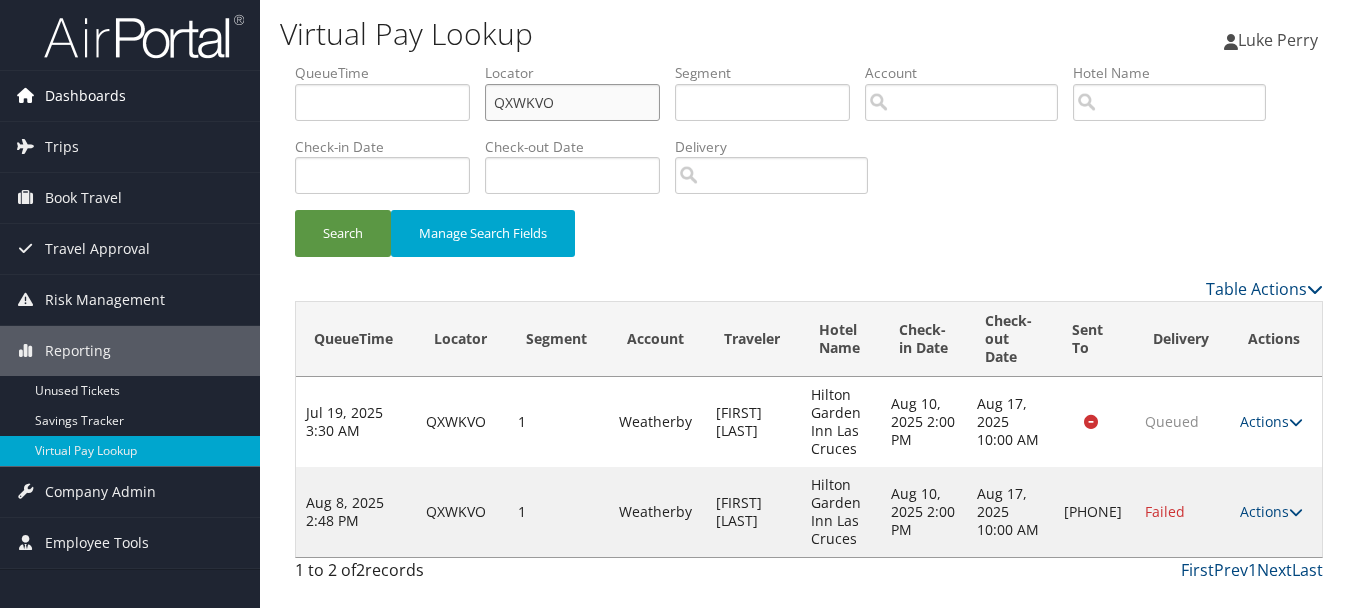 drag, startPoint x: 616, startPoint y: 100, endPoint x: 239, endPoint y: 97, distance: 377.01193 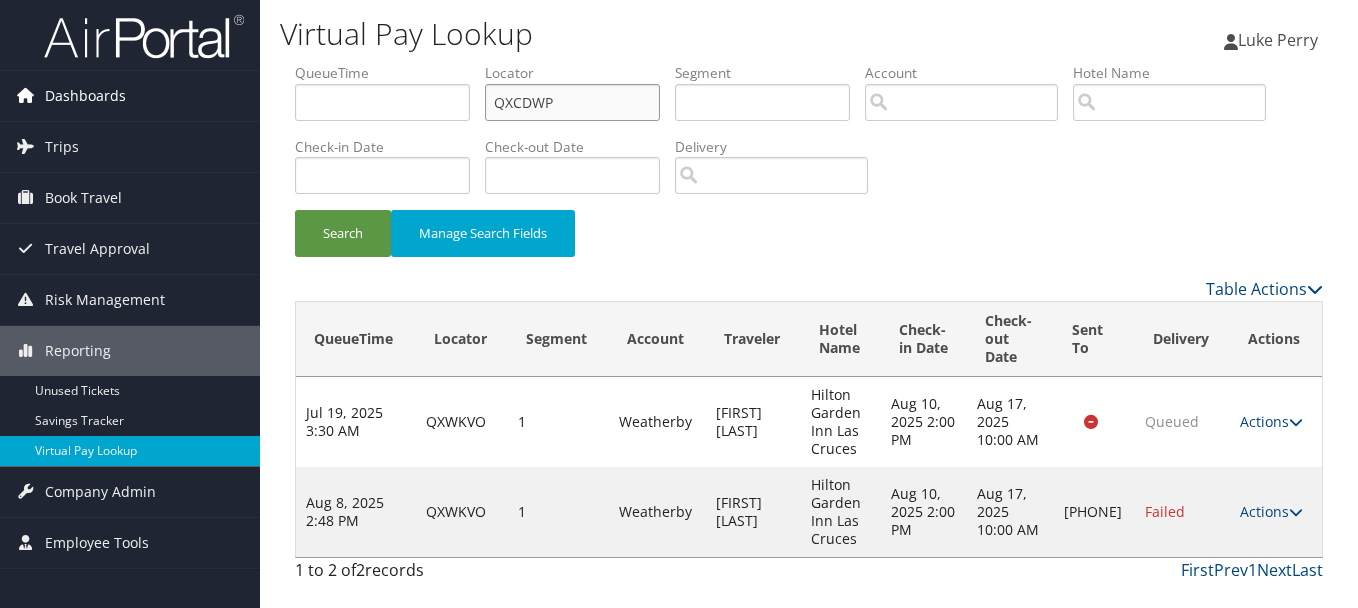 click on "Search" at bounding box center [343, 233] 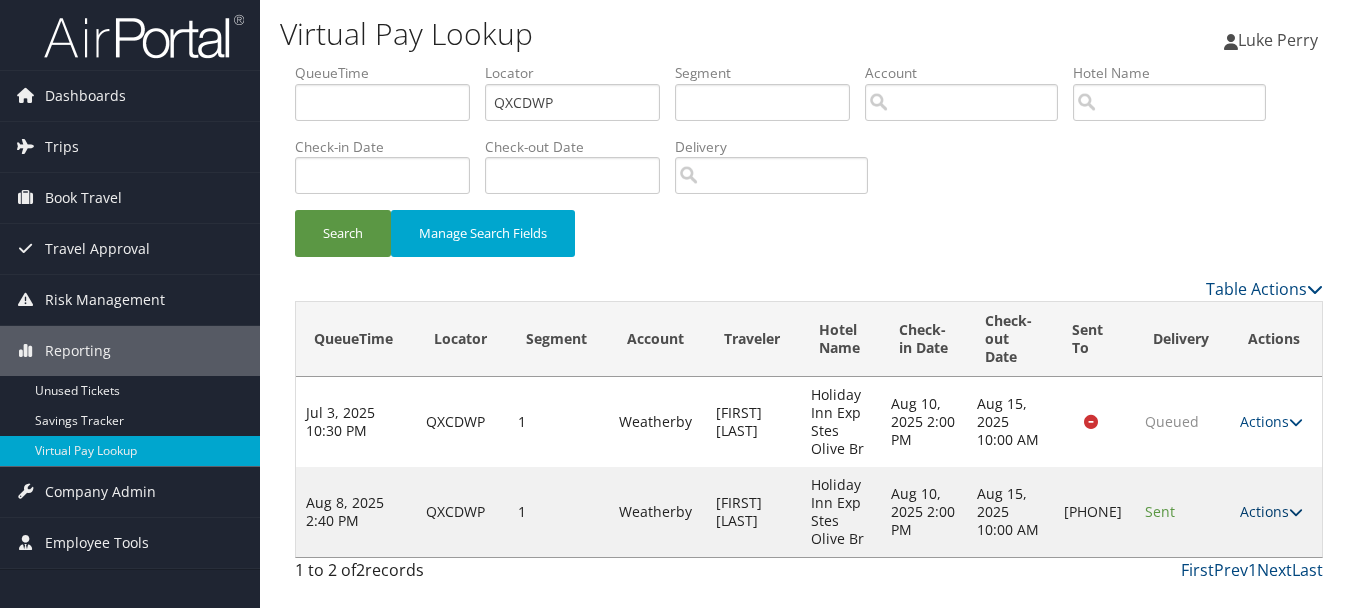 click on "Actions" at bounding box center (1271, 511) 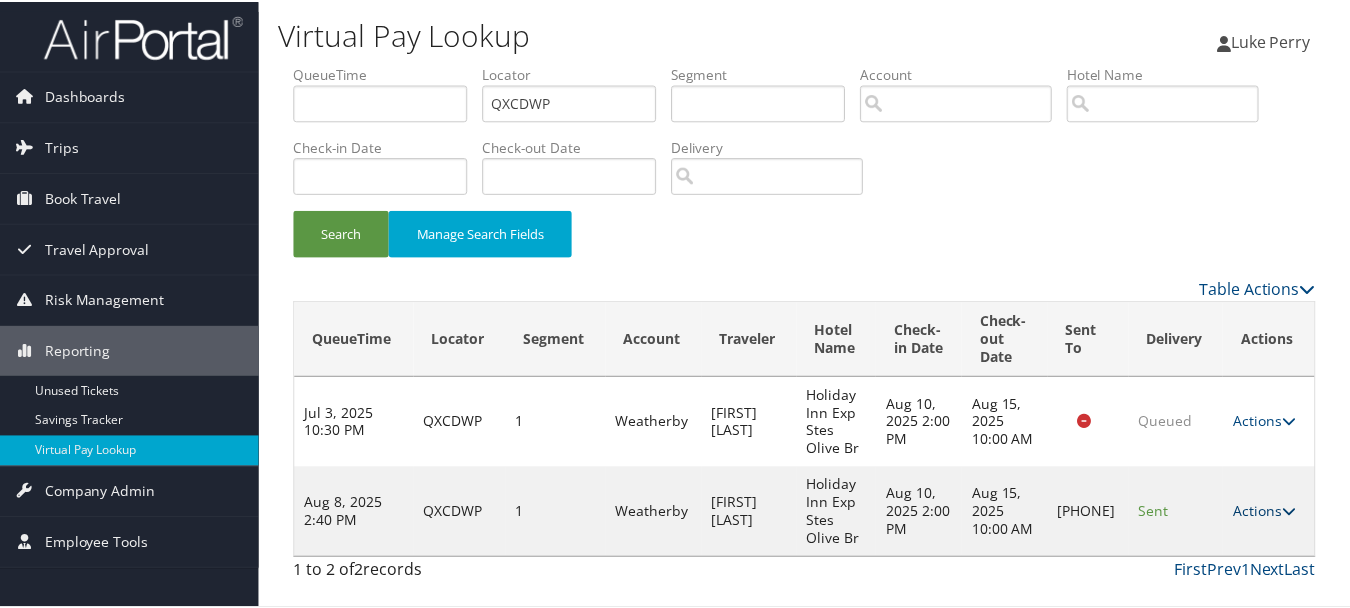 scroll, scrollTop: 53, scrollLeft: 0, axis: vertical 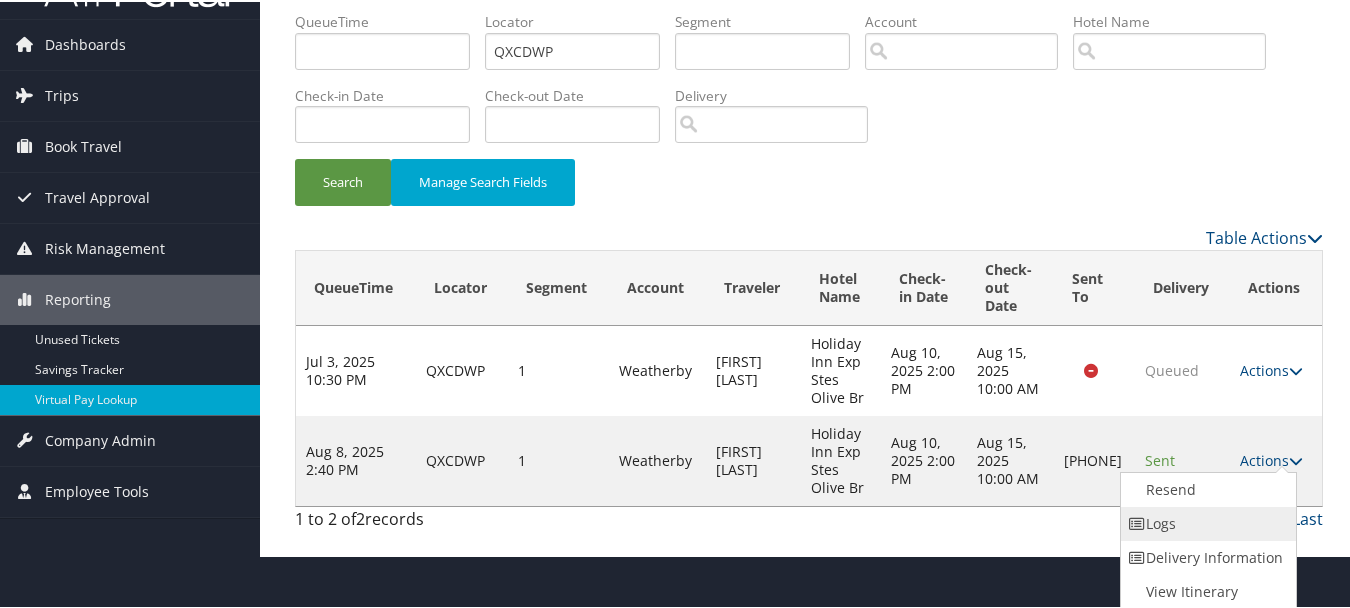 click on "Logs" at bounding box center (1206, 522) 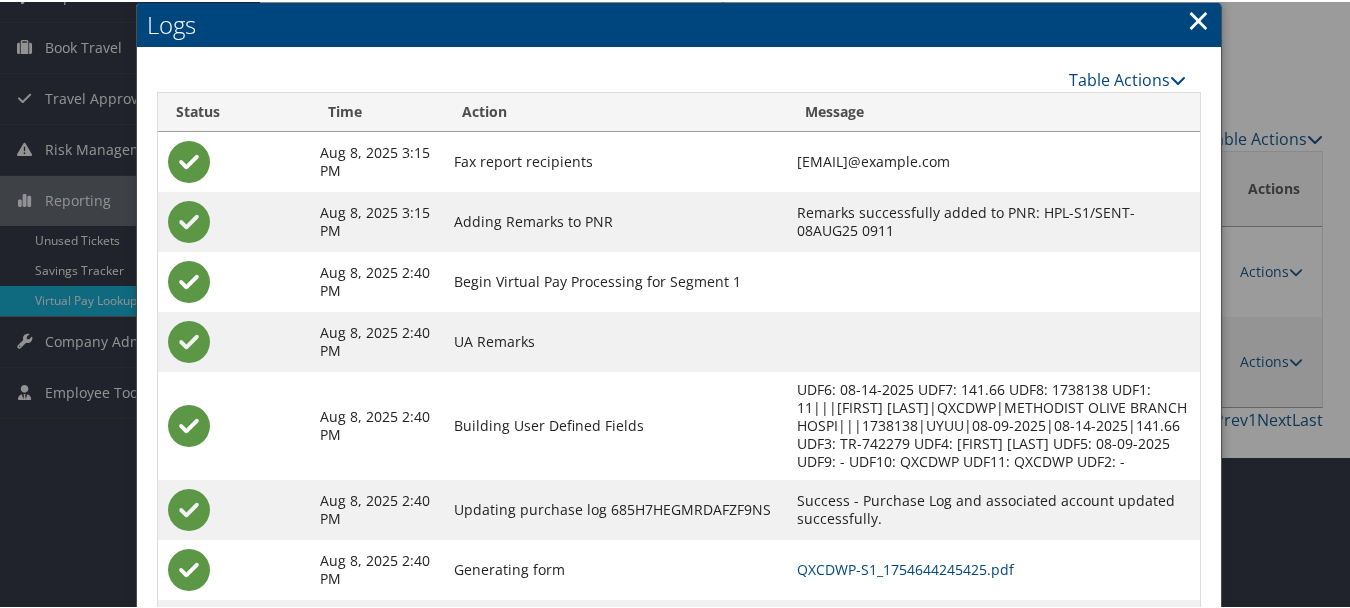 scroll, scrollTop: 240, scrollLeft: 0, axis: vertical 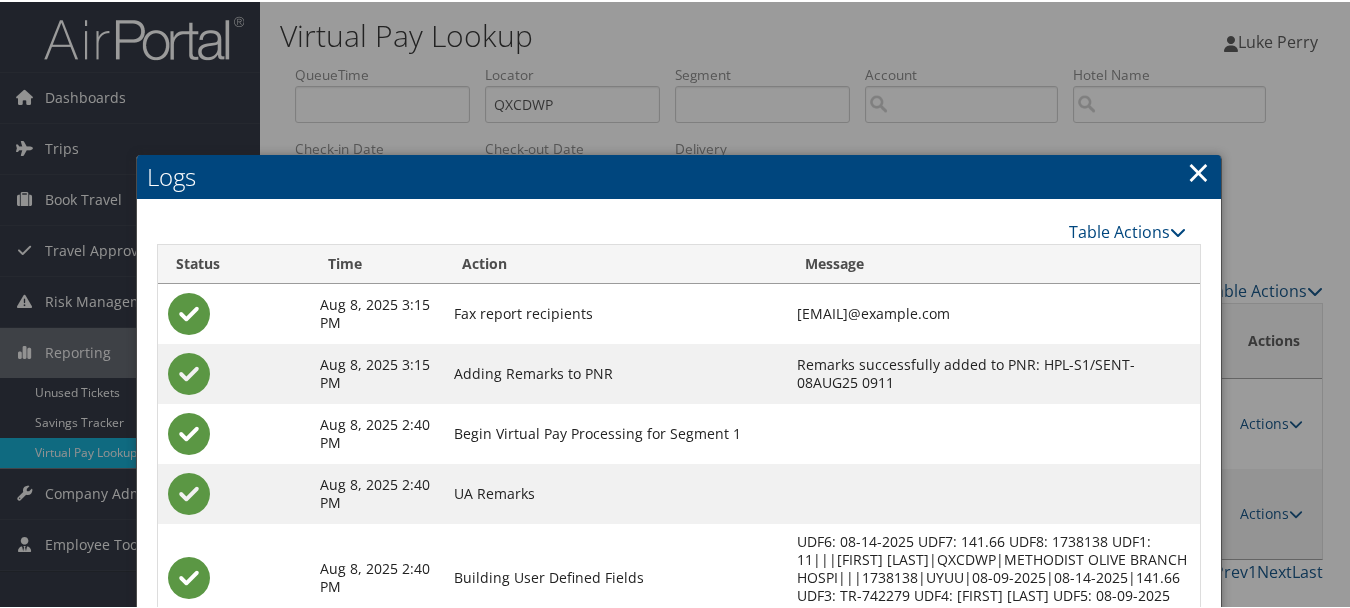 click on "Logs" at bounding box center [679, 175] 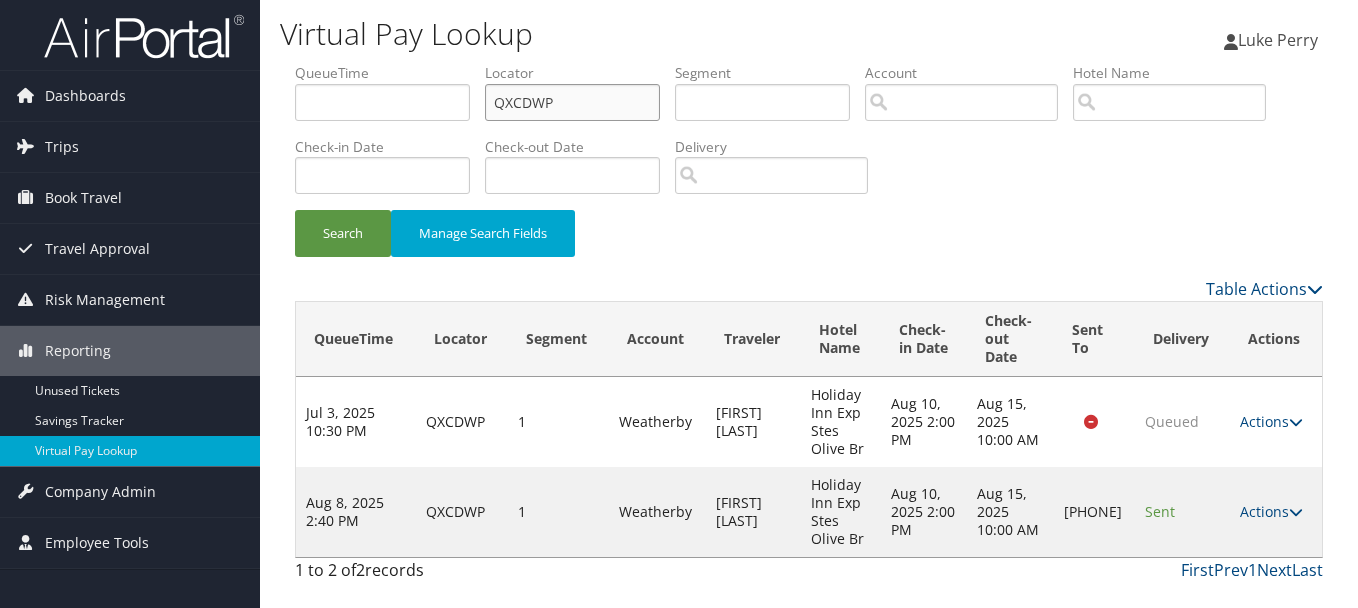 drag, startPoint x: 624, startPoint y: 117, endPoint x: 406, endPoint y: 108, distance: 218.1857 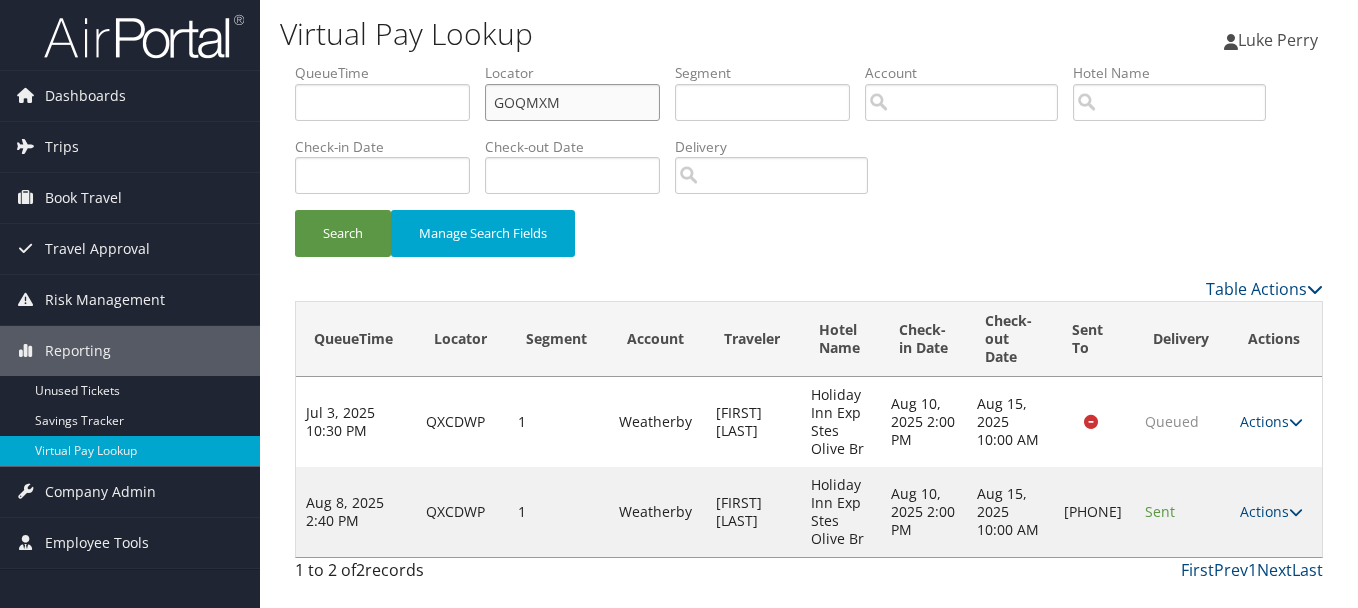 click on "Search" at bounding box center [343, 233] 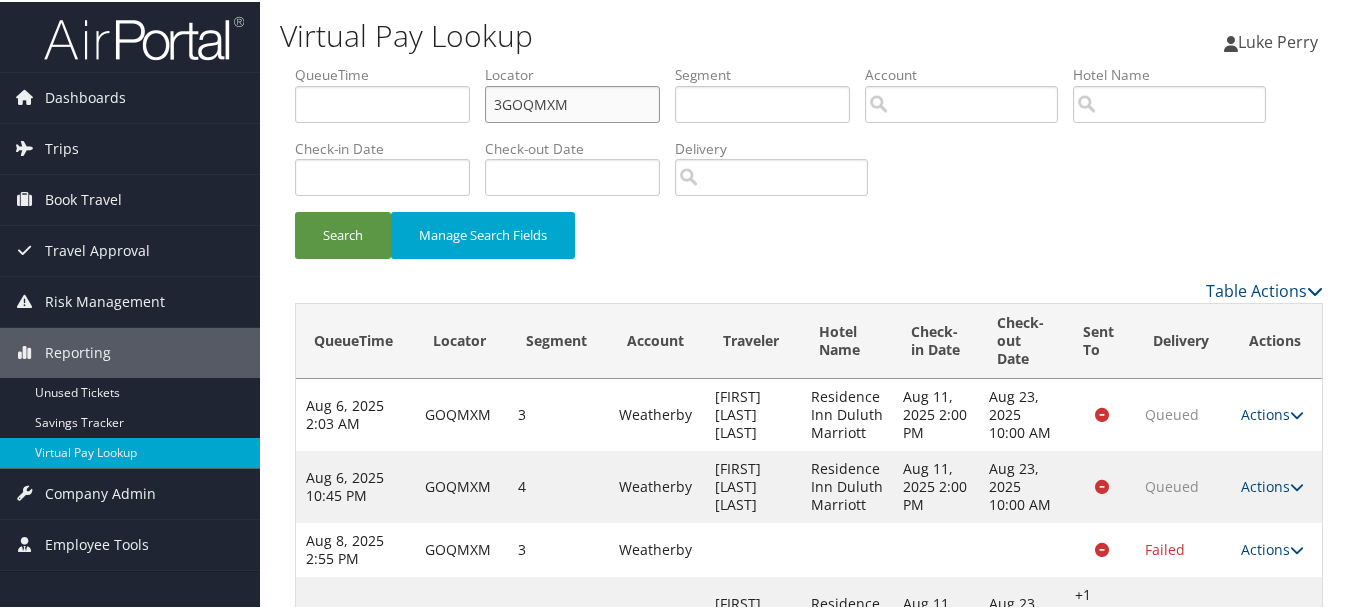 type on "GOQMXM" 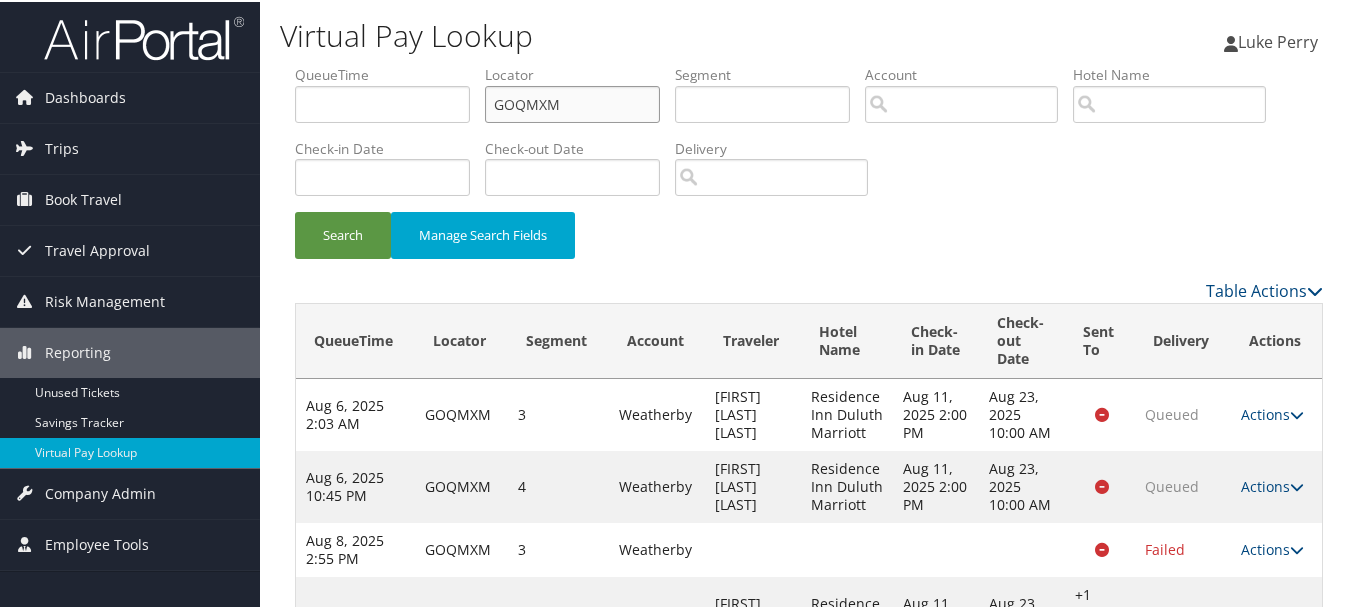 click on "Search" at bounding box center [343, 233] 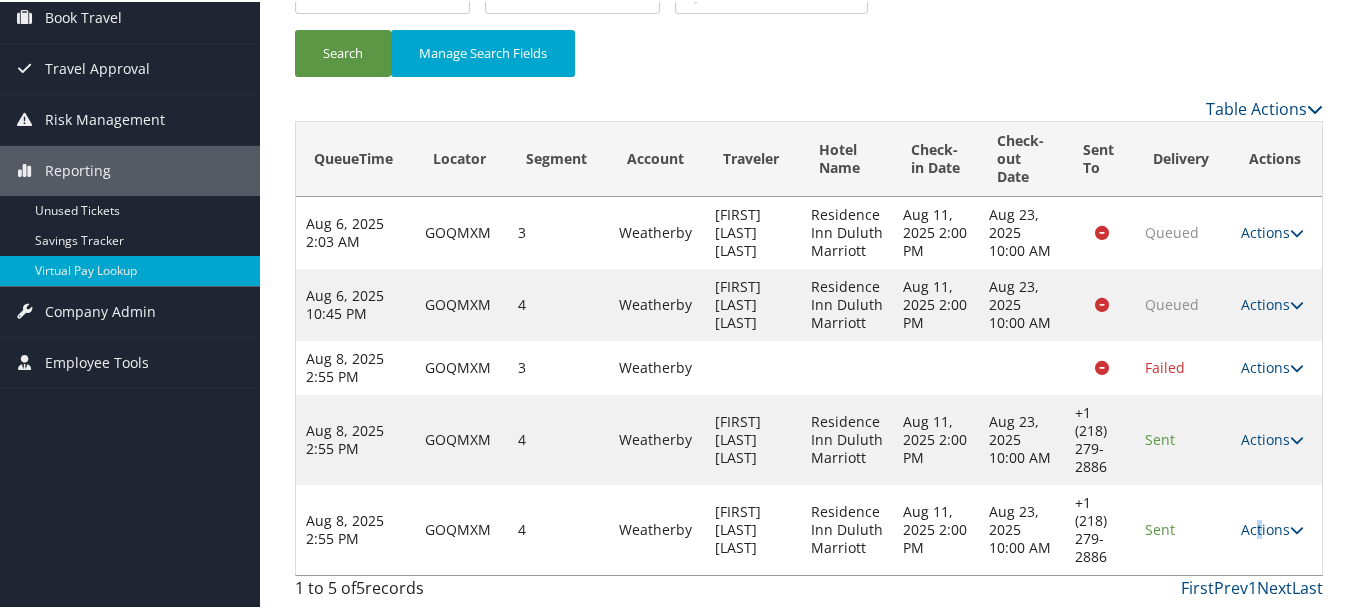 click on "Actions   Resend  Logs  Delivery Information  View Itinerary" at bounding box center (1276, 528) 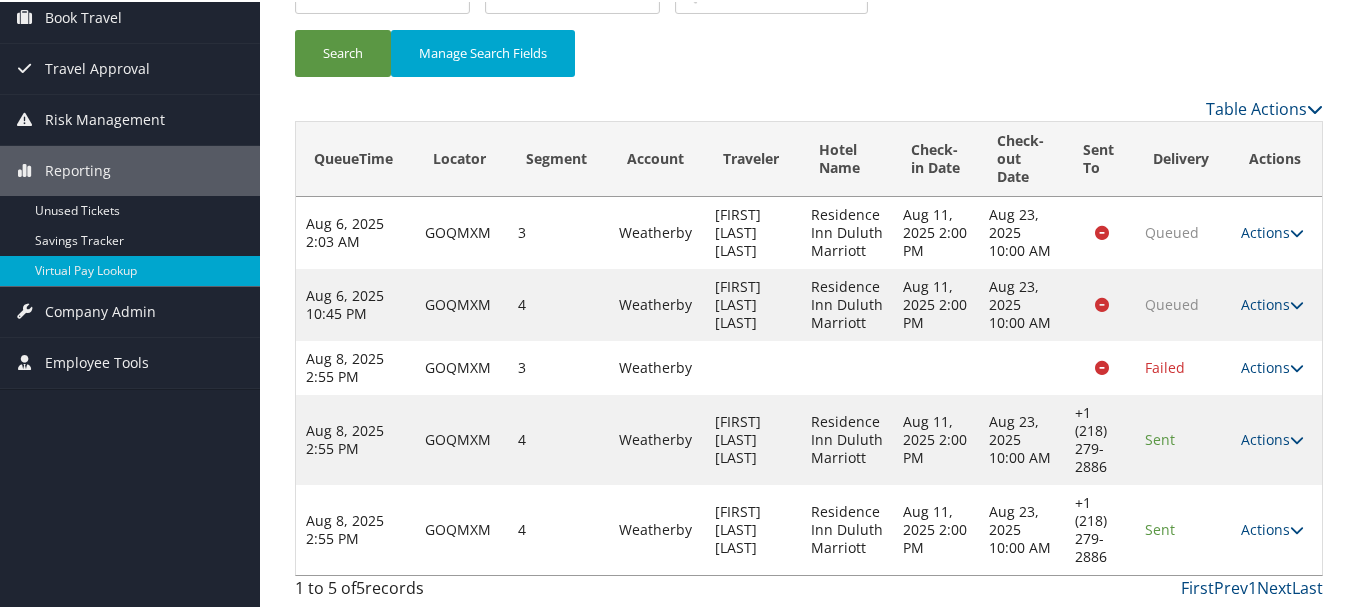 drag, startPoint x: 1253, startPoint y: 505, endPoint x: 1259, endPoint y: 523, distance: 18.973665 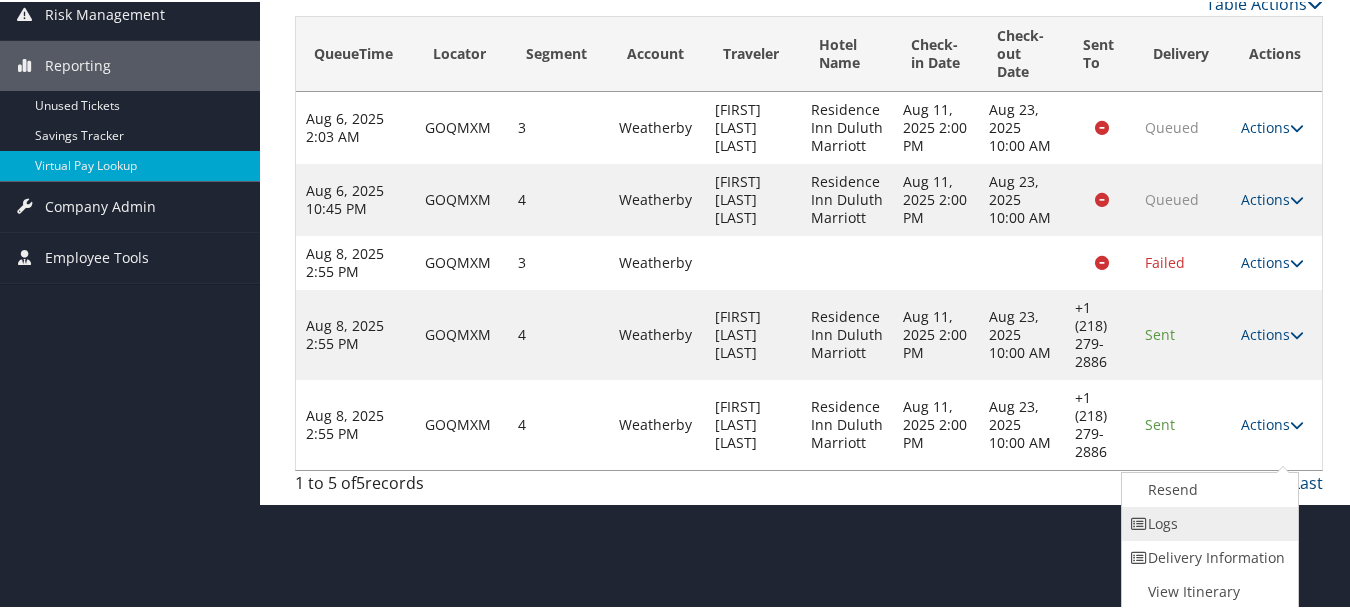 click on "Logs" at bounding box center [1207, 522] 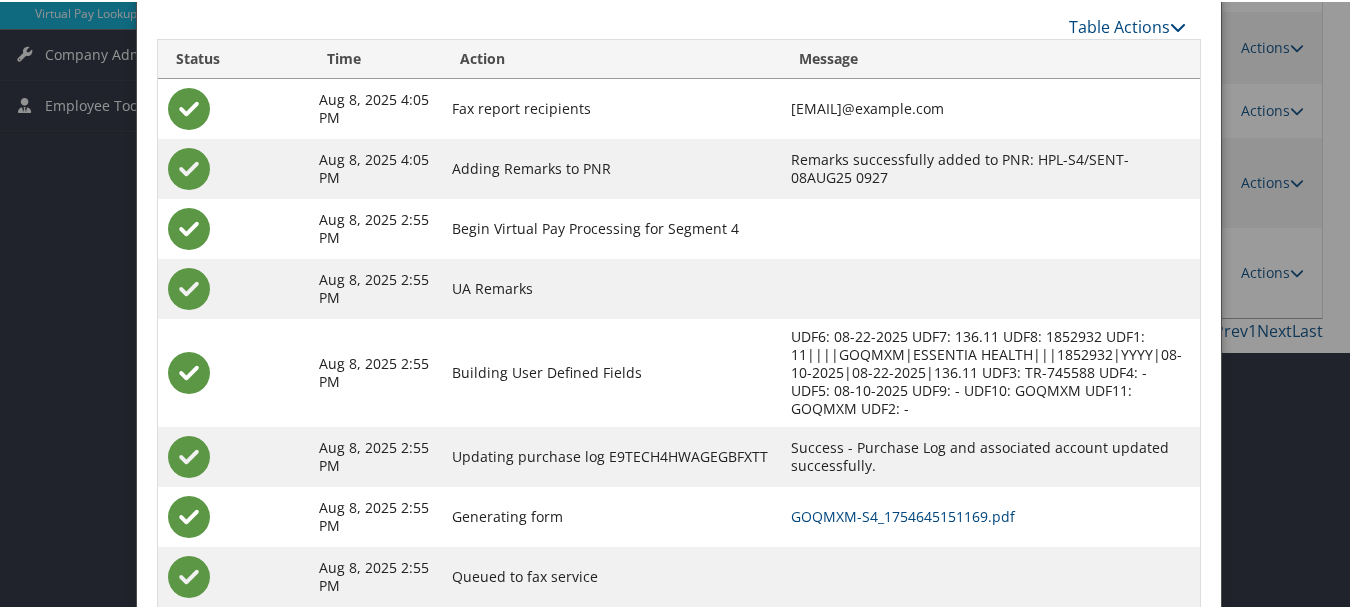 scroll, scrollTop: 440, scrollLeft: 0, axis: vertical 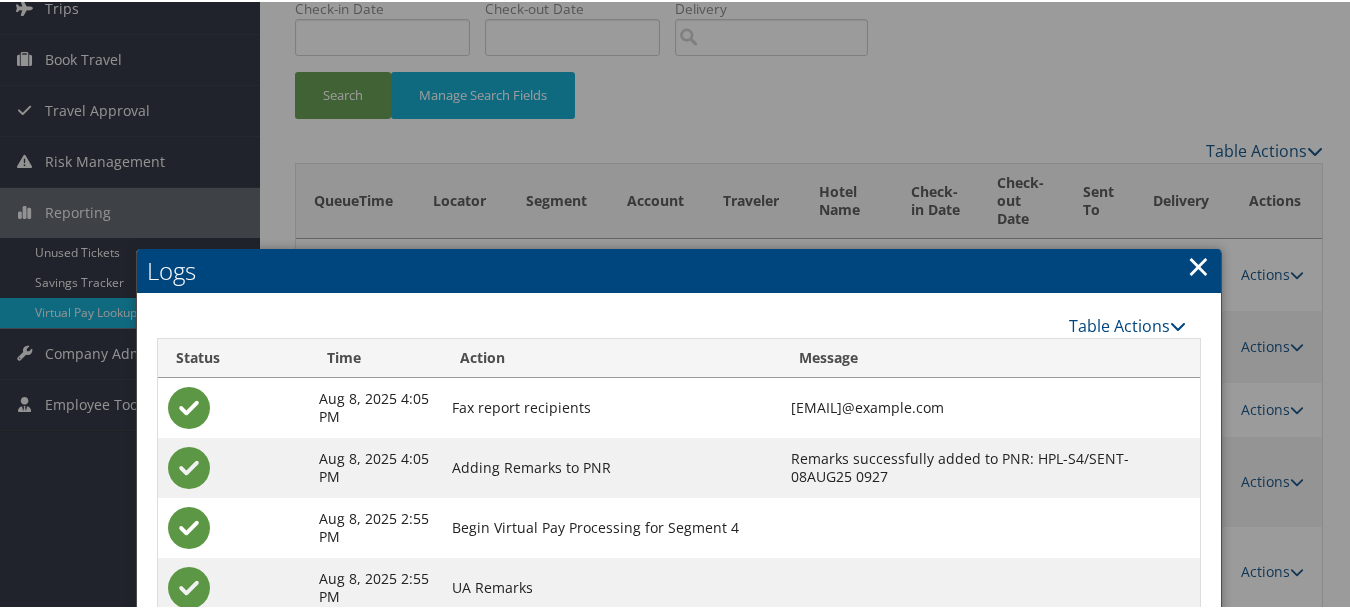 click on "×" at bounding box center [1198, 264] 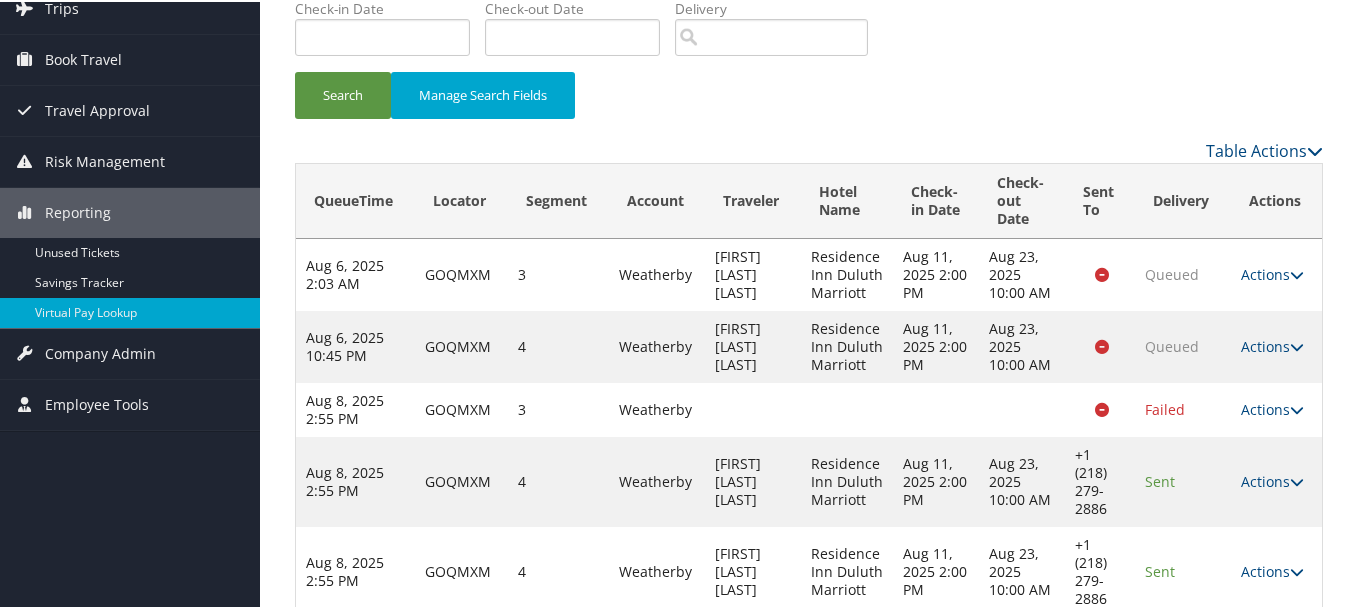 scroll, scrollTop: 218, scrollLeft: 0, axis: vertical 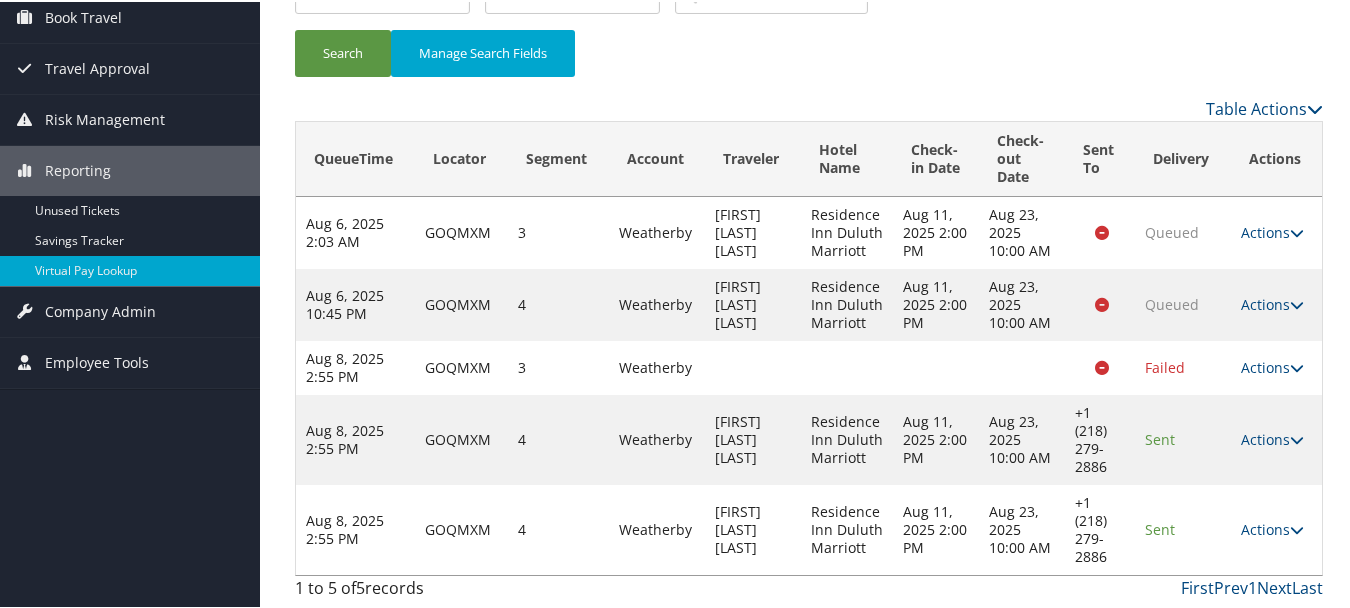 click on "Actions   Resend  Logs  Delivery Information  View Itinerary" at bounding box center (1276, 438) 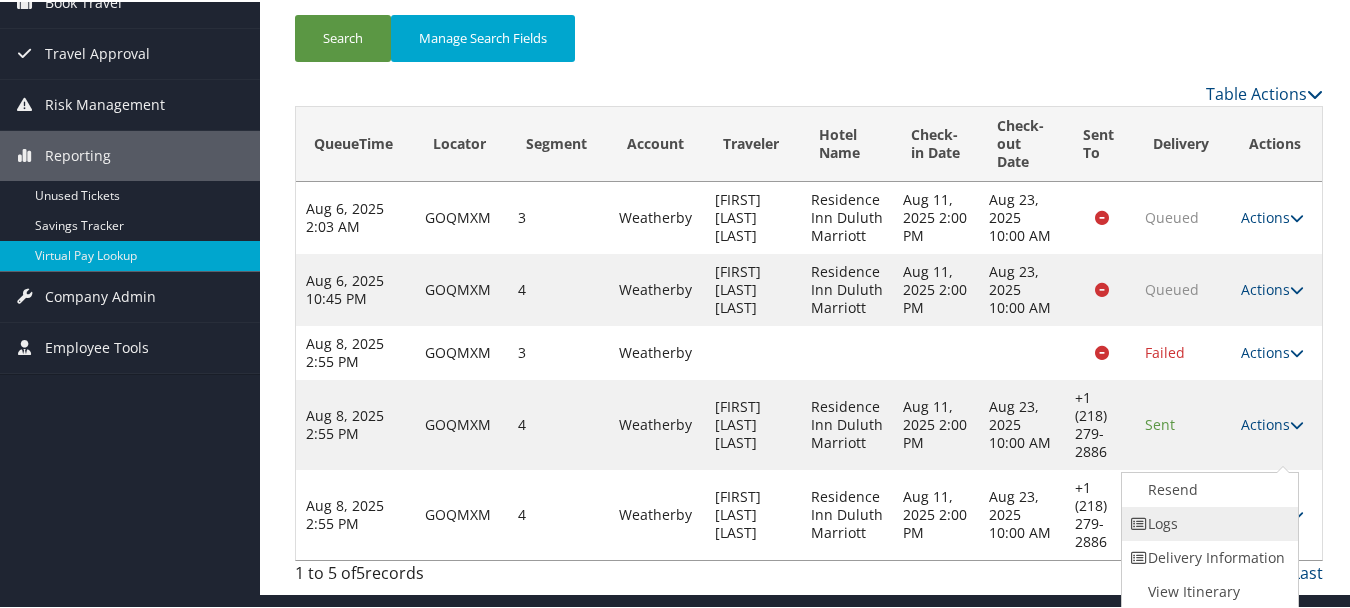 click on "Logs" at bounding box center [1207, 522] 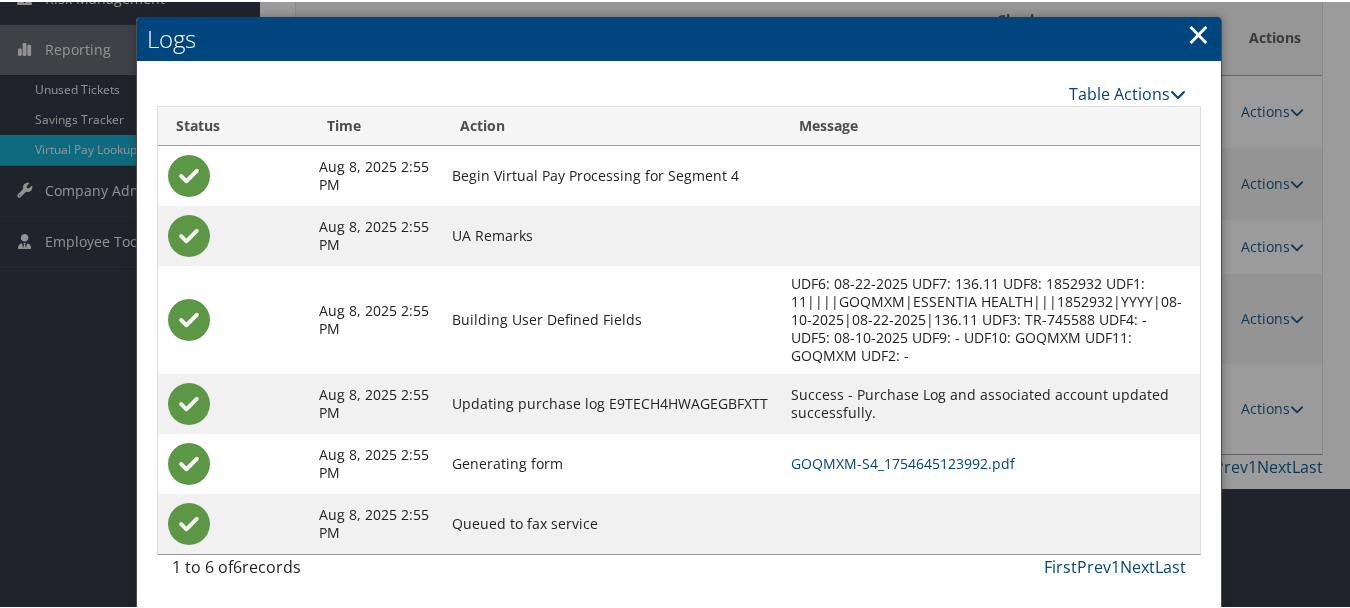 scroll, scrollTop: 303, scrollLeft: 0, axis: vertical 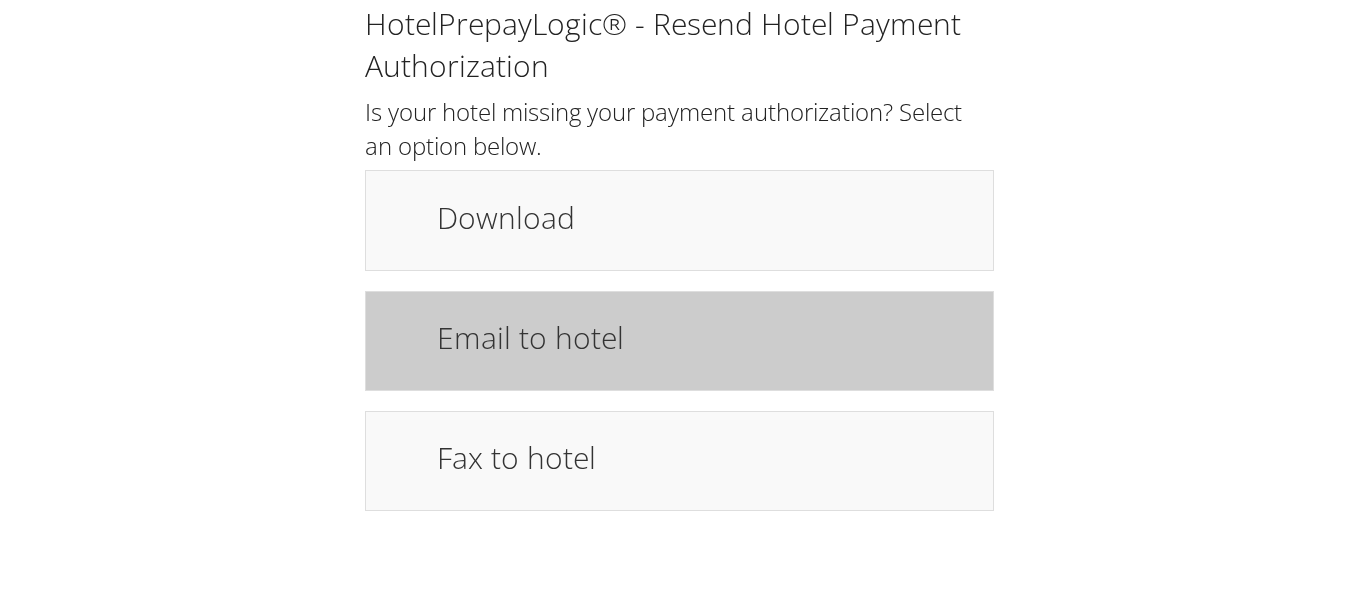click on "Email to hotel" at bounding box center (705, 337) 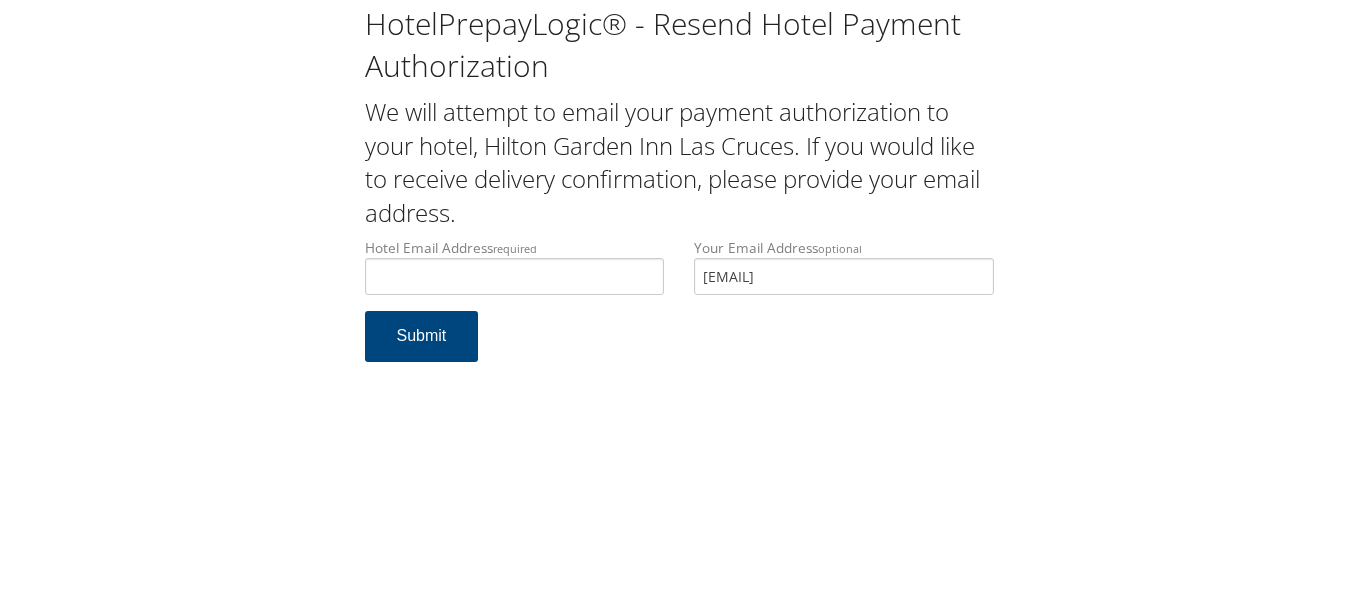 scroll, scrollTop: 0, scrollLeft: 0, axis: both 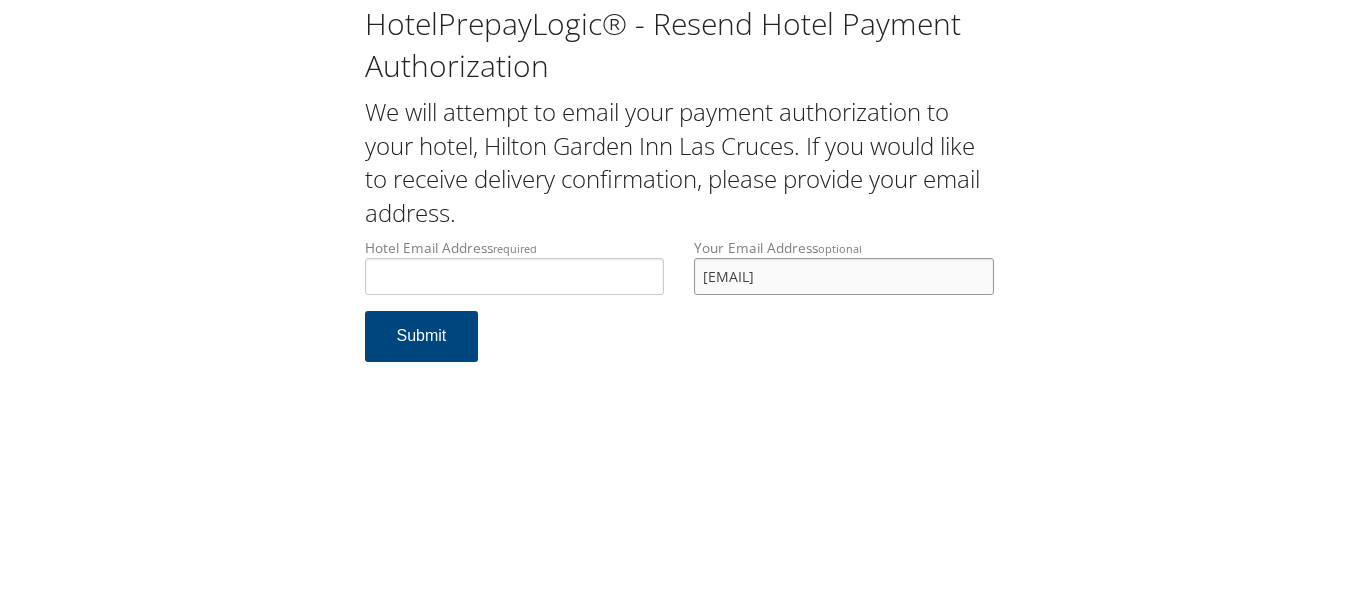 drag, startPoint x: 0, startPoint y: 0, endPoint x: 702, endPoint y: 297, distance: 762.24207 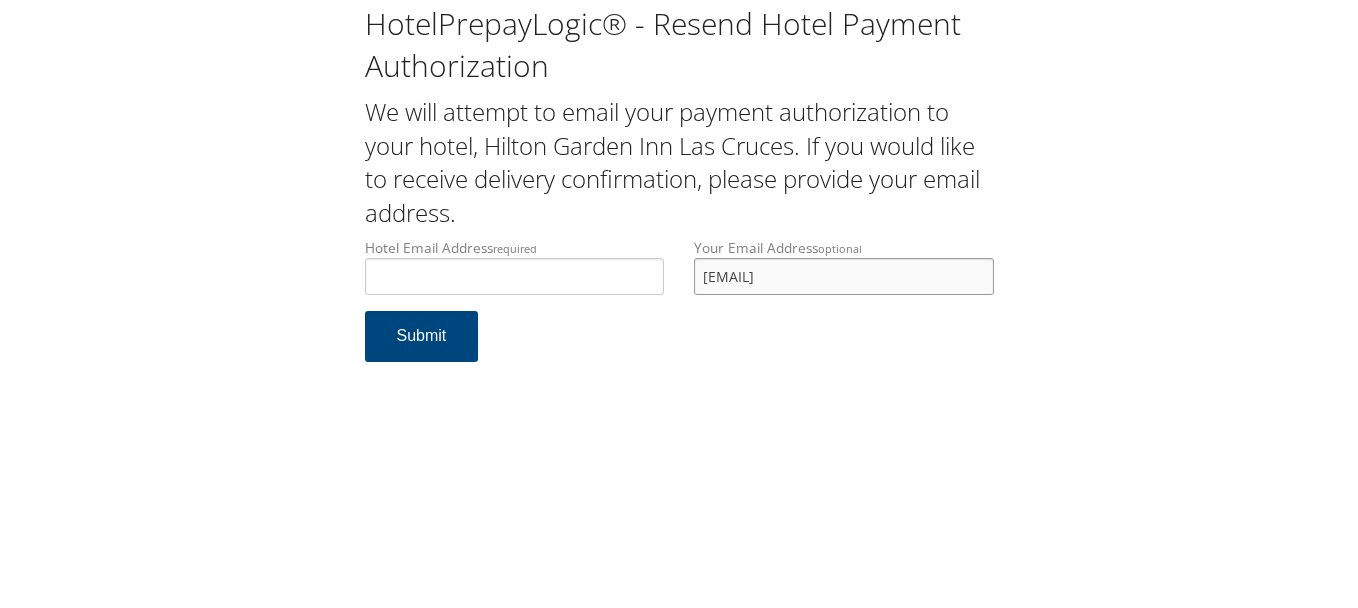 click on "Your Email Address  optional
sharonbreitmd@gmail.com" at bounding box center (844, 274) 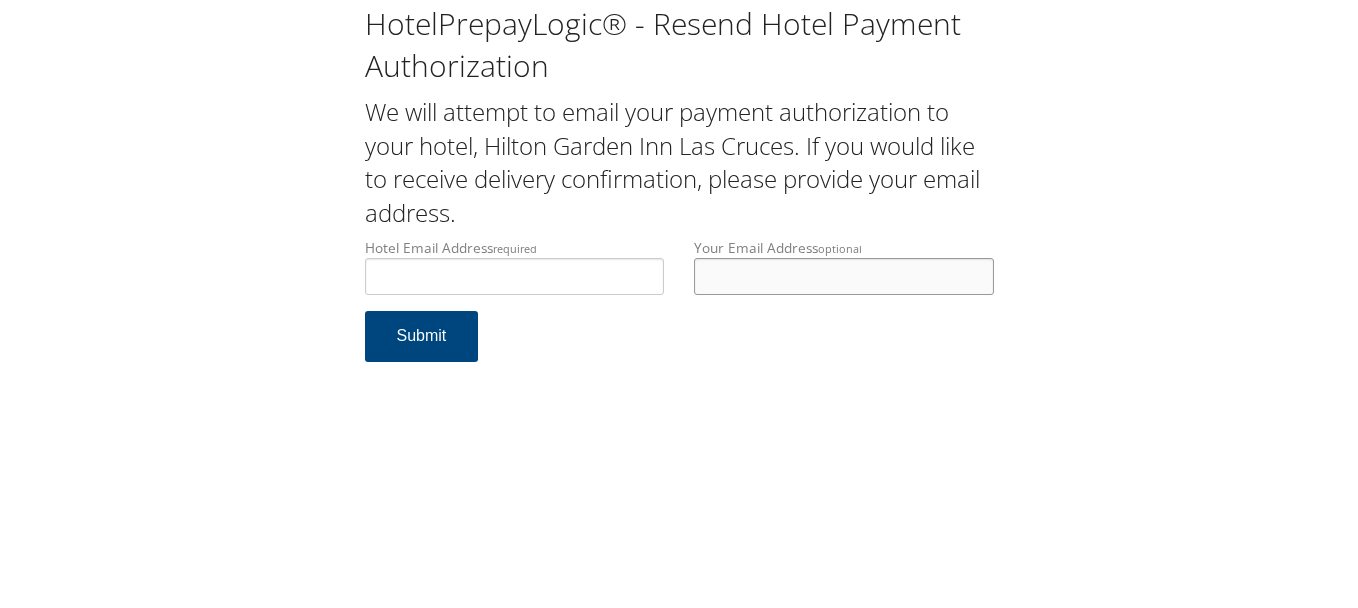type 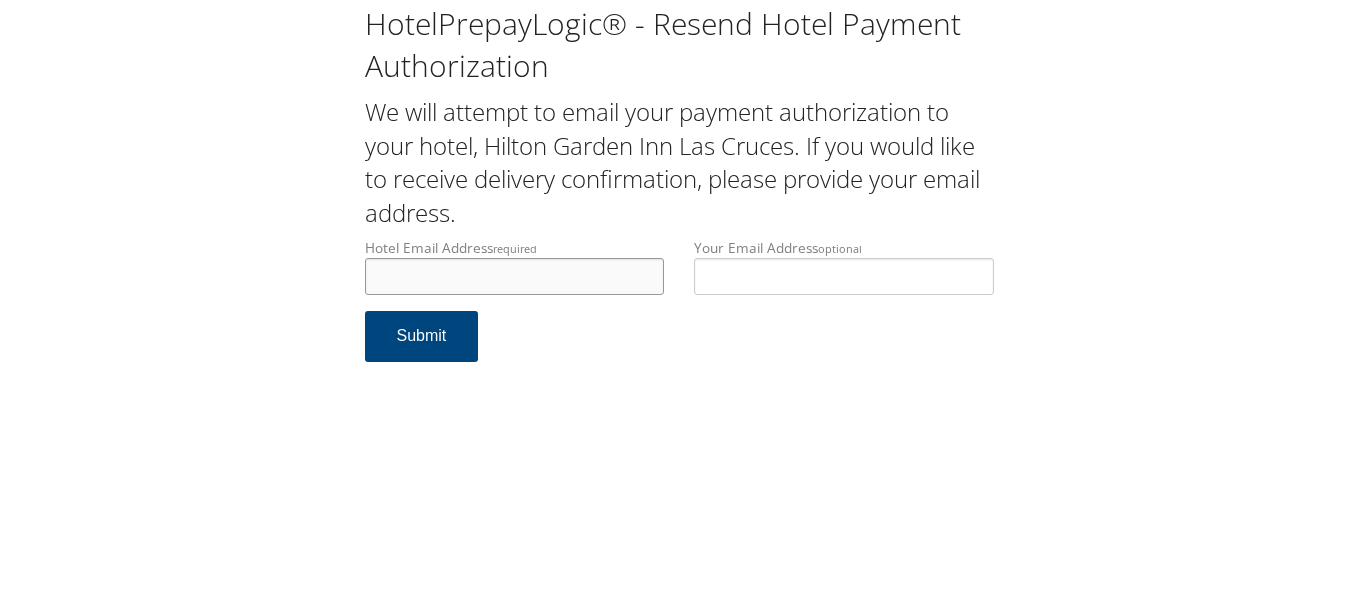 click on "Hotel Email Address  required" at bounding box center (515, 276) 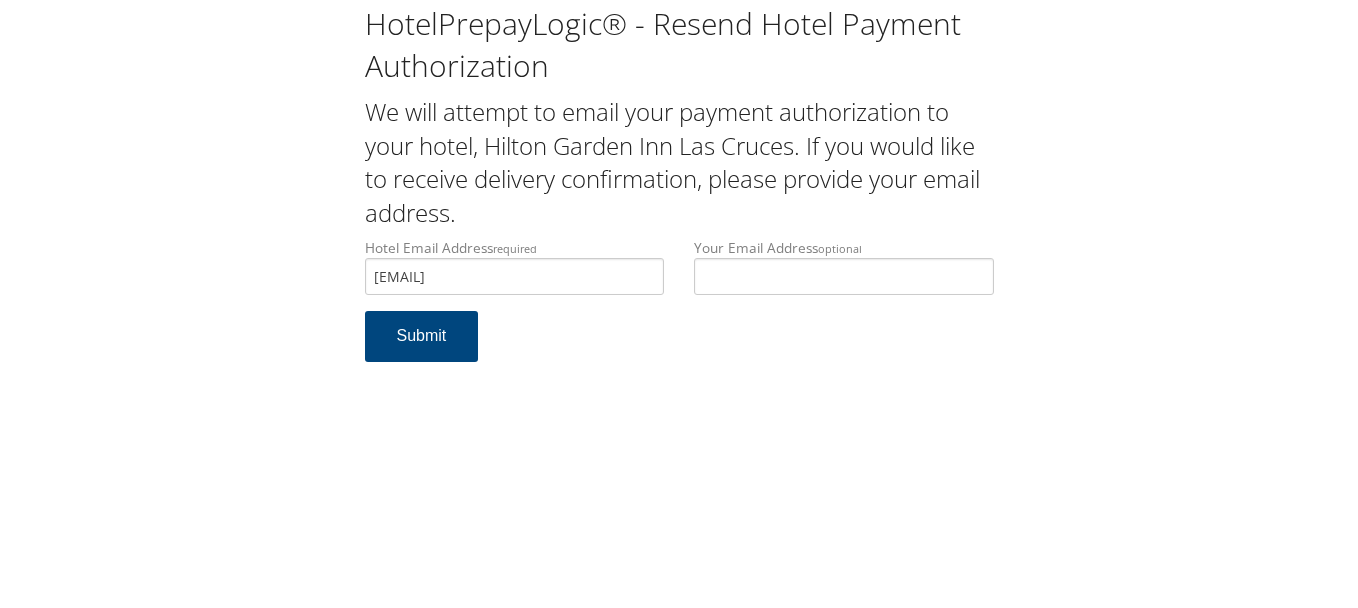 click on "Hotel Email Address  required
hgi@hhandr.com
Hotel email address is required
Your Email Address  optional
Submit" at bounding box center [679, 310] 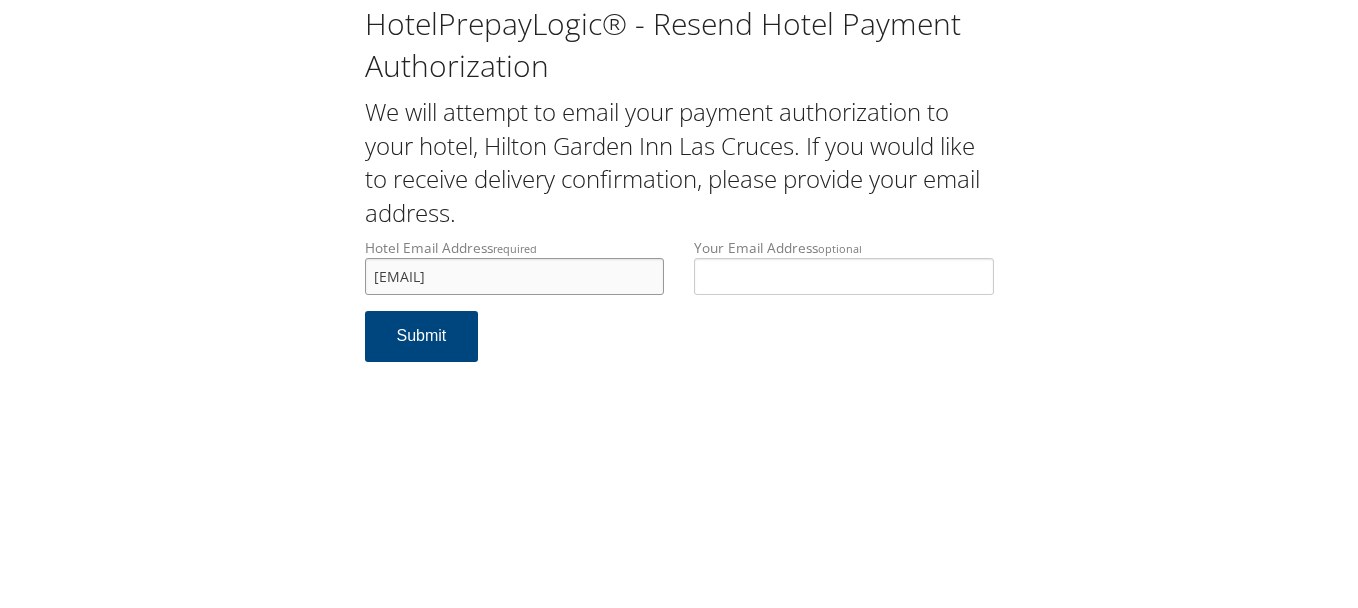 click on "hgi@hhandr.com" at bounding box center (515, 276) 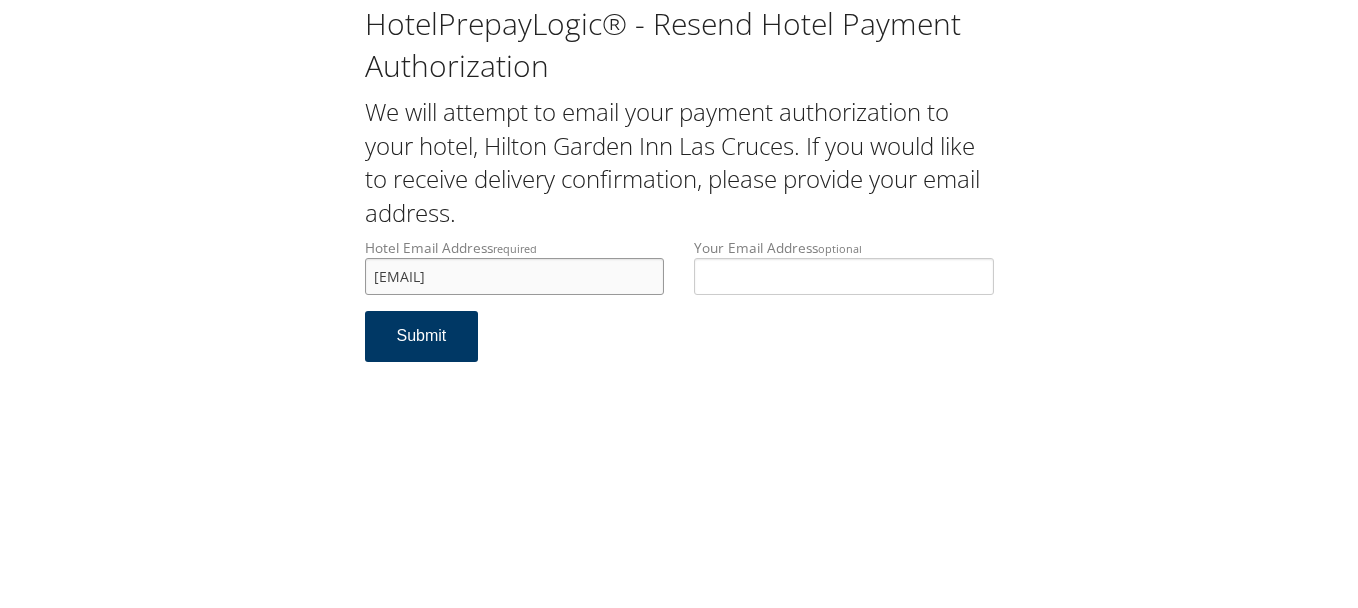 type on "hgihosts@hhandr.com" 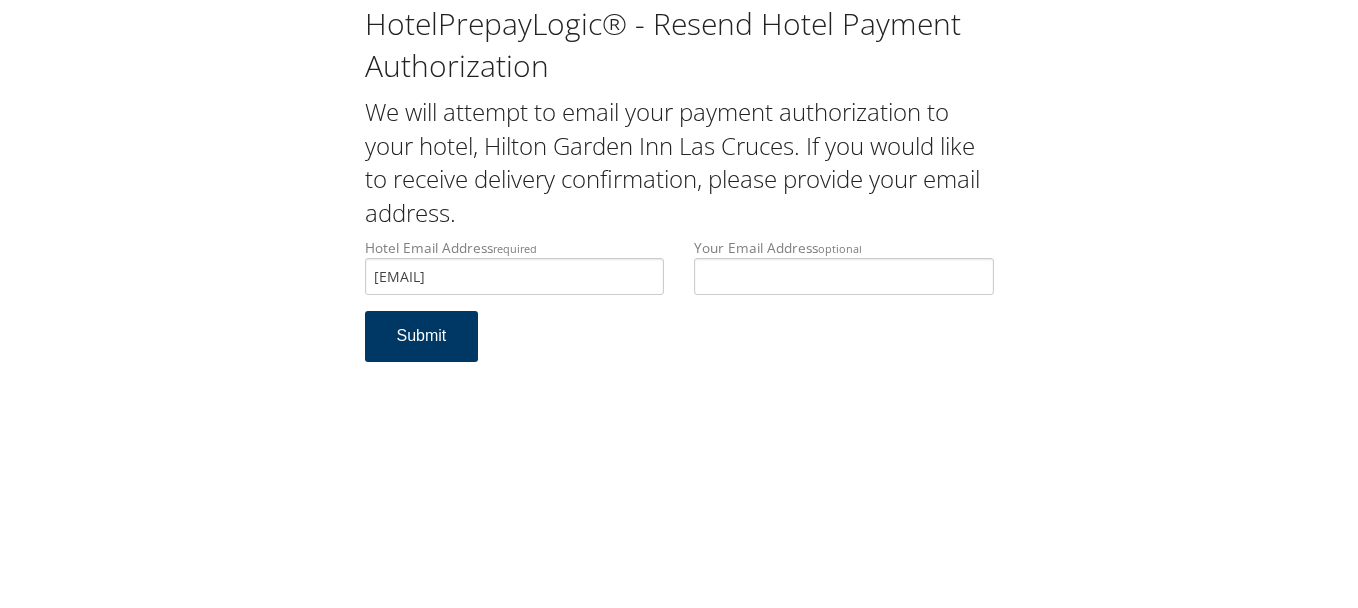 click on "Submit" at bounding box center [422, 336] 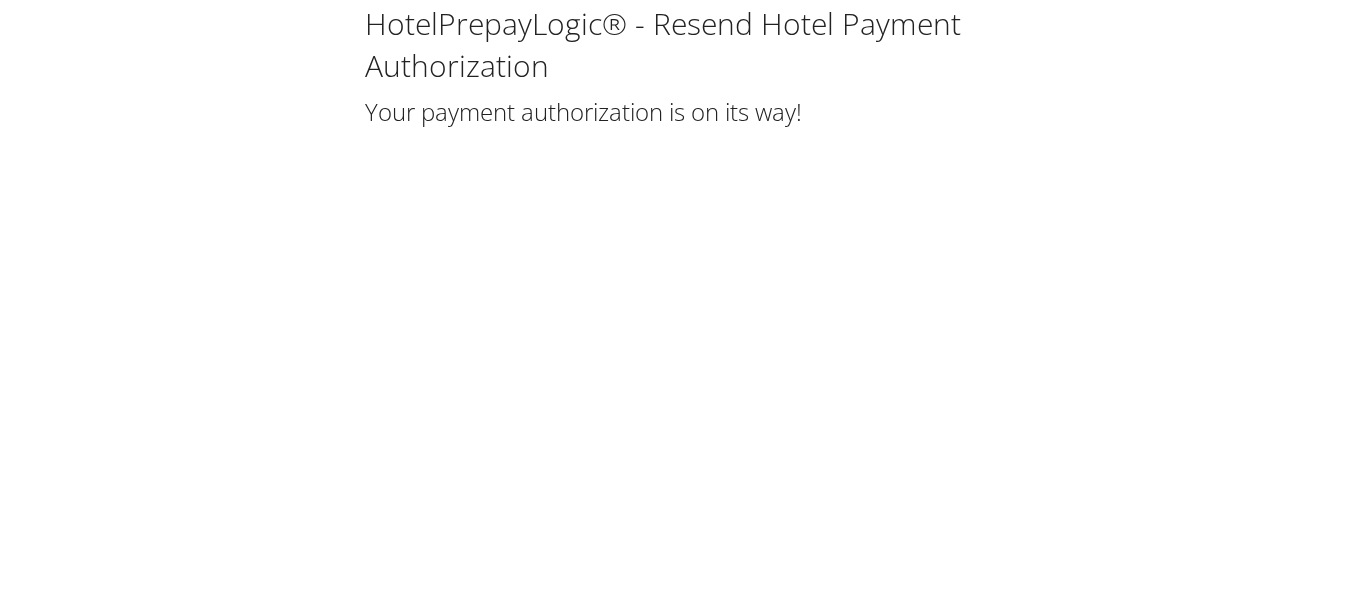 scroll, scrollTop: 0, scrollLeft: 0, axis: both 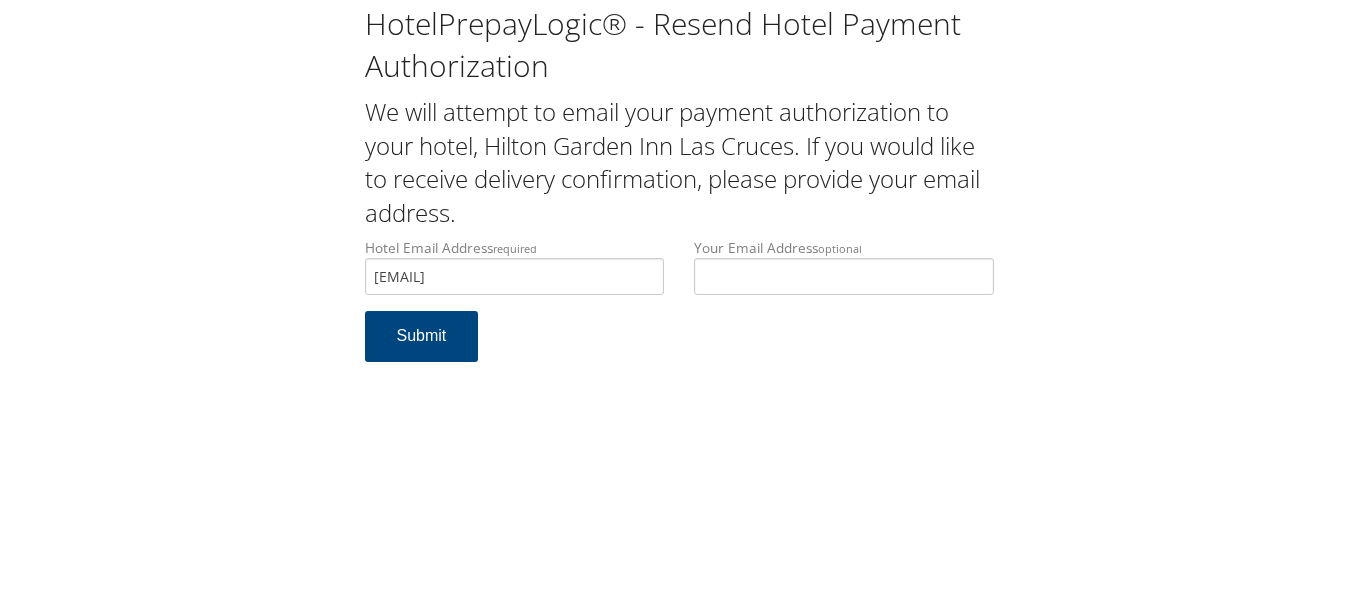 click on "Hotel Email Address  required
[EMAIL]
Hotel email address is required
Your Email Address  optional
Submit" at bounding box center [679, 310] 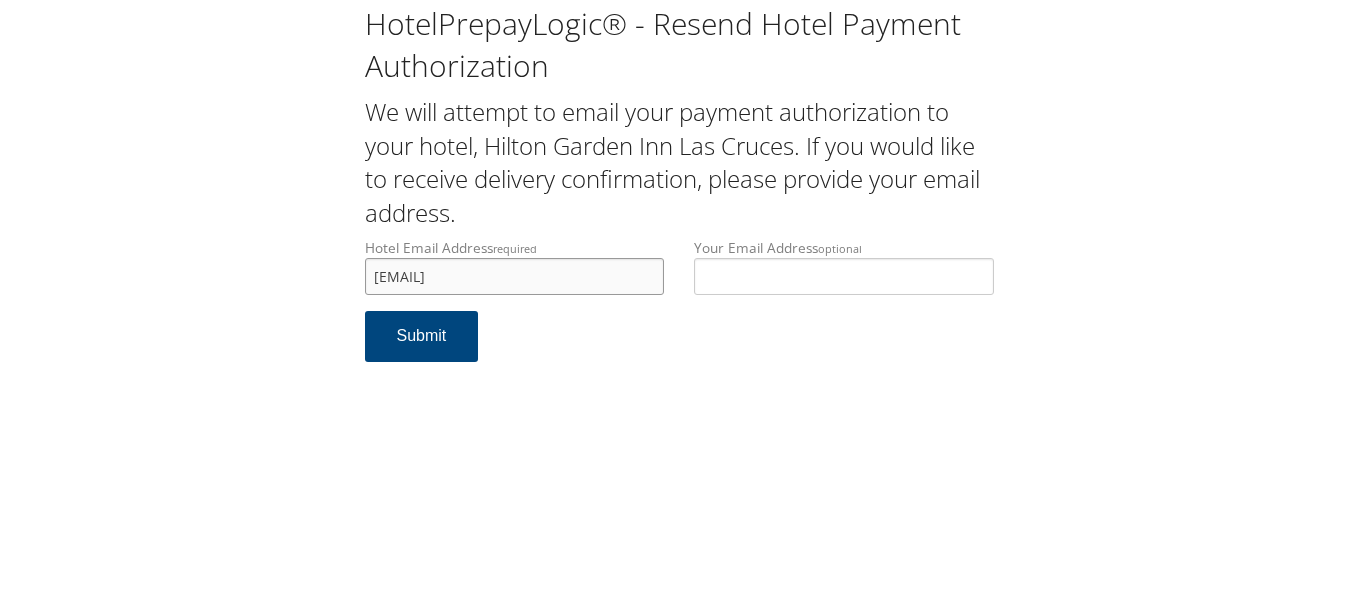 click on "[EMAIL]" at bounding box center (515, 276) 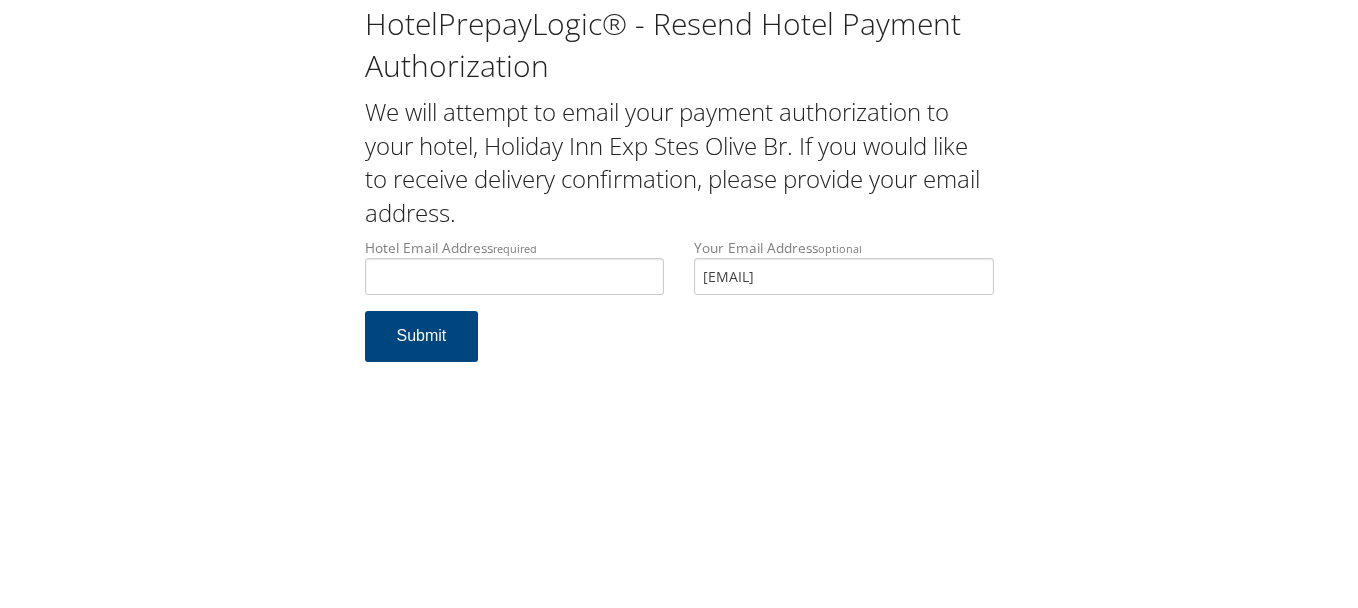 scroll, scrollTop: 0, scrollLeft: 0, axis: both 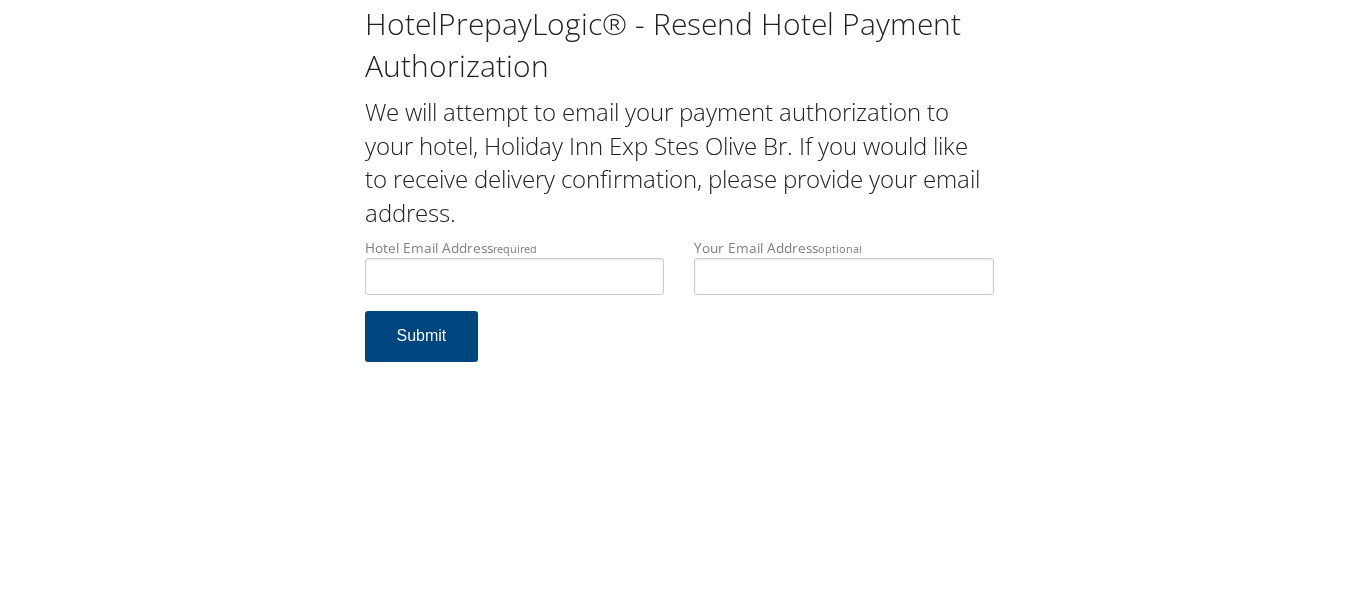 type 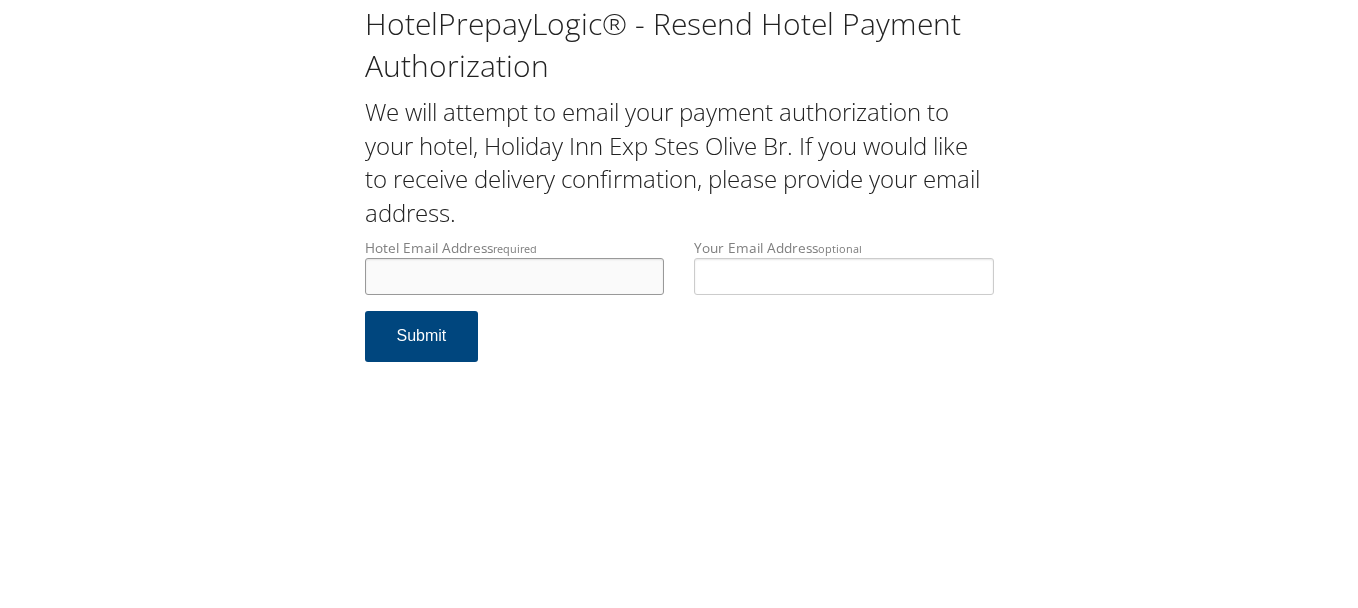 click on "Hotel Email Address  required" at bounding box center (515, 276) 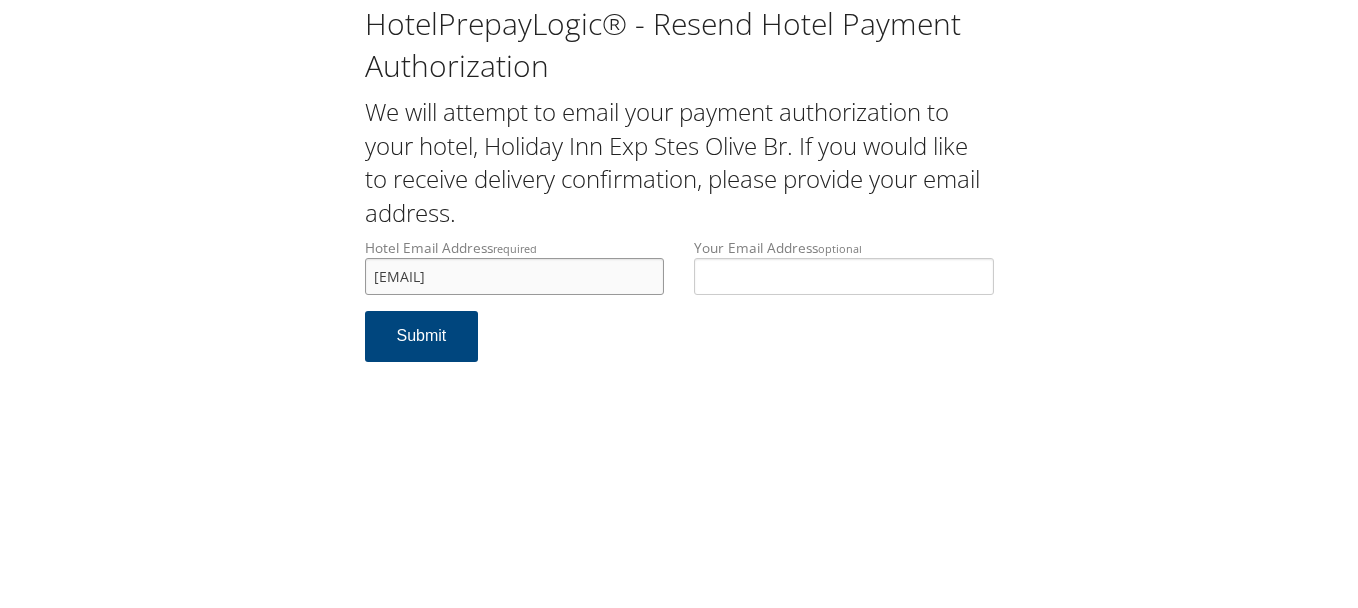 type on "[EMAIL]" 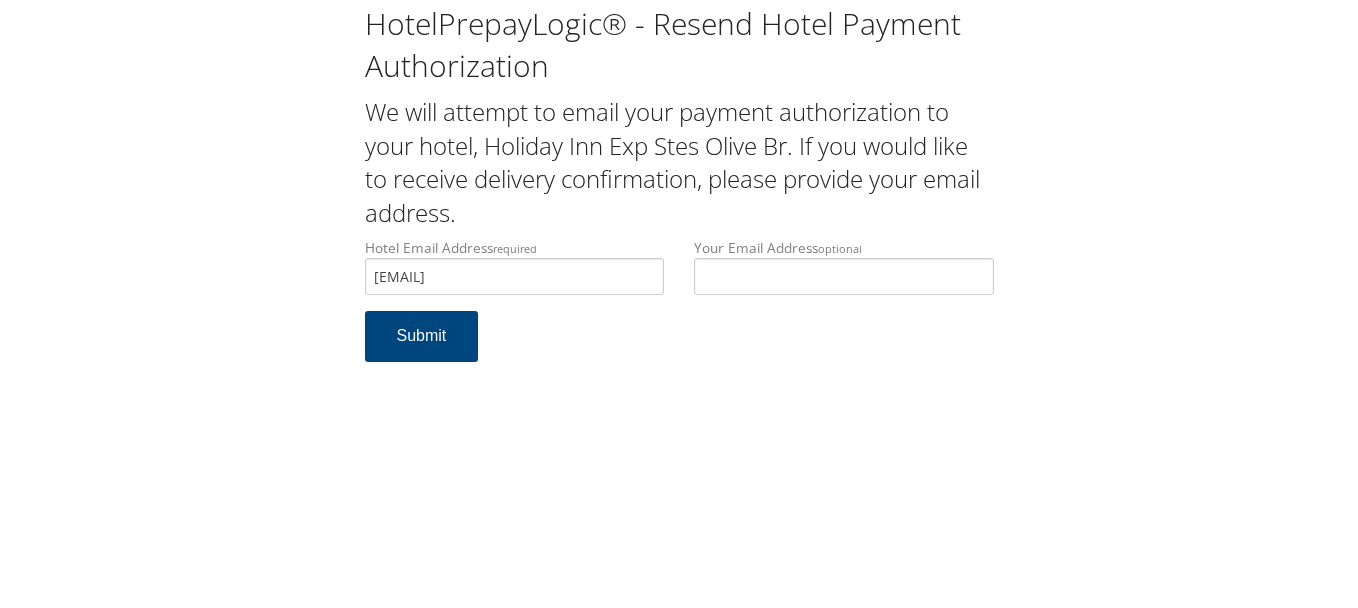 click on "HotelPrepayLogic® - Resend Hotel Payment Authorization
We will attempt to email your payment authorization to your hotel, Holiday Inn Exp Stes Olive Br.
If you would like to receive delivery confirmation, please provide your email address.
Hotel Email Address  required
[EMAIL]
Hotel email address is required
Your Email Address  optional
[EMAIL]
Submit" at bounding box center [679, 304] 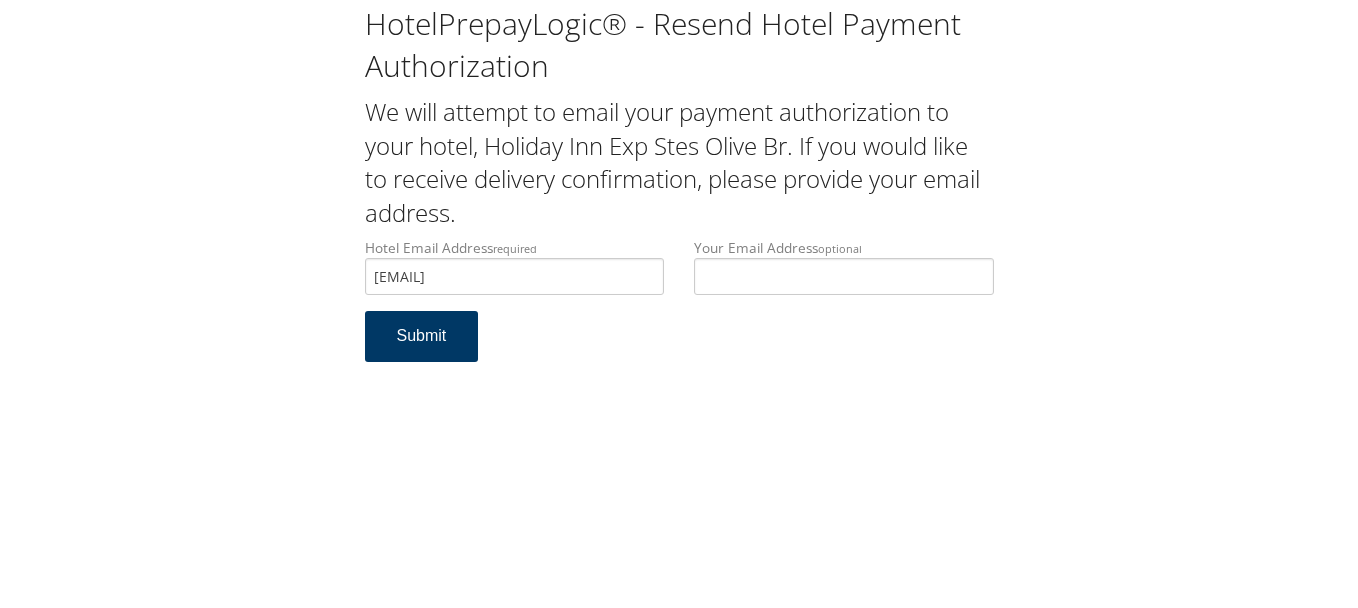 click on "Submit" at bounding box center [422, 336] 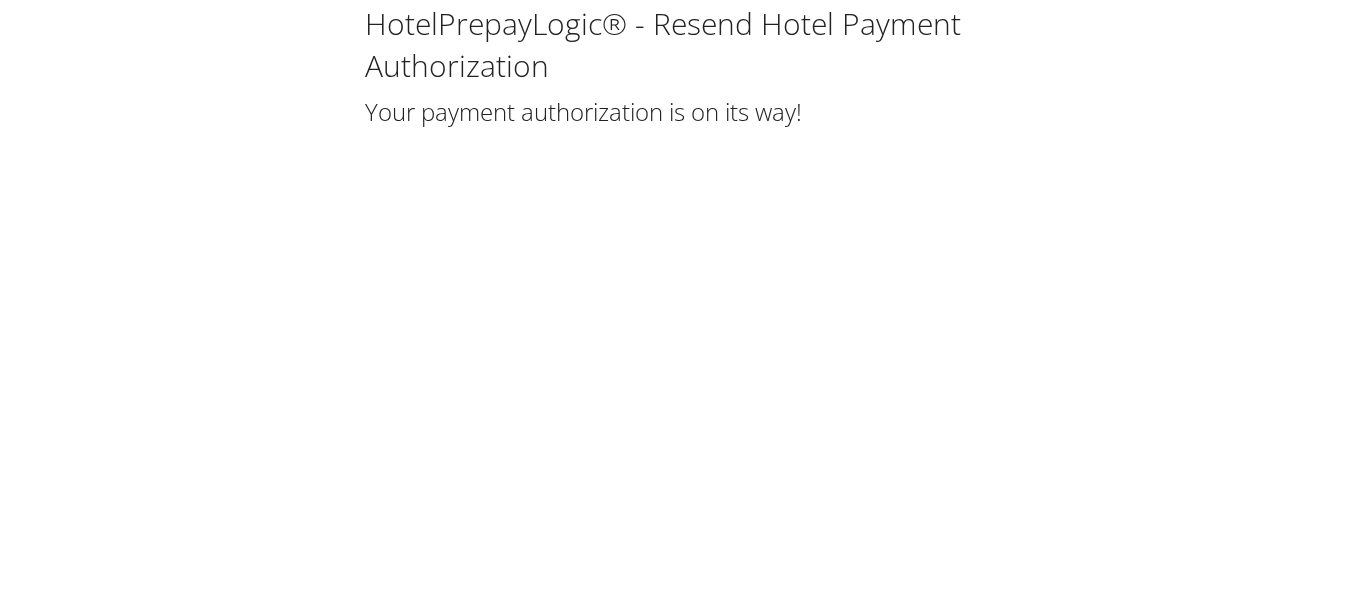 scroll, scrollTop: 0, scrollLeft: 0, axis: both 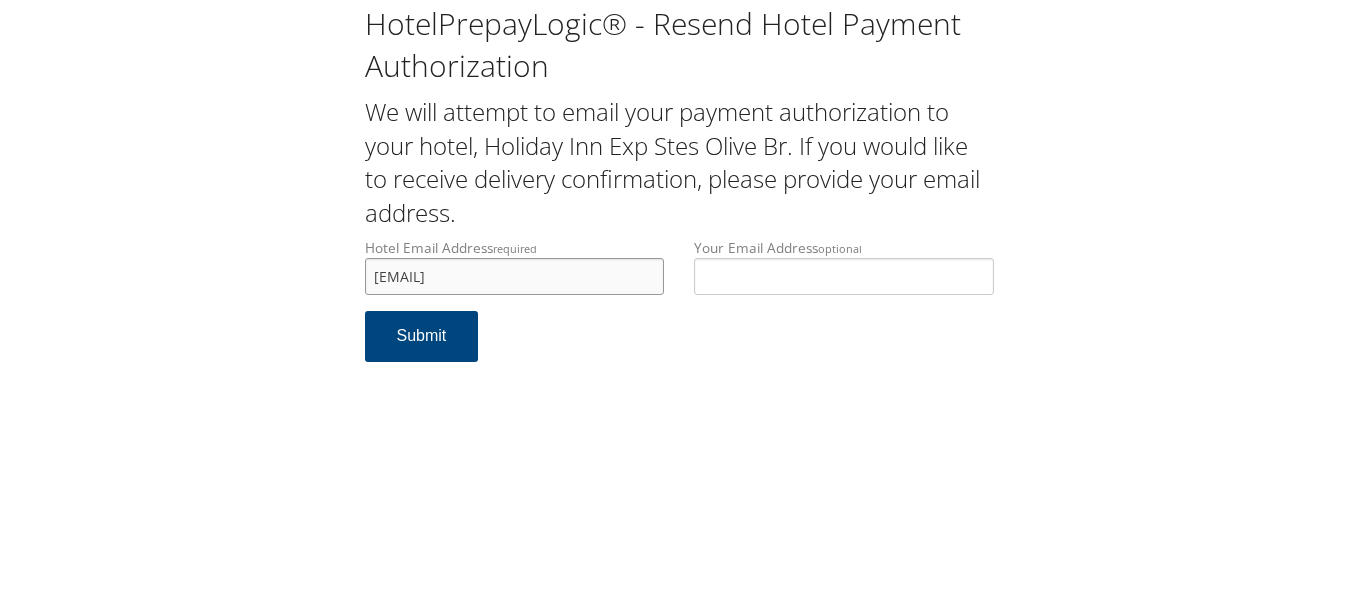drag, startPoint x: 616, startPoint y: 281, endPoint x: 260, endPoint y: 281, distance: 356 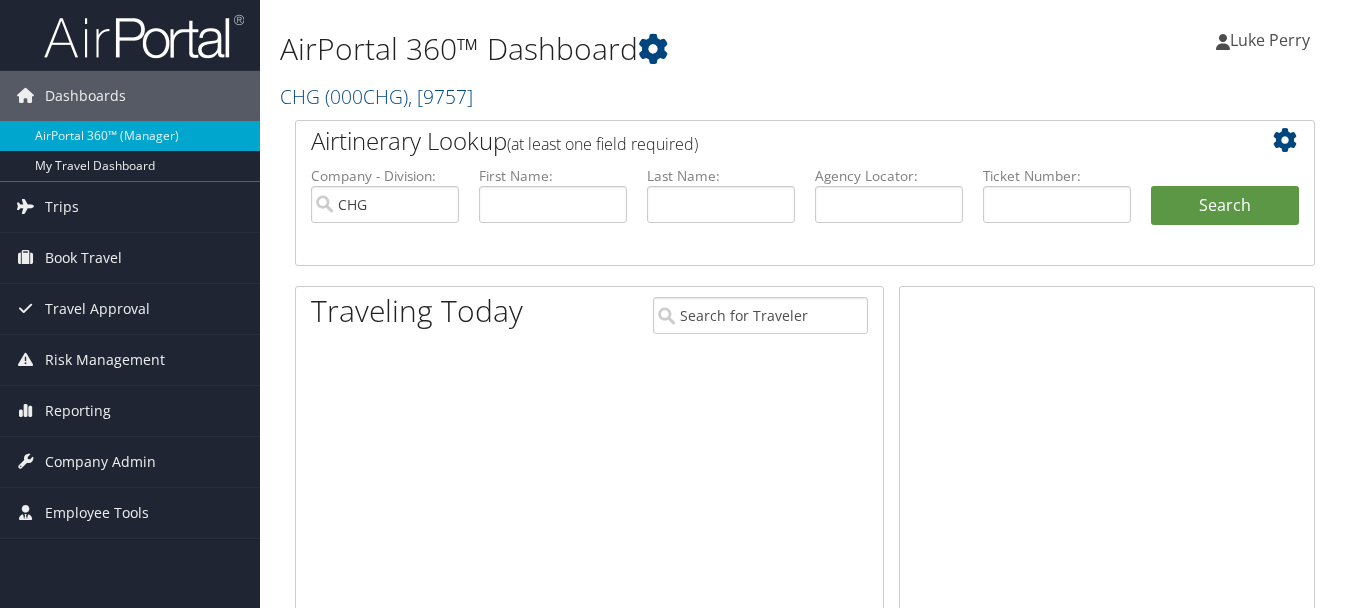 scroll, scrollTop: 0, scrollLeft: 0, axis: both 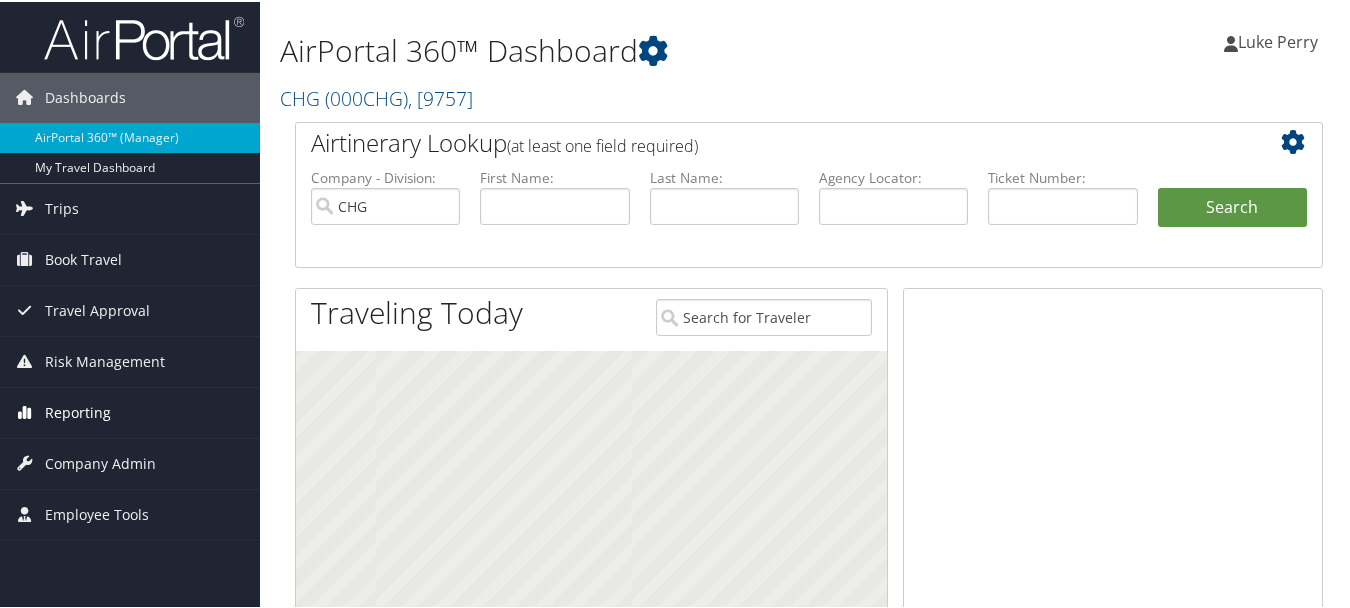 click on "Reporting" at bounding box center [78, 411] 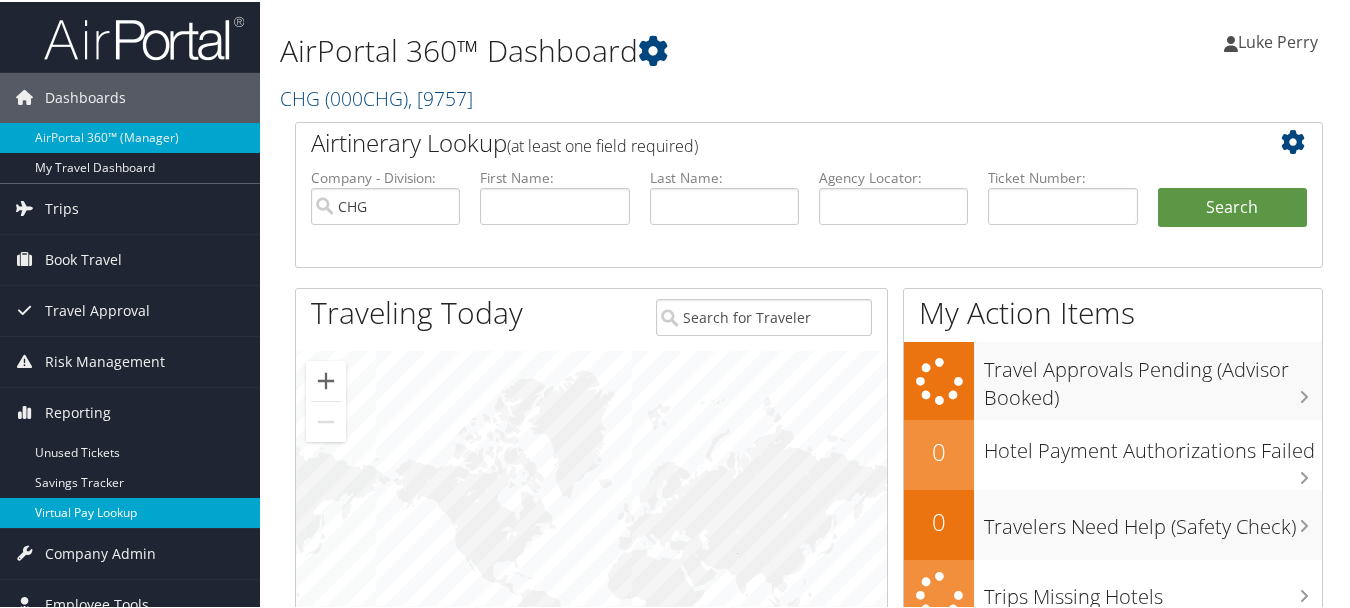 click on "Virtual Pay Lookup" at bounding box center [130, 511] 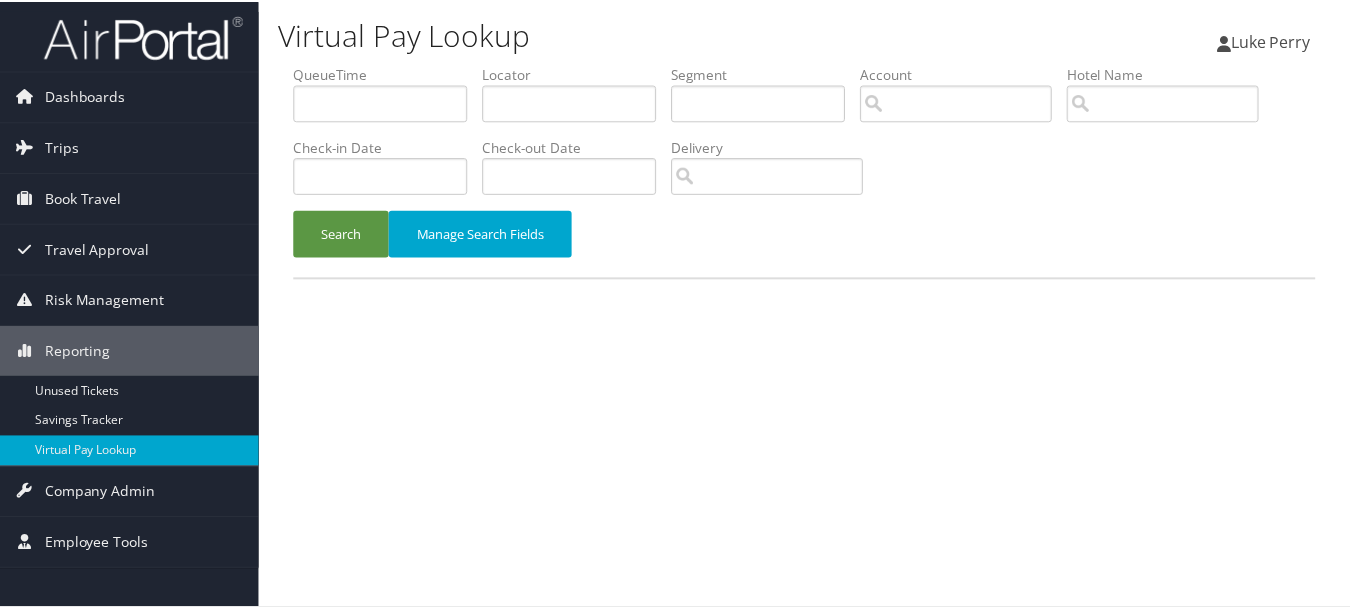 scroll, scrollTop: 0, scrollLeft: 0, axis: both 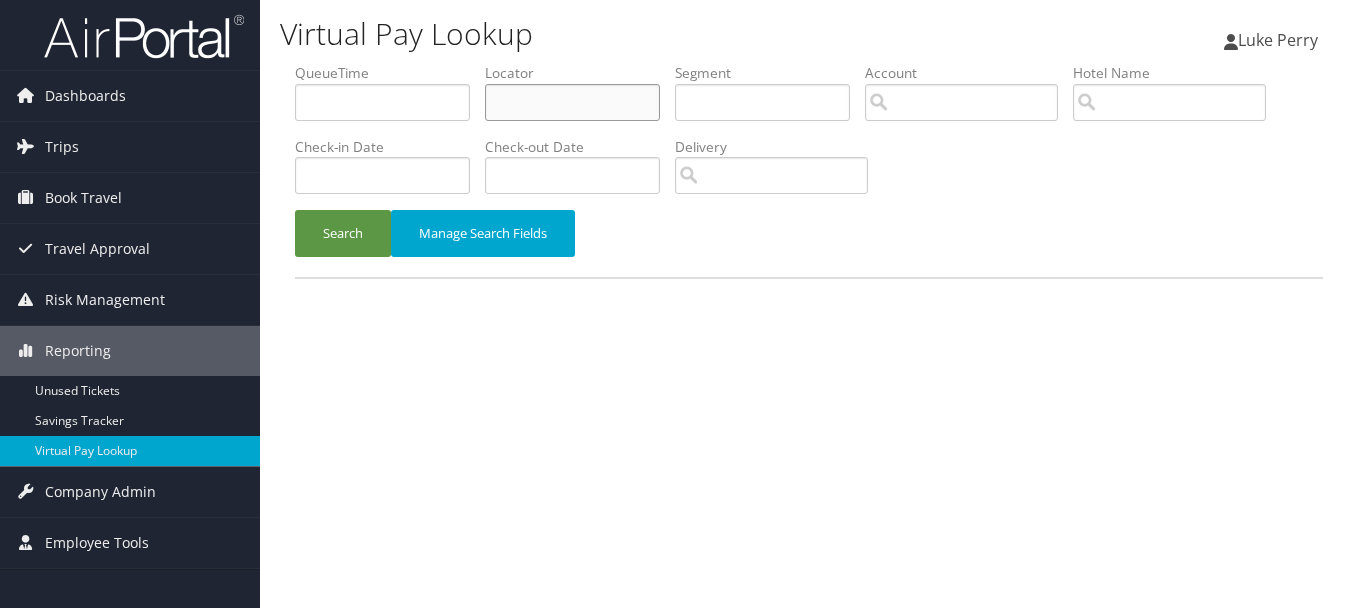 click at bounding box center [572, 102] 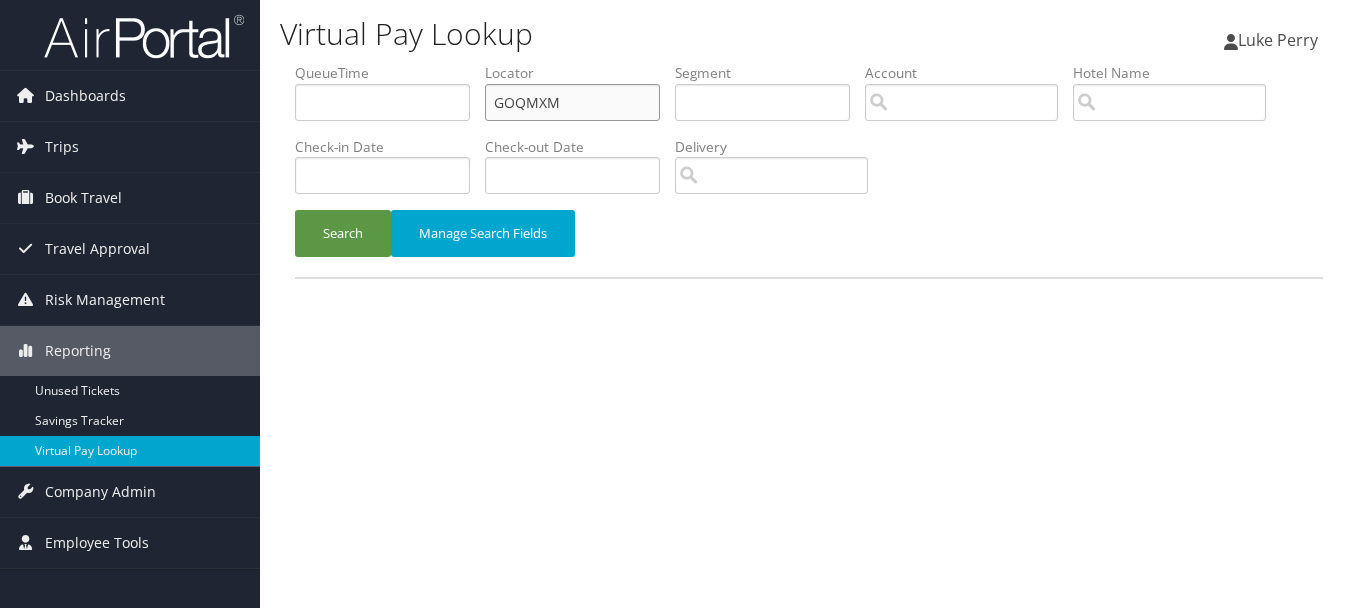 click on "Search" at bounding box center (343, 233) 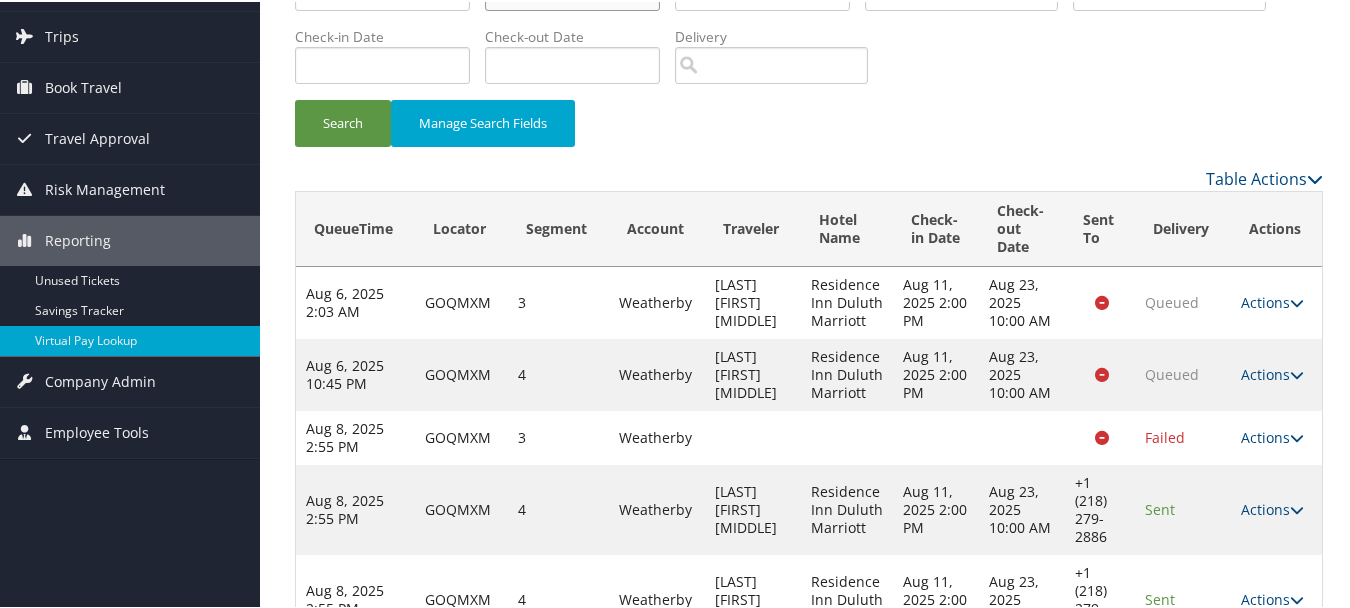 scroll, scrollTop: 218, scrollLeft: 0, axis: vertical 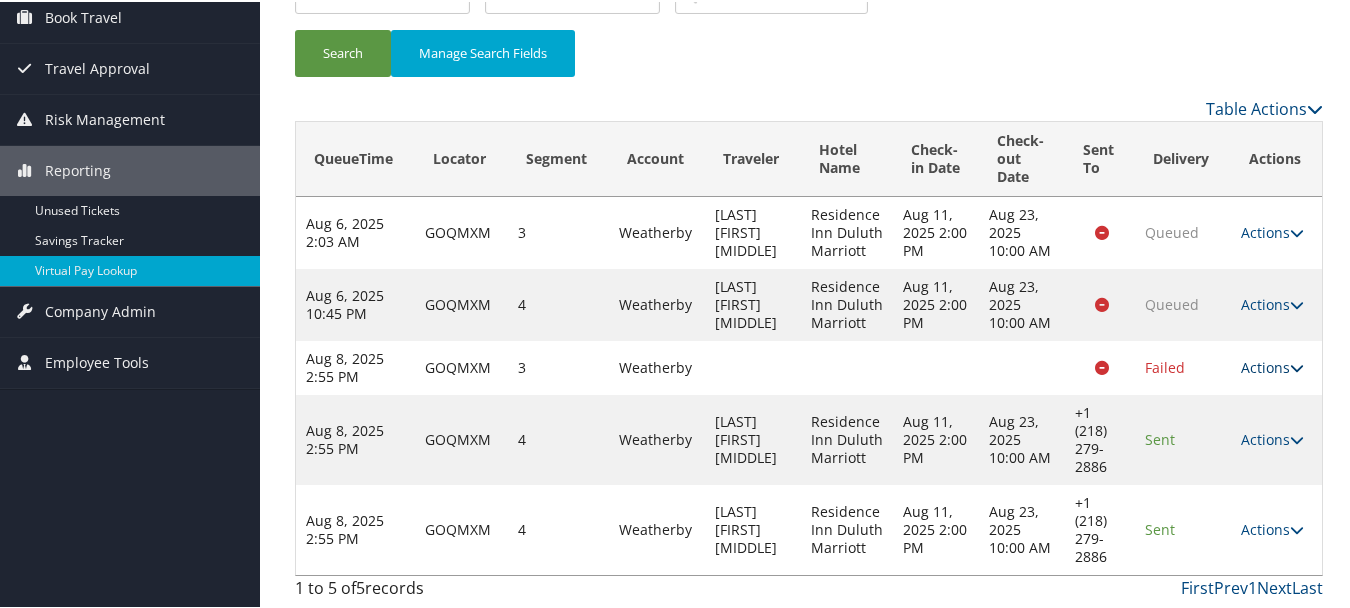 click on "Actions" at bounding box center [1272, 365] 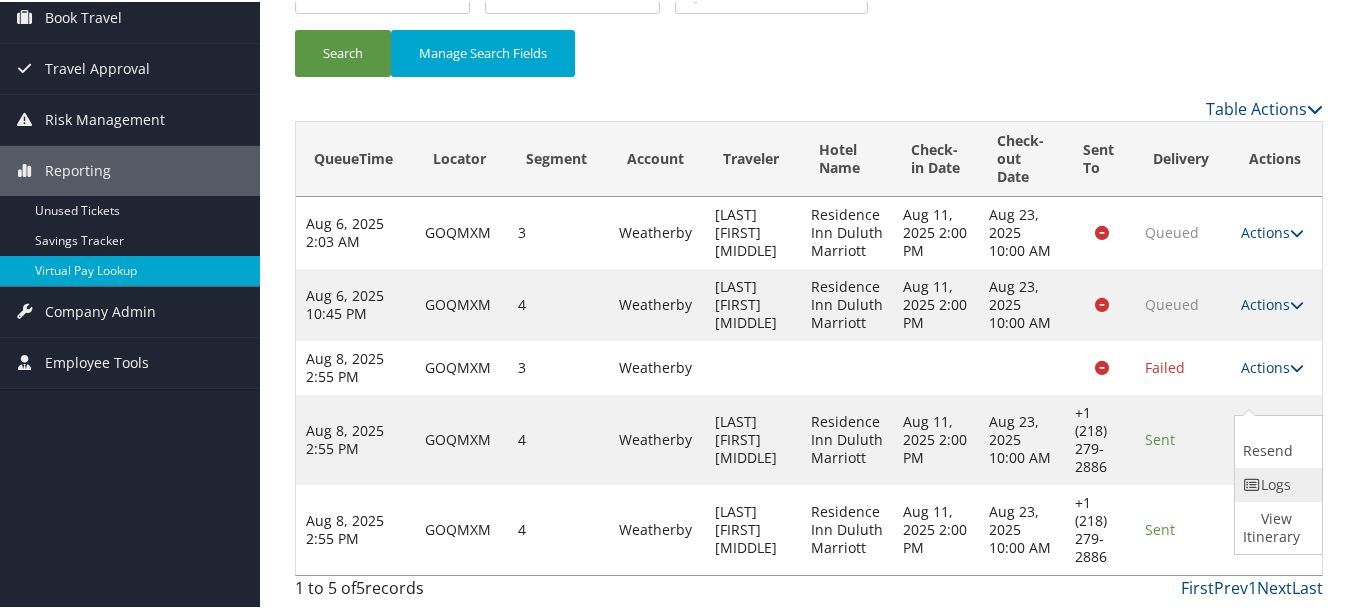 click on "Logs" at bounding box center (1276, 483) 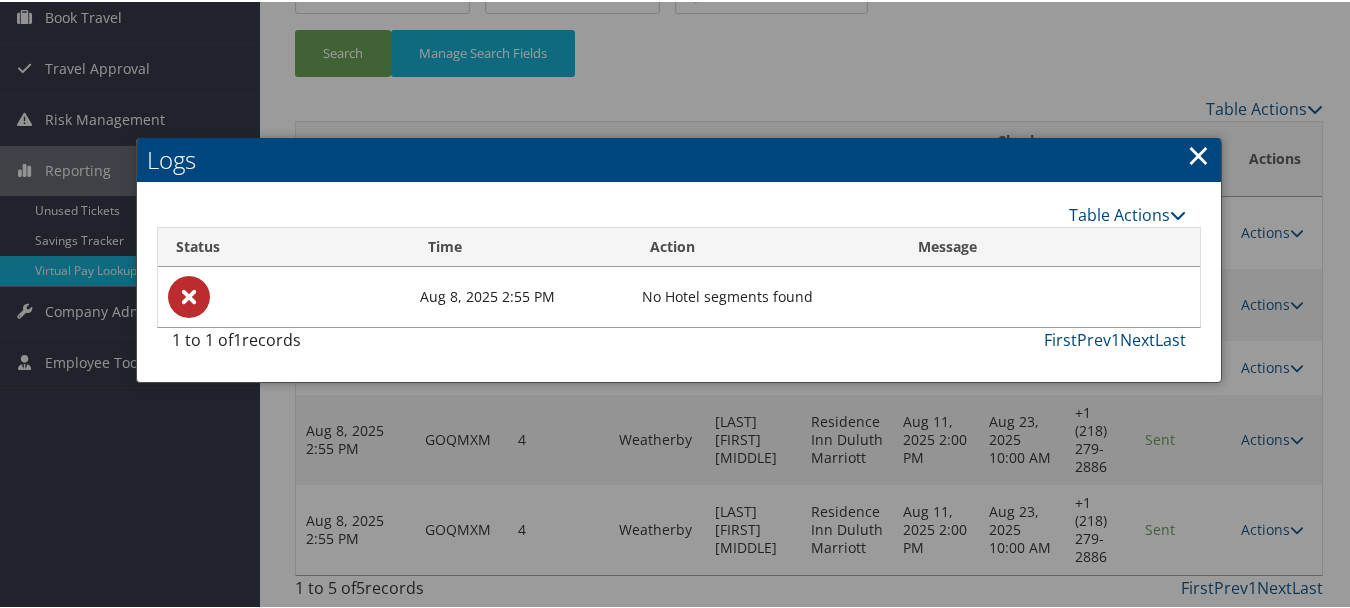 drag, startPoint x: 1183, startPoint y: 117, endPoint x: 1193, endPoint y: 154, distance: 38.327538 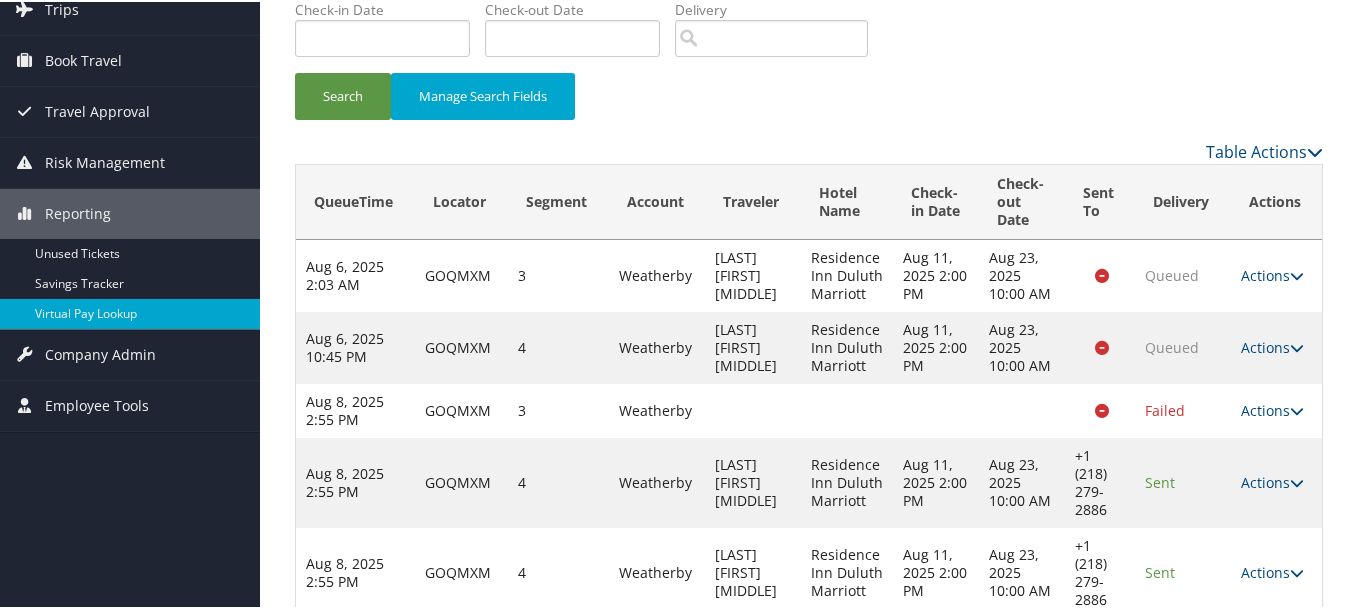 scroll, scrollTop: 0, scrollLeft: 0, axis: both 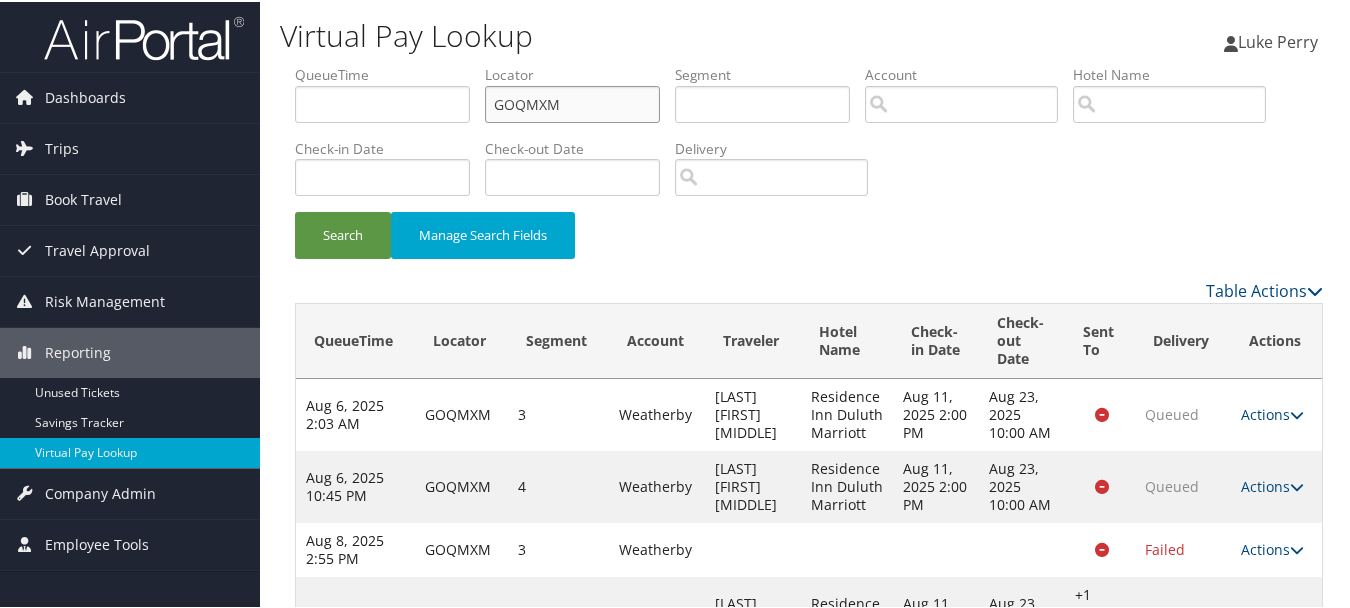 drag, startPoint x: 593, startPoint y: 96, endPoint x: 407, endPoint y: 95, distance: 186.00269 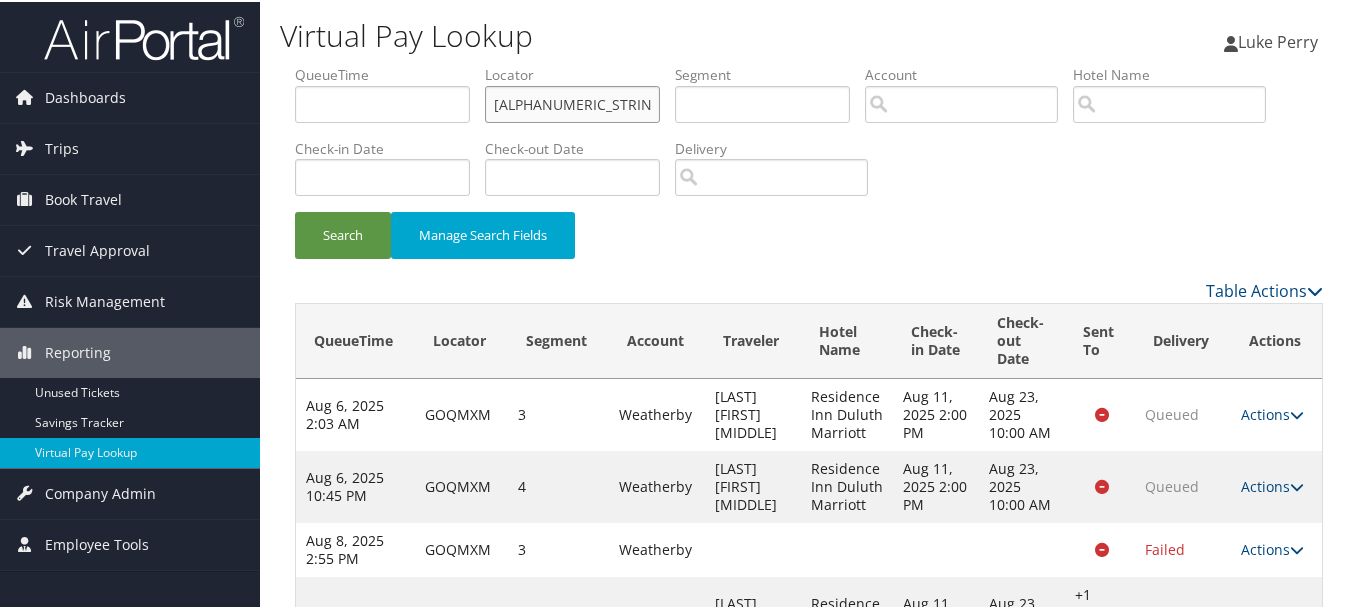 click on "Search" at bounding box center (343, 233) 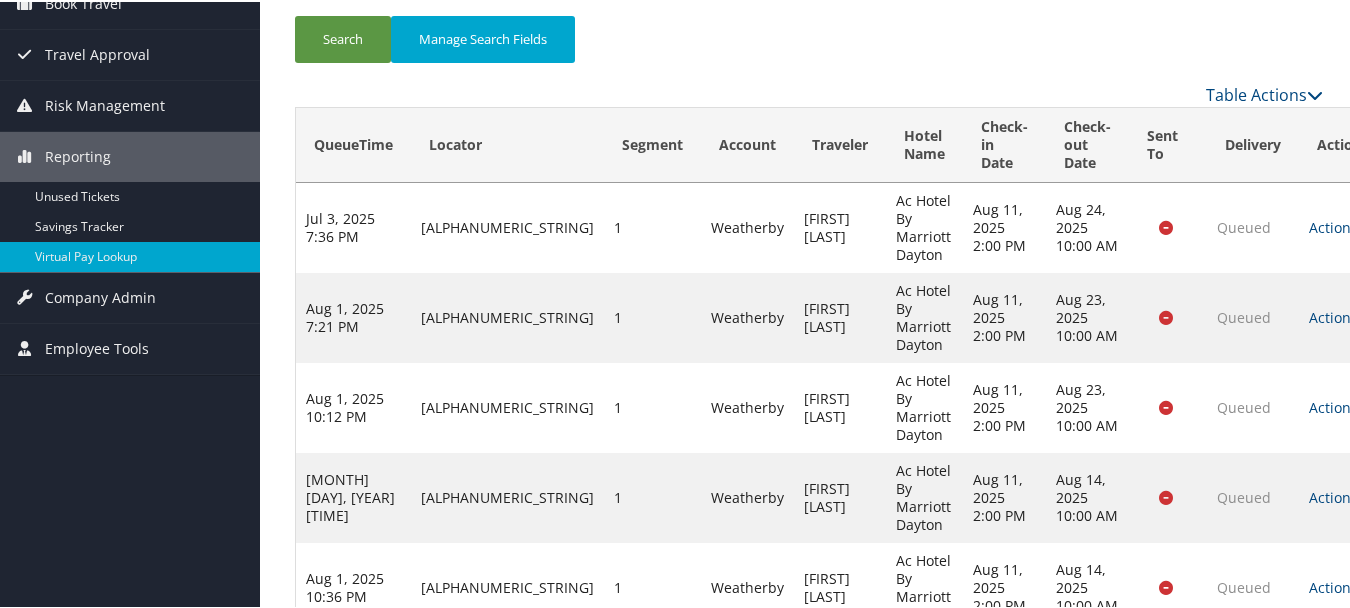 scroll, scrollTop: 344, scrollLeft: 0, axis: vertical 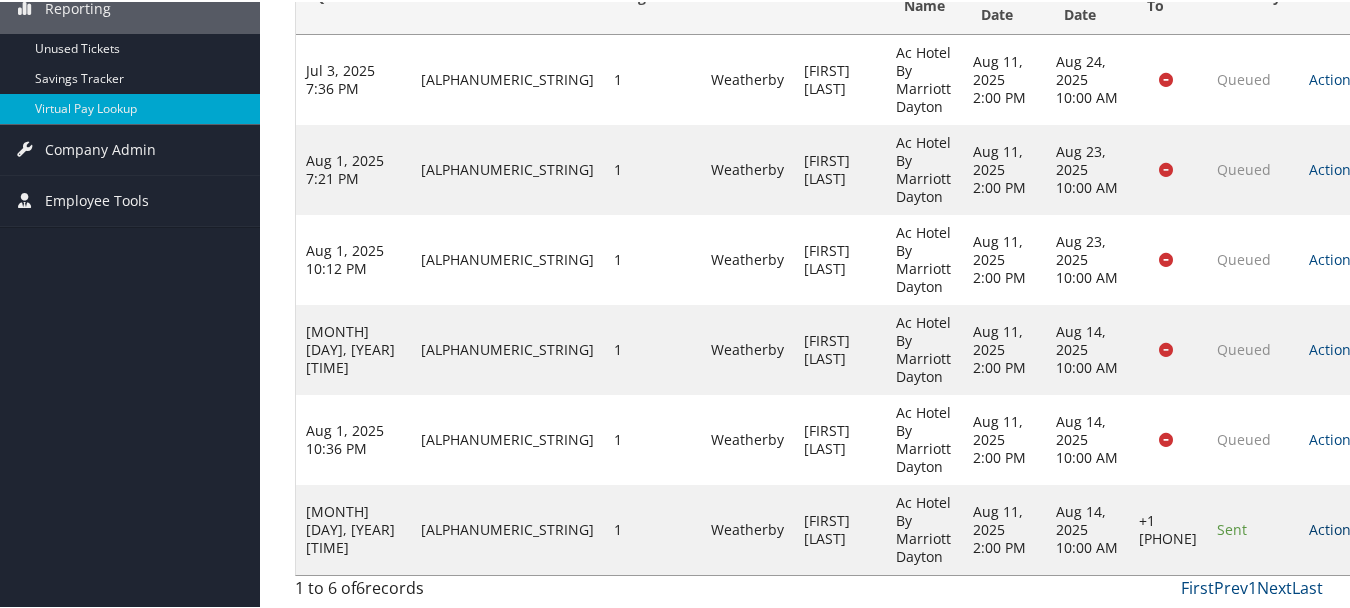 click on "Actions" at bounding box center (1340, 527) 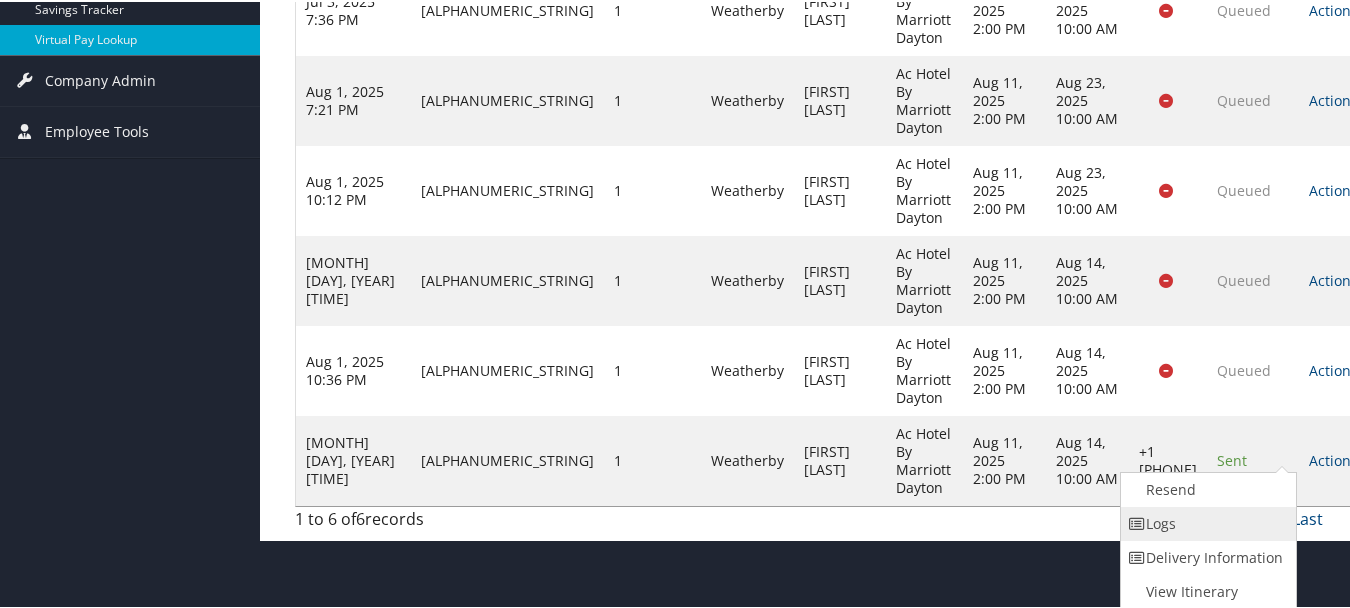 click on "Logs" at bounding box center (1206, 522) 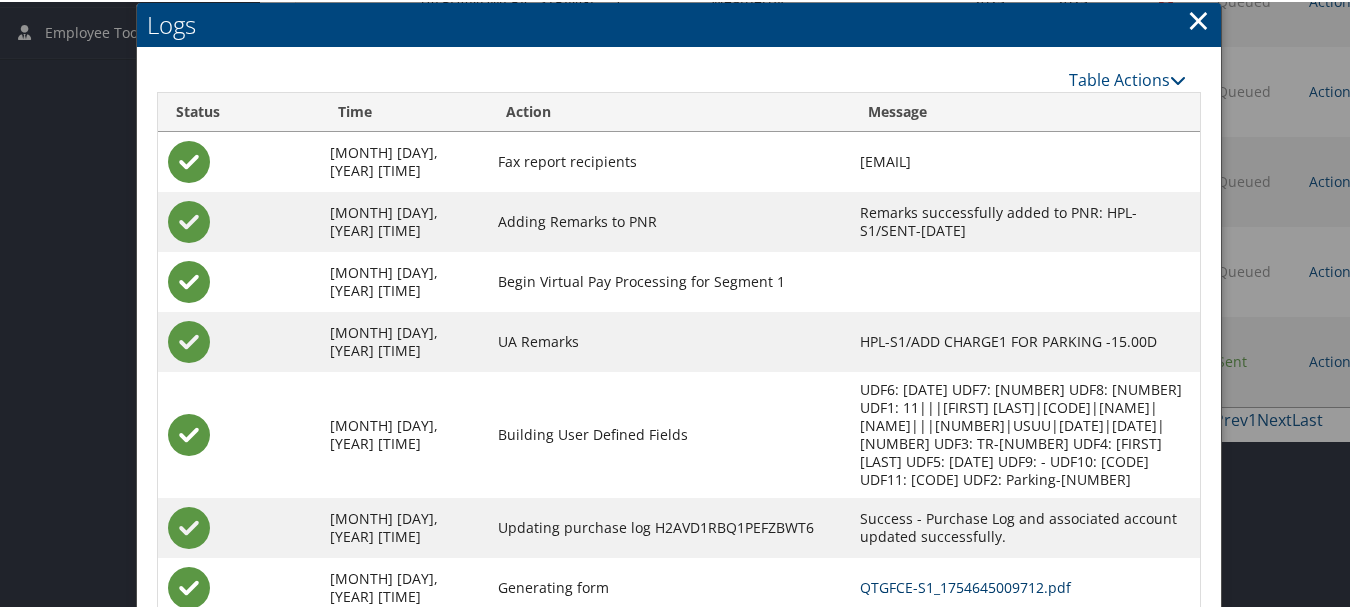 scroll, scrollTop: 618, scrollLeft: 0, axis: vertical 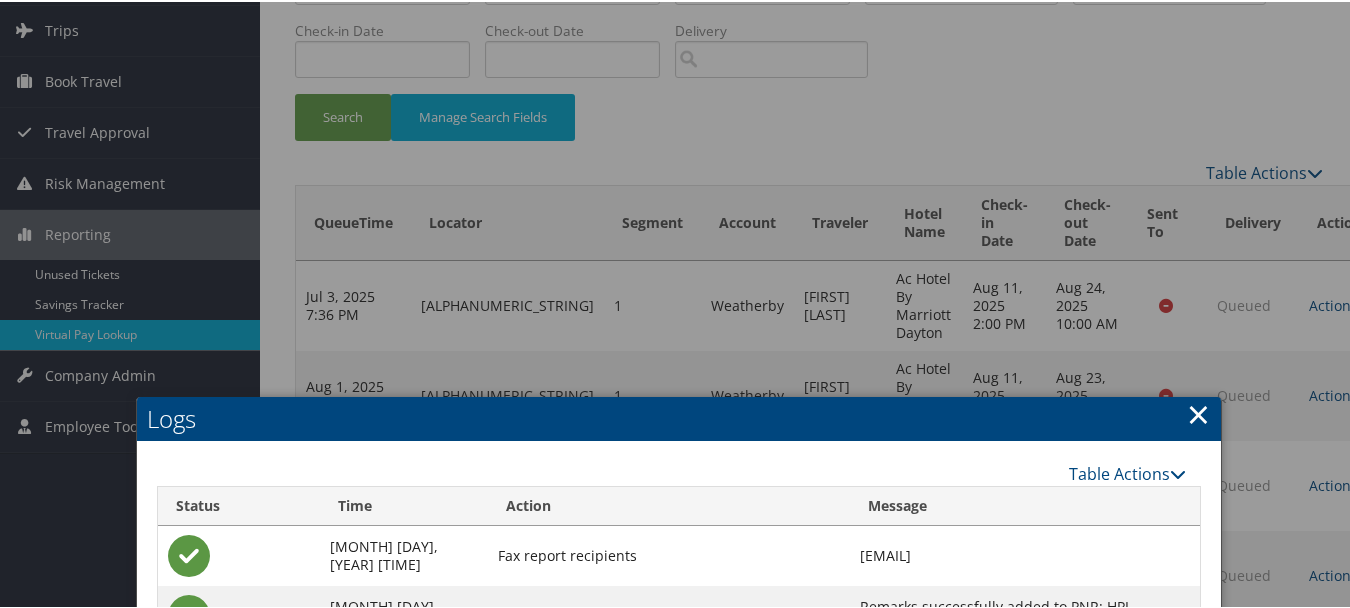 click on "×" at bounding box center [1198, 412] 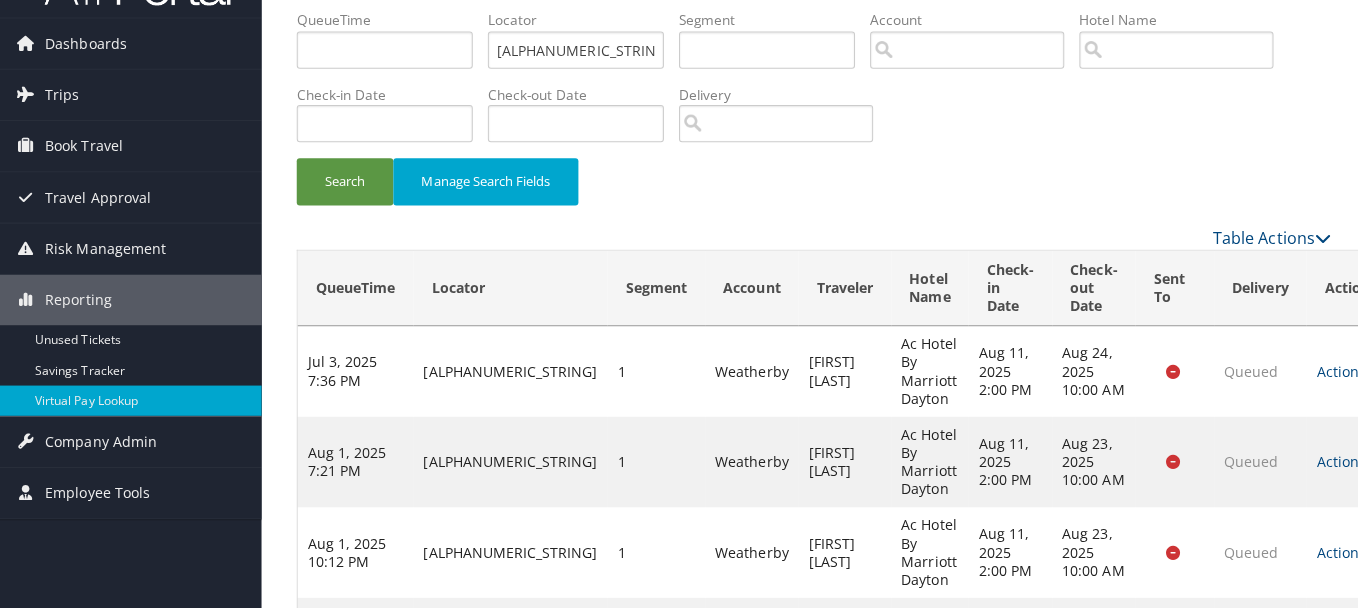 scroll, scrollTop: 0, scrollLeft: 0, axis: both 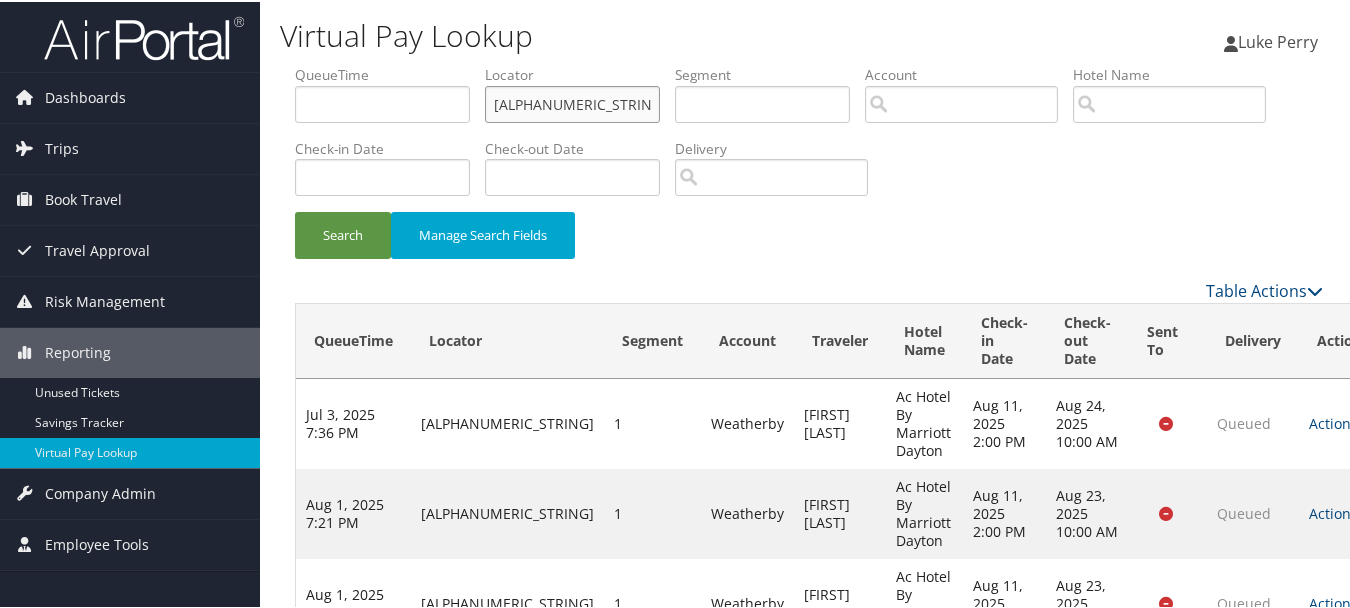 drag, startPoint x: 579, startPoint y: 103, endPoint x: 426, endPoint y: 103, distance: 153 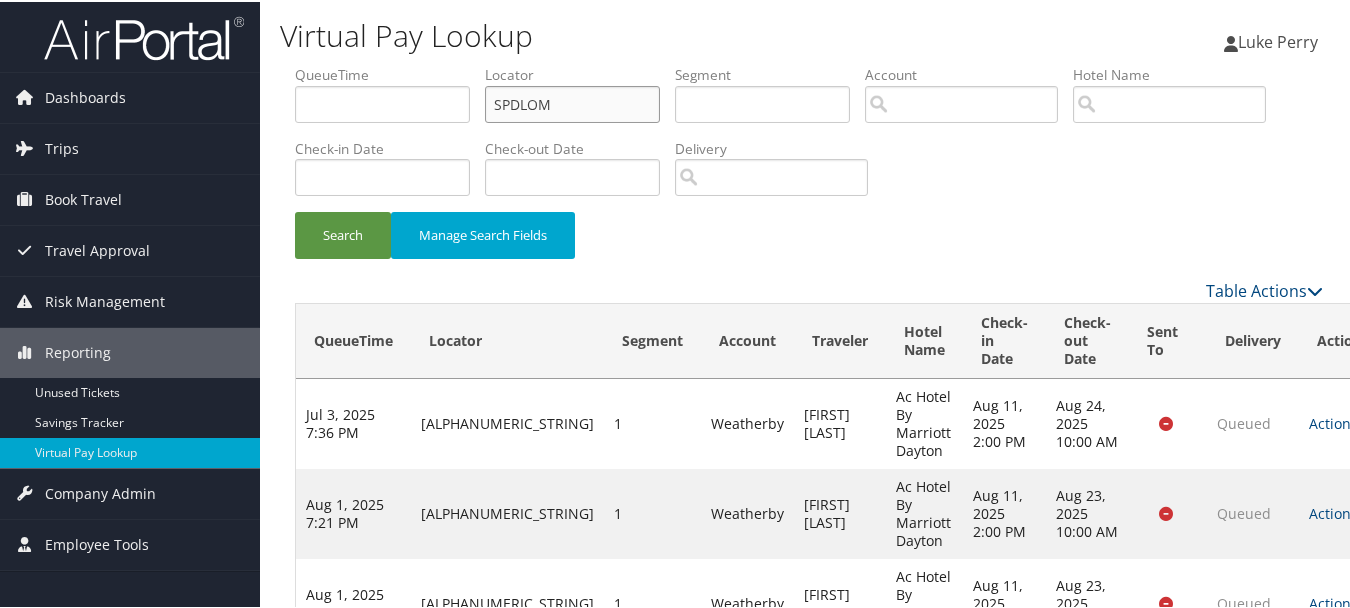 click on "SPDLOM" at bounding box center [572, 102] 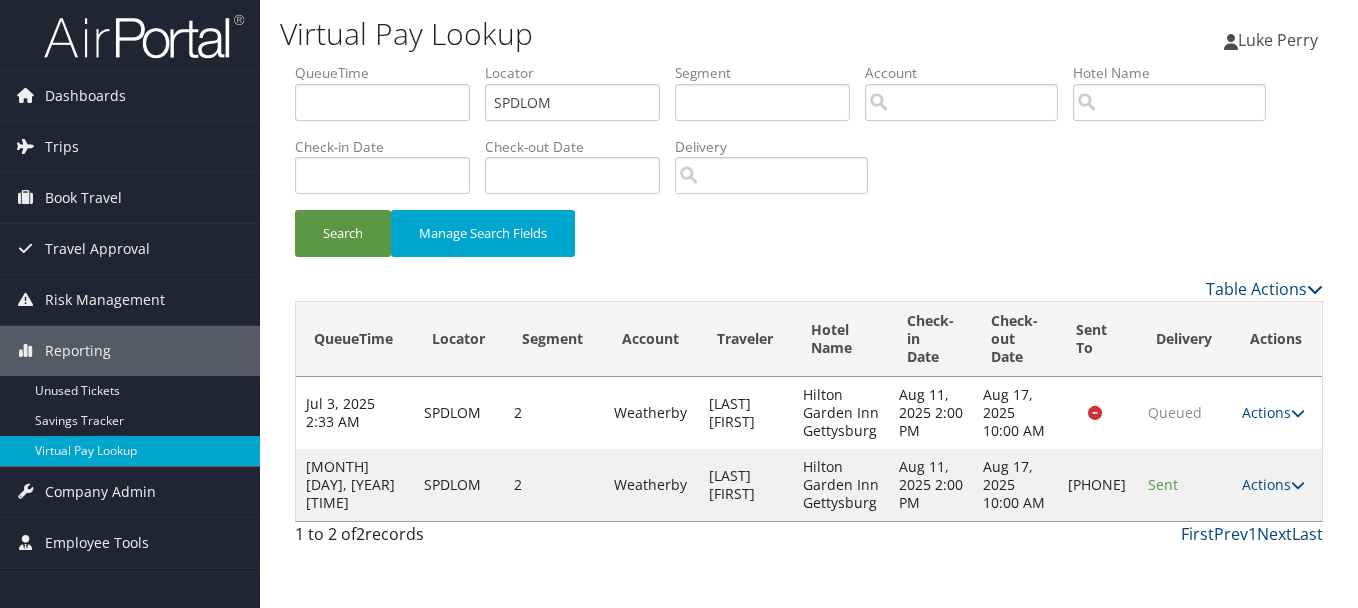 click on "Actions" at bounding box center (1273, 484) 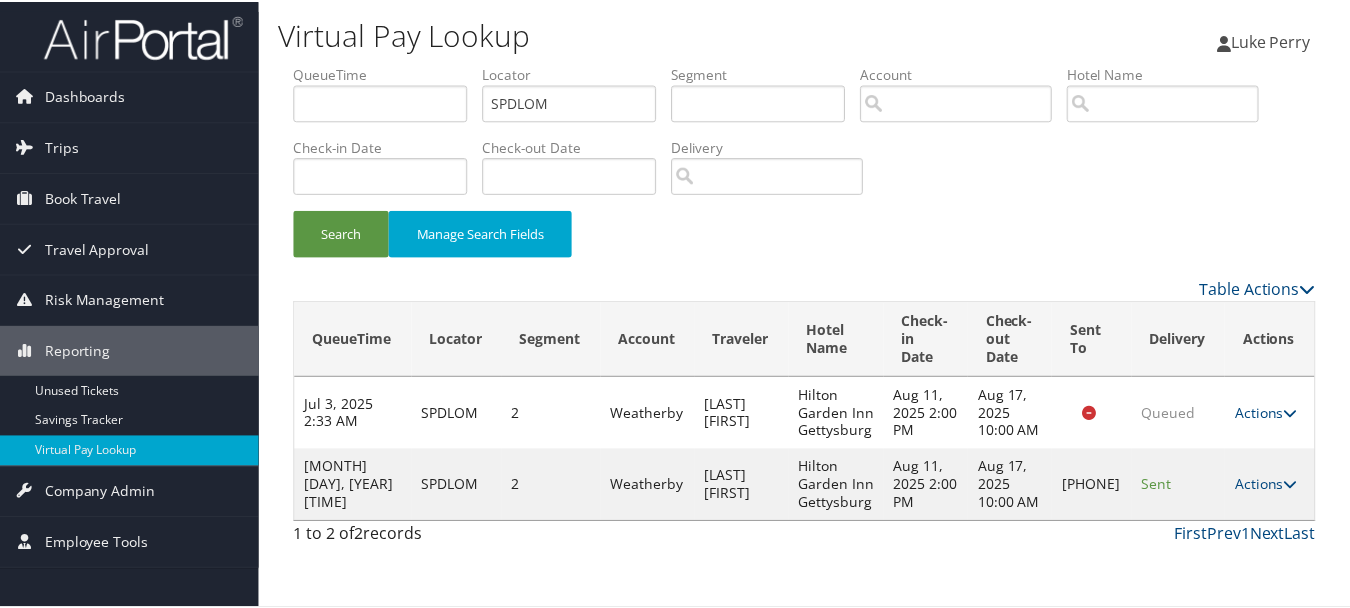 scroll, scrollTop: 35, scrollLeft: 0, axis: vertical 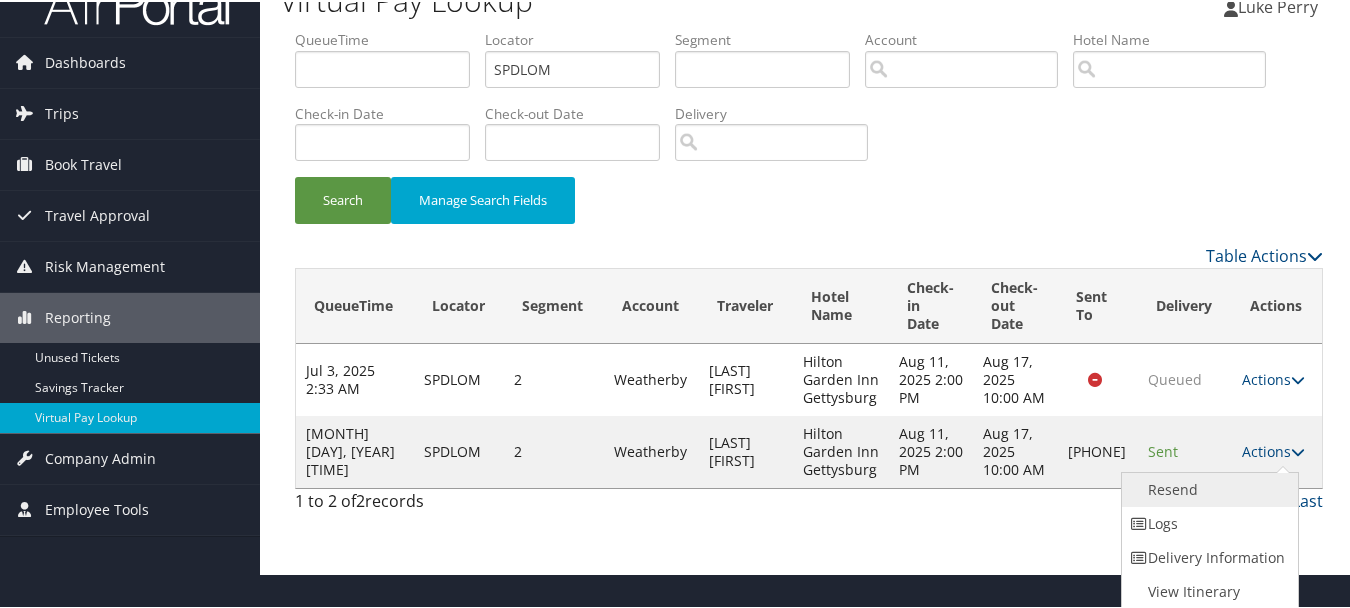 click on "Resend" at bounding box center (1207, 488) 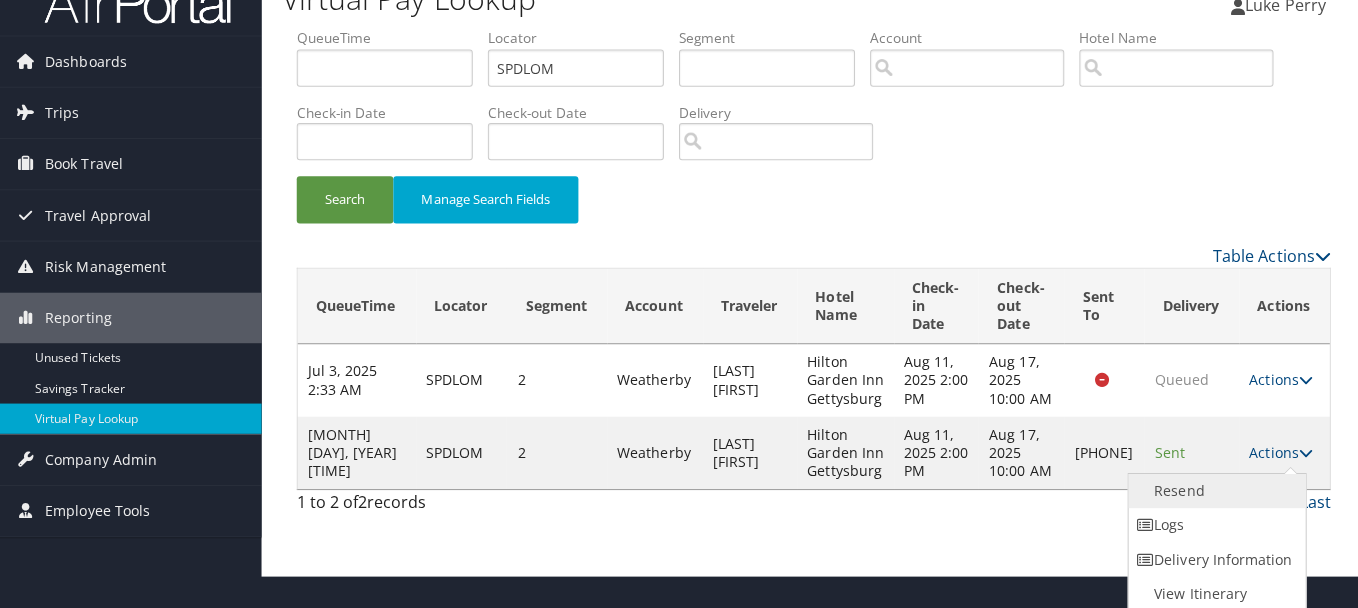 scroll, scrollTop: 0, scrollLeft: 0, axis: both 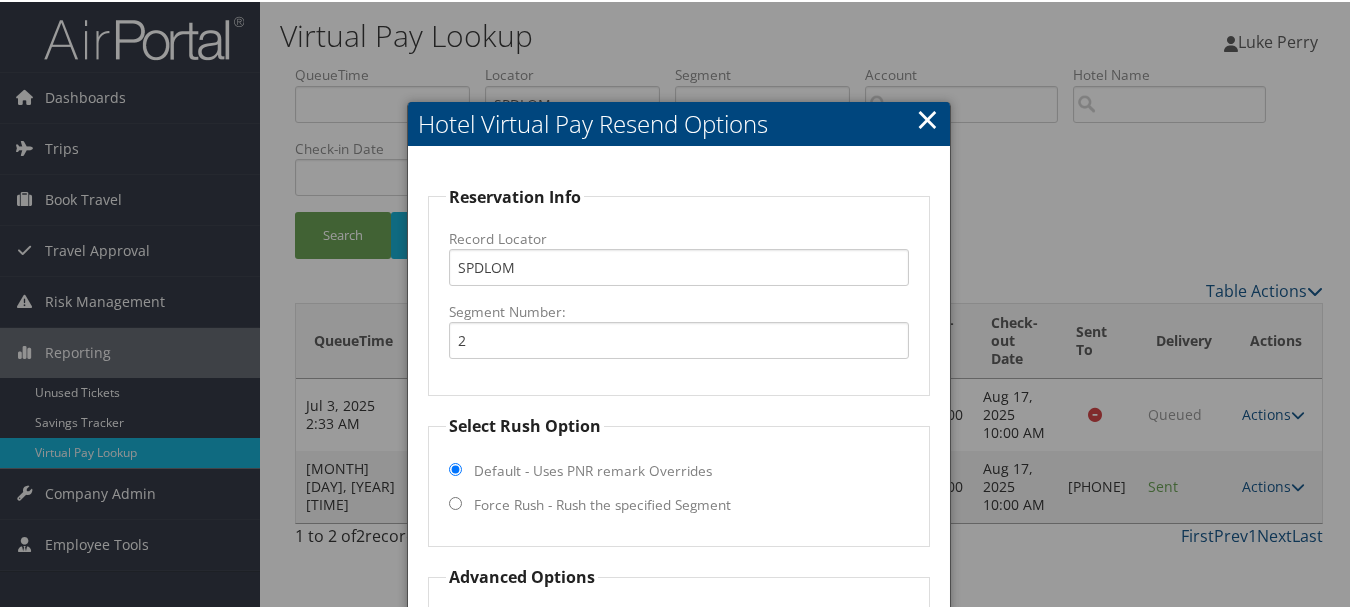 click on "×" at bounding box center [927, 117] 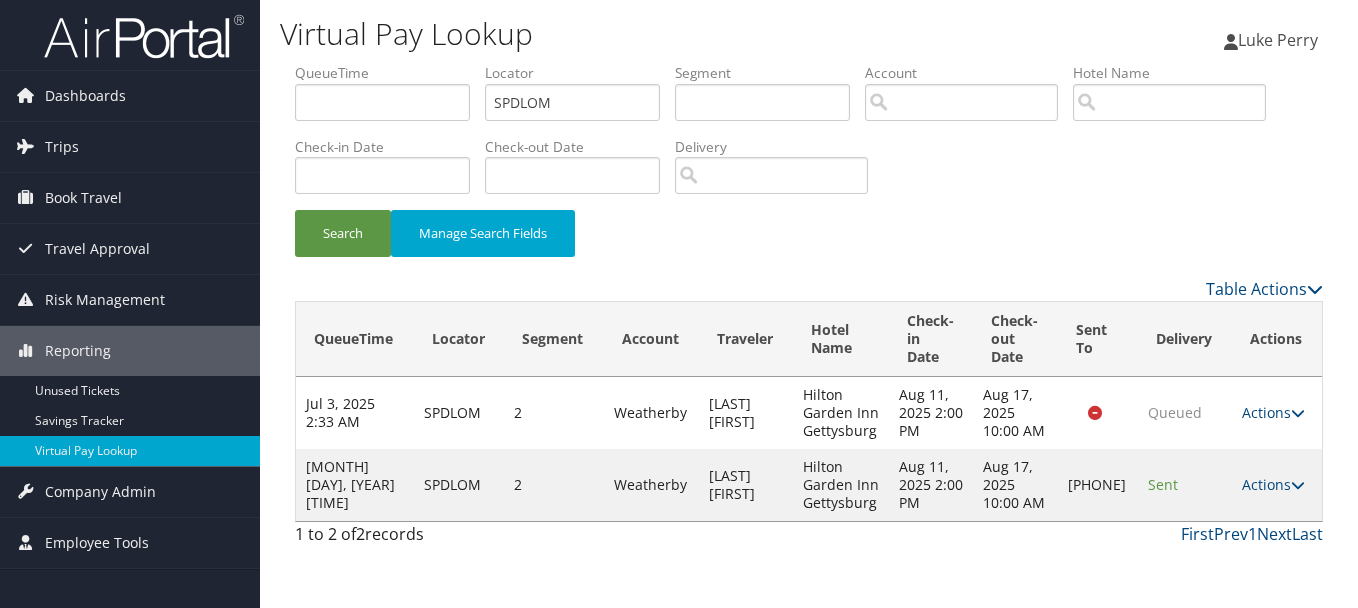 click on "Actions   Resend  Logs  Delivery Information  View Itinerary" at bounding box center [1277, 485] 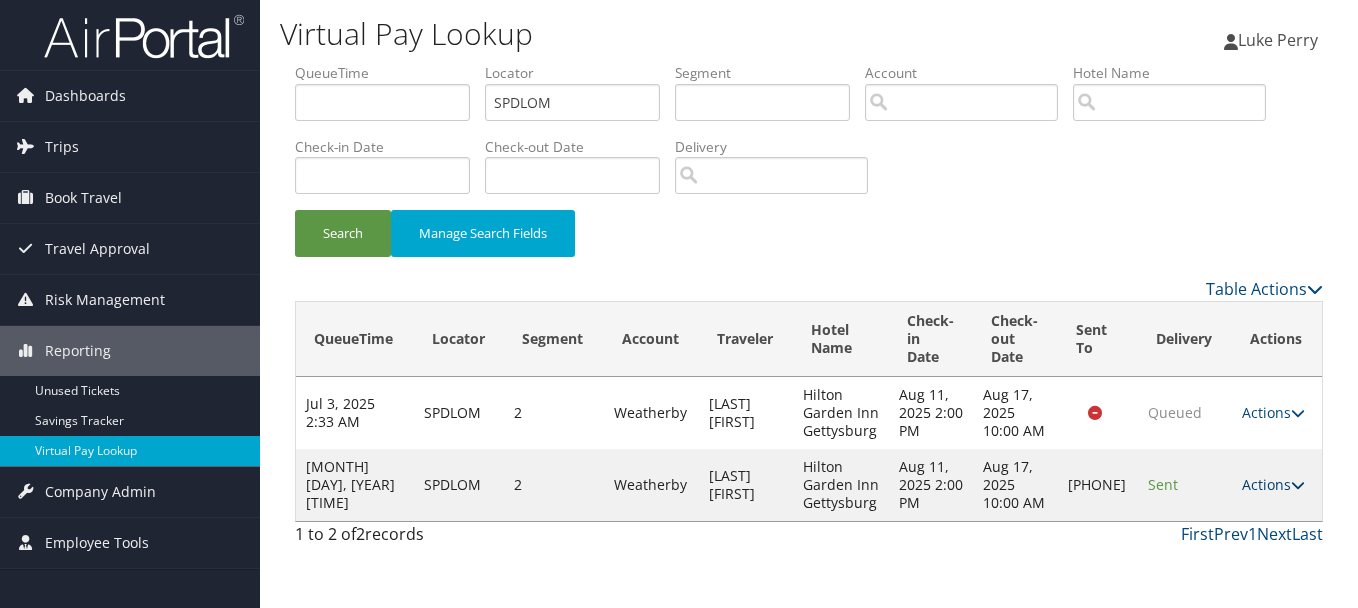 click on "Actions" at bounding box center [1273, 484] 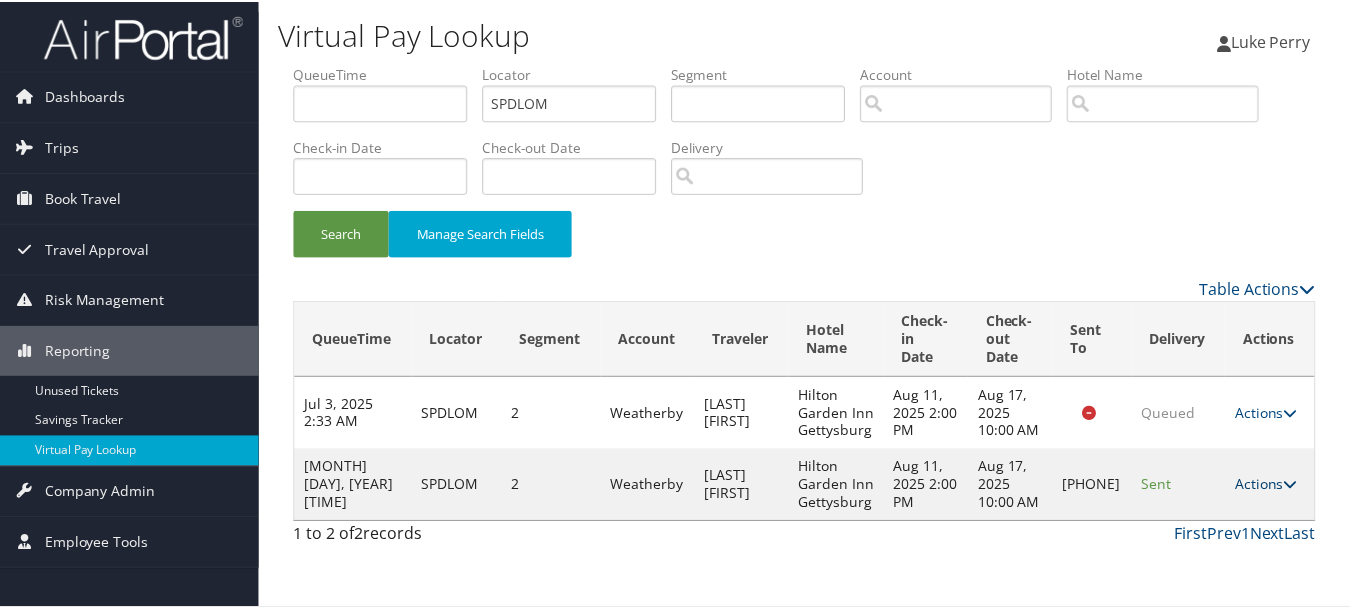 scroll, scrollTop: 35, scrollLeft: 0, axis: vertical 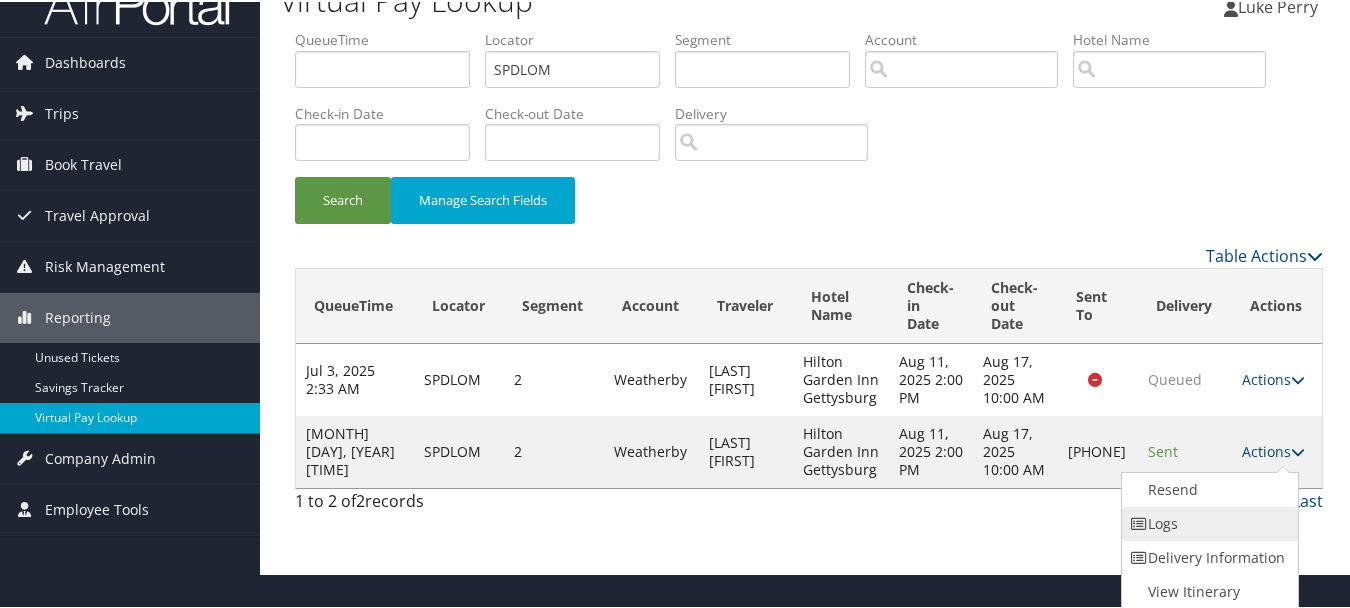 click on "Logs" at bounding box center [1207, 522] 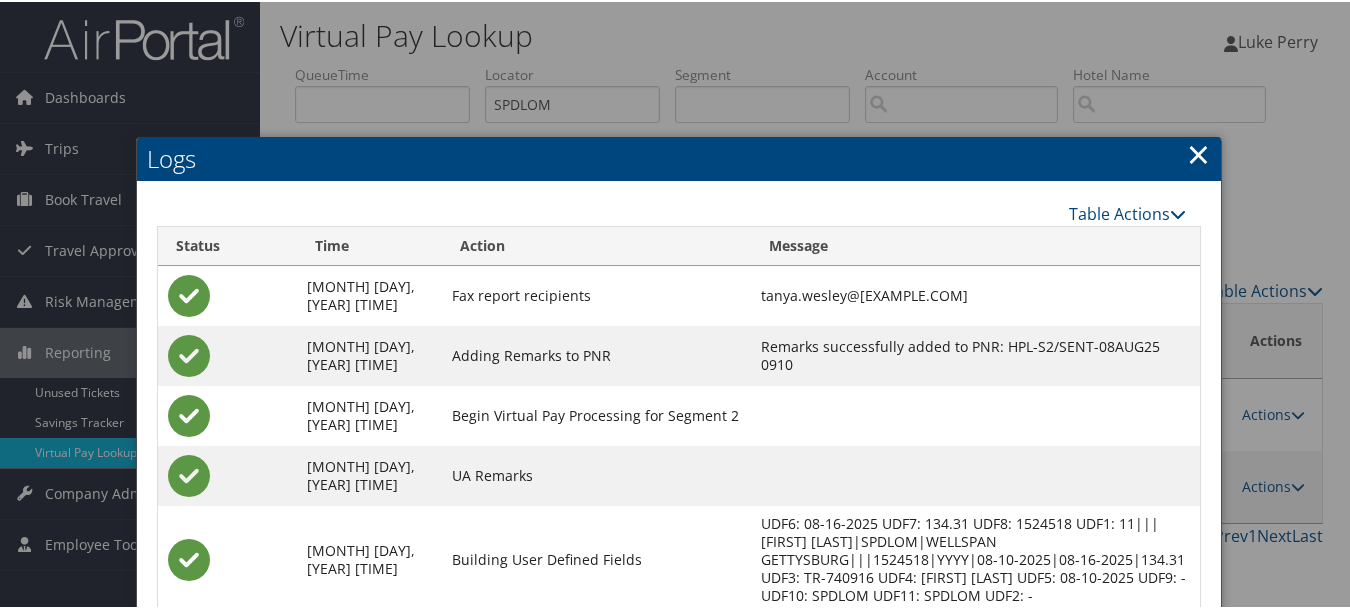 scroll, scrollTop: 240, scrollLeft: 0, axis: vertical 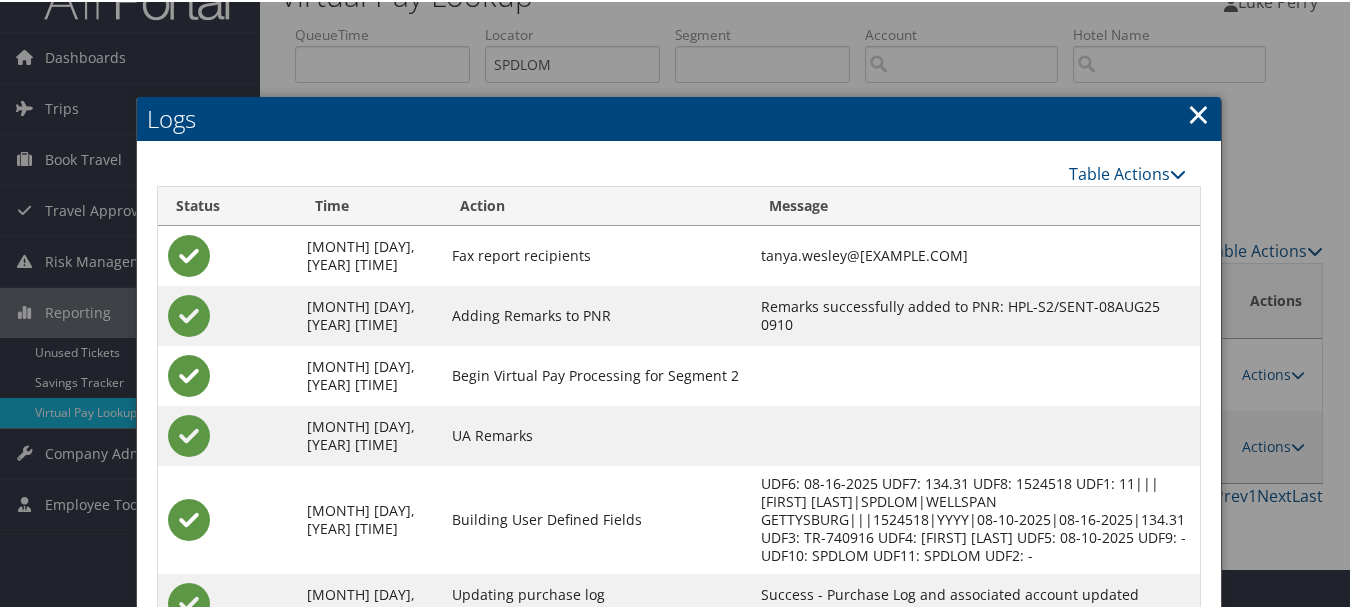 click on "×" at bounding box center (1198, 112) 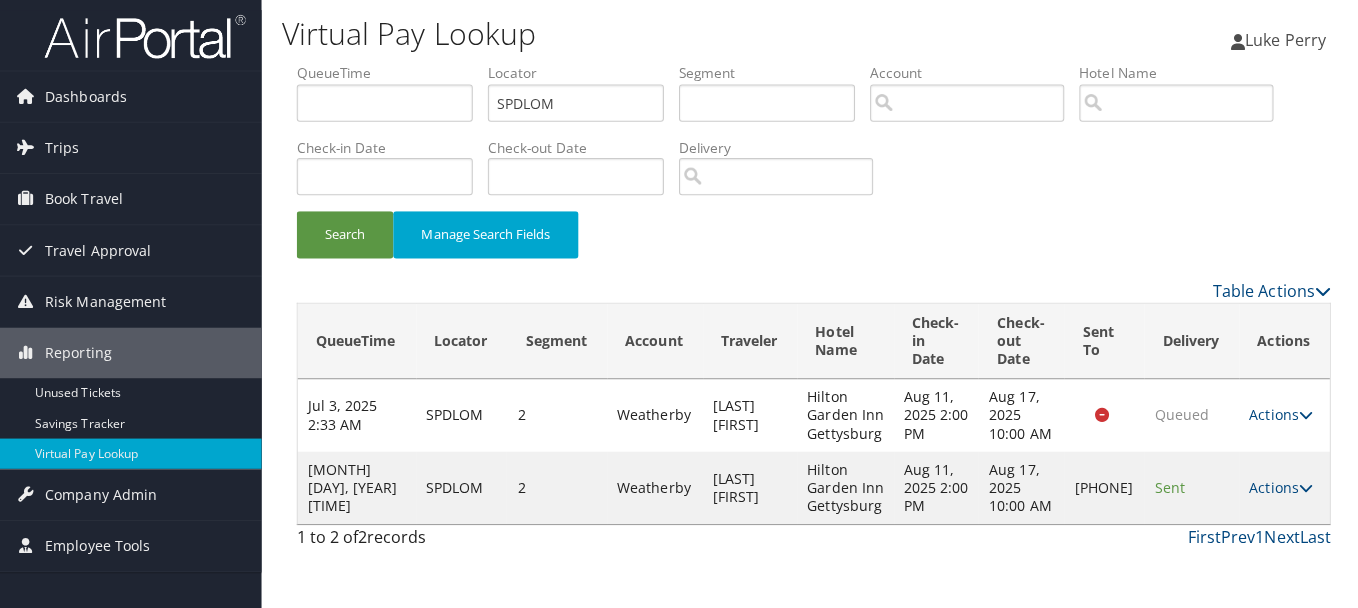 scroll, scrollTop: 0, scrollLeft: 0, axis: both 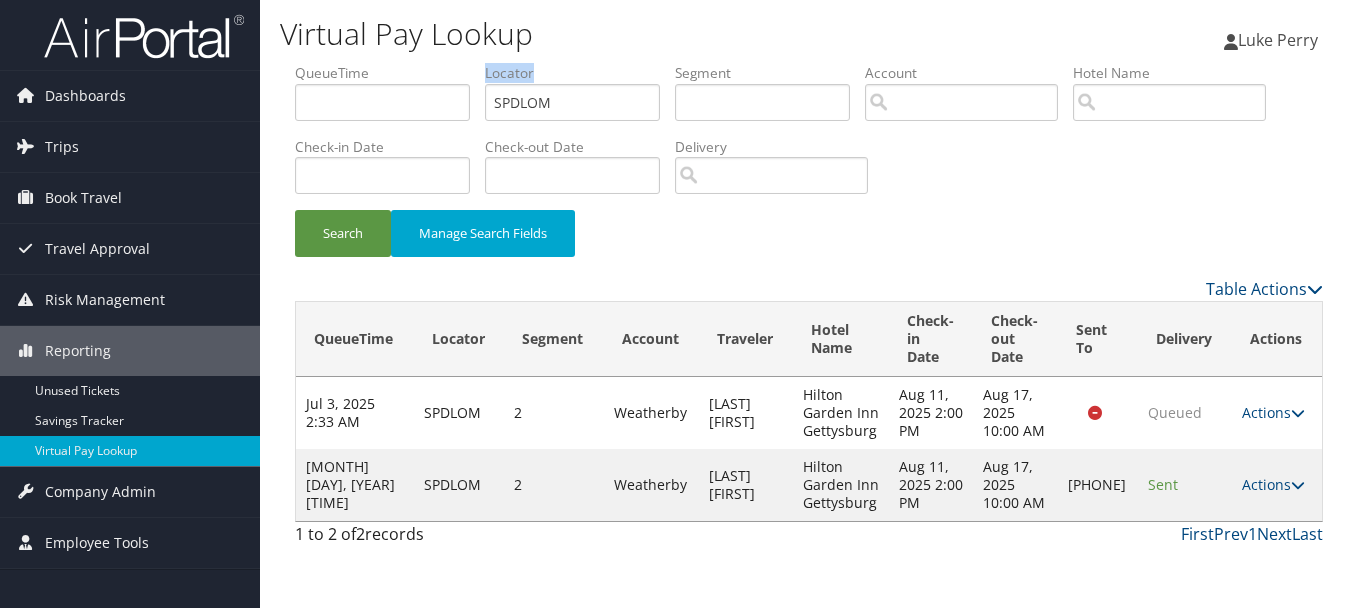 drag, startPoint x: 623, startPoint y: 69, endPoint x: 385, endPoint y: 72, distance: 238.0189 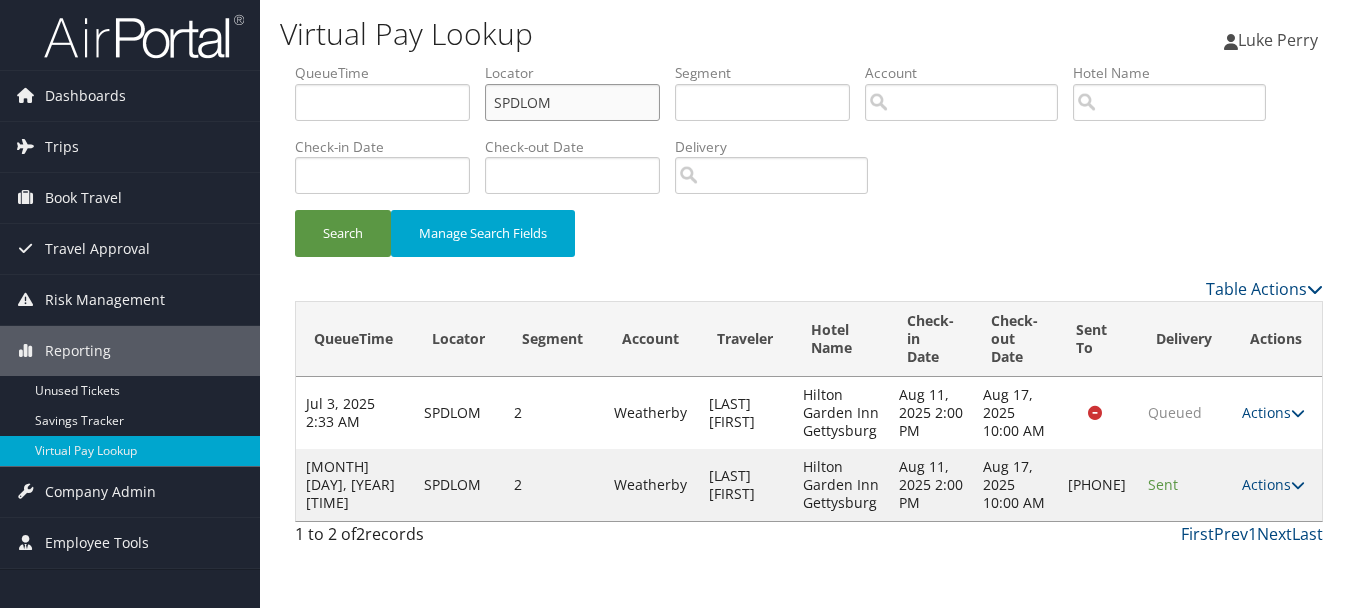 drag, startPoint x: 385, startPoint y: 72, endPoint x: 569, endPoint y: 94, distance: 185.31055 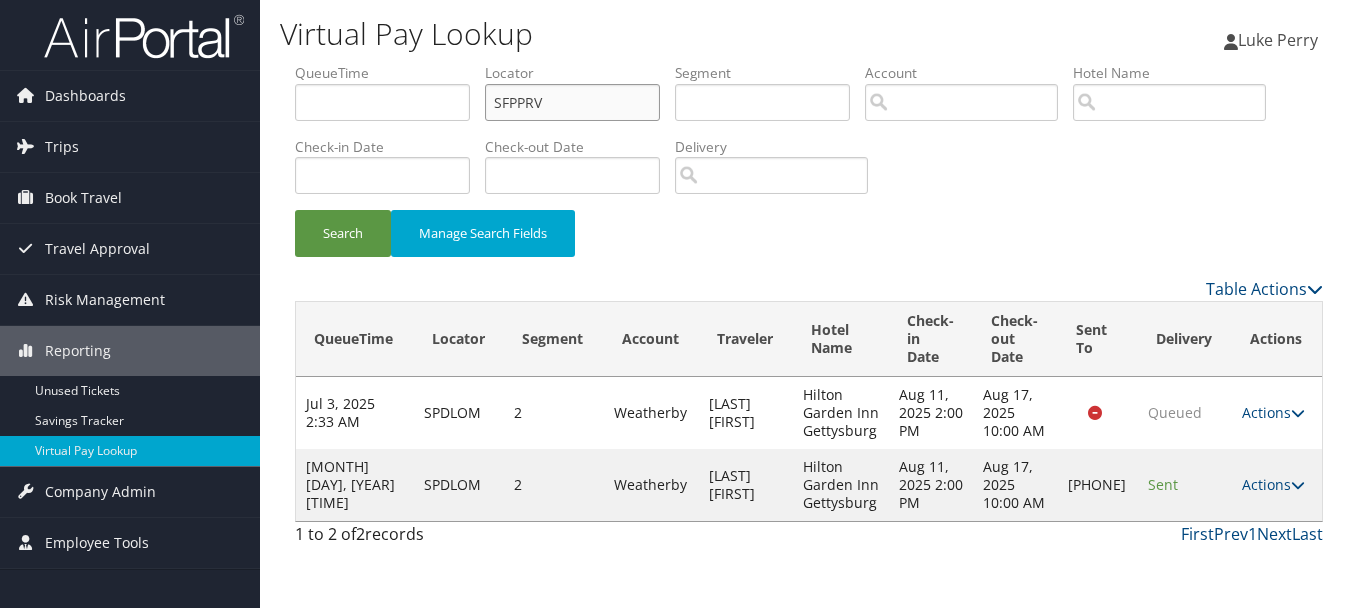 click on "Search" at bounding box center (343, 233) 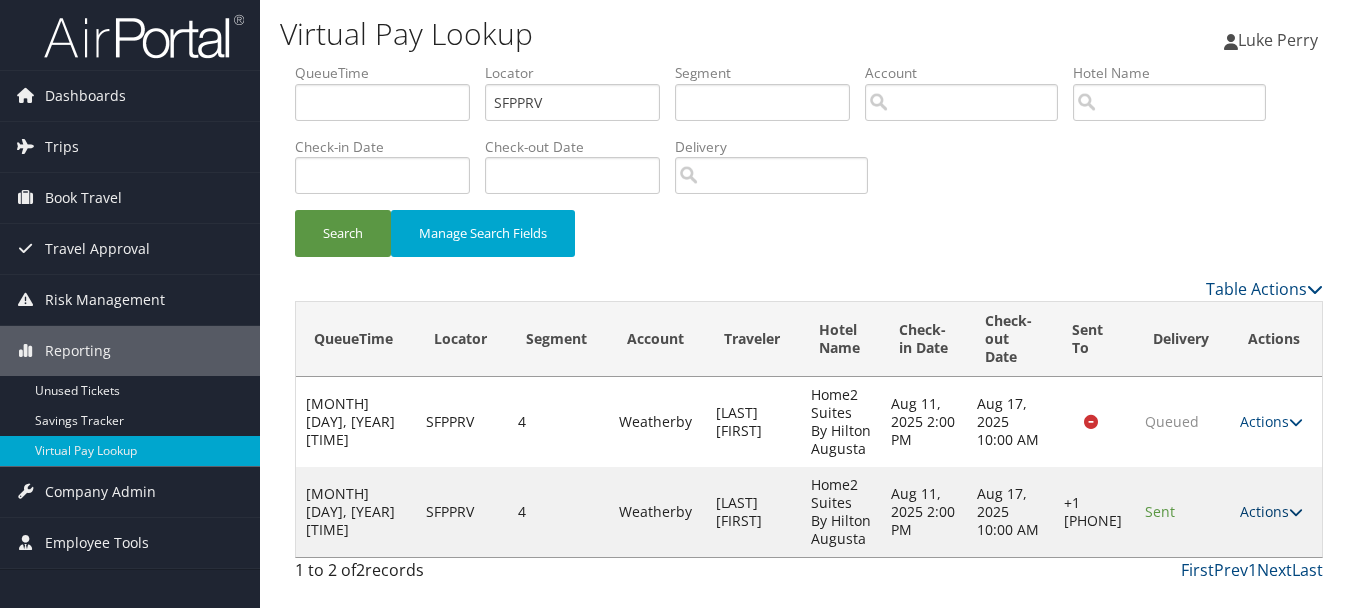 click on "Actions" at bounding box center (1271, 511) 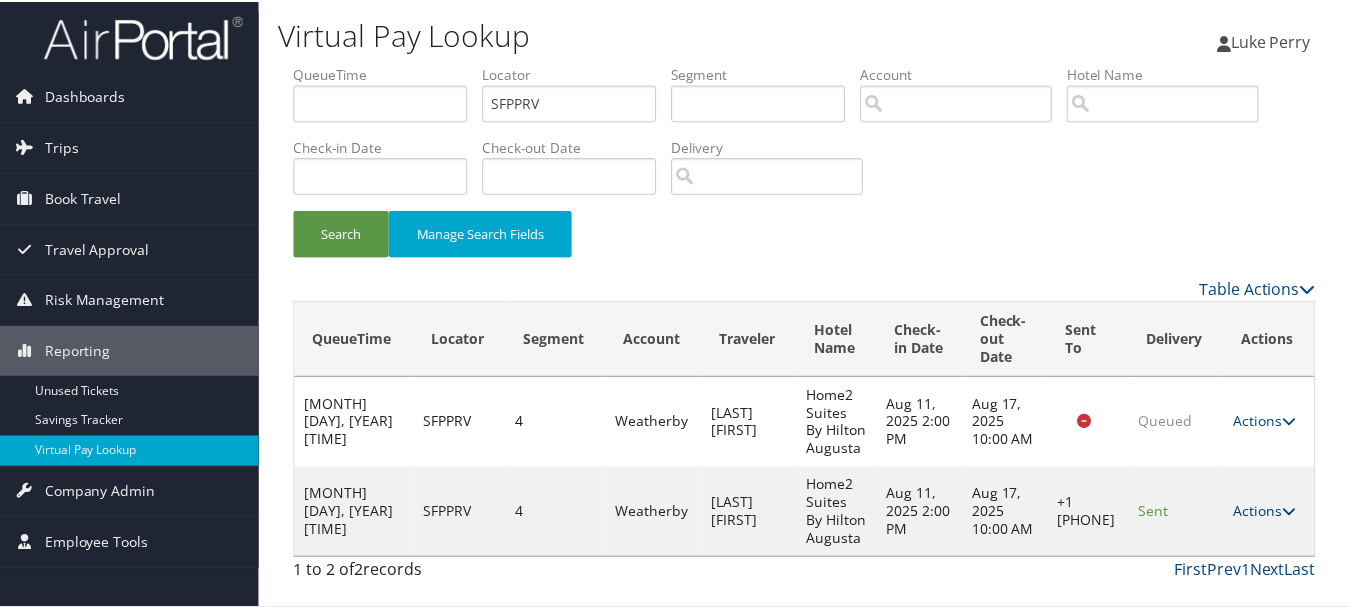 scroll, scrollTop: 53, scrollLeft: 0, axis: vertical 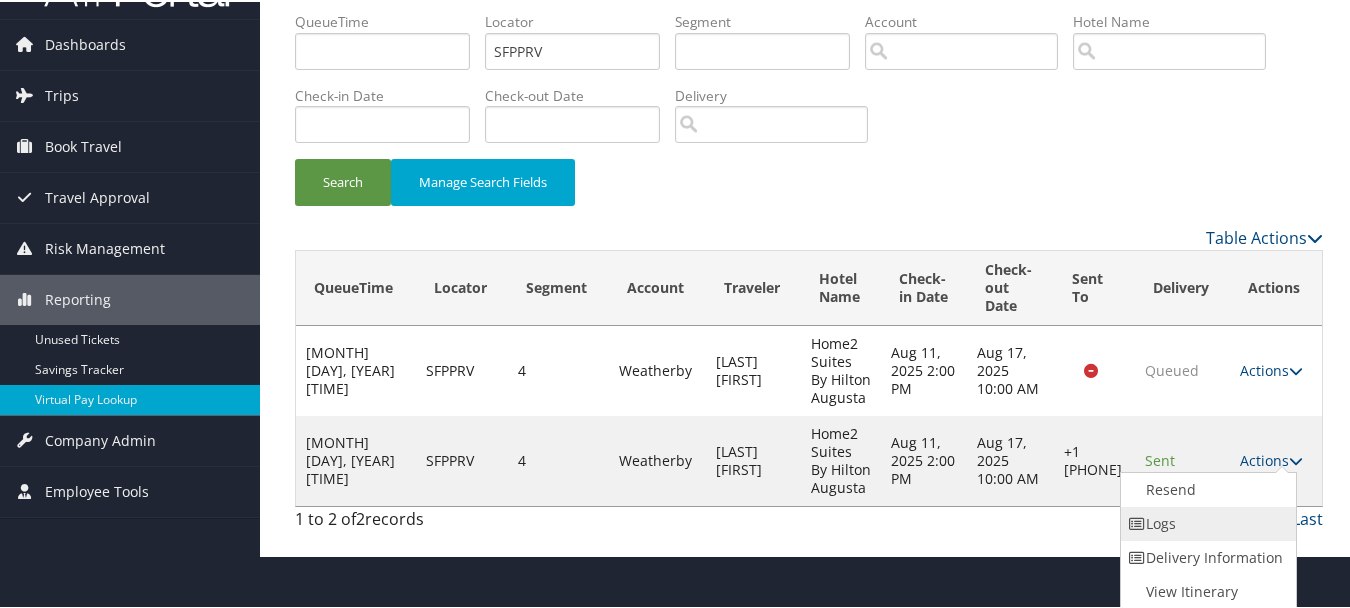 click on "Logs" at bounding box center (1206, 522) 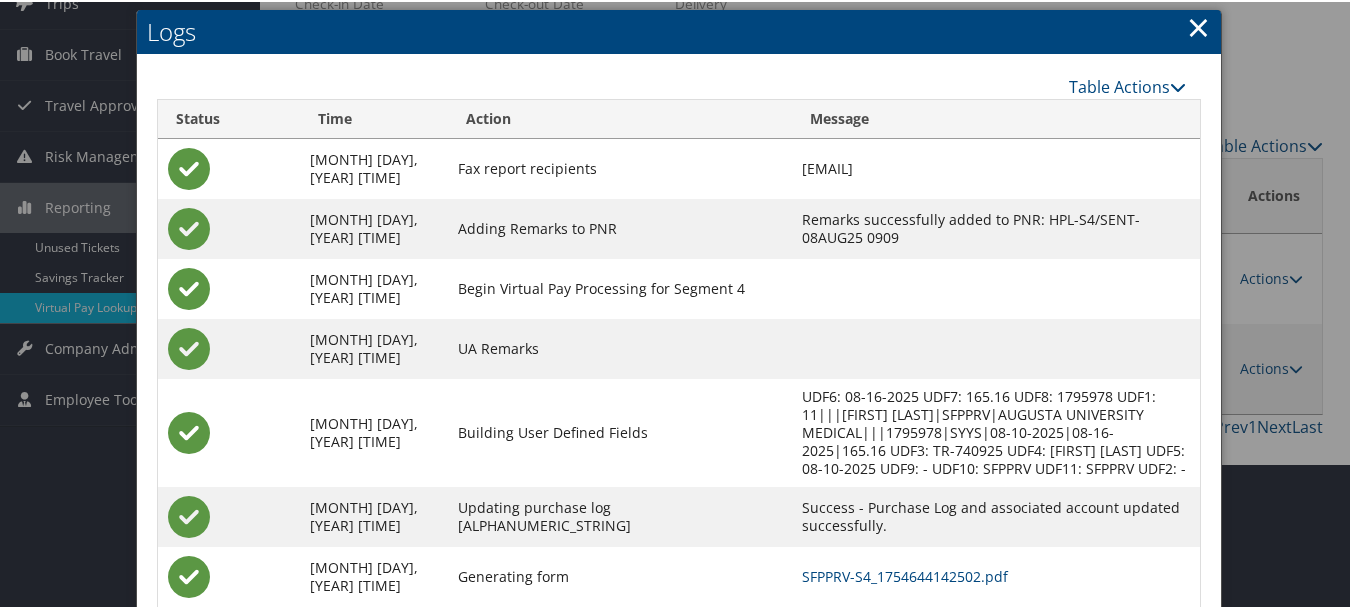 scroll, scrollTop: 258, scrollLeft: 0, axis: vertical 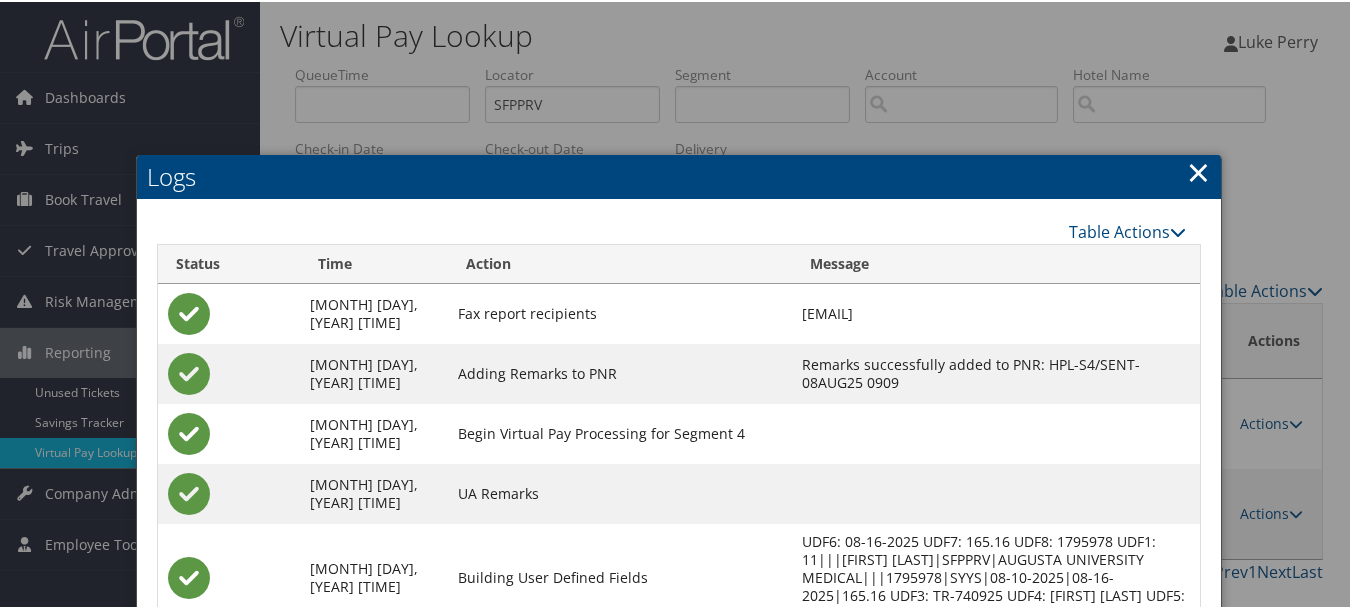click on "×" at bounding box center (1198, 170) 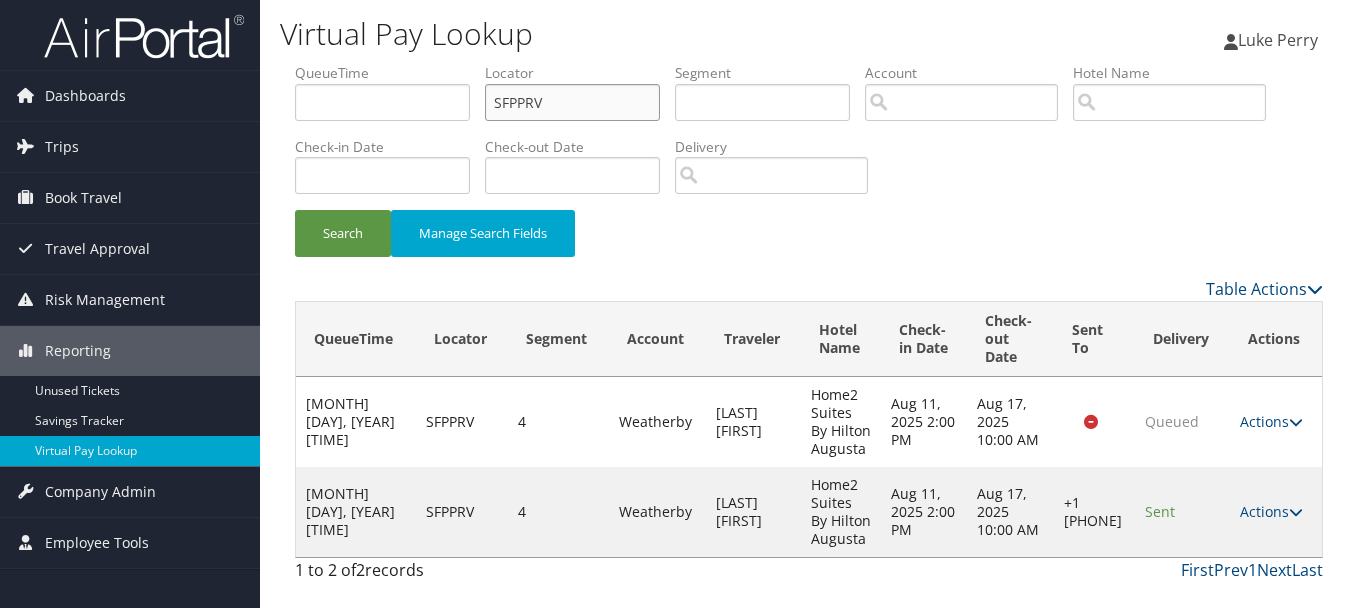 drag, startPoint x: 611, startPoint y: 109, endPoint x: 440, endPoint y: 108, distance: 171.00293 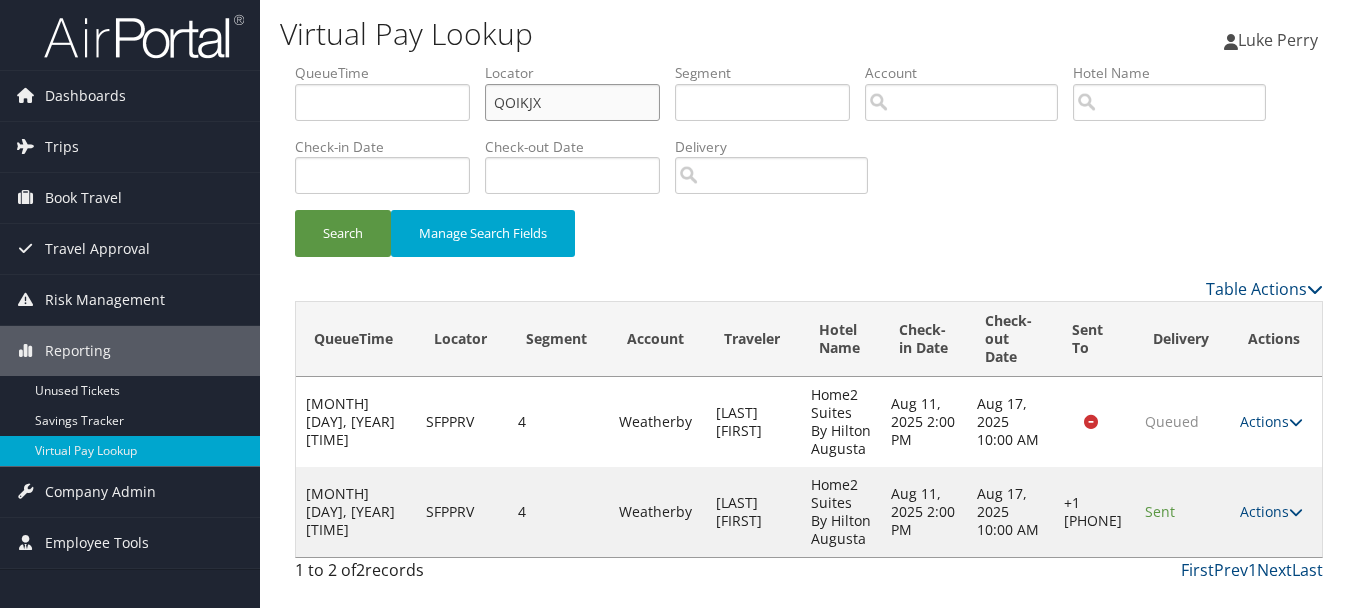 click on "Search" at bounding box center (343, 233) 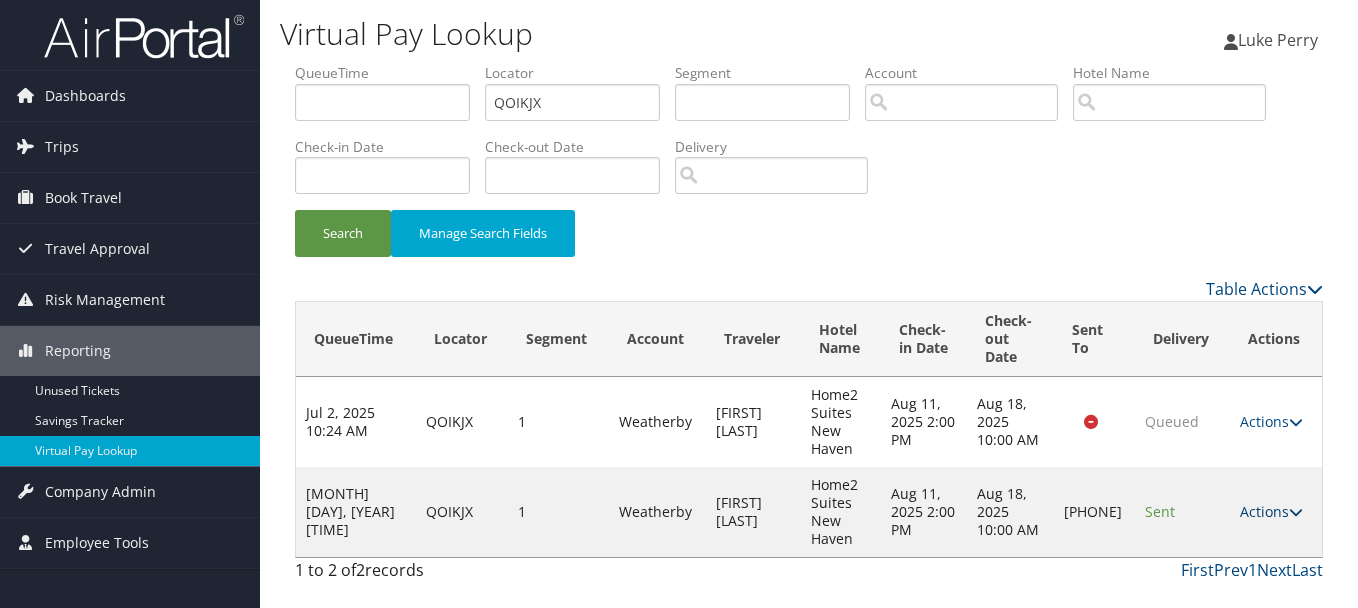 click on "Actions" at bounding box center [1271, 511] 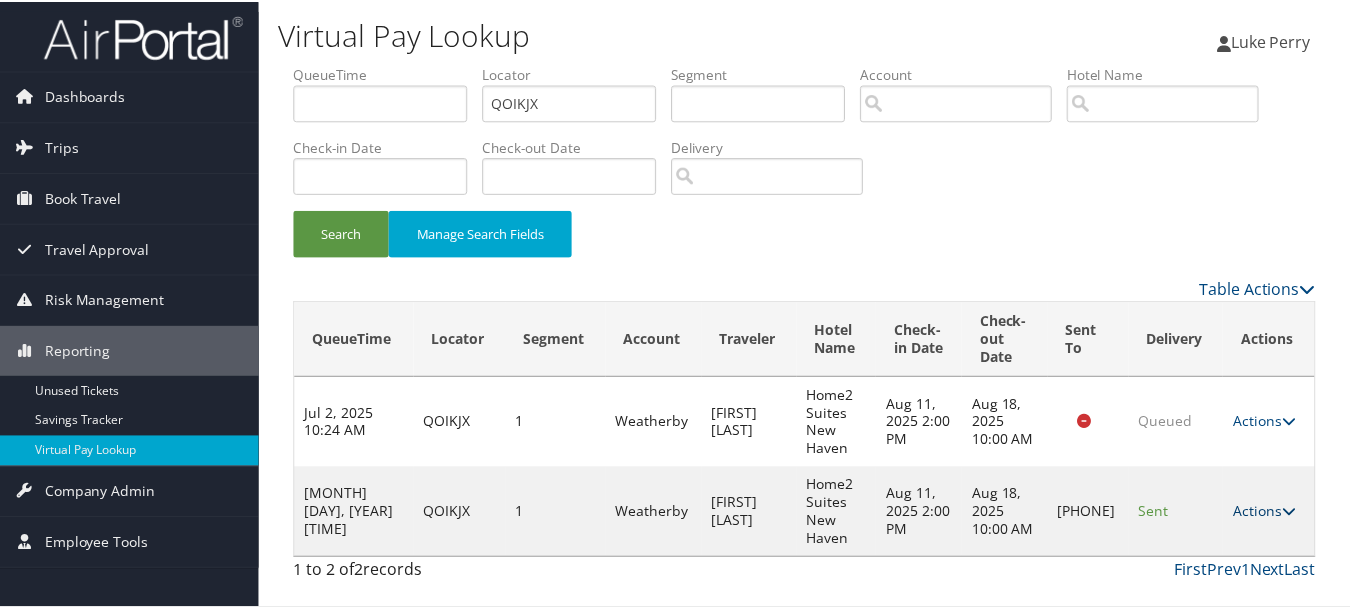 scroll, scrollTop: 53, scrollLeft: 0, axis: vertical 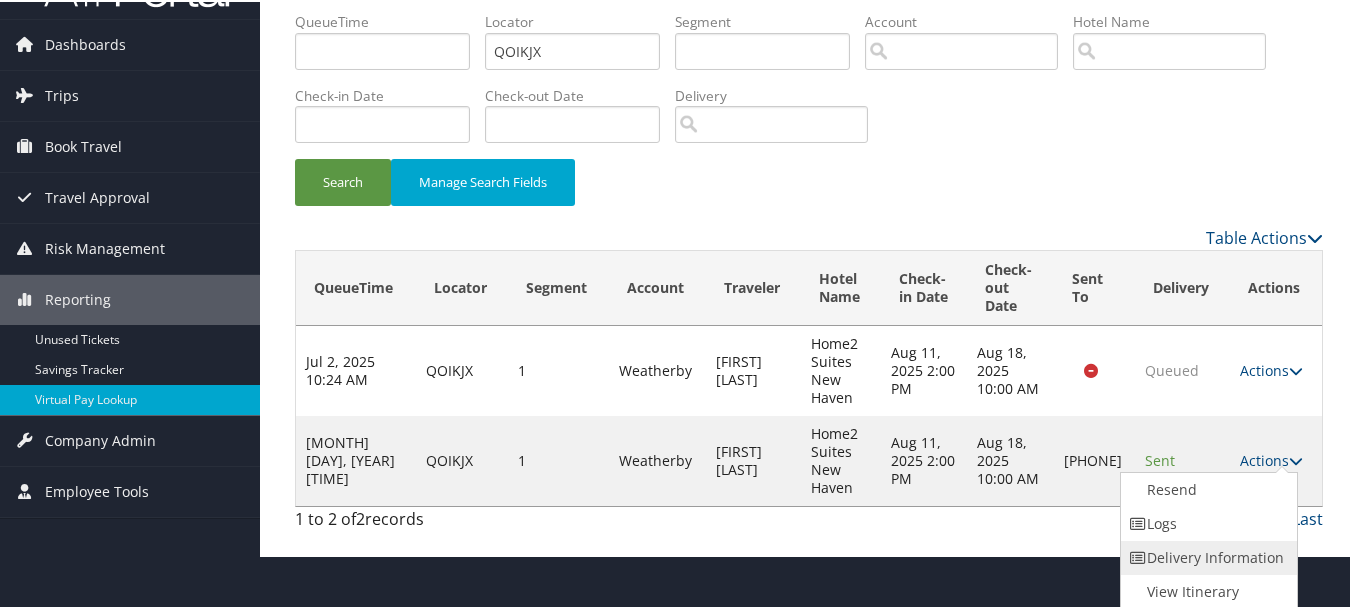 click on "Delivery Information" at bounding box center (1206, 556) 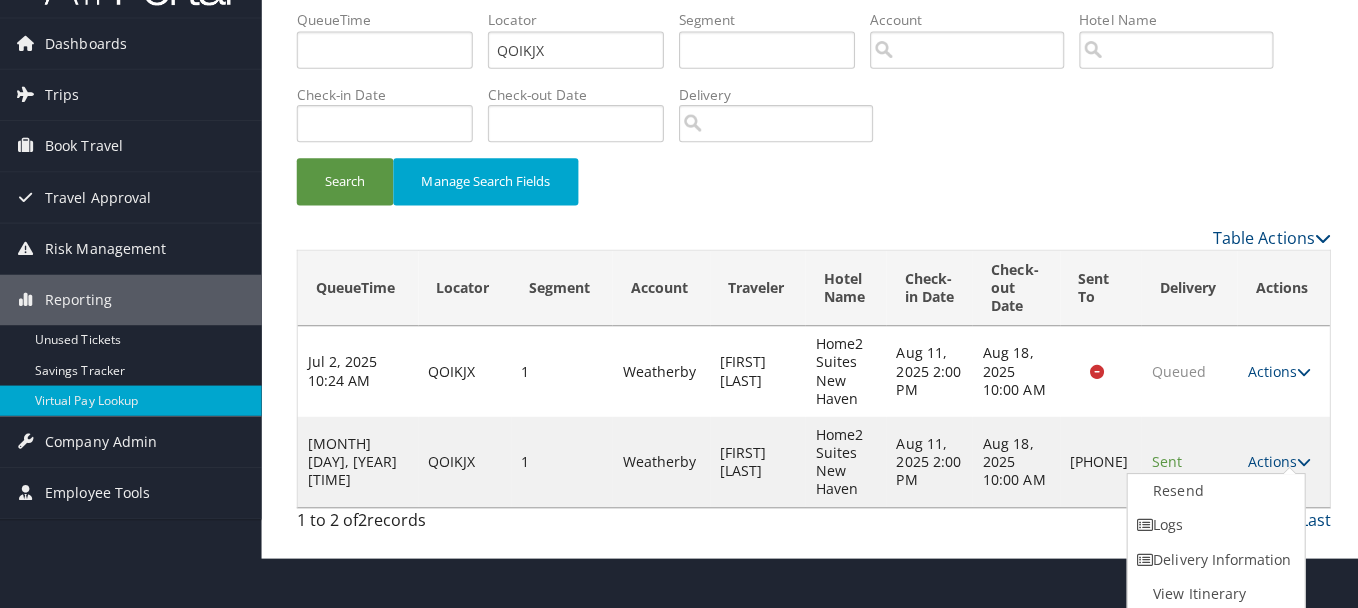 scroll, scrollTop: 0, scrollLeft: 0, axis: both 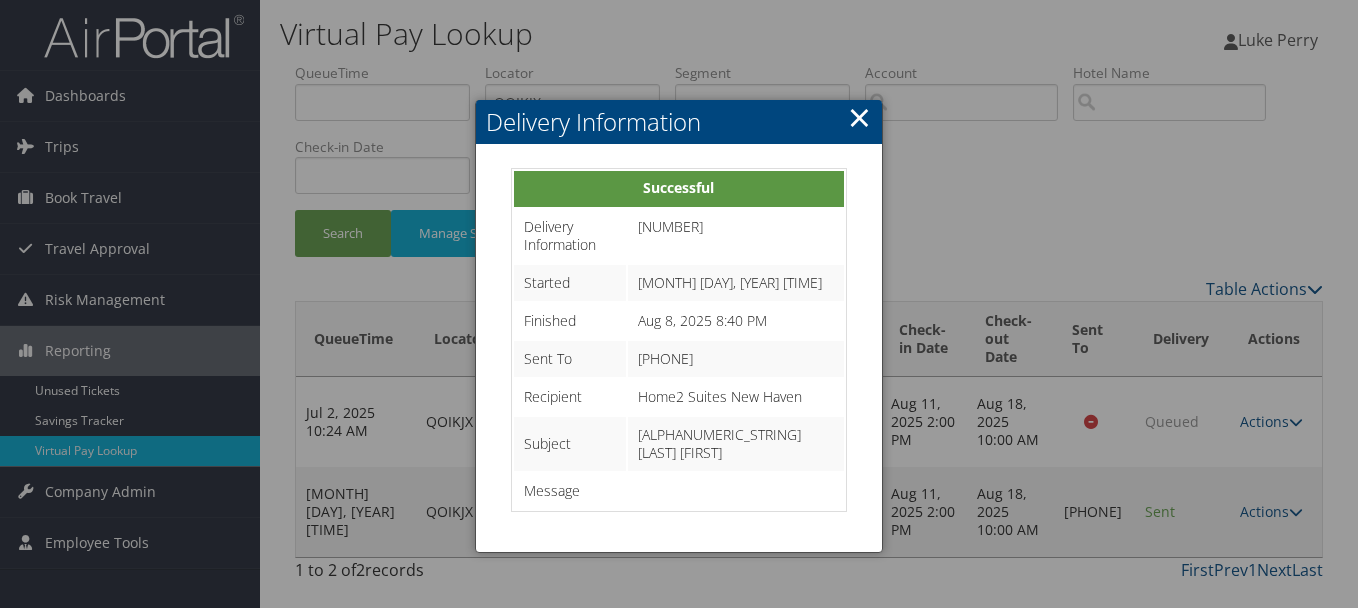click on "×" at bounding box center [859, 117] 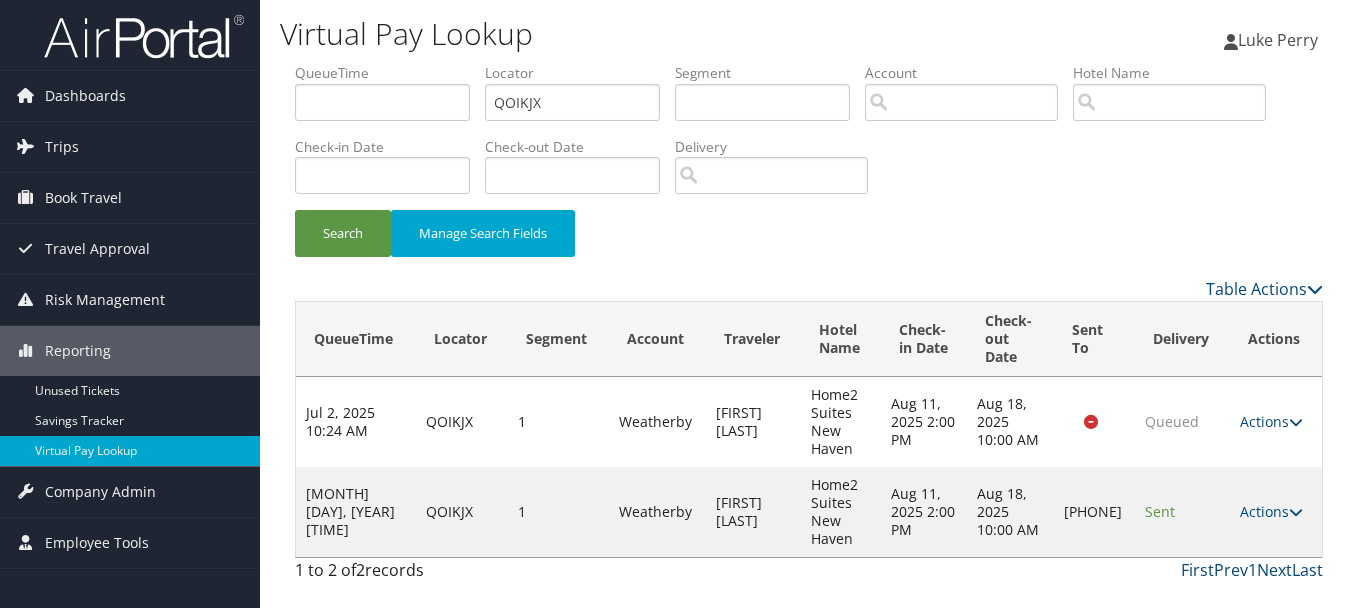 click on "Actions" at bounding box center (1271, 511) 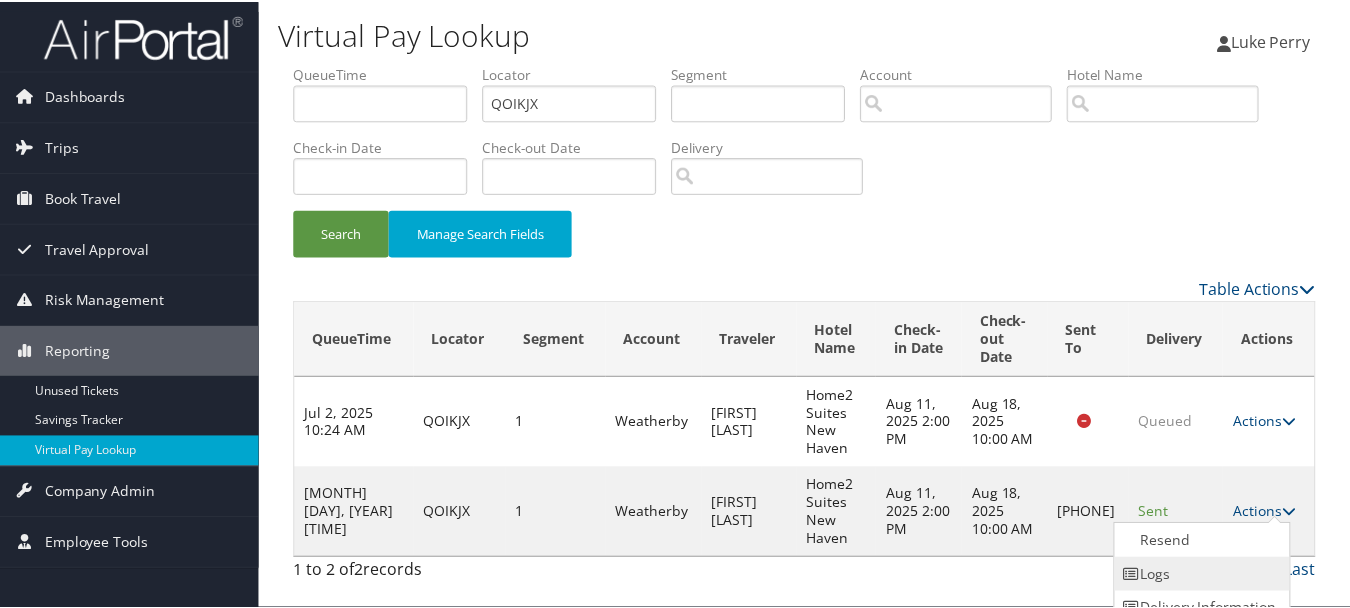 scroll, scrollTop: 53, scrollLeft: 0, axis: vertical 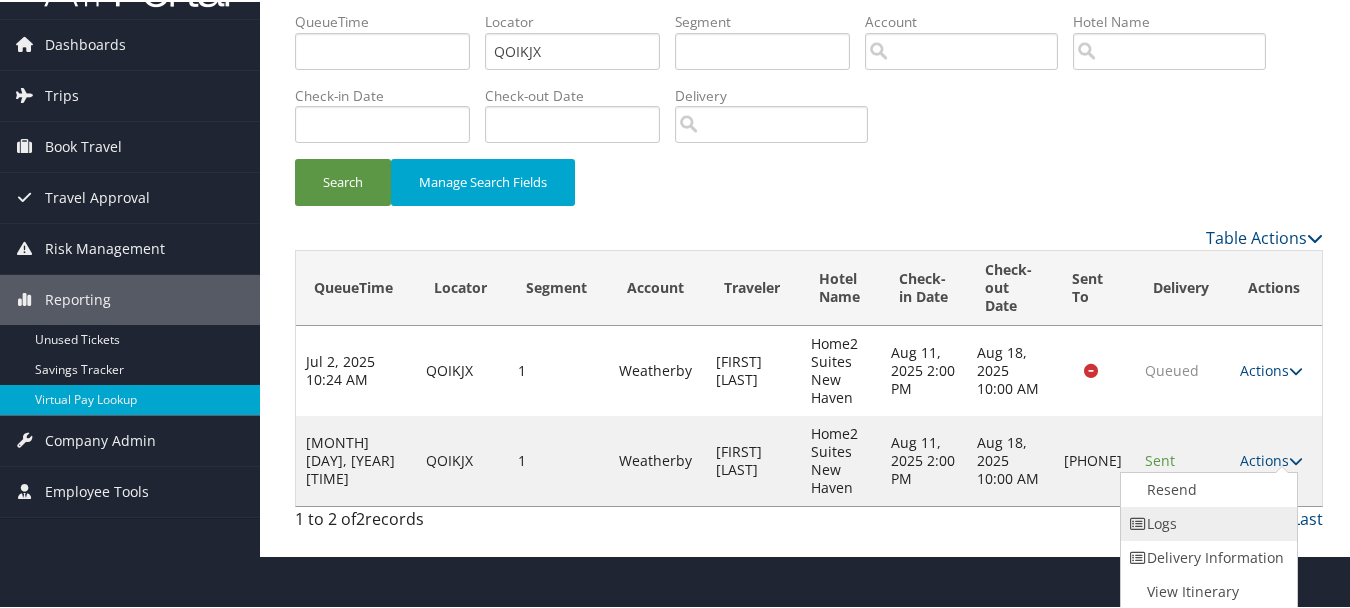 click on "Logs" at bounding box center (1206, 522) 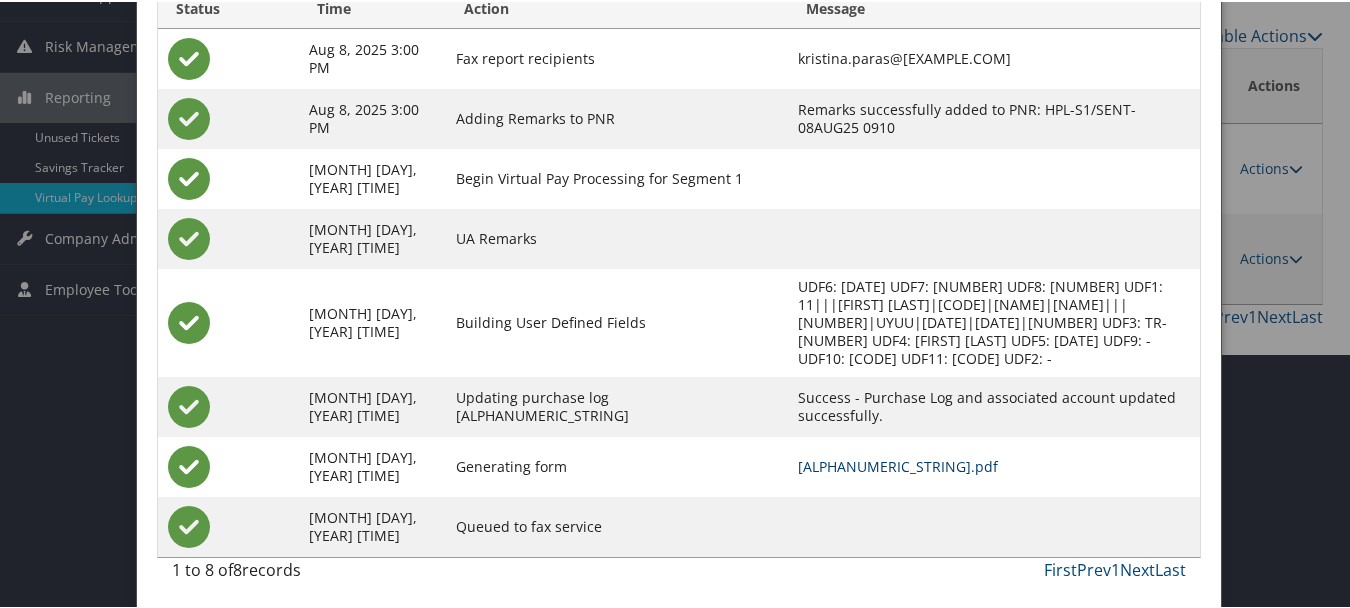 scroll, scrollTop: 258, scrollLeft: 0, axis: vertical 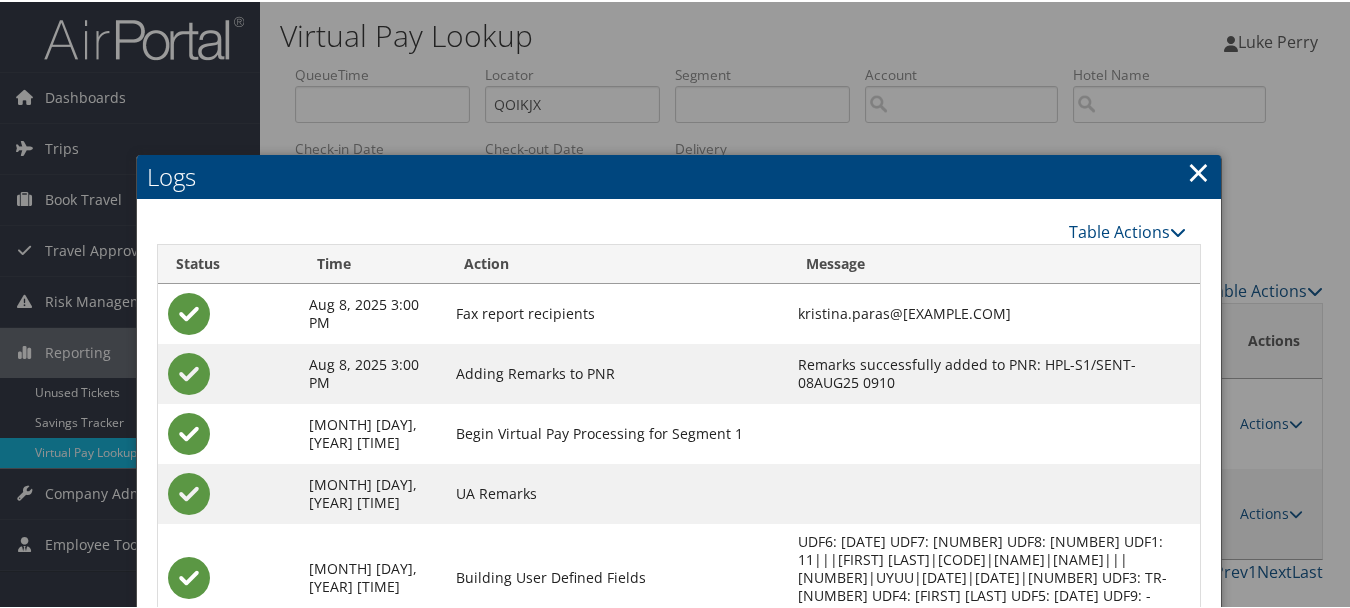 click on "×" at bounding box center [1198, 170] 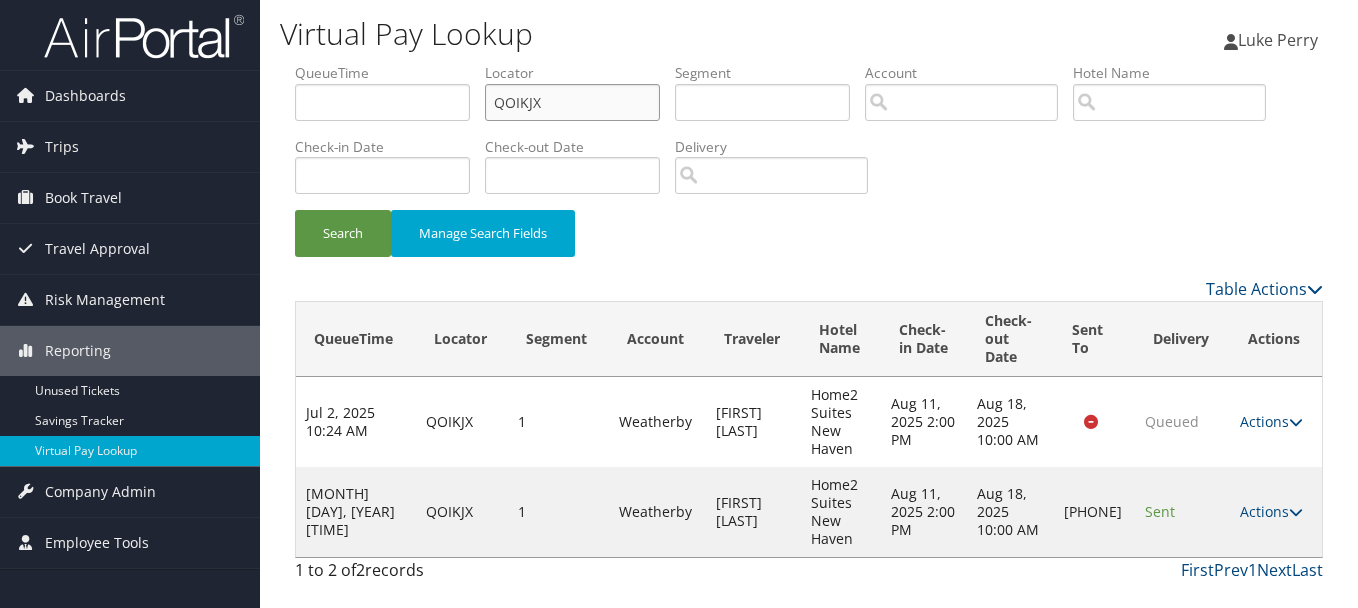 drag, startPoint x: 636, startPoint y: 113, endPoint x: 463, endPoint y: 111, distance: 173.01157 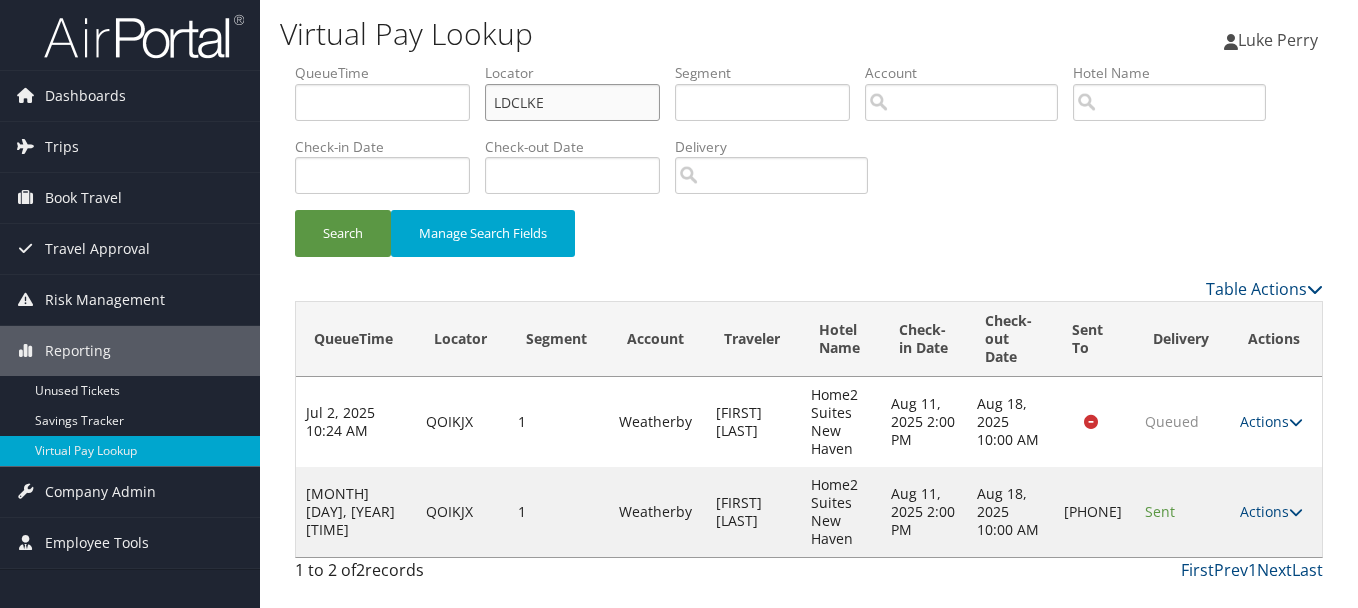 click on "Search" at bounding box center (343, 233) 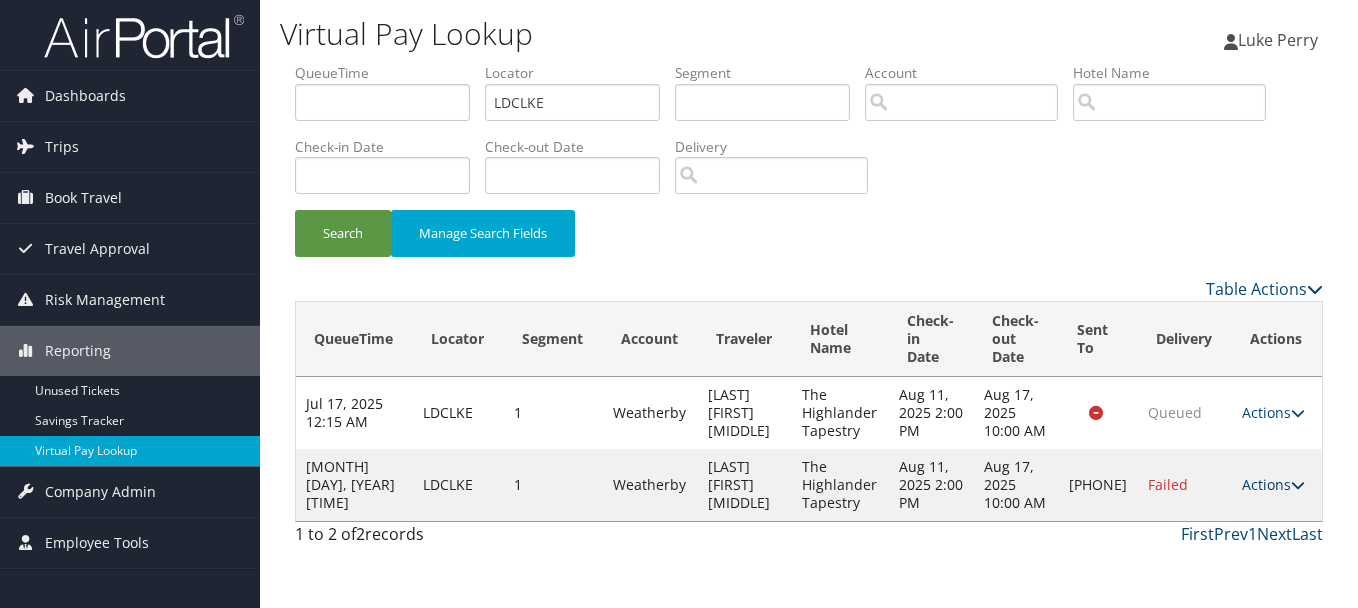 click on "Actions" at bounding box center [1273, 484] 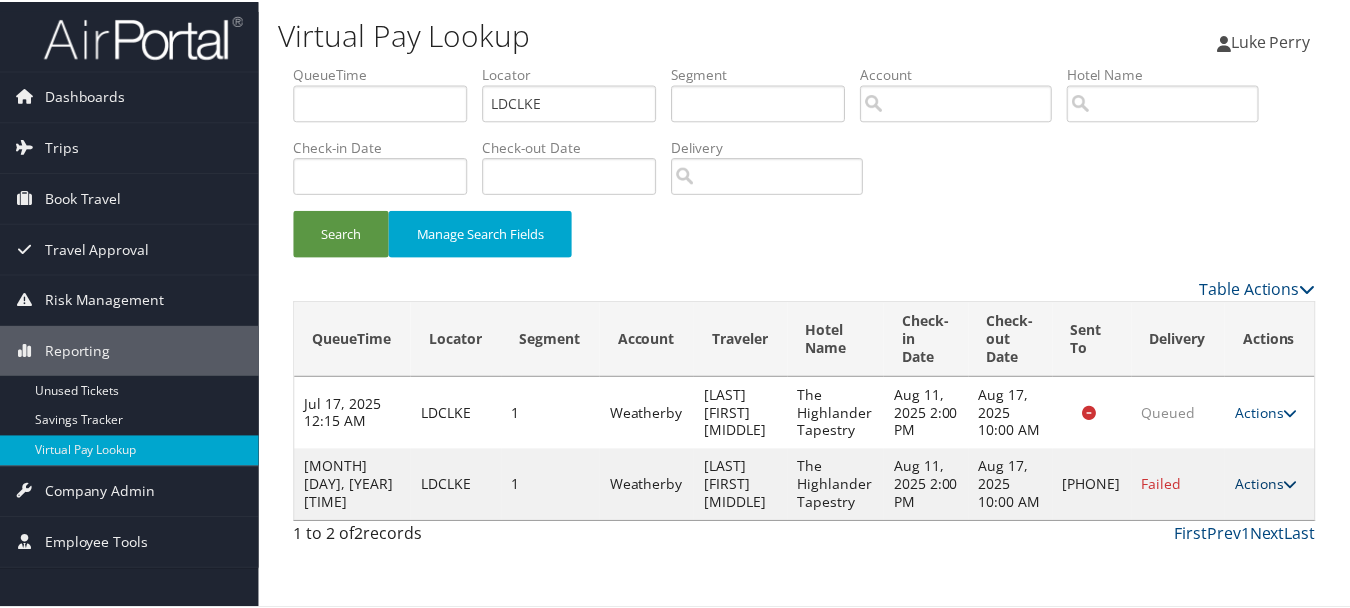scroll, scrollTop: 35, scrollLeft: 0, axis: vertical 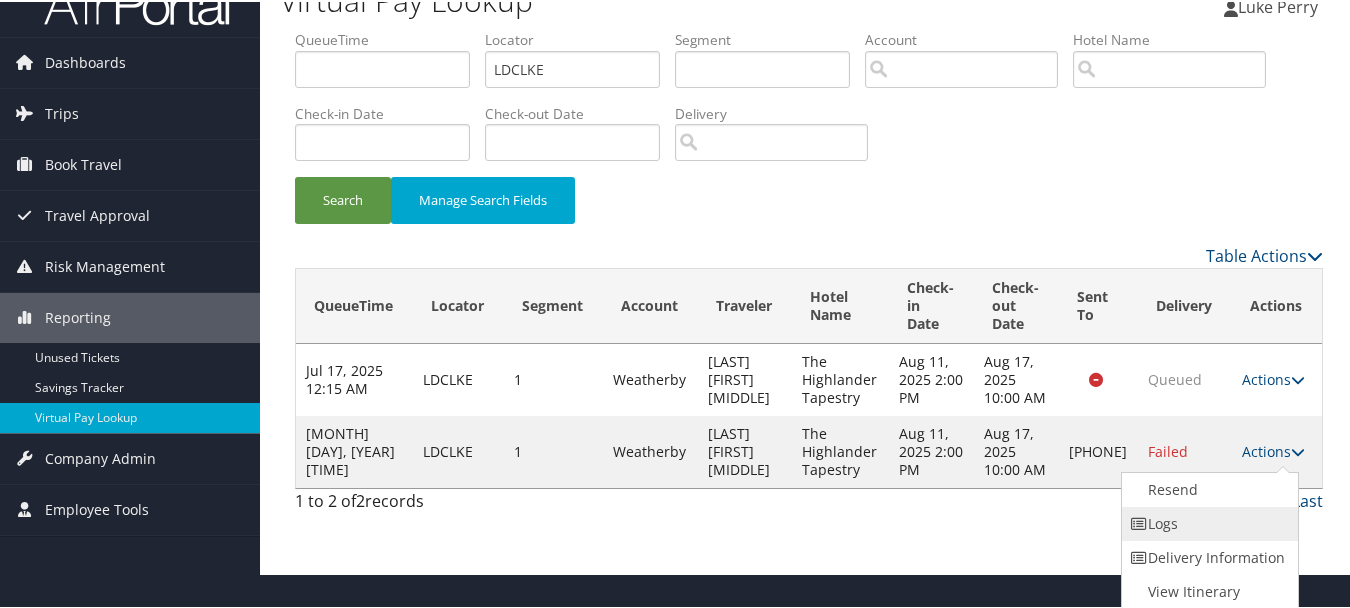 click on "Logs" at bounding box center [1207, 522] 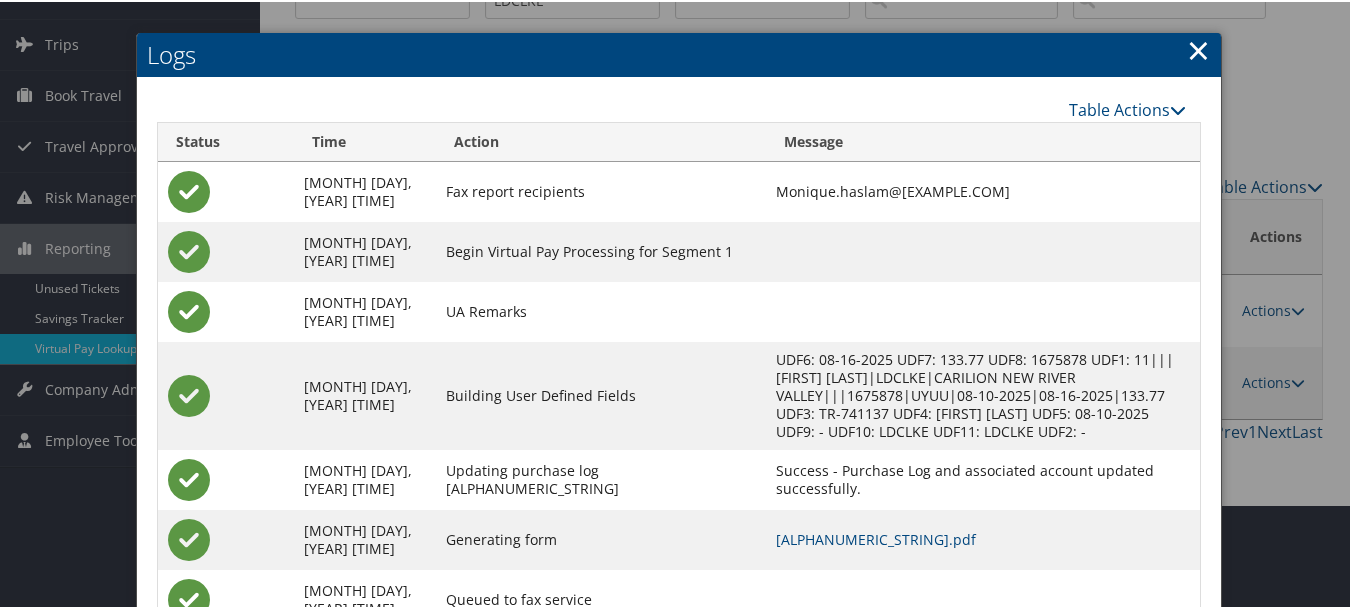 scroll, scrollTop: 180, scrollLeft: 0, axis: vertical 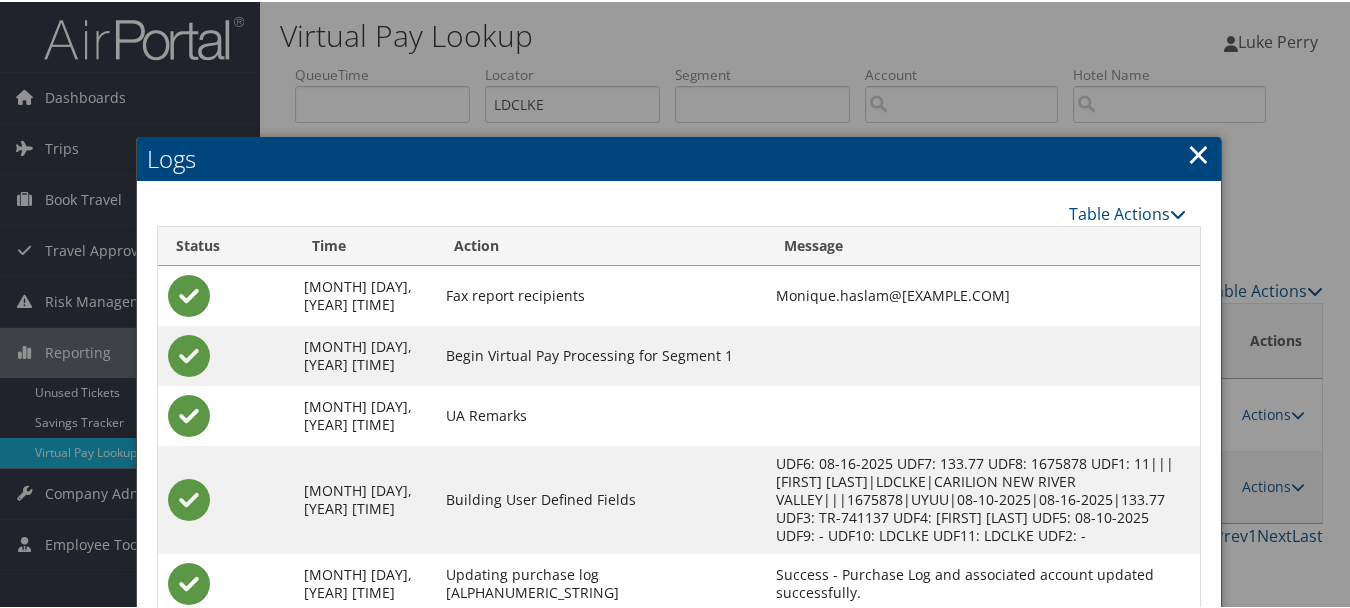 click on "×" at bounding box center [1198, 152] 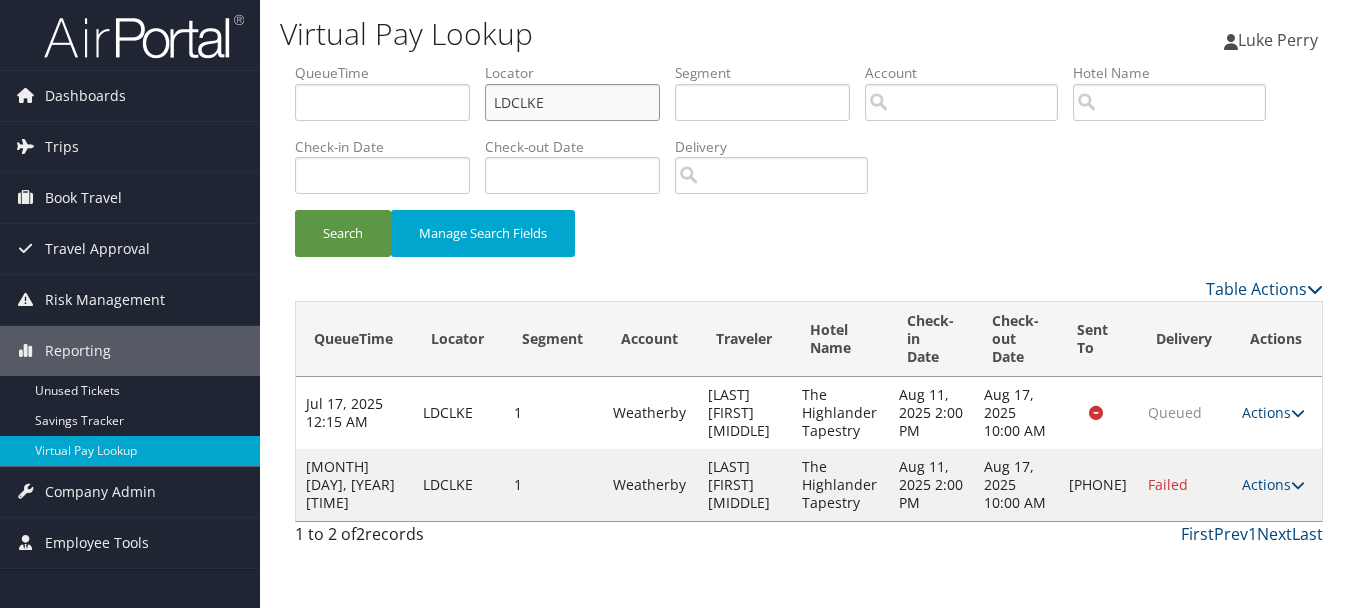 drag, startPoint x: 645, startPoint y: 102, endPoint x: 379, endPoint y: 102, distance: 266 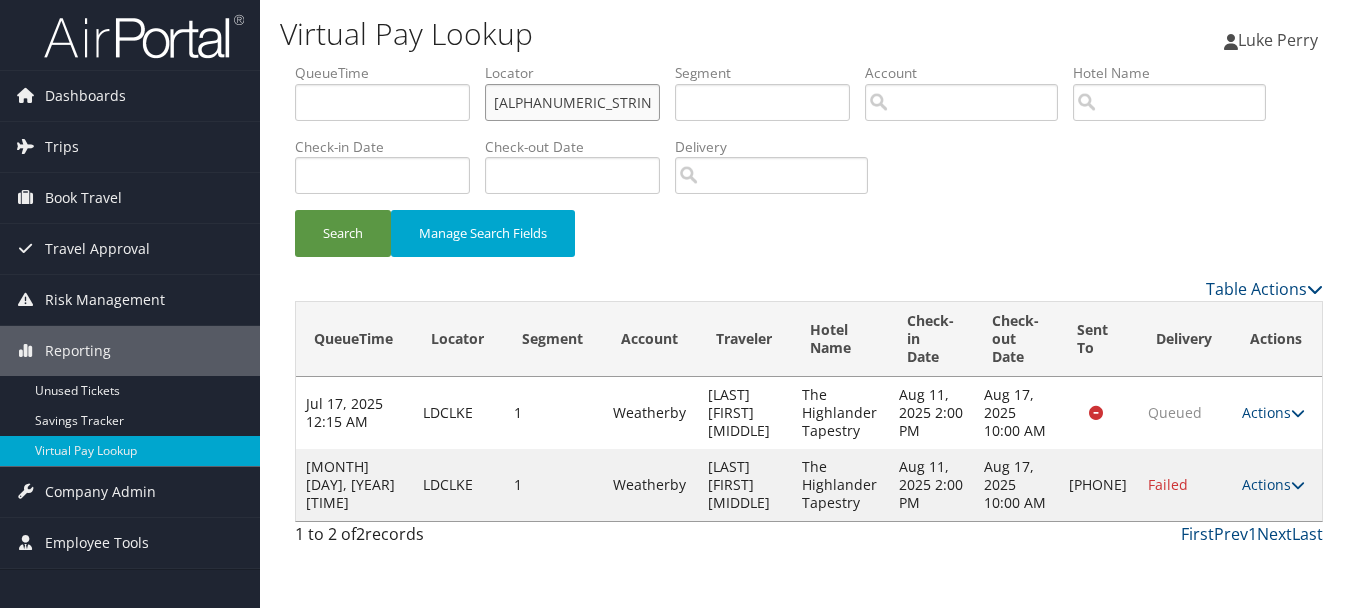 click on "Search" at bounding box center (343, 233) 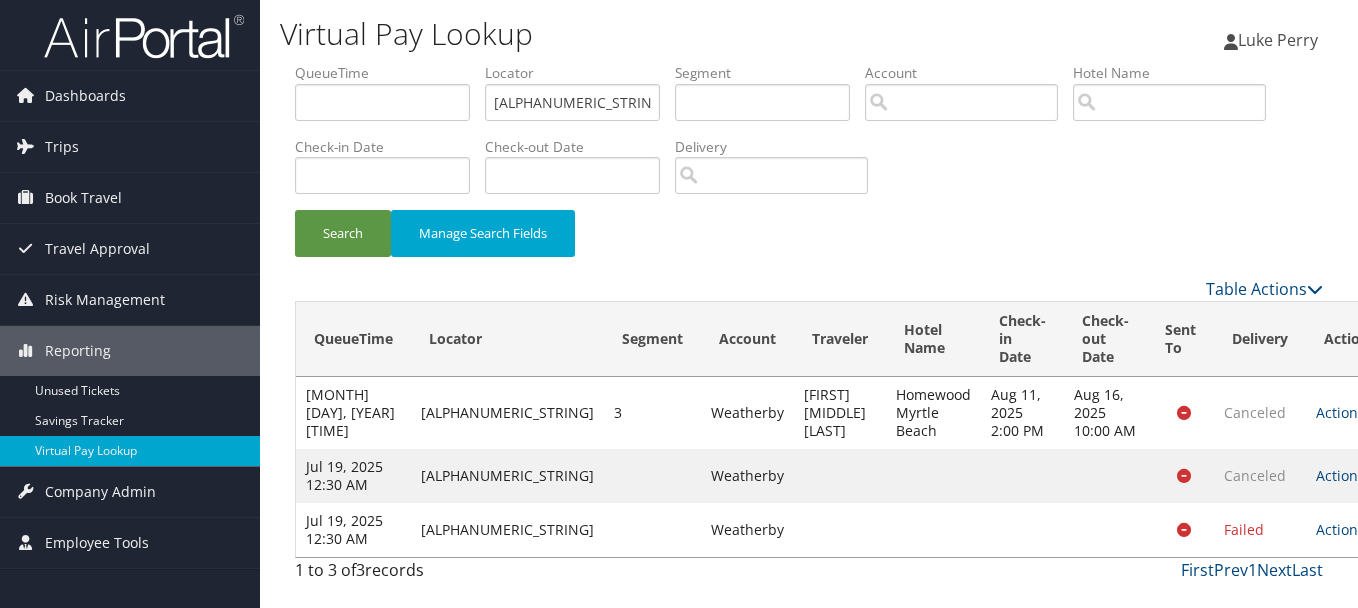click on "Actions" at bounding box center [1347, 529] 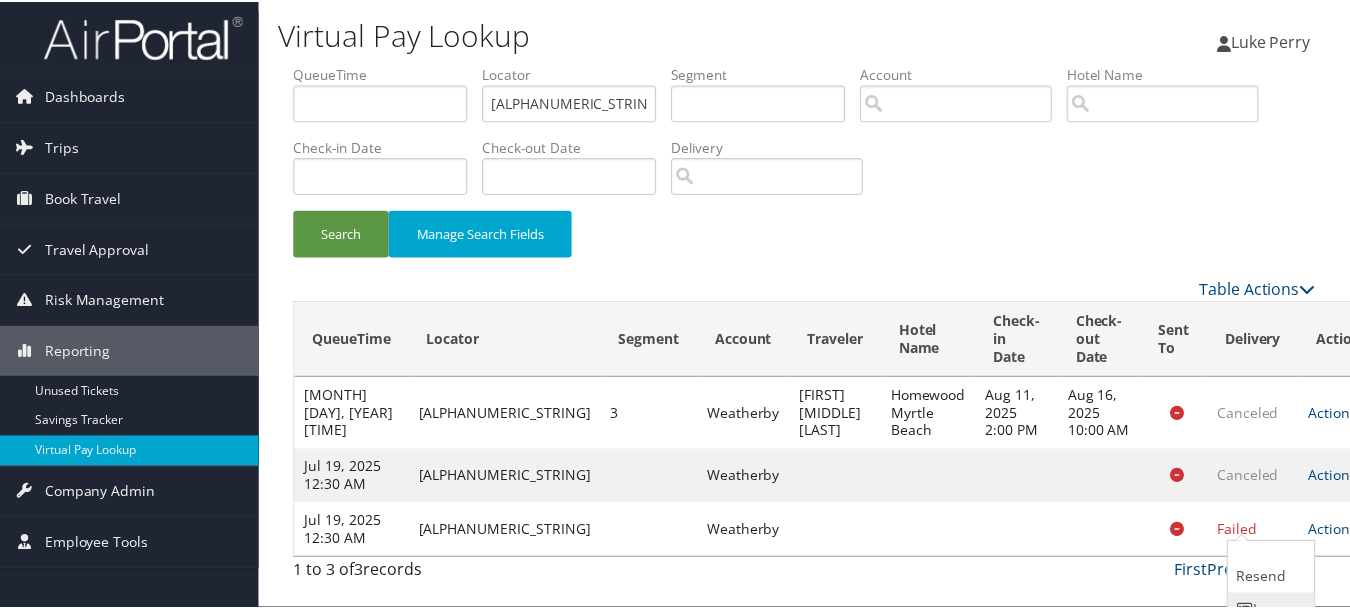 scroll, scrollTop: 73, scrollLeft: 0, axis: vertical 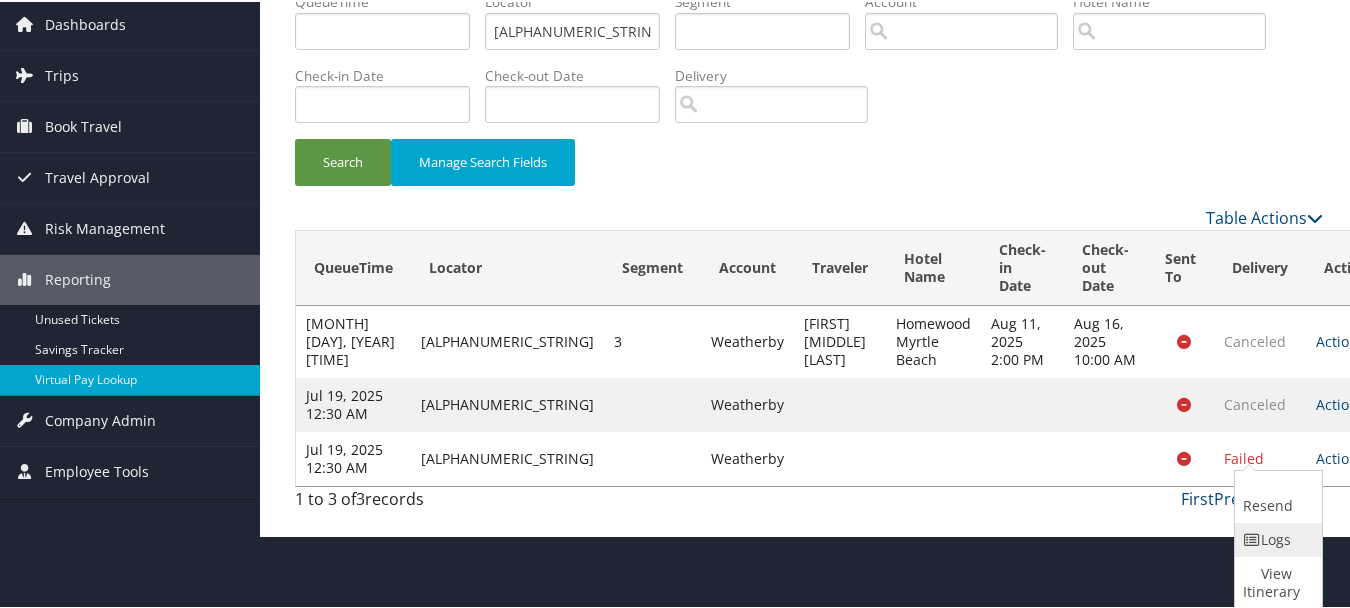 click on "Logs" at bounding box center (1276, 538) 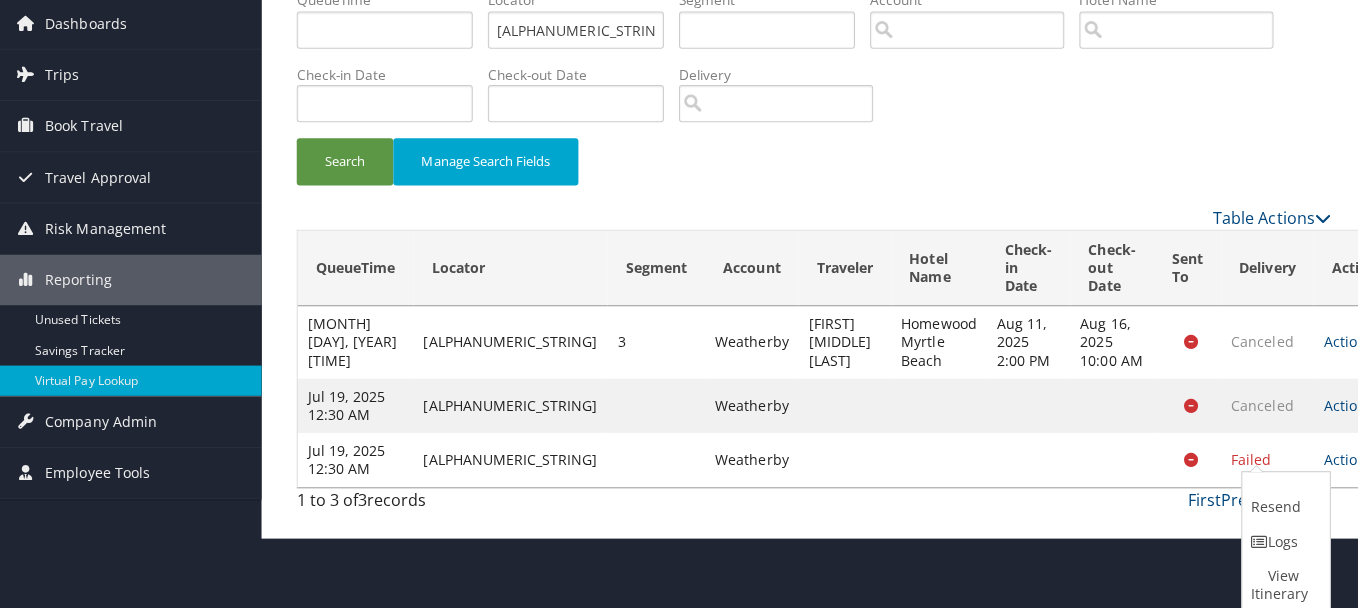 scroll, scrollTop: 0, scrollLeft: 0, axis: both 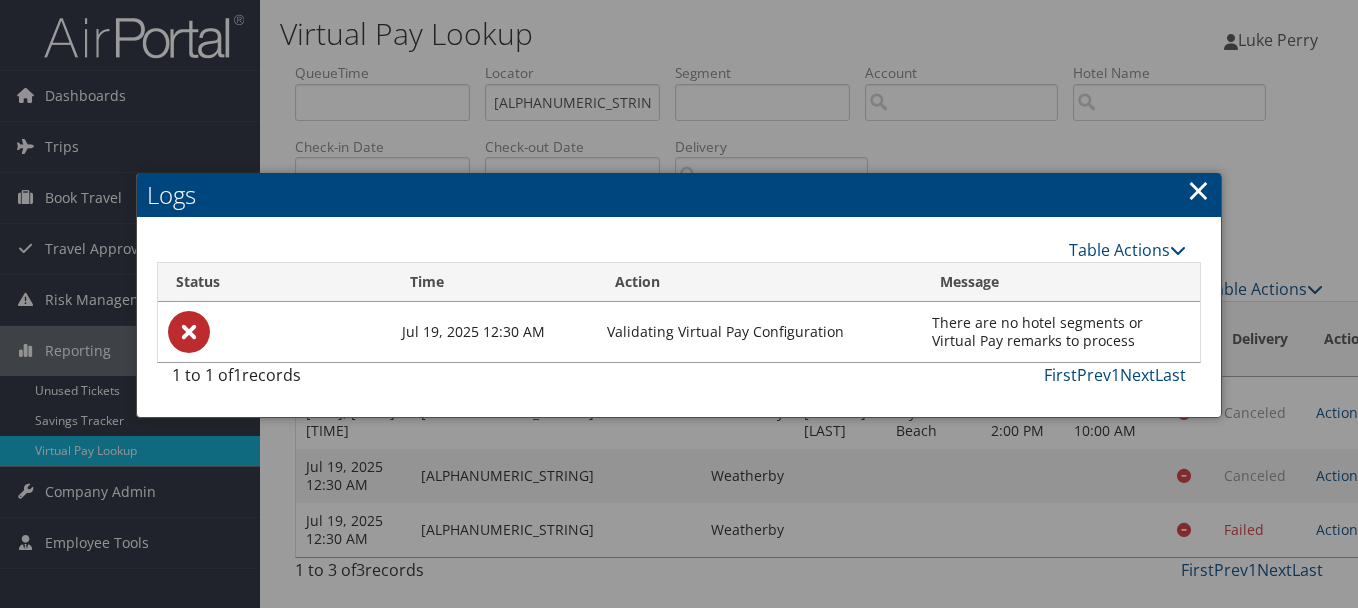 click on "×" at bounding box center [1198, 190] 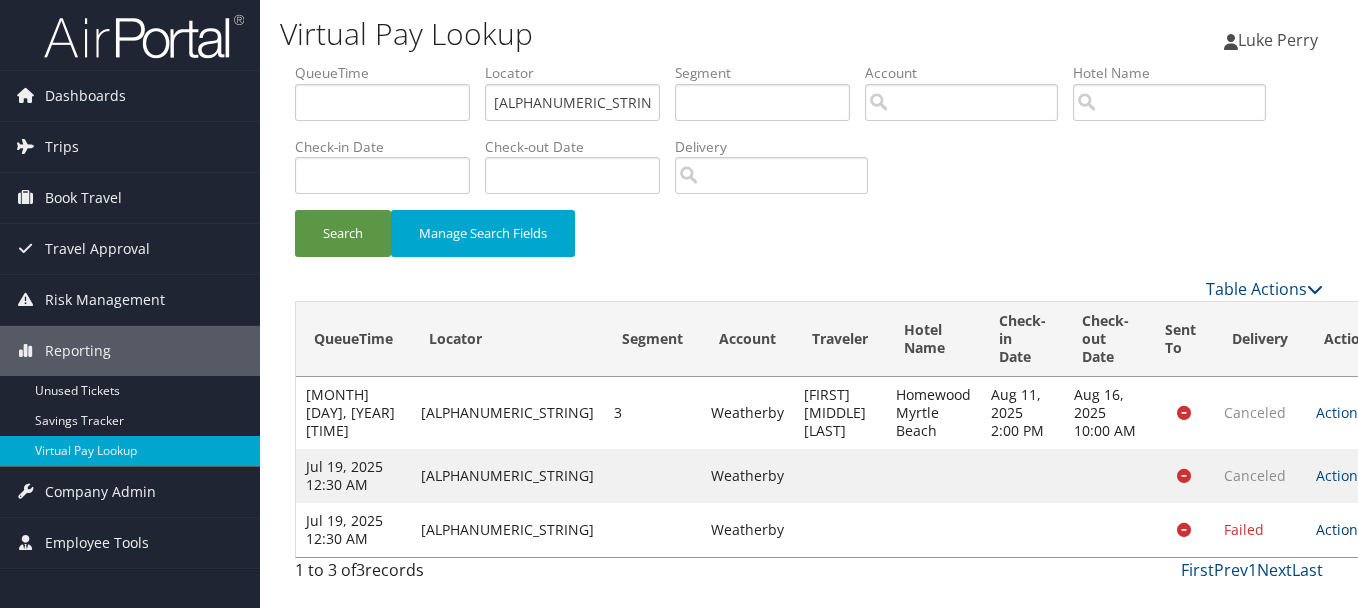 click on "Actions" at bounding box center [1347, 529] 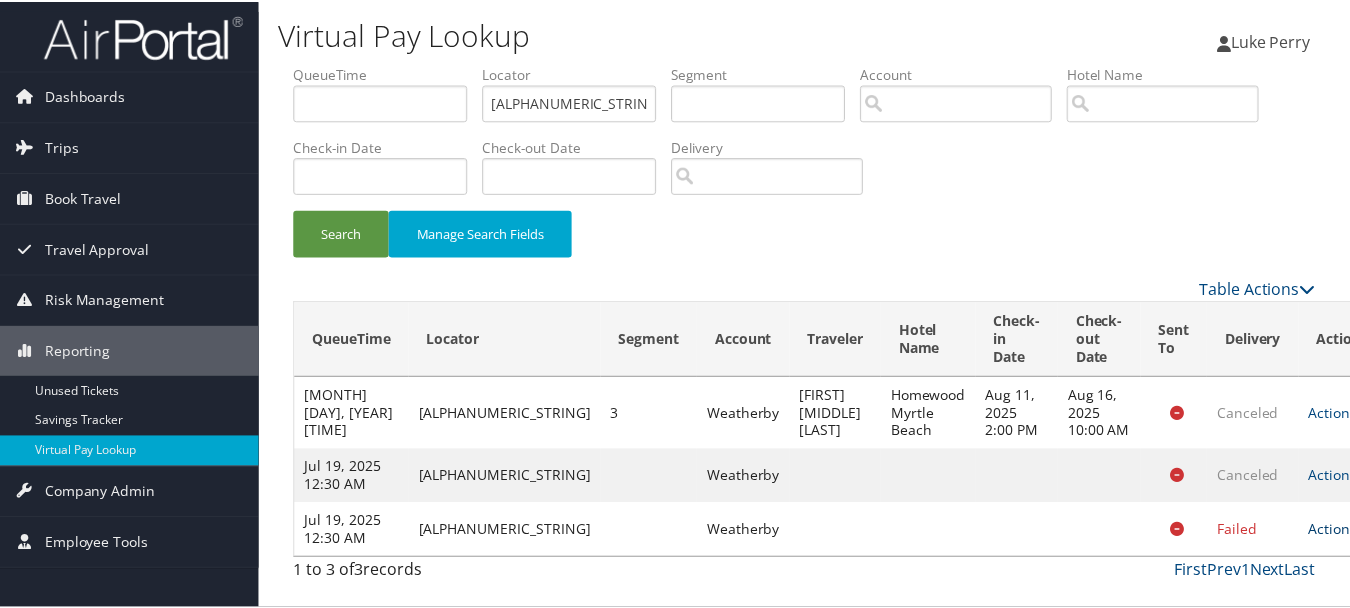 scroll, scrollTop: 73, scrollLeft: 0, axis: vertical 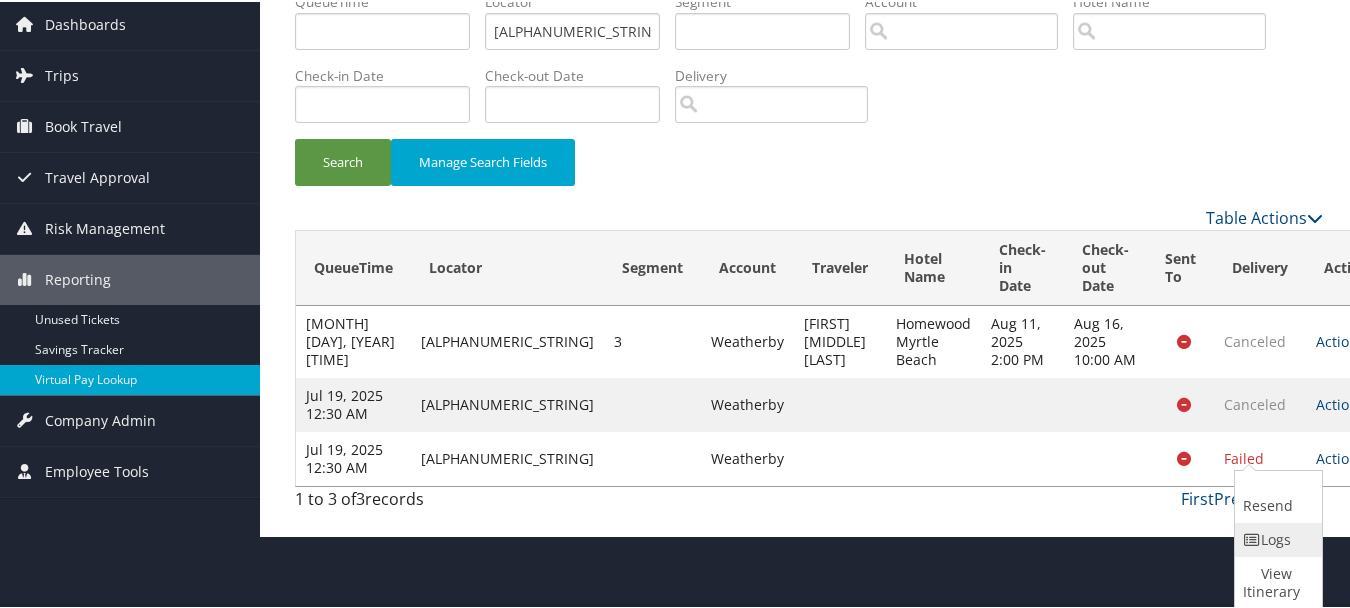 click on "Logs" at bounding box center (1276, 538) 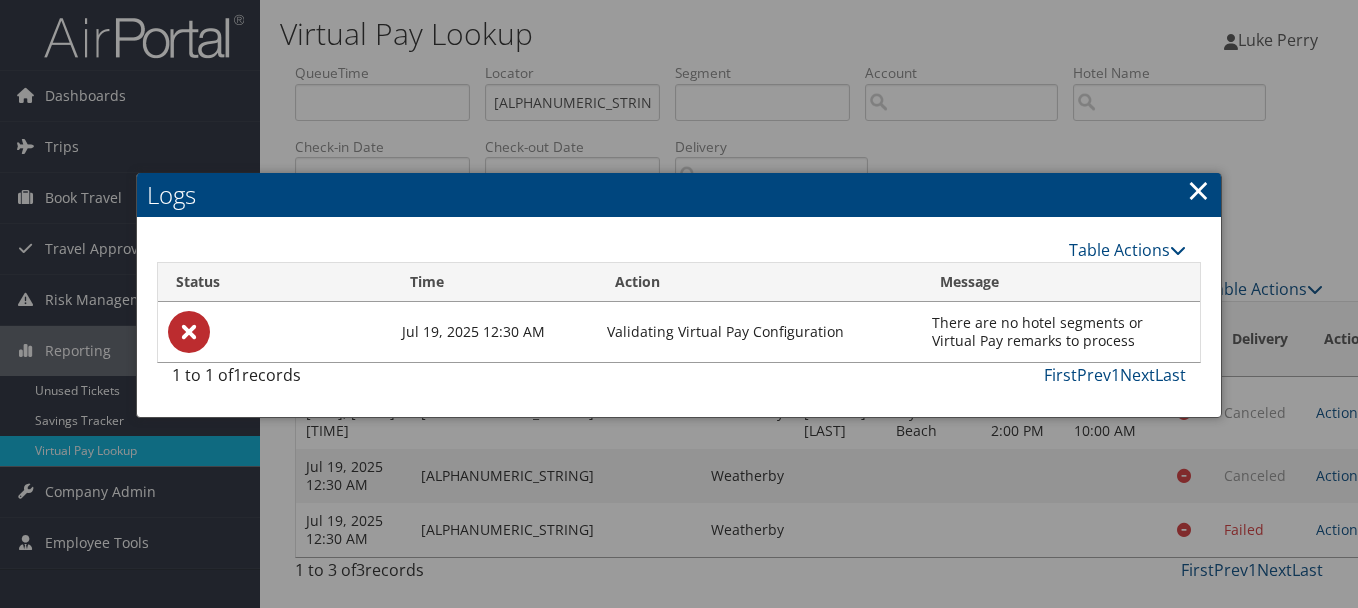 click on "Table Actions  Loading... Status Time Action Message Jul 19, 2025 12:30 AM Validating Virtual Pay Configuration There are no hotel segments or Virtual Pay remarks to process 1 to 1 of  1  records First Prev 1 Next Last" at bounding box center [679, 317] 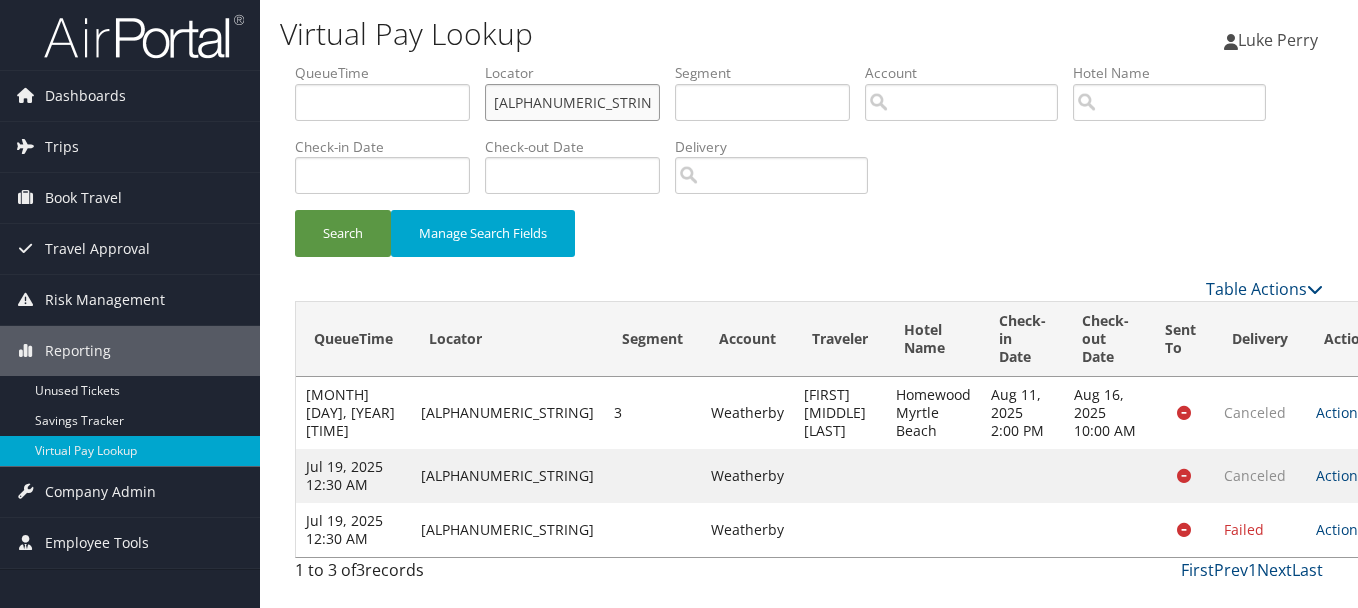 drag, startPoint x: 636, startPoint y: 111, endPoint x: 371, endPoint y: 111, distance: 265 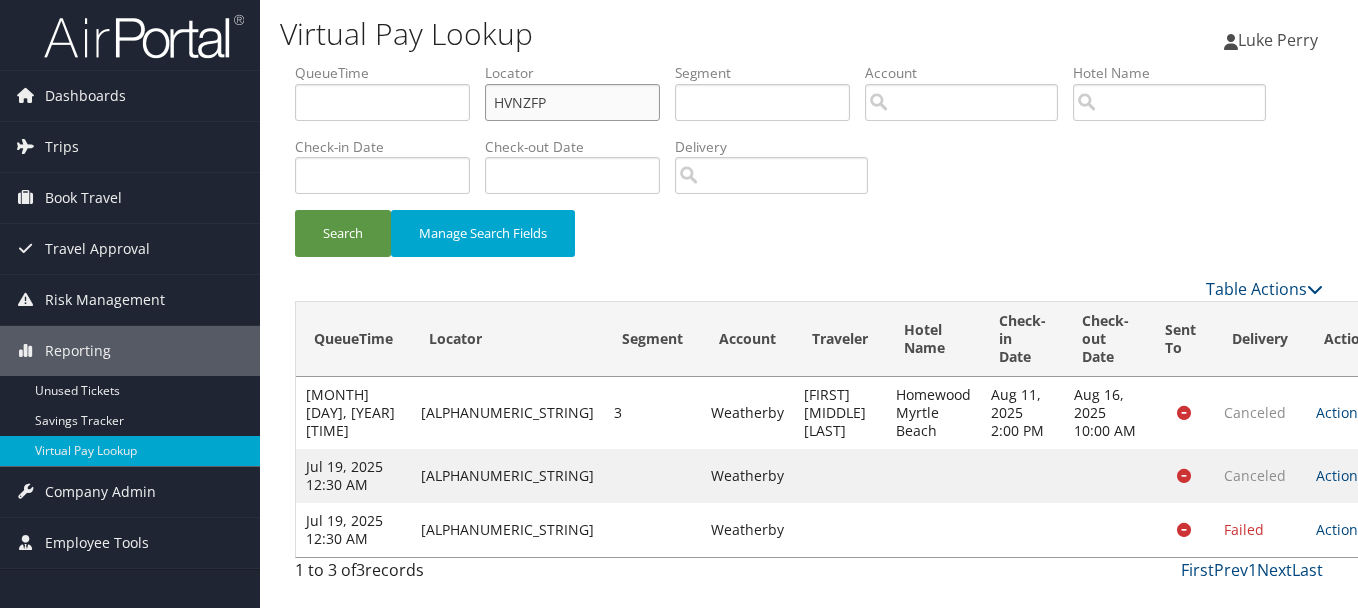 click on "Search" at bounding box center (343, 233) 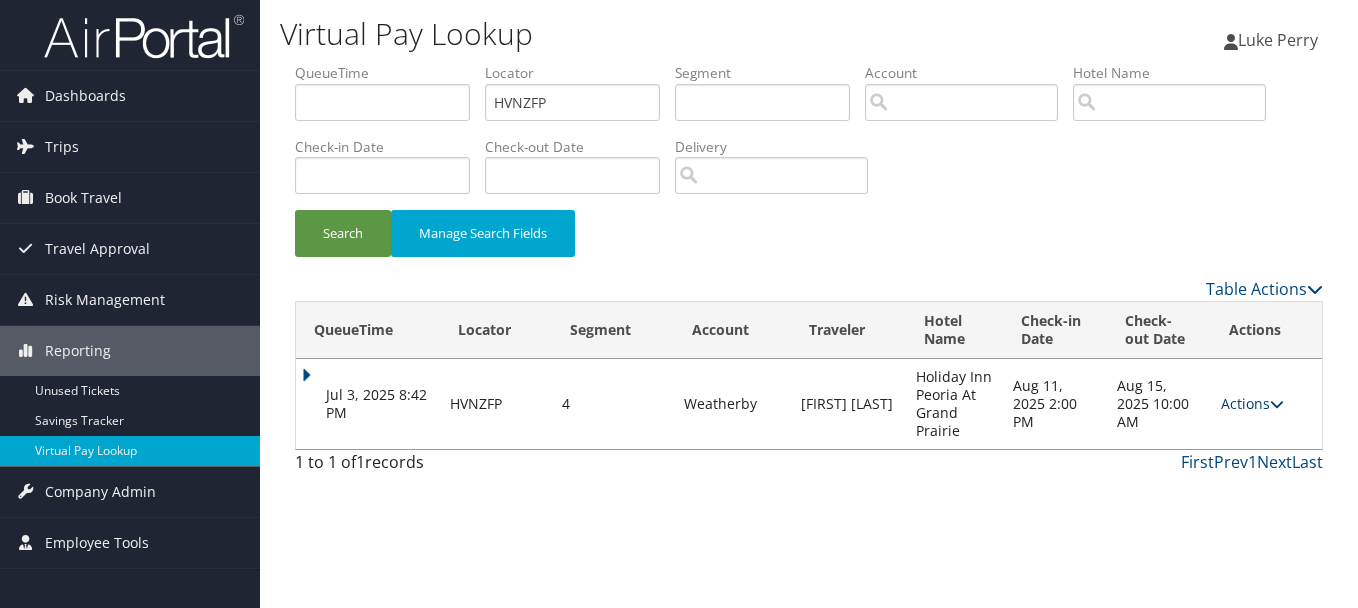 click on "Actions" at bounding box center [1252, 403] 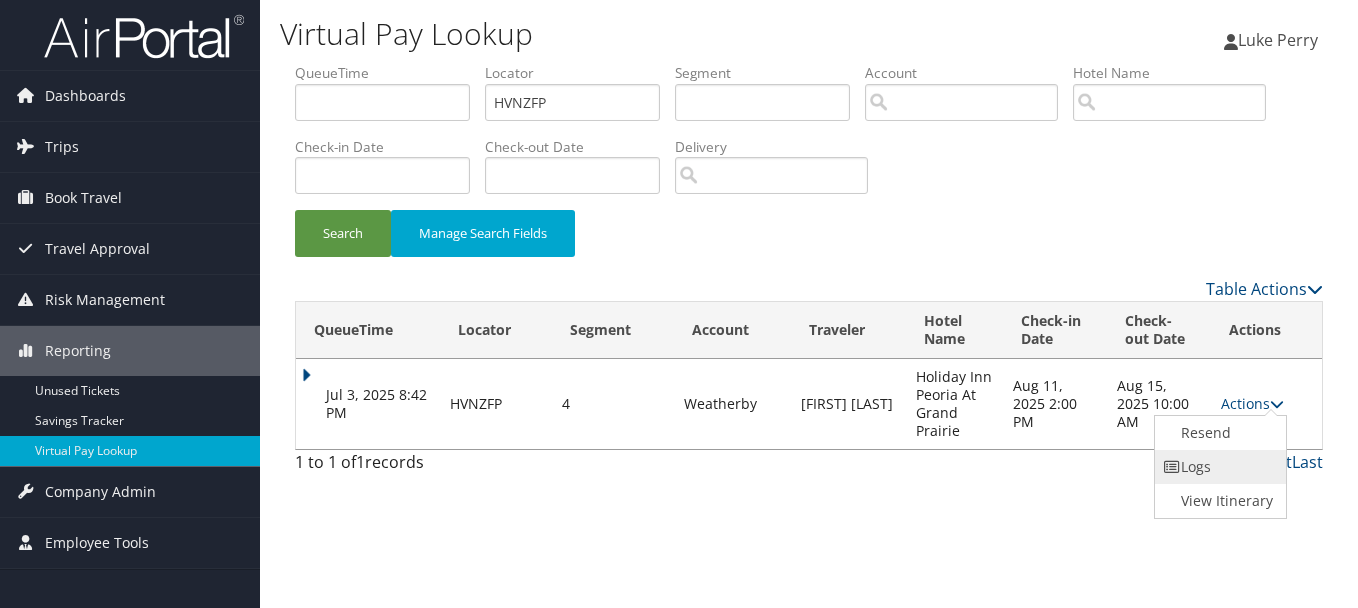 click on "Logs" at bounding box center (1218, 467) 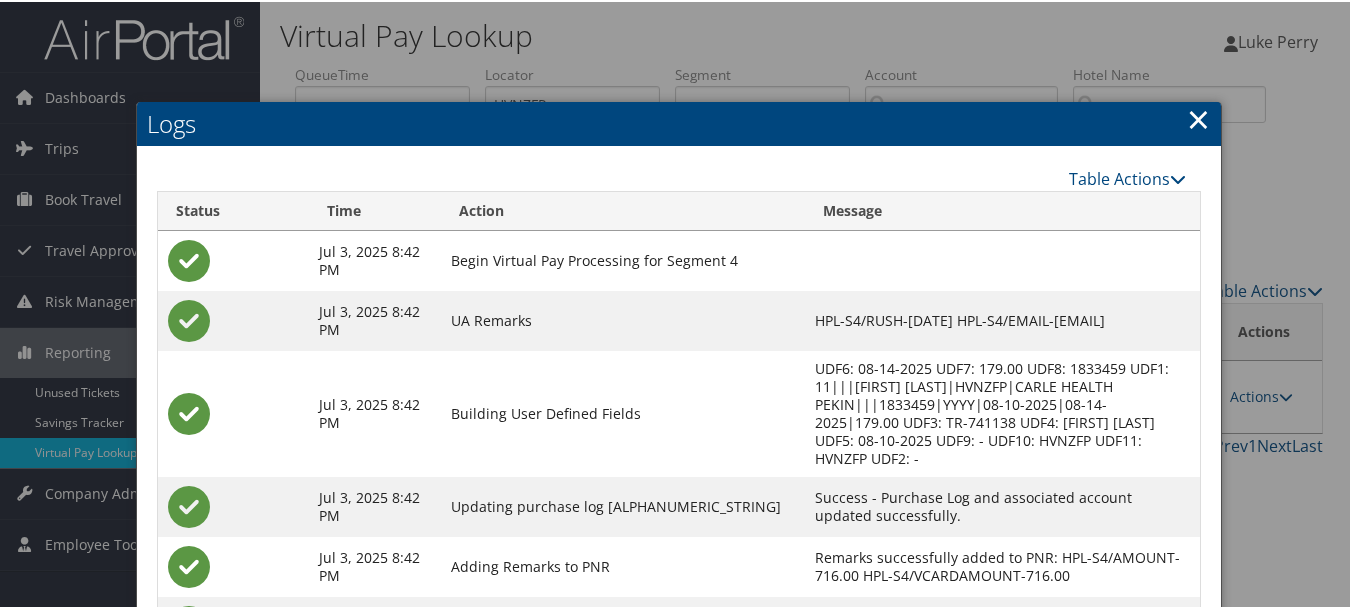 scroll, scrollTop: 187, scrollLeft: 0, axis: vertical 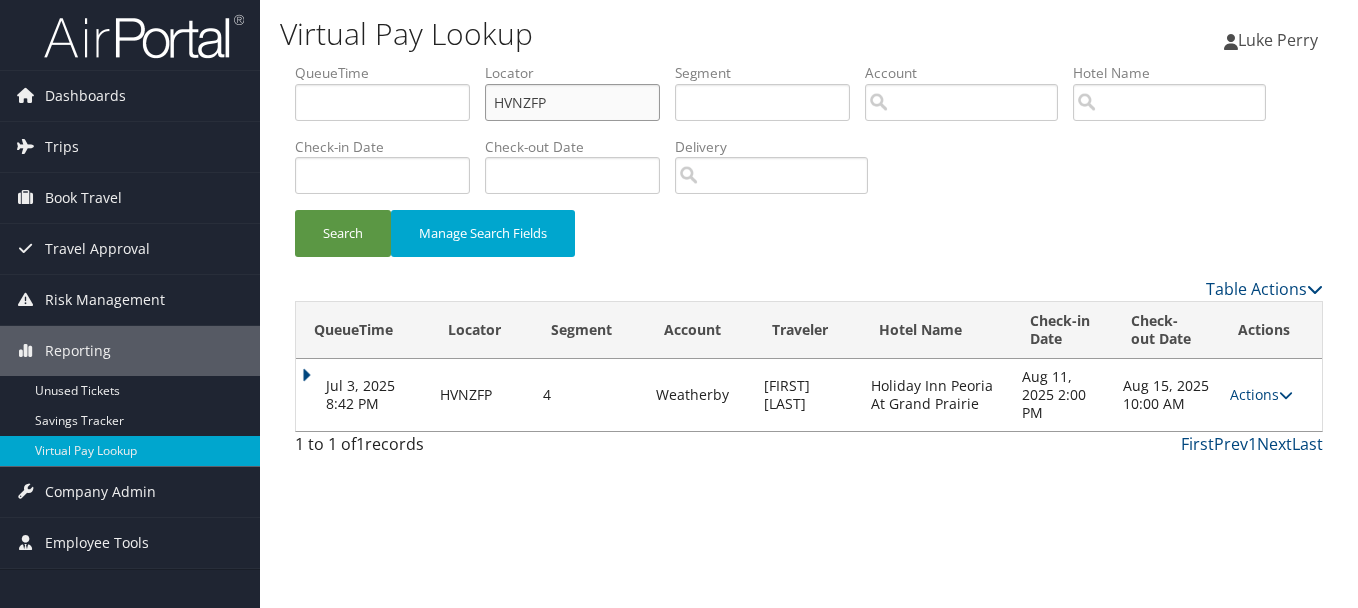 drag, startPoint x: 611, startPoint y: 100, endPoint x: 418, endPoint y: 100, distance: 193 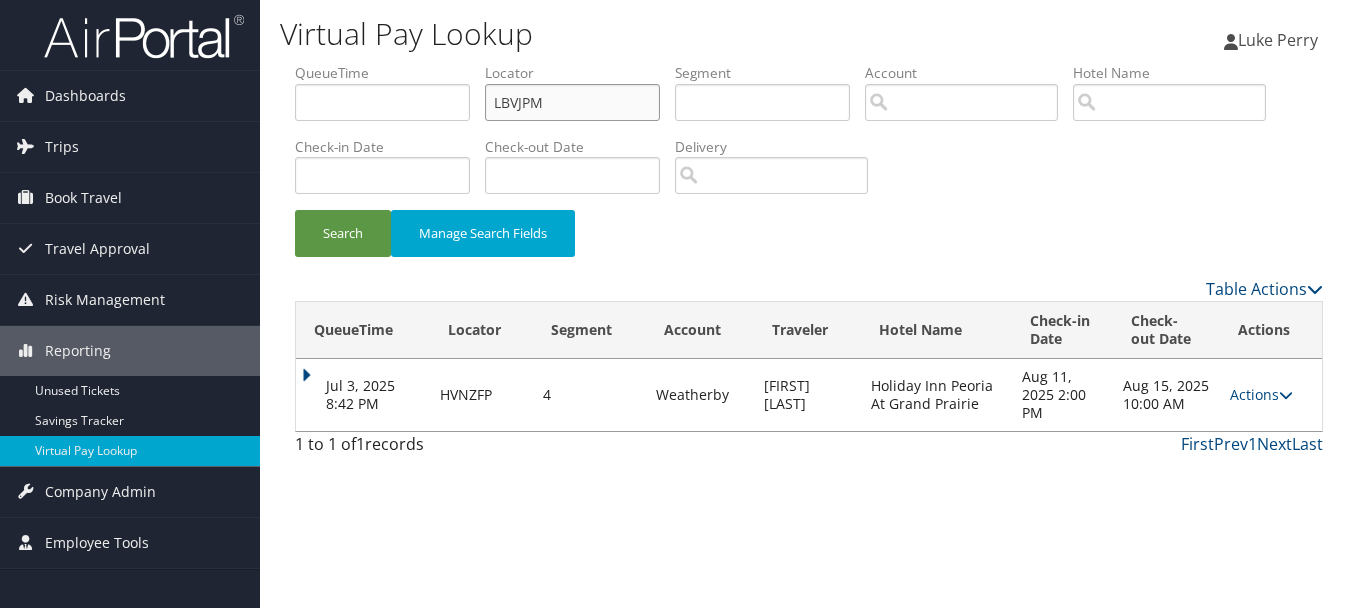 click on "Search" at bounding box center (343, 233) 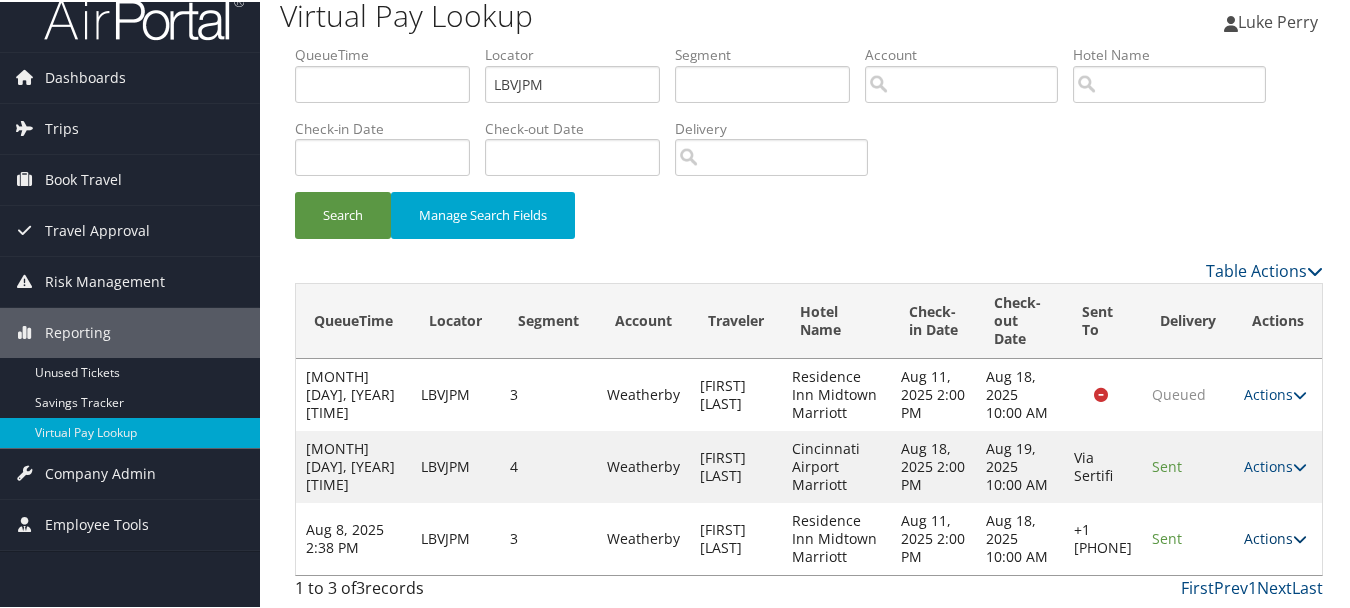 click on "Actions" at bounding box center (1275, 536) 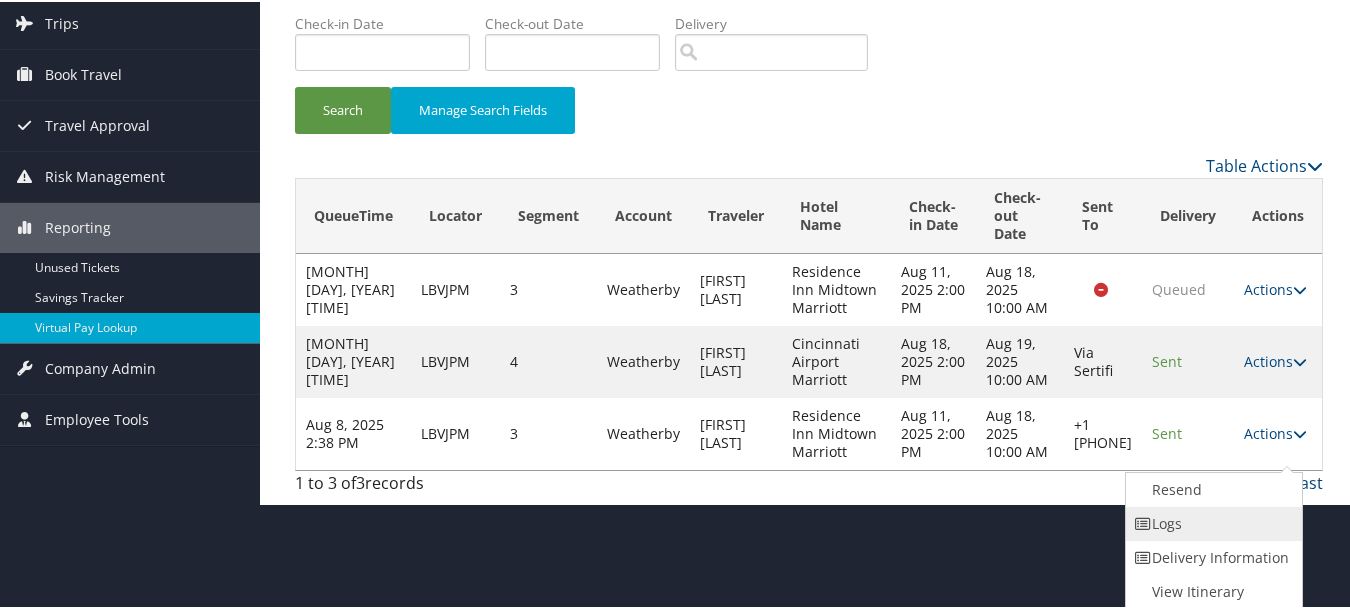 click on "Logs" at bounding box center (1211, 522) 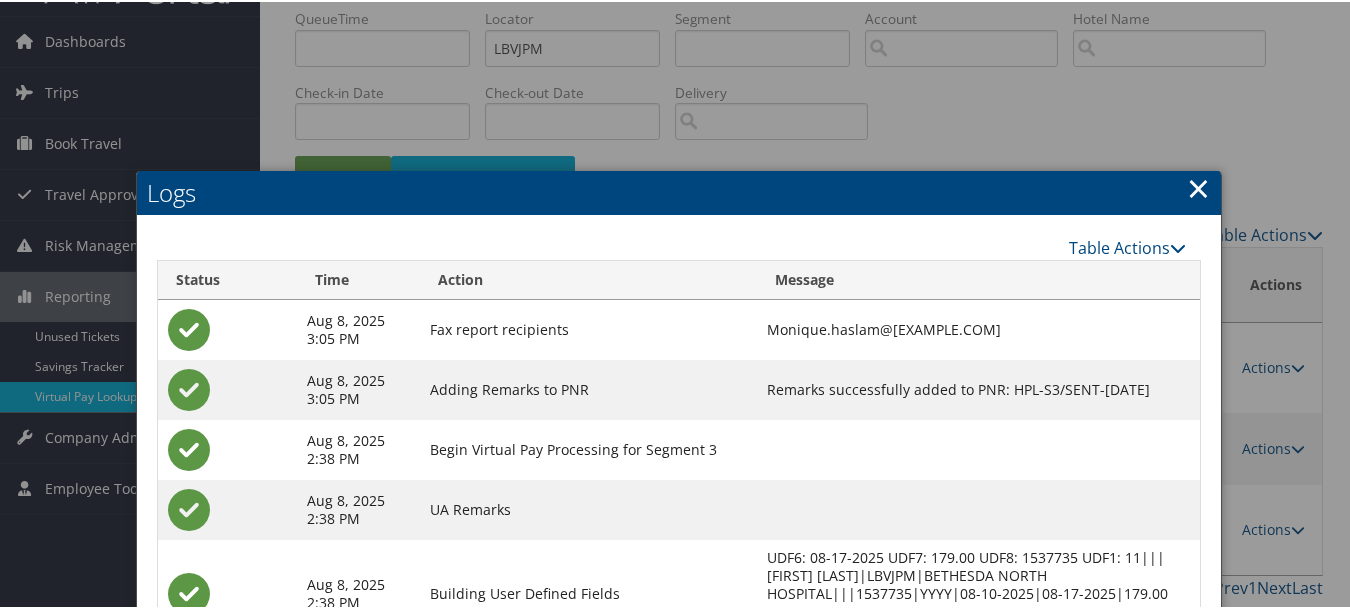 scroll, scrollTop: 330, scrollLeft: 0, axis: vertical 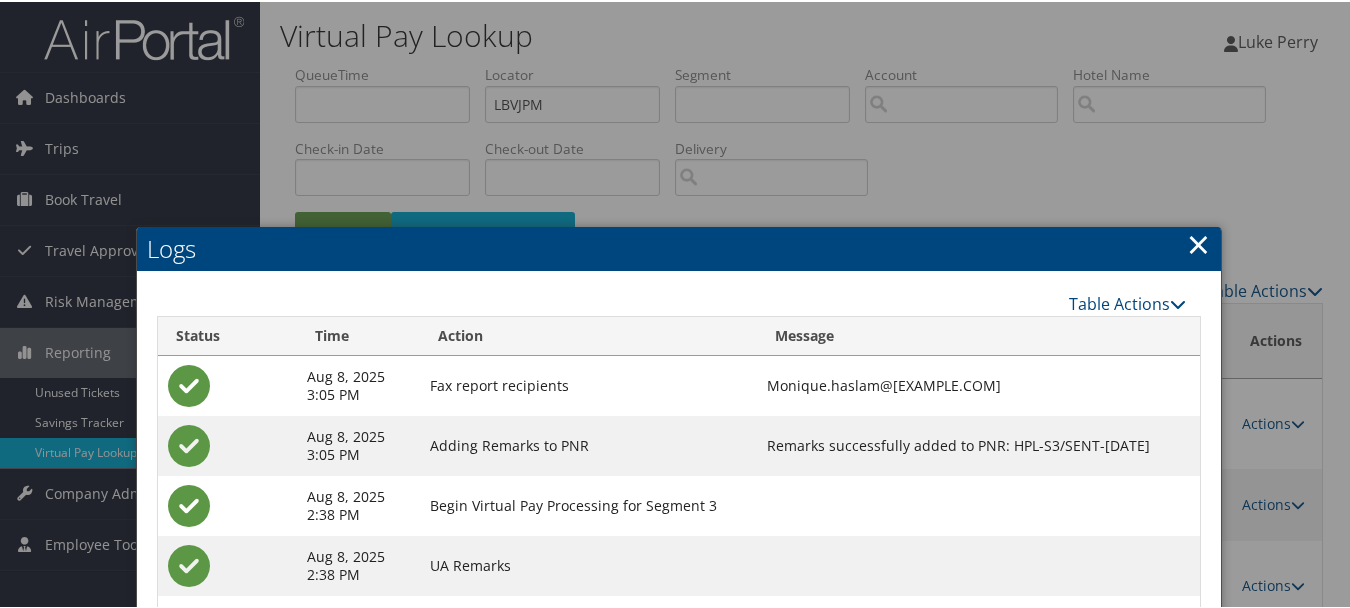 click on "×" at bounding box center (1198, 242) 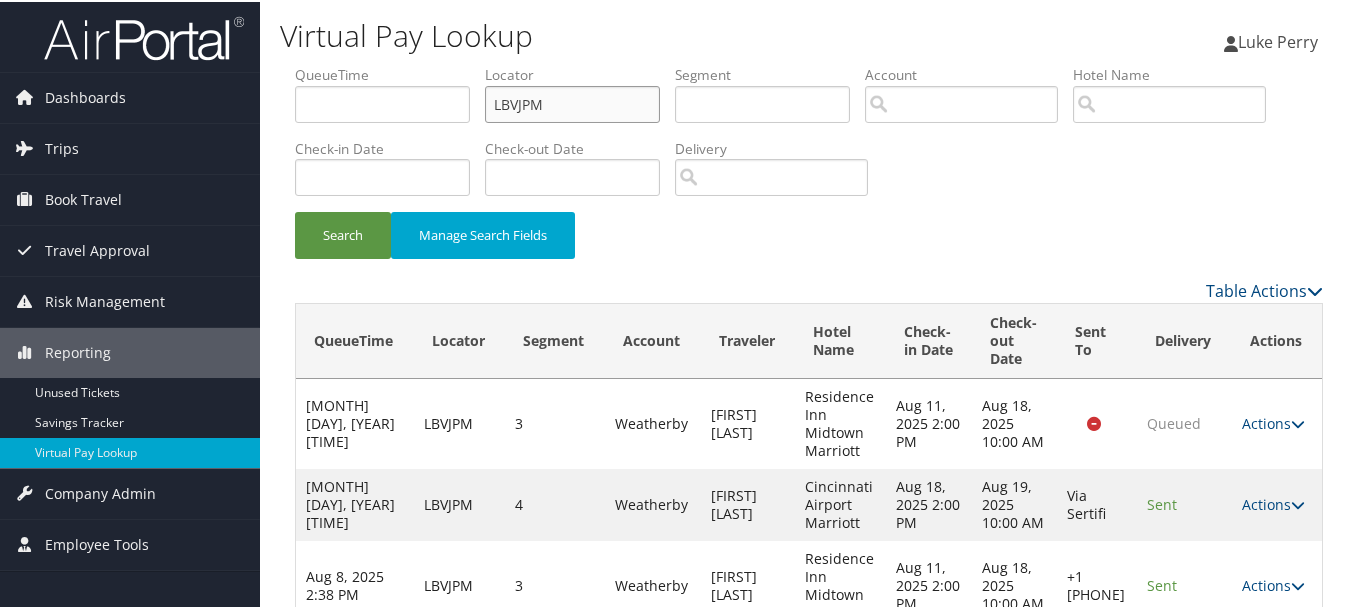 drag, startPoint x: 568, startPoint y: 102, endPoint x: 465, endPoint y: 101, distance: 103.00485 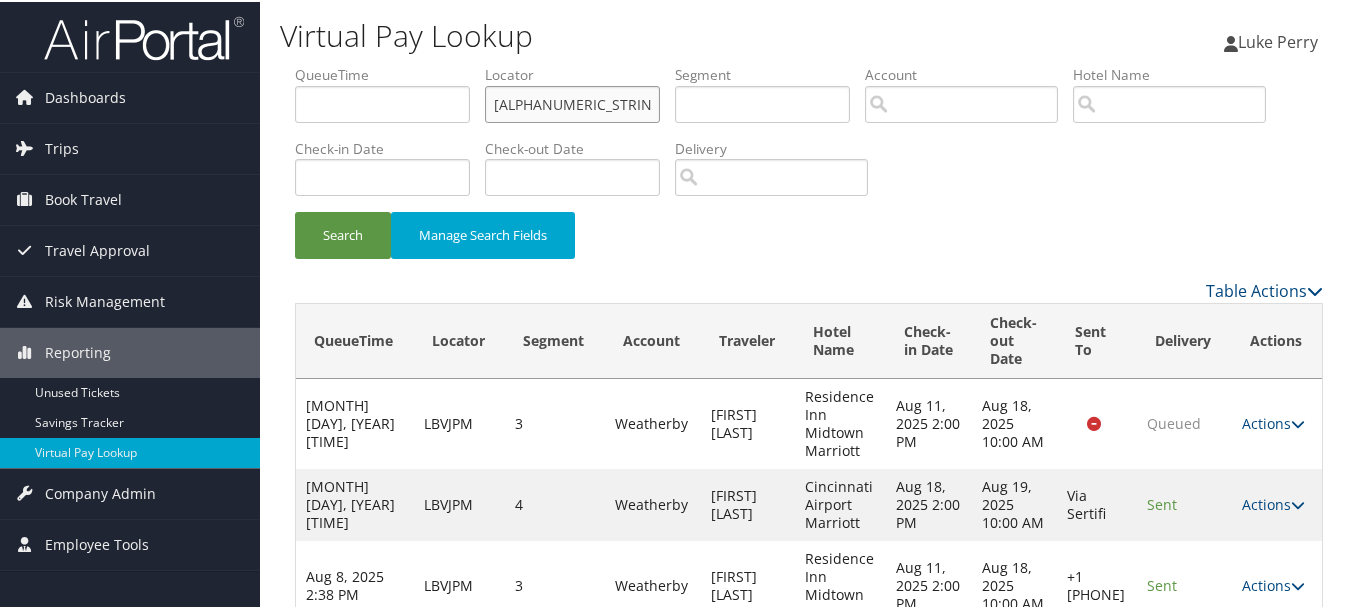 click on "Search" at bounding box center [343, 233] 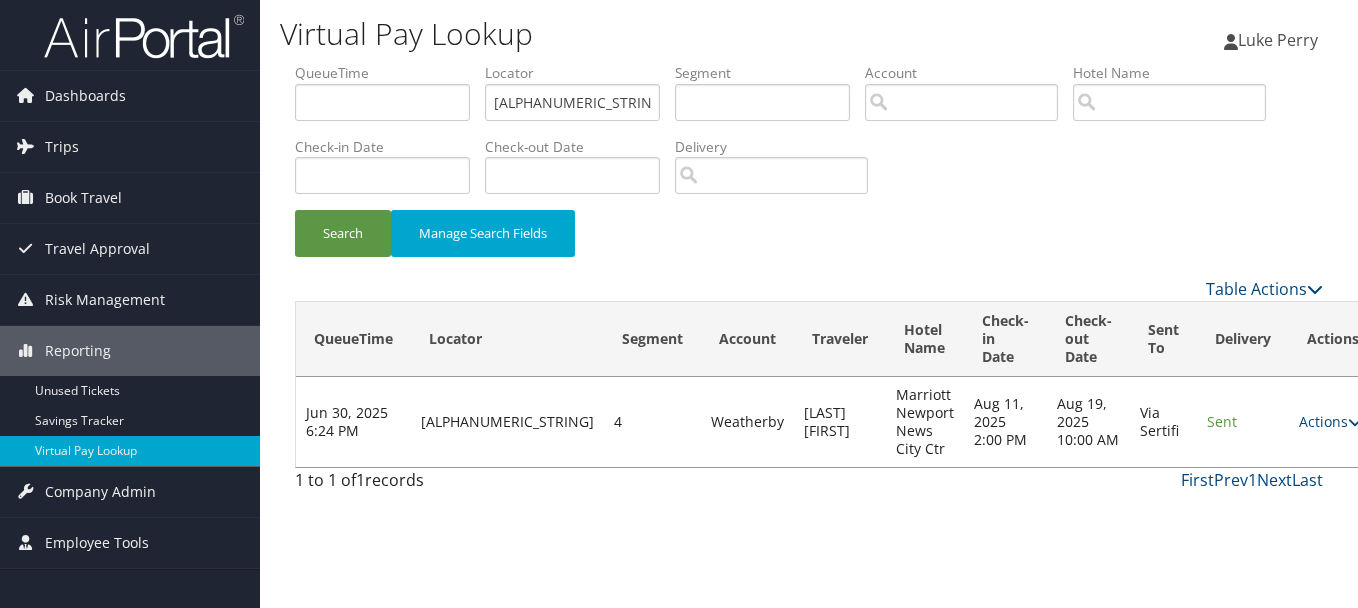 click on "Actions   Resend  Logs  View Itinerary" at bounding box center (1333, 422) 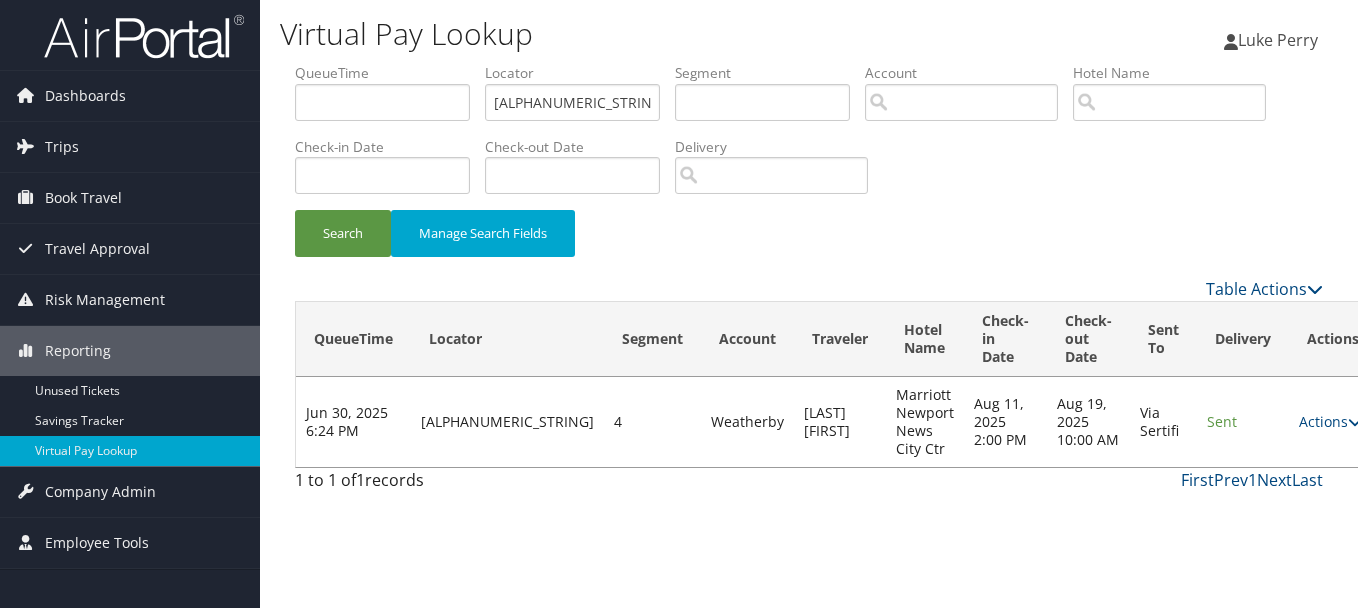 click on "Actions" at bounding box center [1330, 421] 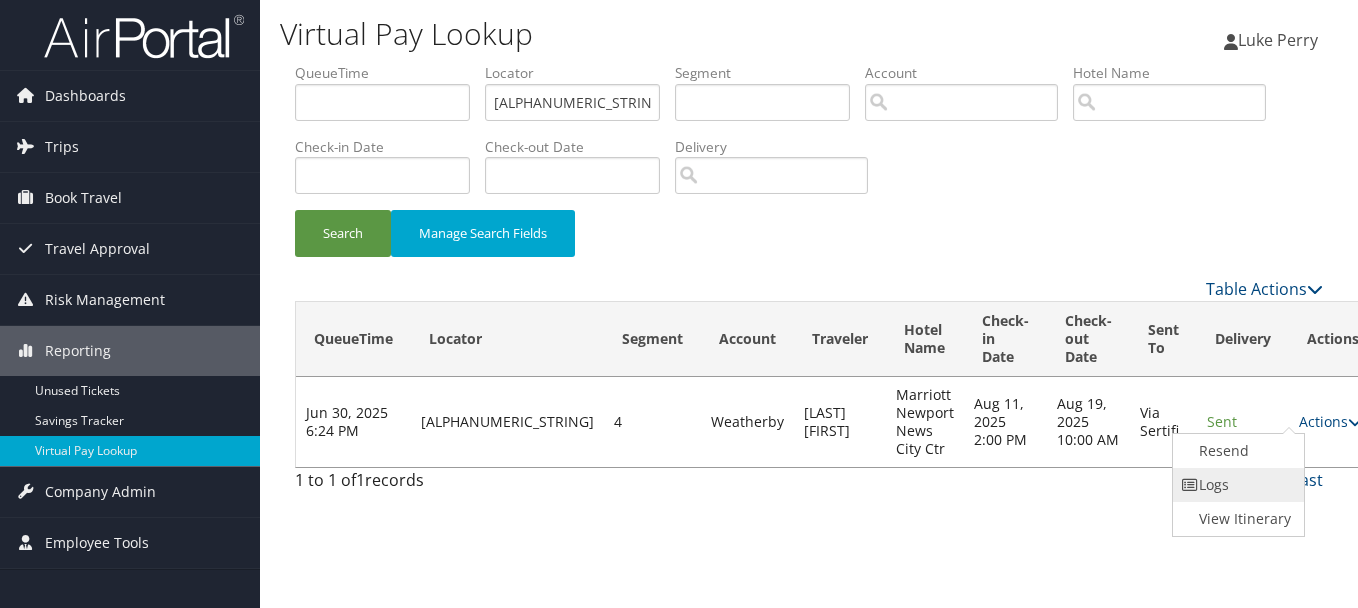 click on "Logs" at bounding box center (1236, 485) 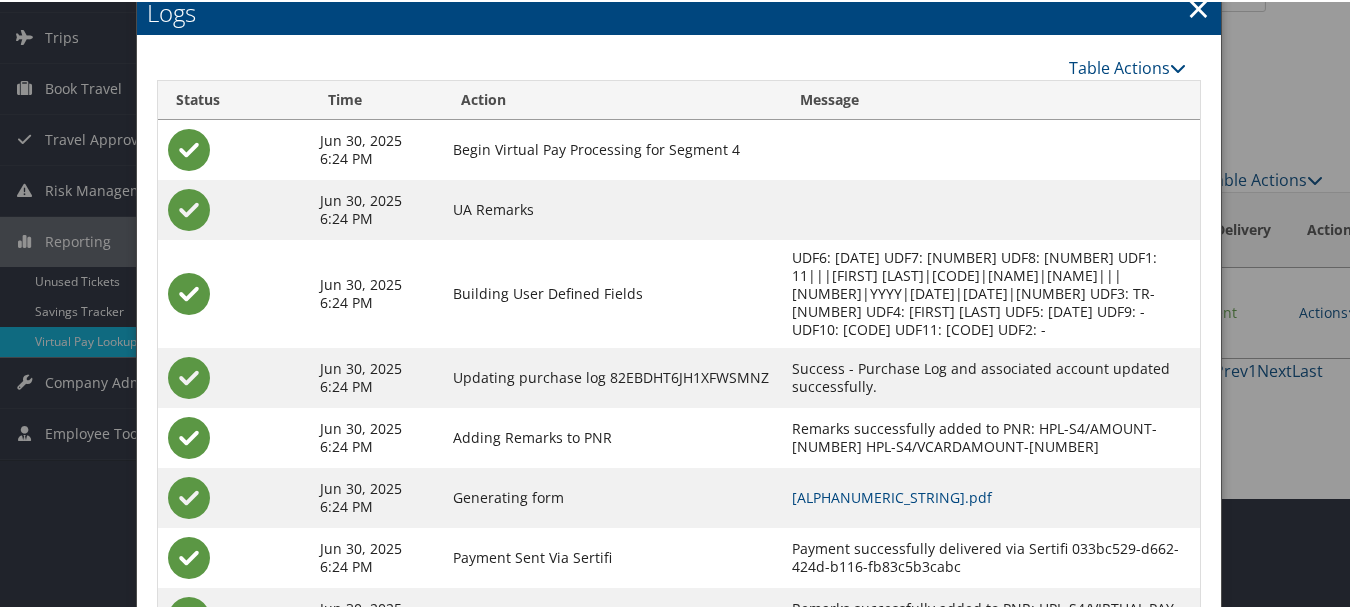 scroll, scrollTop: 205, scrollLeft: 0, axis: vertical 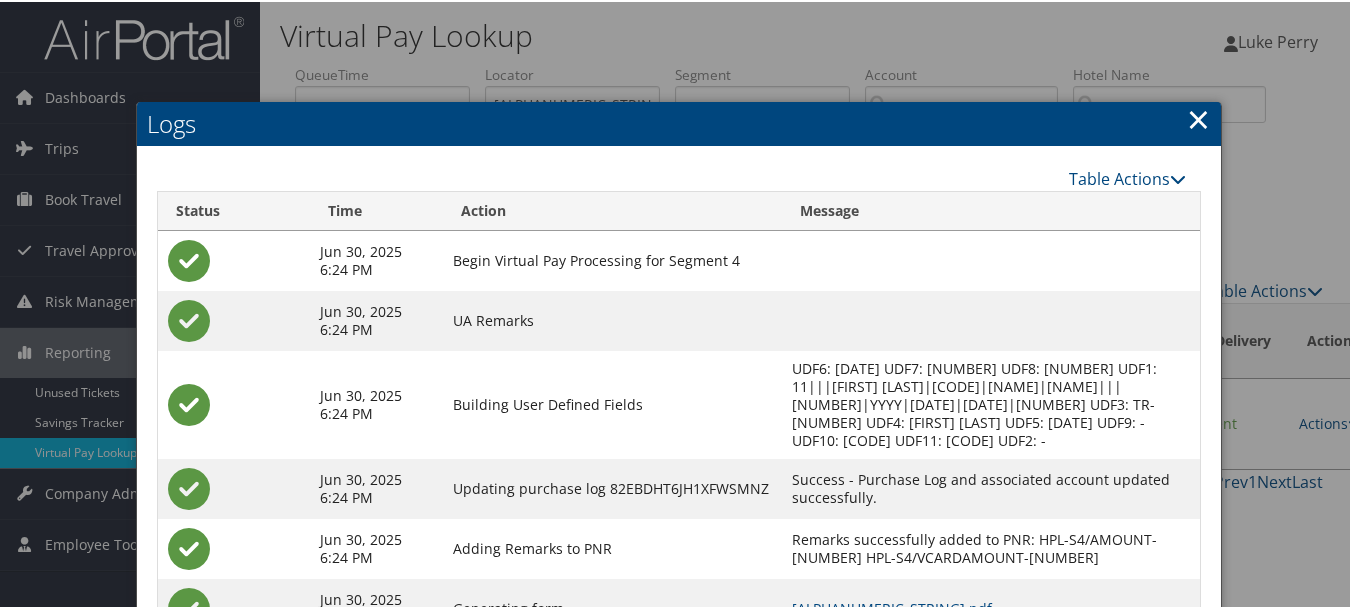click on "×" at bounding box center (1198, 117) 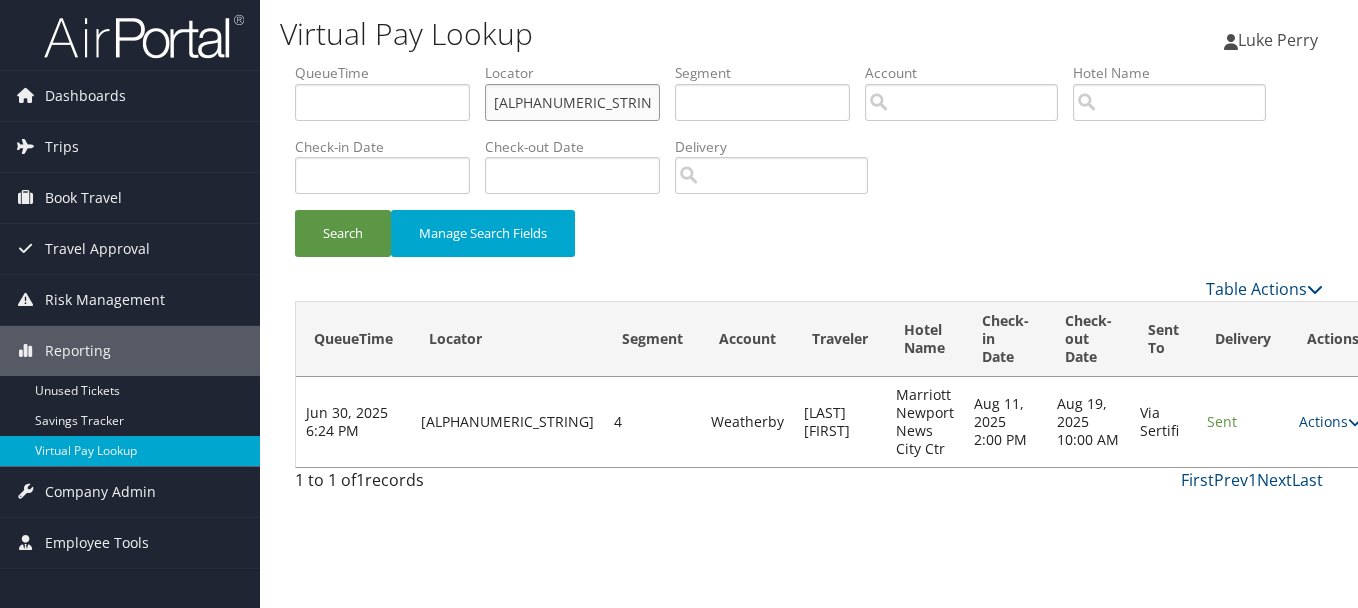 drag, startPoint x: 587, startPoint y: 107, endPoint x: 299, endPoint y: 107, distance: 288 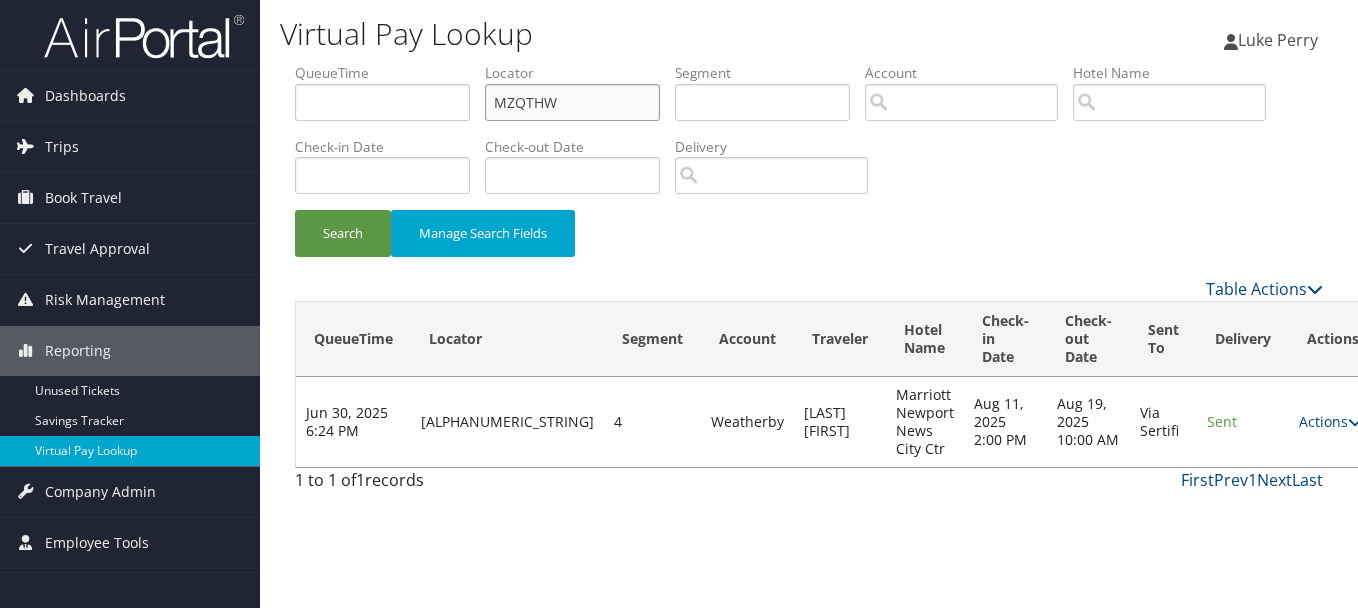 click on "Search" at bounding box center [343, 233] 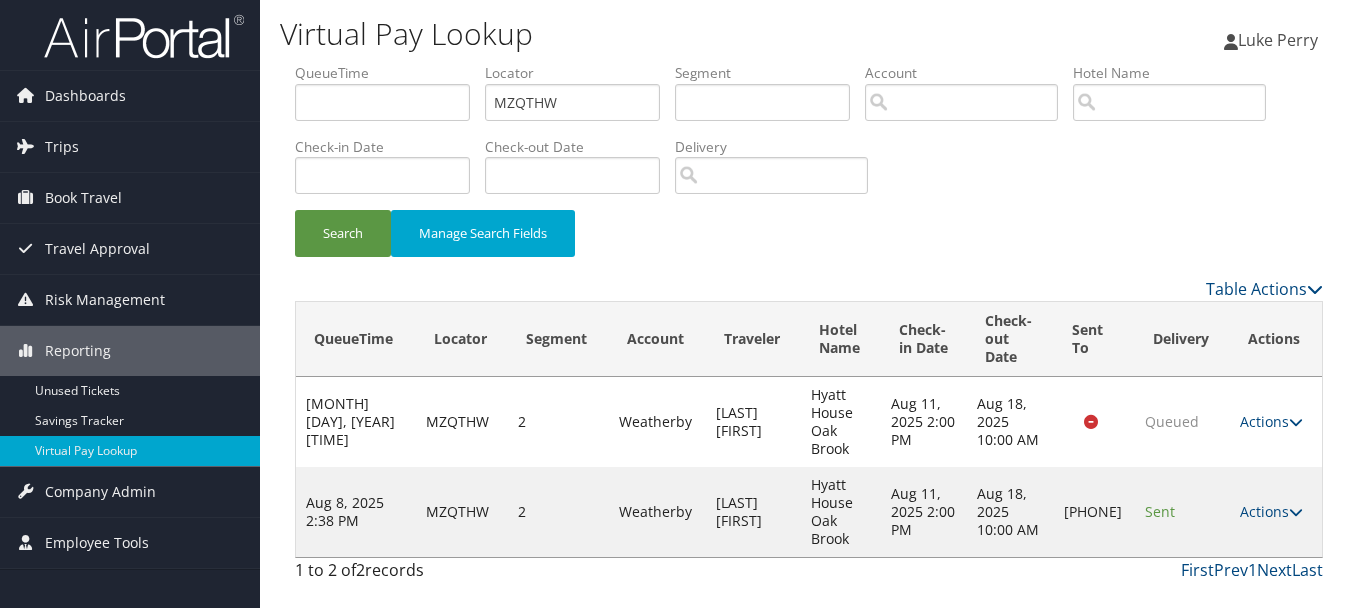 click on "Actions   Resend  Logs  Delivery Information  View Itinerary" at bounding box center (1276, 512) 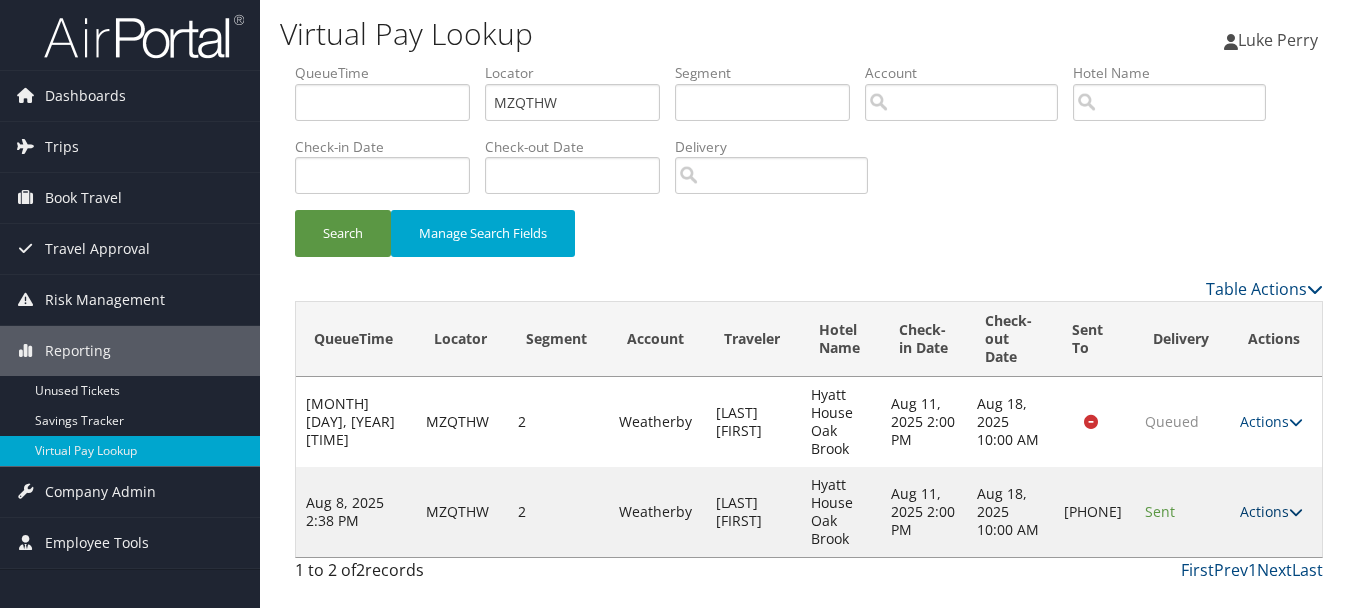 click on "Actions" at bounding box center [1271, 511] 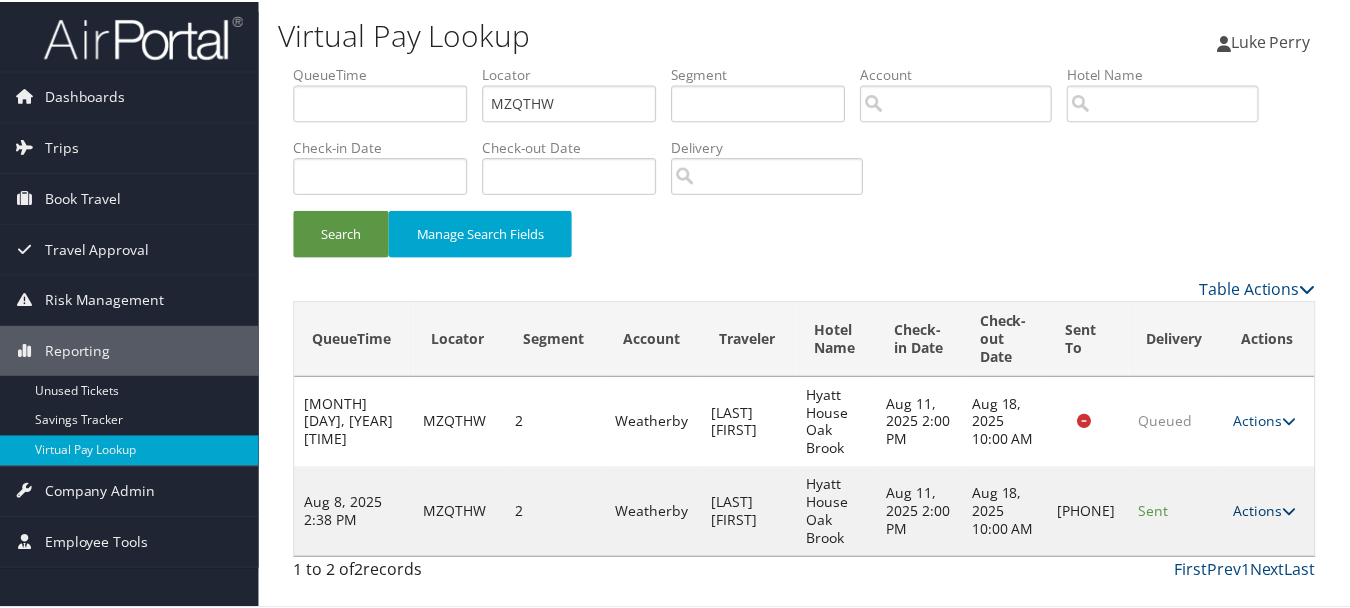 scroll, scrollTop: 53, scrollLeft: 0, axis: vertical 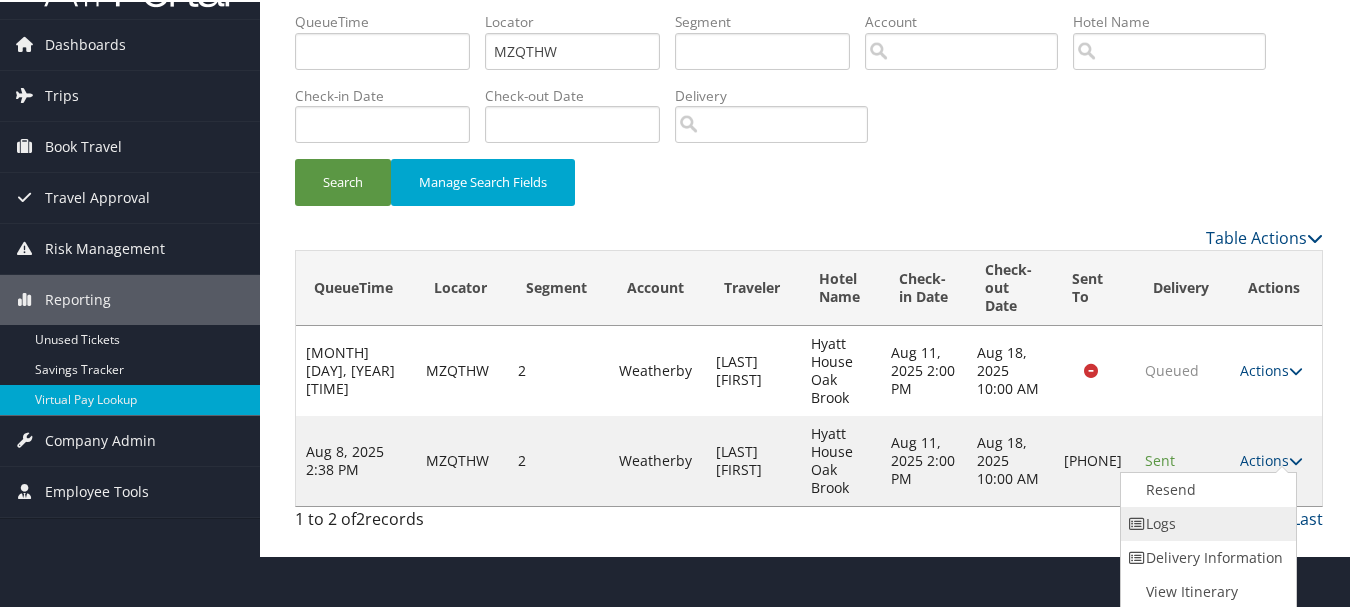 click on "Logs" at bounding box center (1206, 522) 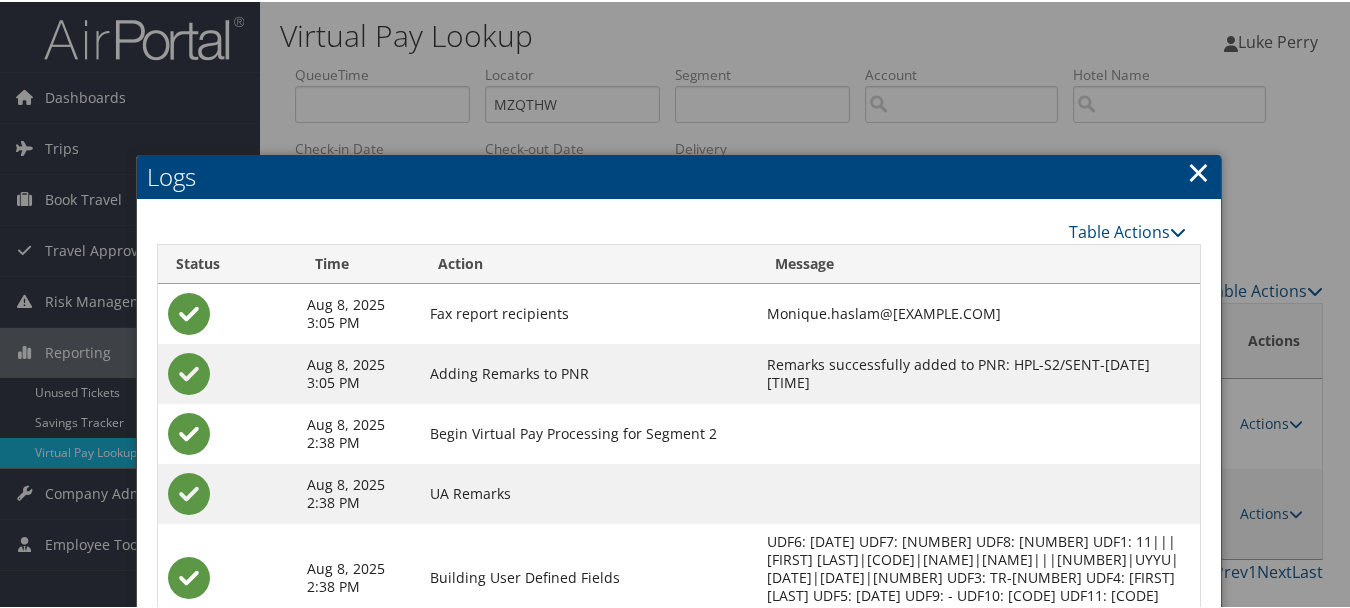 scroll, scrollTop: 258, scrollLeft: 0, axis: vertical 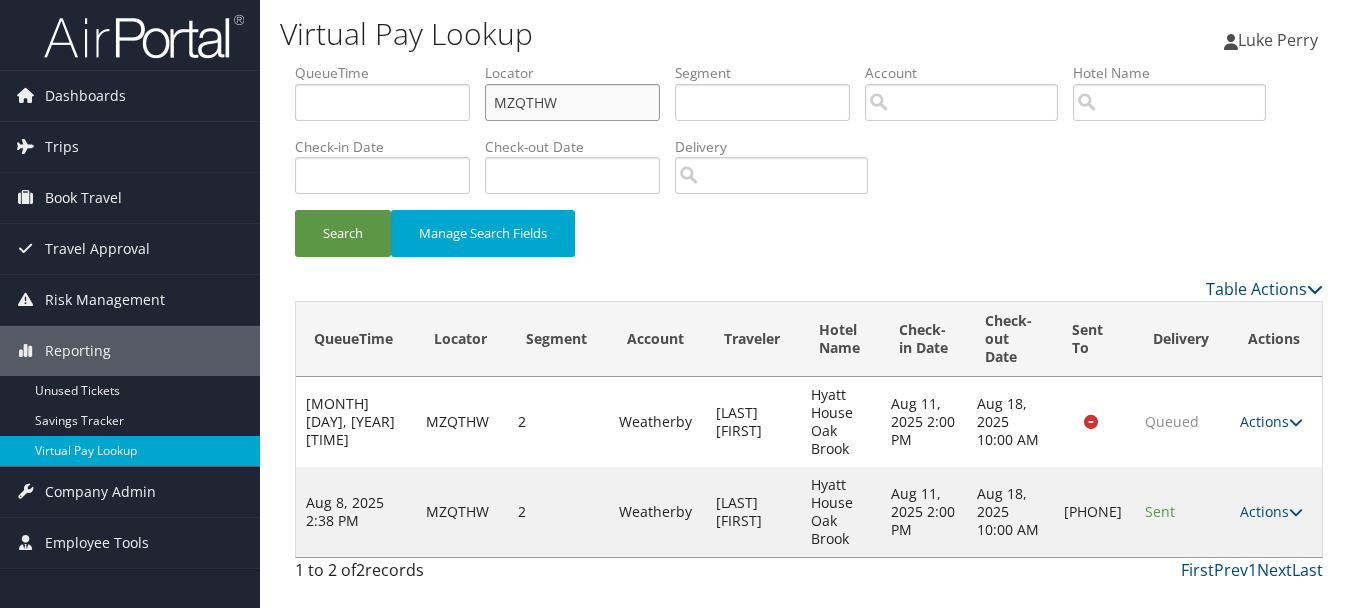 drag, startPoint x: 626, startPoint y: 113, endPoint x: 433, endPoint y: 112, distance: 193.0026 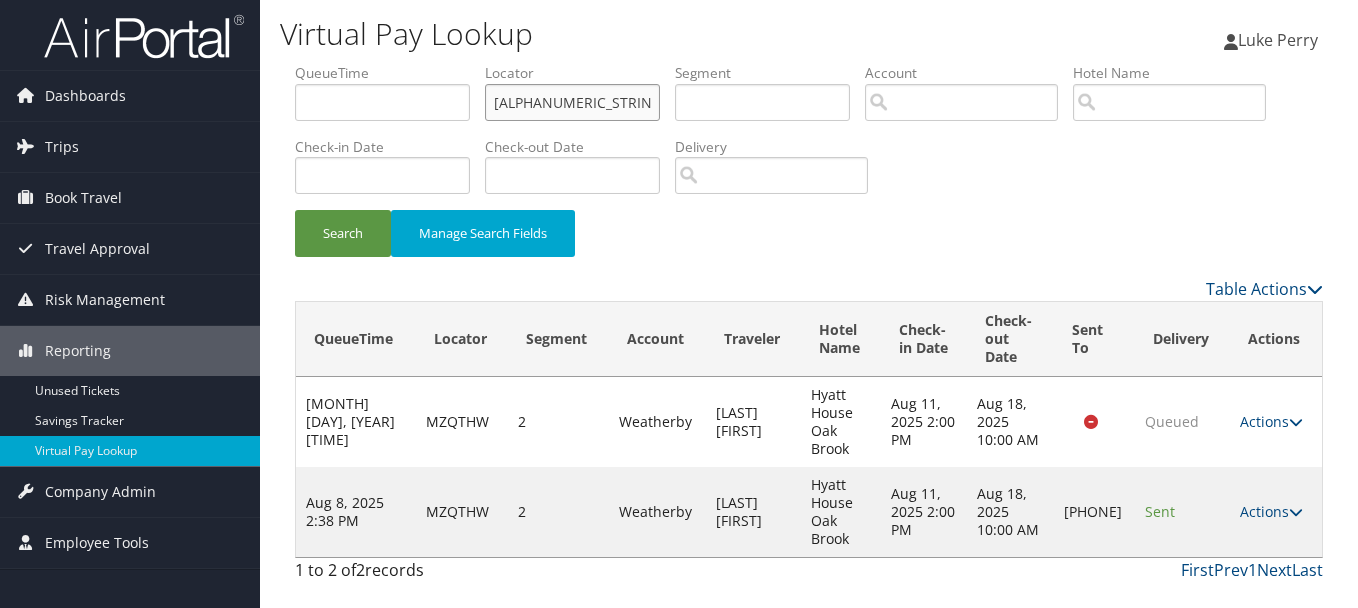 click on "Search" at bounding box center [343, 233] 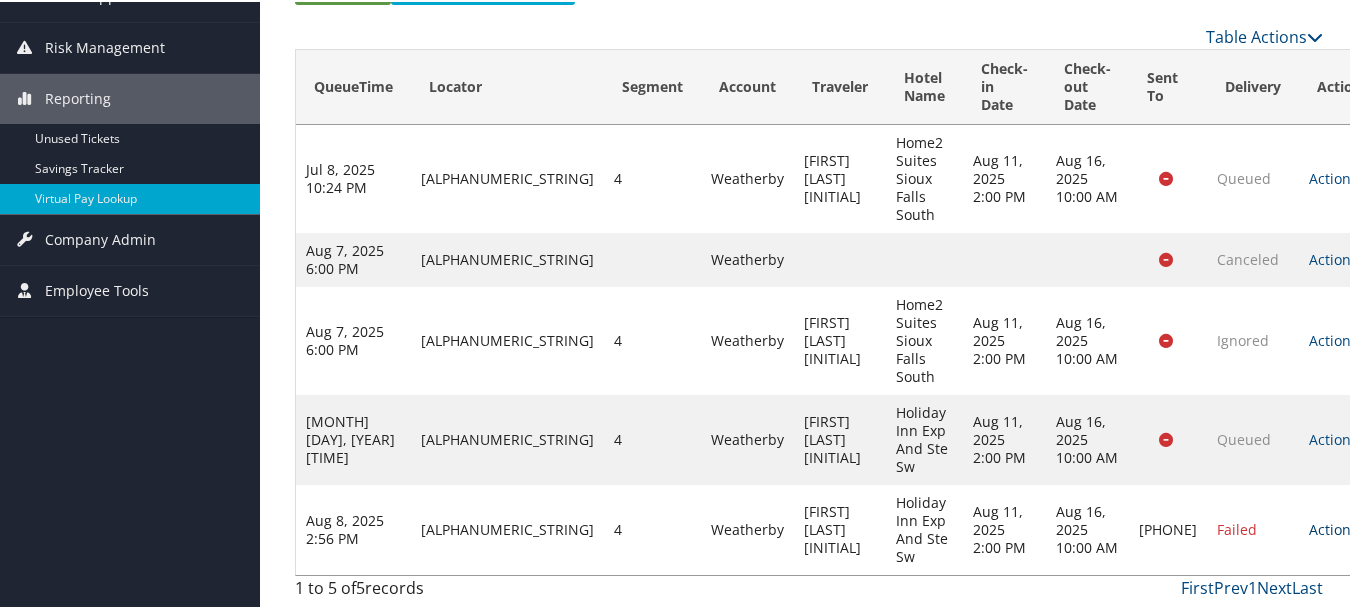 click on "Actions" at bounding box center [1340, 527] 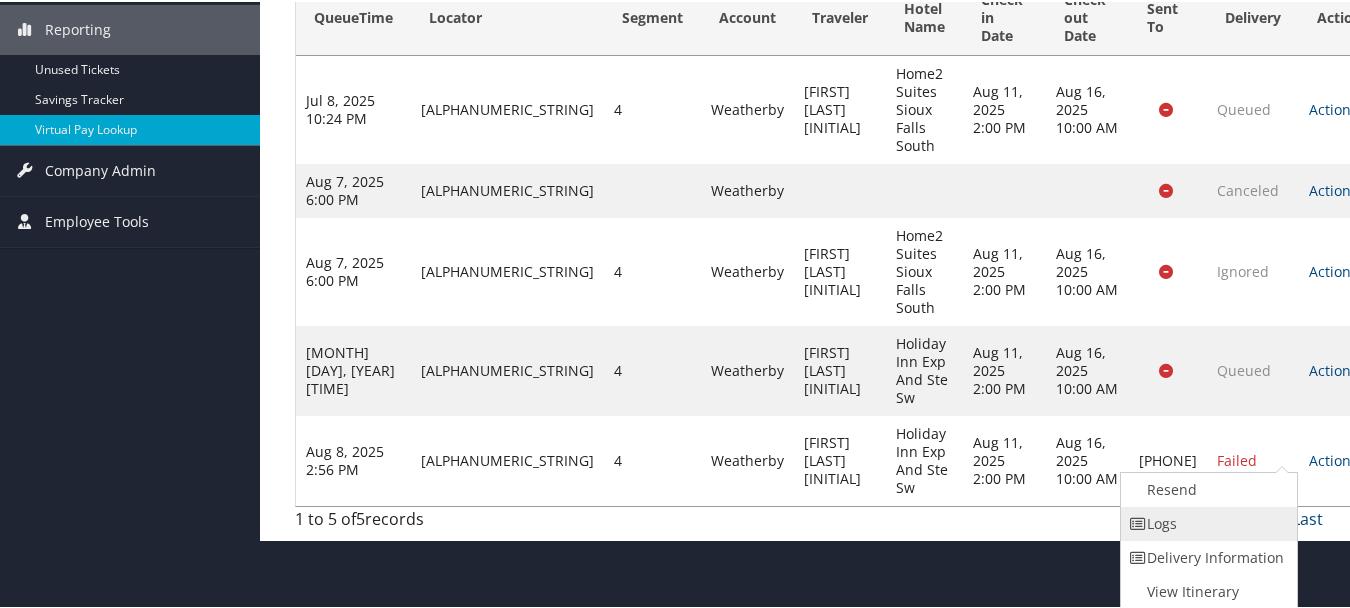 click on "Logs" at bounding box center (1206, 522) 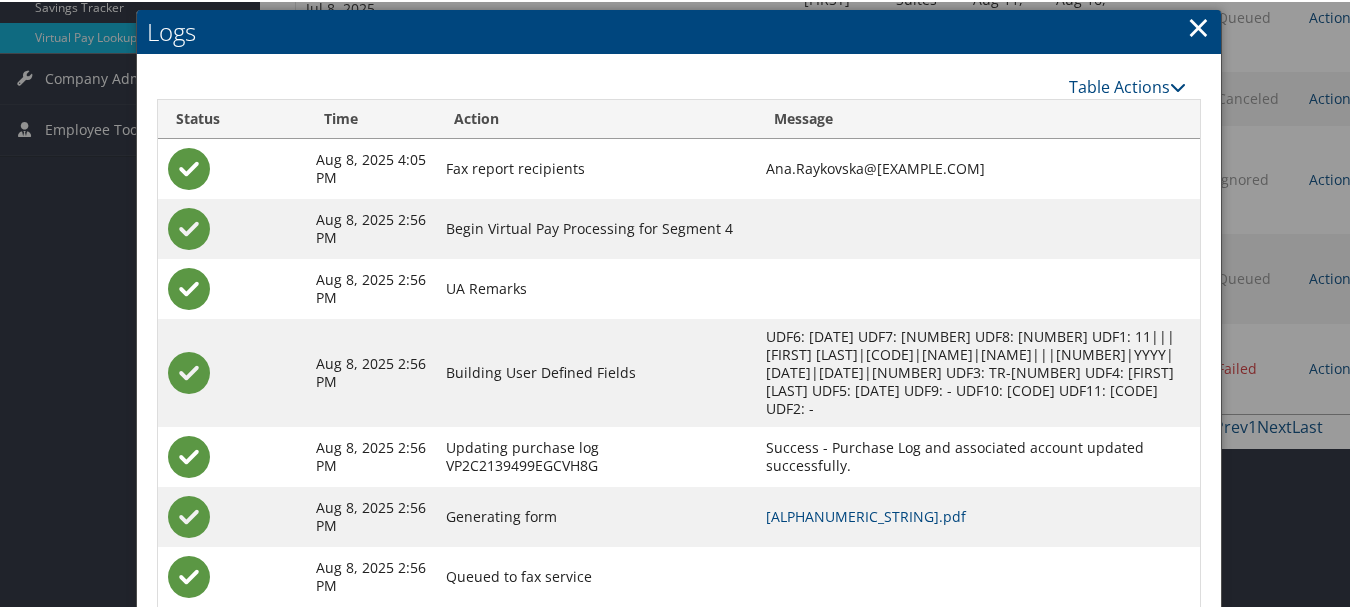 scroll, scrollTop: 468, scrollLeft: 0, axis: vertical 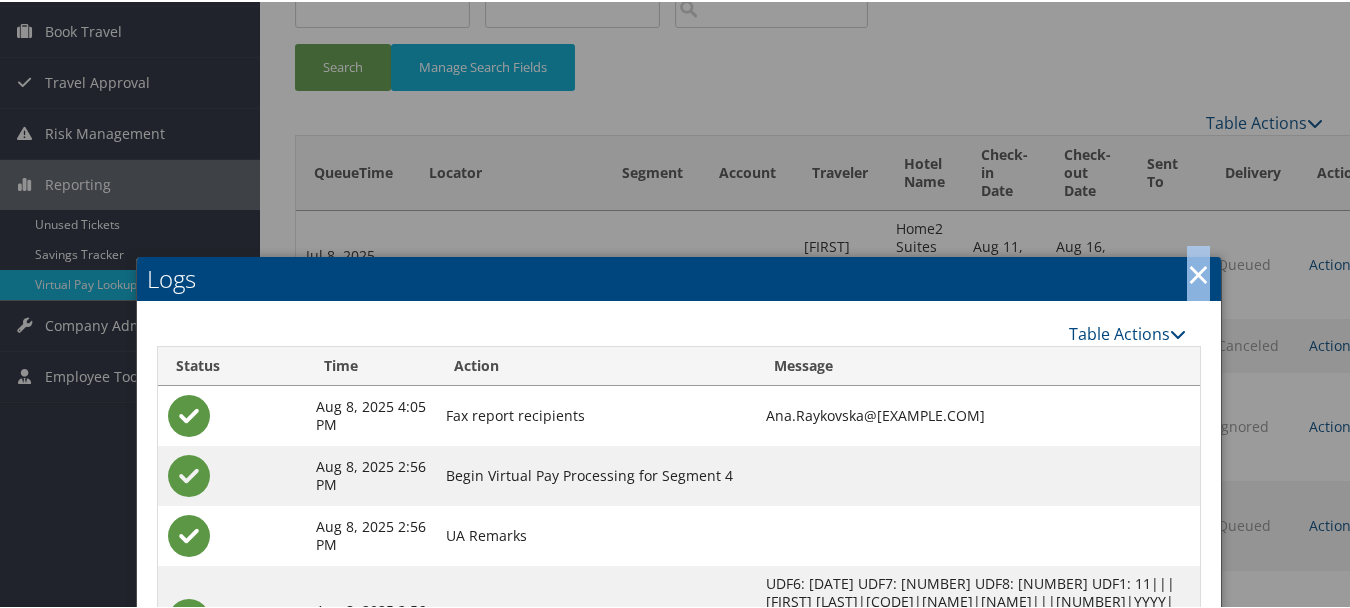 click on "×" at bounding box center (1198, 272) 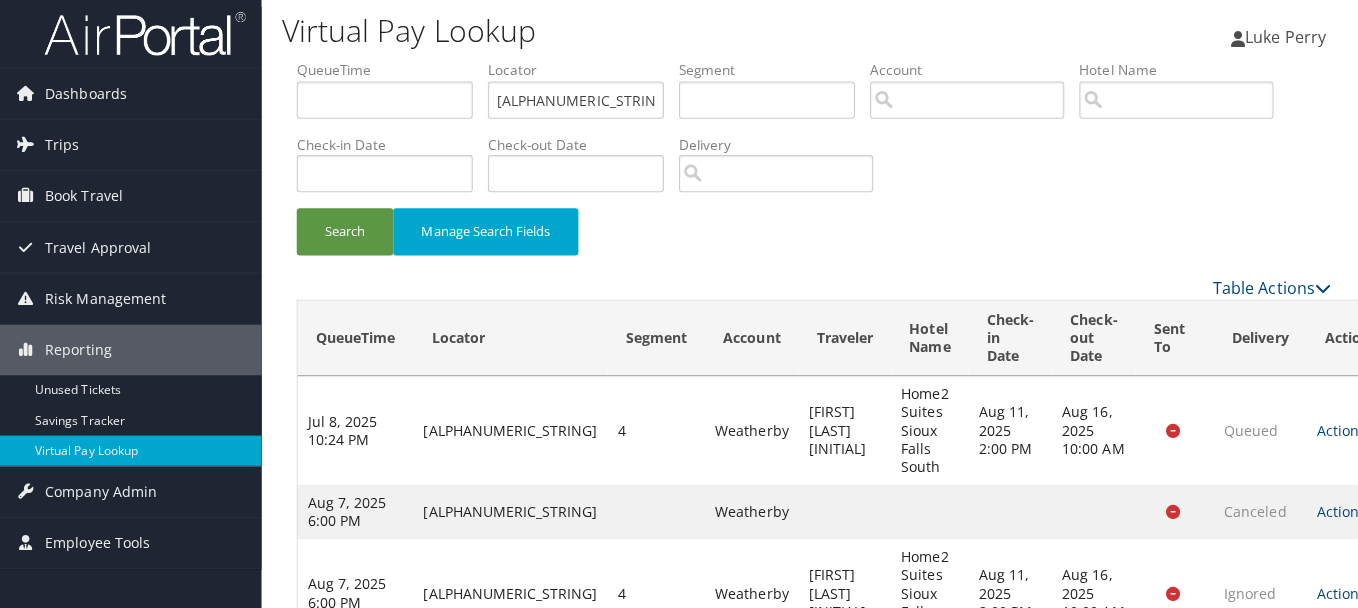 scroll, scrollTop: 0, scrollLeft: 0, axis: both 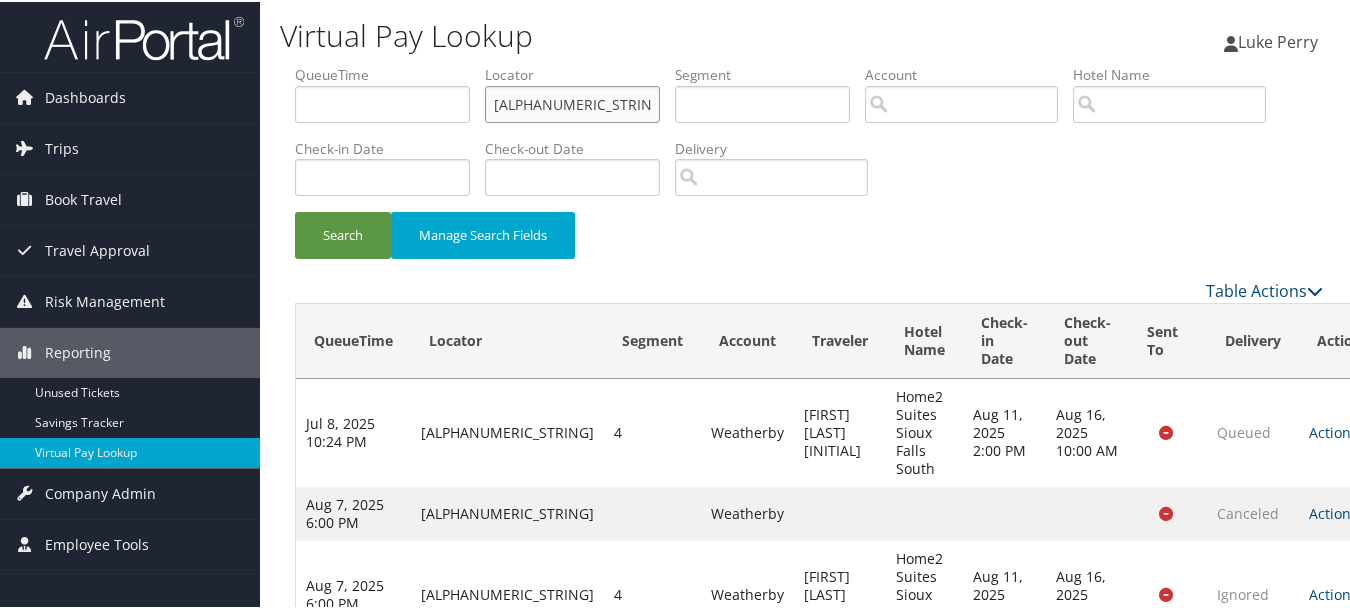 drag, startPoint x: 586, startPoint y: 95, endPoint x: 405, endPoint y: 97, distance: 181.01105 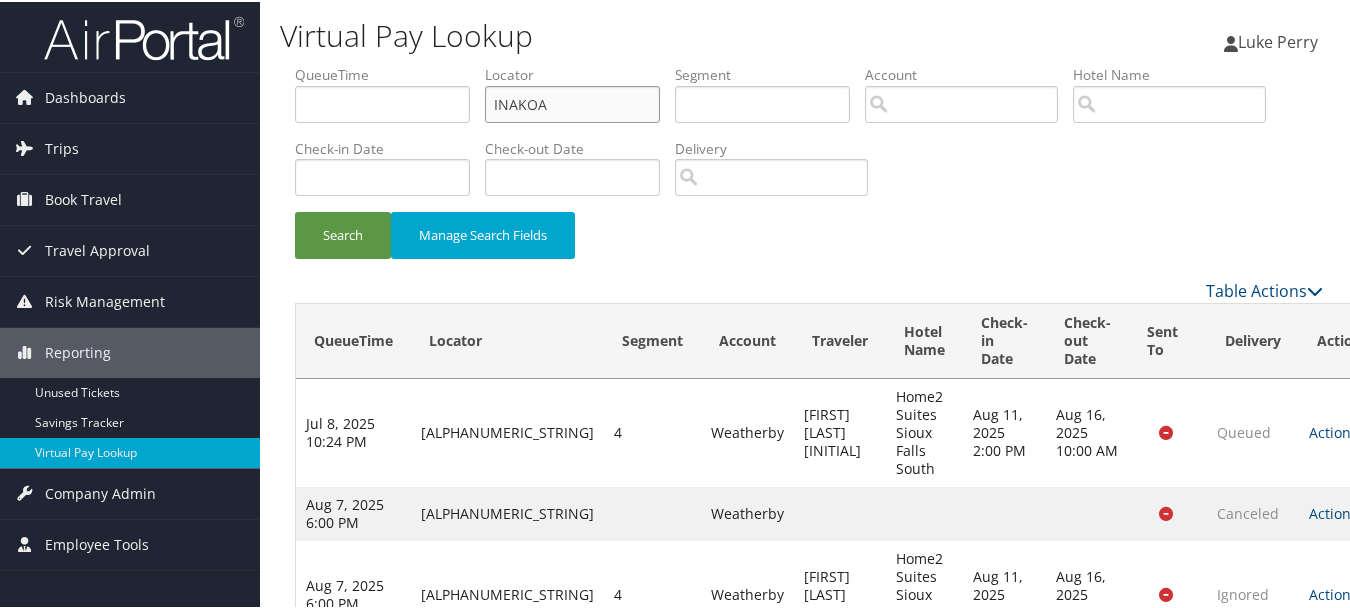 click on "Search" at bounding box center [343, 233] 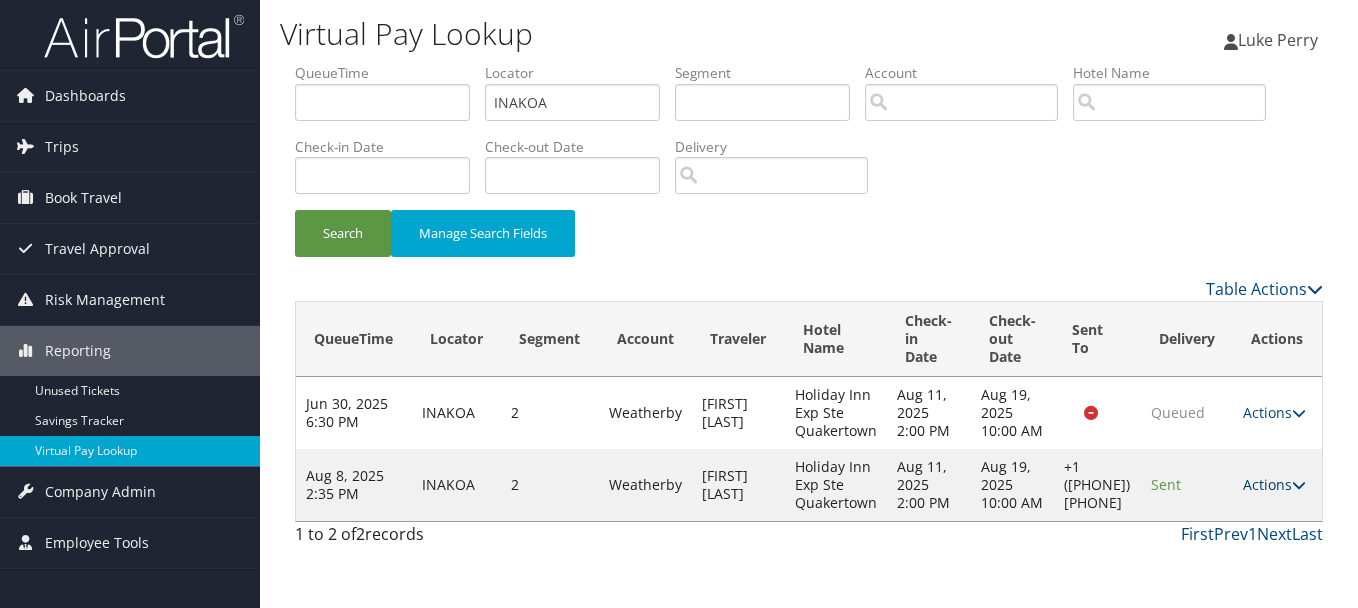 click on "Actions" at bounding box center [1274, 484] 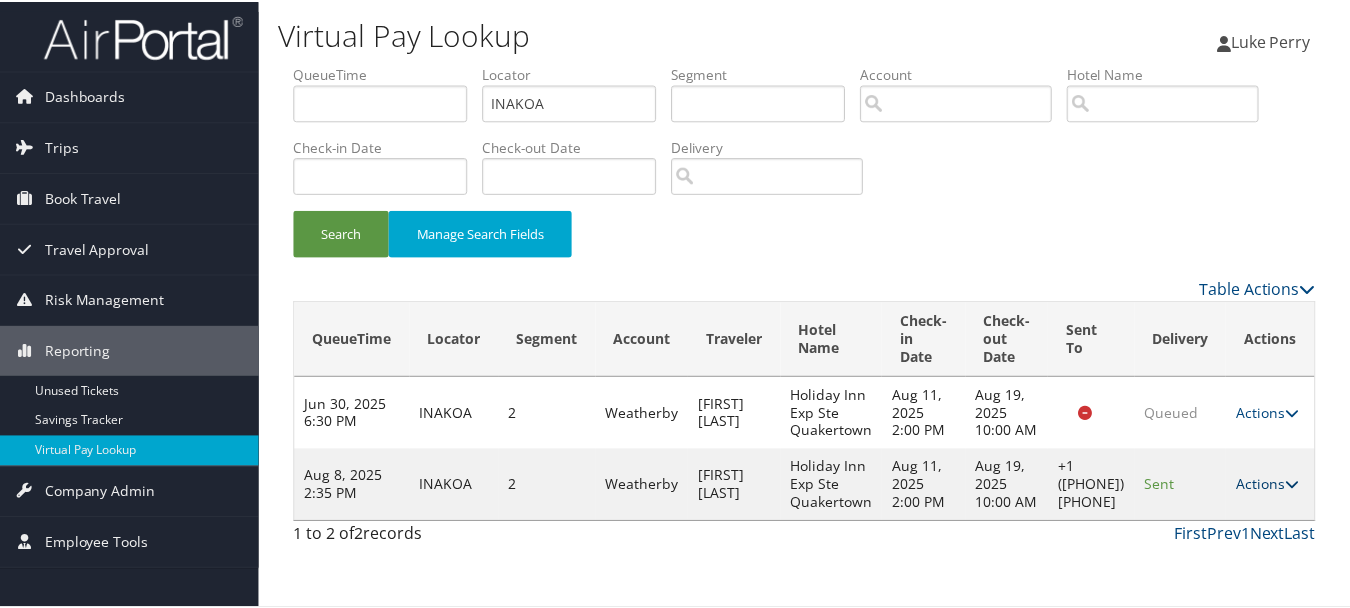scroll, scrollTop: 35, scrollLeft: 0, axis: vertical 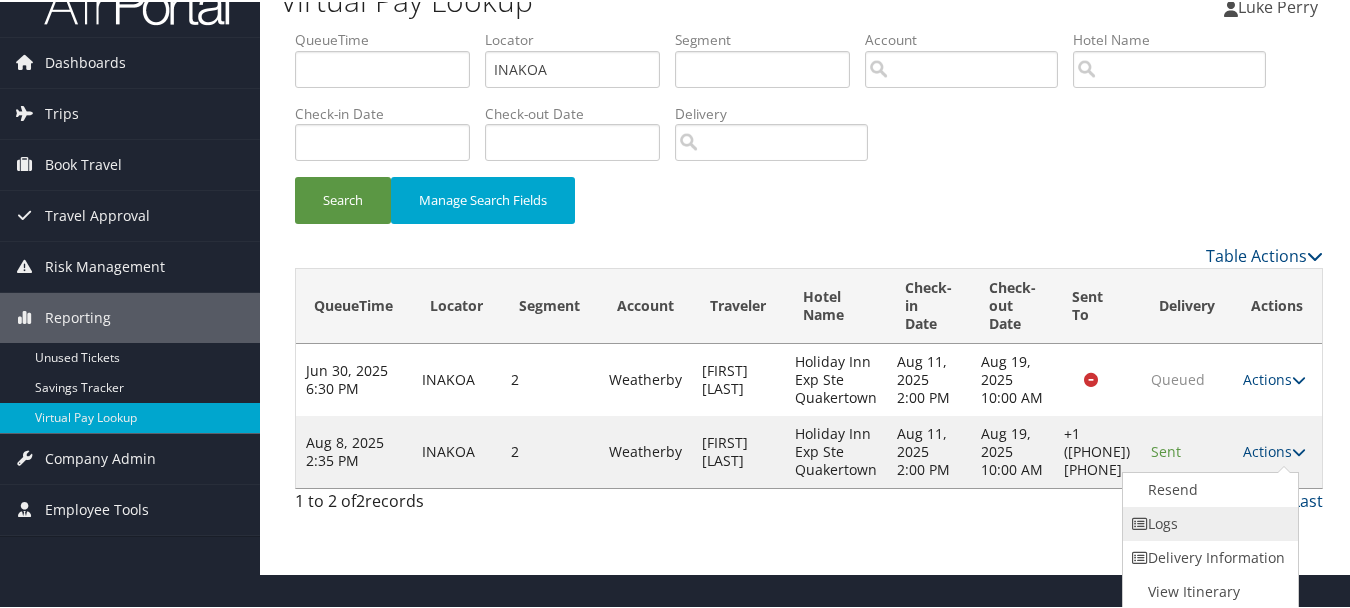click on "Logs" at bounding box center [1208, 522] 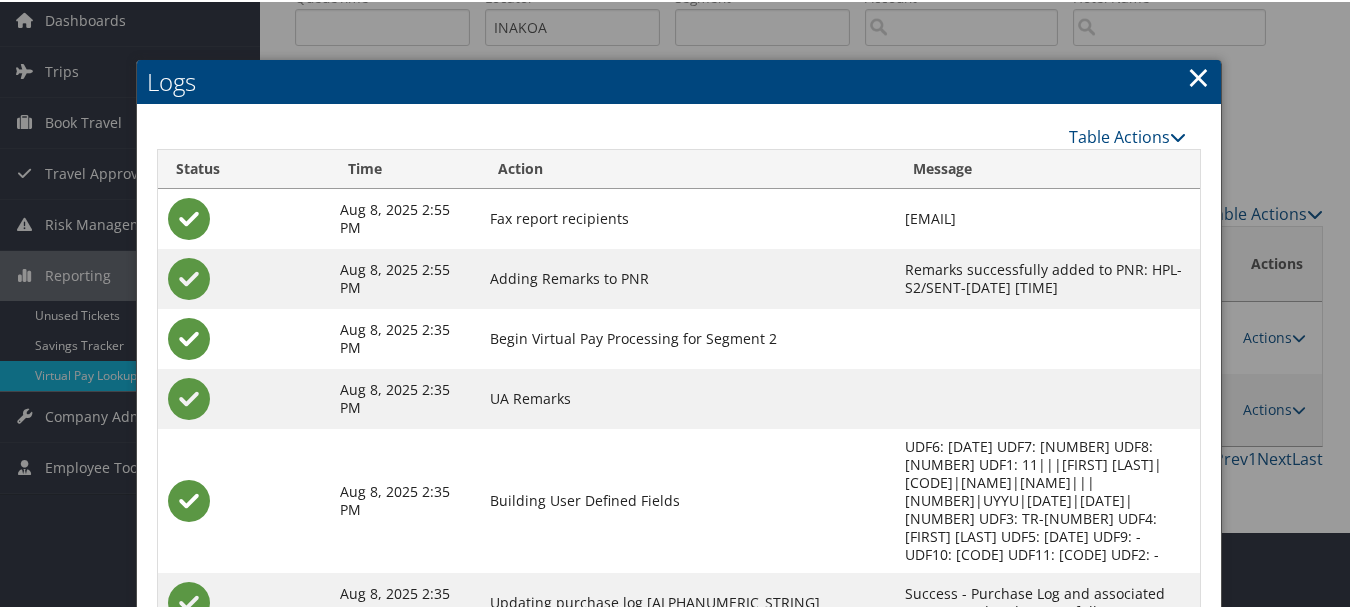 scroll, scrollTop: 240, scrollLeft: 0, axis: vertical 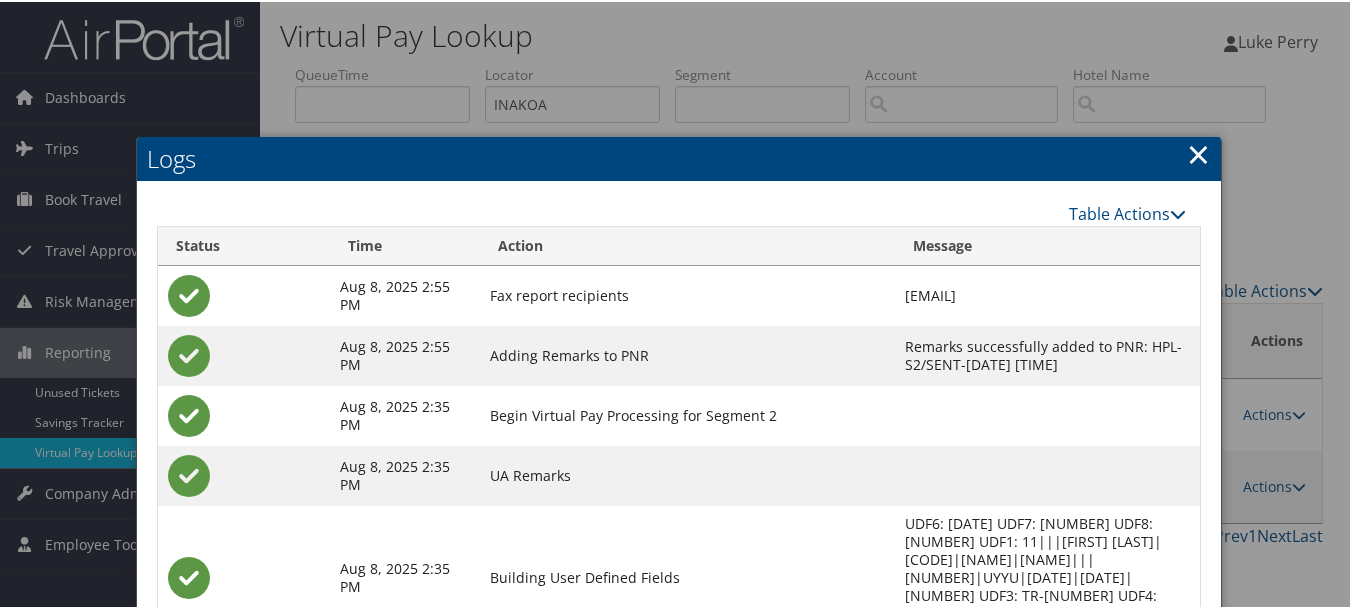 click on "×" at bounding box center [1198, 152] 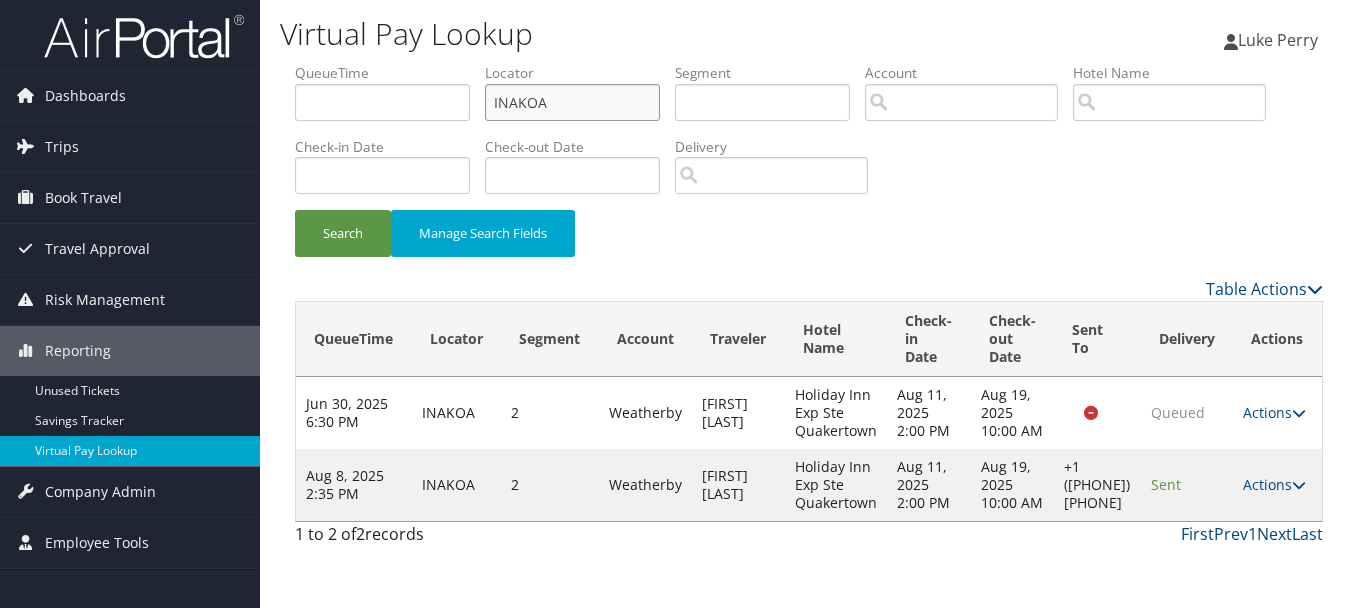 drag, startPoint x: 596, startPoint y: 101, endPoint x: 461, endPoint y: 104, distance: 135.03333 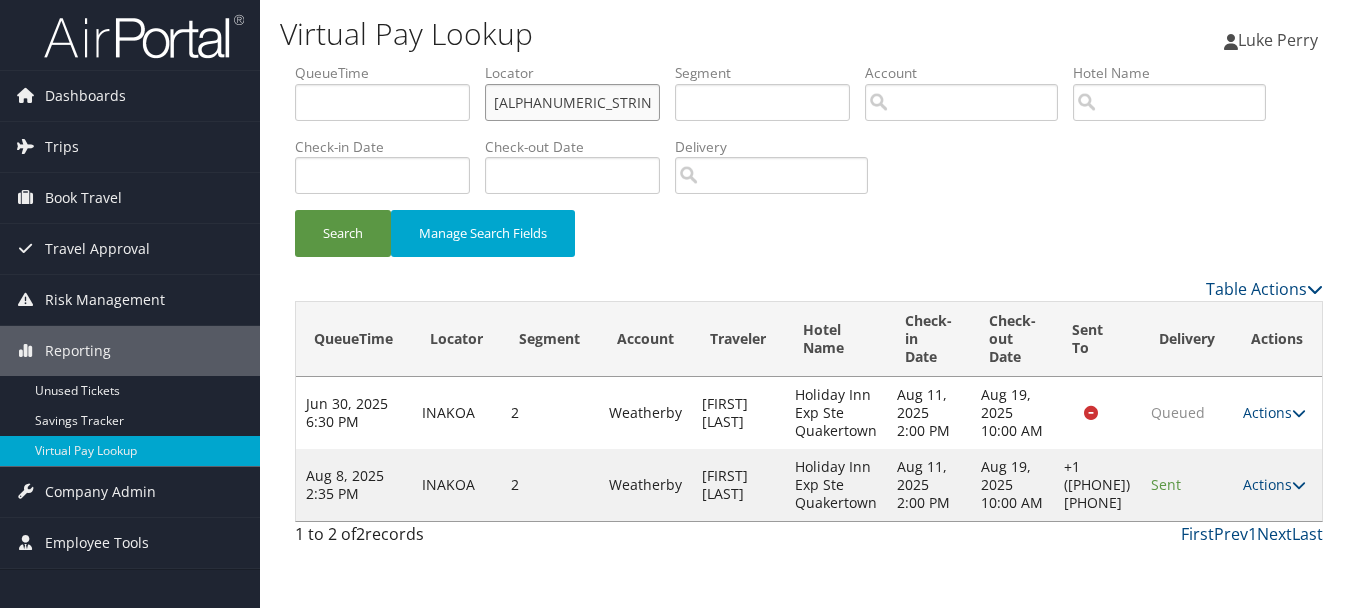 click on "AXLGHH" at bounding box center [572, 102] 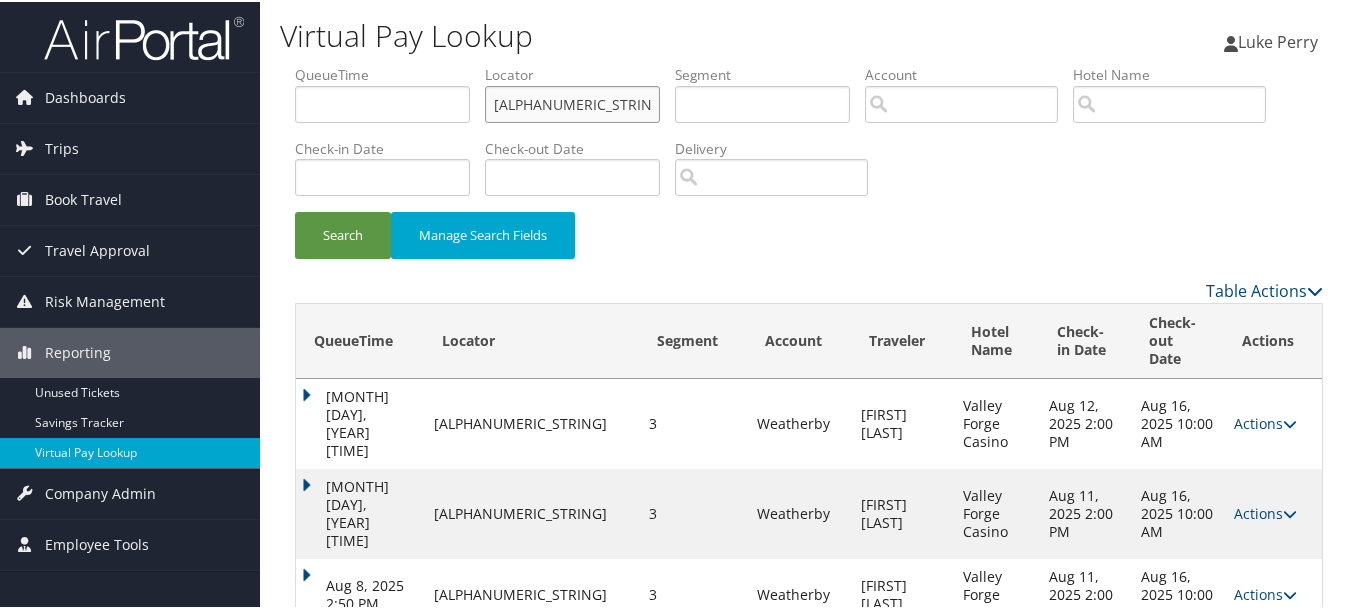 scroll, scrollTop: 2, scrollLeft: 0, axis: vertical 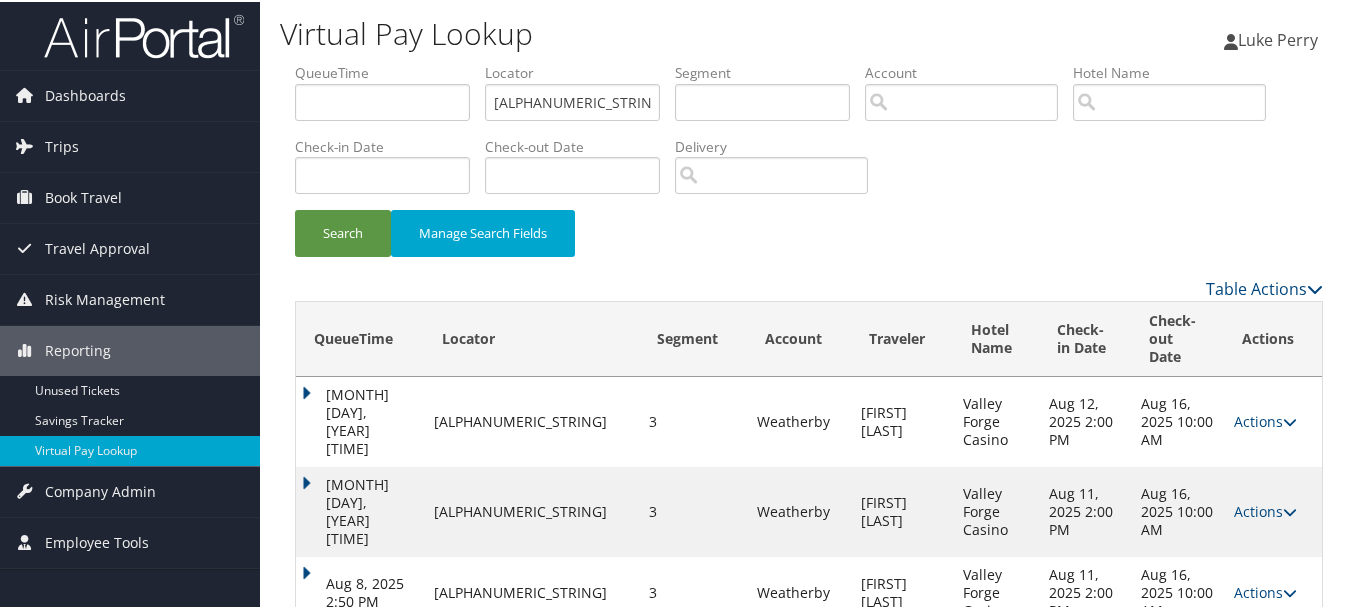 click on "Actions   Resend  Logs  View Itinerary" at bounding box center (1273, 591) 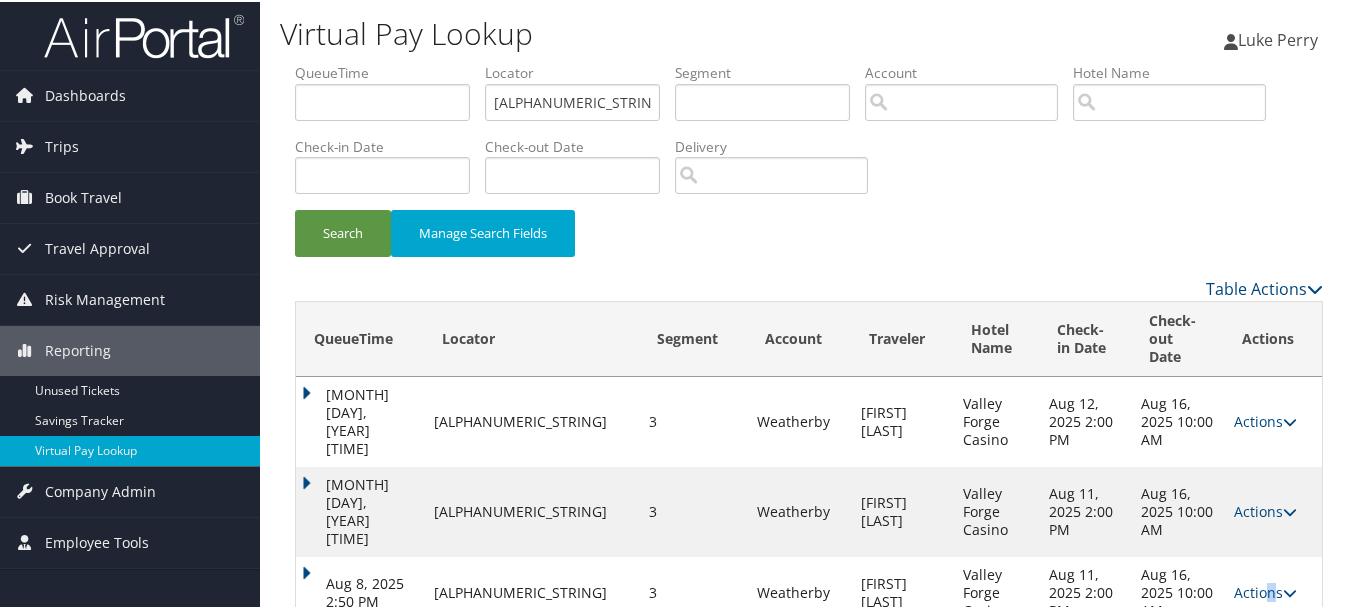 click on "Actions" at bounding box center [1265, 590] 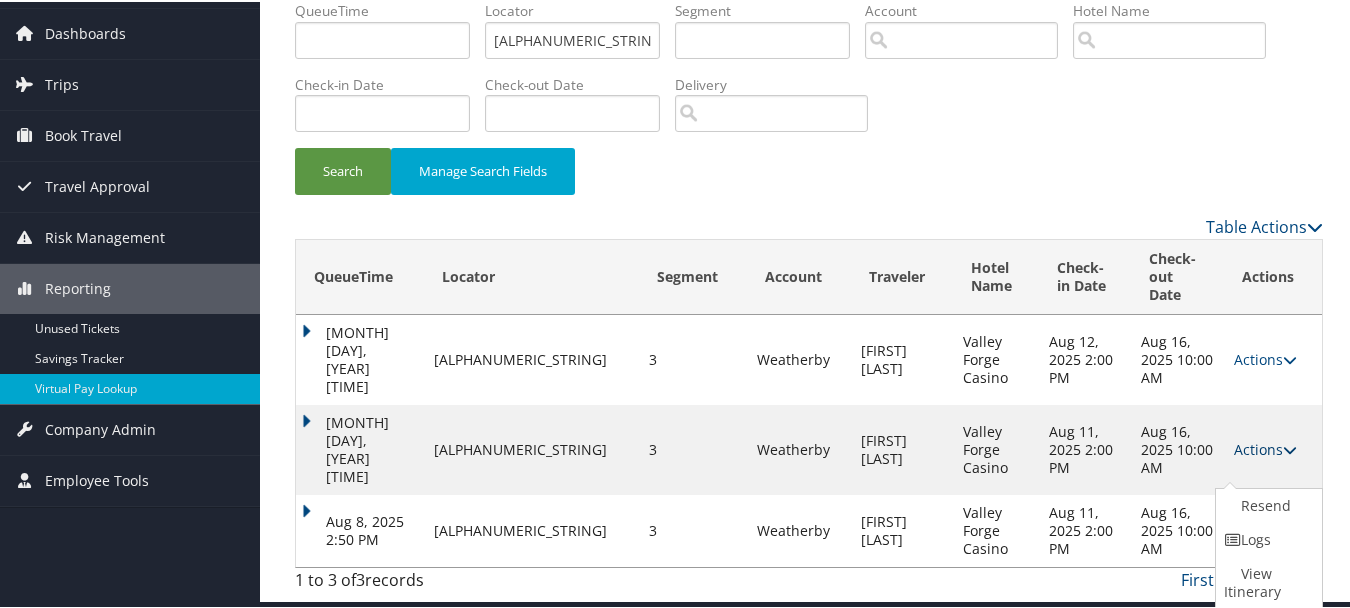 drag, startPoint x: 1259, startPoint y: 536, endPoint x: 1216, endPoint y: 470, distance: 78.77182 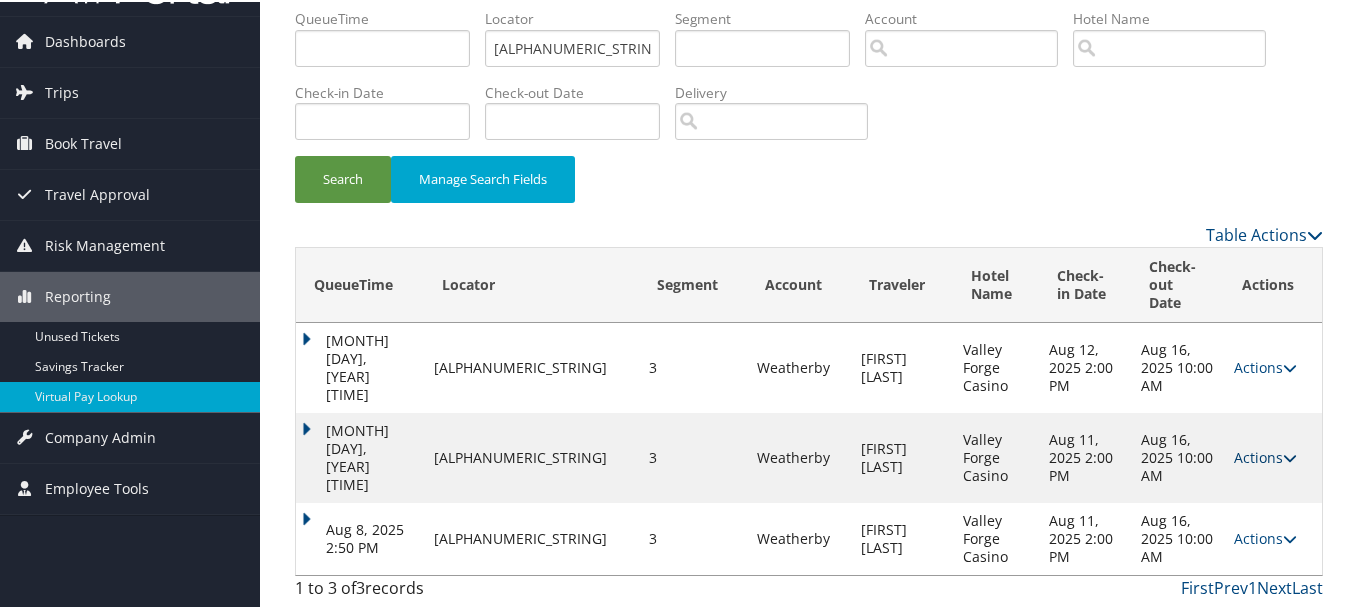 scroll, scrollTop: 2, scrollLeft: 0, axis: vertical 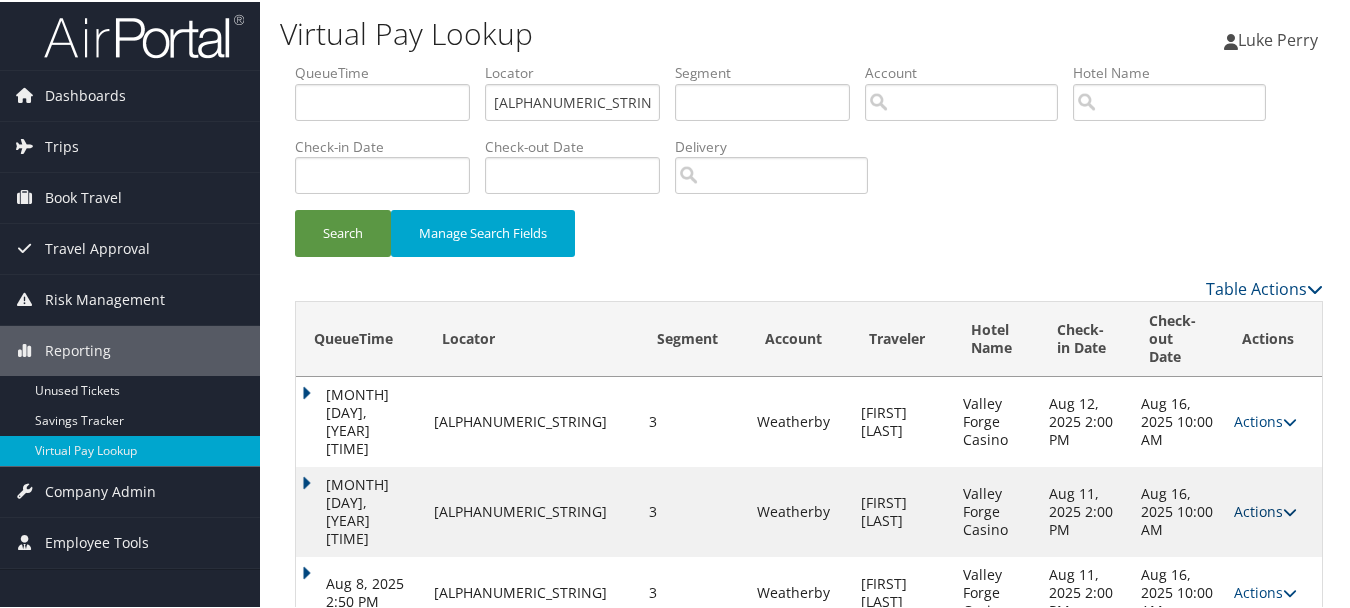 click on "Actions" at bounding box center (1265, 509) 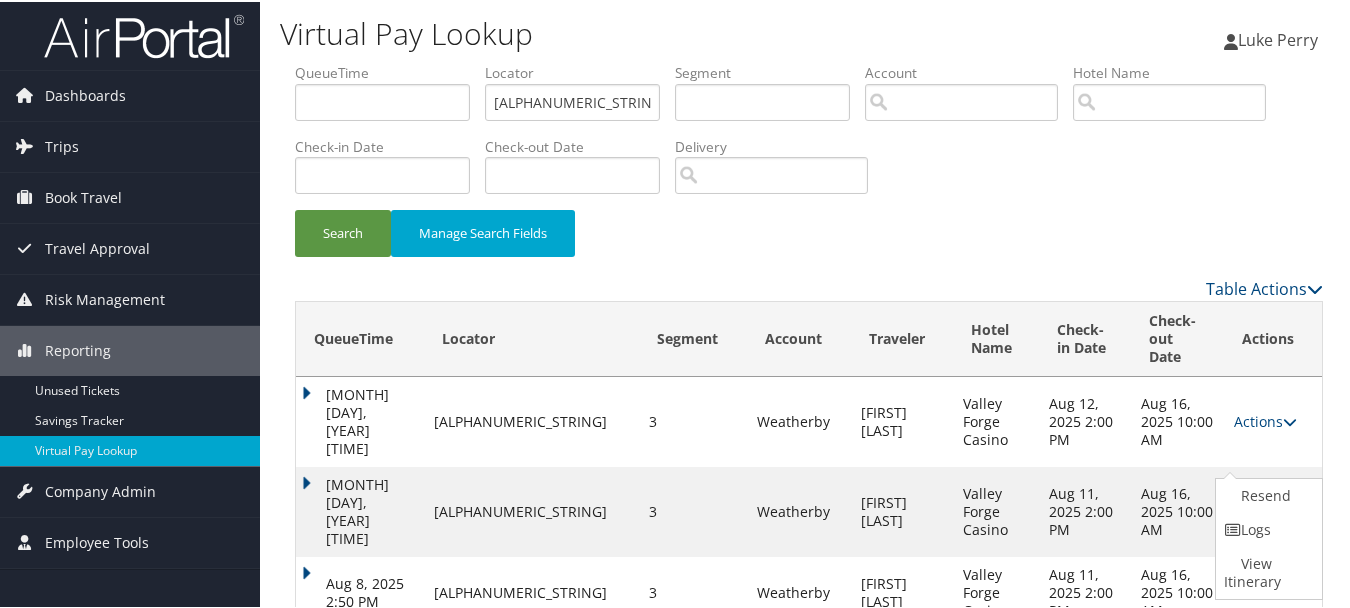 click on "Aug 16, 2025 10:00 AM" at bounding box center (1177, 510) 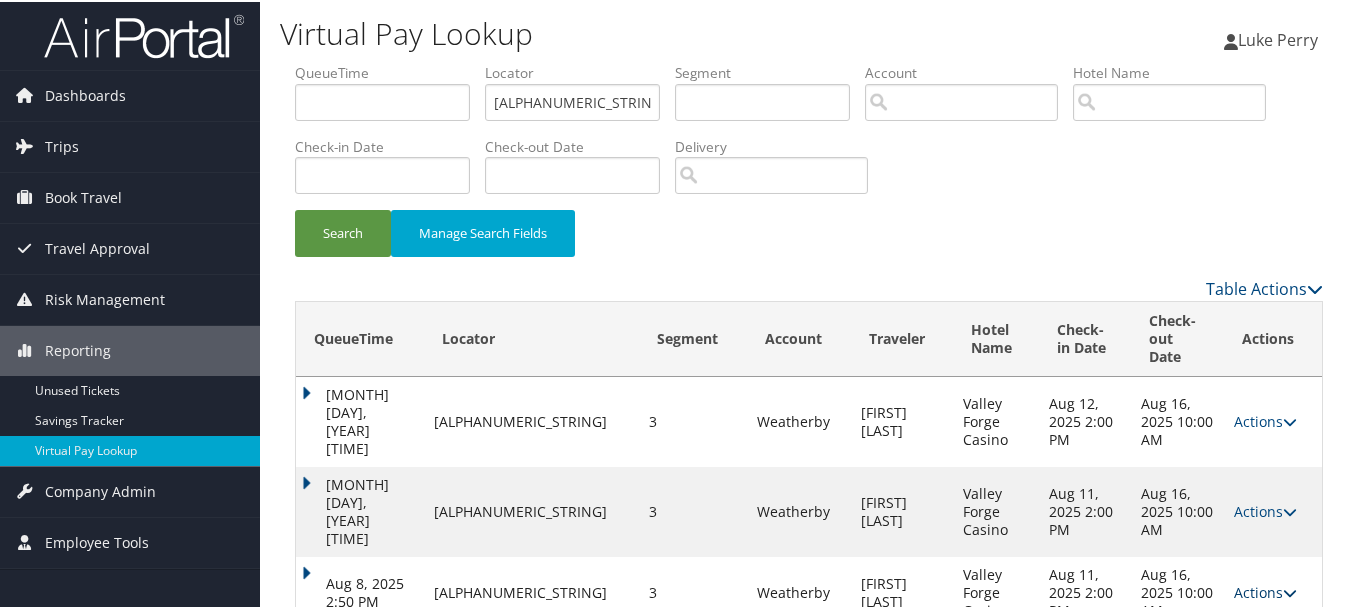 click on "Actions" at bounding box center (1265, 590) 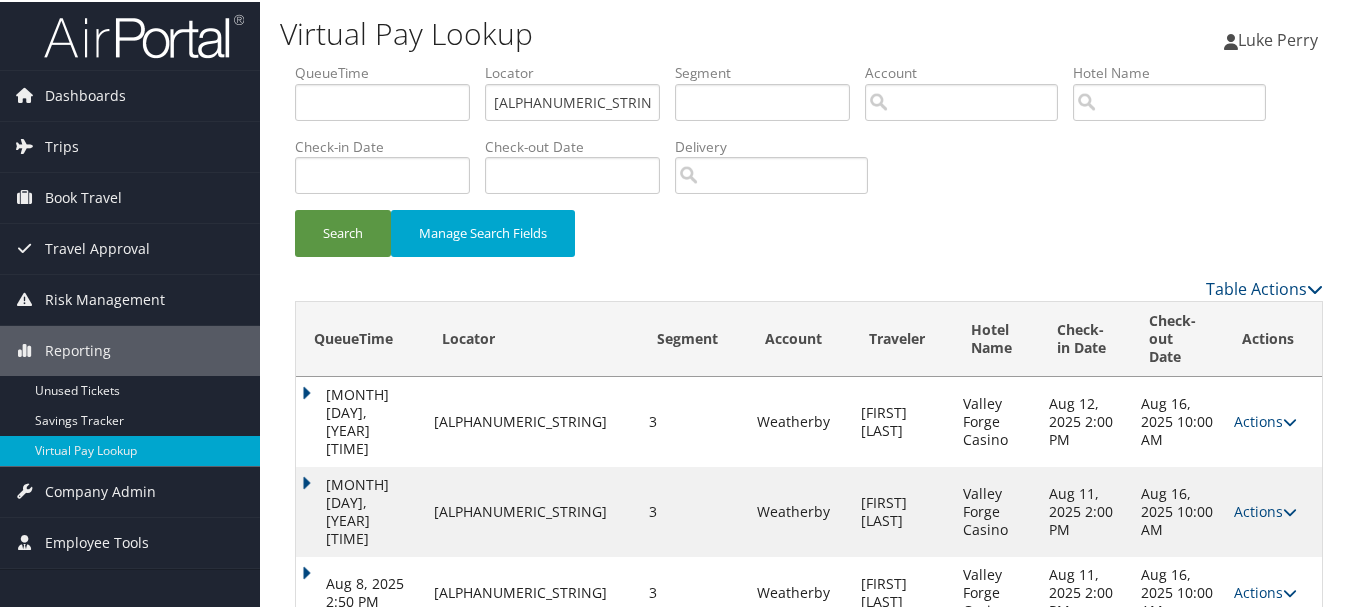 scroll, scrollTop: 64, scrollLeft: 0, axis: vertical 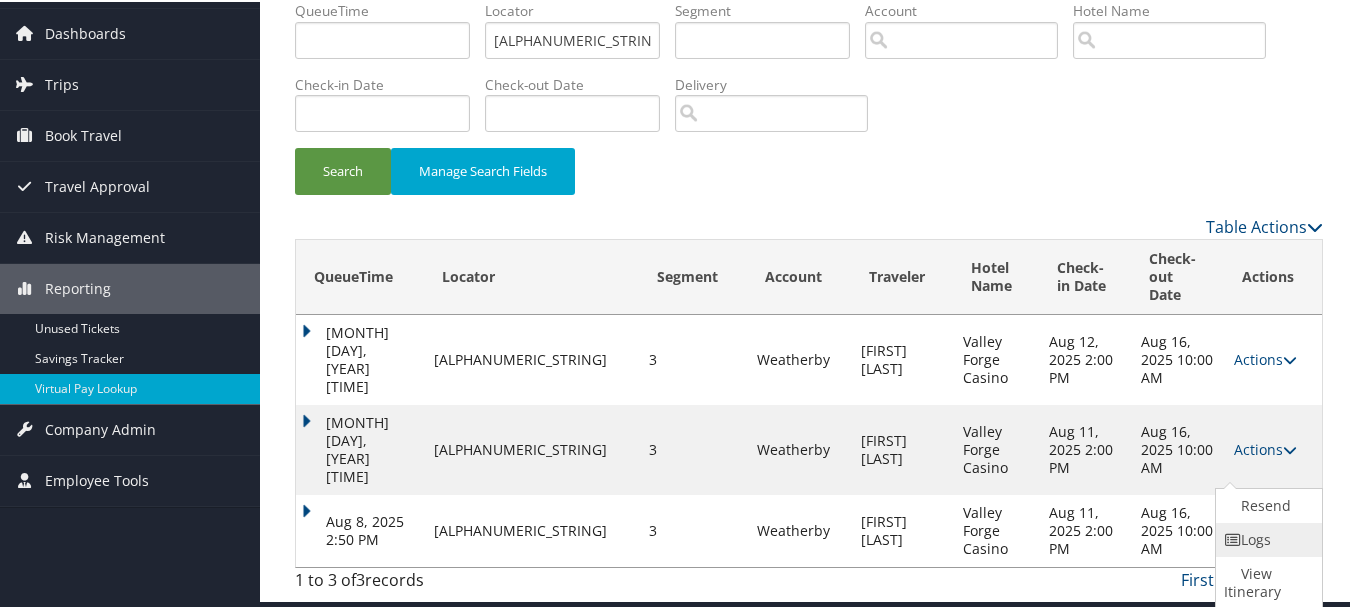 click at bounding box center (1233, 538) 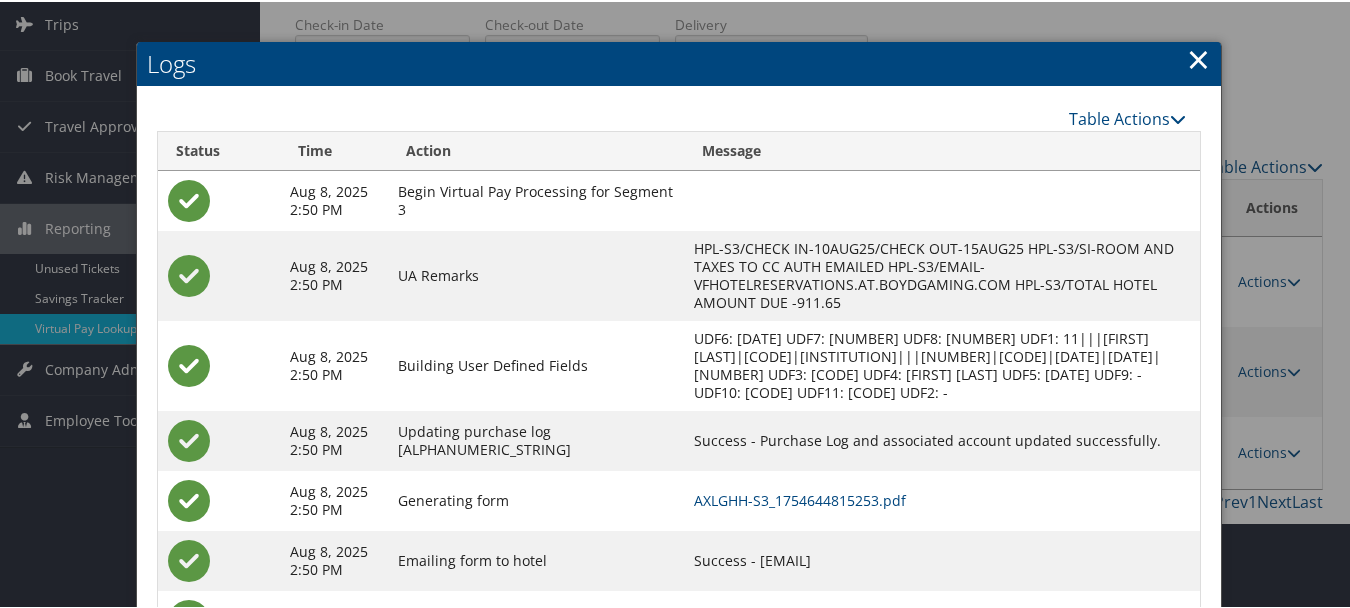 scroll, scrollTop: 221, scrollLeft: 0, axis: vertical 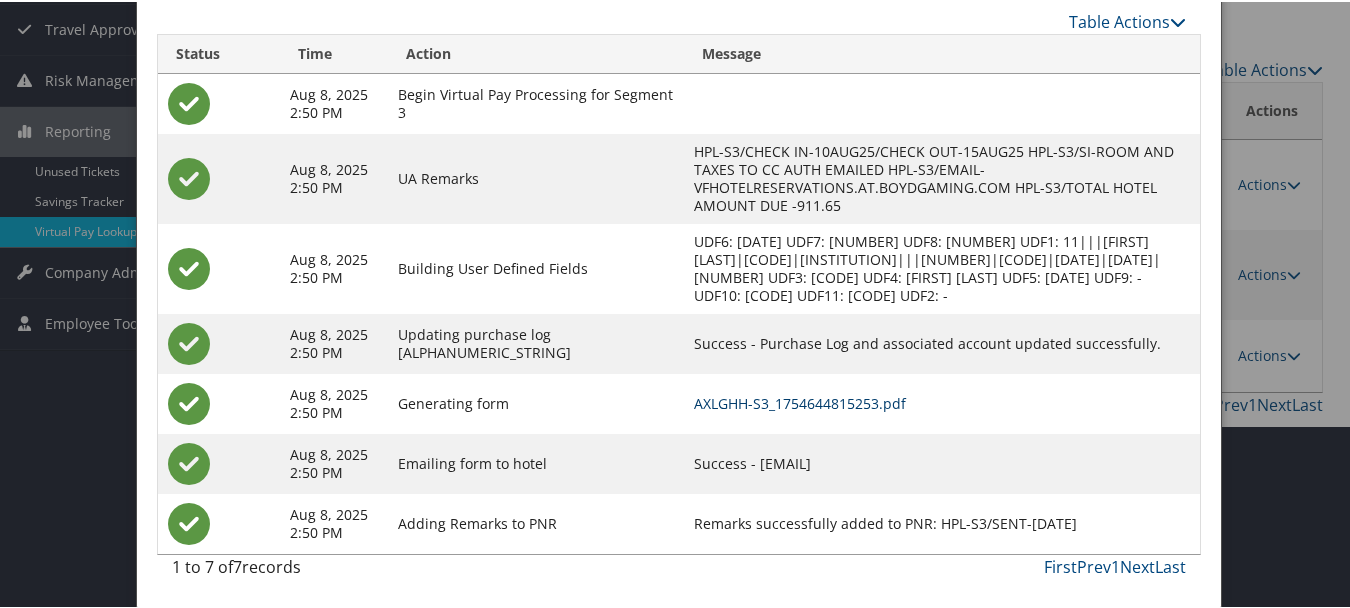drag, startPoint x: 728, startPoint y: 401, endPoint x: 669, endPoint y: 376, distance: 64.07808 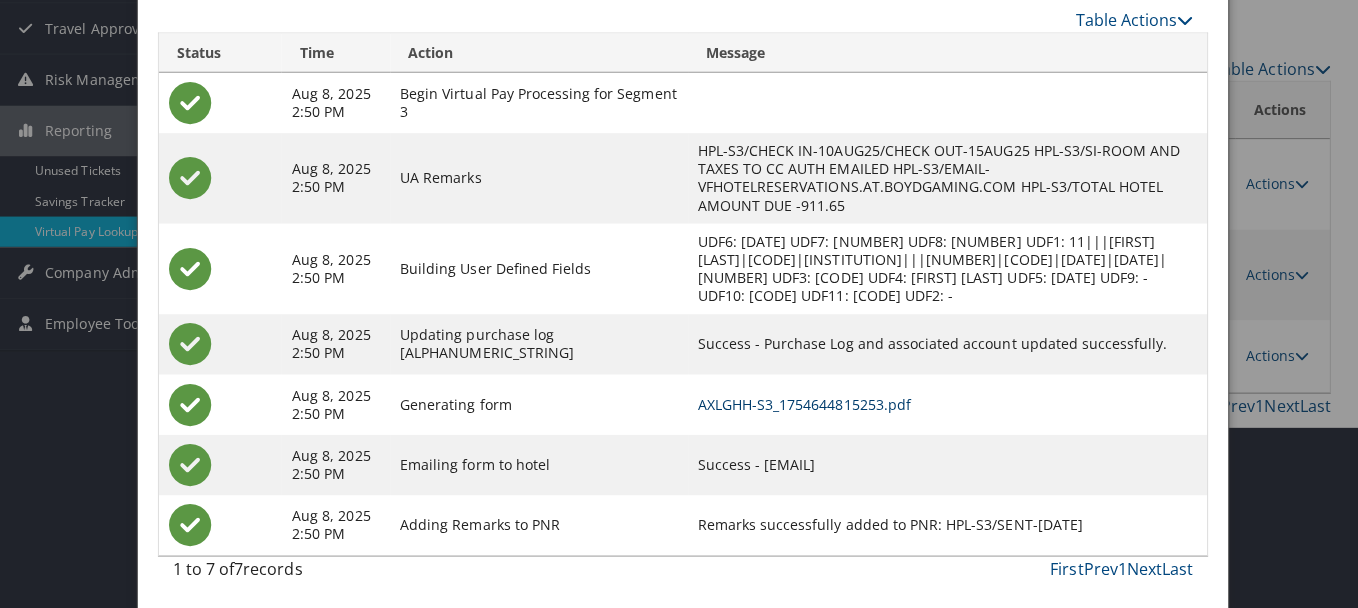 scroll, scrollTop: 0, scrollLeft: 0, axis: both 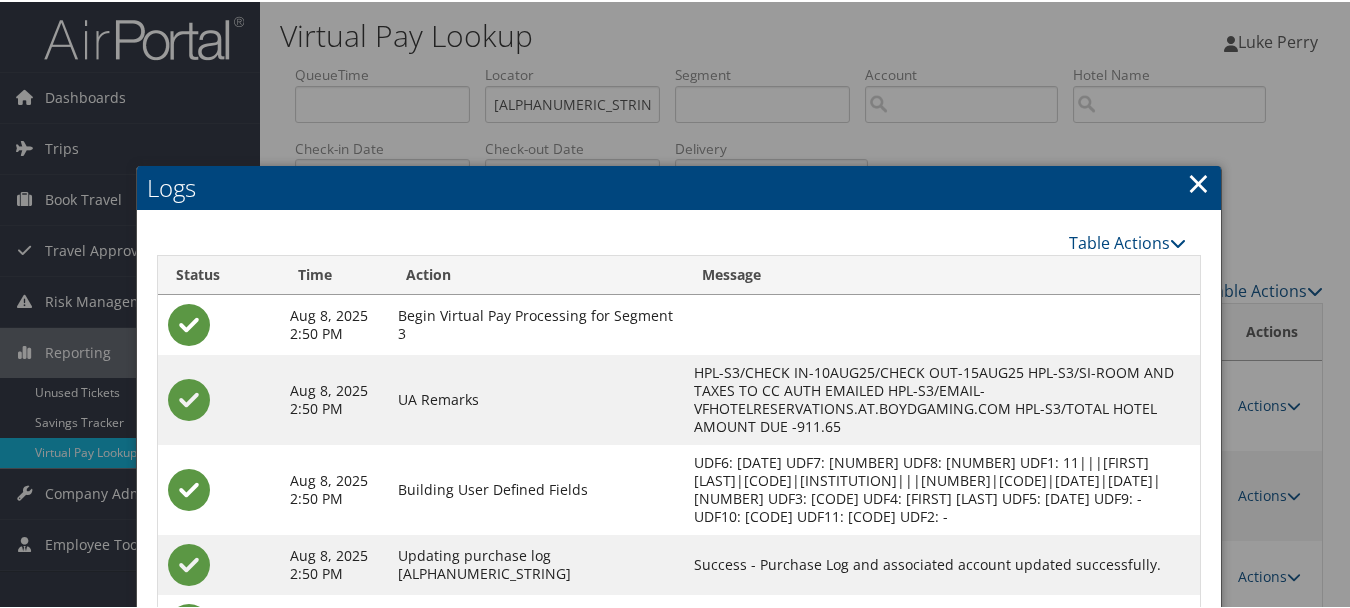 click on "×" at bounding box center [1198, 181] 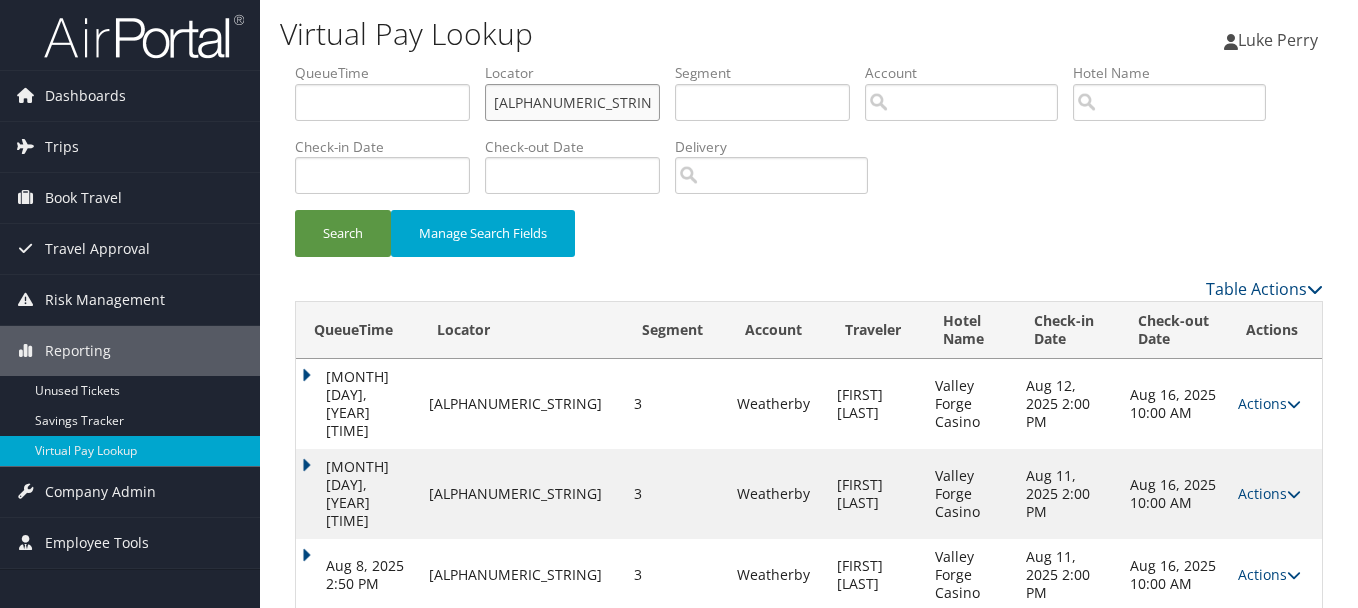 drag, startPoint x: 524, startPoint y: 104, endPoint x: 304, endPoint y: 102, distance: 220.0091 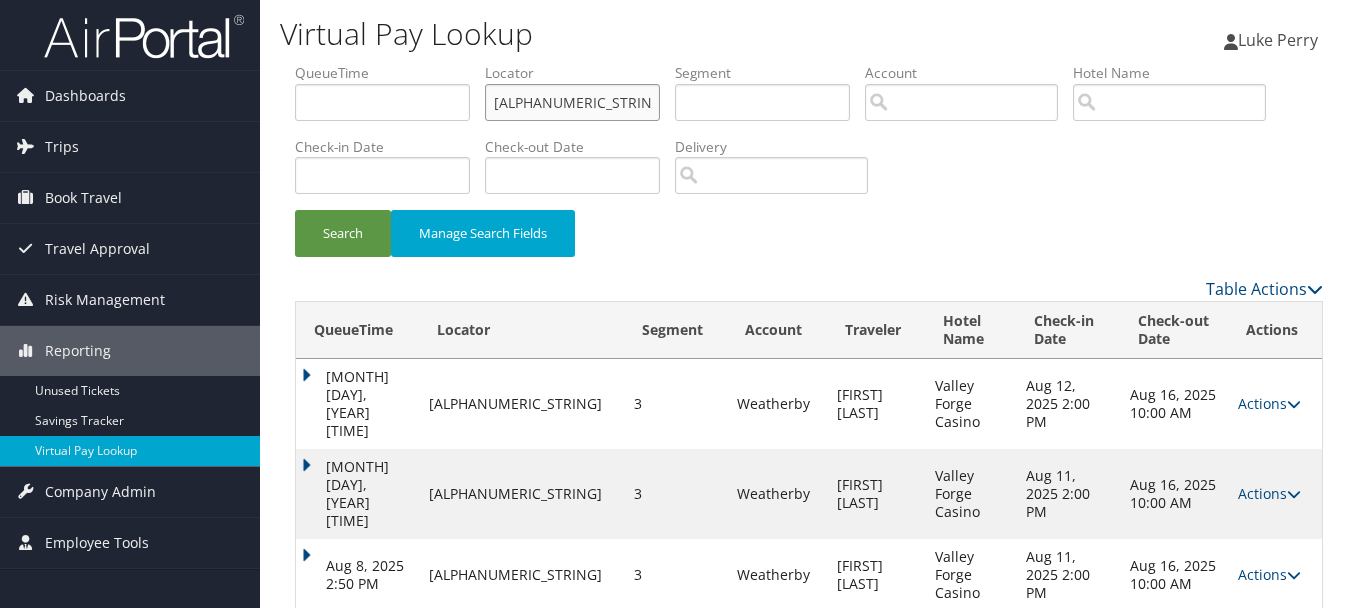click on "Search" at bounding box center [343, 233] 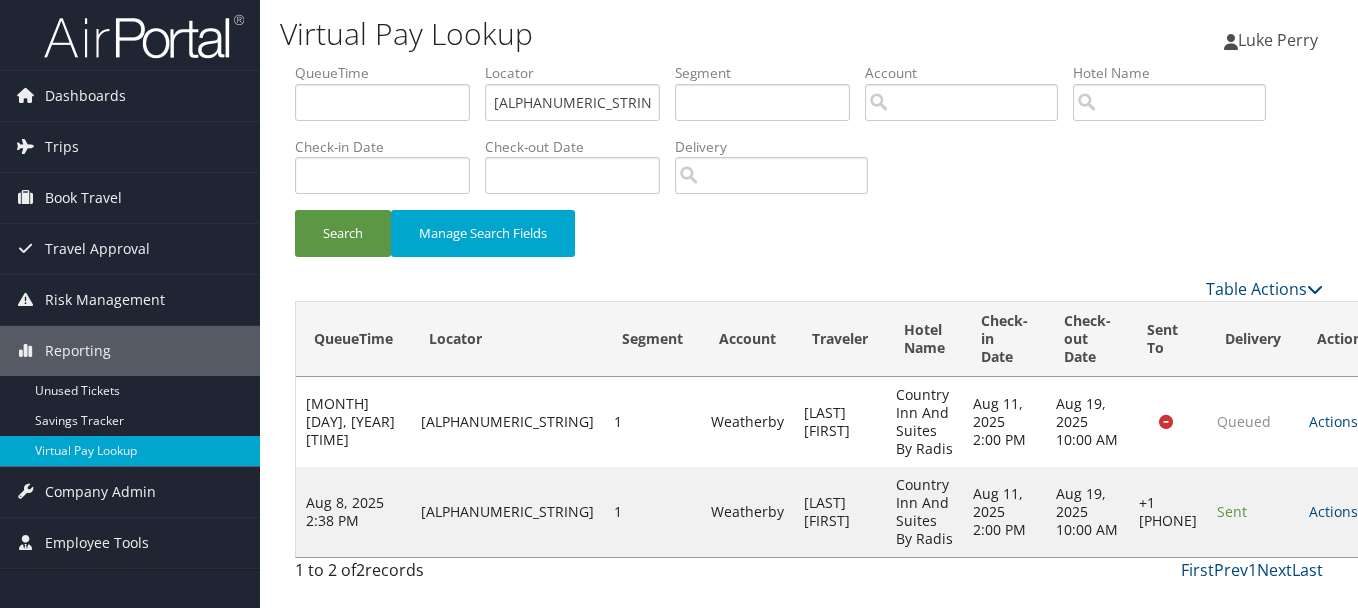 click on "Actions" at bounding box center (1340, 511) 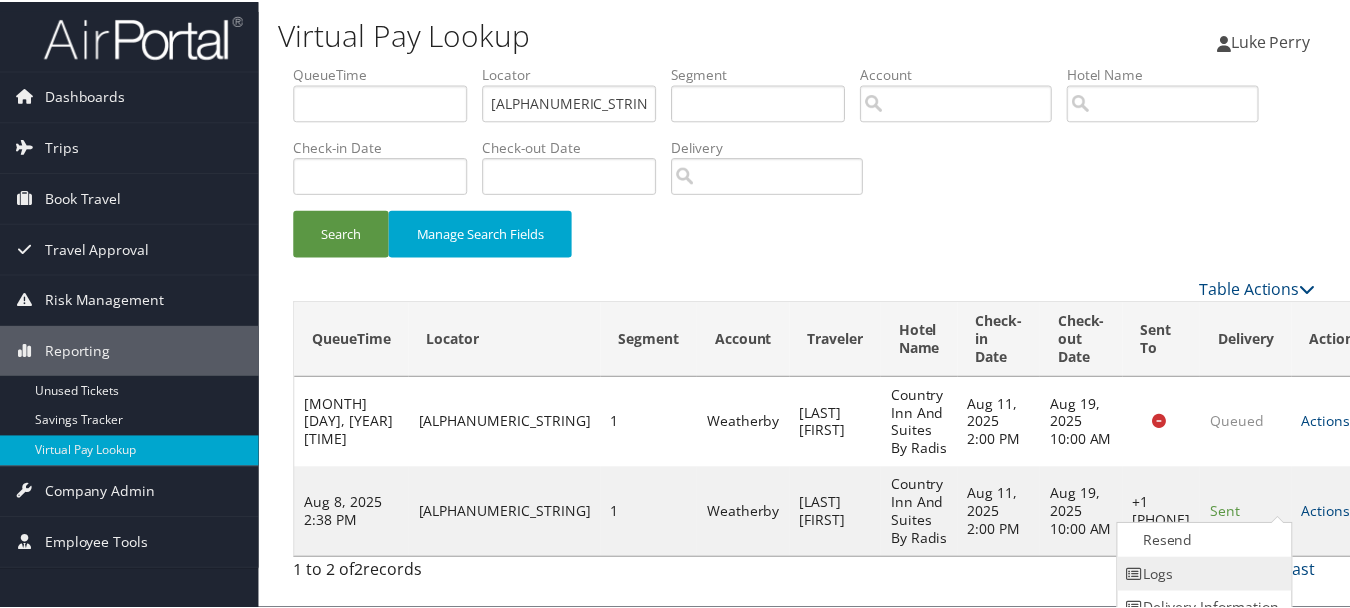 scroll, scrollTop: 53, scrollLeft: 0, axis: vertical 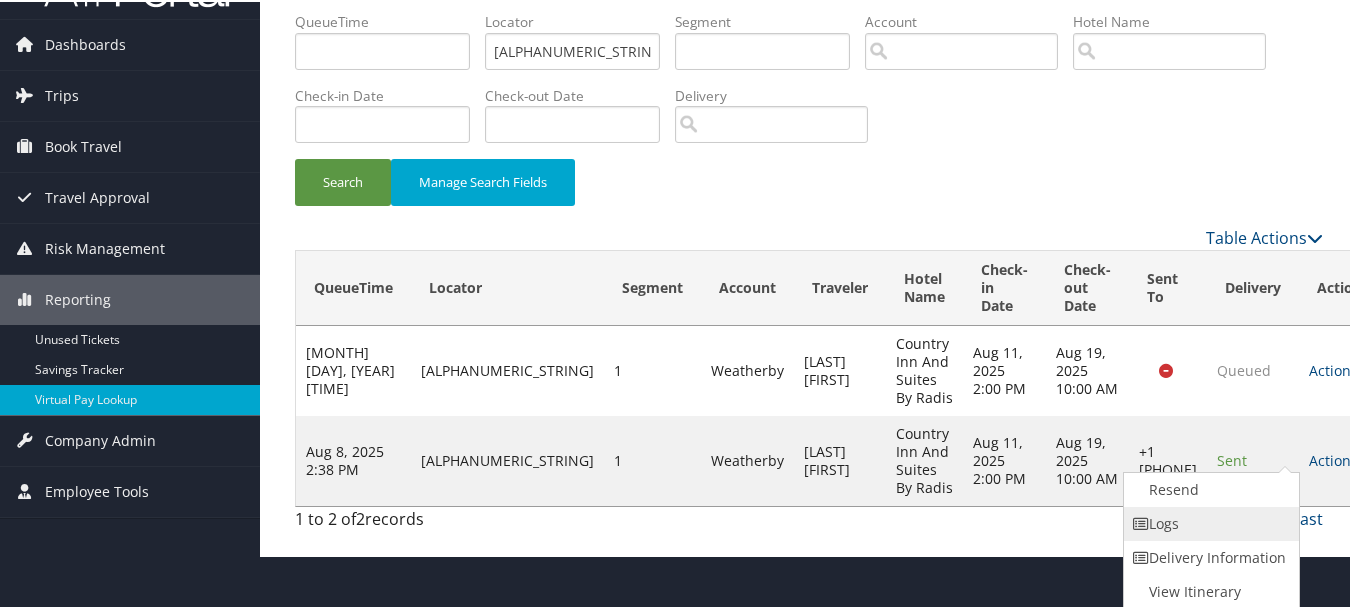 click on "Logs" at bounding box center [1209, 522] 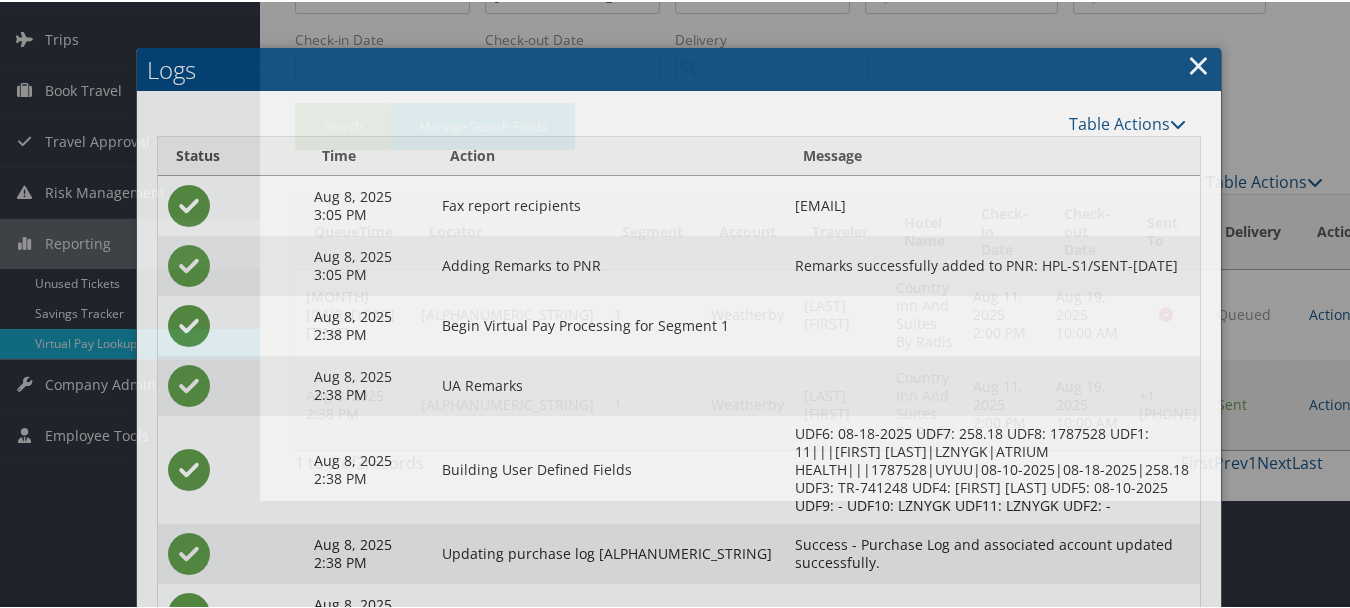 scroll, scrollTop: 240, scrollLeft: 0, axis: vertical 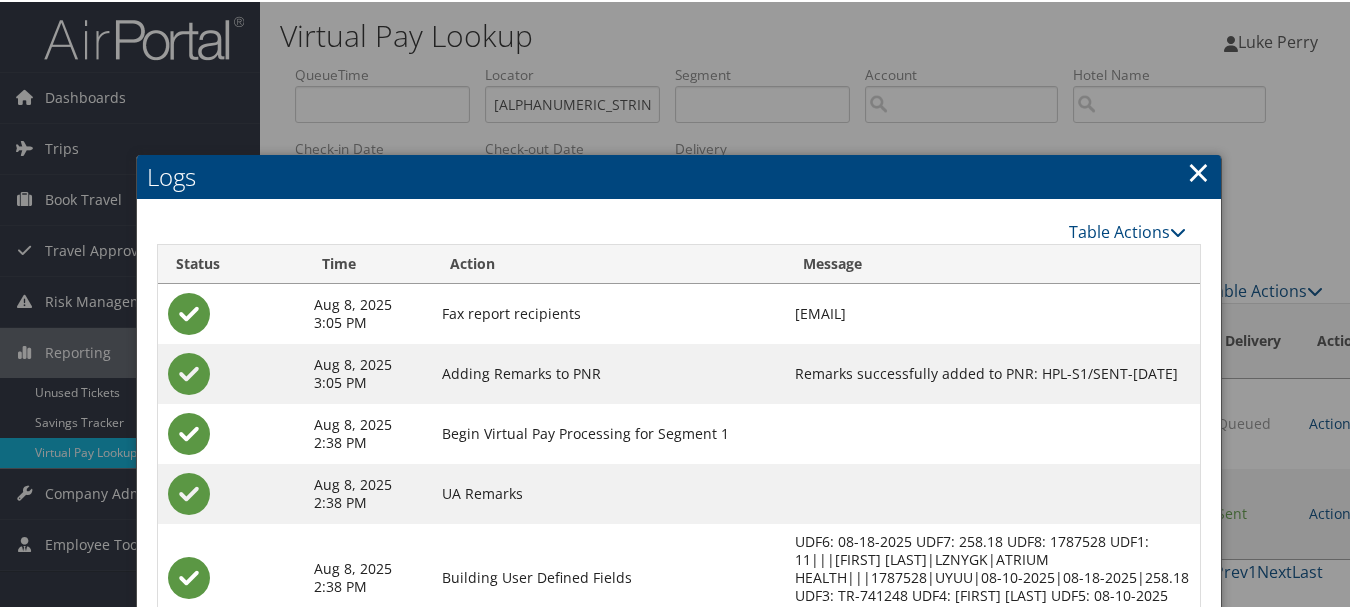 drag, startPoint x: 1196, startPoint y: 174, endPoint x: 1183, endPoint y: 179, distance: 13.928389 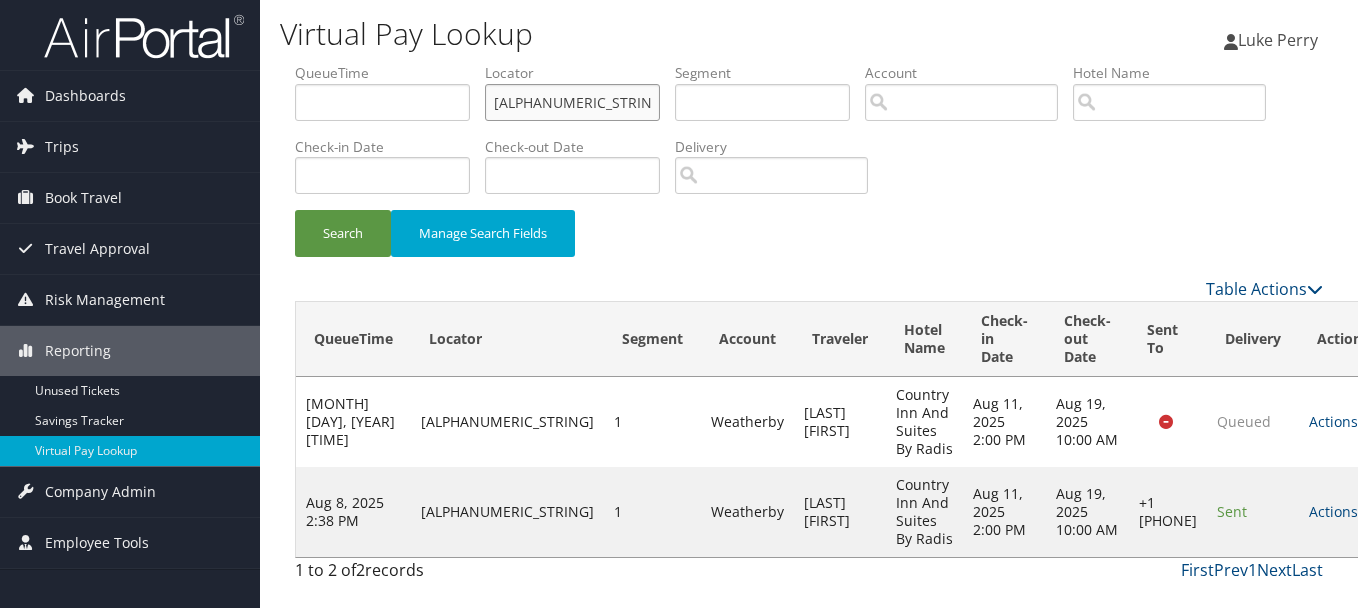 drag, startPoint x: 604, startPoint y: 112, endPoint x: 333, endPoint y: 104, distance: 271.11804 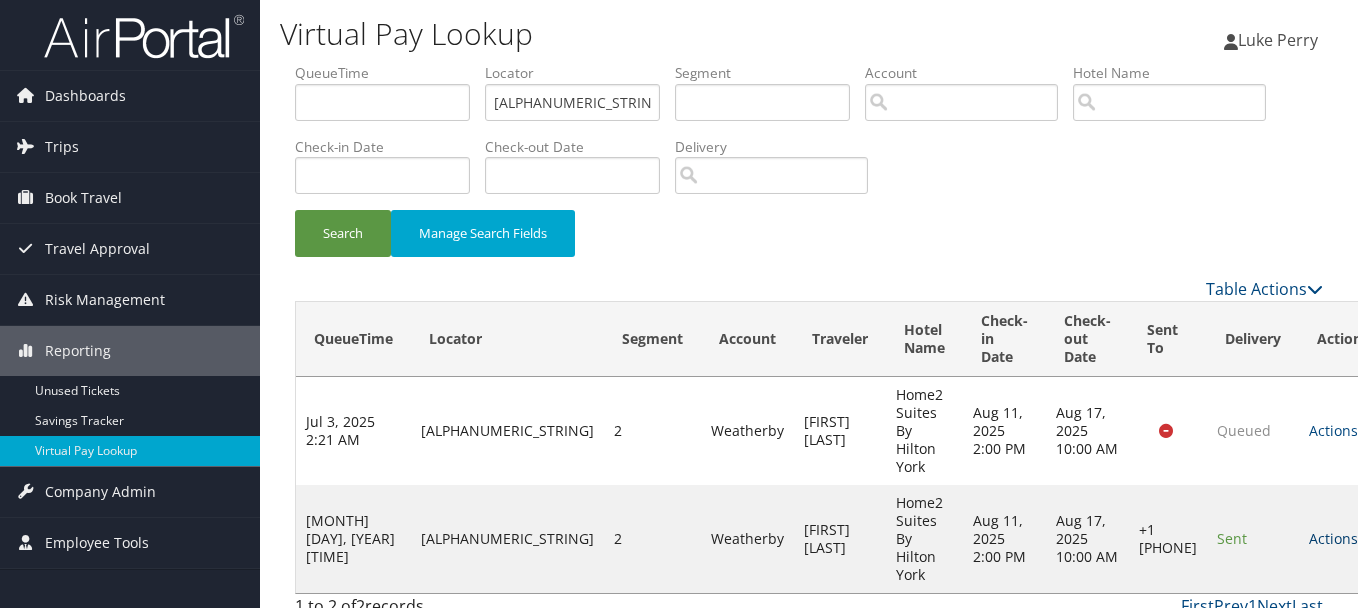 click on "Actions" at bounding box center [1340, 538] 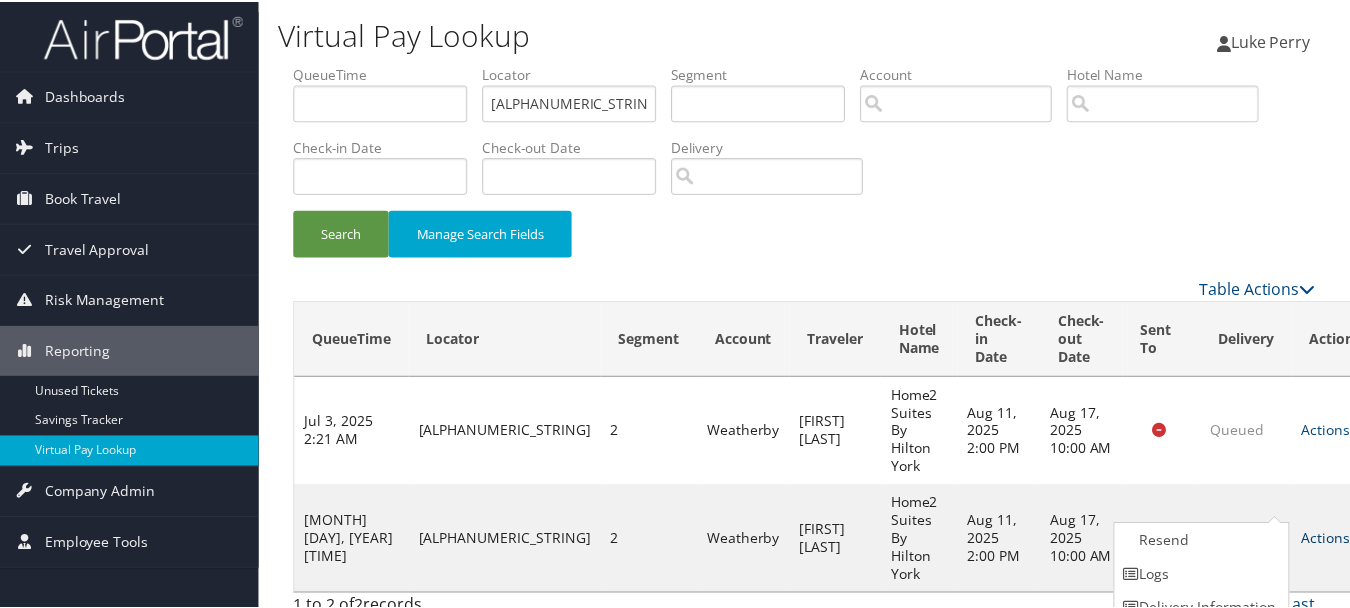 scroll, scrollTop: 53, scrollLeft: 0, axis: vertical 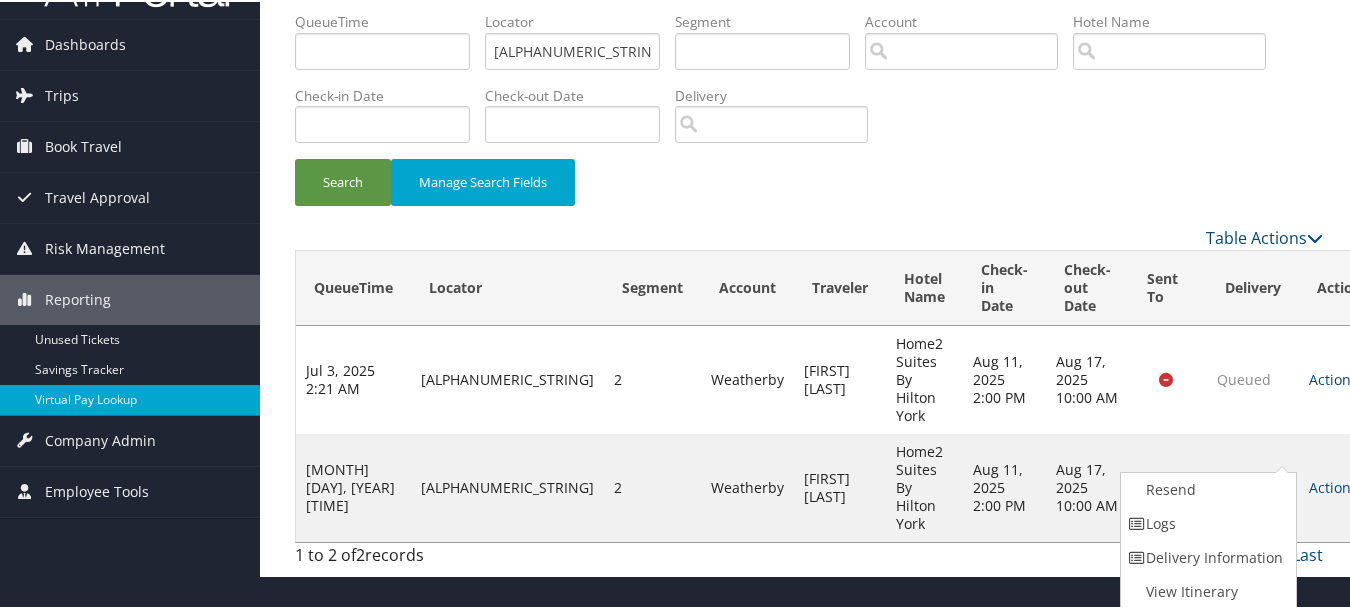click on "Logs" at bounding box center (1206, 522) 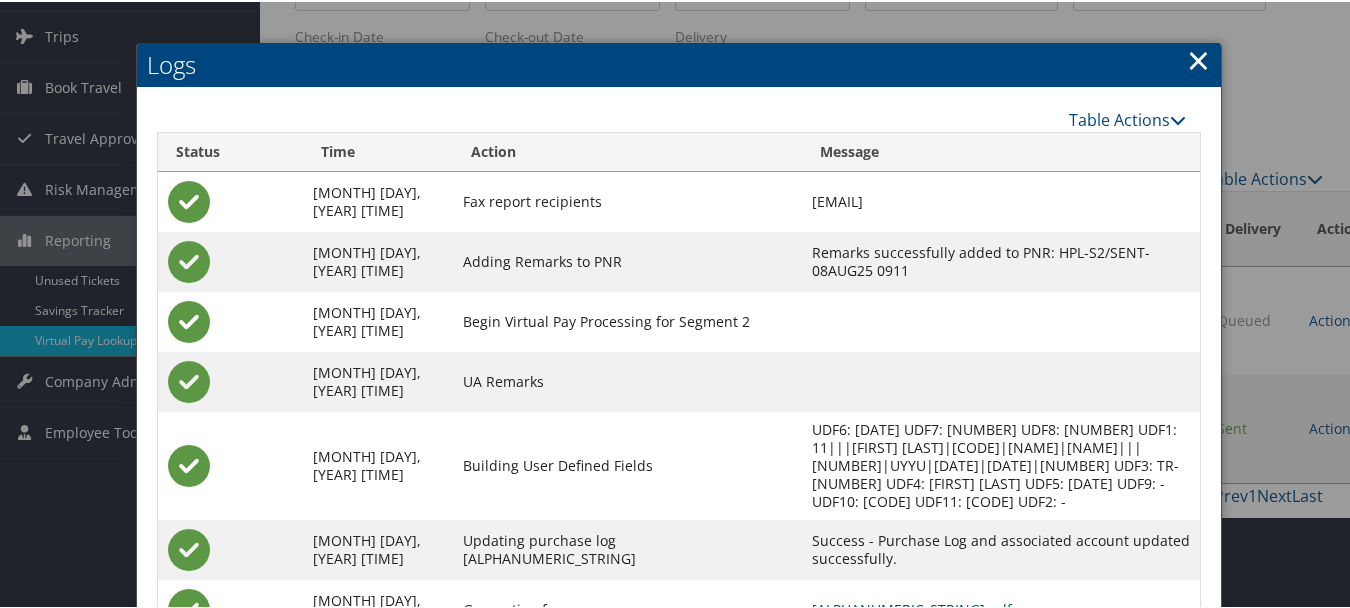 scroll, scrollTop: 258, scrollLeft: 0, axis: vertical 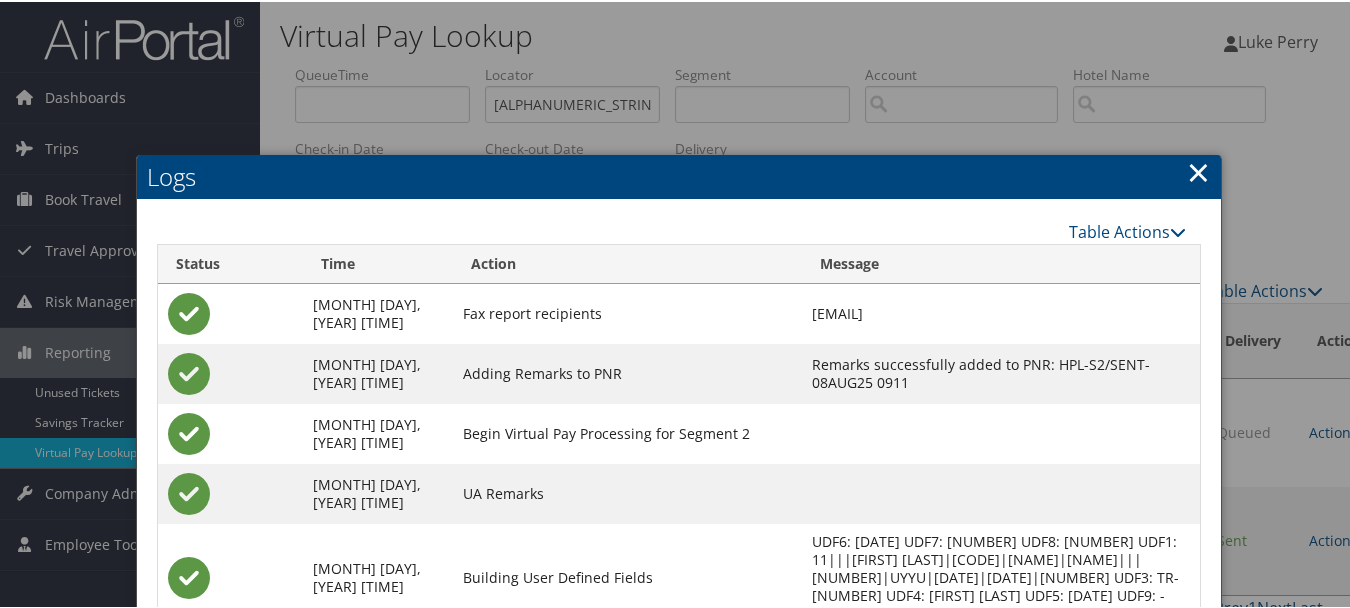 click on "×" at bounding box center [1198, 170] 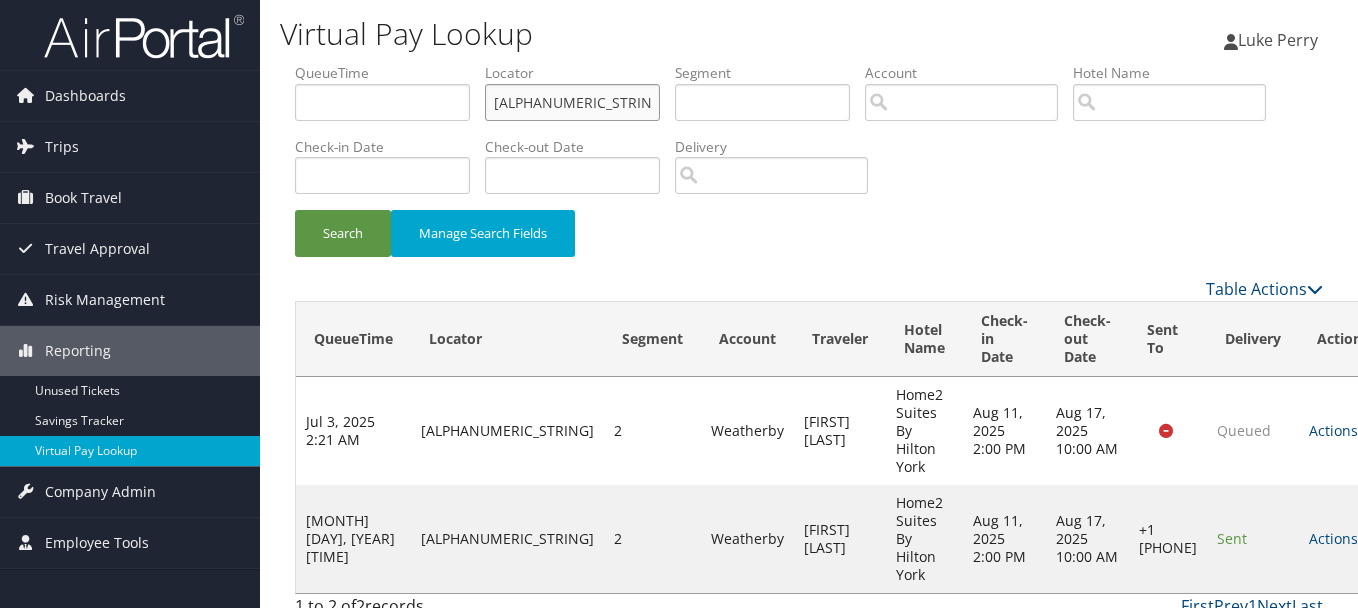 drag, startPoint x: 601, startPoint y: 98, endPoint x: 404, endPoint y: 96, distance: 197.01015 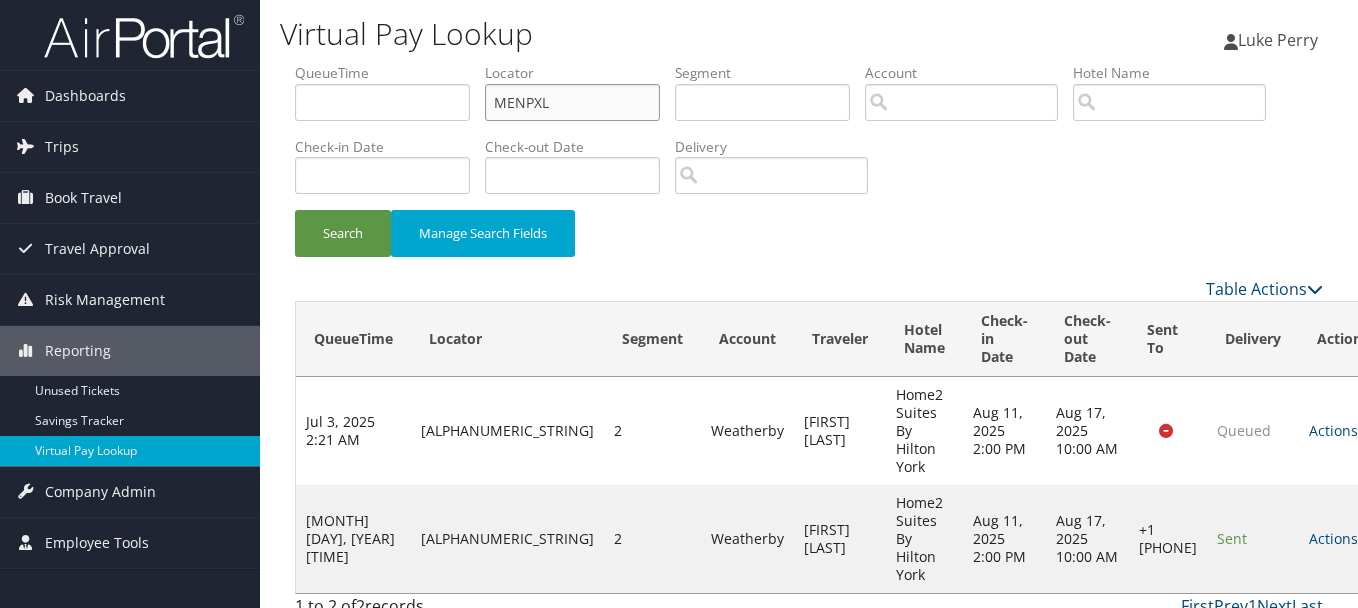 click on "Search" at bounding box center (343, 233) 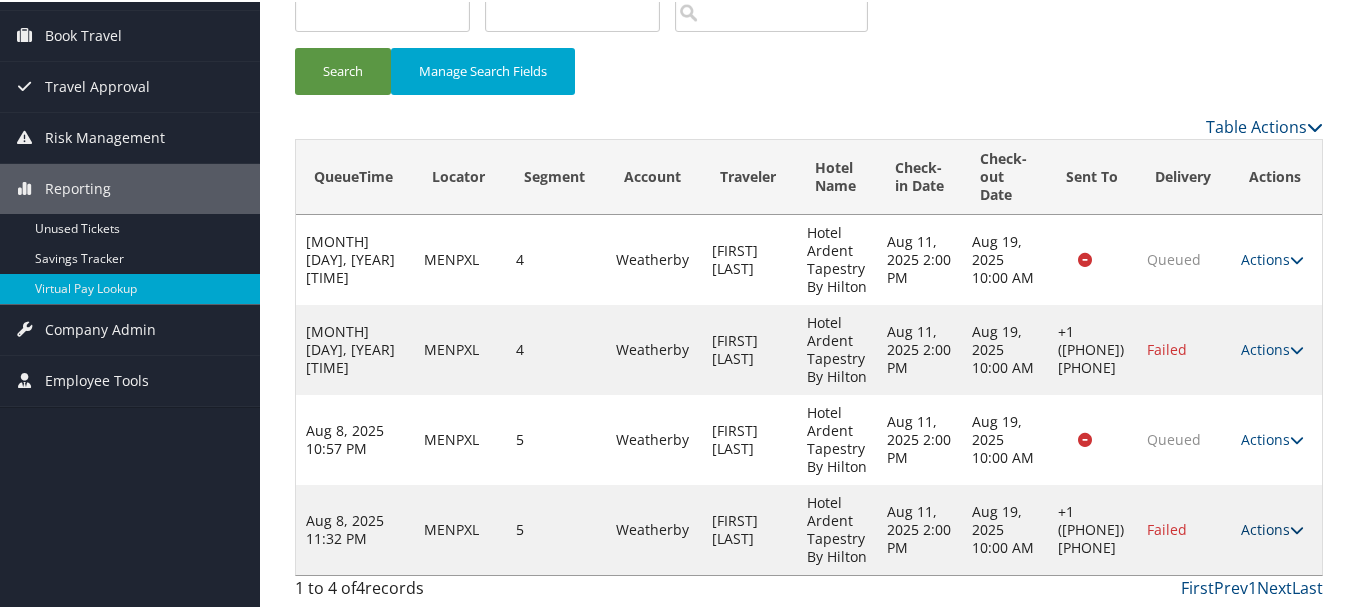 click on "Actions" at bounding box center (1272, 527) 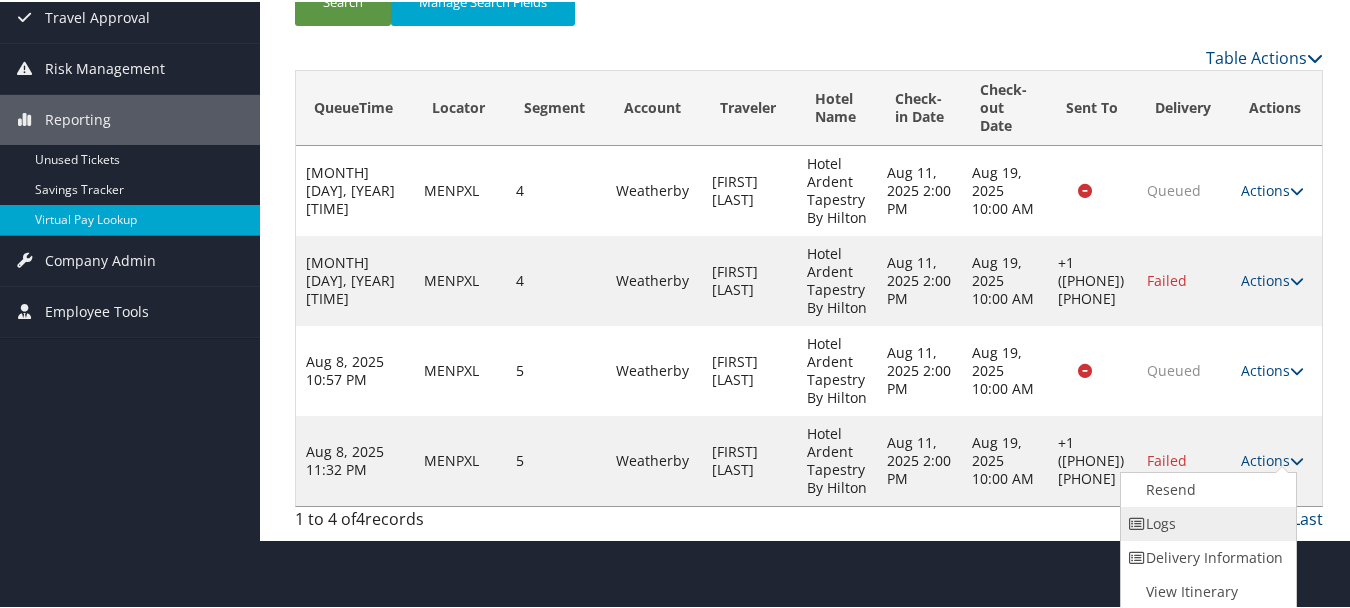 click on "Logs" at bounding box center (1206, 522) 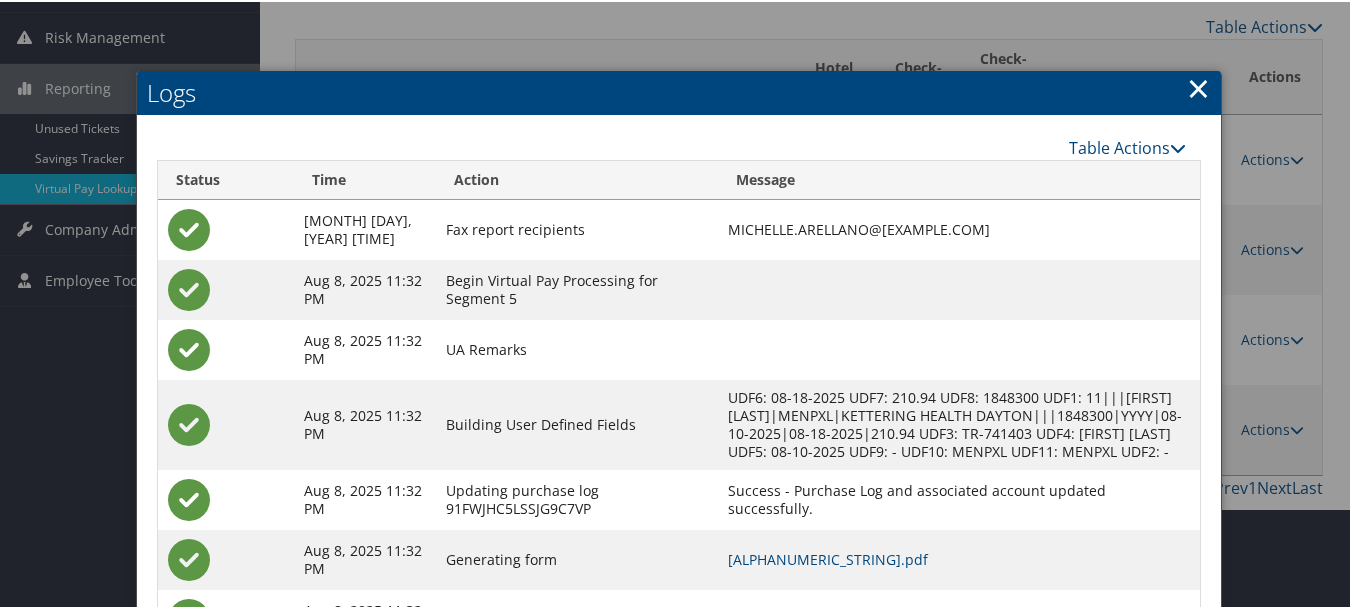 scroll, scrollTop: 360, scrollLeft: 0, axis: vertical 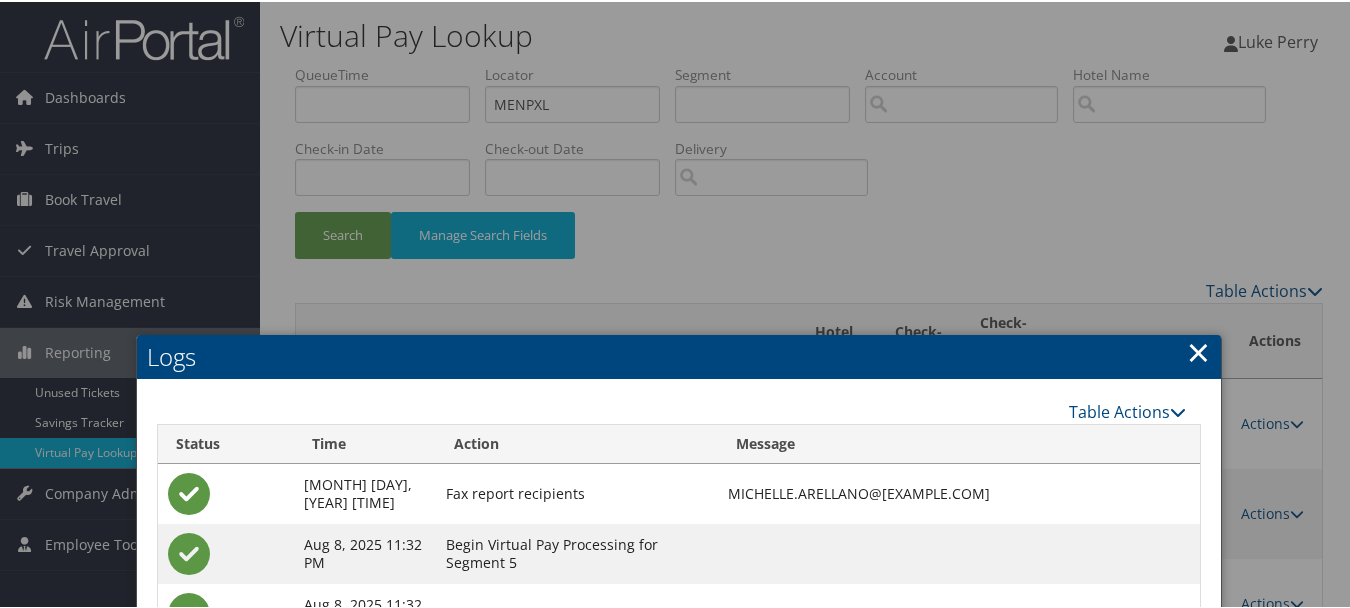 click on "Logs" at bounding box center [679, 355] 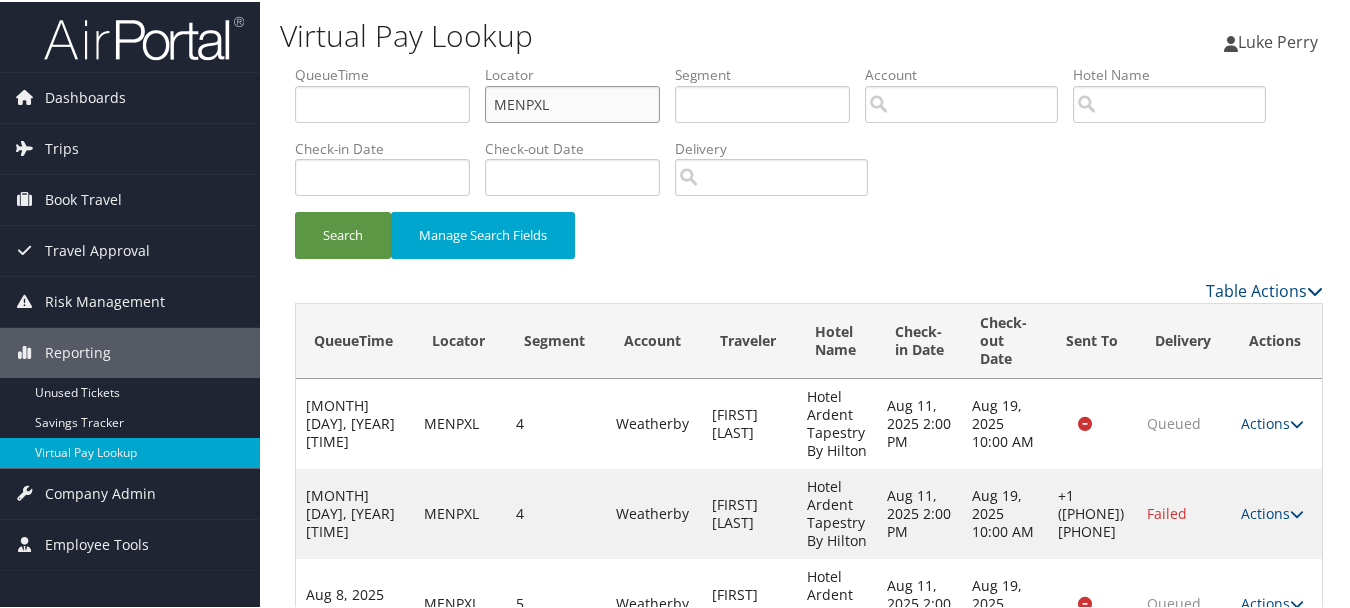 drag, startPoint x: 578, startPoint y: 107, endPoint x: 399, endPoint y: 107, distance: 179 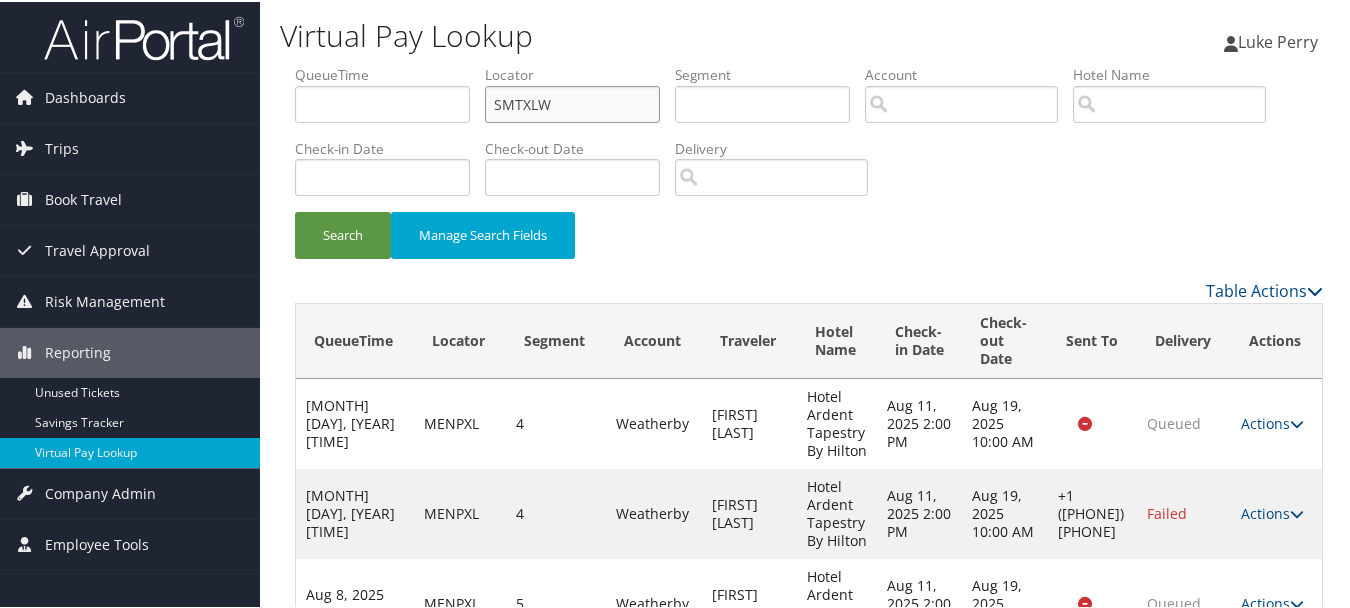 click on "Search" at bounding box center [343, 233] 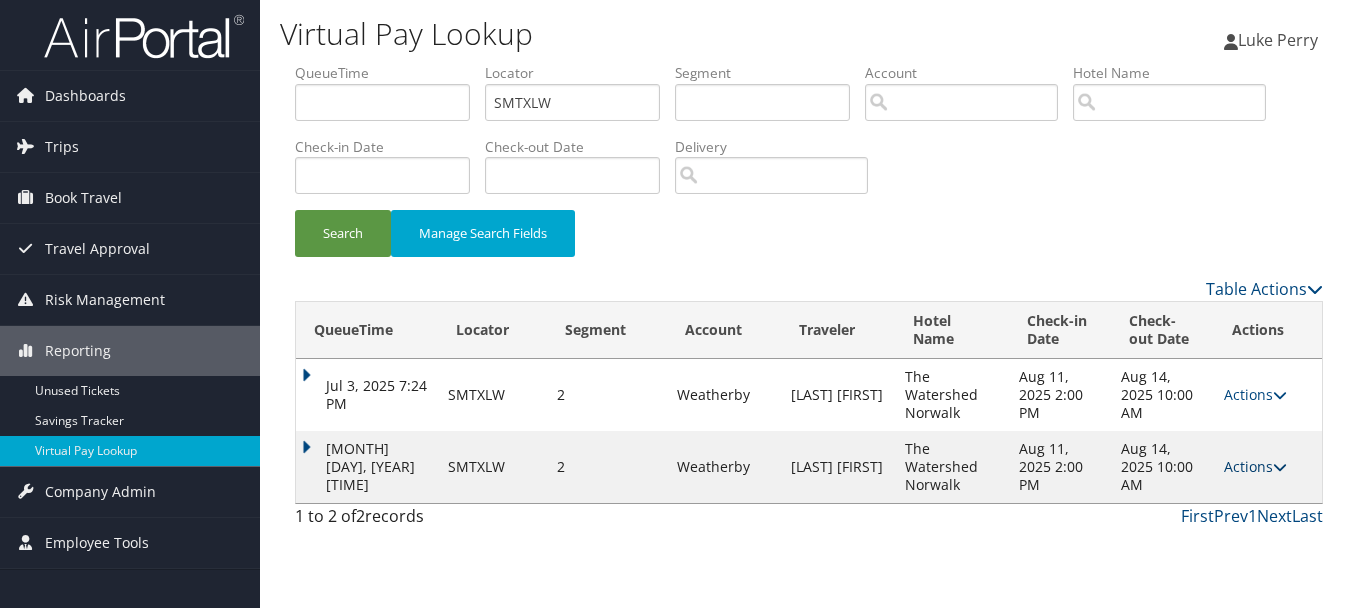 click on "Actions" at bounding box center [1255, 466] 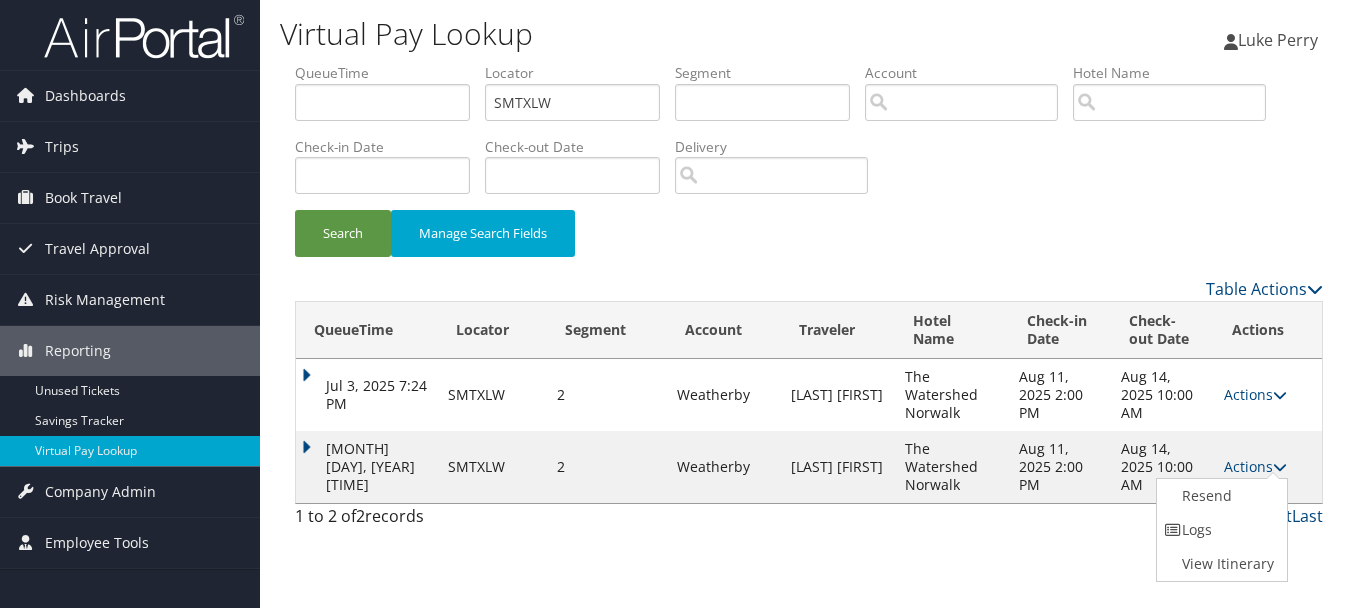 click on "Logs" at bounding box center (1220, 530) 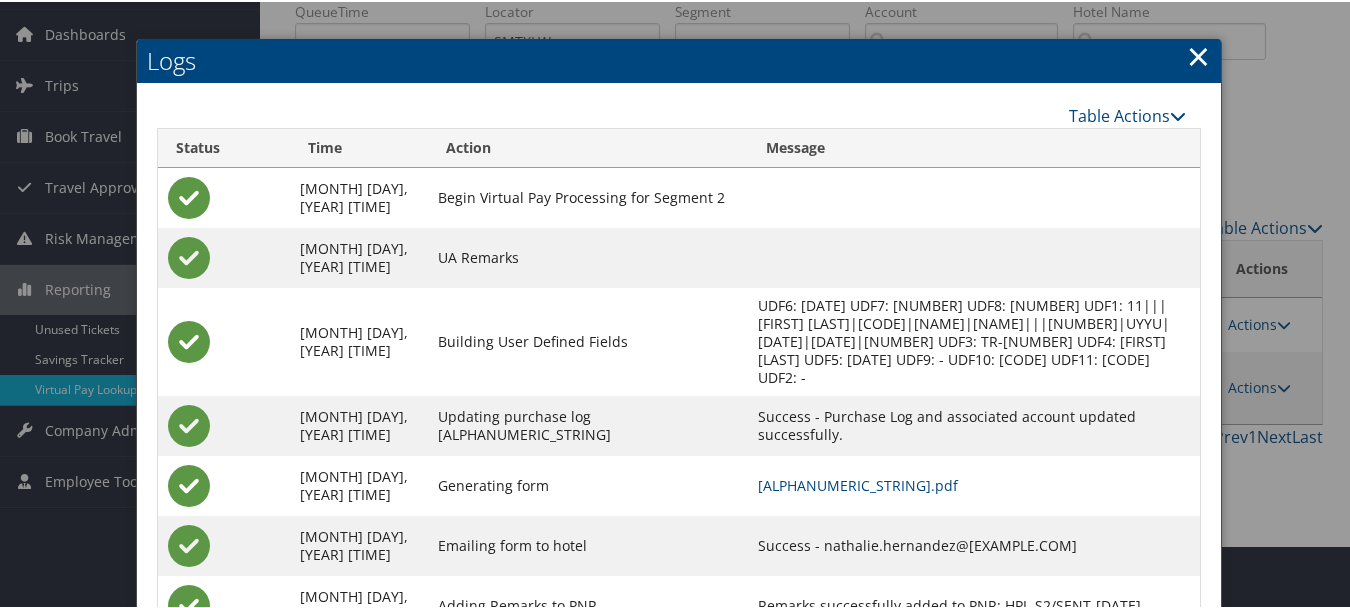scroll, scrollTop: 127, scrollLeft: 0, axis: vertical 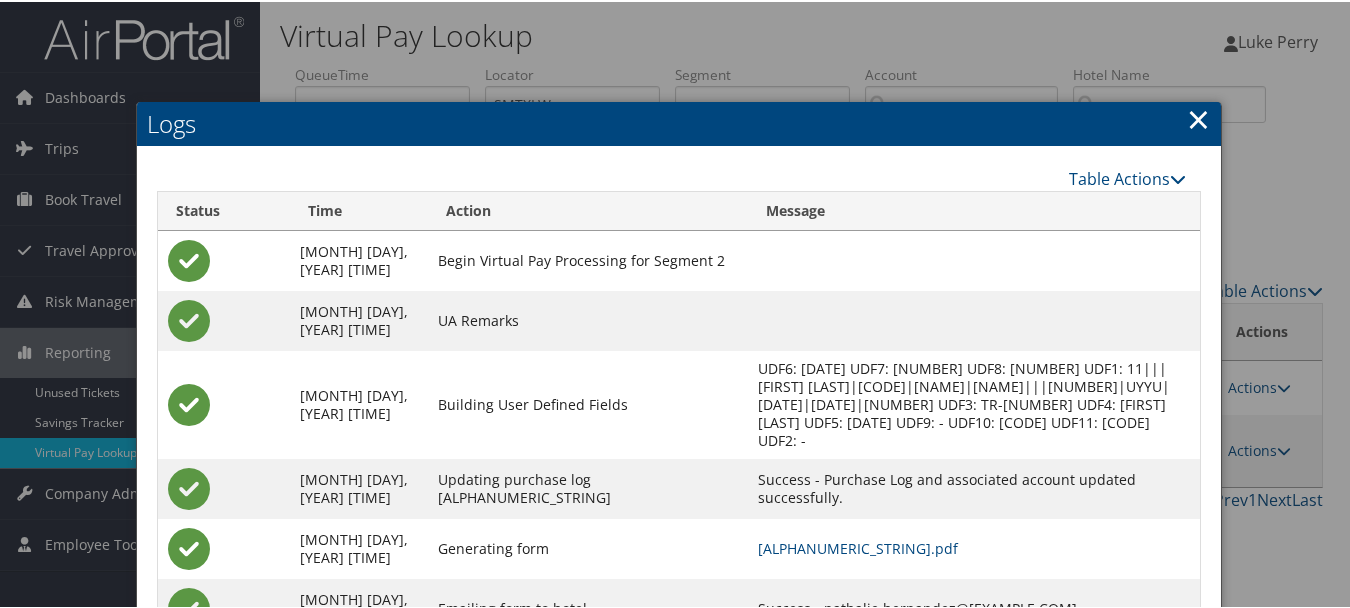 click on "Logs" at bounding box center [679, 122] 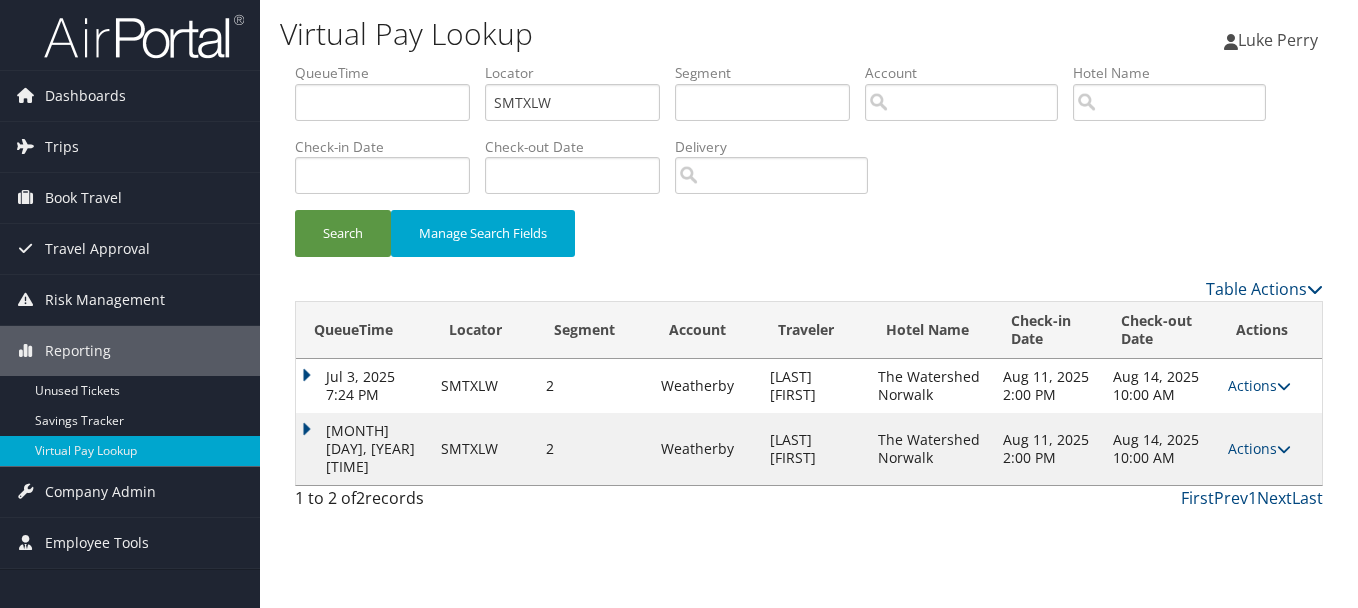 drag, startPoint x: 618, startPoint y: 76, endPoint x: 596, endPoint y: 91, distance: 26.627054 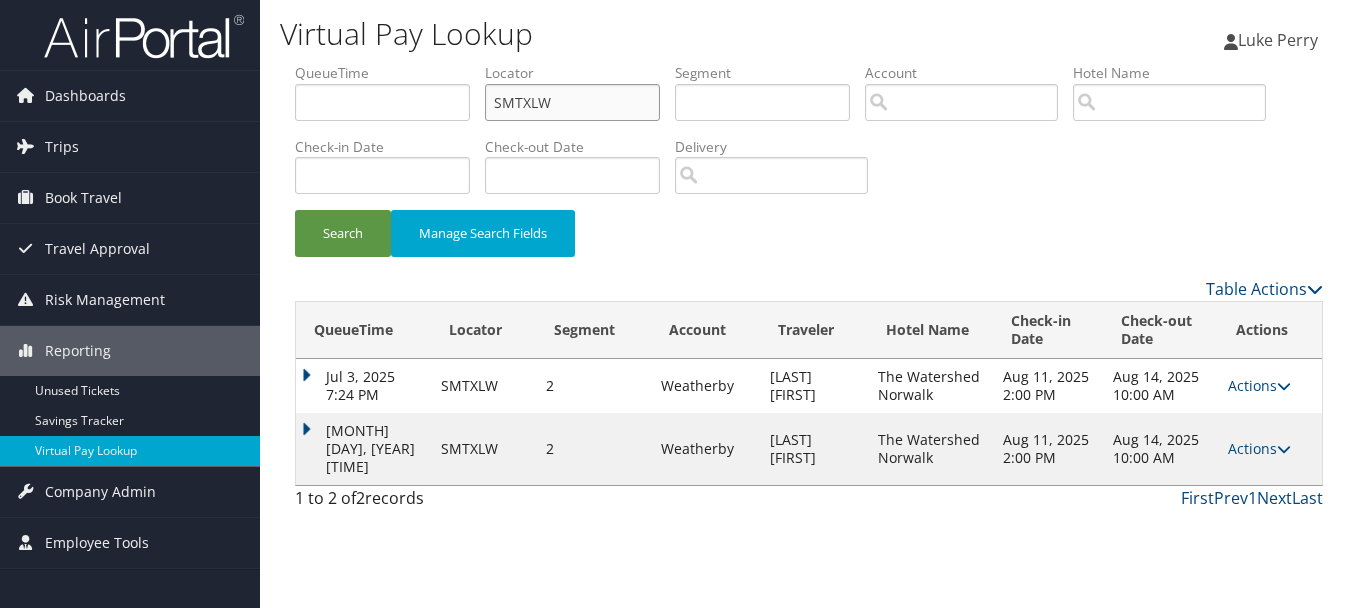 drag, startPoint x: 587, startPoint y: 97, endPoint x: 446, endPoint y: 105, distance: 141.22676 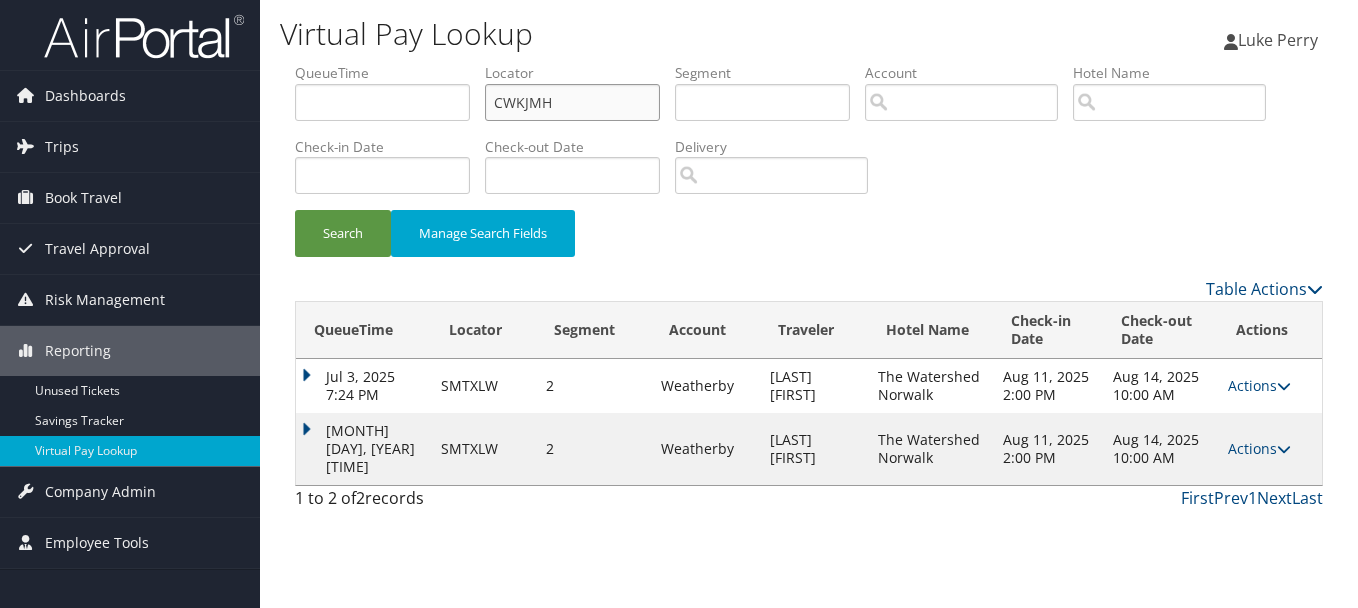 click on "Search" at bounding box center [343, 233] 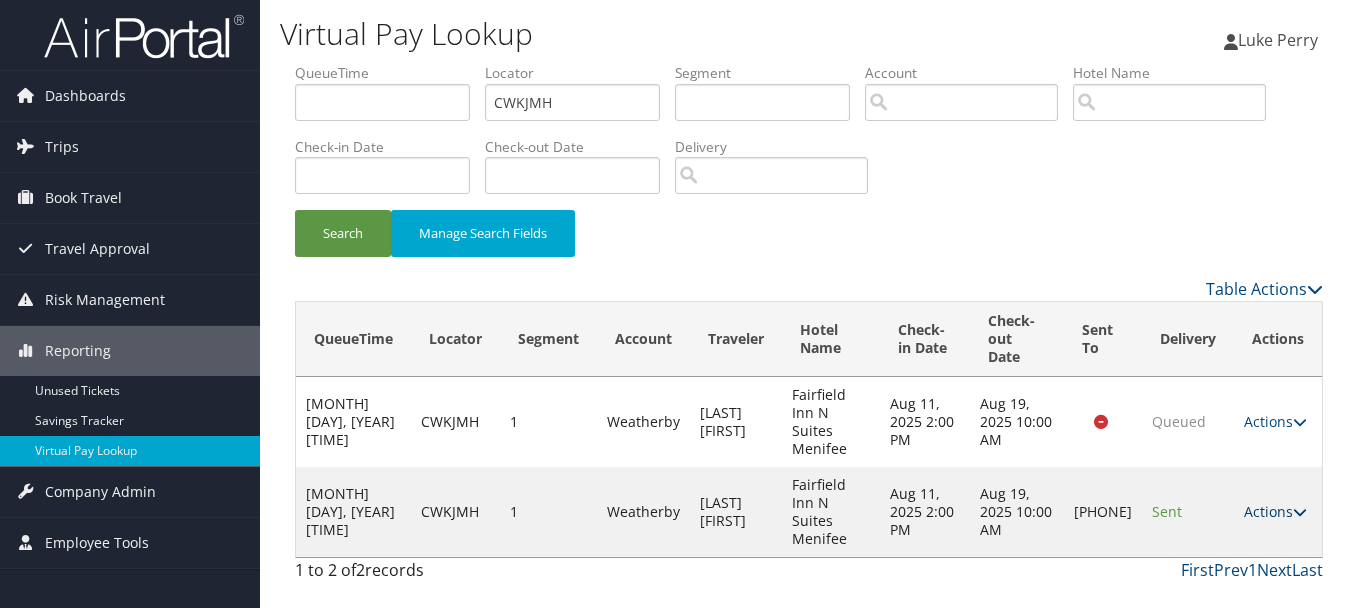 click on "Actions" at bounding box center [1275, 511] 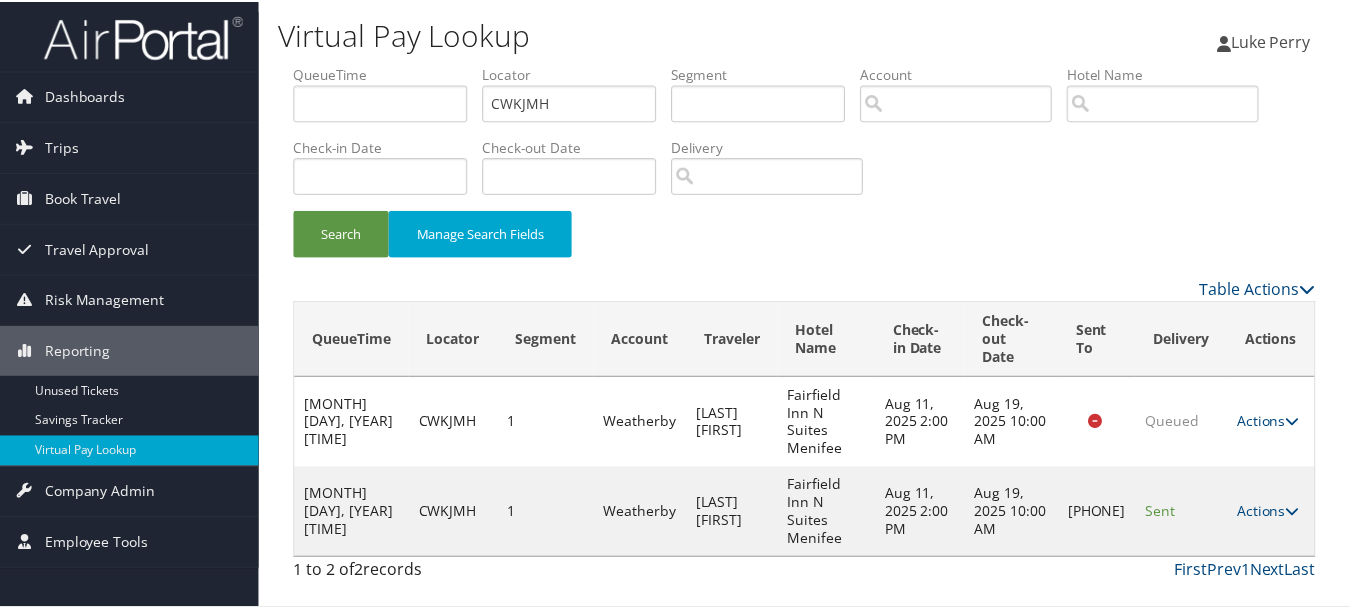 scroll, scrollTop: 53, scrollLeft: 0, axis: vertical 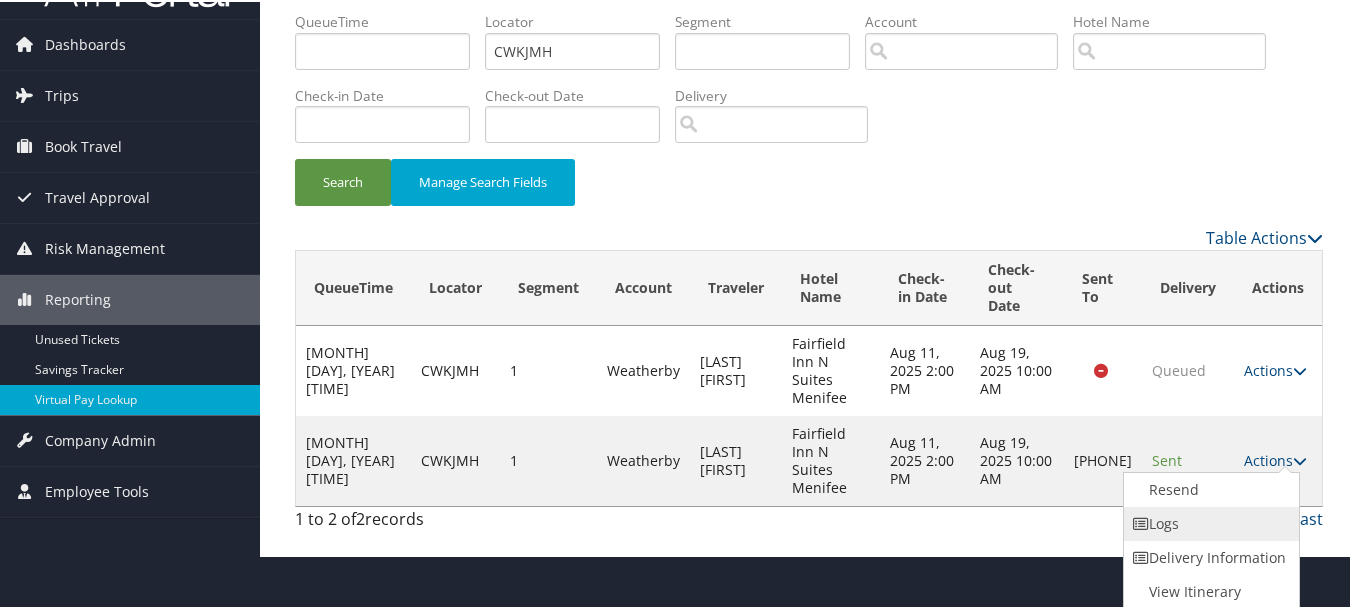 click on "Logs" at bounding box center [1209, 522] 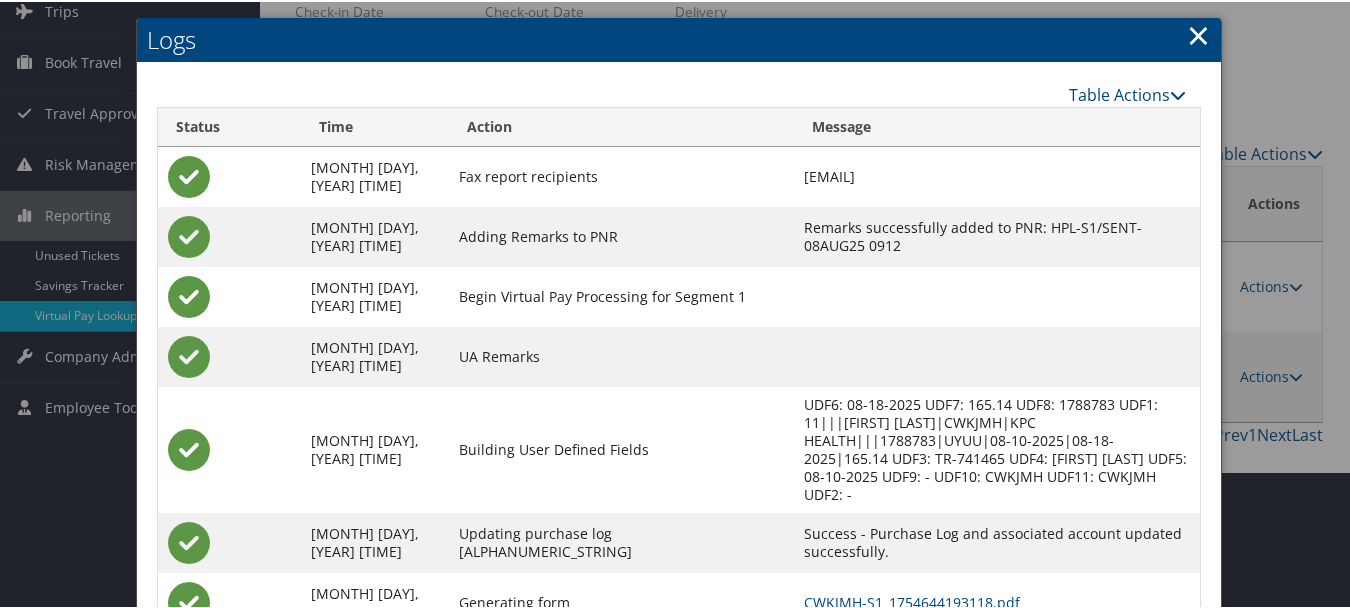 scroll, scrollTop: 240, scrollLeft: 0, axis: vertical 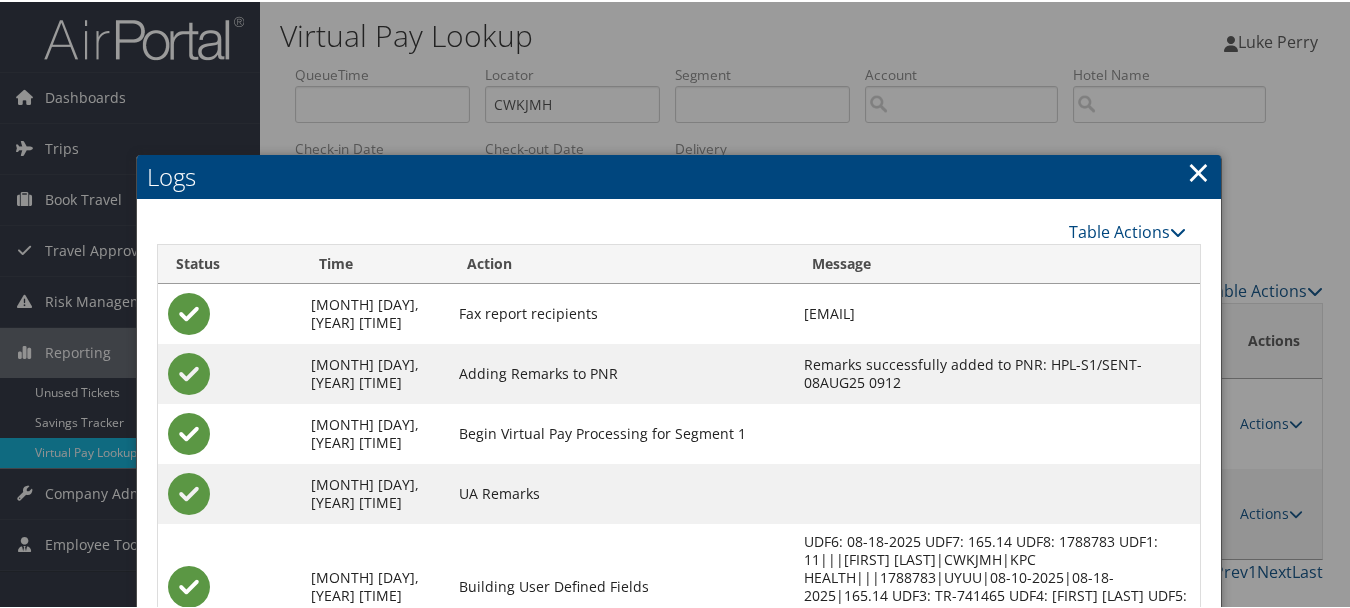click on "×" at bounding box center [1198, 170] 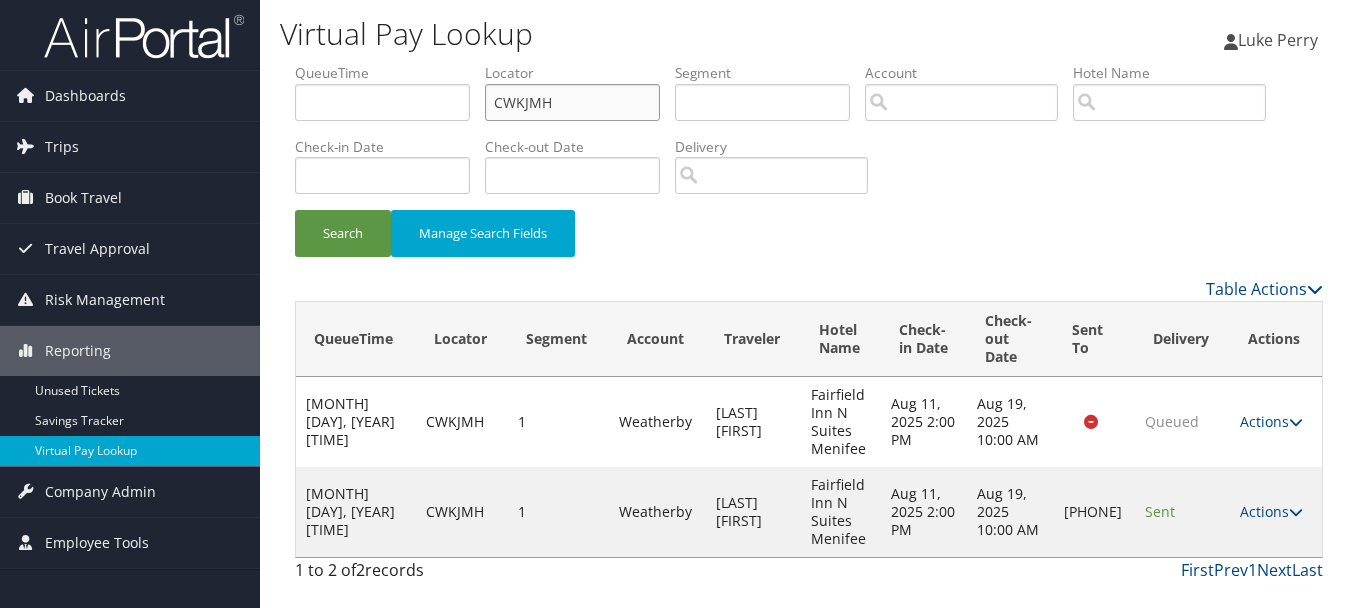 drag, startPoint x: 612, startPoint y: 110, endPoint x: 481, endPoint y: 126, distance: 131.97348 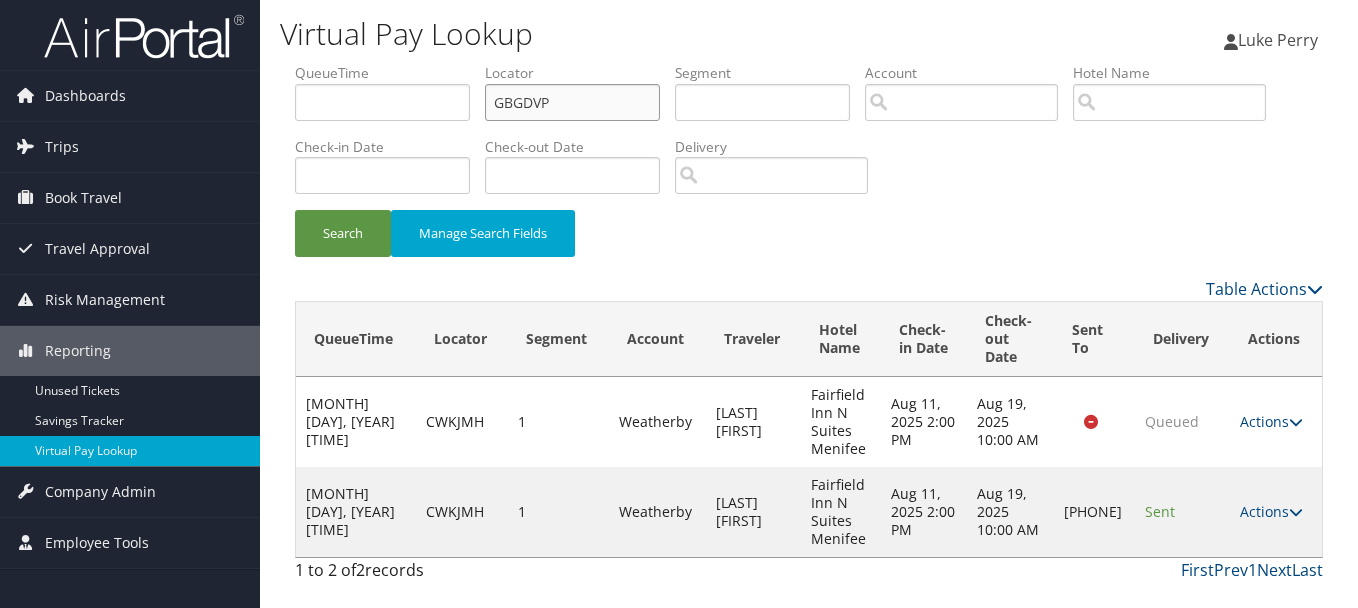 type on "GBGDVP" 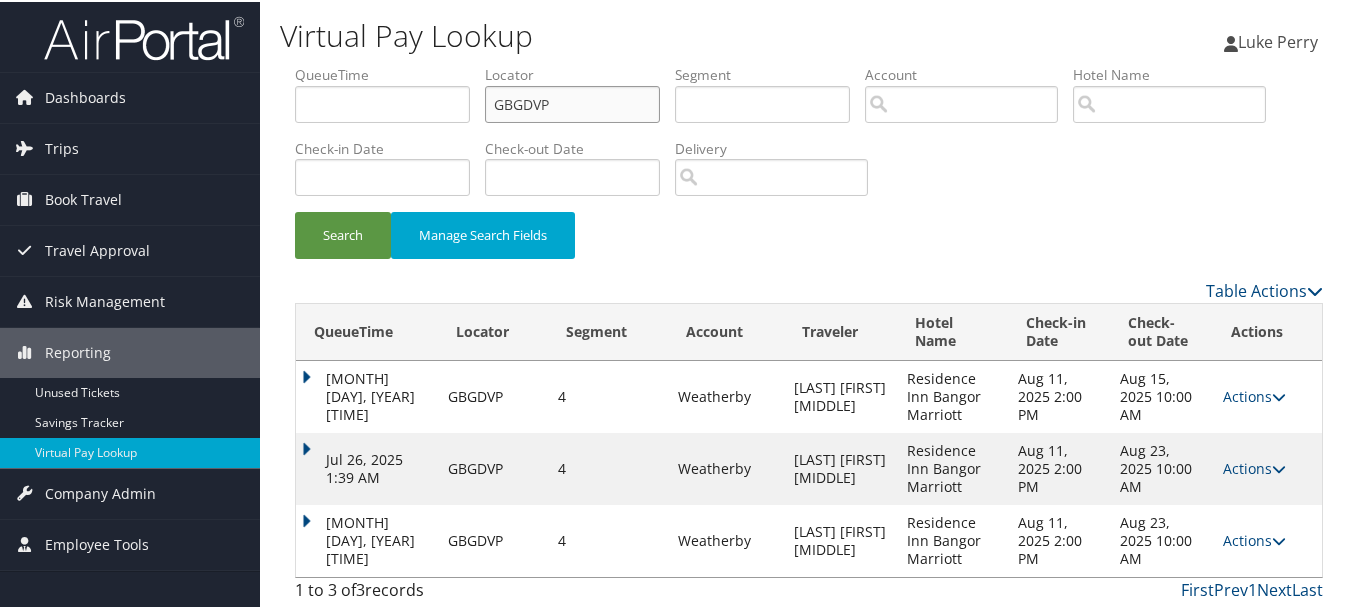 scroll, scrollTop: 2, scrollLeft: 0, axis: vertical 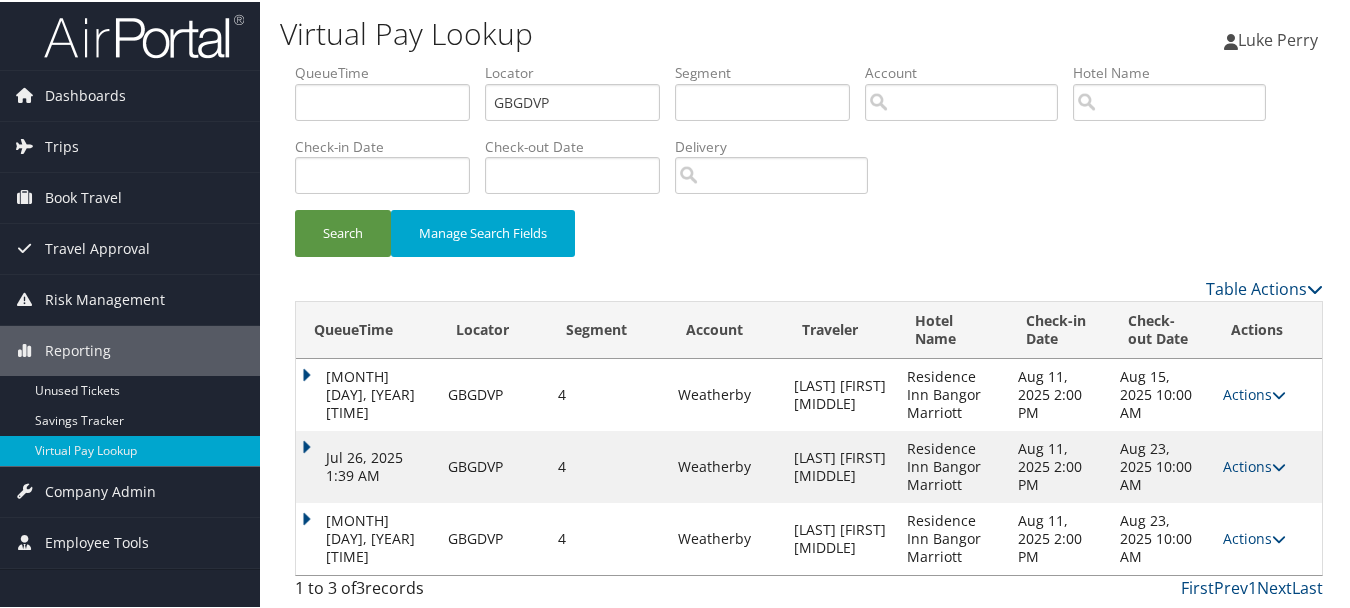 click on "Actions   Resend  Logs  View Itinerary" at bounding box center (1267, 537) 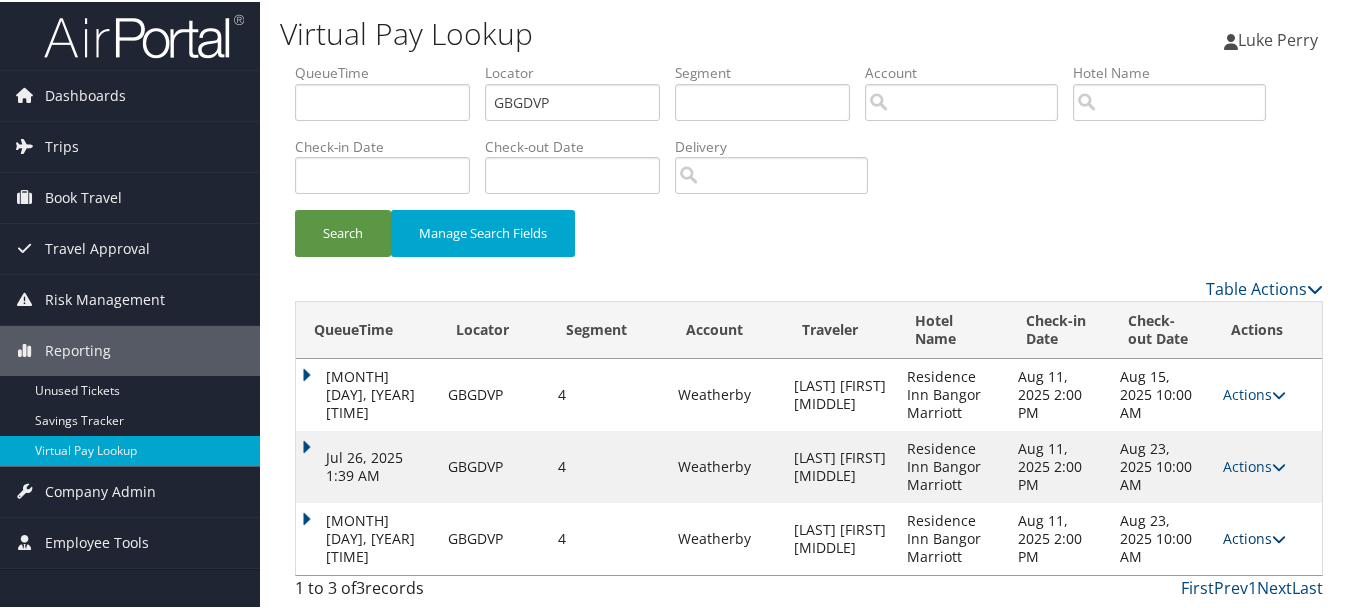 click on "Actions" at bounding box center [1254, 536] 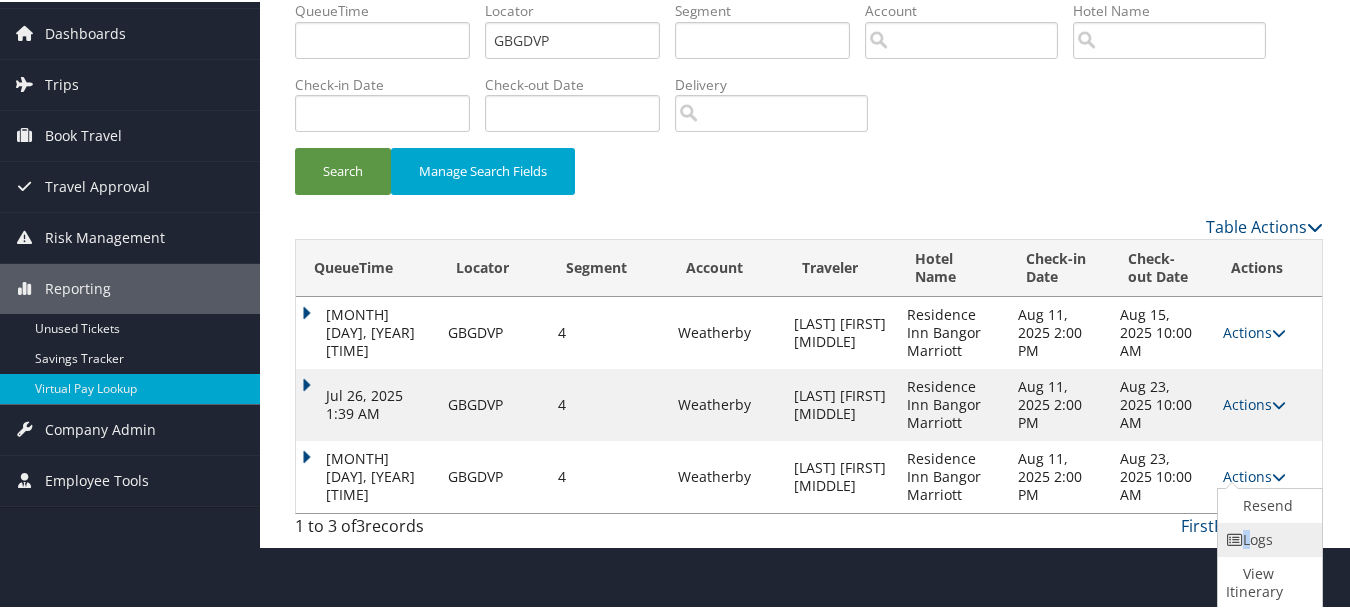 click on "Logs" at bounding box center [1267, 538] 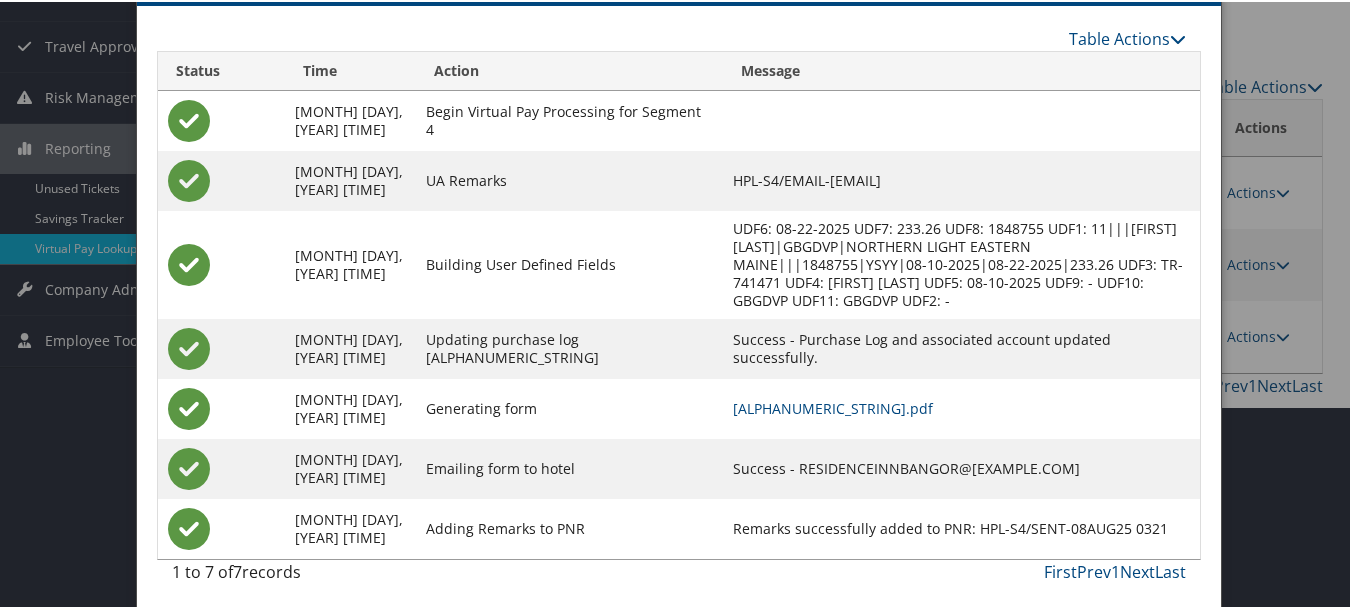 scroll, scrollTop: 209, scrollLeft: 0, axis: vertical 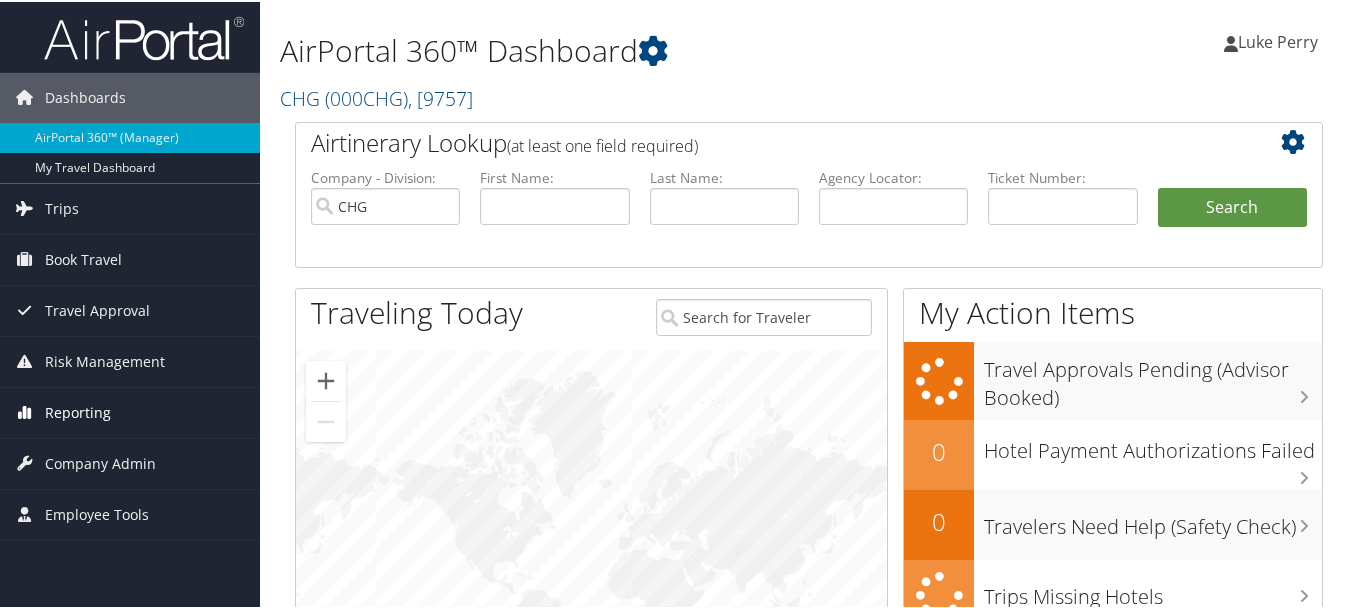 click on "Reporting" at bounding box center (130, 411) 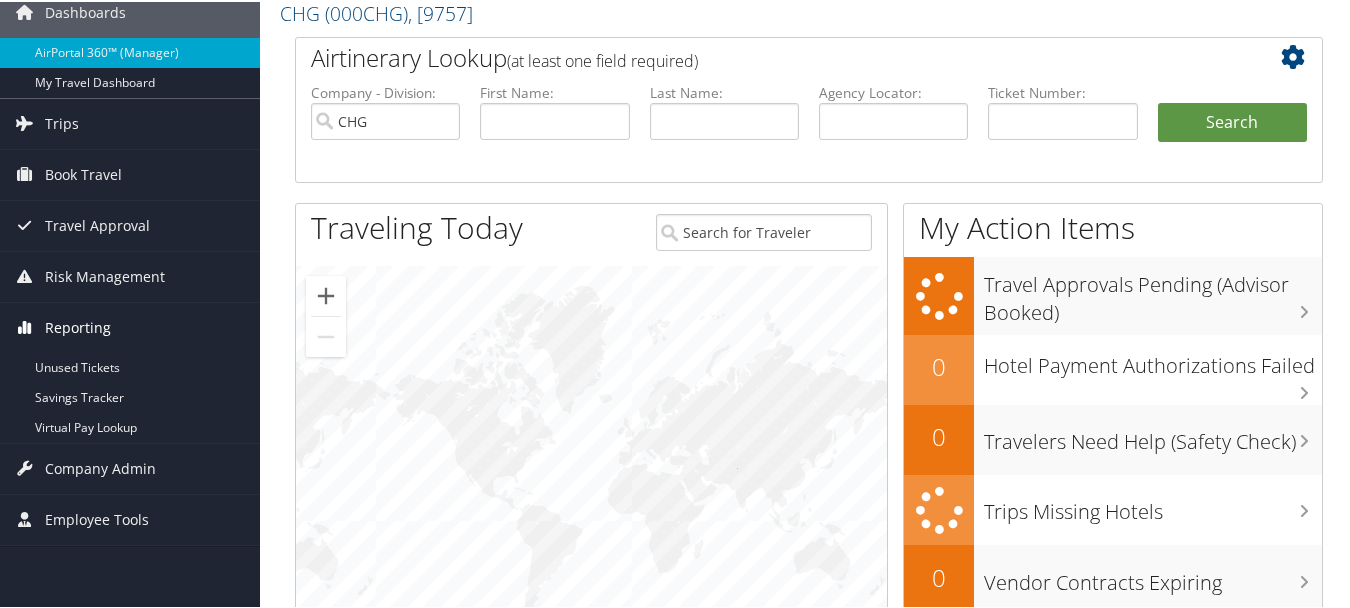 scroll, scrollTop: 200, scrollLeft: 0, axis: vertical 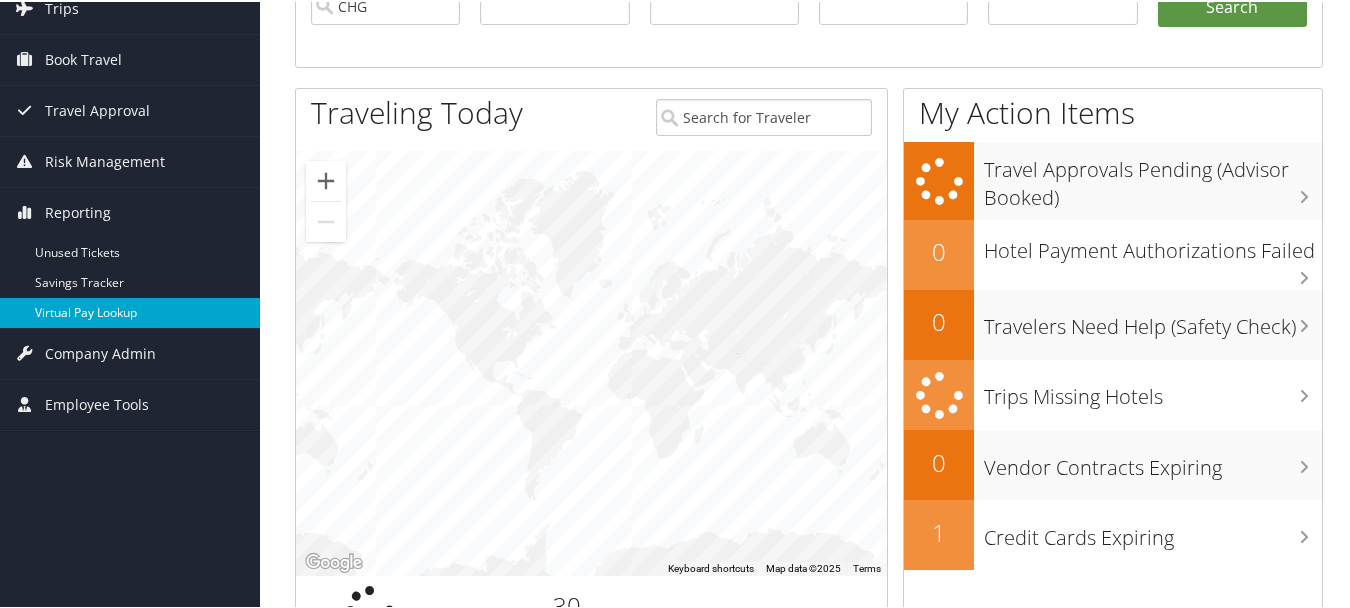 click on "Virtual Pay Lookup" at bounding box center [130, 311] 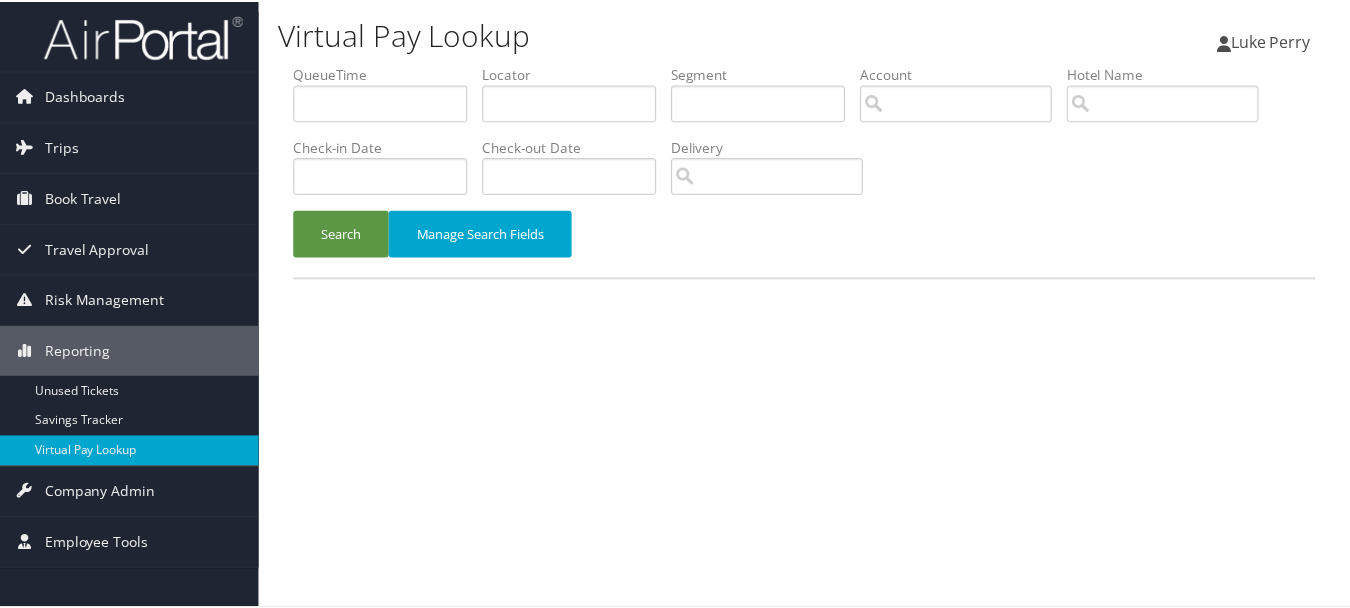 scroll, scrollTop: 0, scrollLeft: 0, axis: both 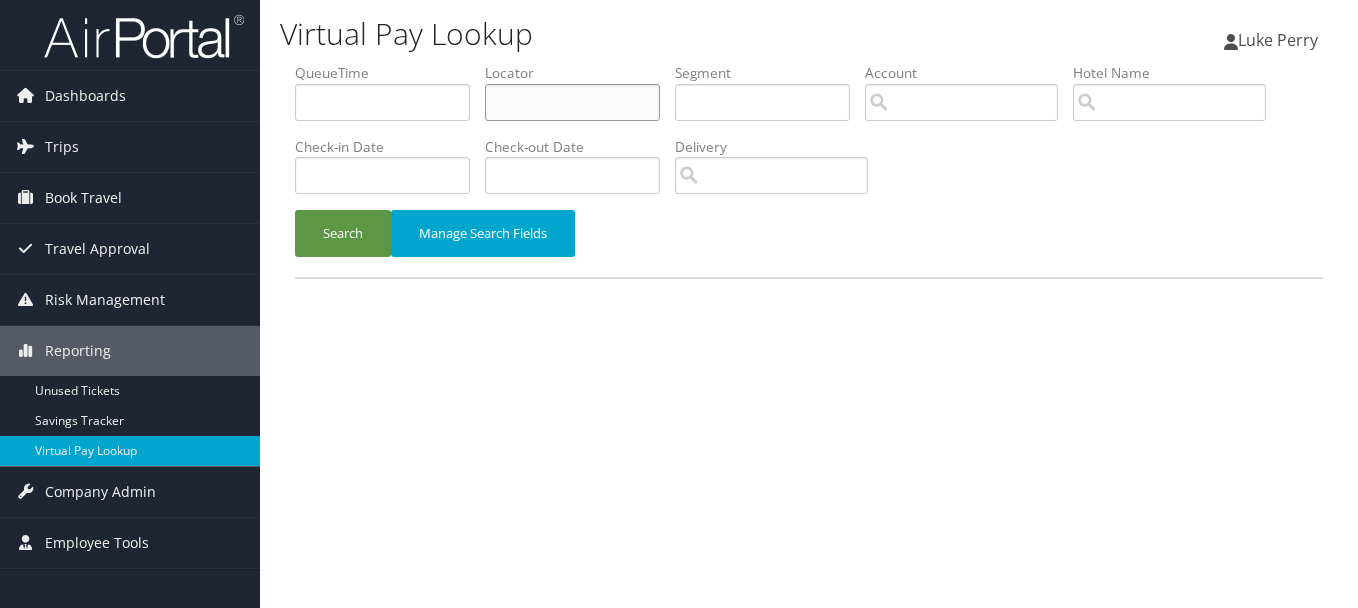 click at bounding box center (572, 102) 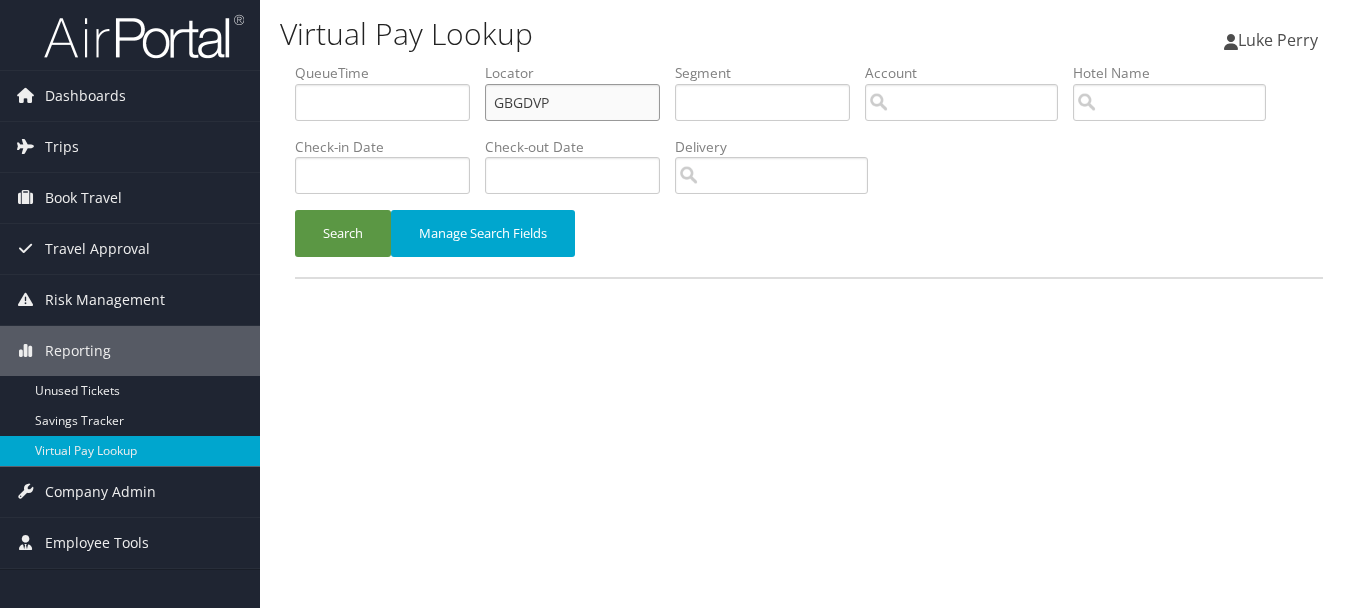 click on "Search" at bounding box center (343, 233) 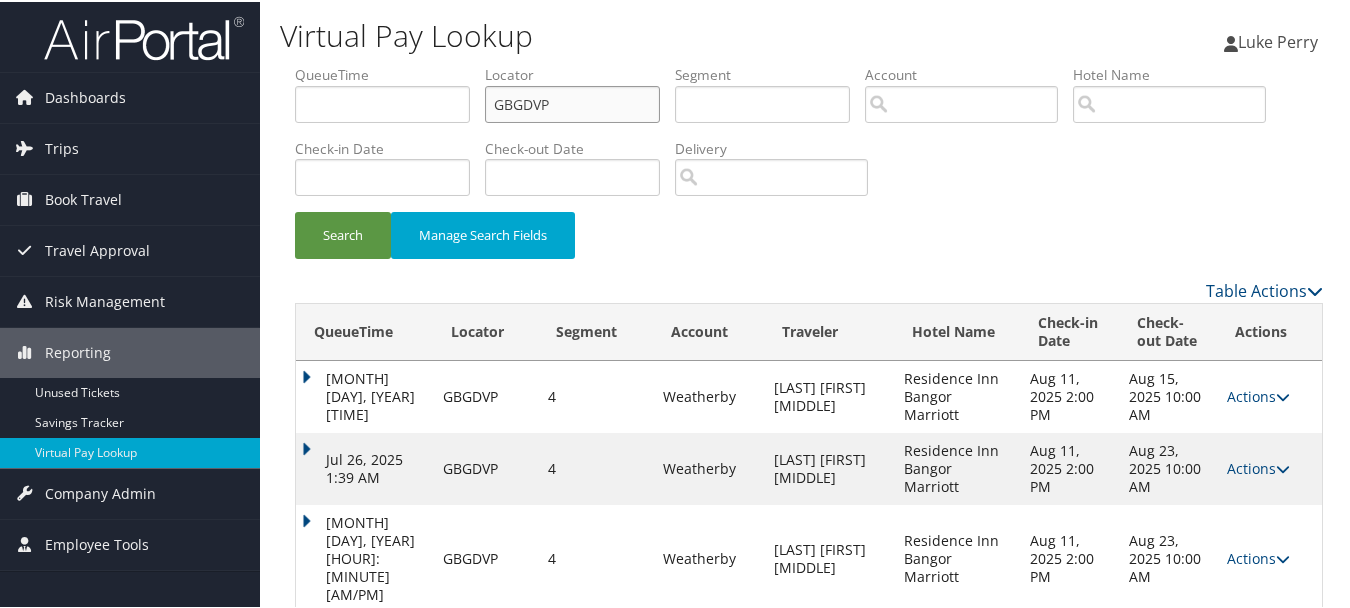 scroll, scrollTop: 2, scrollLeft: 0, axis: vertical 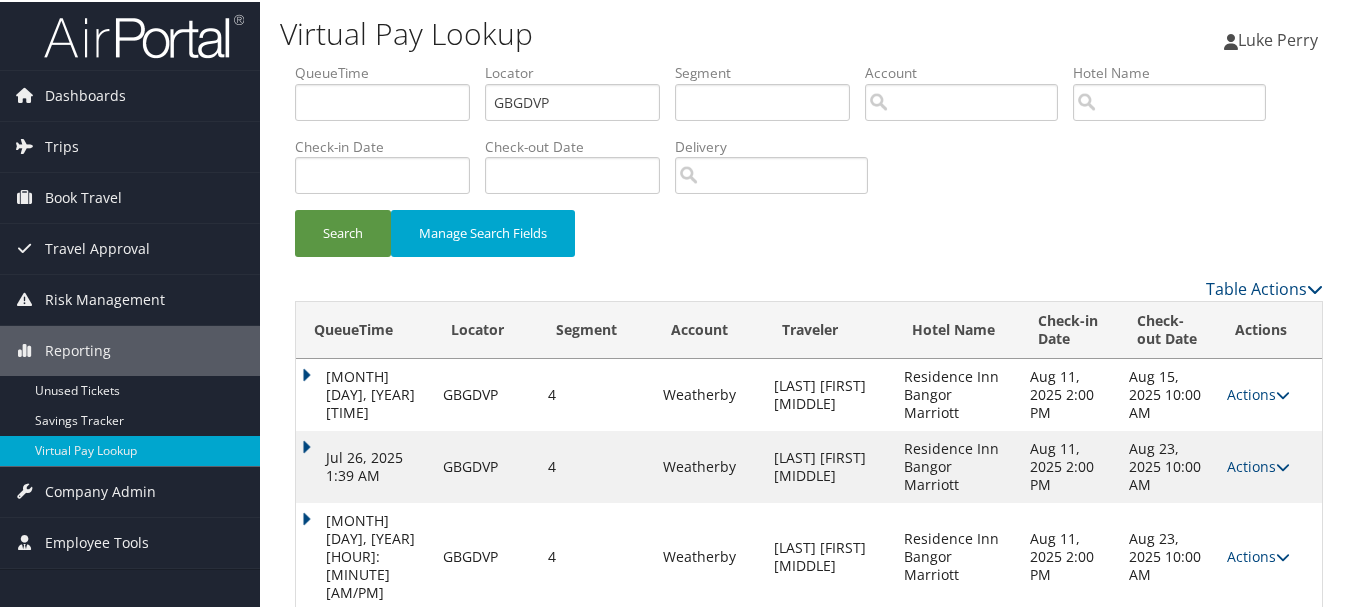 click on "Actions" at bounding box center [1259, 554] 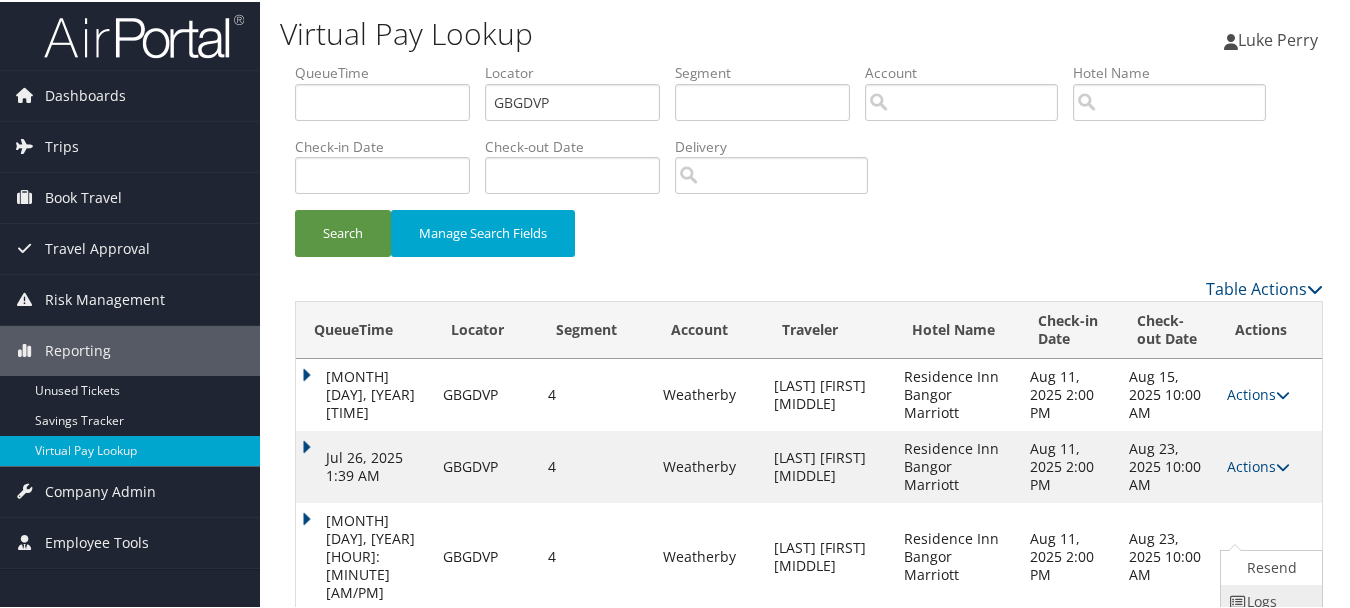 scroll, scrollTop: 64, scrollLeft: 0, axis: vertical 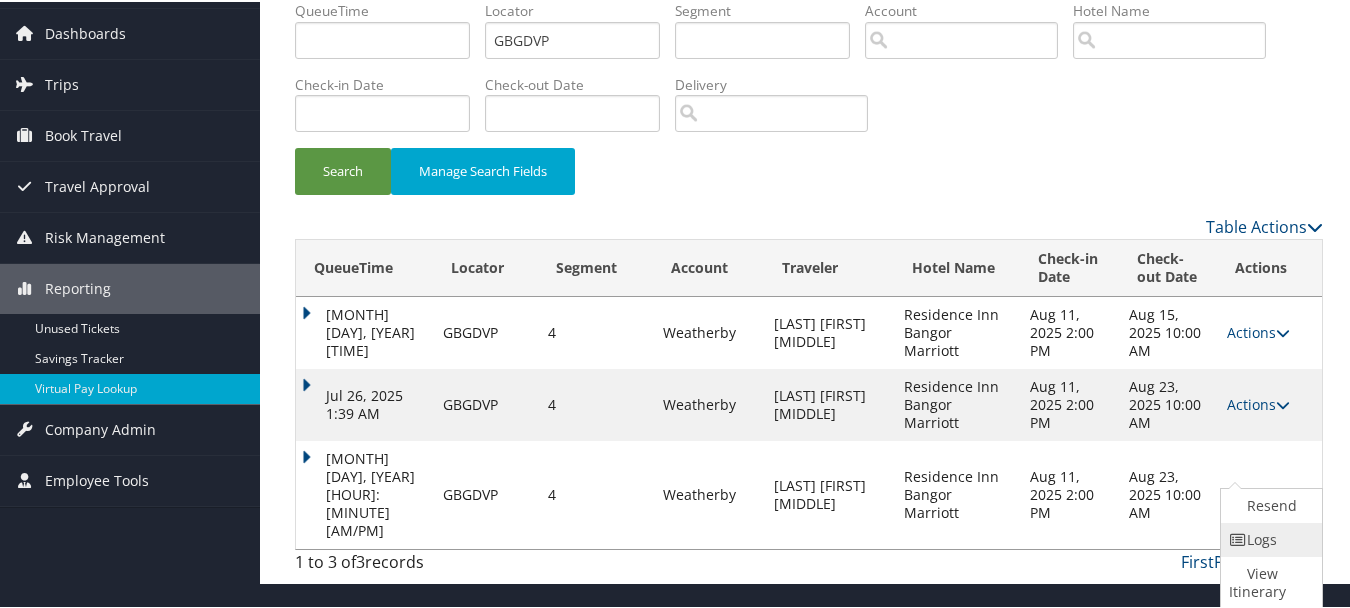 click on "Logs" at bounding box center [1269, 538] 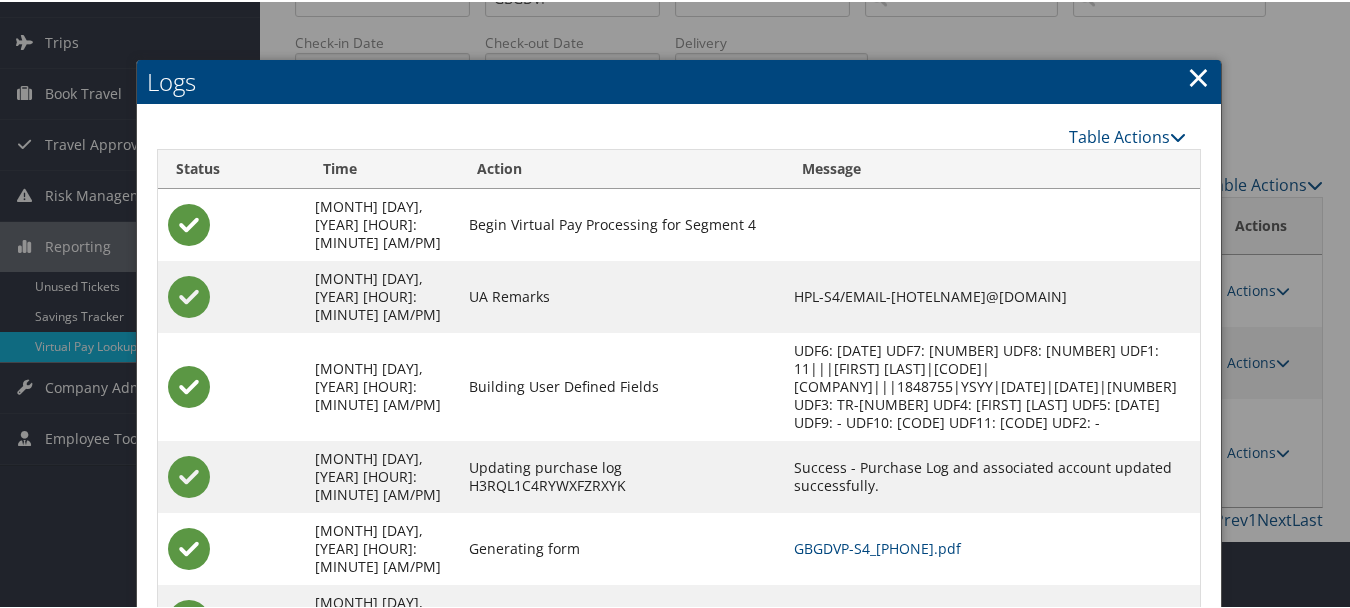 scroll, scrollTop: 209, scrollLeft: 0, axis: vertical 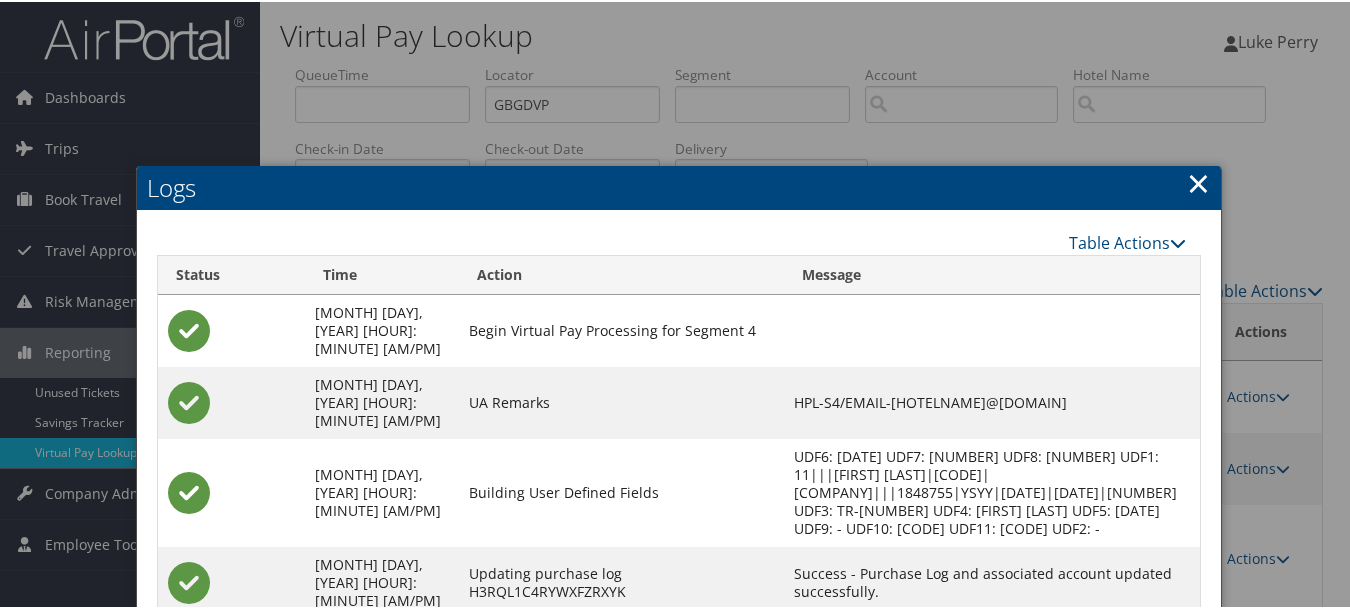 click on "×" at bounding box center [1198, 181] 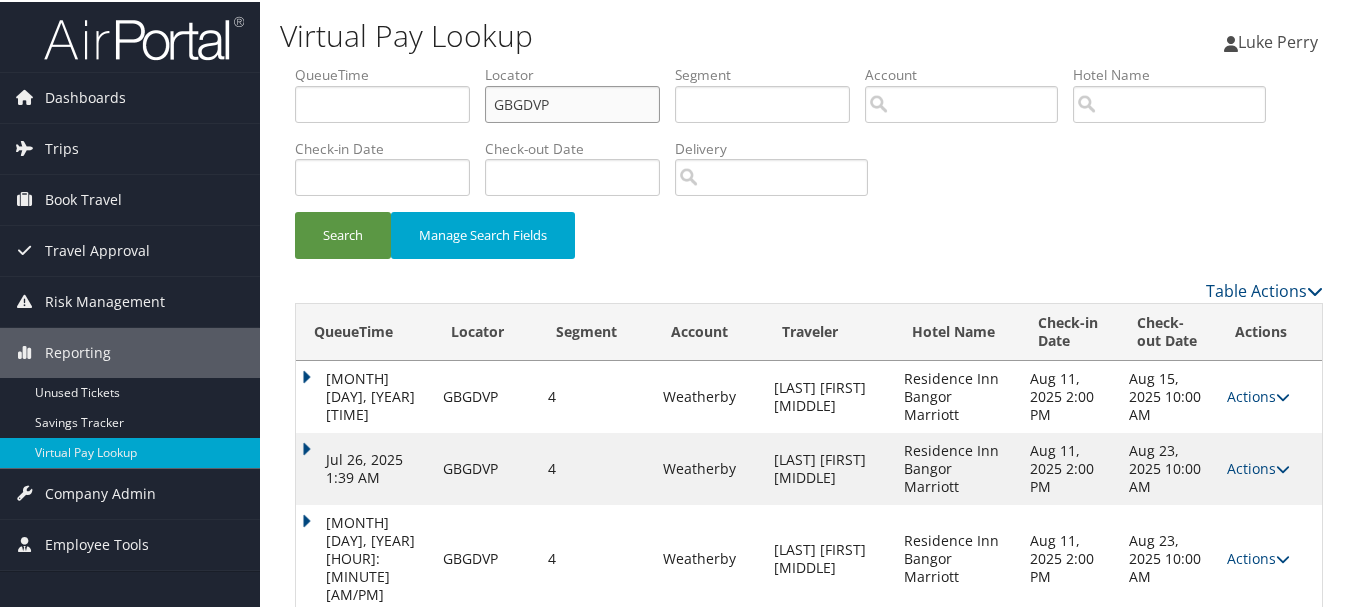 drag, startPoint x: 593, startPoint y: 107, endPoint x: 311, endPoint y: 106, distance: 282.00177 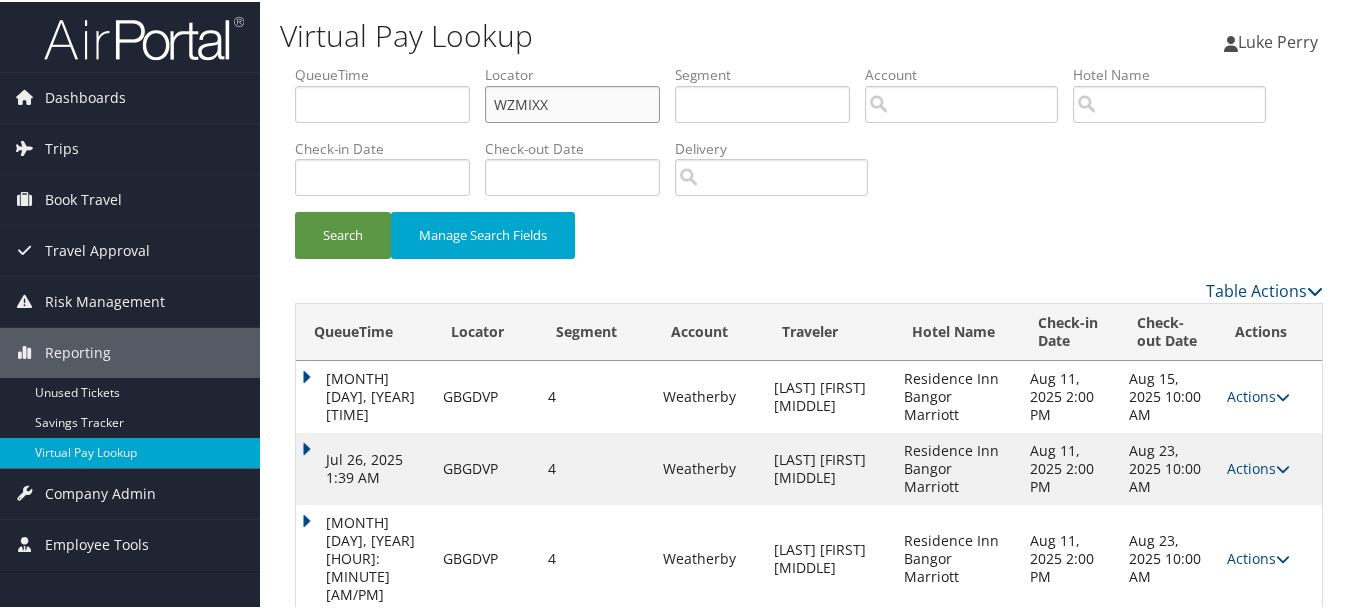 click on "Search" at bounding box center [343, 233] 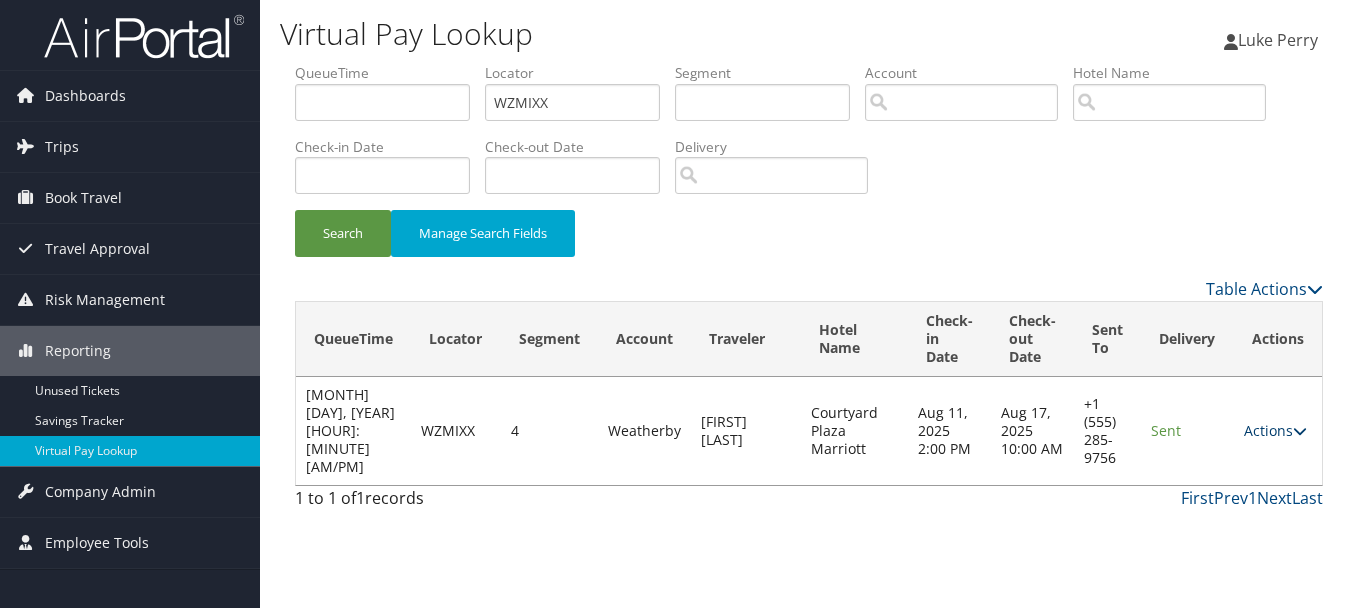 click on "Actions" at bounding box center (1275, 430) 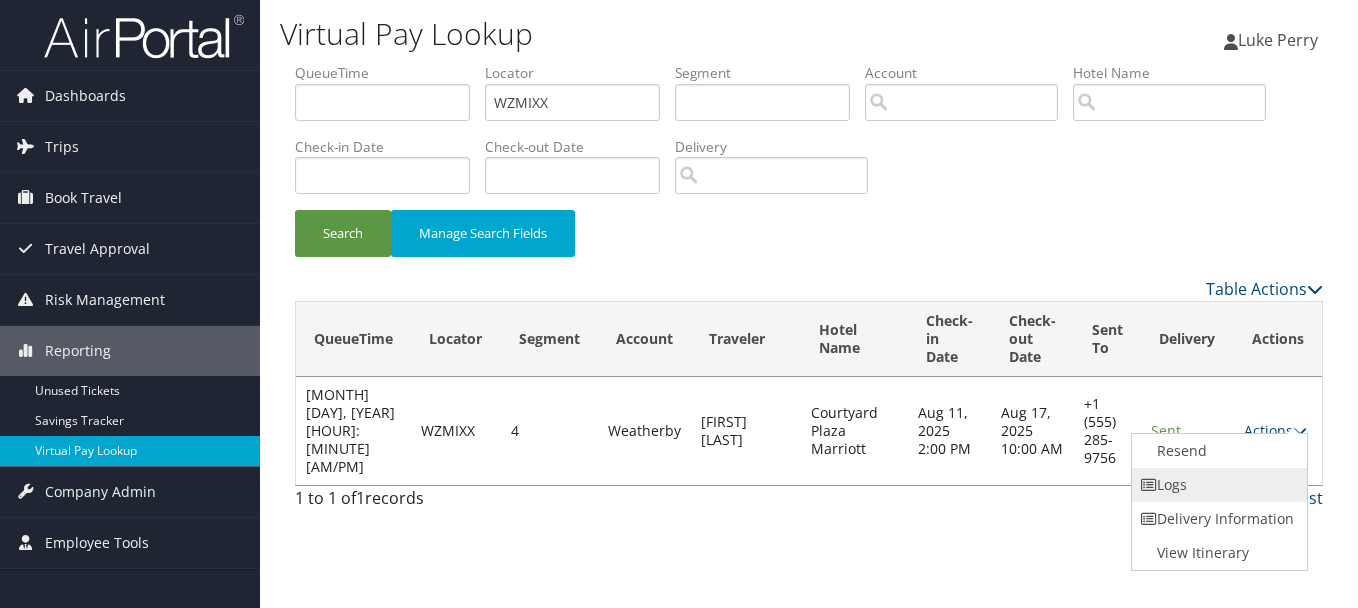 click on "Logs" at bounding box center (1217, 485) 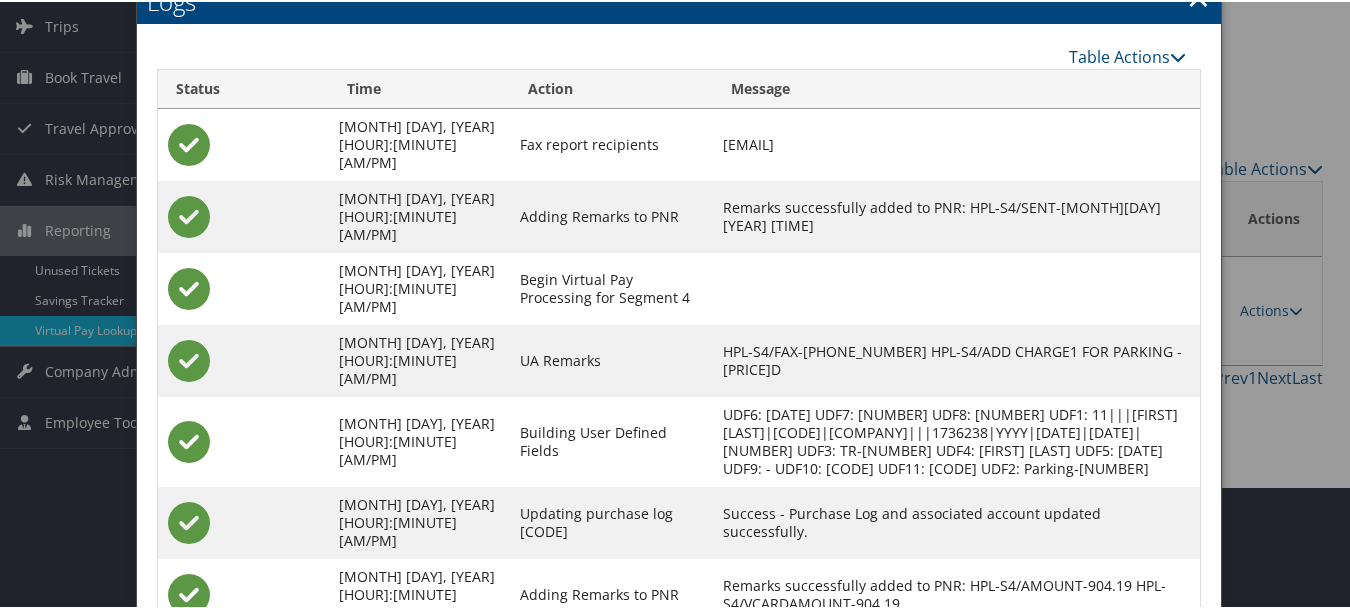 scroll, scrollTop: 265, scrollLeft: 0, axis: vertical 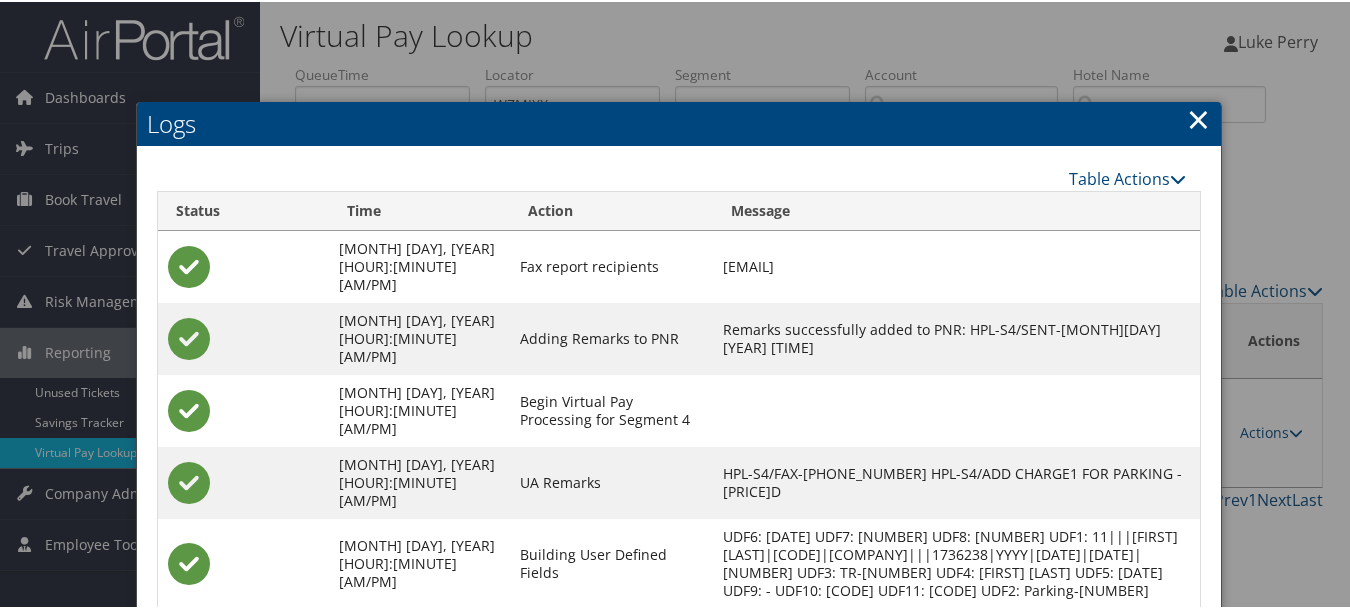 click on "×" at bounding box center (1198, 117) 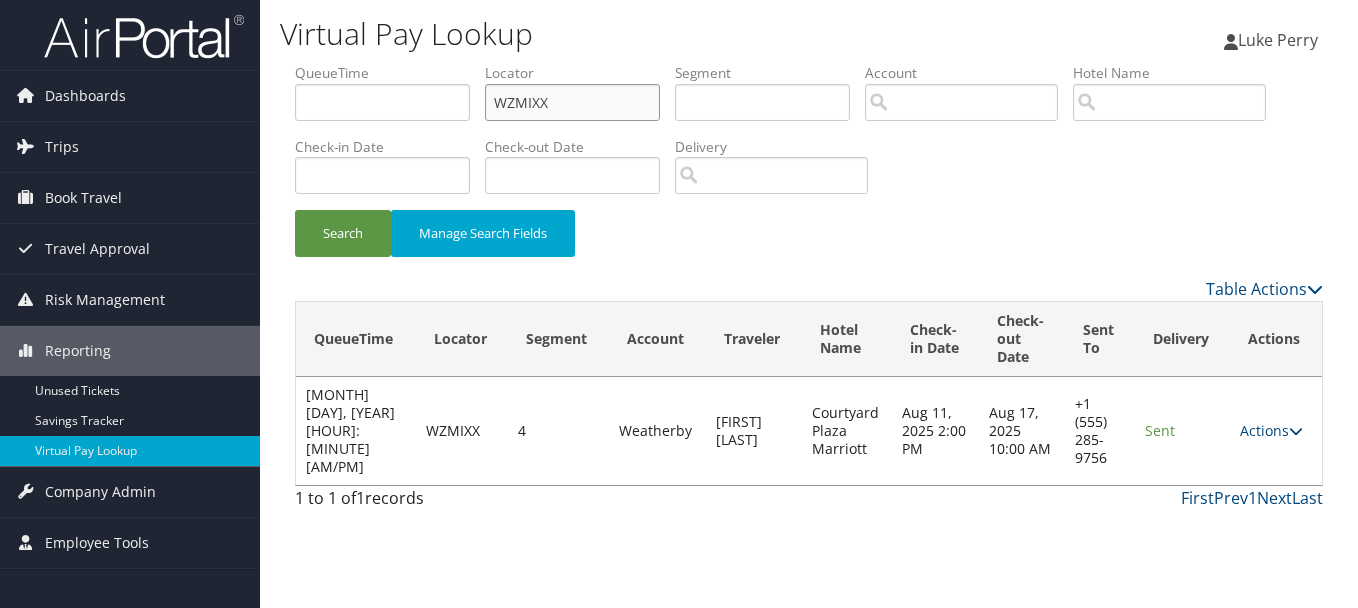 drag, startPoint x: 623, startPoint y: 108, endPoint x: 354, endPoint y: 108, distance: 269 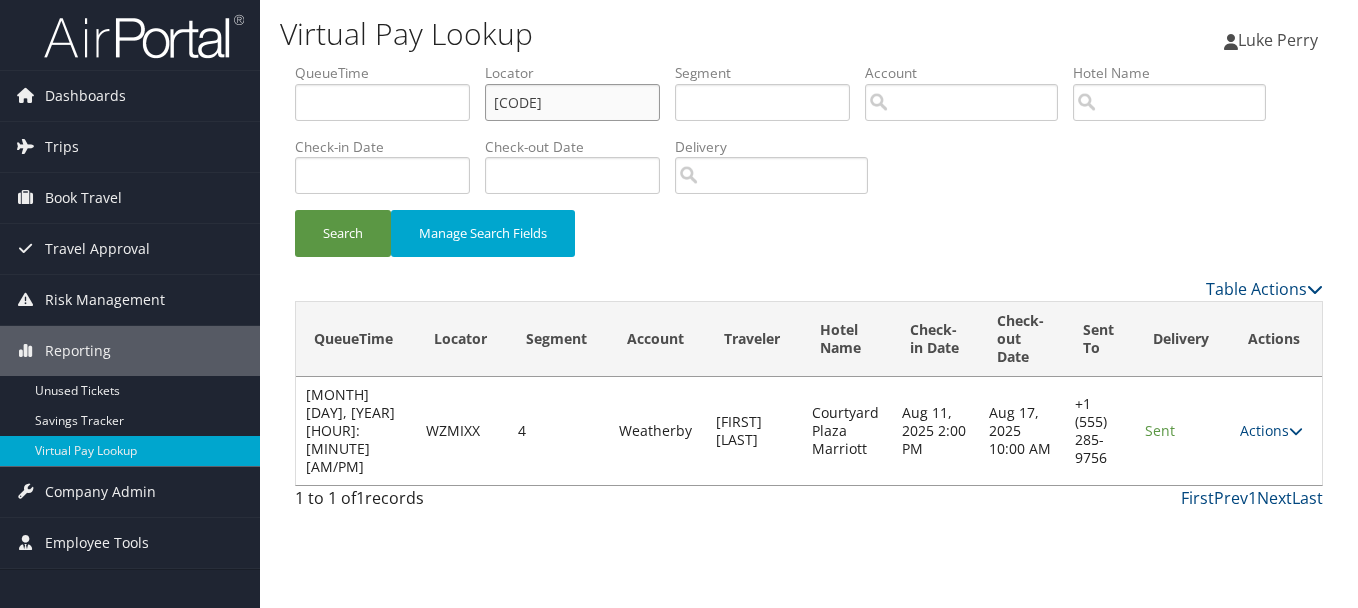 click on "Search" at bounding box center (343, 233) 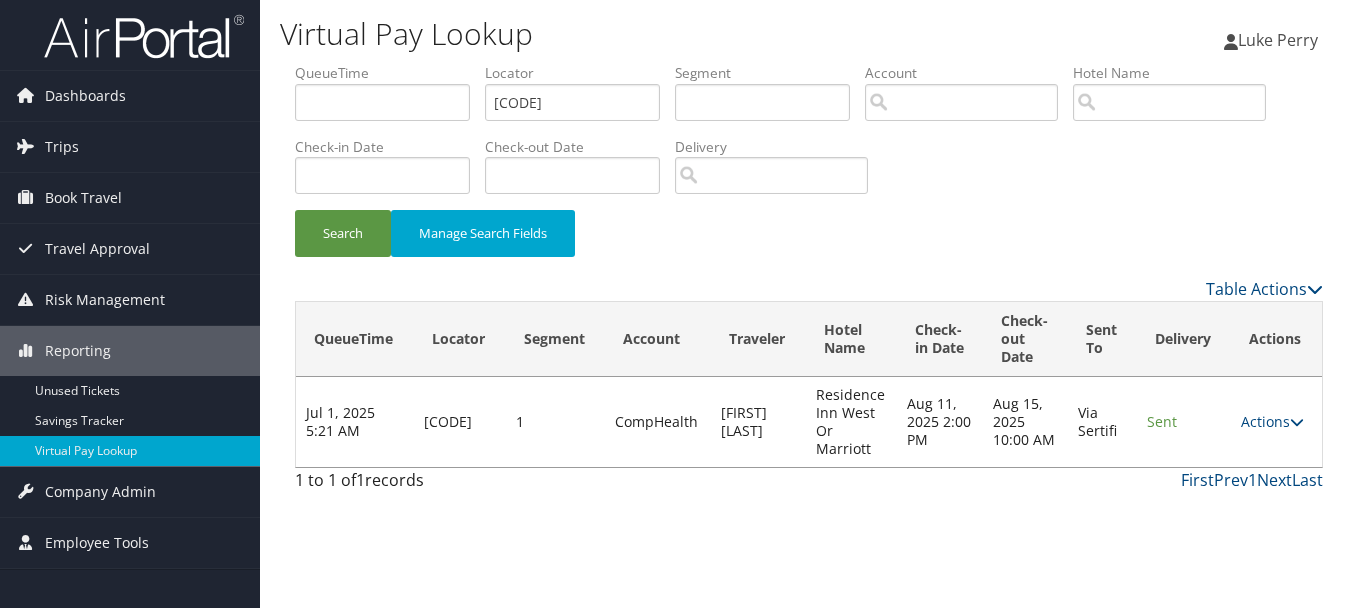 click on "Sent" at bounding box center (1184, 422) 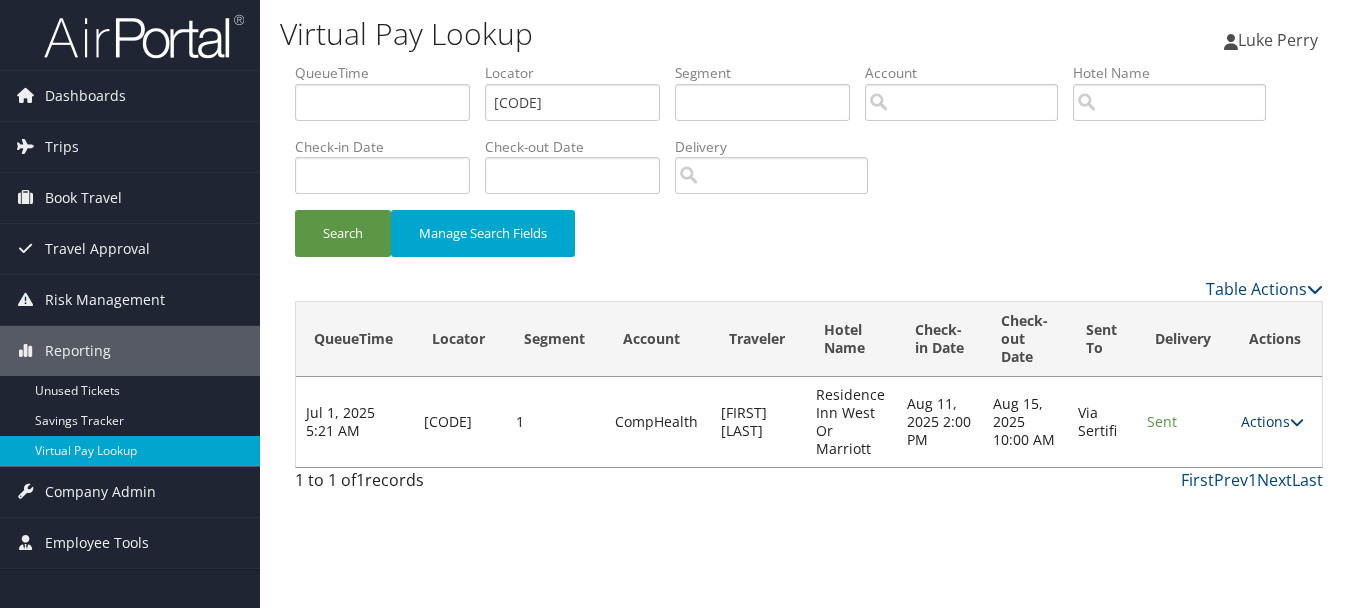 click on "Actions" at bounding box center (1272, 421) 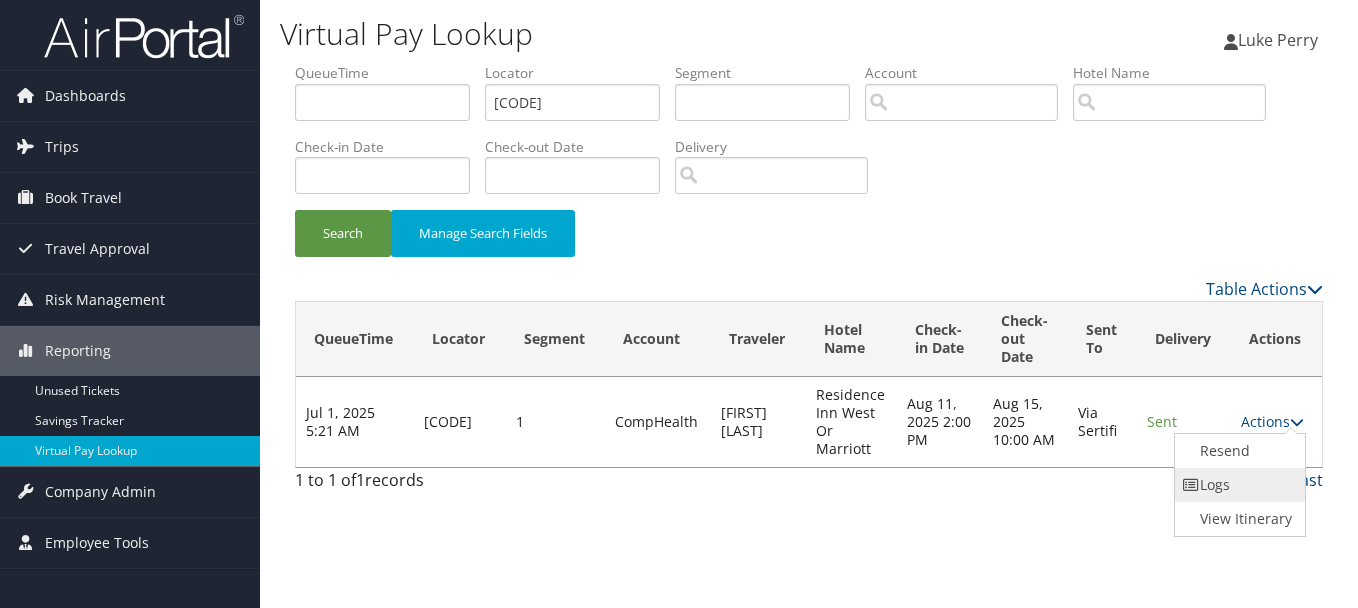 click on "Logs" at bounding box center (1238, 485) 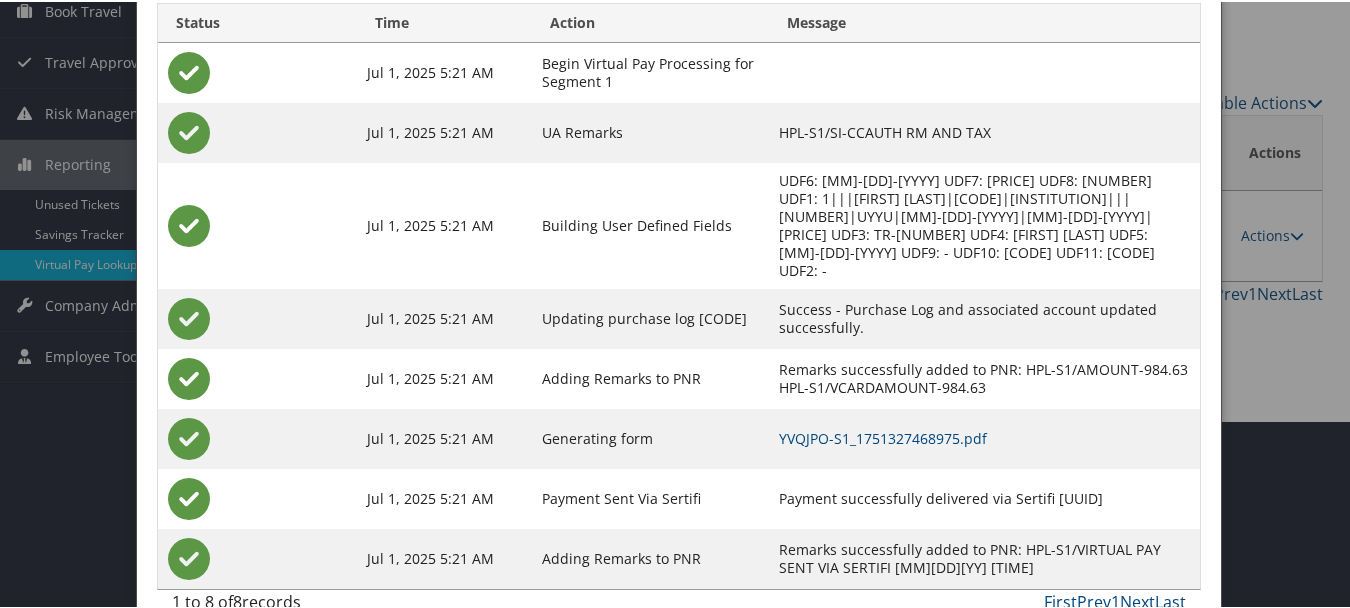 scroll, scrollTop: 205, scrollLeft: 0, axis: vertical 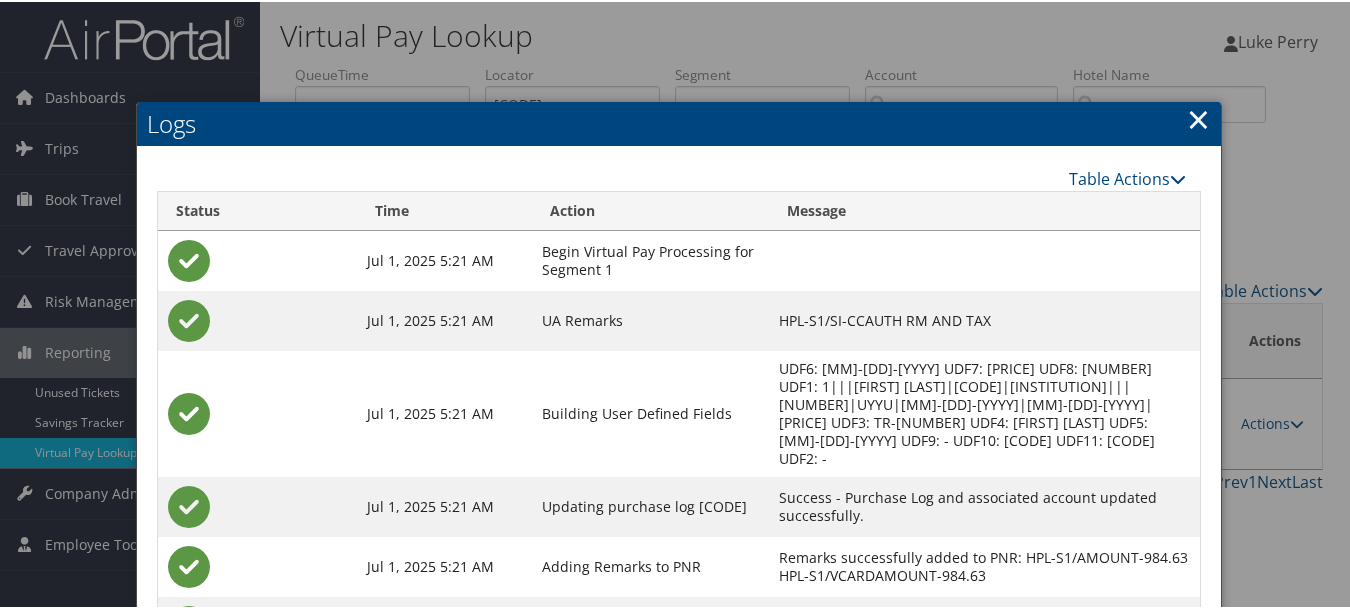 click on "×" at bounding box center (1198, 117) 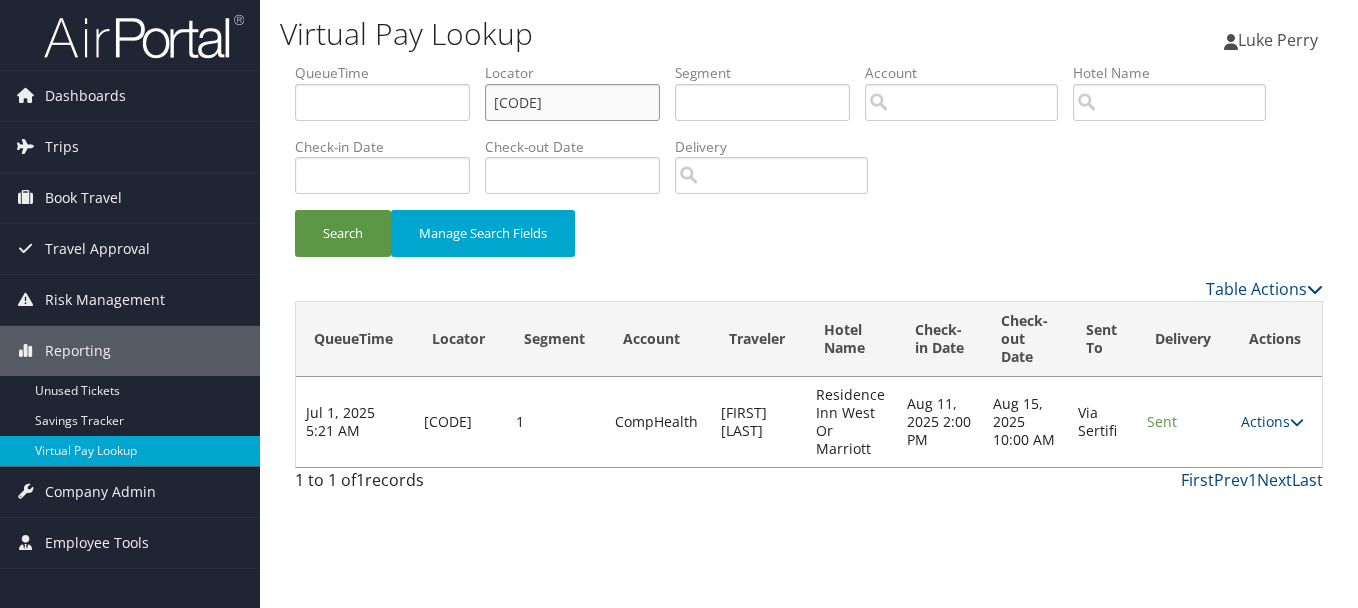 drag, startPoint x: 583, startPoint y: 113, endPoint x: 396, endPoint y: 113, distance: 187 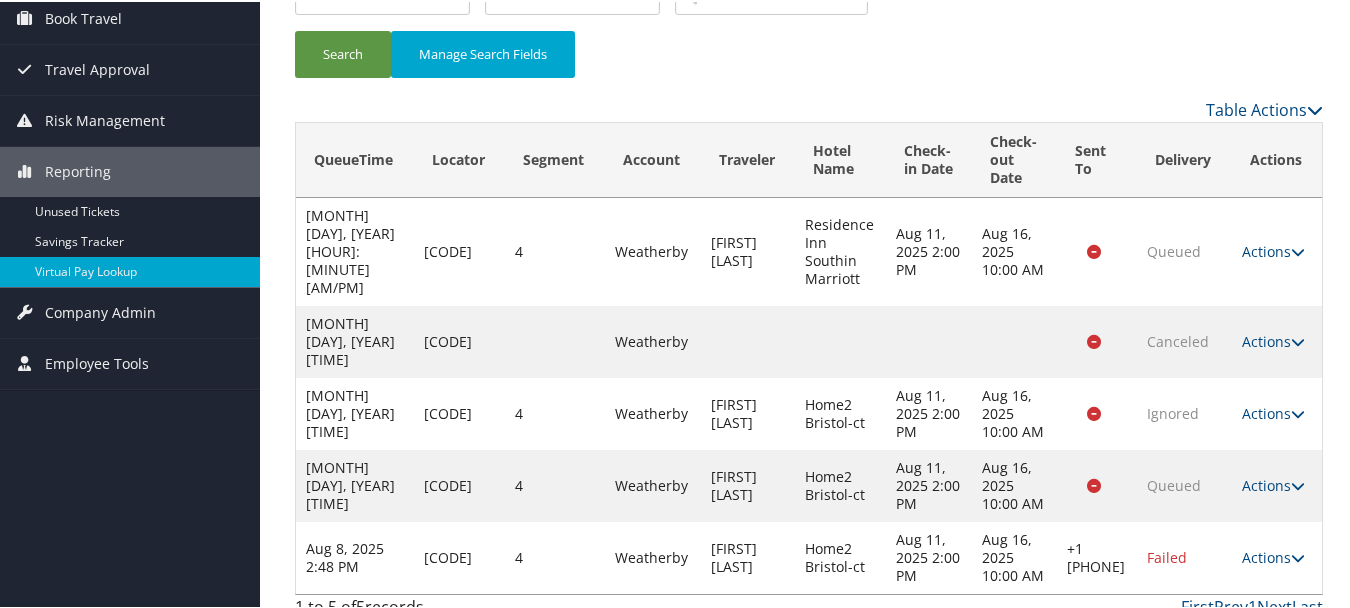 scroll, scrollTop: 182, scrollLeft: 0, axis: vertical 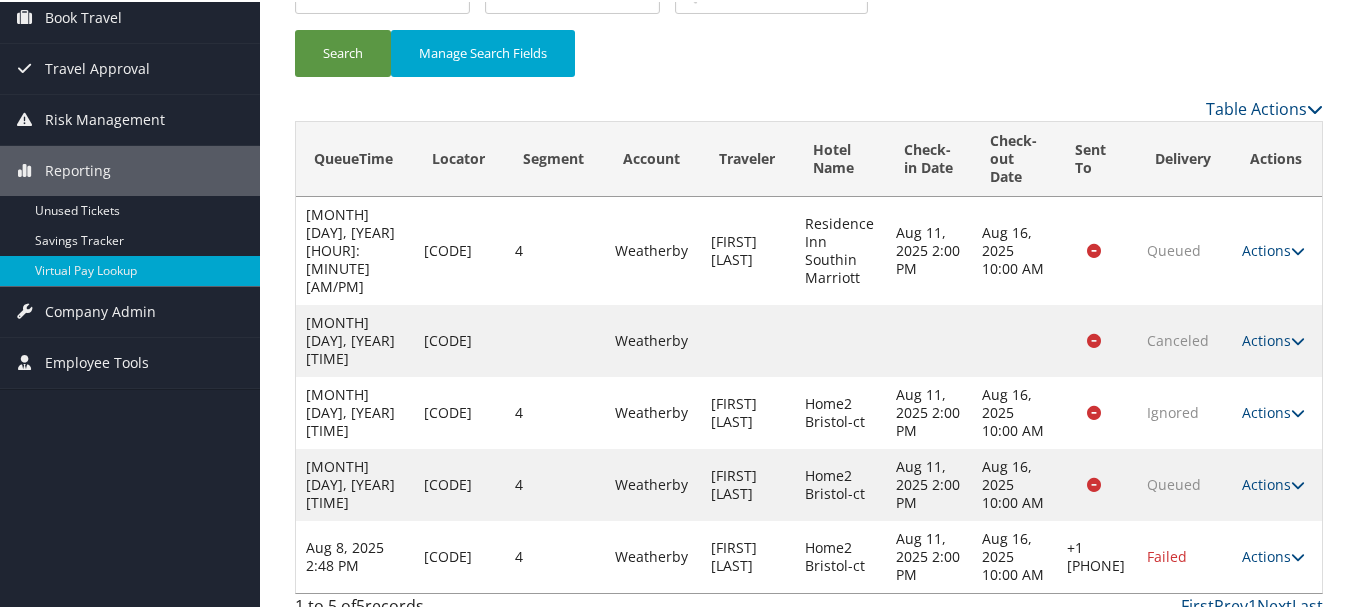 click on "Actions" at bounding box center [1273, 554] 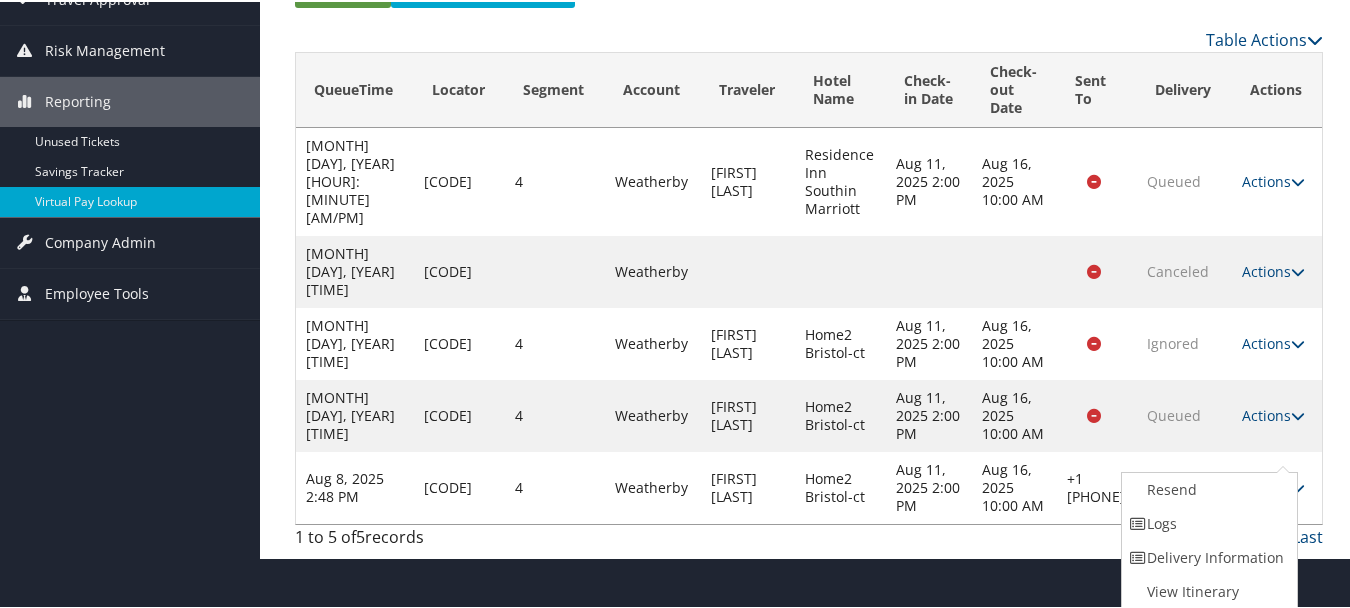 drag, startPoint x: 1172, startPoint y: 520, endPoint x: 1159, endPoint y: 520, distance: 13 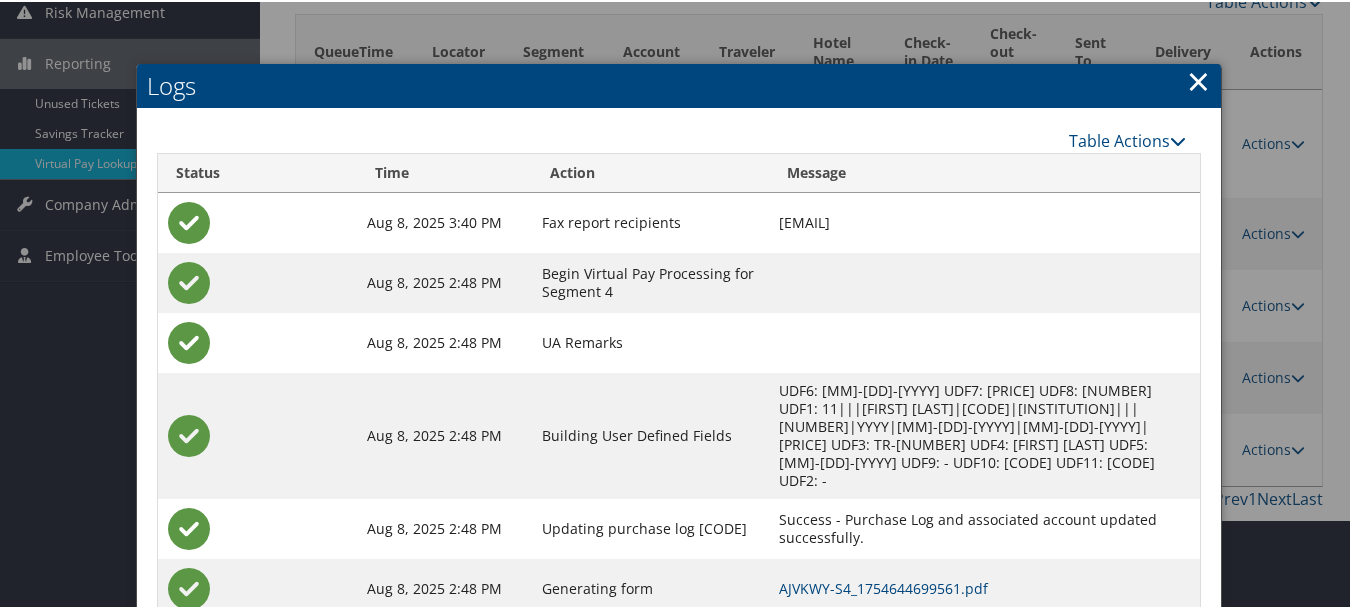 scroll, scrollTop: 396, scrollLeft: 0, axis: vertical 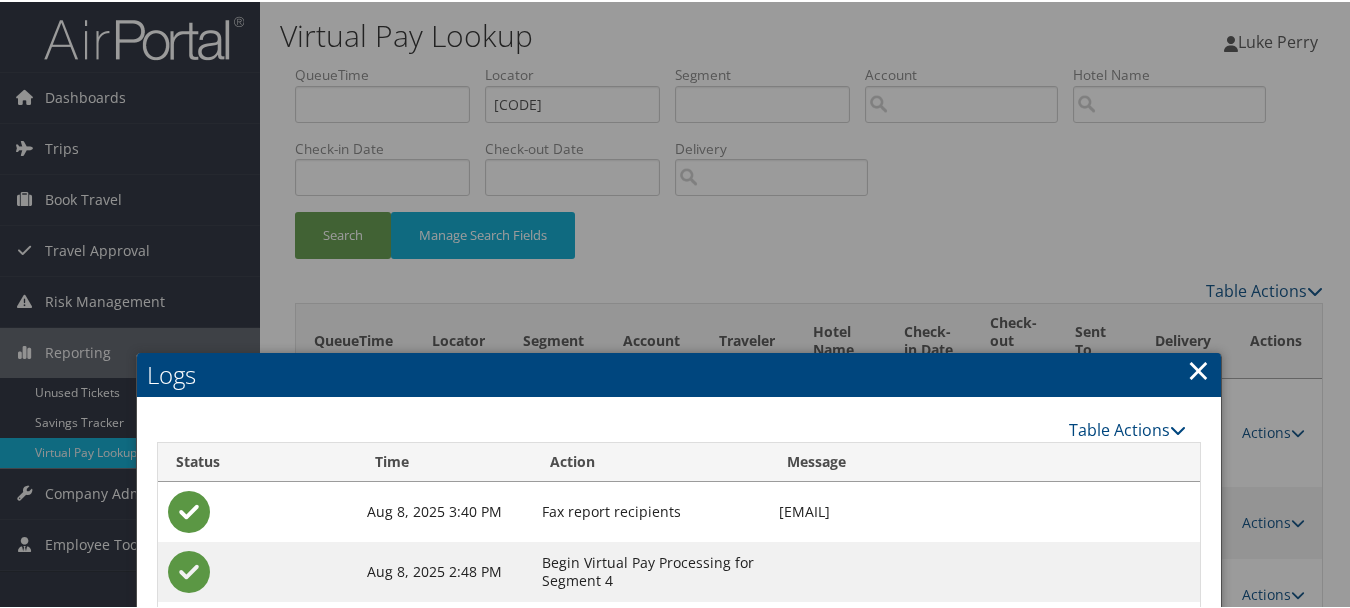 click on "×" at bounding box center [1198, 368] 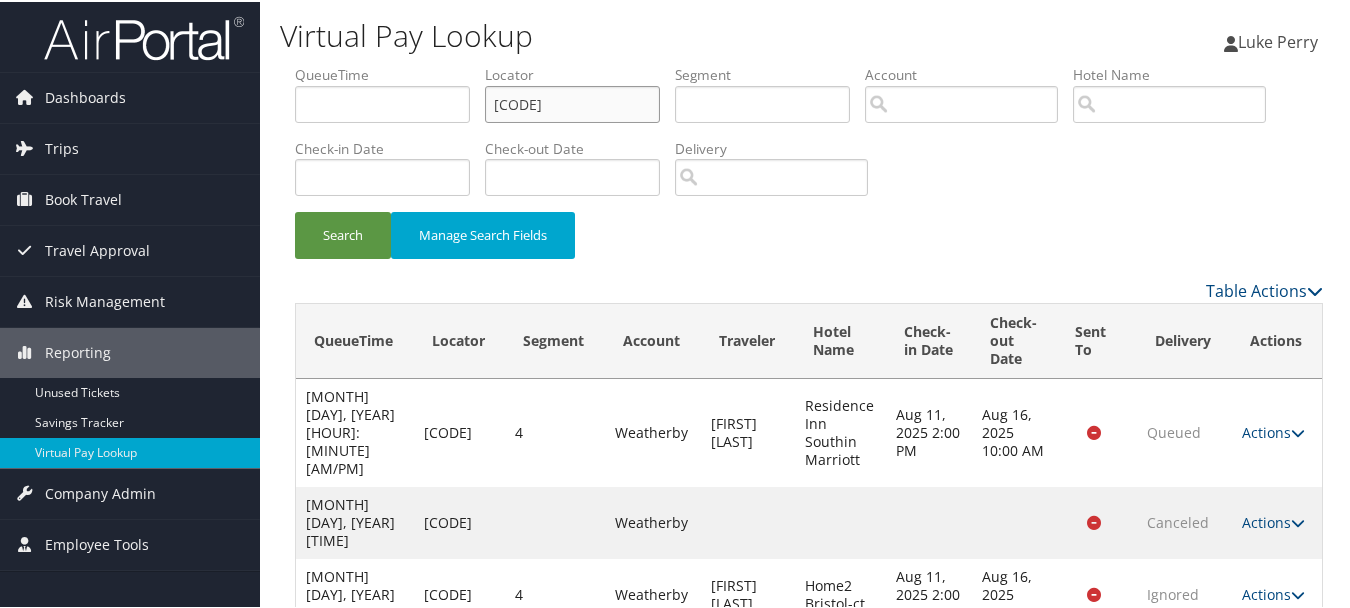 drag, startPoint x: 583, startPoint y: 105, endPoint x: 359, endPoint y: 112, distance: 224.10934 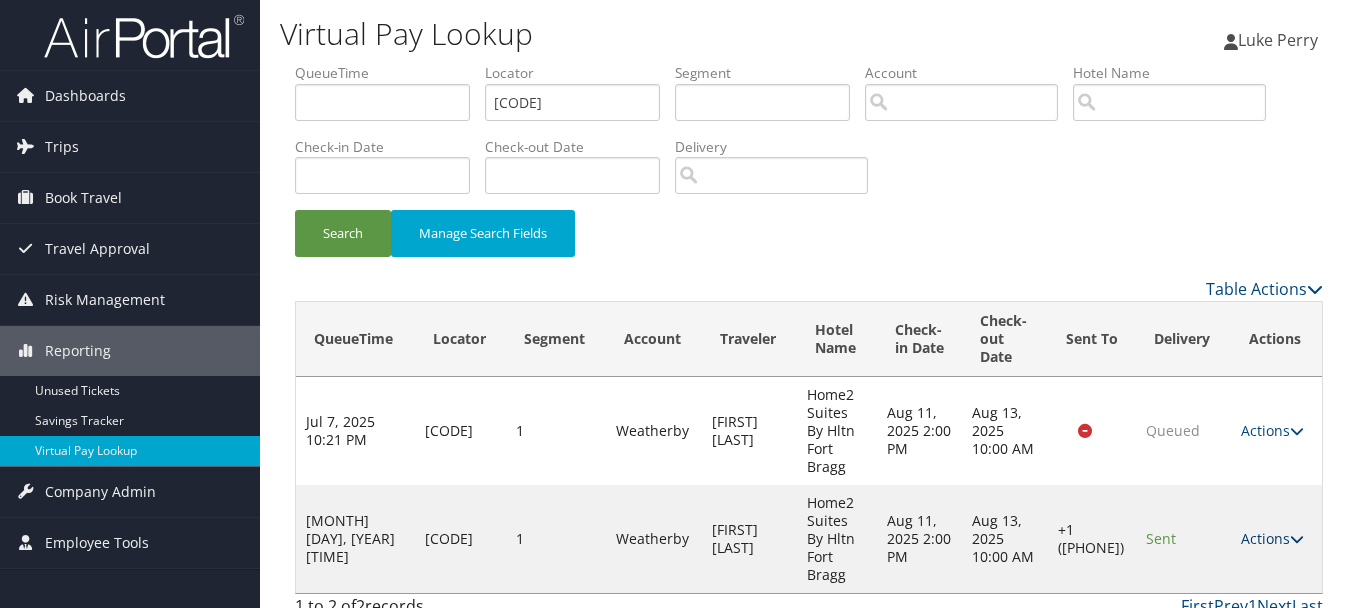 click on "Actions" at bounding box center (1272, 538) 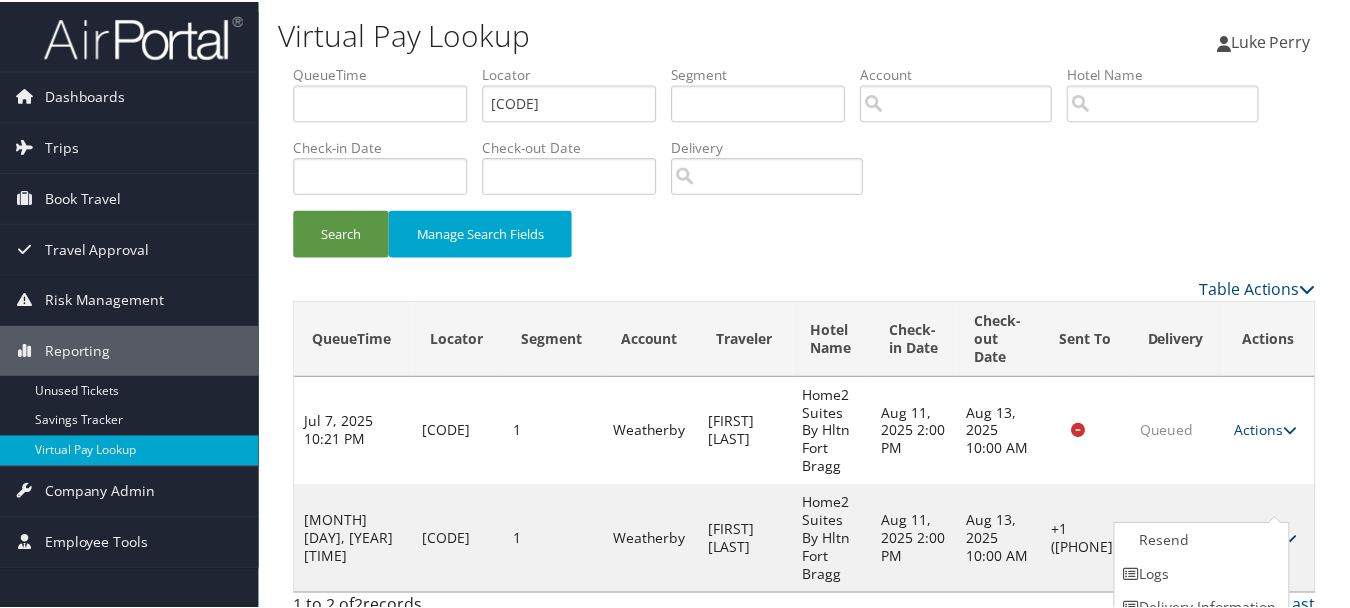 scroll, scrollTop: 53, scrollLeft: 0, axis: vertical 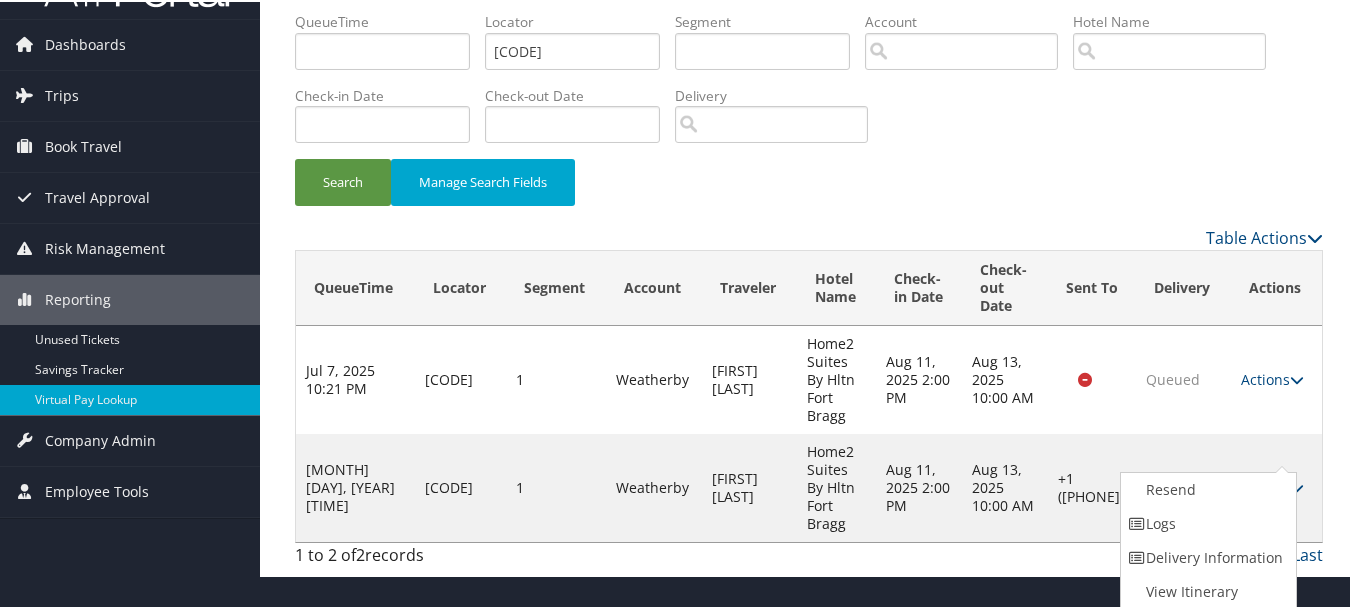 drag, startPoint x: 1245, startPoint y: 518, endPoint x: 878, endPoint y: 447, distance: 373.80475 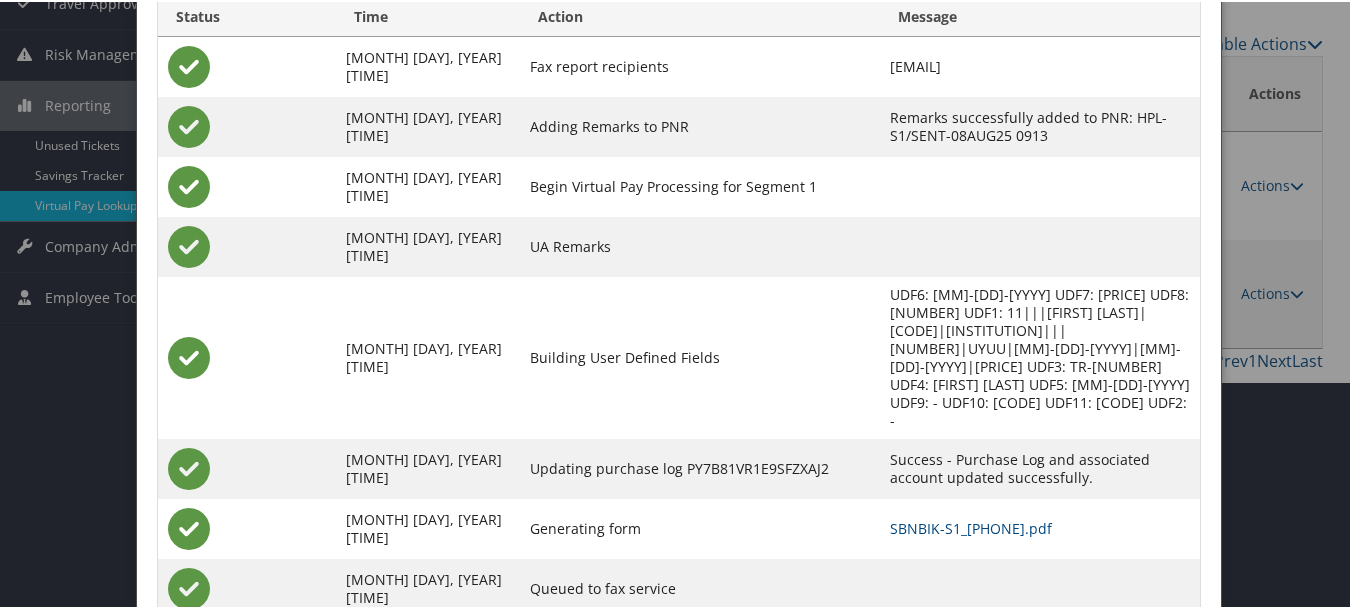 scroll, scrollTop: 258, scrollLeft: 0, axis: vertical 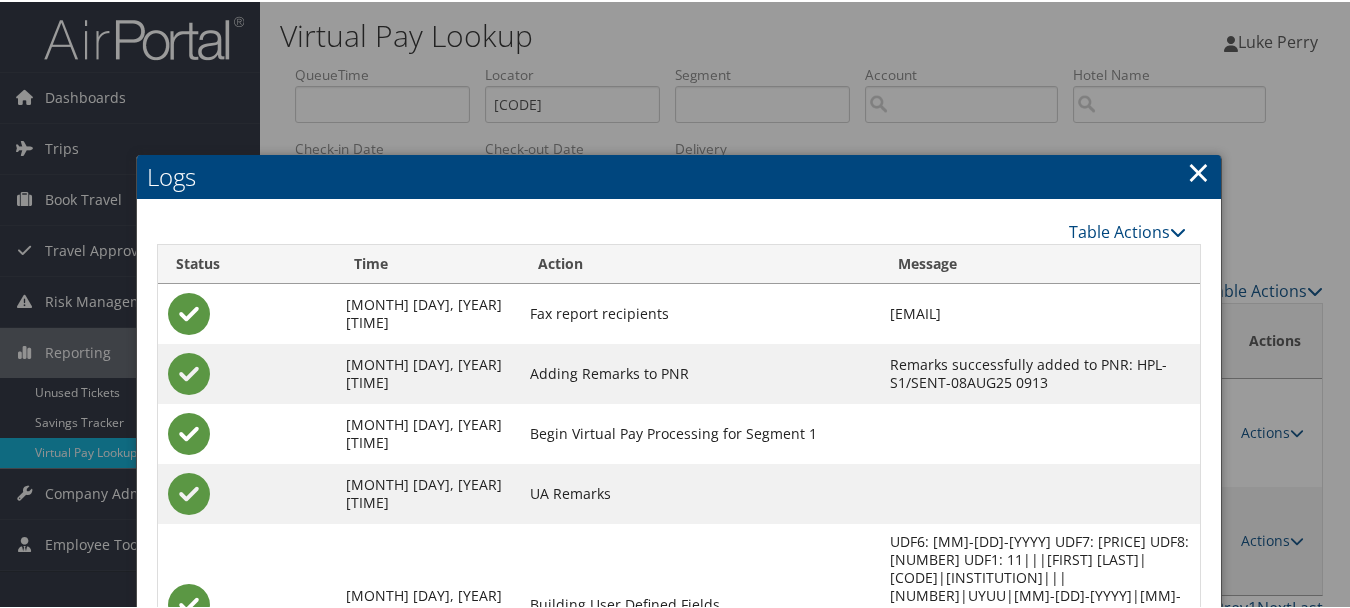 click on "×" at bounding box center (1198, 170) 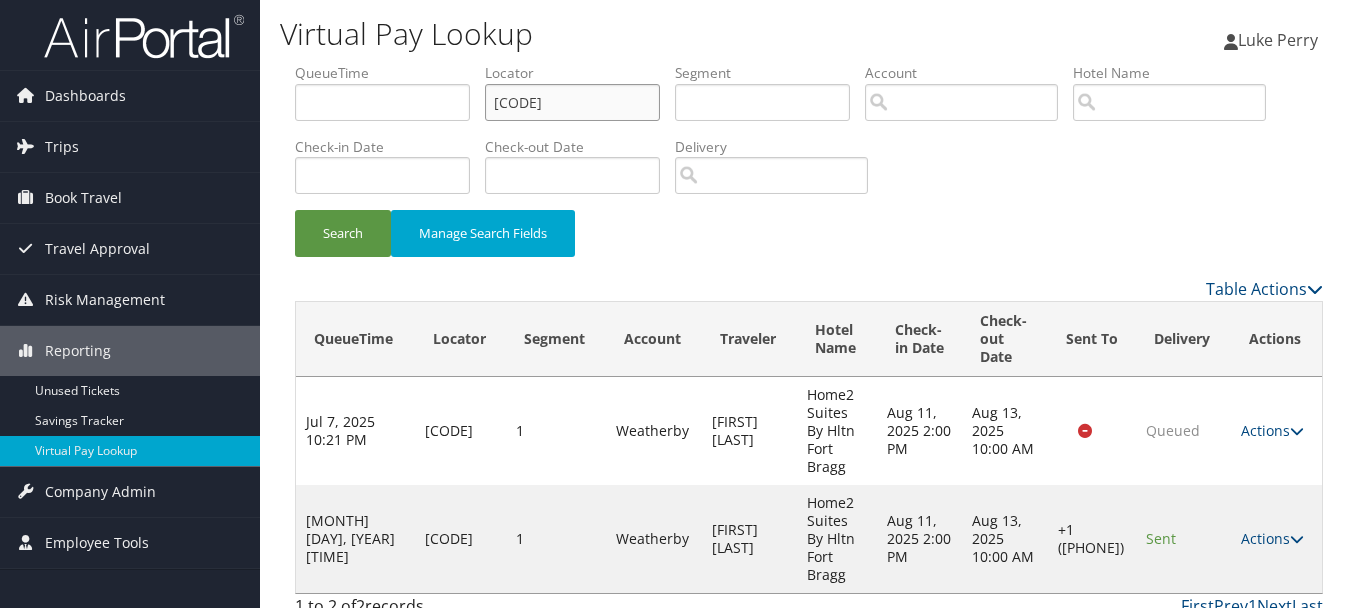 drag, startPoint x: 577, startPoint y: 104, endPoint x: 353, endPoint y: 109, distance: 224.0558 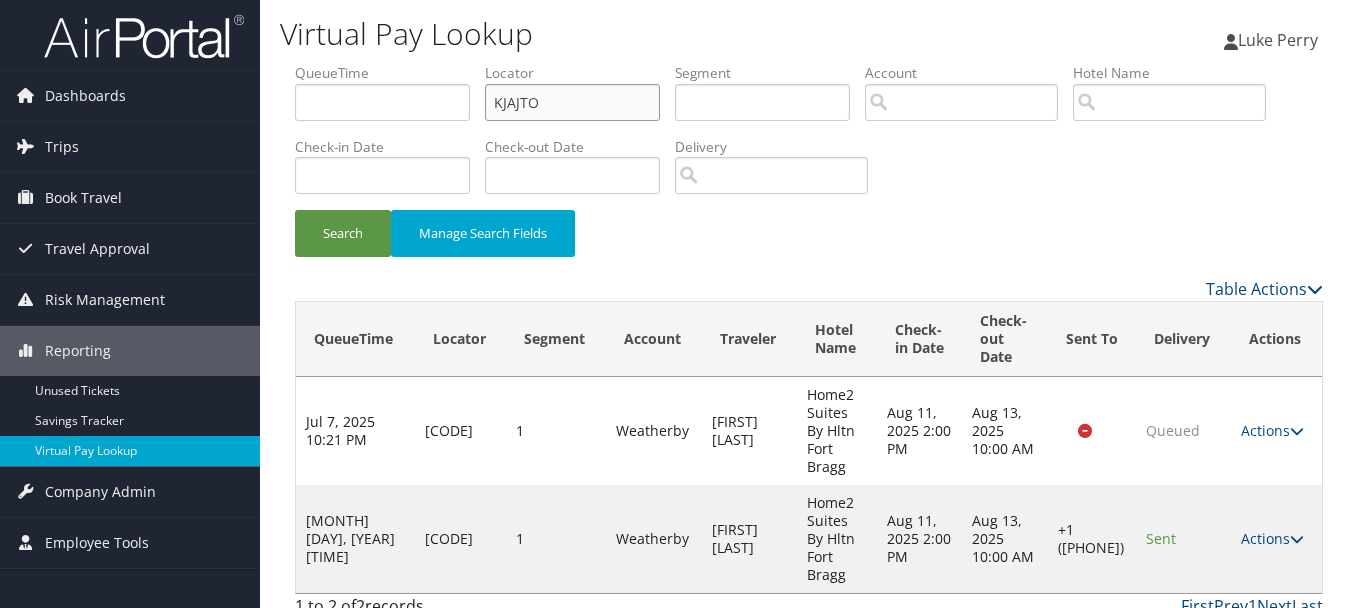 click on "Search" at bounding box center (343, 233) 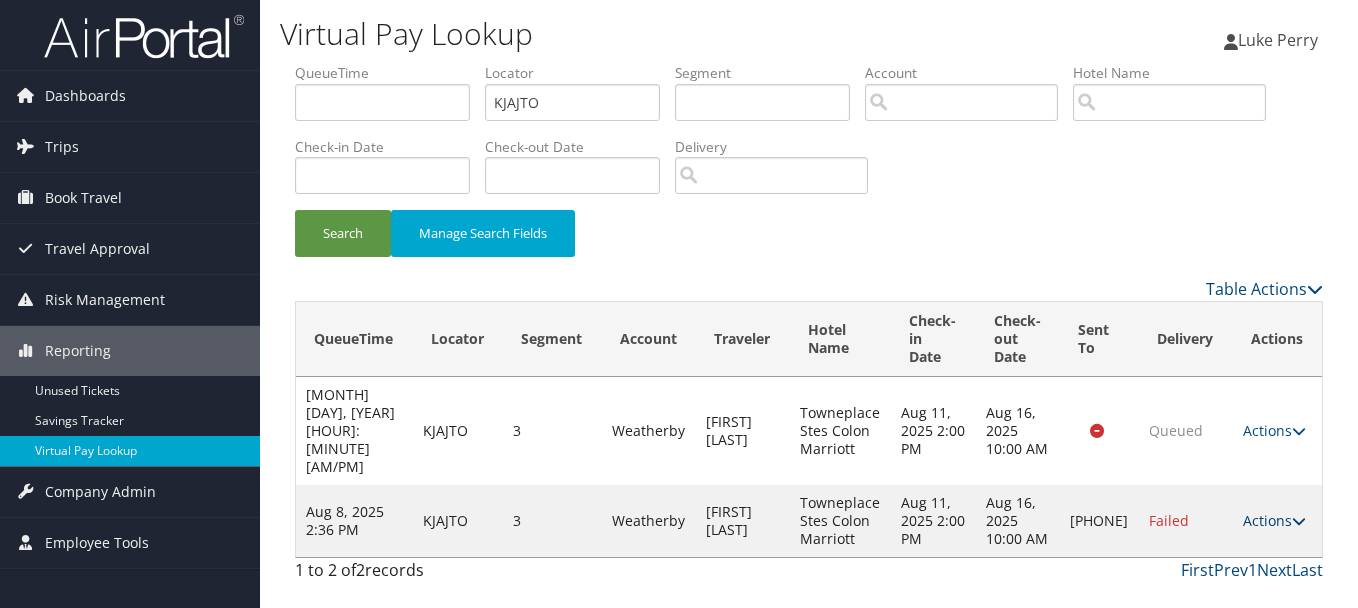 click on "Actions" at bounding box center [1274, 520] 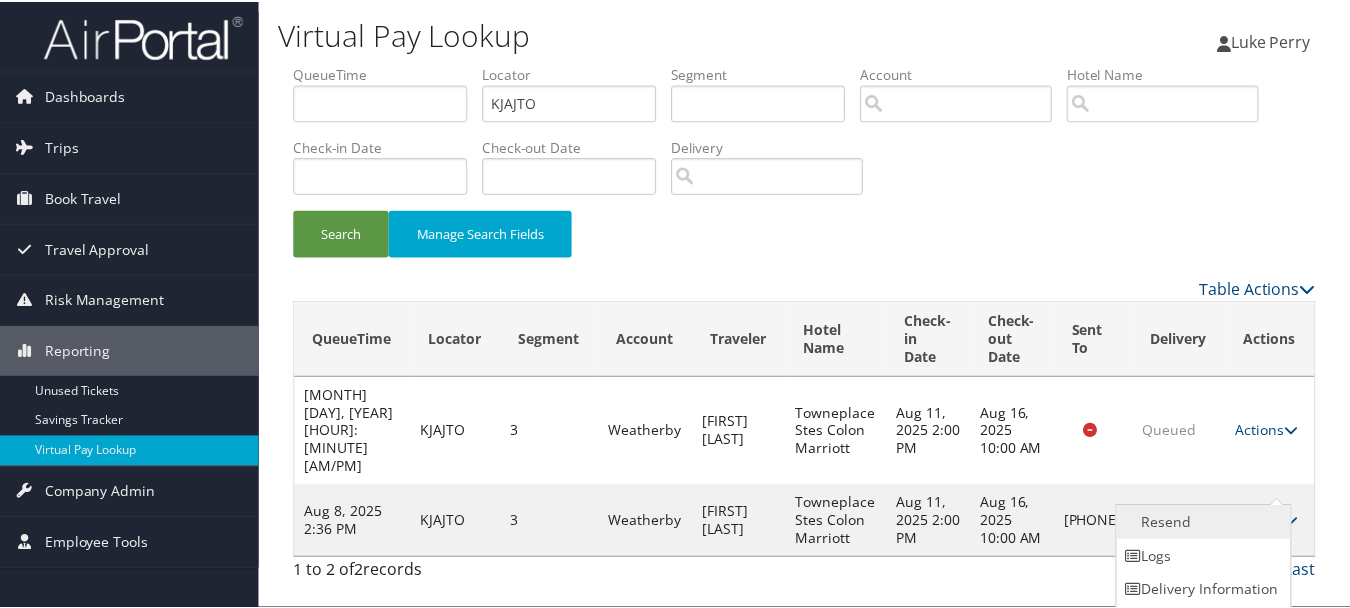 scroll, scrollTop: 35, scrollLeft: 0, axis: vertical 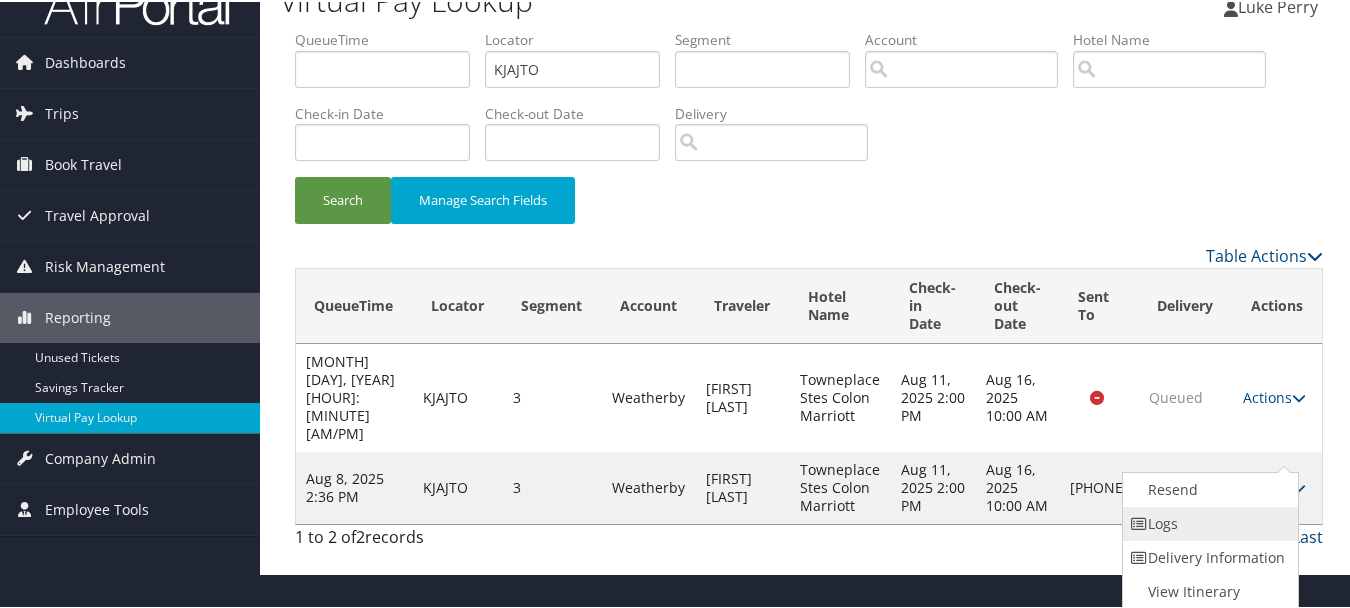 click on "Logs" at bounding box center [1208, 522] 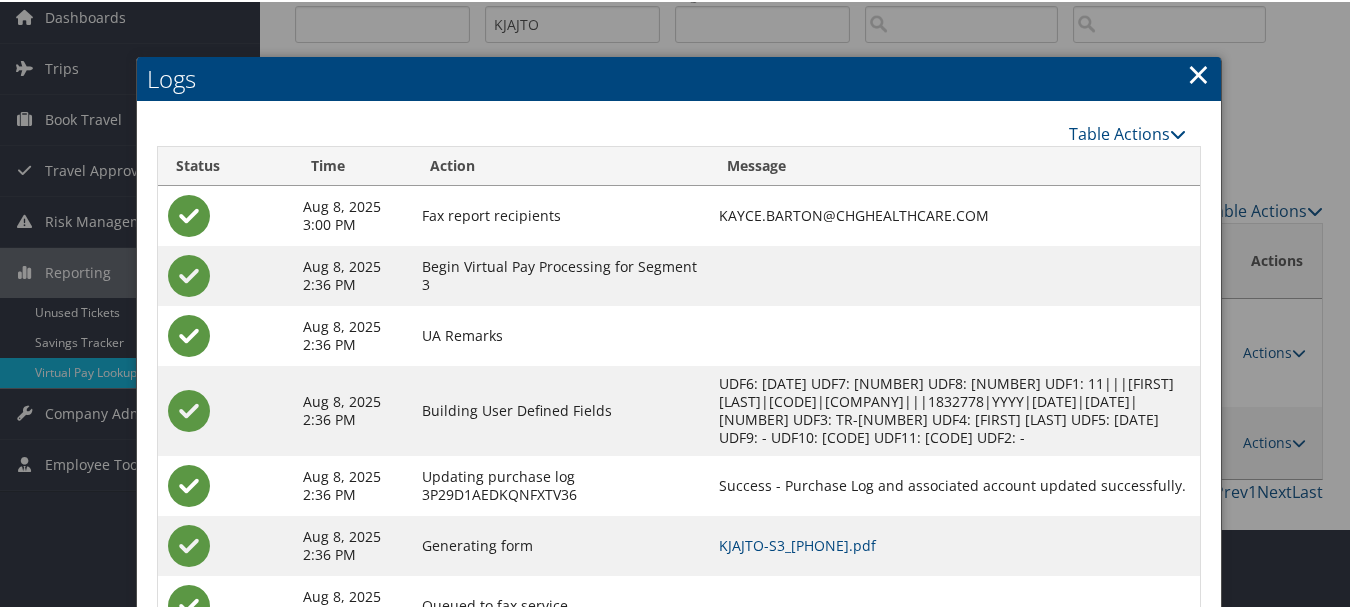scroll, scrollTop: 162, scrollLeft: 0, axis: vertical 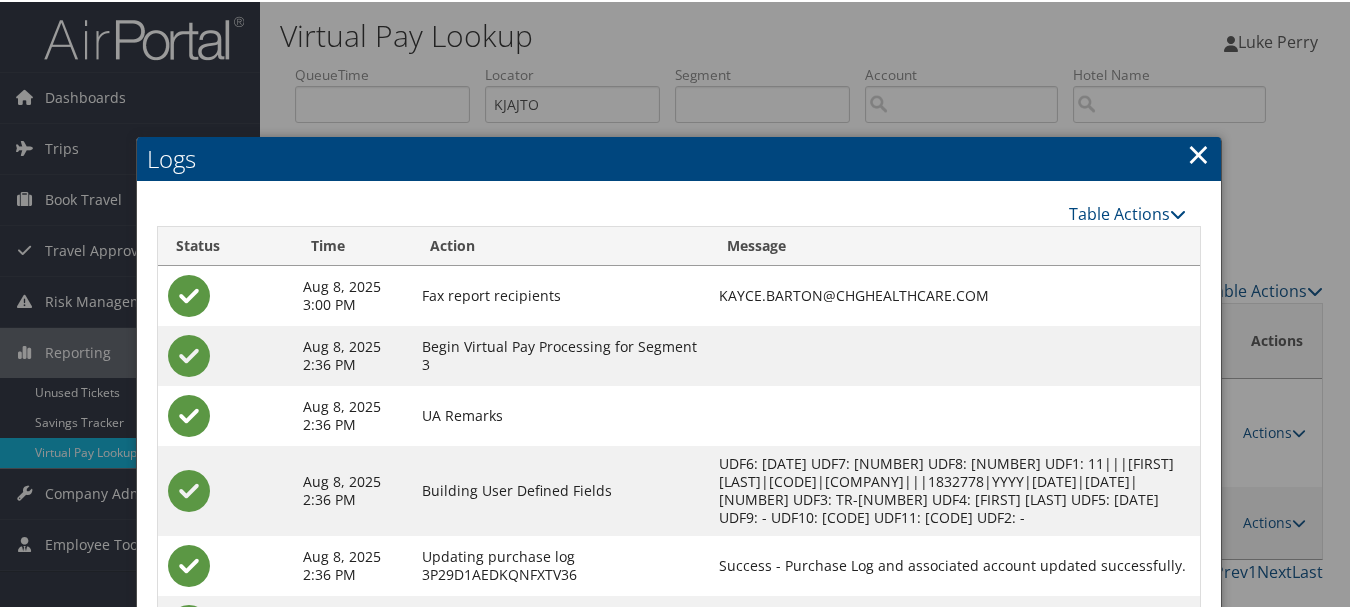 click on "×" at bounding box center [1198, 152] 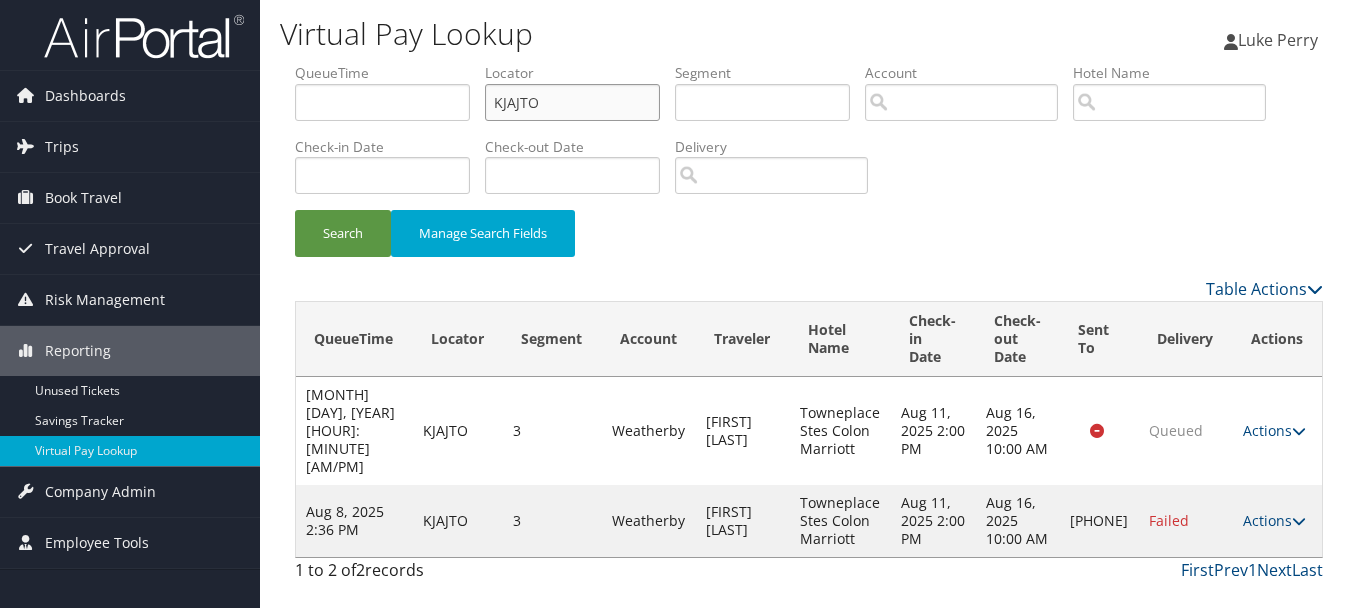 drag, startPoint x: 605, startPoint y: 120, endPoint x: 326, endPoint y: 119, distance: 279.0018 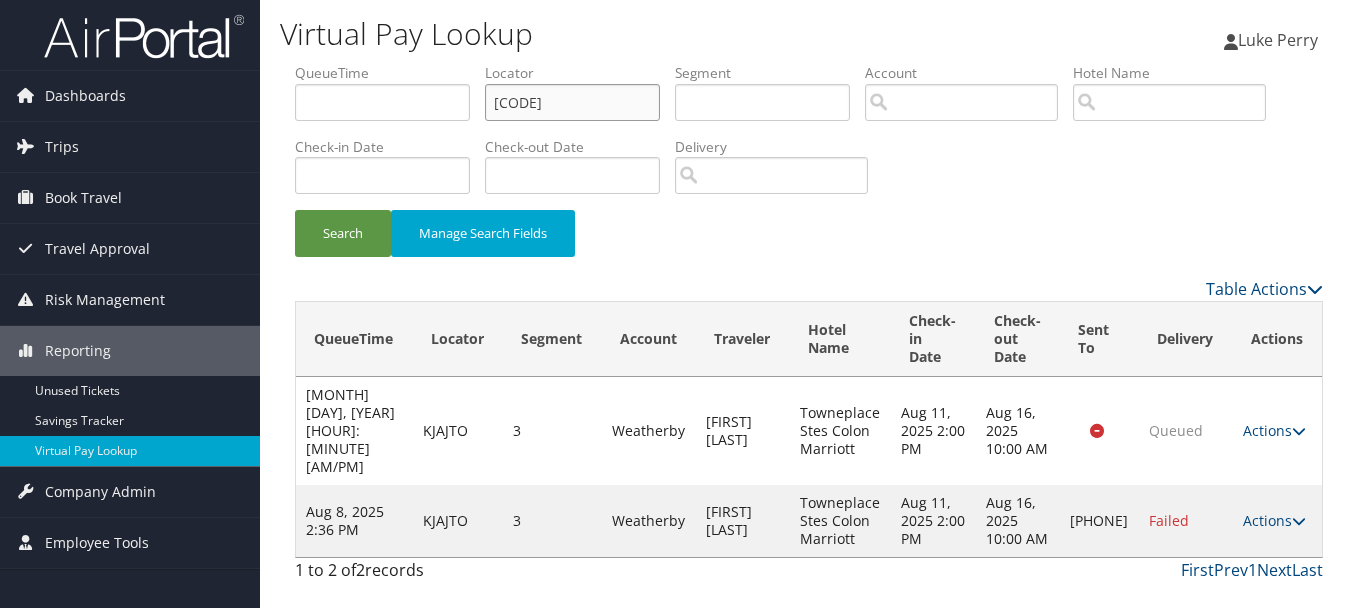 click on "Search" at bounding box center [343, 233] 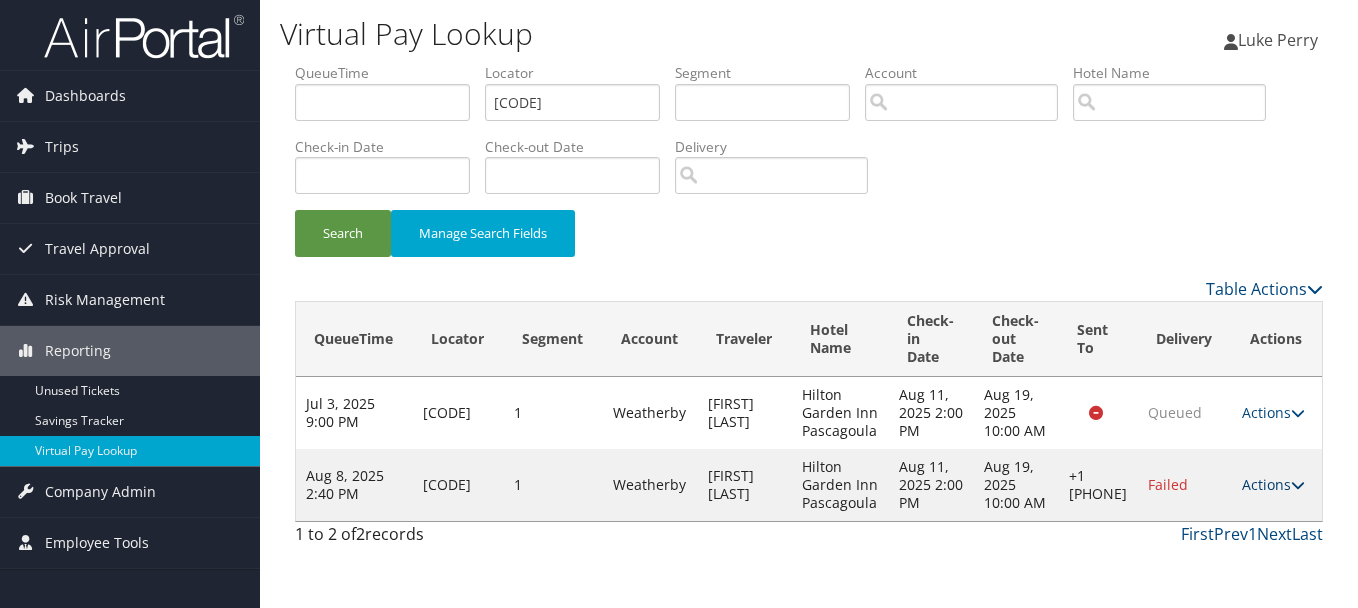 click on "Actions" at bounding box center (1273, 484) 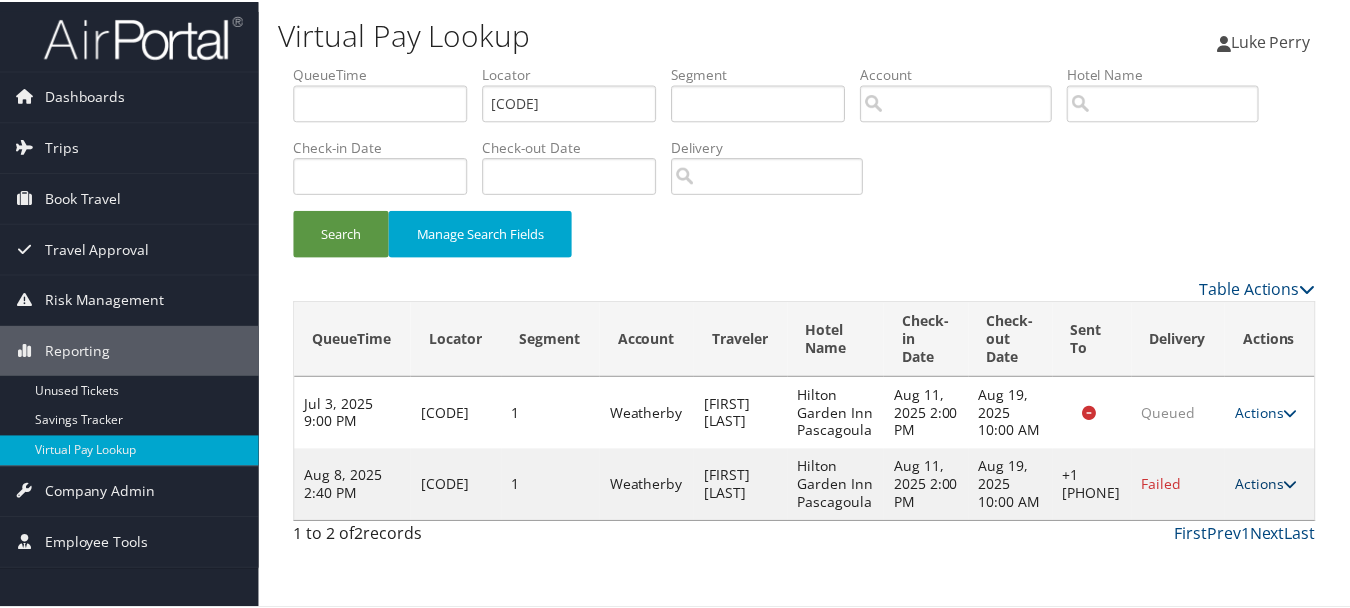 scroll, scrollTop: 35, scrollLeft: 0, axis: vertical 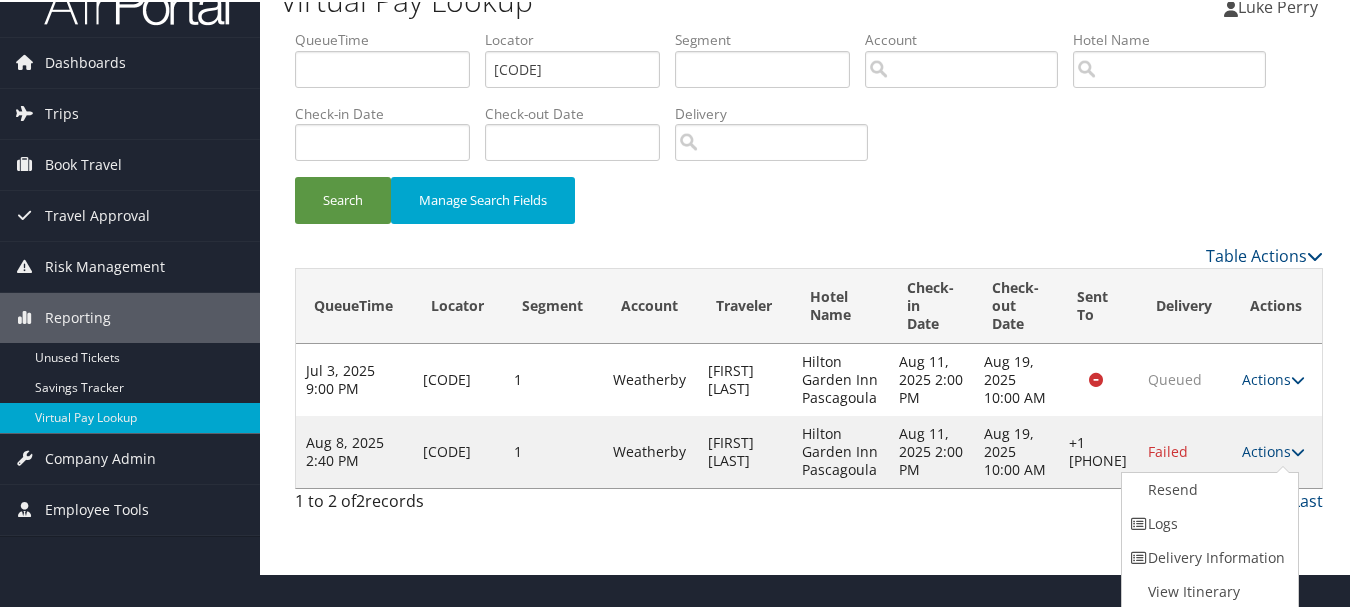 click on "Logs" at bounding box center (1207, 522) 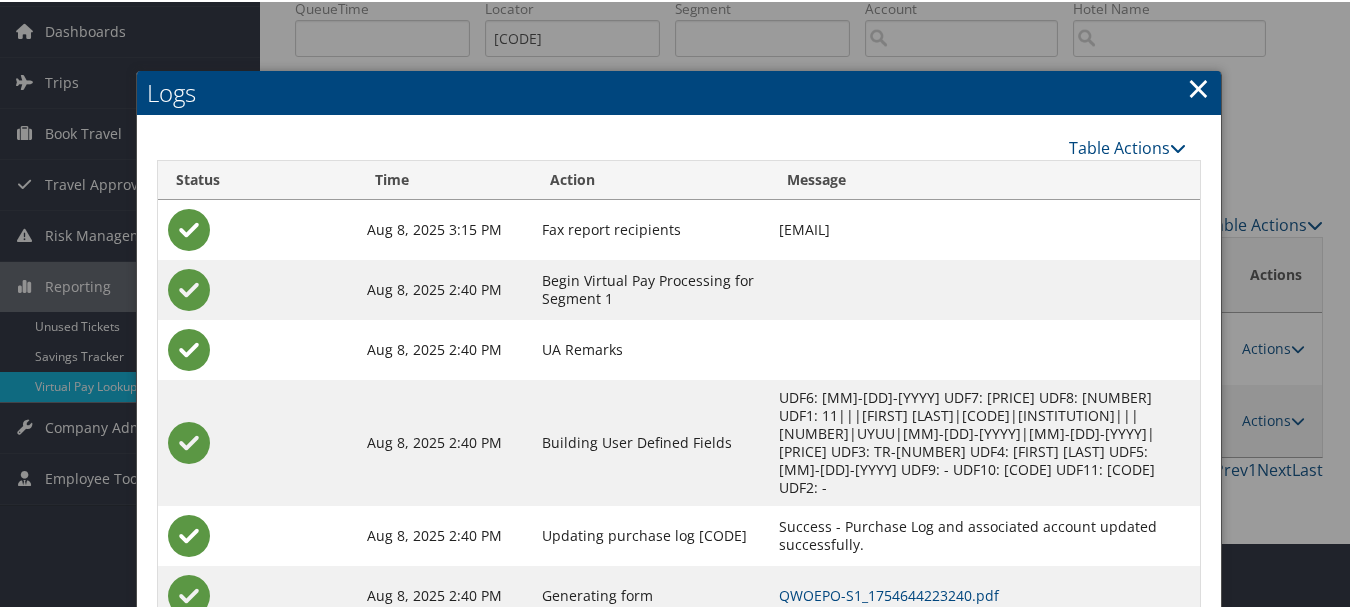 scroll, scrollTop: 180, scrollLeft: 0, axis: vertical 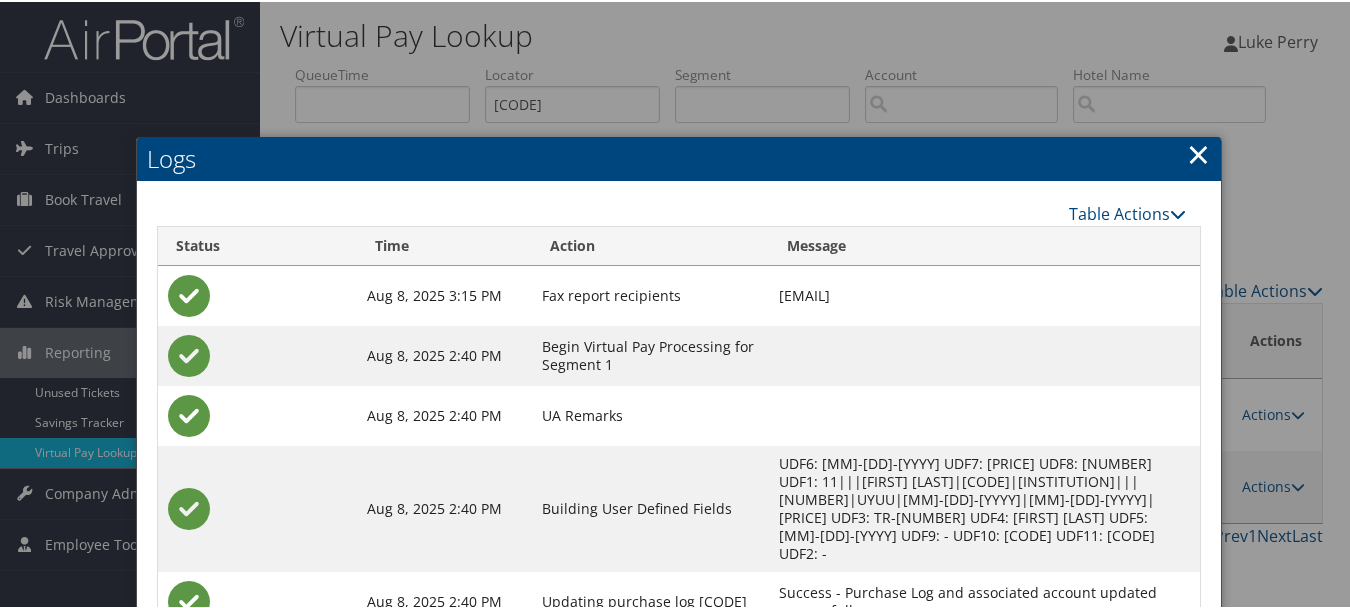 click on "×" at bounding box center (1198, 152) 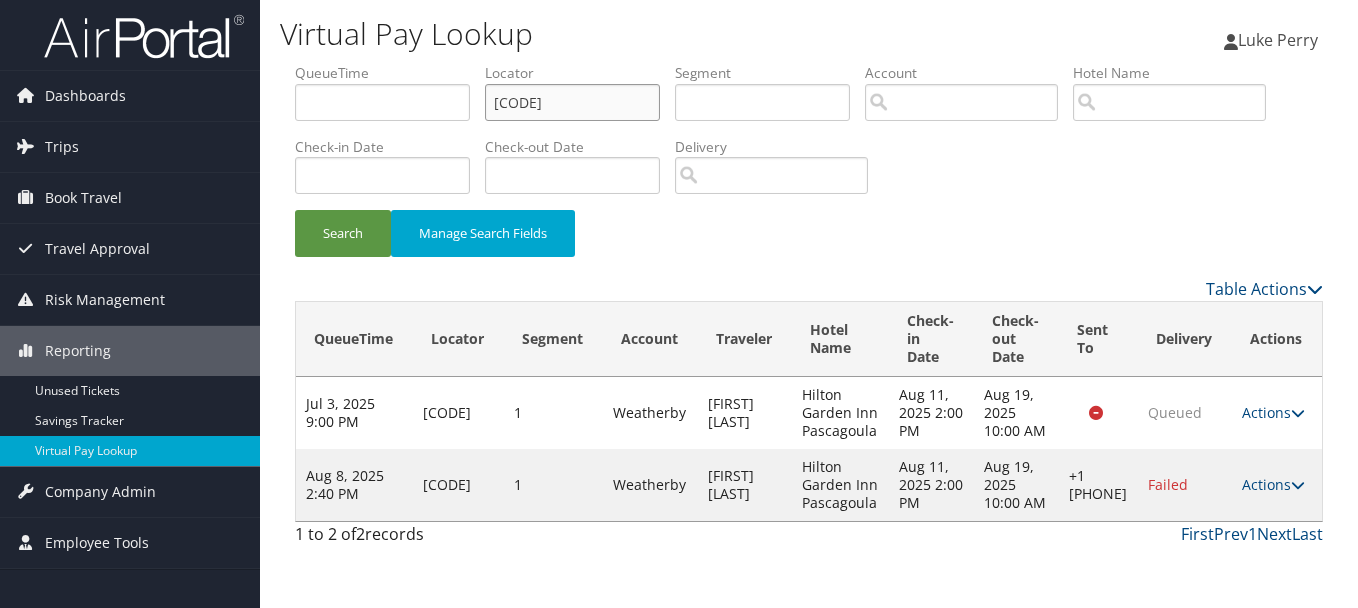 drag, startPoint x: 588, startPoint y: 99, endPoint x: 326, endPoint y: 98, distance: 262.00192 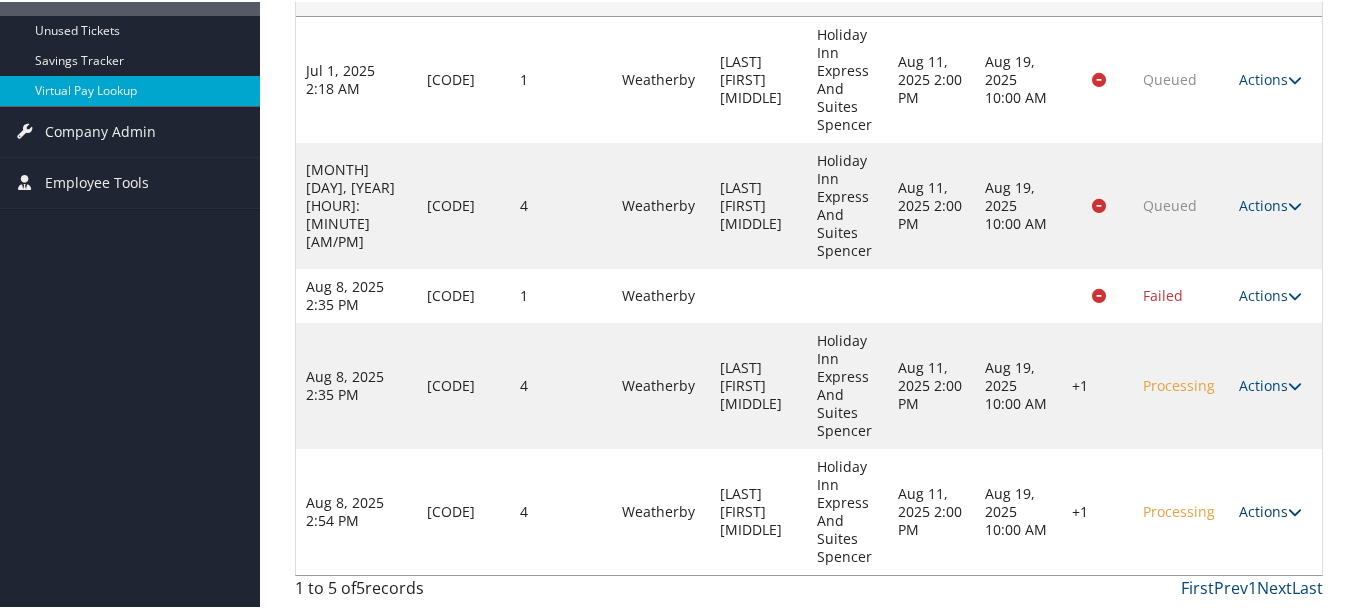 click on "Actions" at bounding box center [1270, 509] 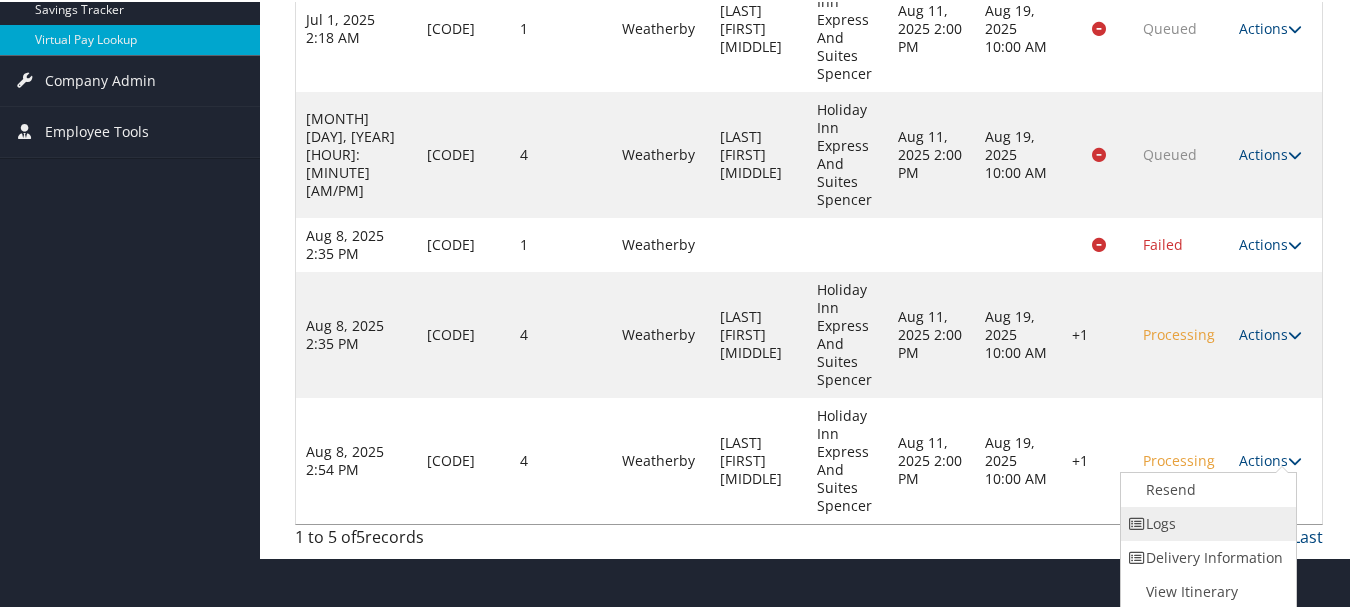 click on "Logs" at bounding box center (1206, 522) 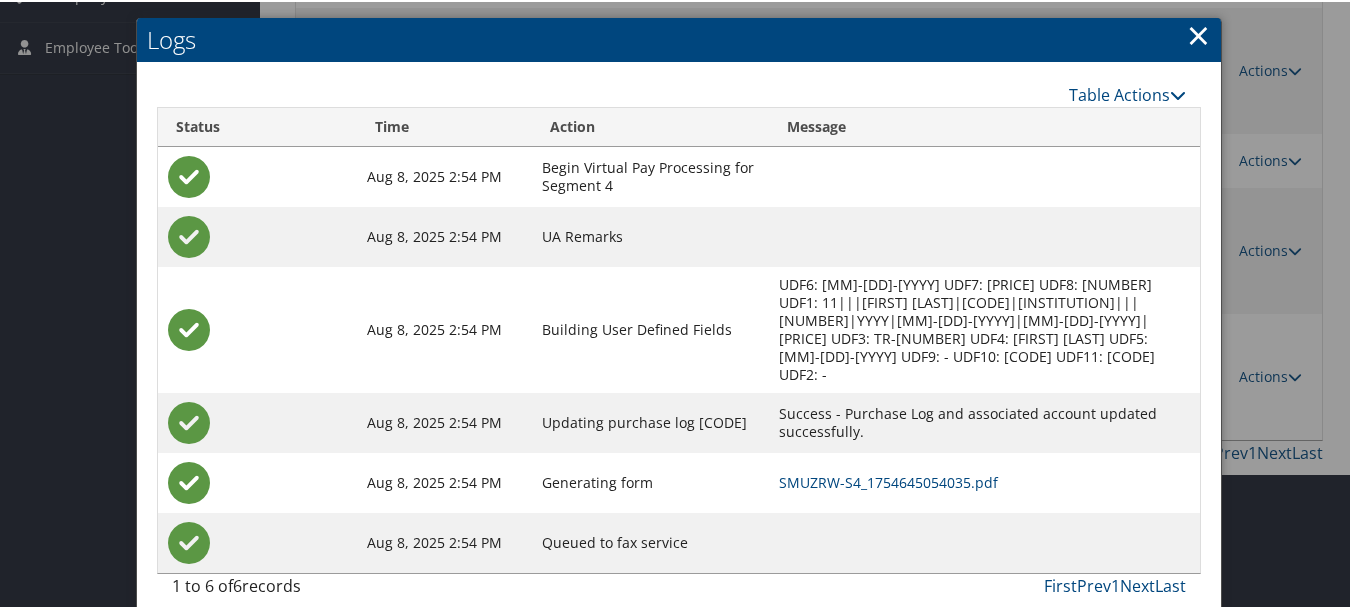 scroll, scrollTop: 498, scrollLeft: 0, axis: vertical 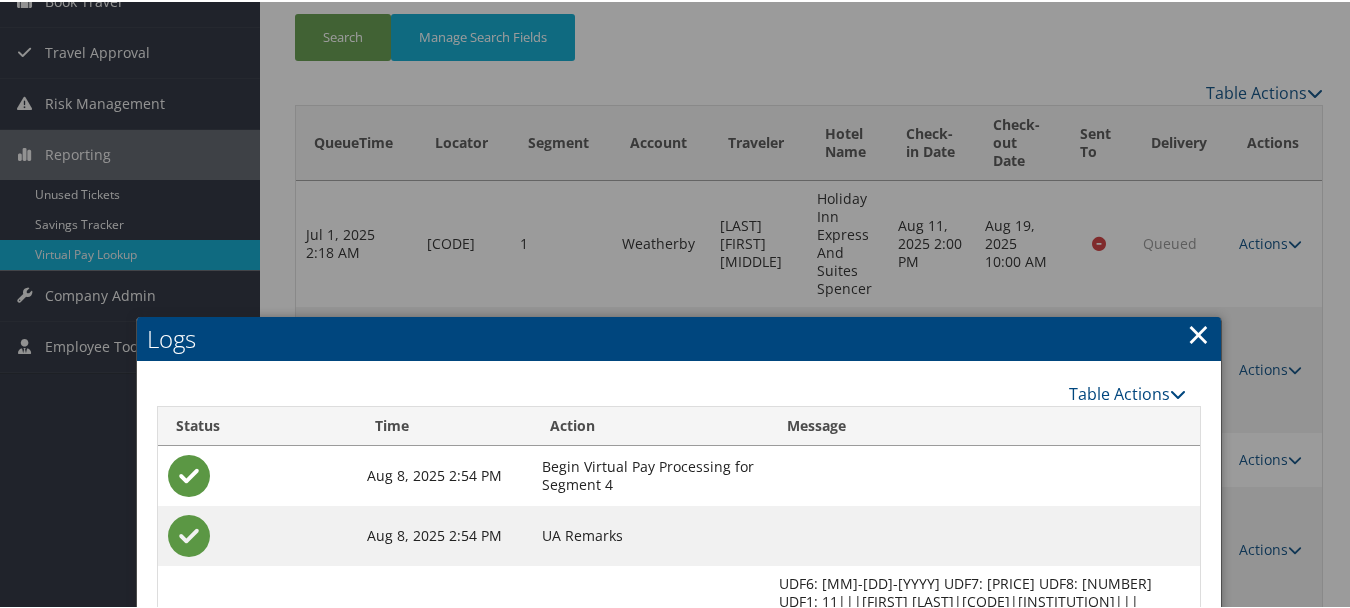 click on "×" at bounding box center [1198, 332] 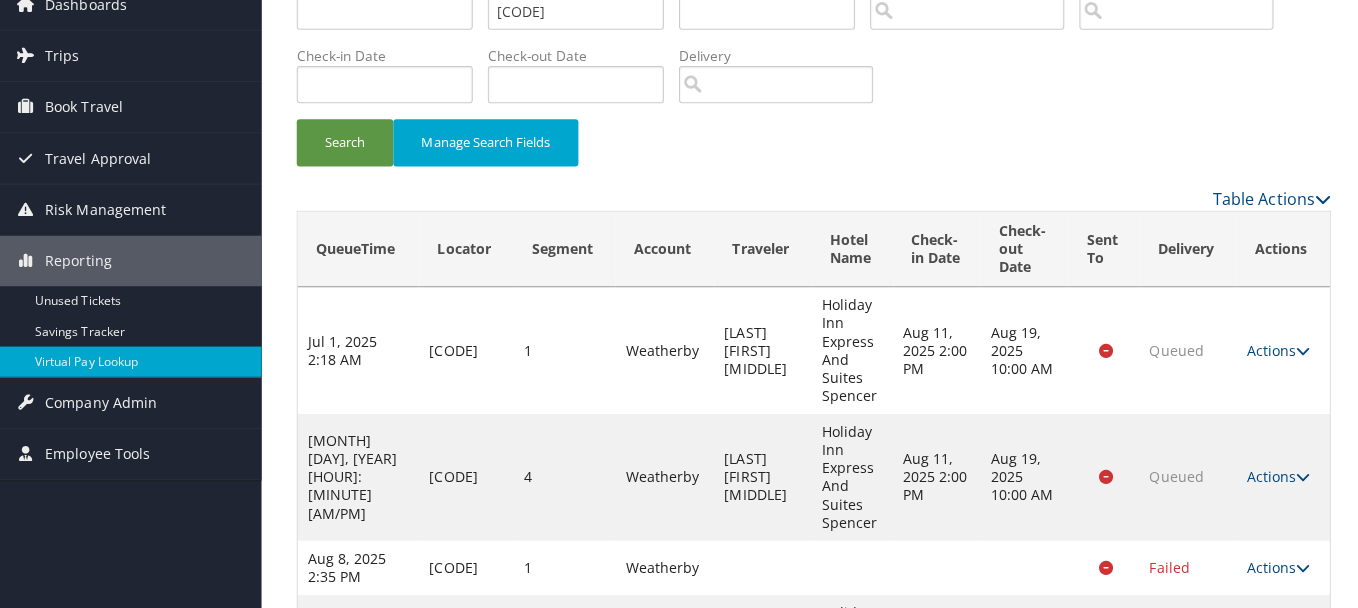 scroll, scrollTop: 0, scrollLeft: 0, axis: both 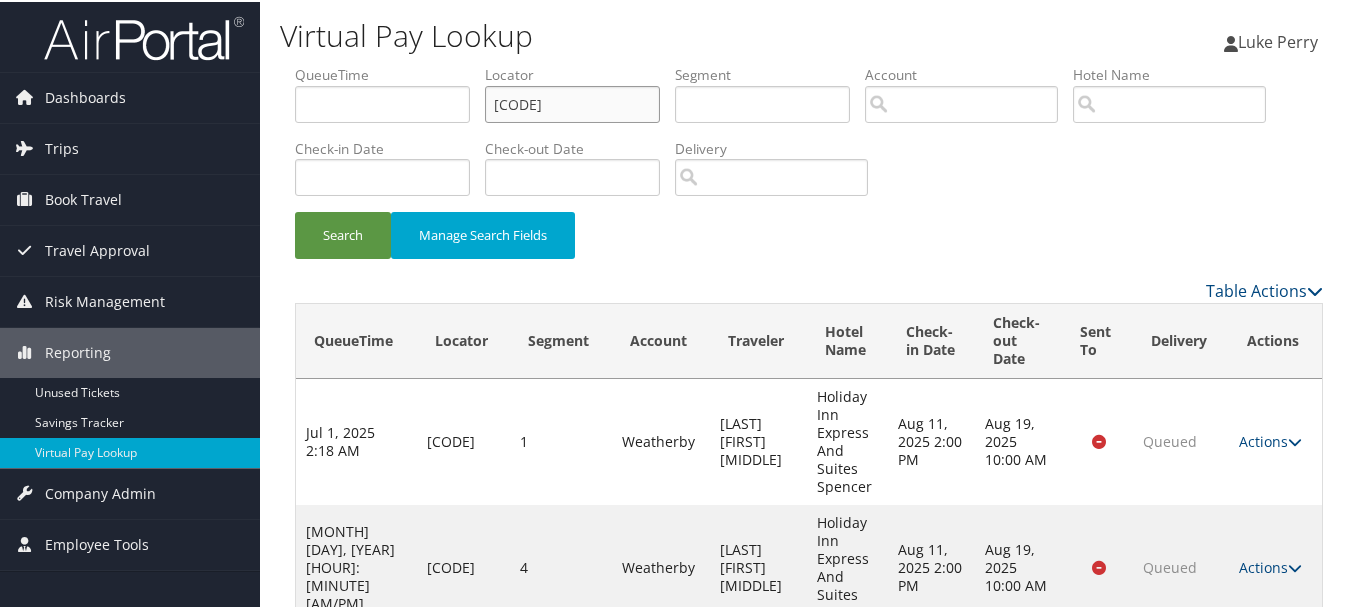 drag, startPoint x: 614, startPoint y: 99, endPoint x: 457, endPoint y: 100, distance: 157.00319 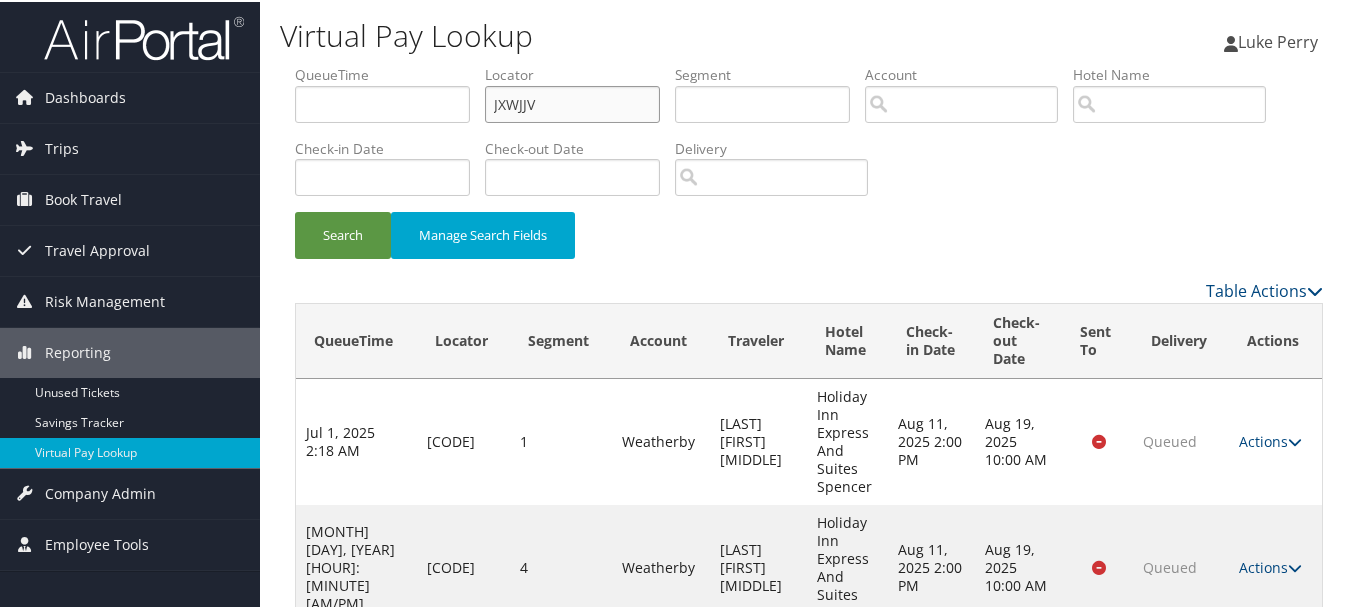 click on "Search" at bounding box center (343, 233) 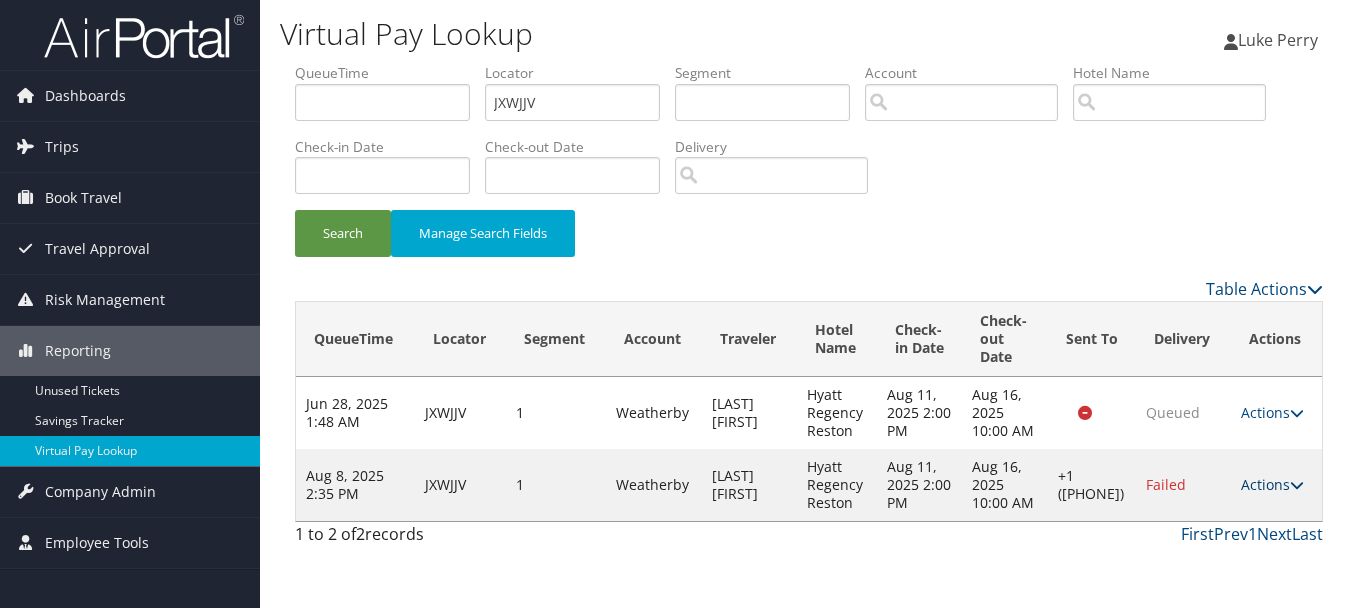 click on "Actions" at bounding box center [1272, 484] 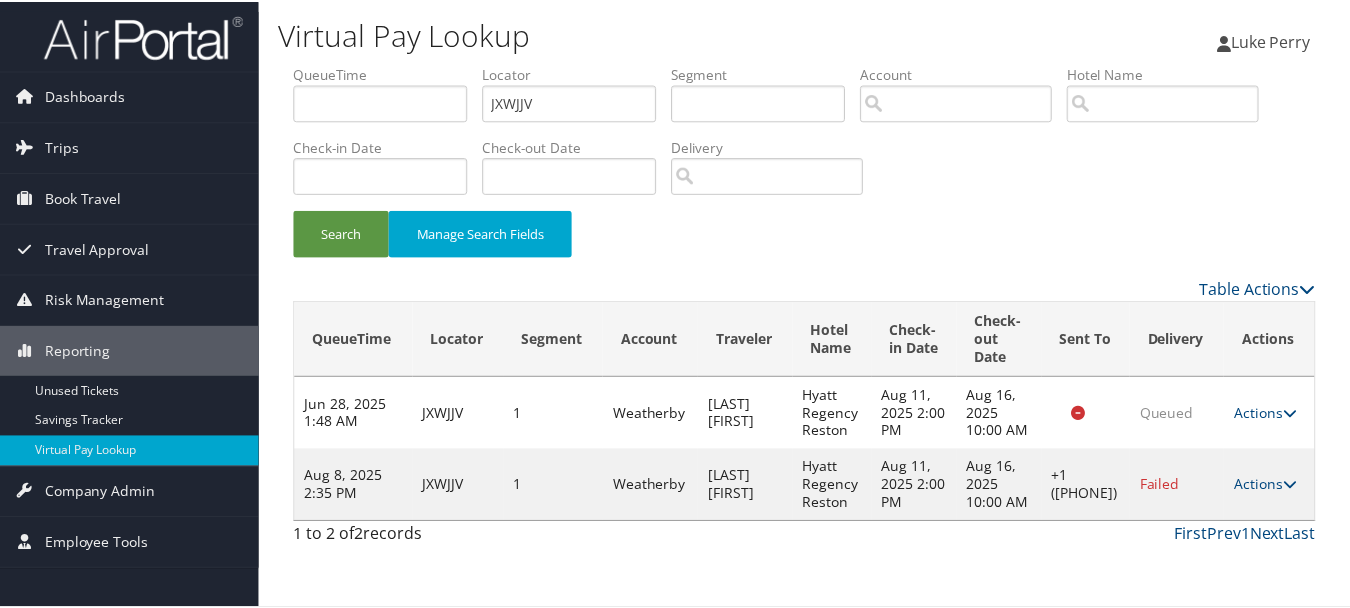 scroll, scrollTop: 35, scrollLeft: 0, axis: vertical 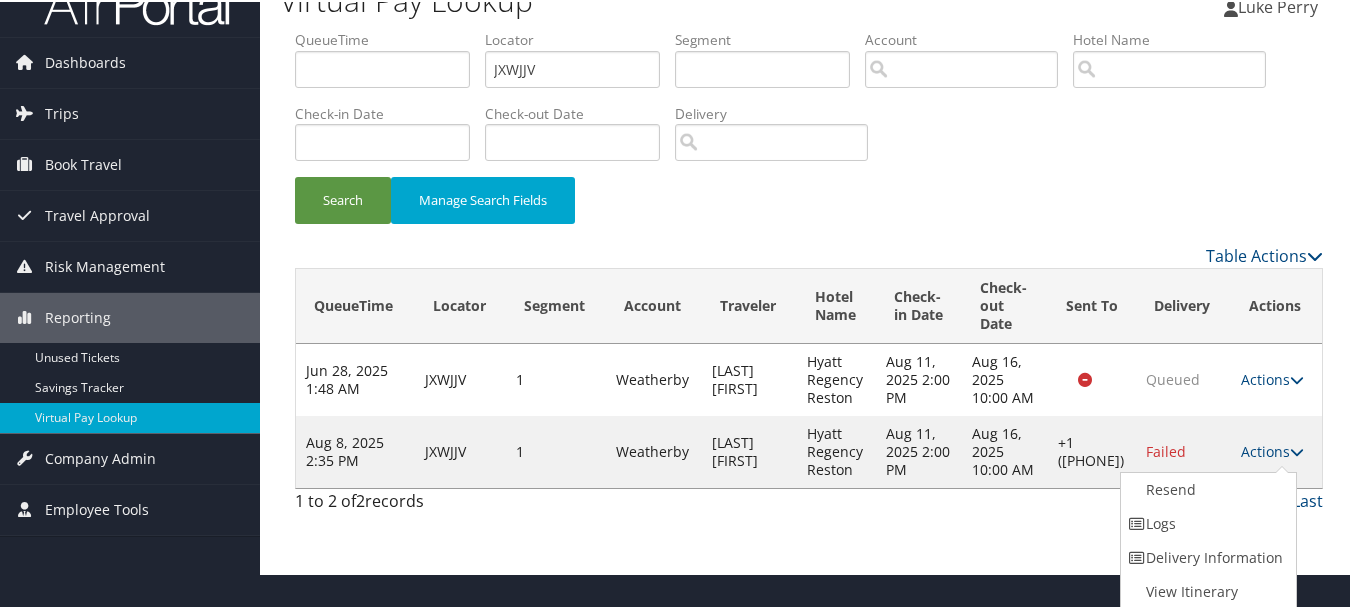 drag, startPoint x: 1213, startPoint y: 530, endPoint x: 1202, endPoint y: 529, distance: 11.045361 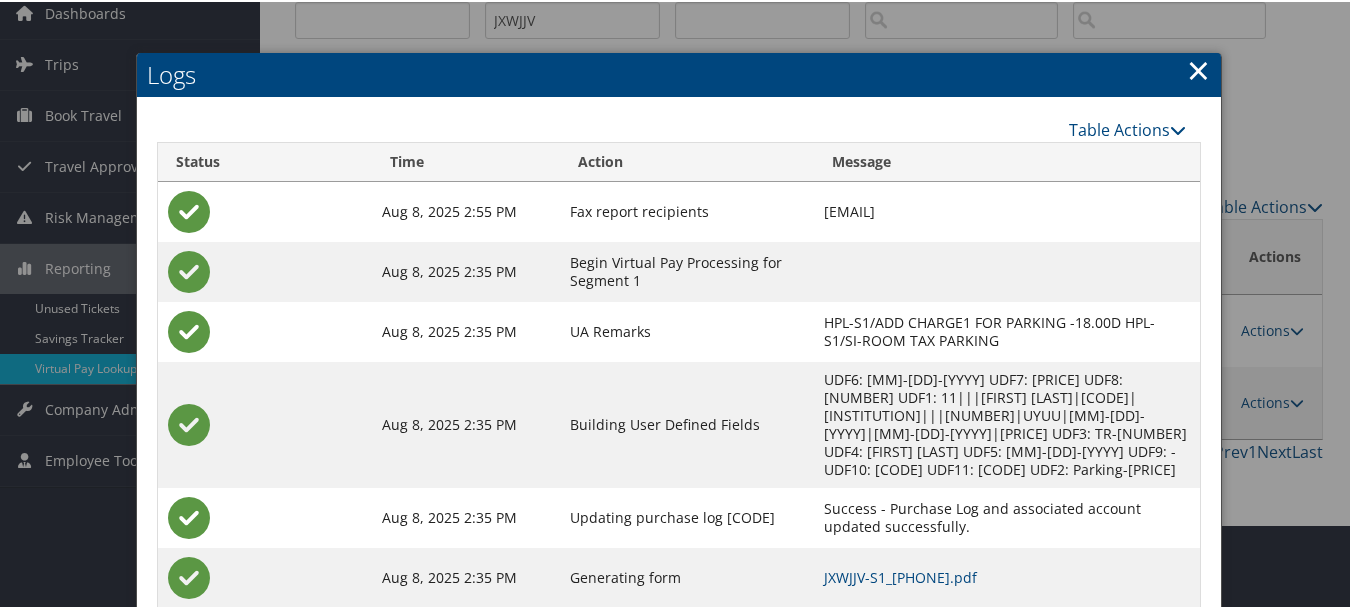 scroll, scrollTop: 180, scrollLeft: 0, axis: vertical 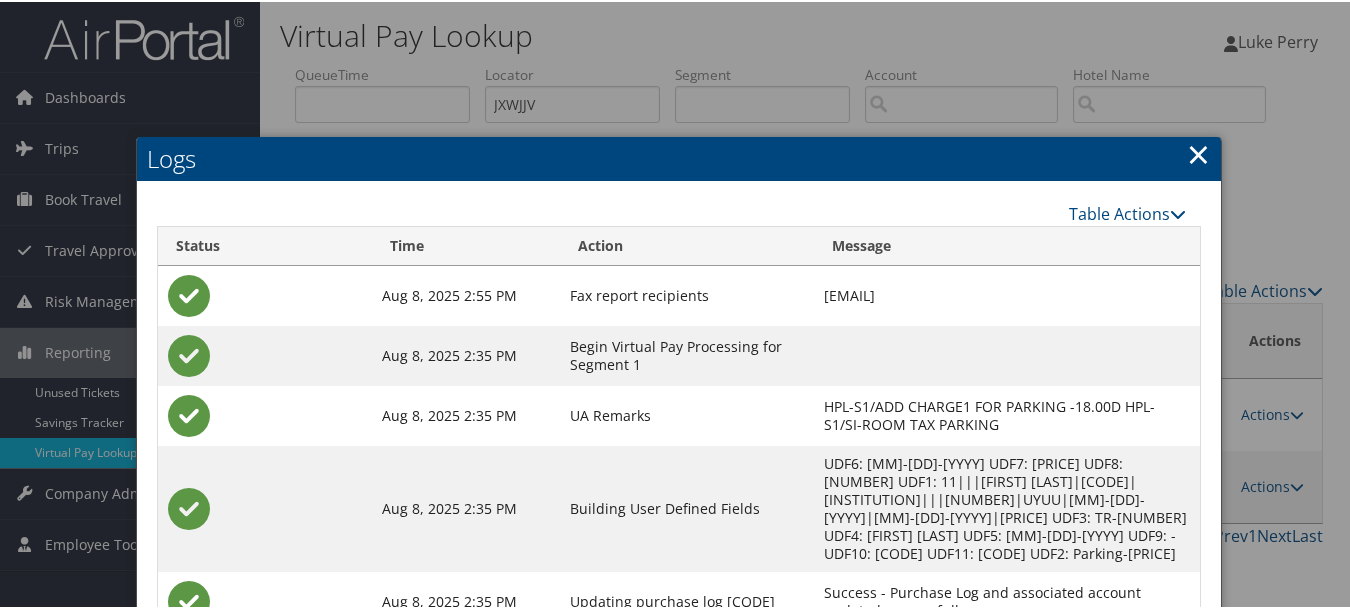 click on "×" at bounding box center (1198, 152) 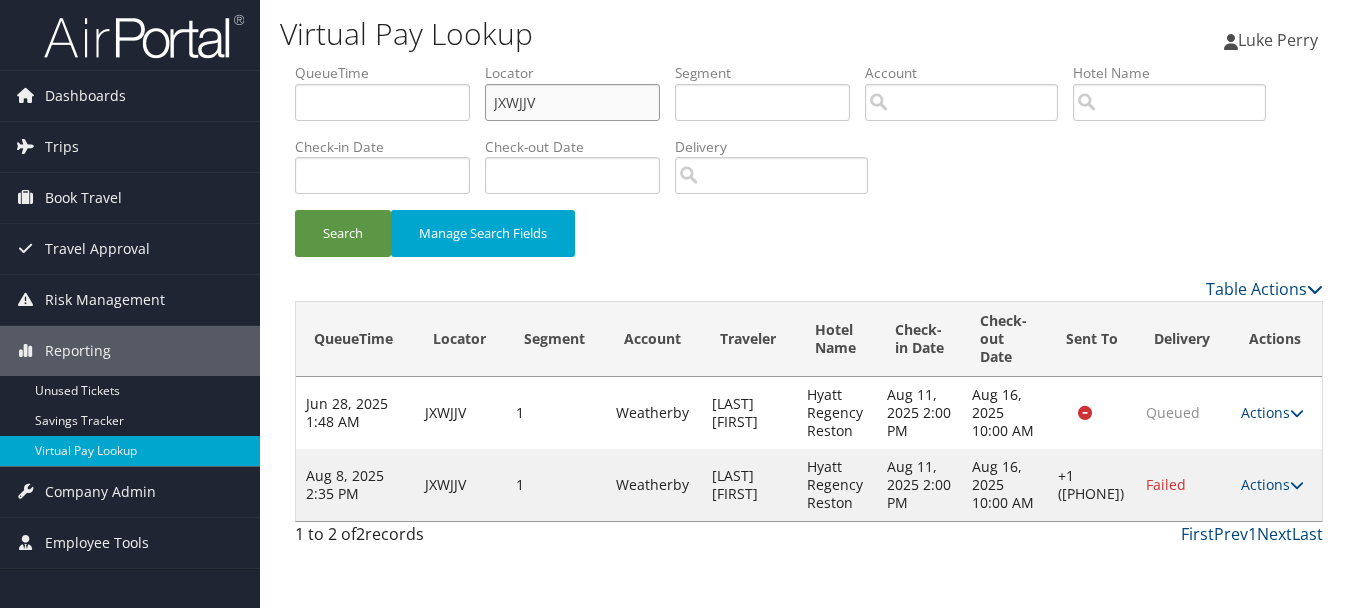 drag, startPoint x: 624, startPoint y: 110, endPoint x: 352, endPoint y: 109, distance: 272.00183 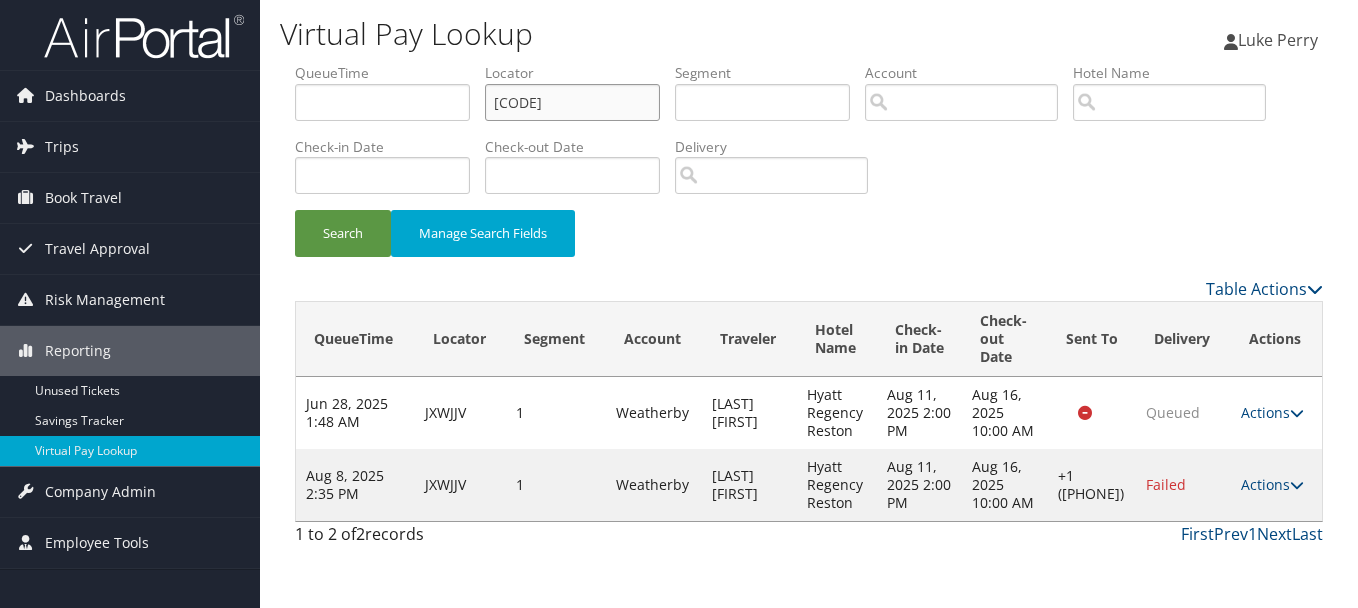 click on "Search" at bounding box center [343, 233] 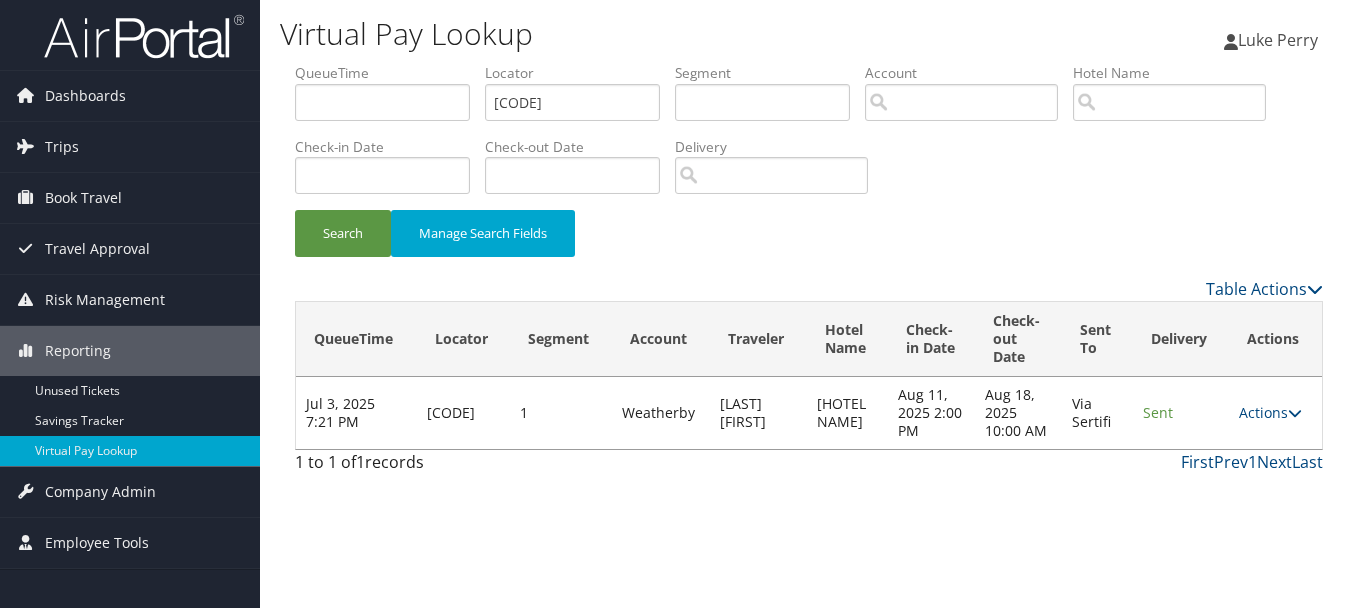drag, startPoint x: 1271, startPoint y: 408, endPoint x: 1273, endPoint y: 430, distance: 22.090721 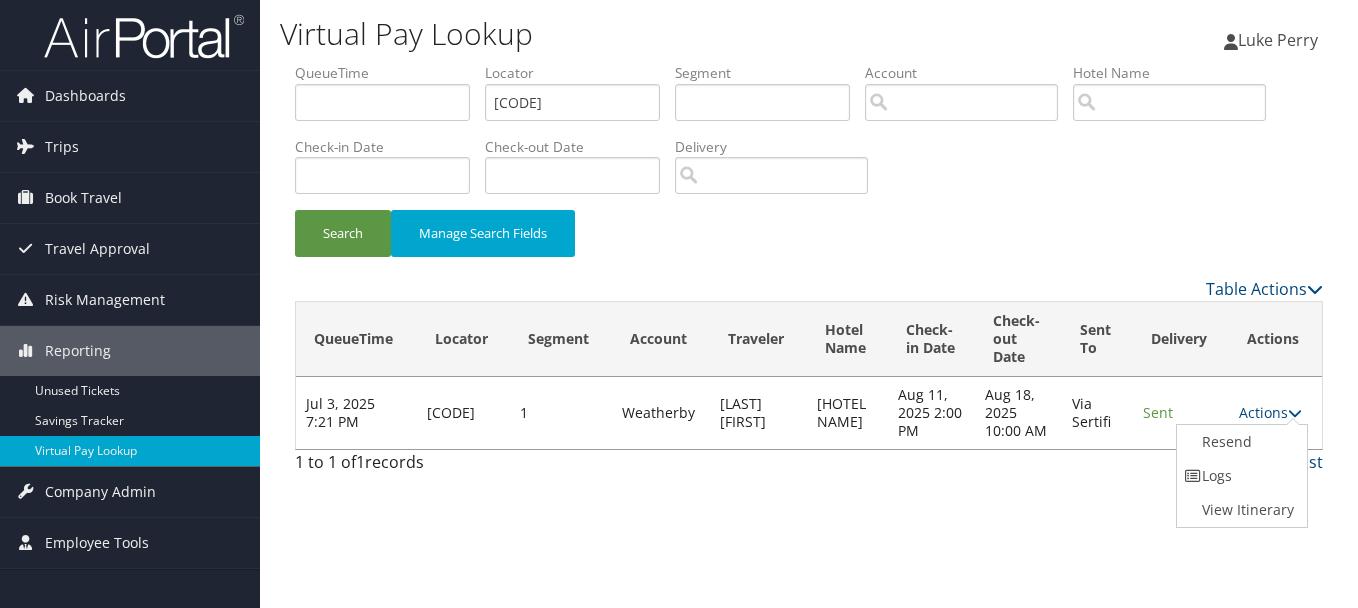 click on "Logs" at bounding box center [1240, 476] 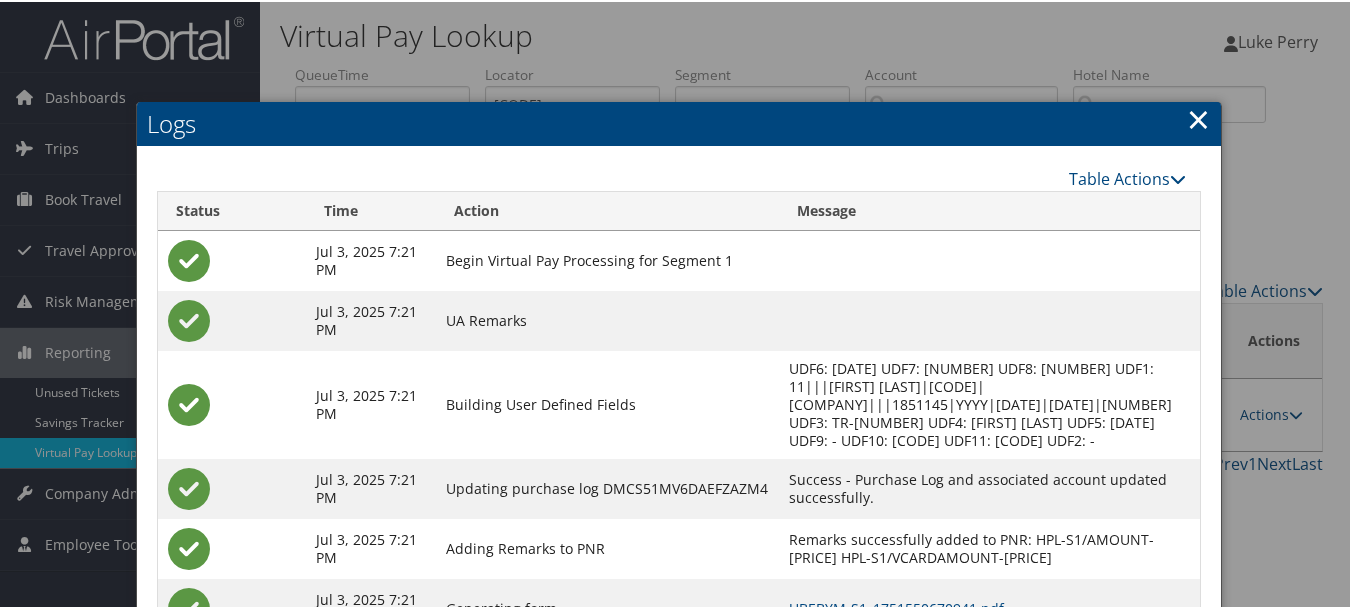 scroll, scrollTop: 205, scrollLeft: 0, axis: vertical 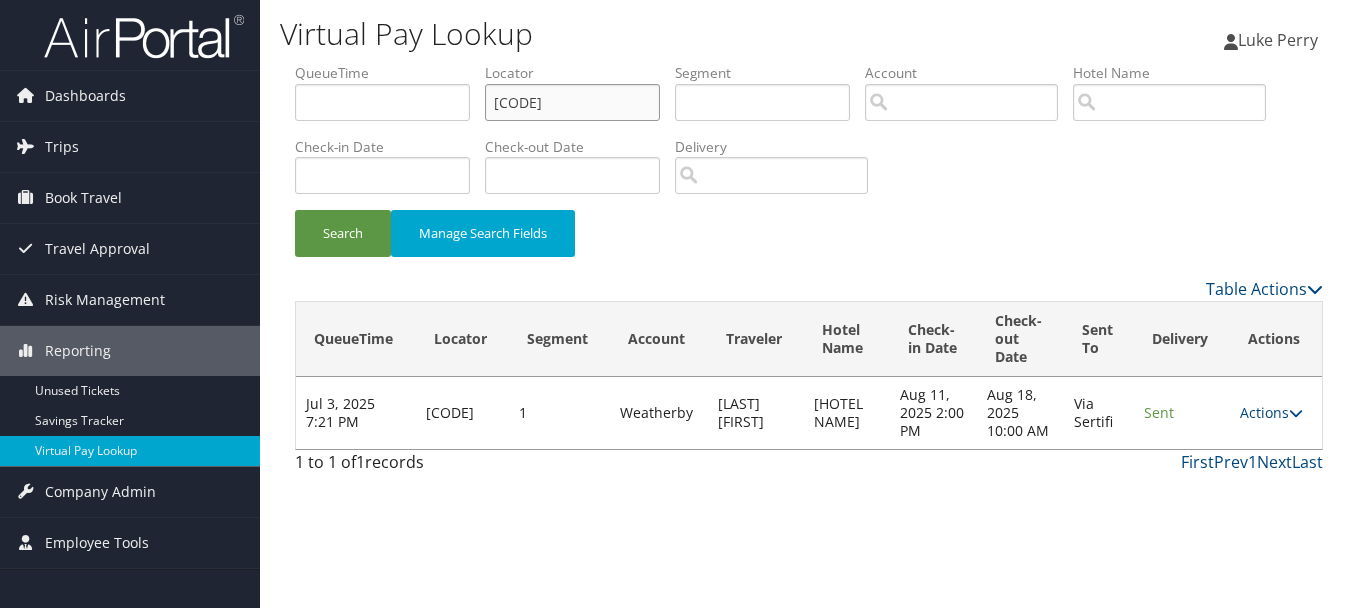 drag, startPoint x: 589, startPoint y: 101, endPoint x: 444, endPoint y: 101, distance: 145 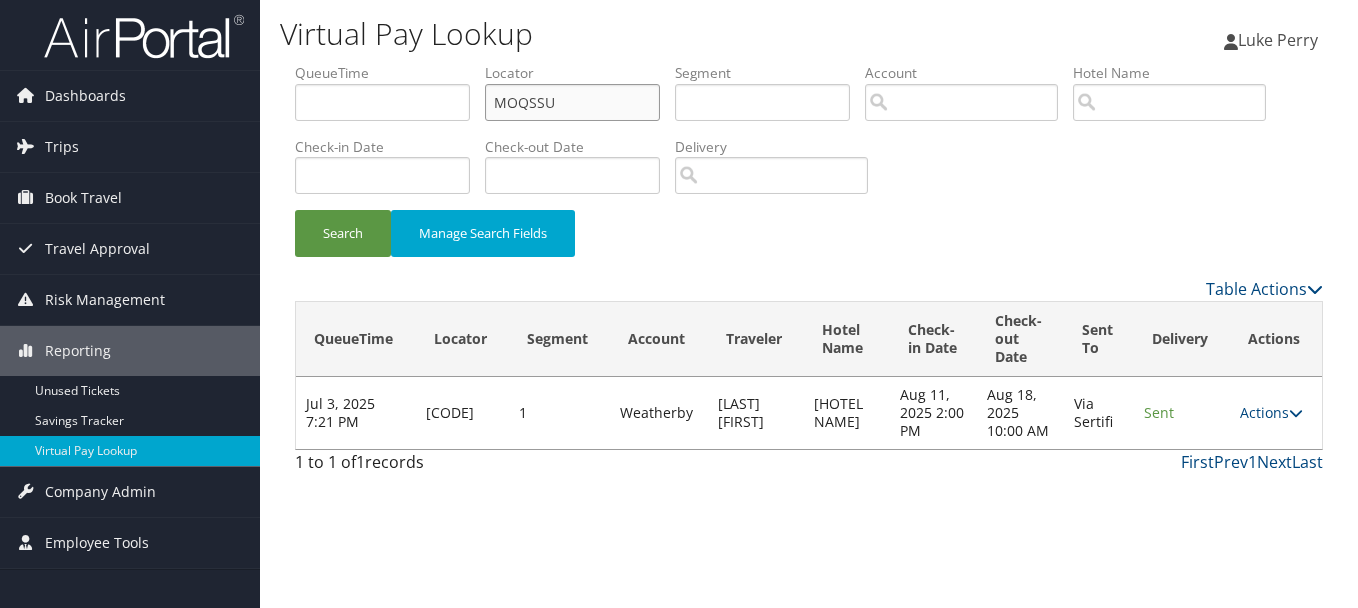 click on "Search" at bounding box center (343, 233) 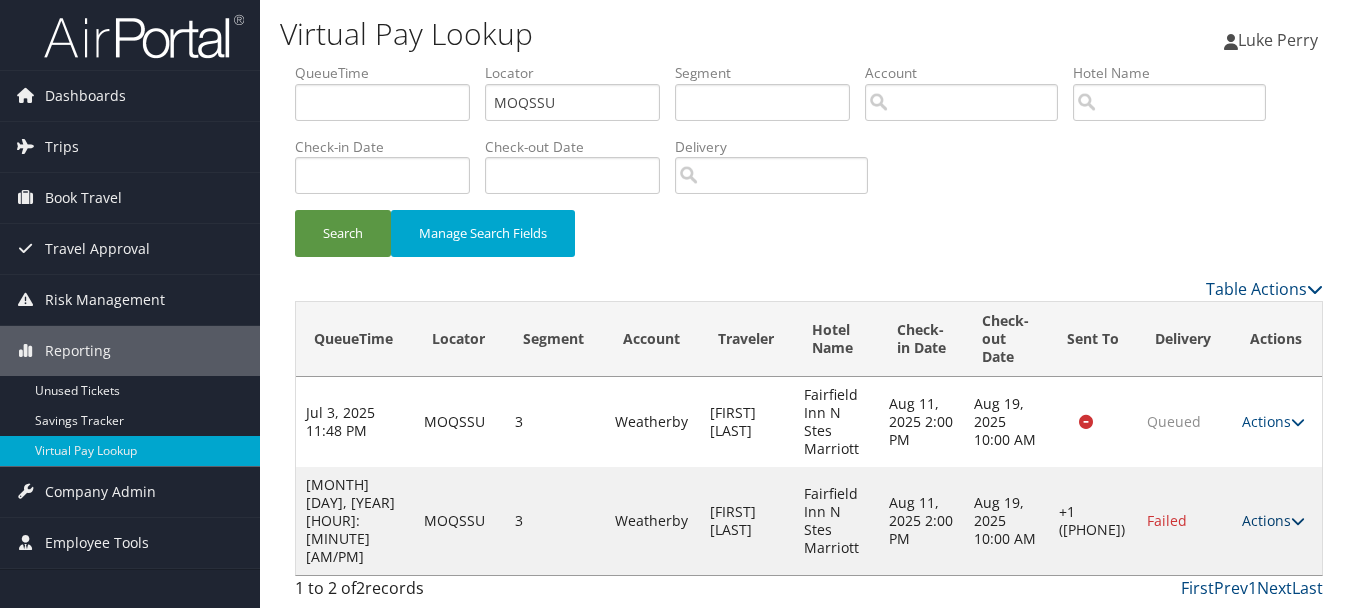 click on "Actions" at bounding box center [1273, 520] 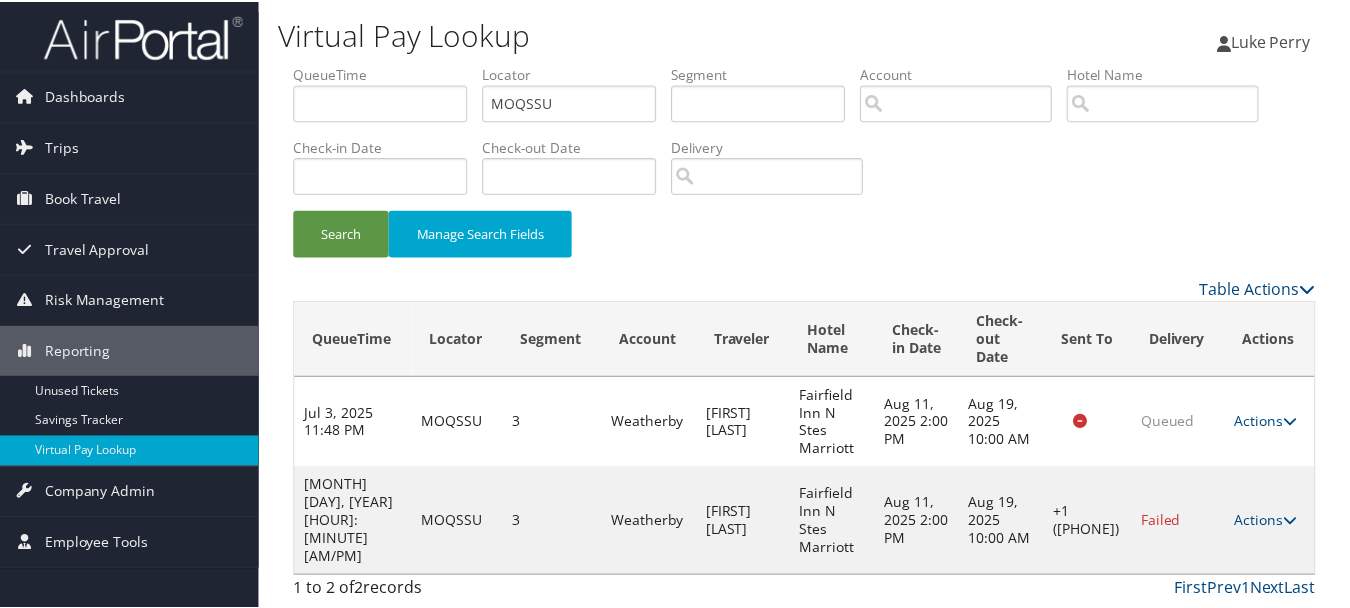 scroll, scrollTop: 53, scrollLeft: 0, axis: vertical 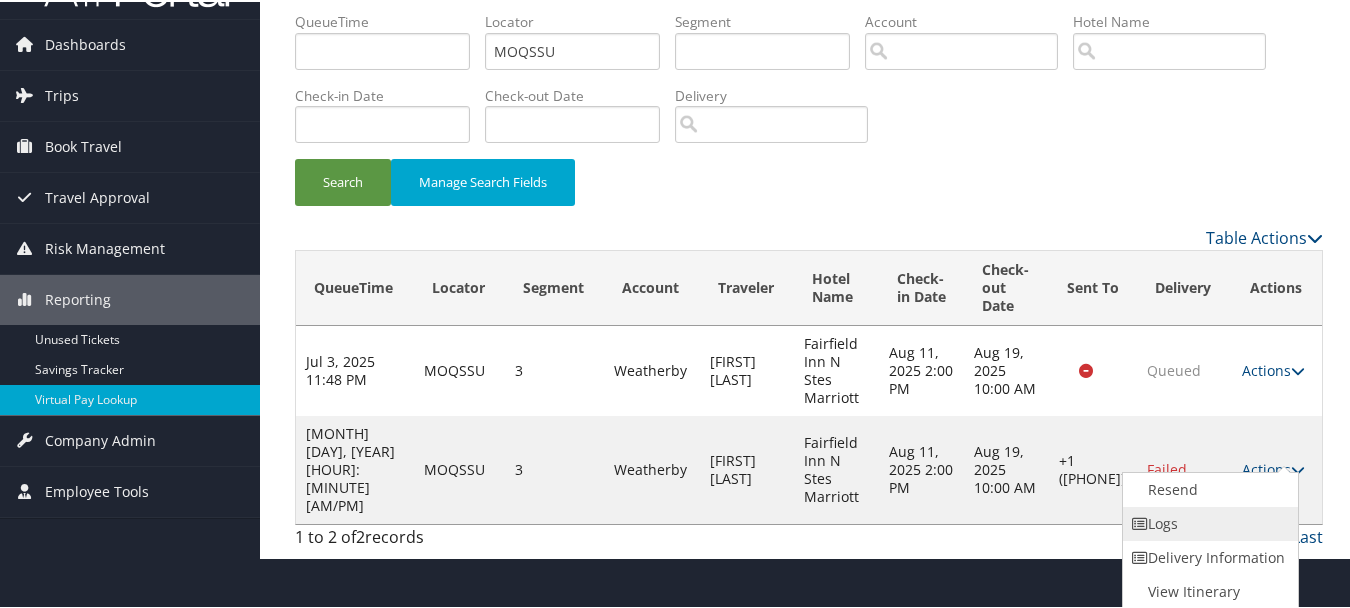 click on "Logs" at bounding box center [1208, 522] 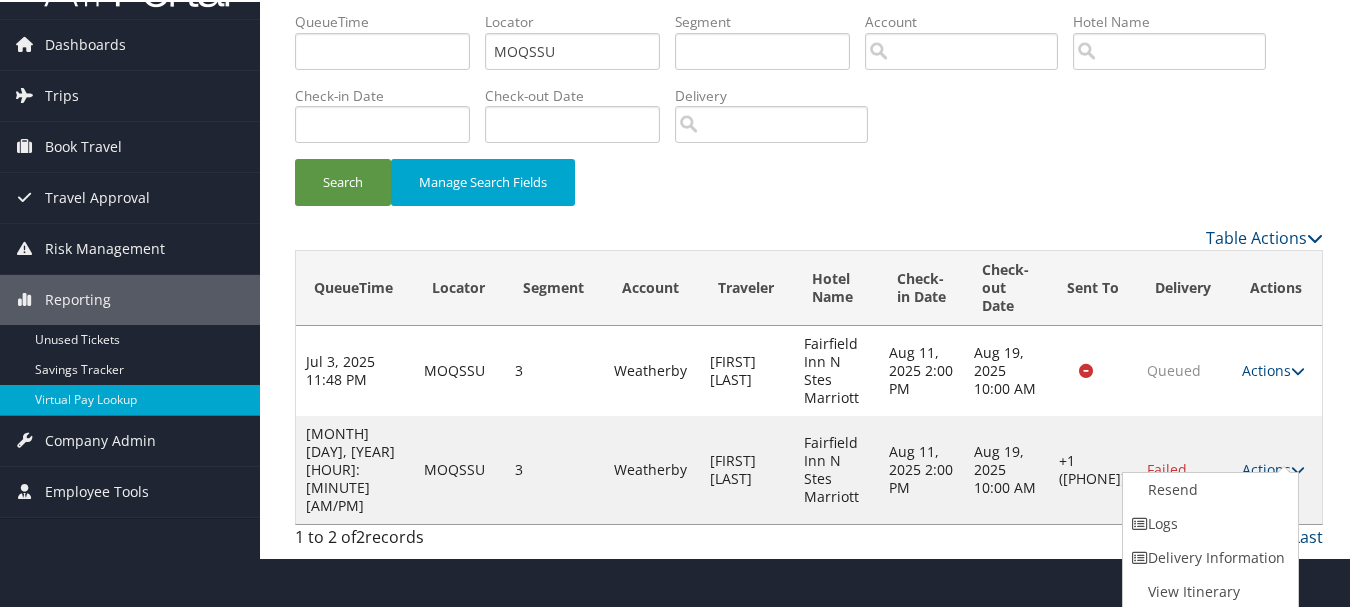 scroll, scrollTop: 0, scrollLeft: 0, axis: both 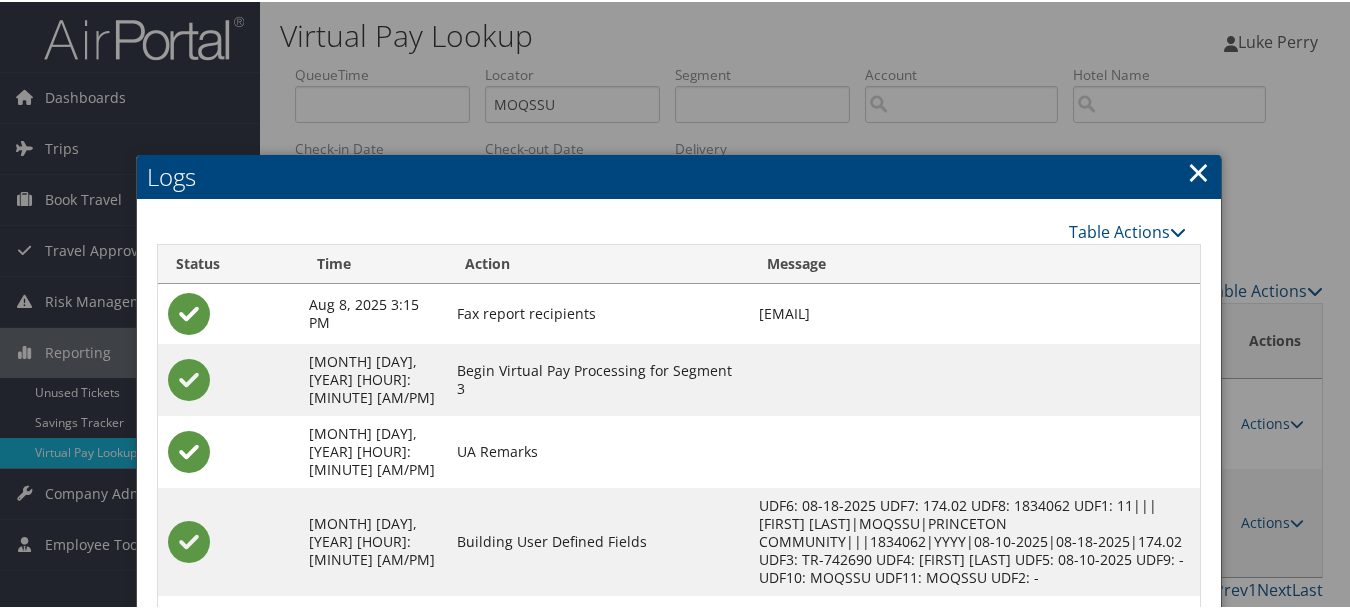 click on "×" at bounding box center [1198, 170] 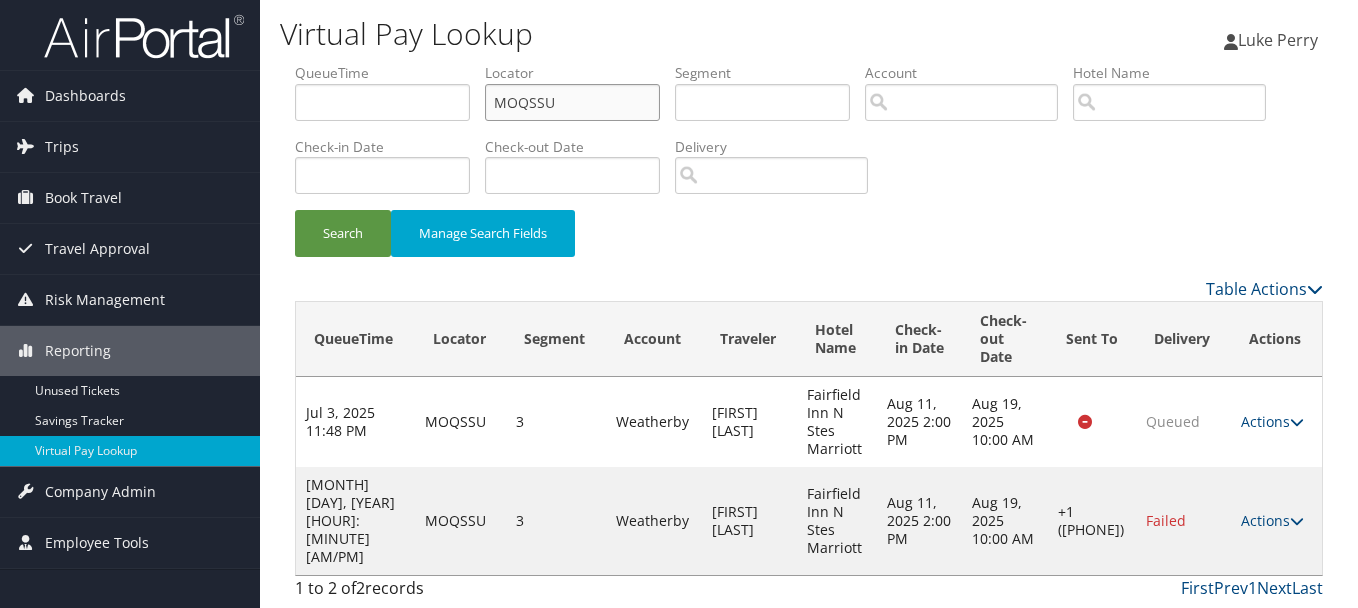 drag, startPoint x: 513, startPoint y: 101, endPoint x: 427, endPoint y: 101, distance: 86 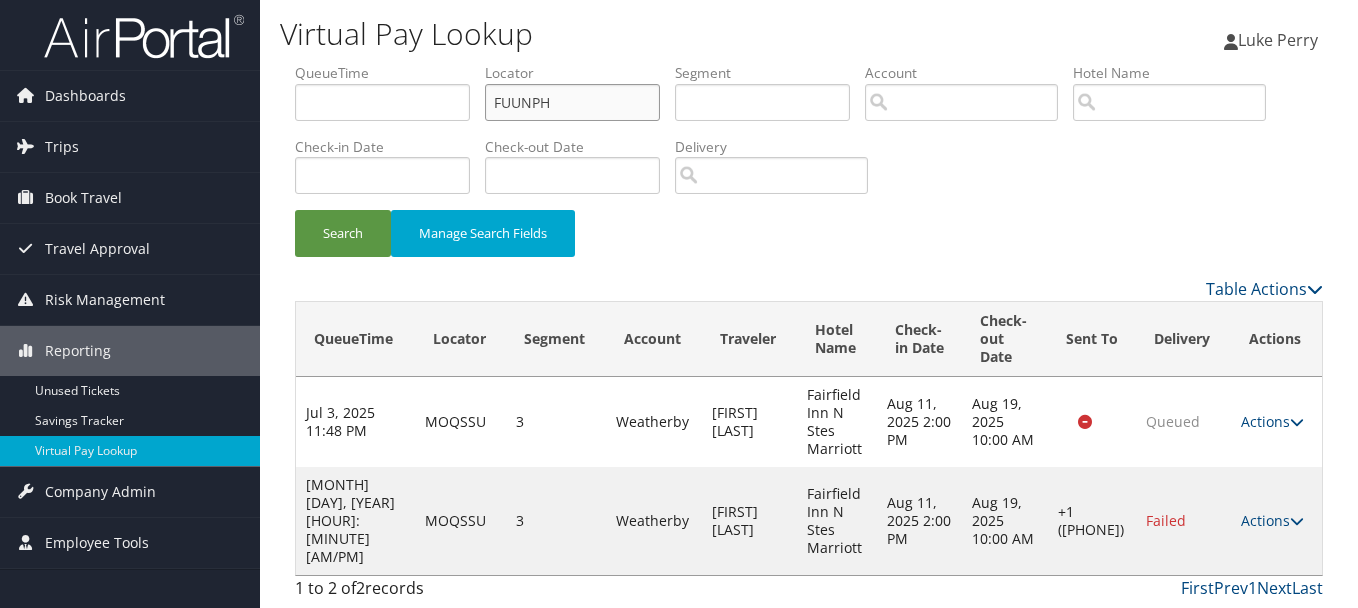 click on "Search" at bounding box center [343, 233] 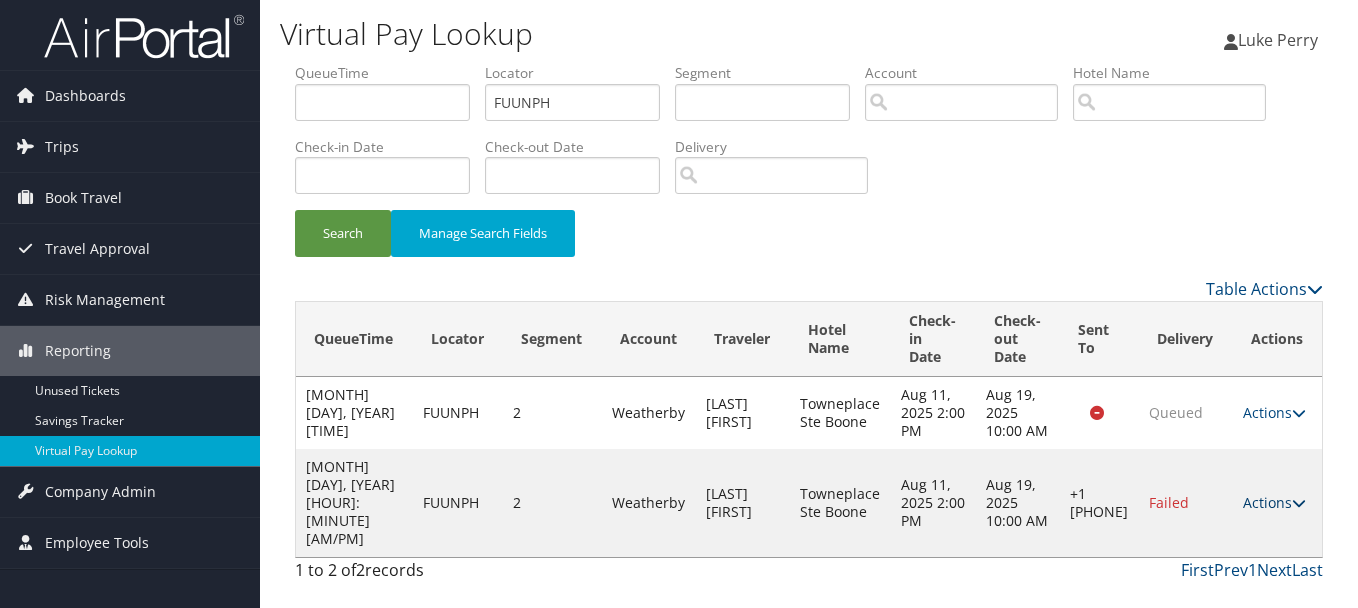 click on "Actions" at bounding box center [1274, 502] 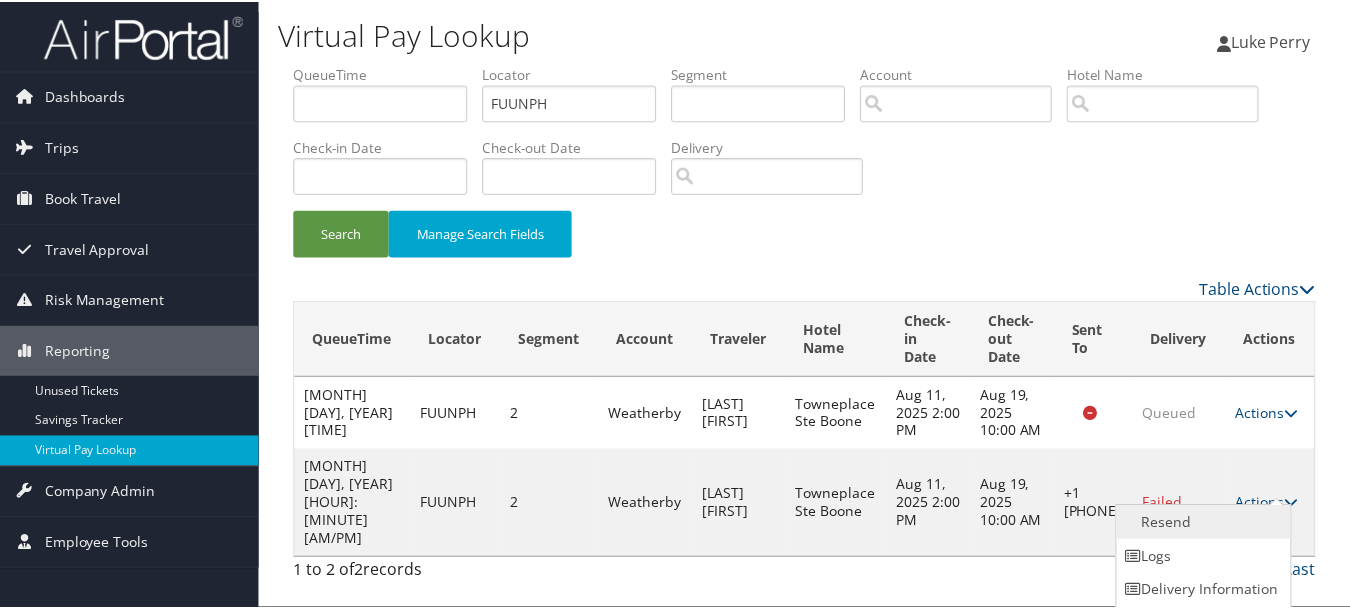 scroll, scrollTop: 35, scrollLeft: 0, axis: vertical 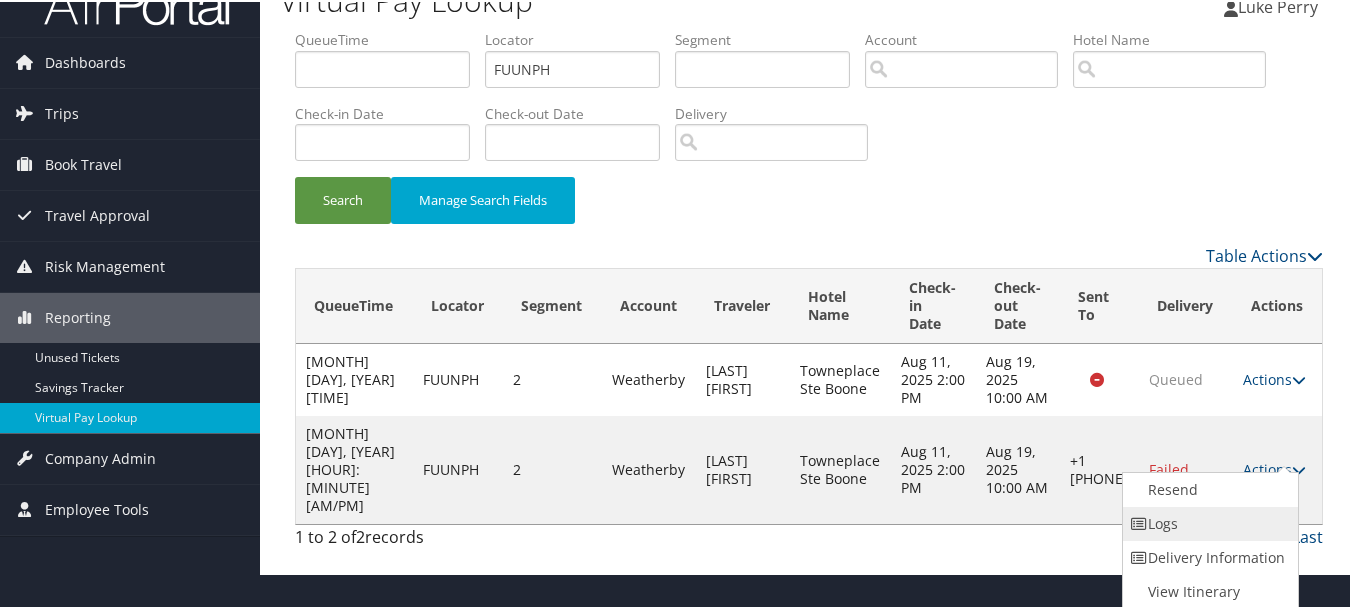 click on "Logs" at bounding box center [1208, 522] 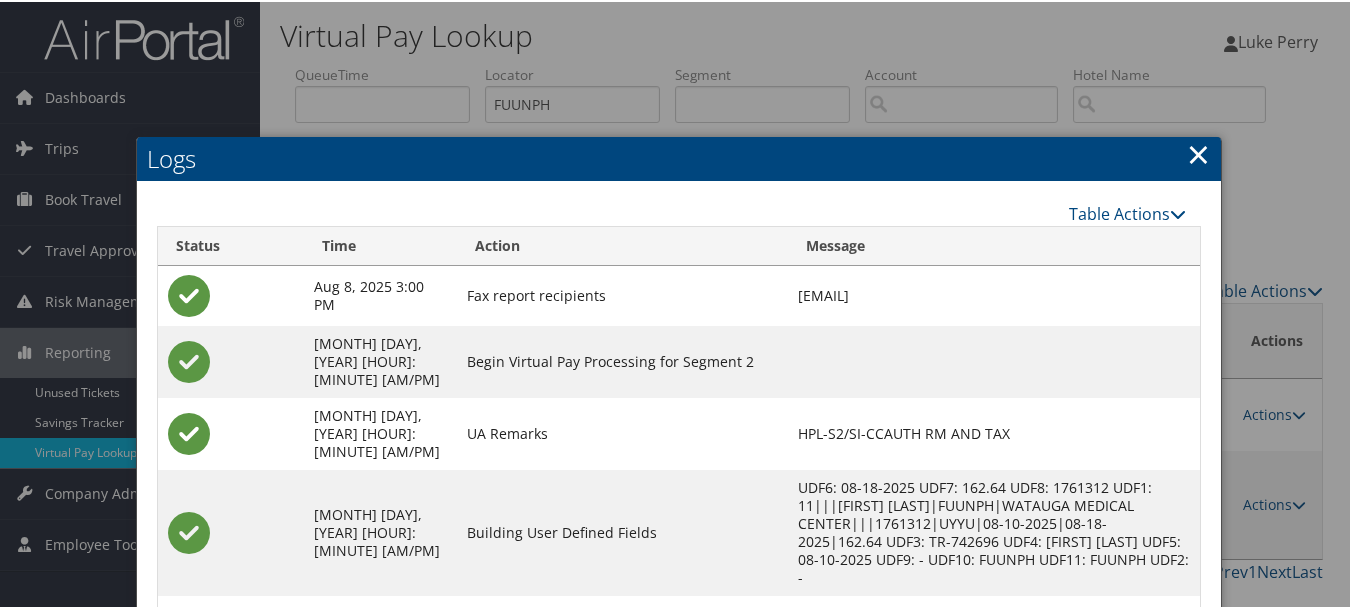 scroll, scrollTop: 180, scrollLeft: 0, axis: vertical 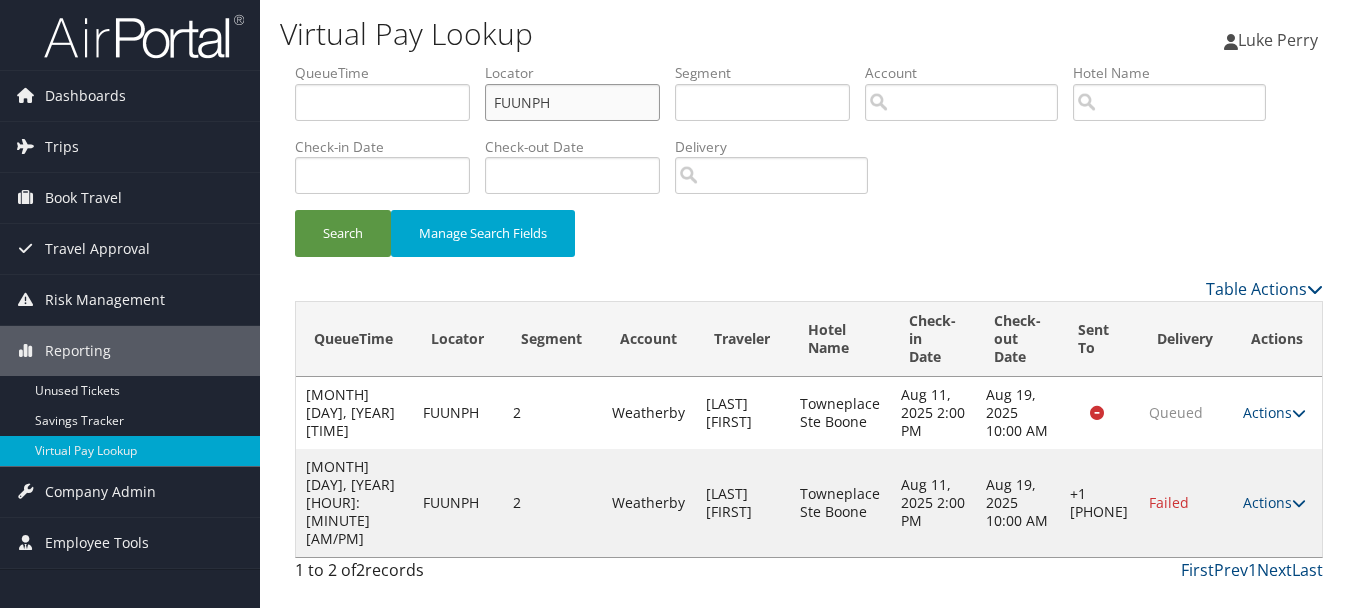 drag, startPoint x: 560, startPoint y: 92, endPoint x: 447, endPoint y: 64, distance: 116.41735 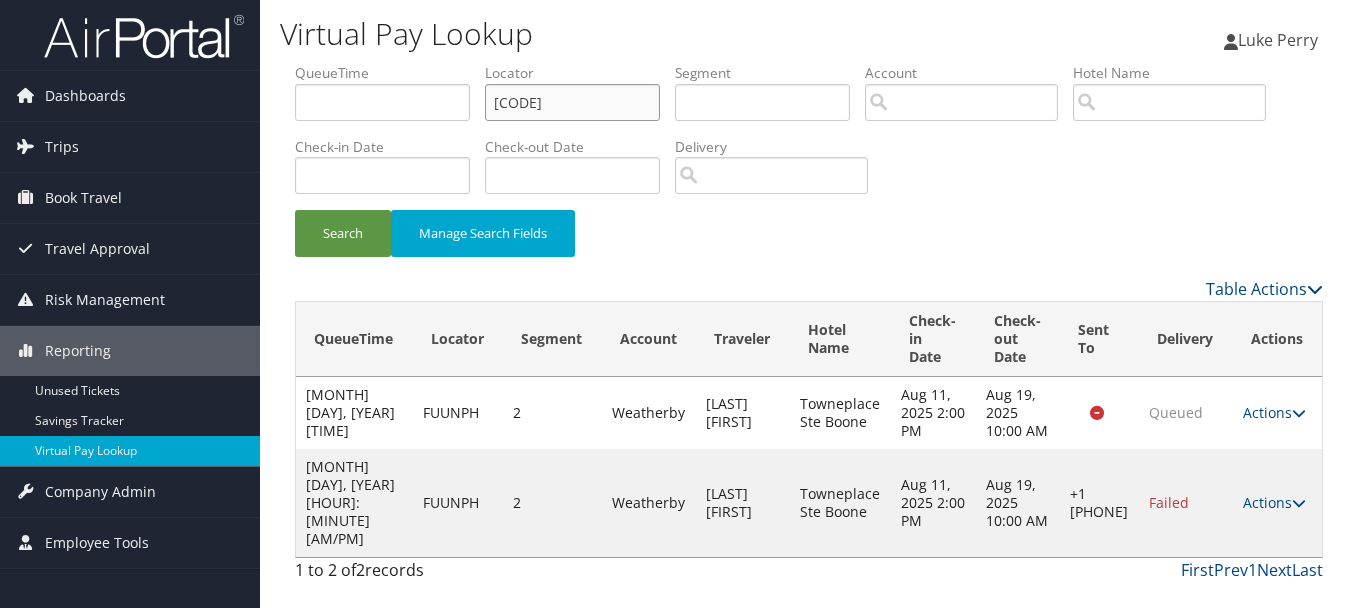 click on "Search" at bounding box center (343, 233) 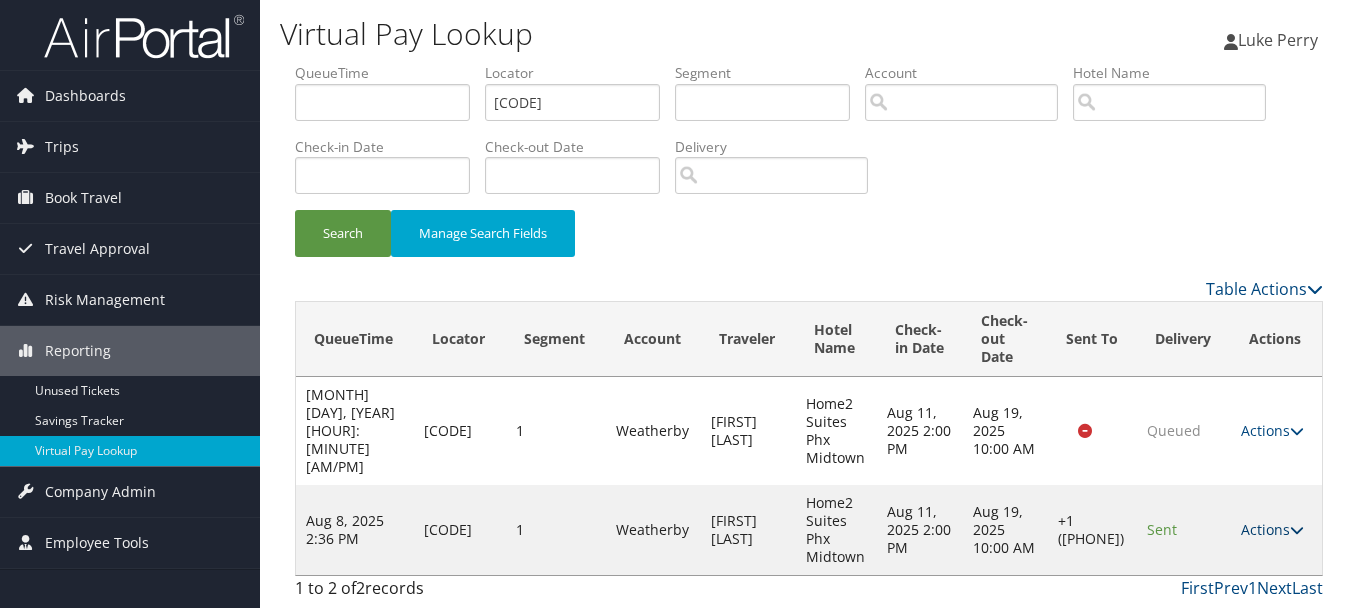 click on "Actions" at bounding box center [1272, 529] 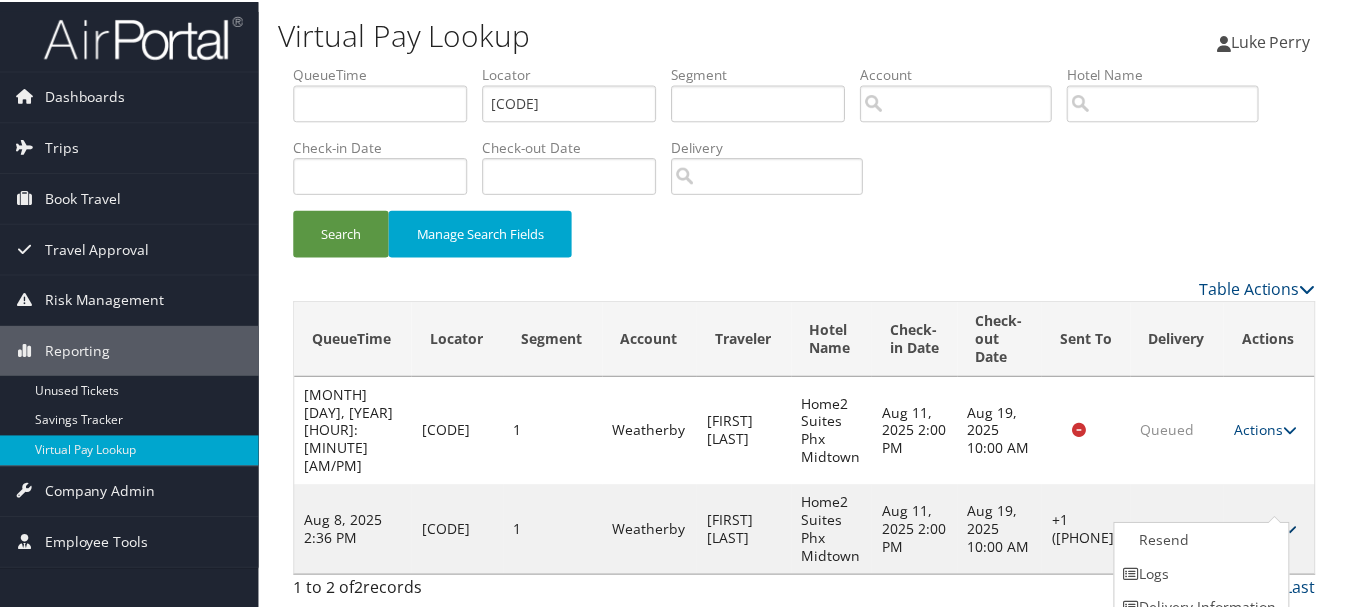 scroll, scrollTop: 53, scrollLeft: 0, axis: vertical 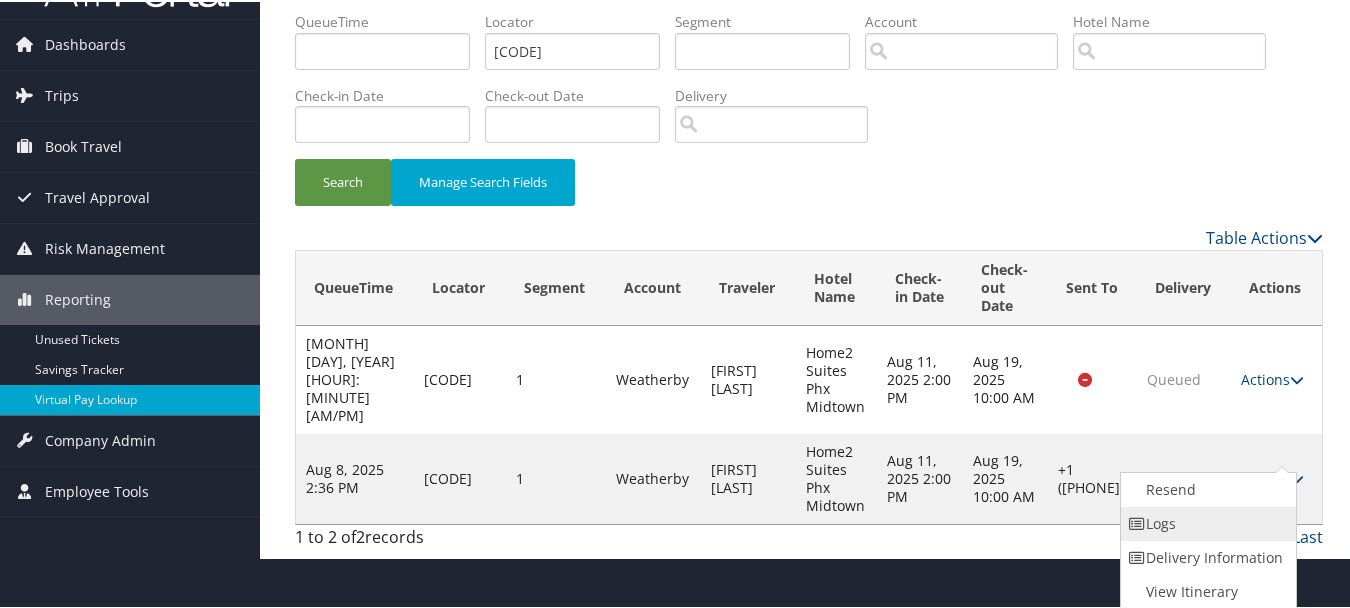 click on "Logs" at bounding box center [1206, 522] 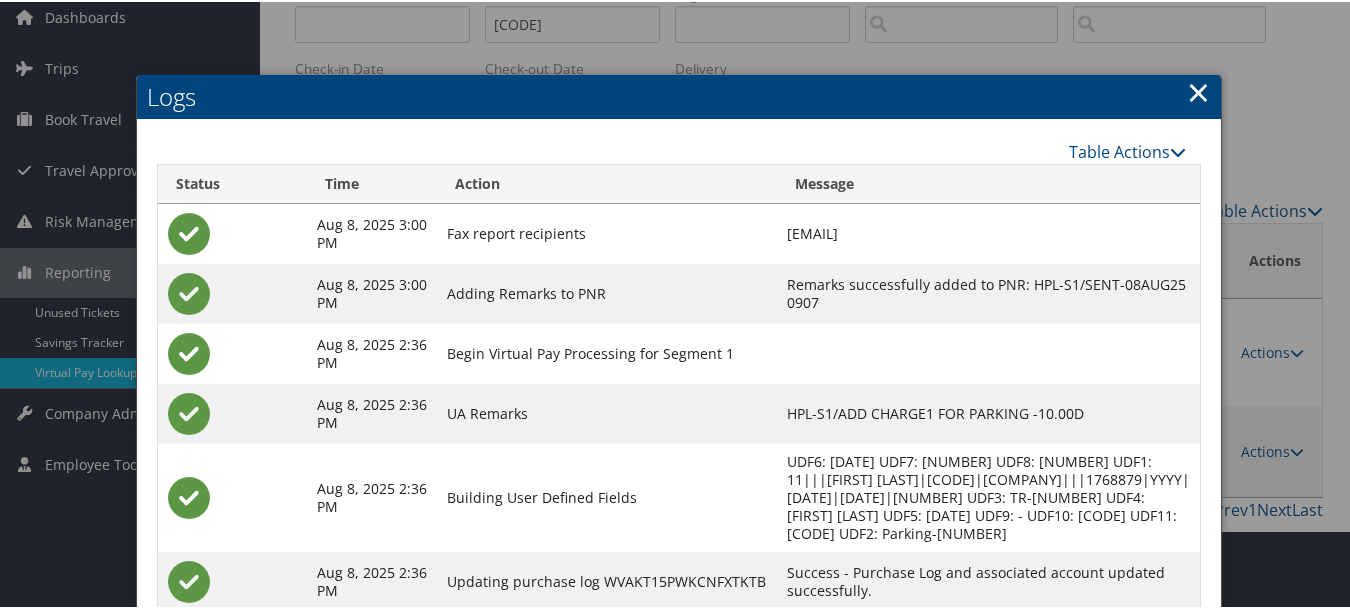 scroll, scrollTop: 258, scrollLeft: 0, axis: vertical 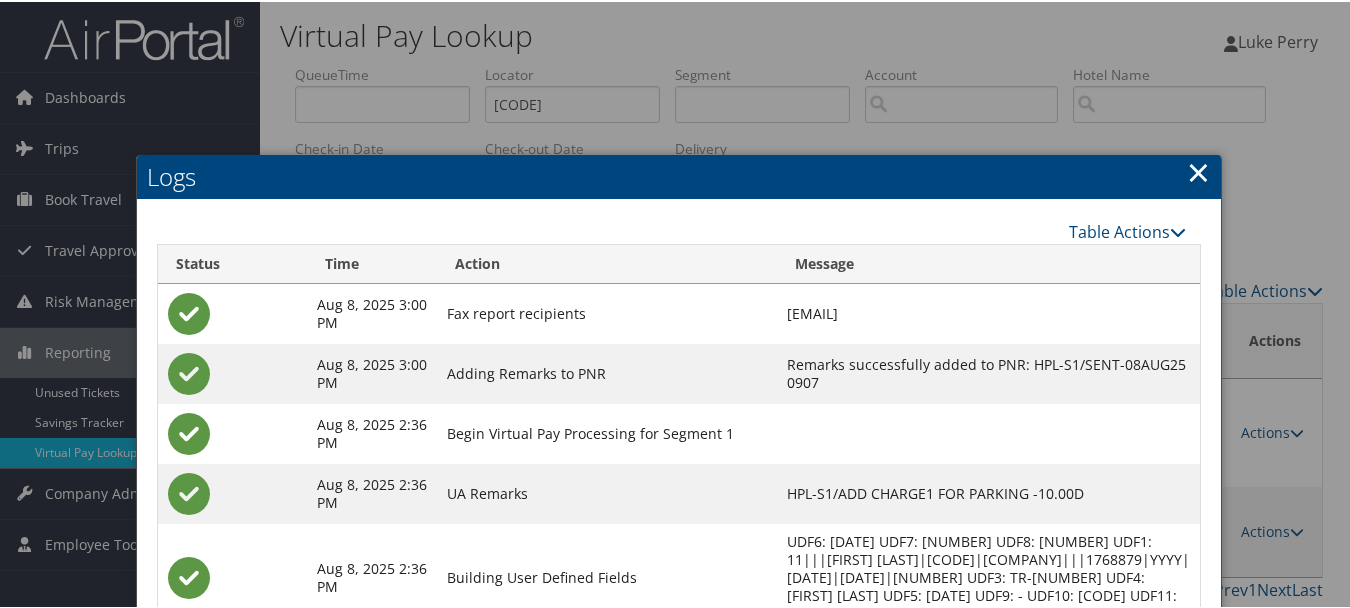 click on "×" at bounding box center [1198, 170] 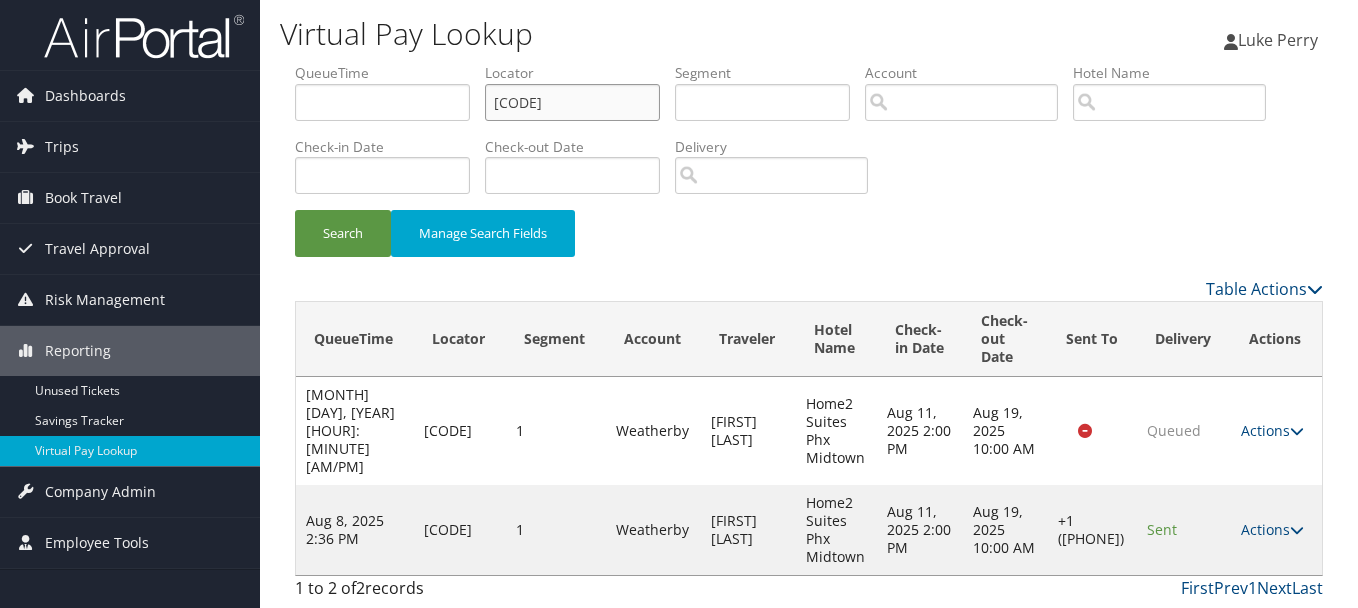 drag, startPoint x: 587, startPoint y: 98, endPoint x: 380, endPoint y: 99, distance: 207.00241 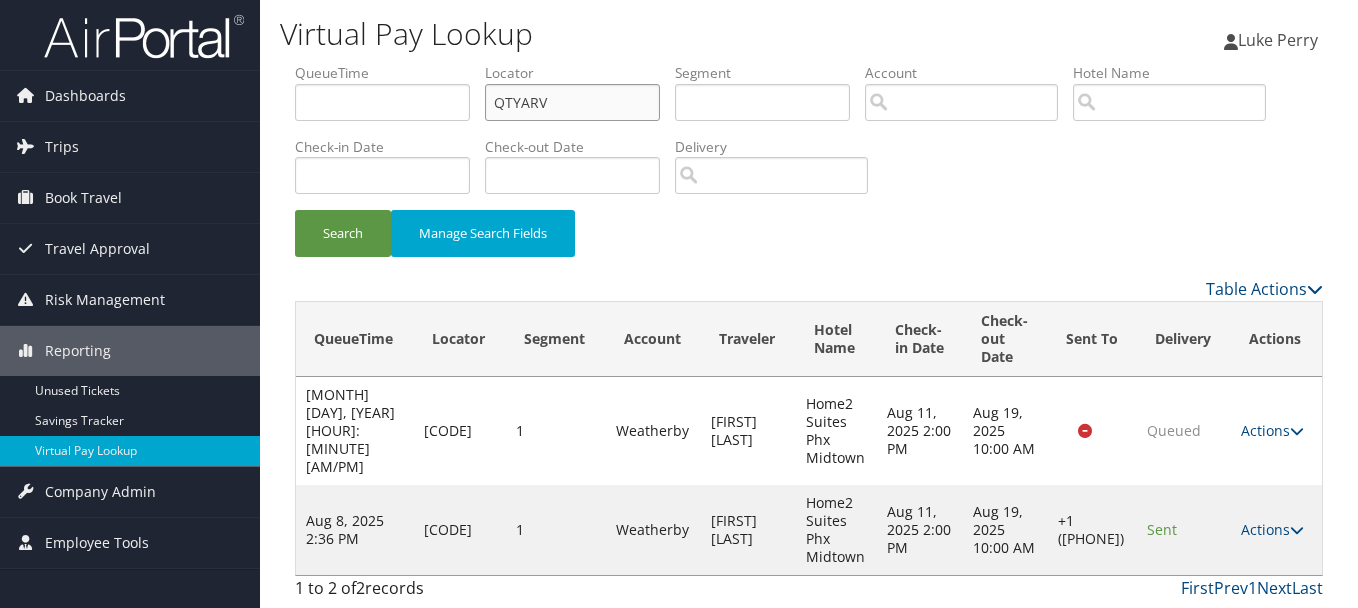 click on "Search" at bounding box center [343, 233] 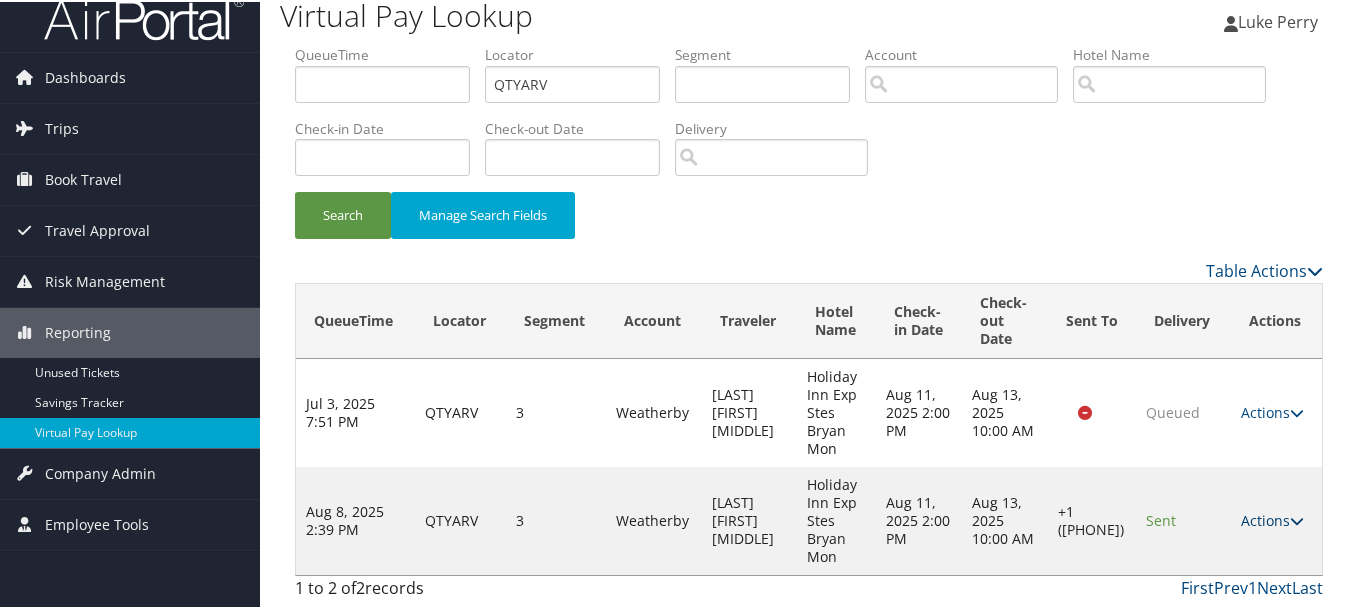 click on "Actions" at bounding box center [1272, 518] 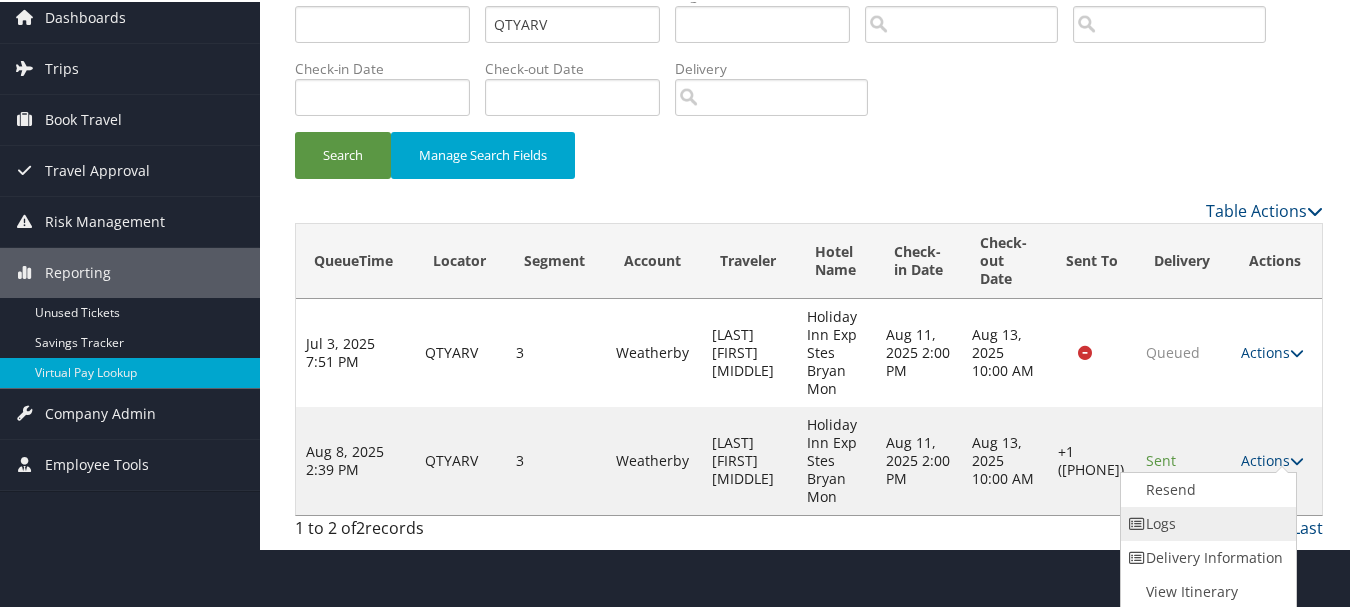click on "Logs" at bounding box center (1206, 522) 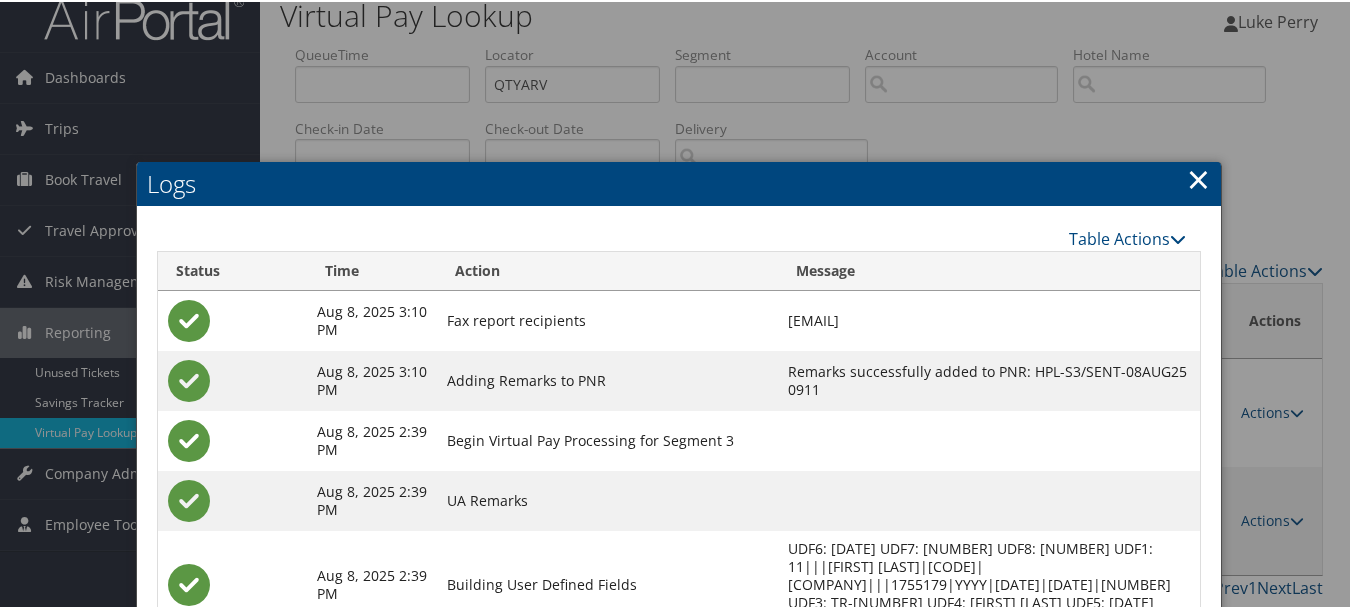 scroll, scrollTop: 285, scrollLeft: 0, axis: vertical 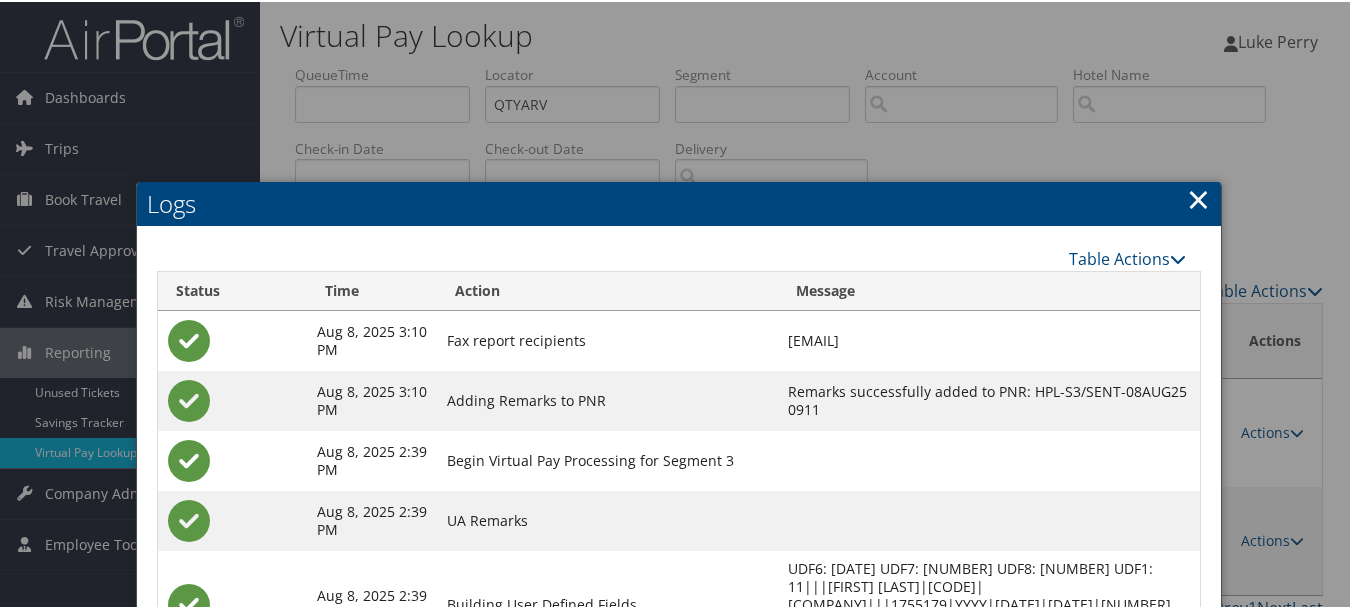 click on "×" at bounding box center [1198, 197] 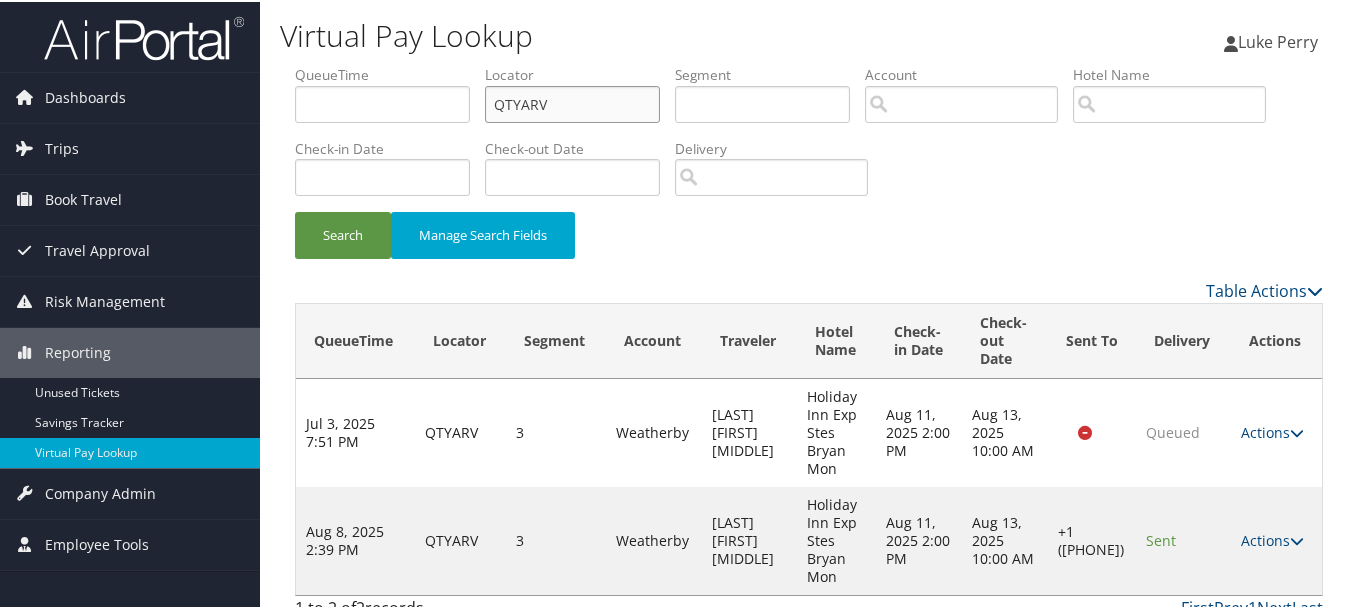 drag, startPoint x: 580, startPoint y: 98, endPoint x: 334, endPoint y: 96, distance: 246.00813 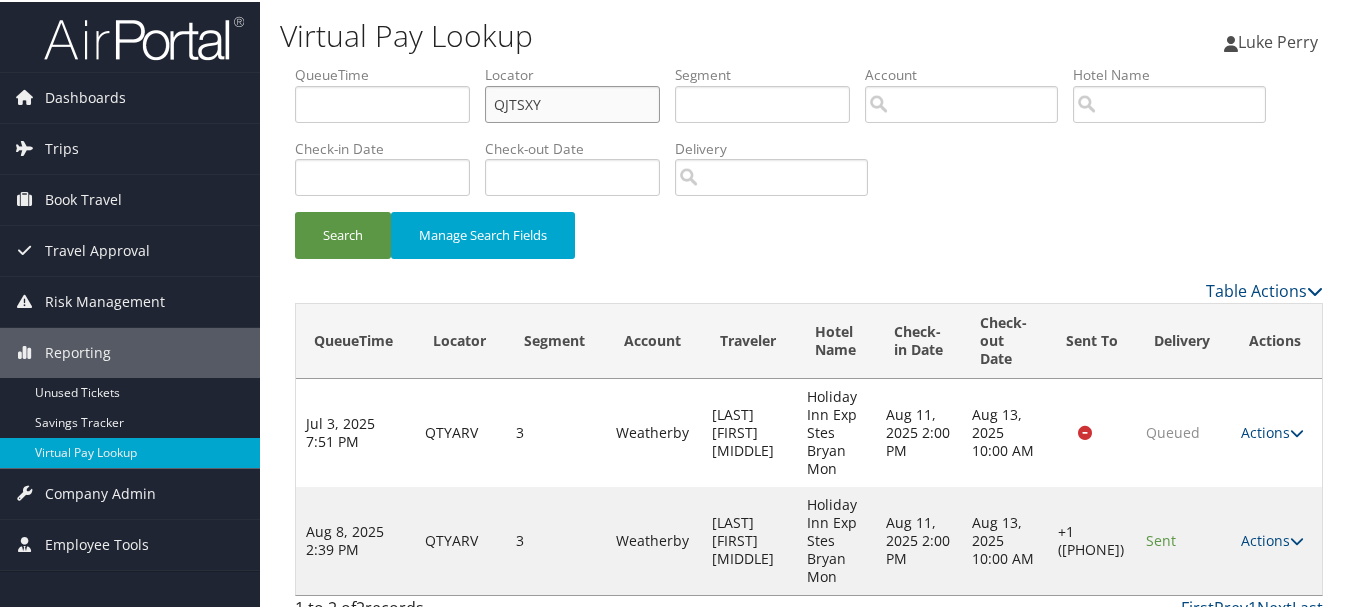 click on "Search" at bounding box center [343, 233] 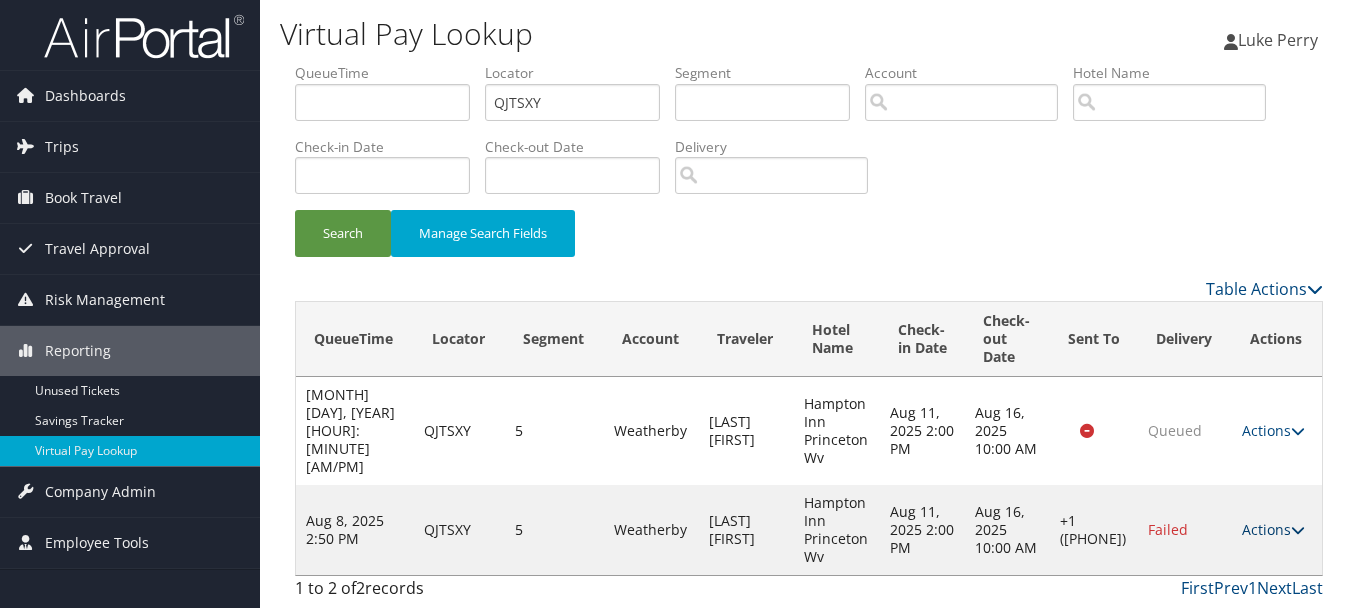 click on "Actions" at bounding box center (1273, 529) 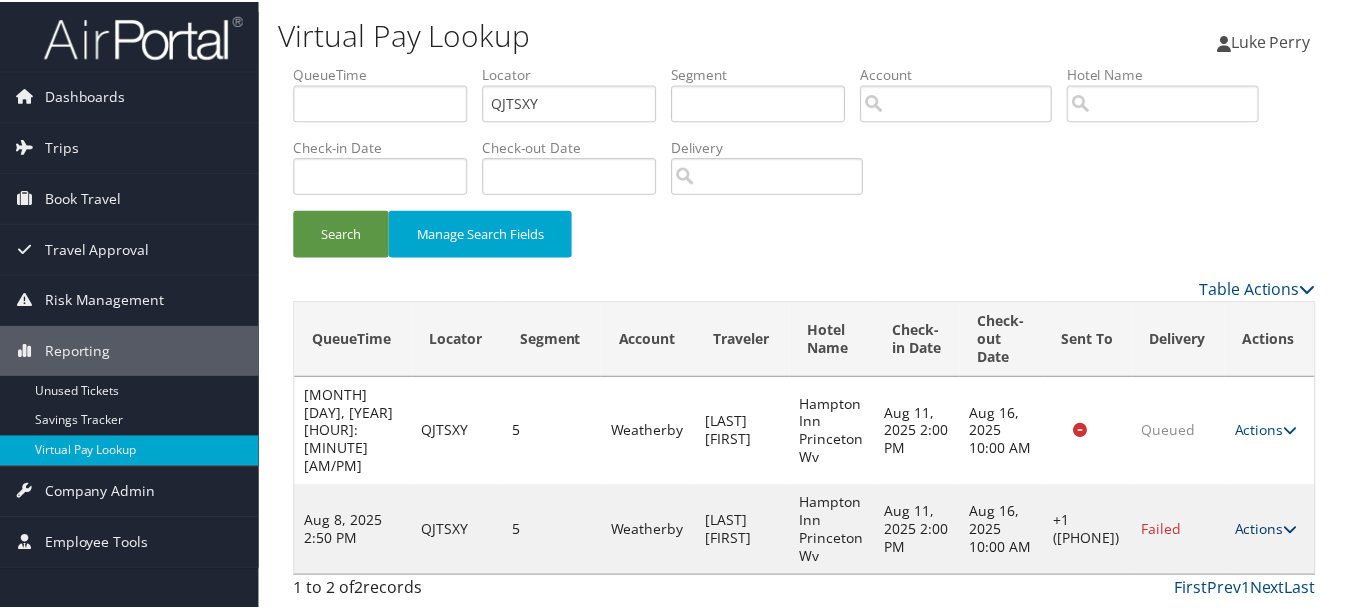 scroll, scrollTop: 53, scrollLeft: 0, axis: vertical 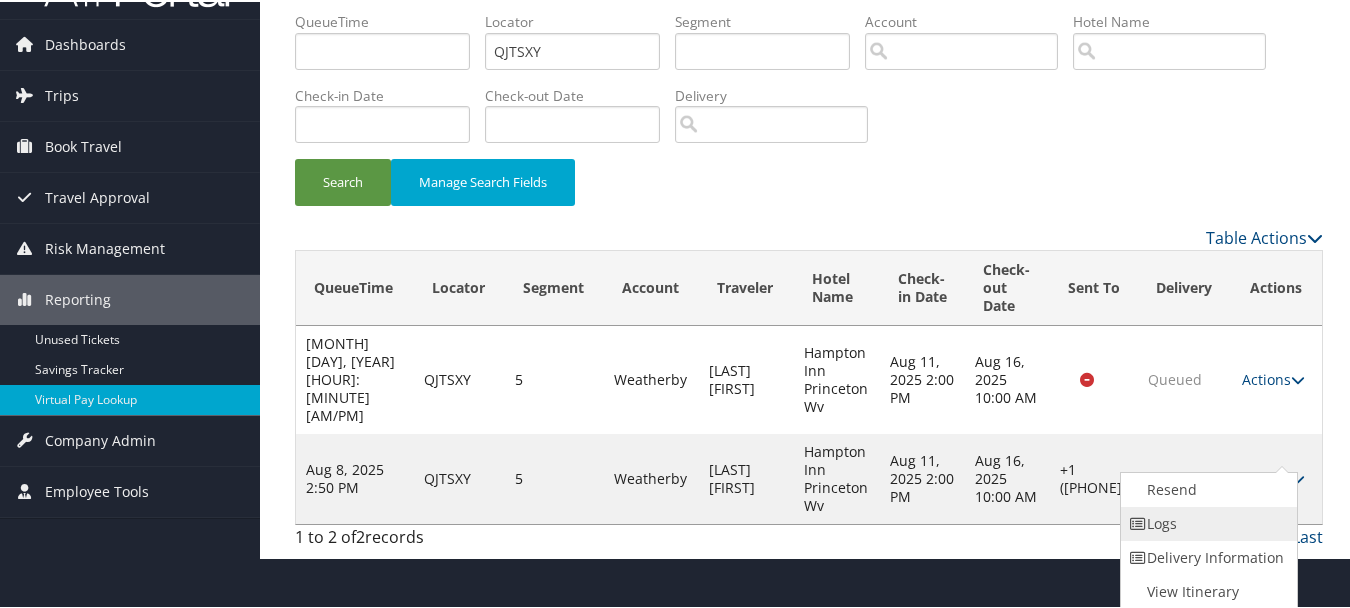 click on "Logs" at bounding box center [1206, 522] 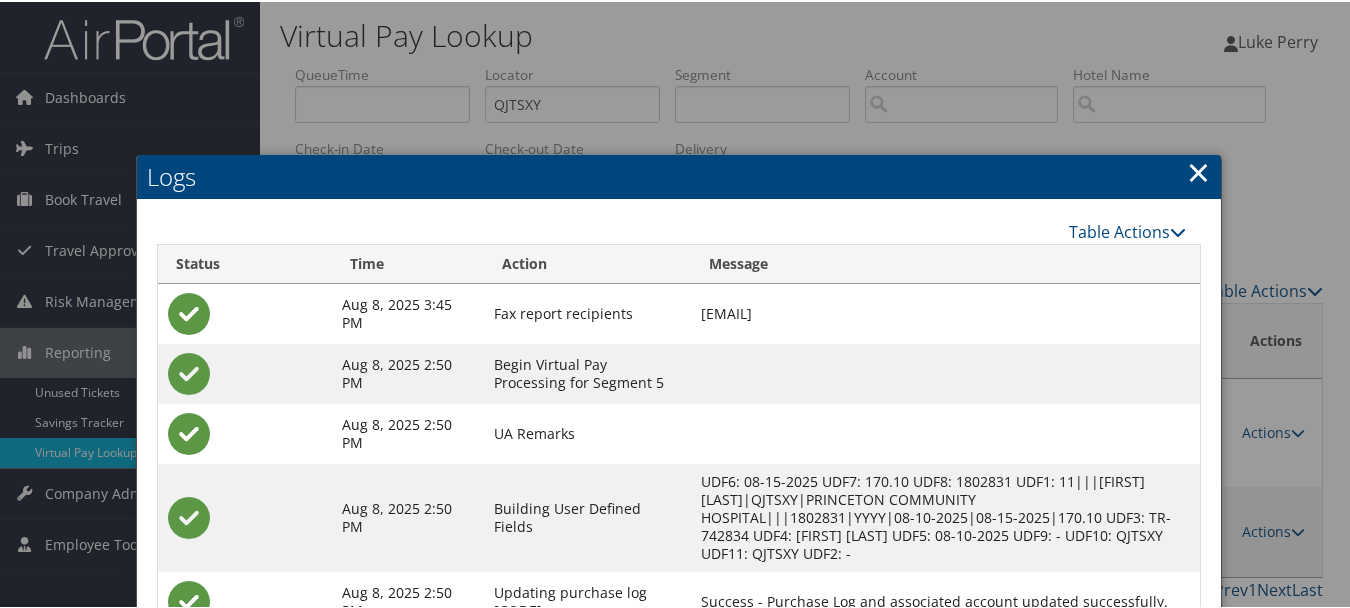 scroll, scrollTop: 198, scrollLeft: 0, axis: vertical 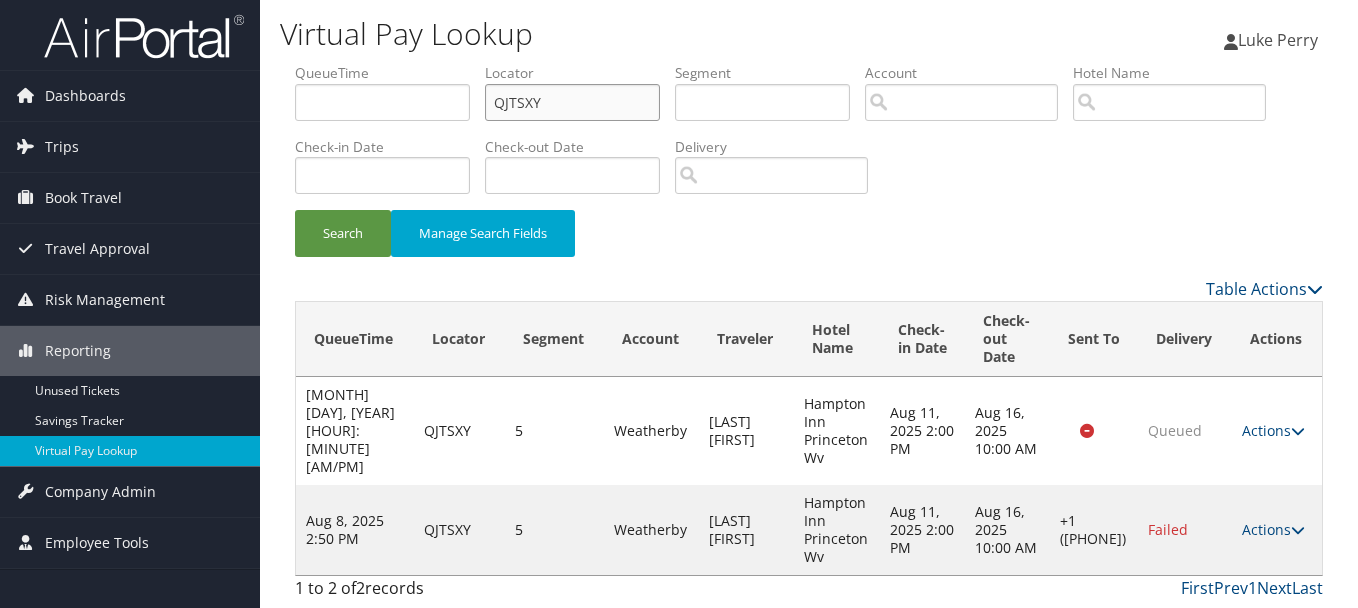 drag, startPoint x: 579, startPoint y: 110, endPoint x: 390, endPoint y: 115, distance: 189.06613 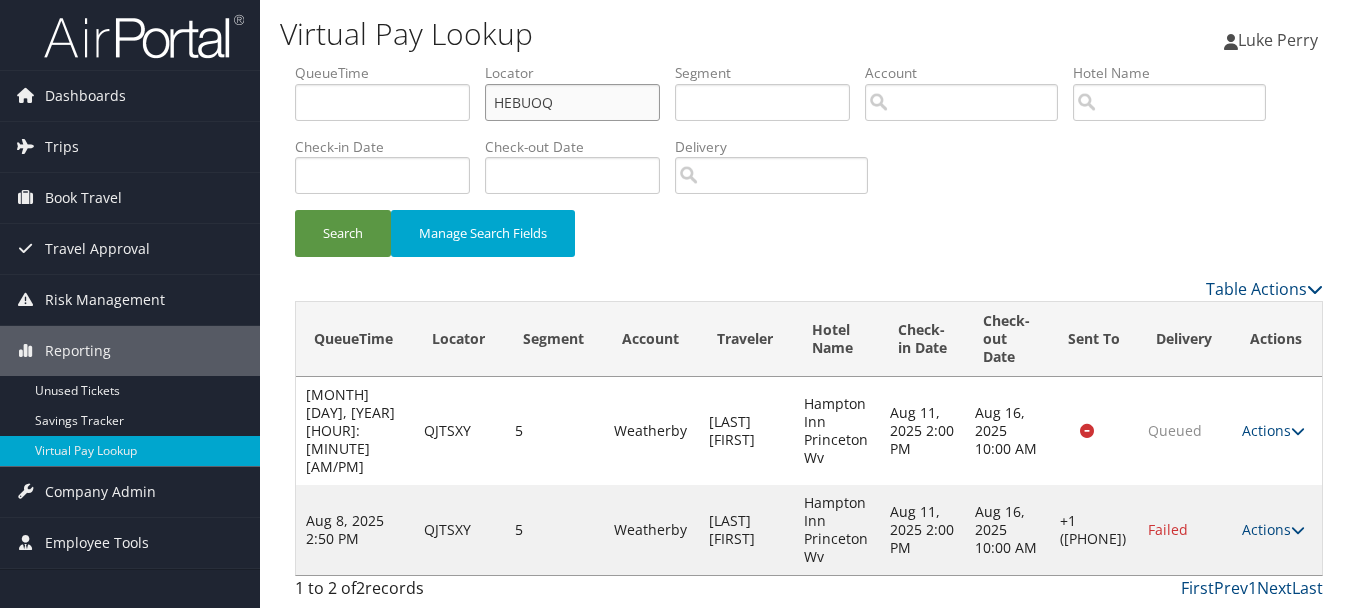 click on "Search" at bounding box center (343, 233) 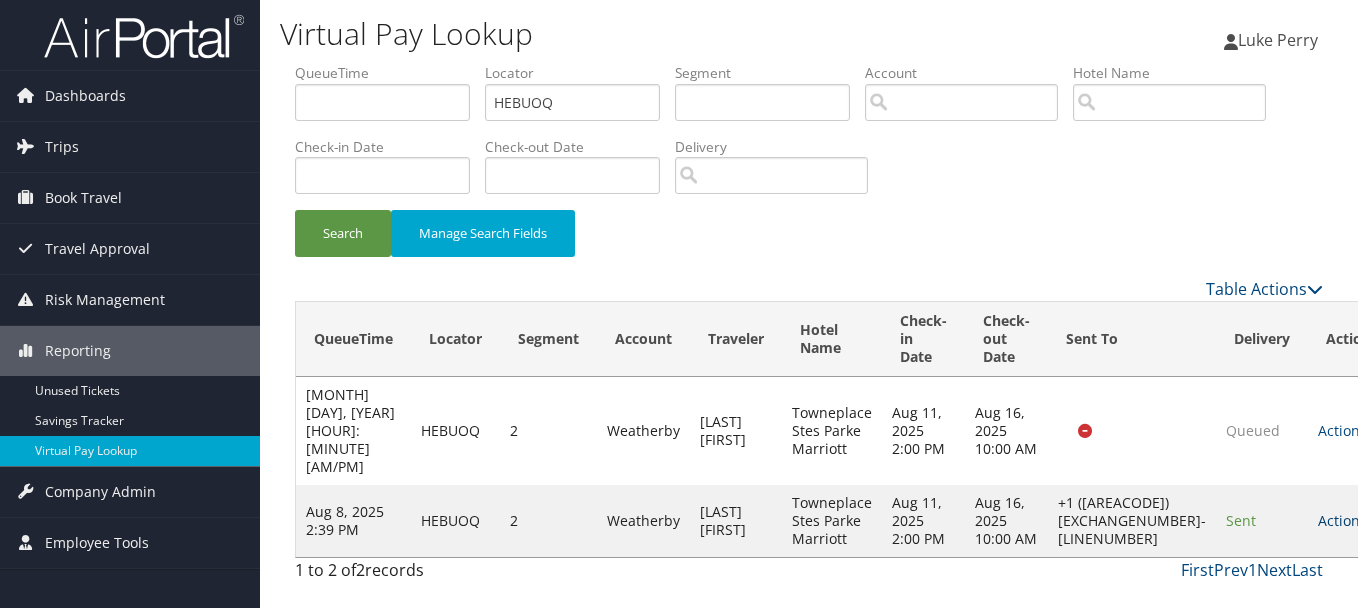 click on "Actions" at bounding box center (1349, 520) 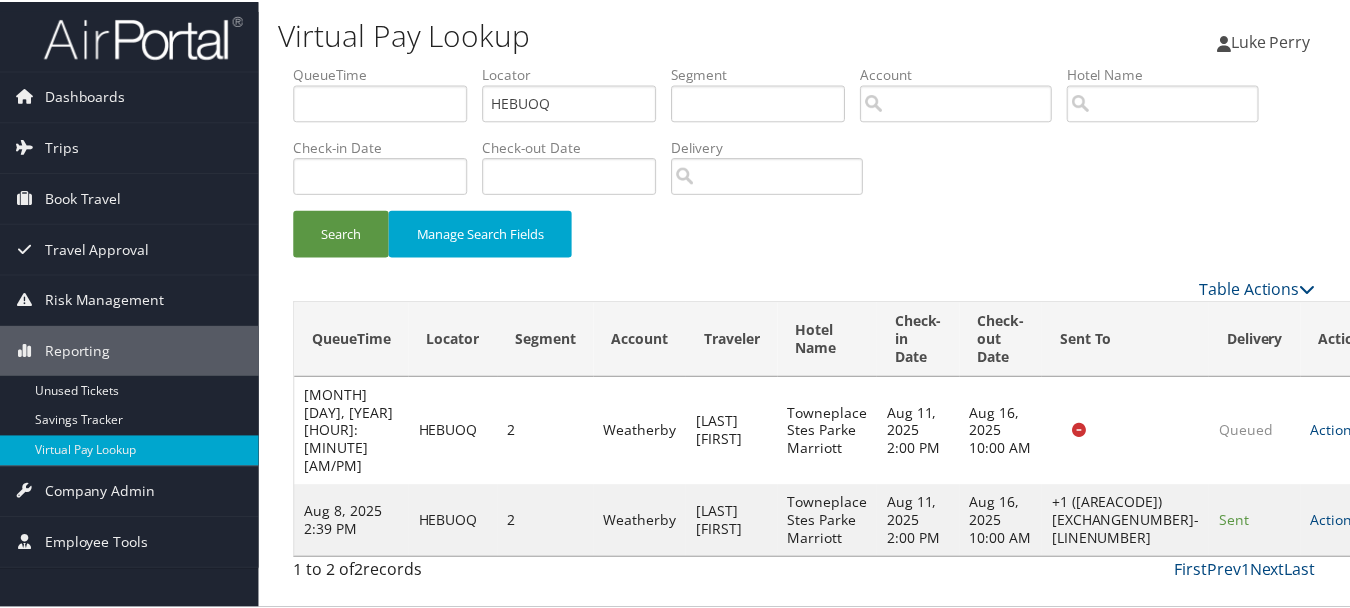 scroll, scrollTop: 35, scrollLeft: 0, axis: vertical 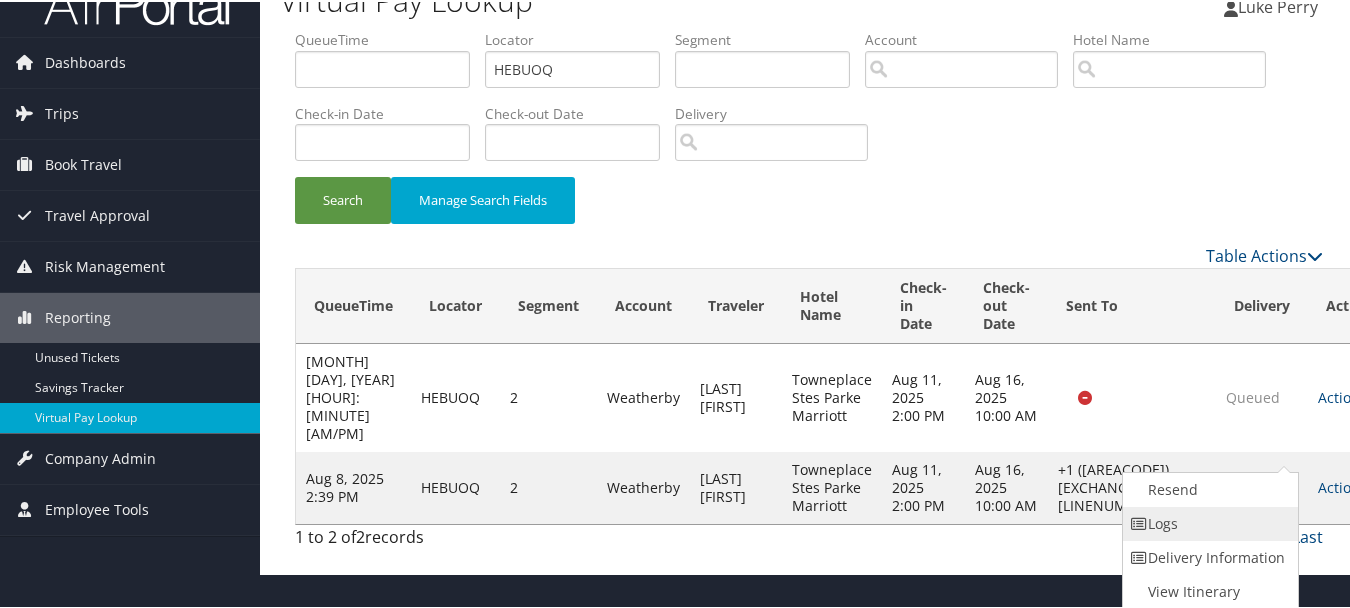 click on "Logs" at bounding box center (1208, 522) 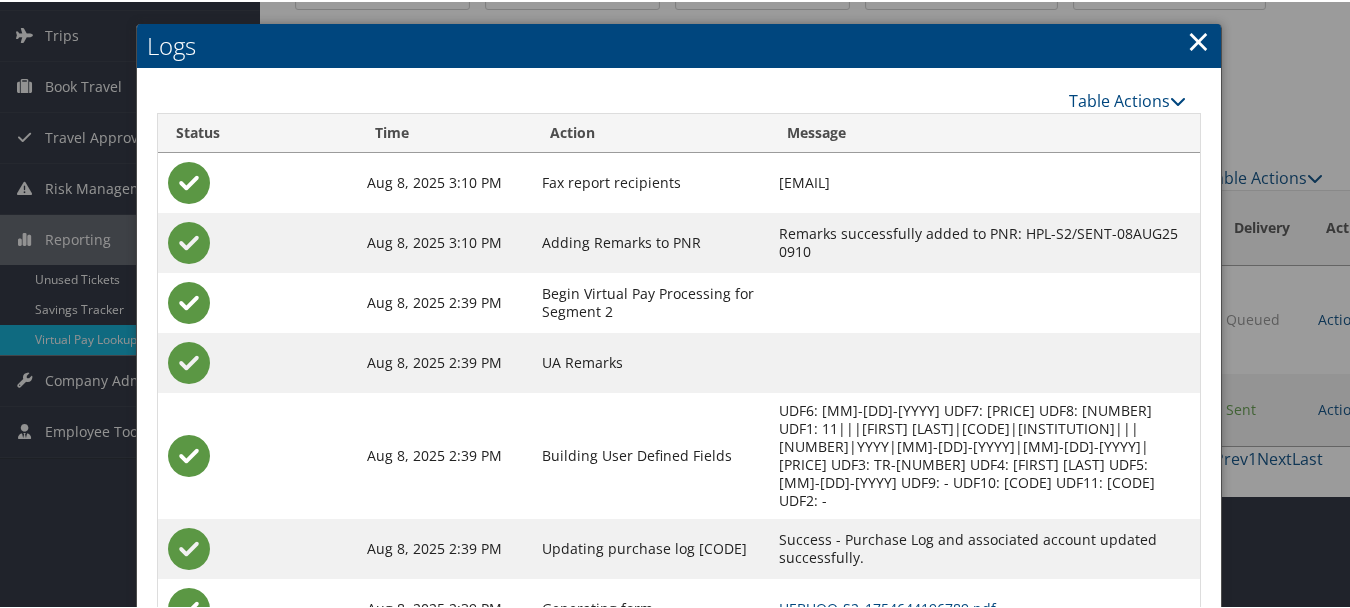 scroll, scrollTop: 240, scrollLeft: 0, axis: vertical 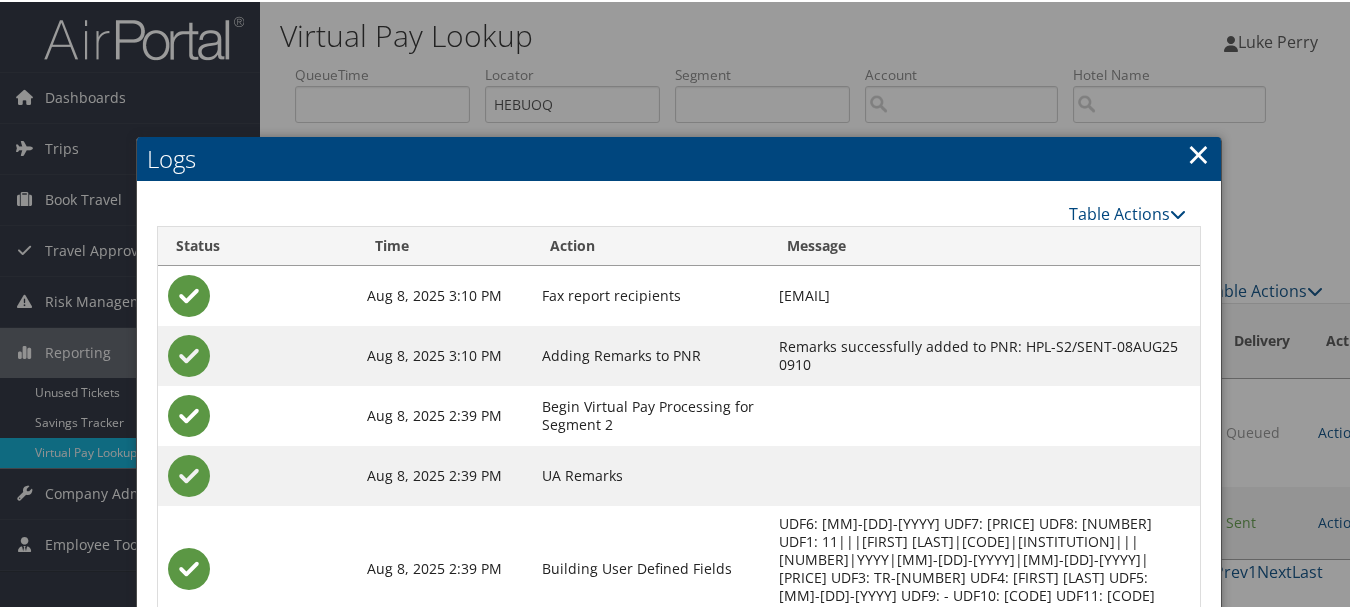 click on "Logs" at bounding box center [679, 157] 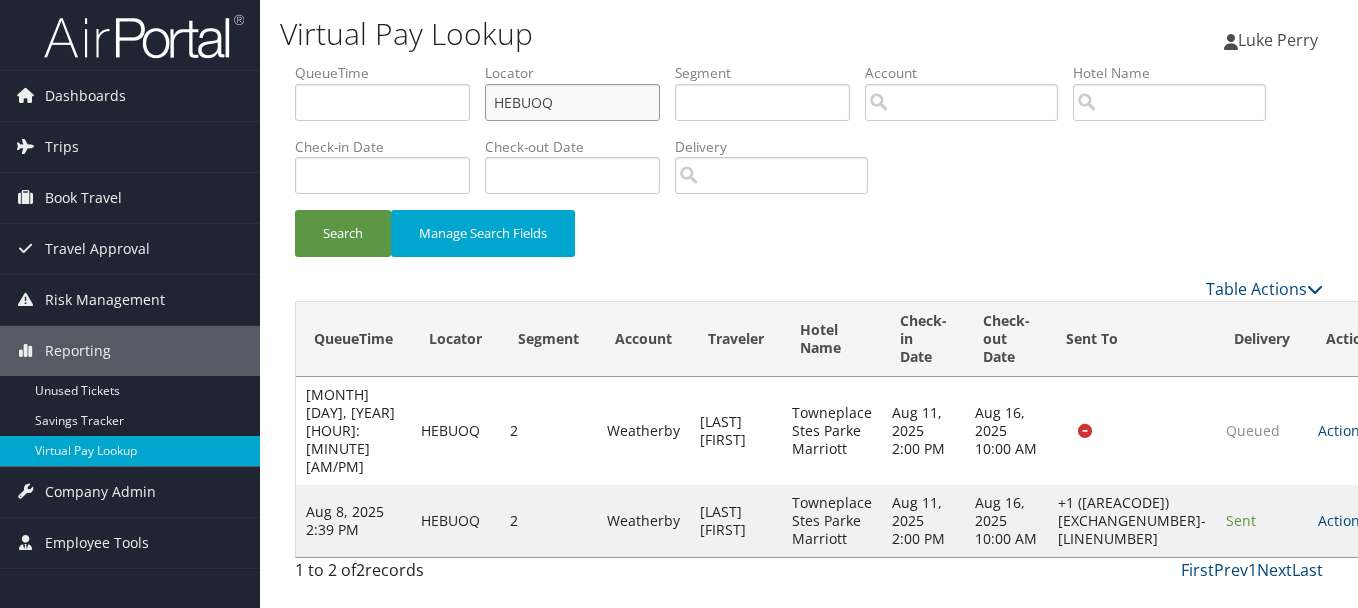 drag, startPoint x: 599, startPoint y: 102, endPoint x: 337, endPoint y: 93, distance: 262.15454 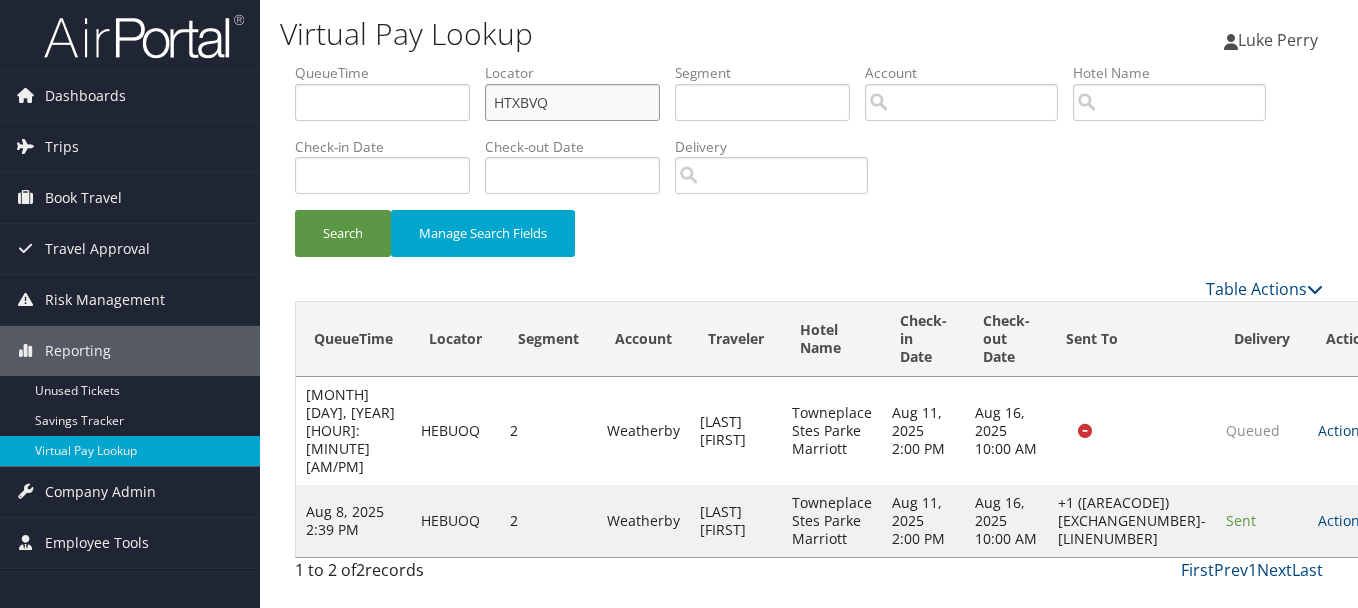 click on "Search" at bounding box center [343, 233] 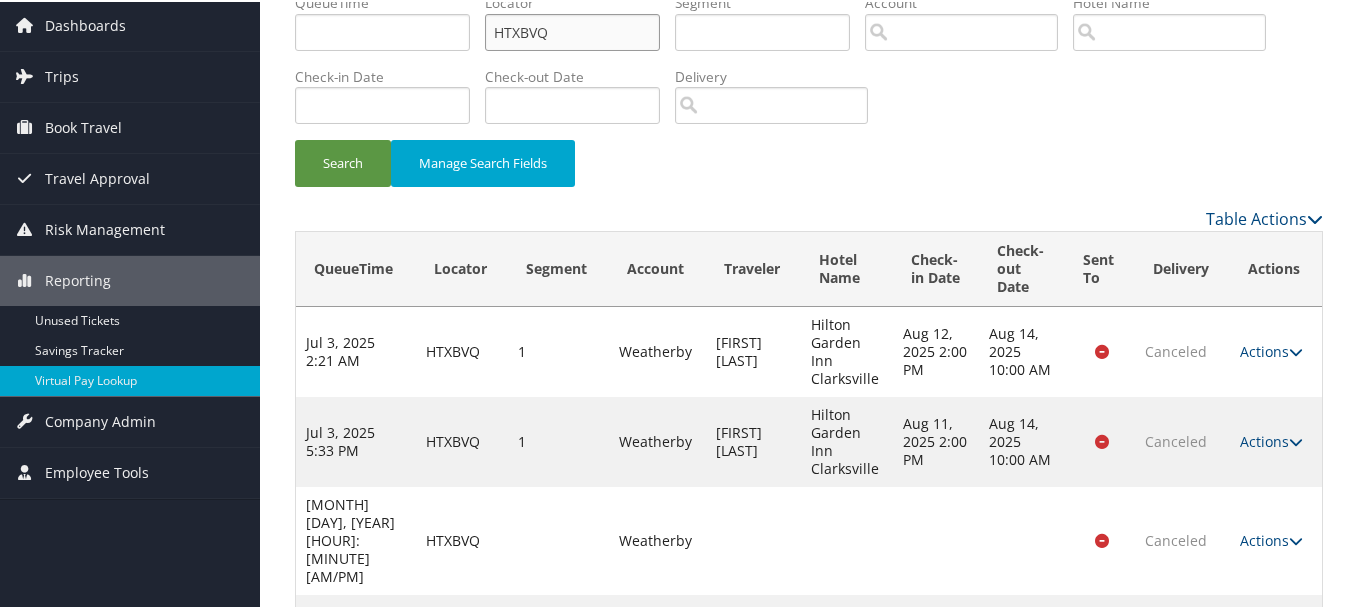 scroll, scrollTop: 128, scrollLeft: 0, axis: vertical 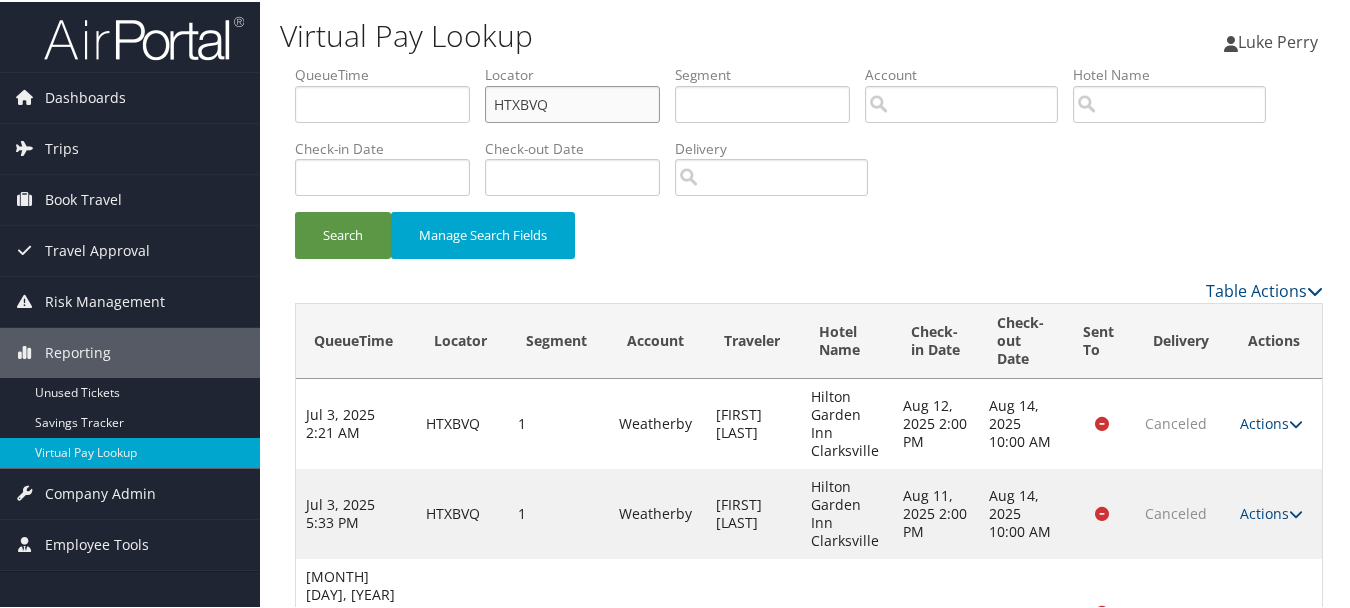drag, startPoint x: 502, startPoint y: 113, endPoint x: 278, endPoint y: 113, distance: 224 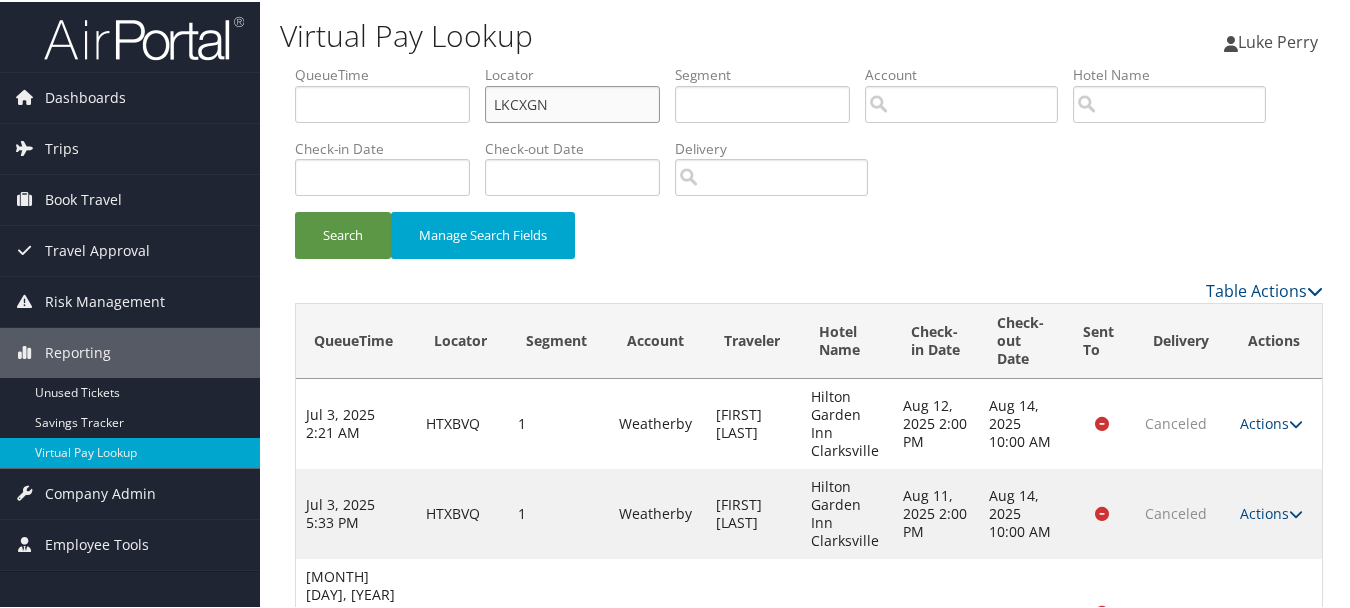 click on "Search" at bounding box center [343, 233] 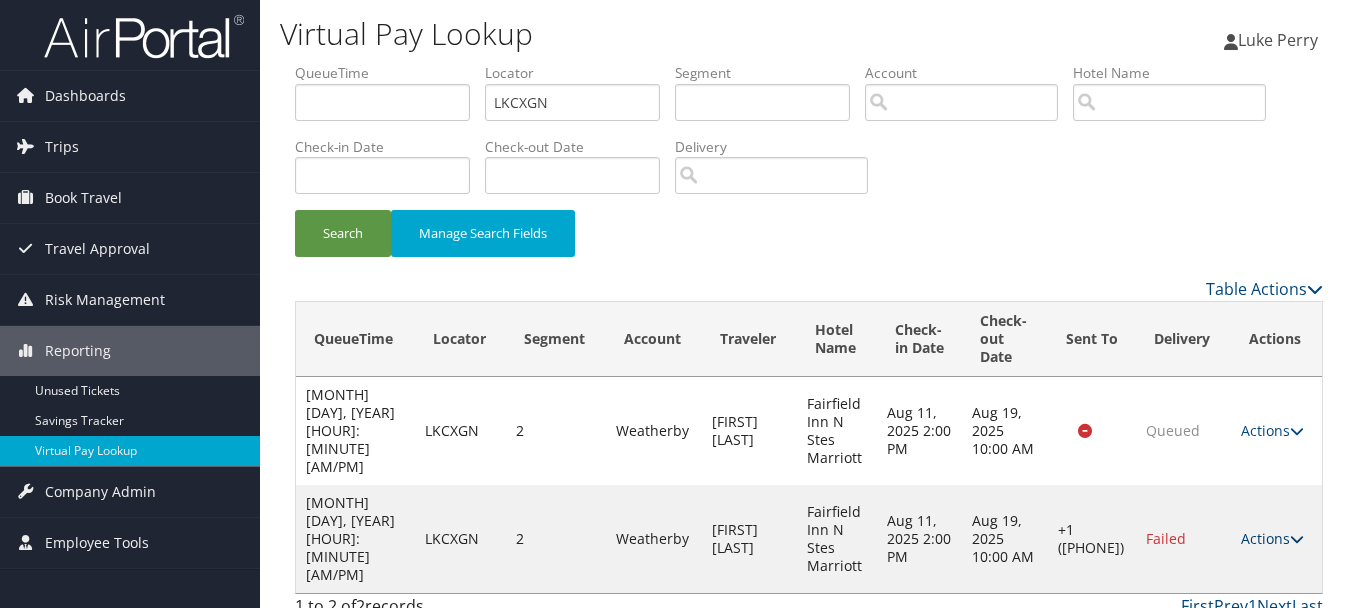 click on "Actions" at bounding box center [1272, 538] 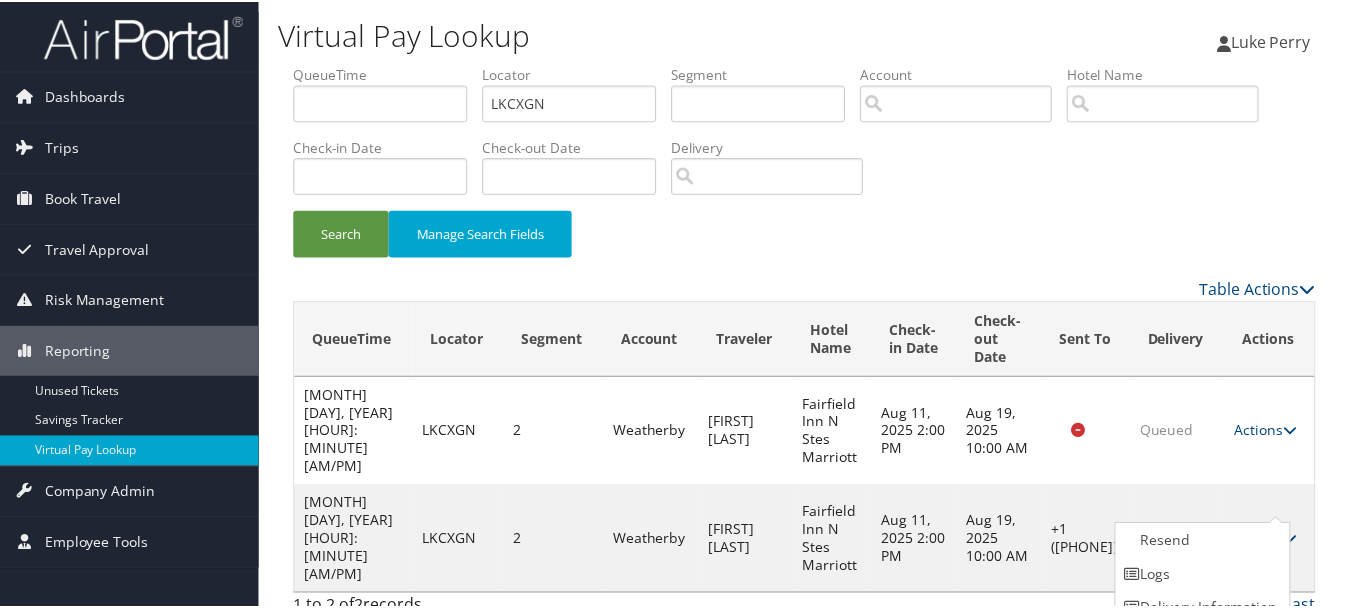 scroll, scrollTop: 53, scrollLeft: 0, axis: vertical 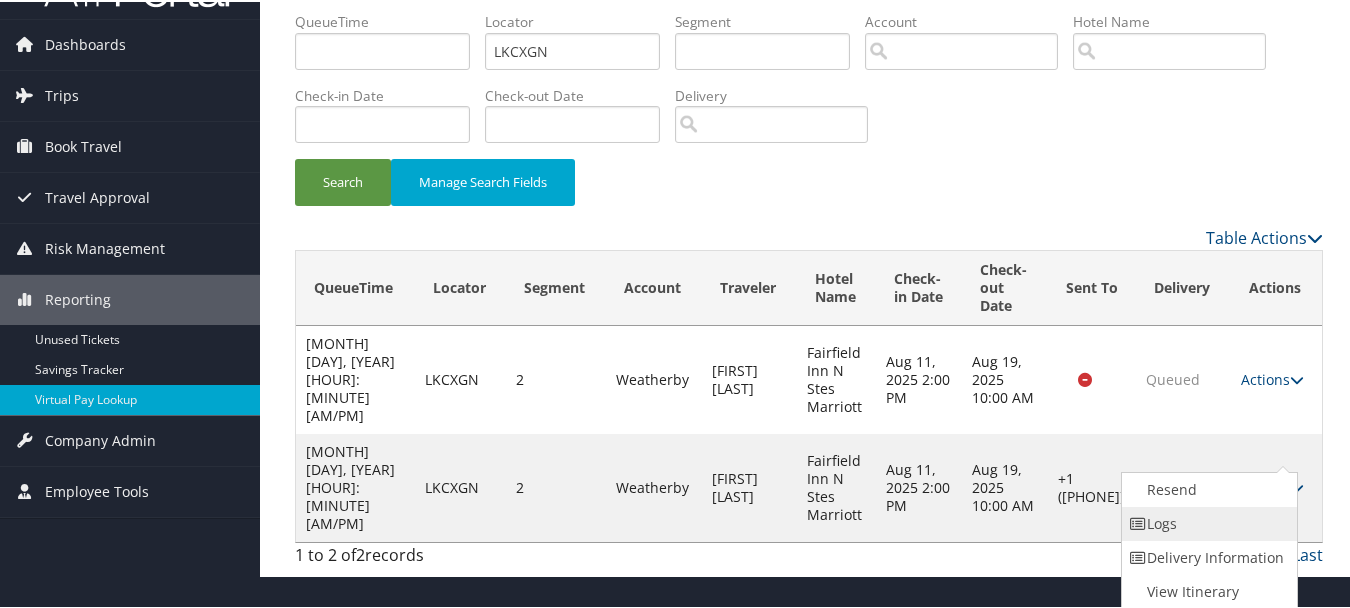 click on "Logs" at bounding box center (1207, 522) 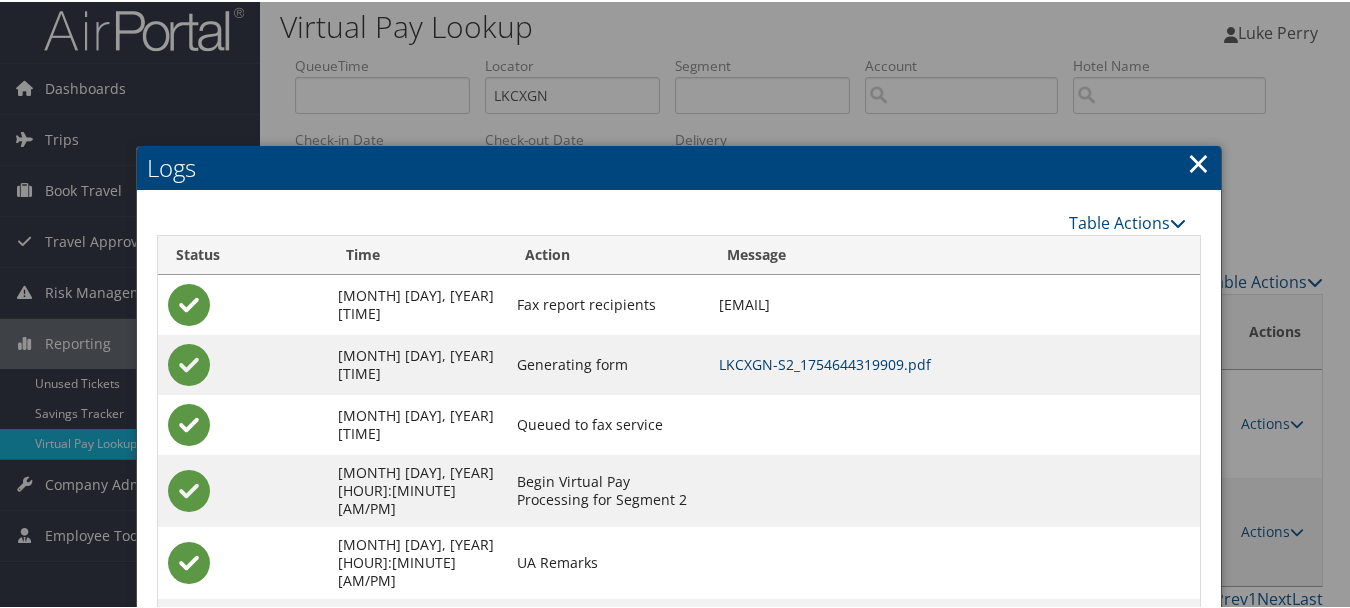 scroll, scrollTop: 0, scrollLeft: 0, axis: both 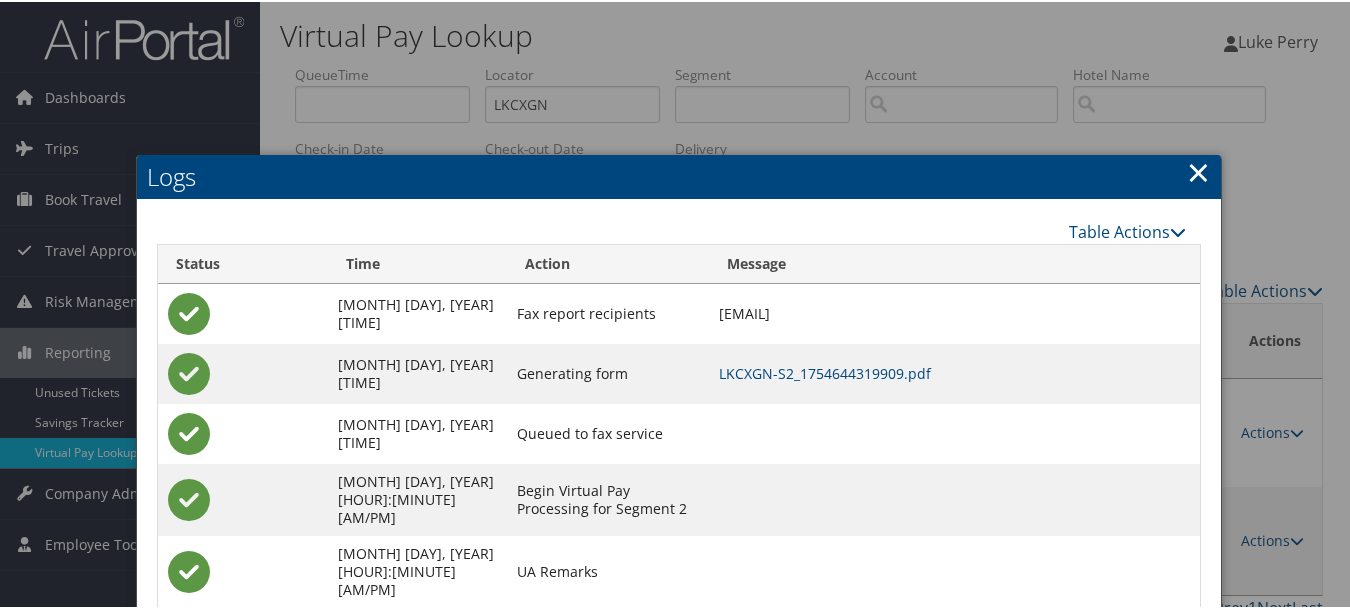 click on "Logs" at bounding box center (679, 175) 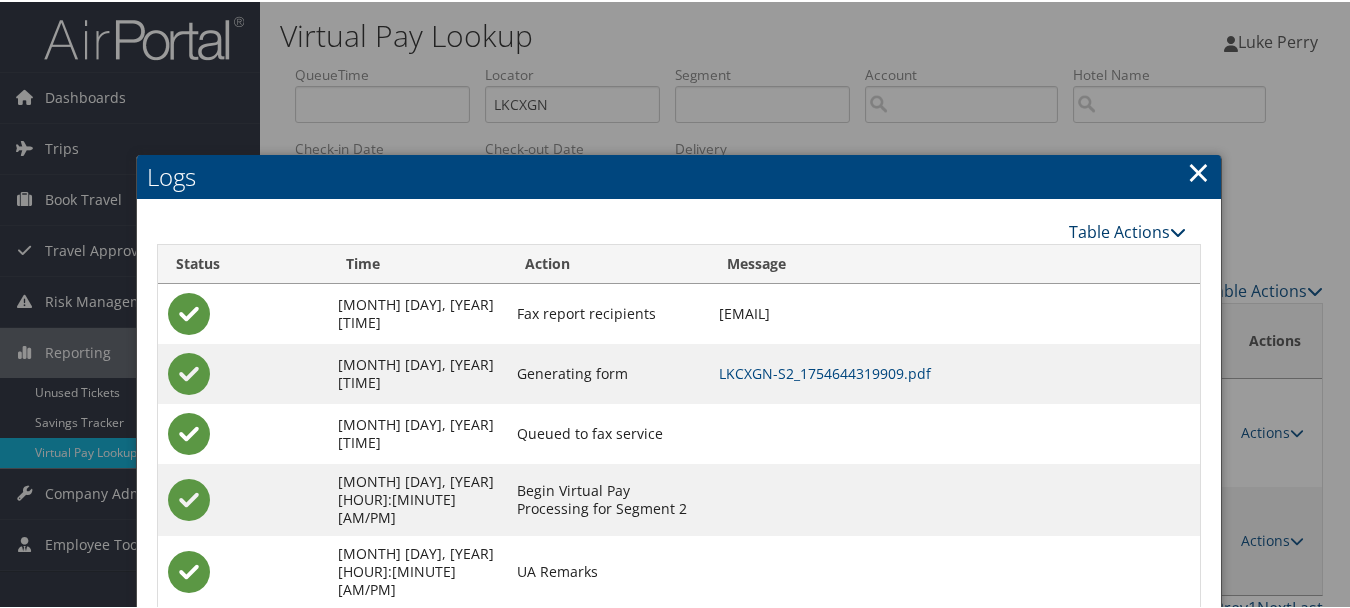 drag, startPoint x: 1180, startPoint y: 174, endPoint x: 1093, endPoint y: 231, distance: 104.00961 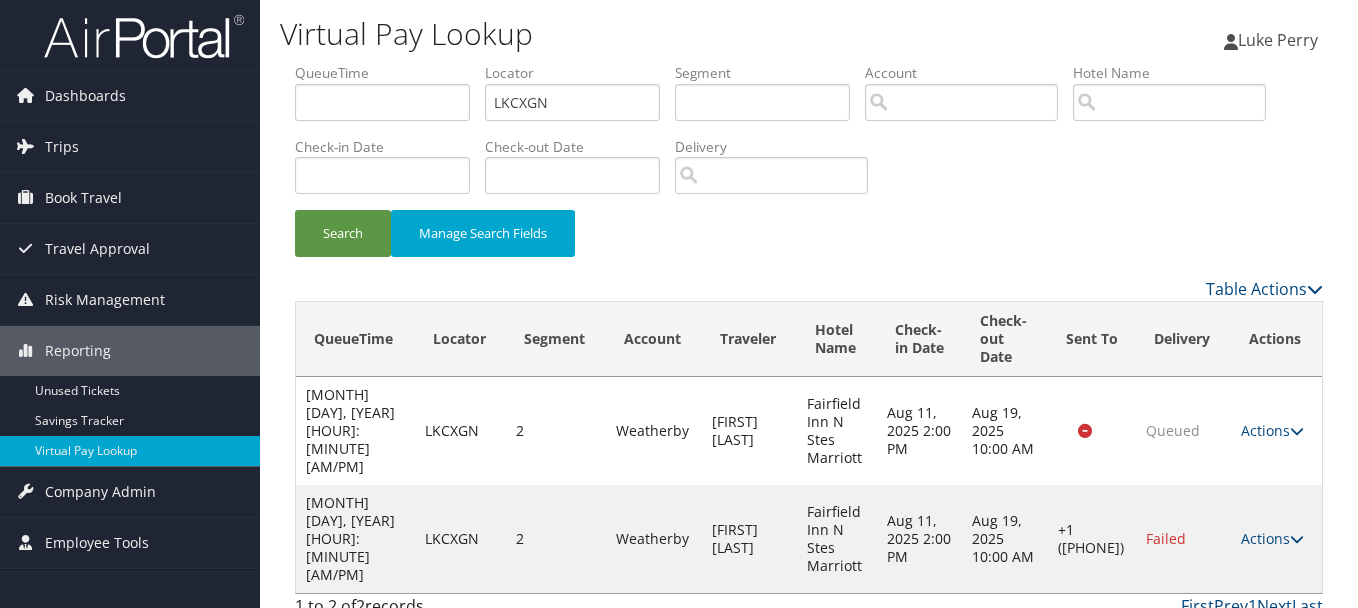 drag, startPoint x: 615, startPoint y: 129, endPoint x: 603, endPoint y: 111, distance: 21.633308 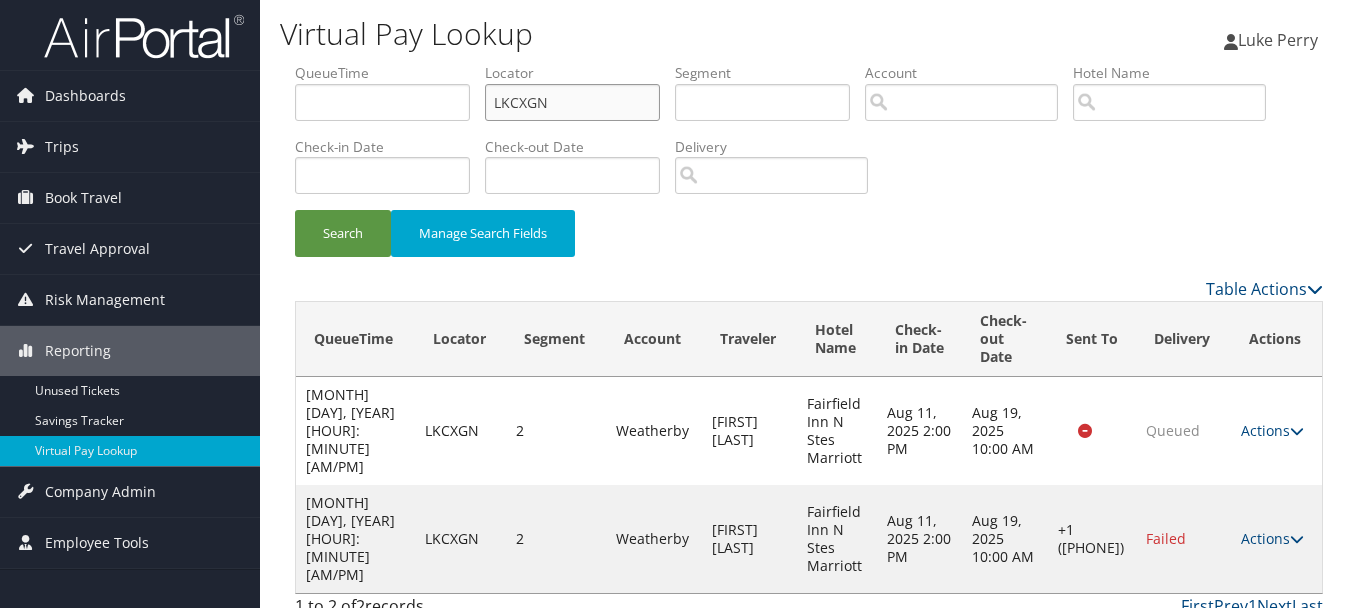 drag, startPoint x: 602, startPoint y: 109, endPoint x: 477, endPoint y: 109, distance: 125 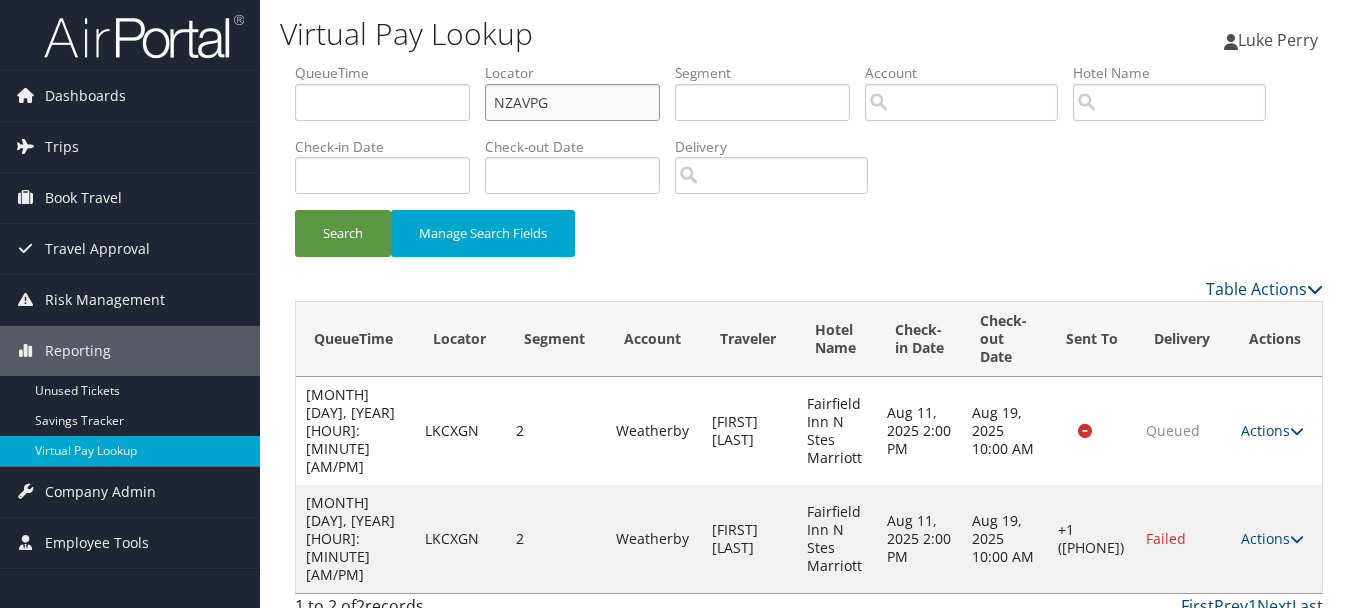 click on "Search" at bounding box center [343, 233] 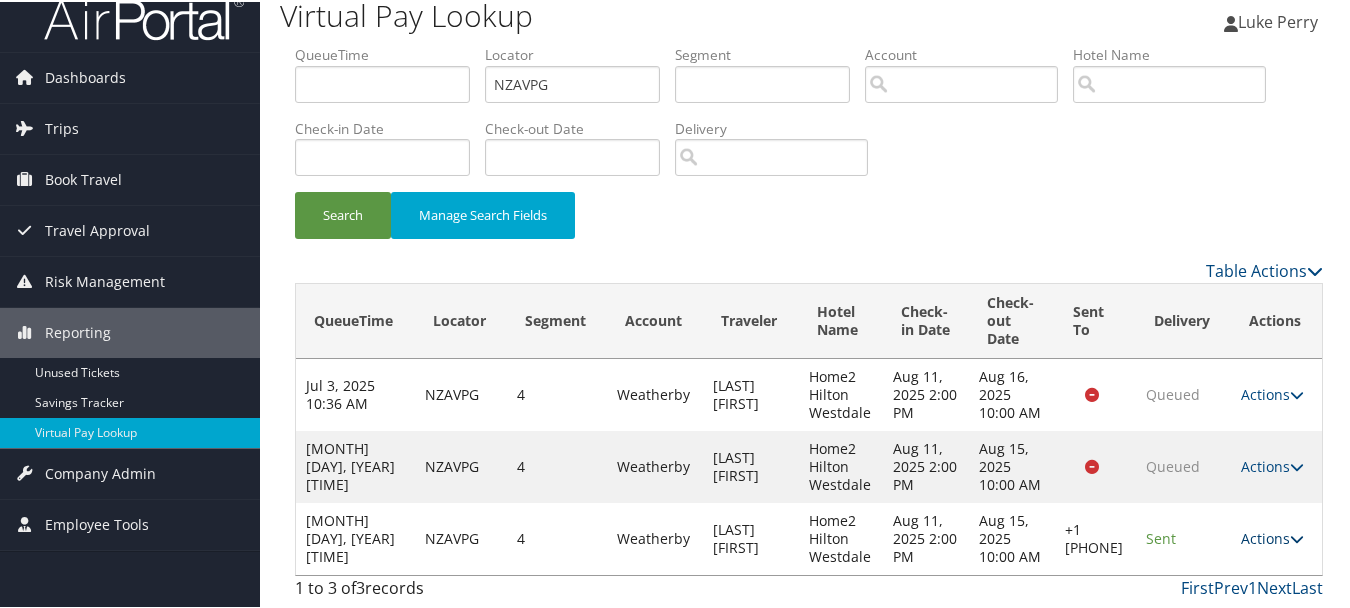 click at bounding box center [1297, 537] 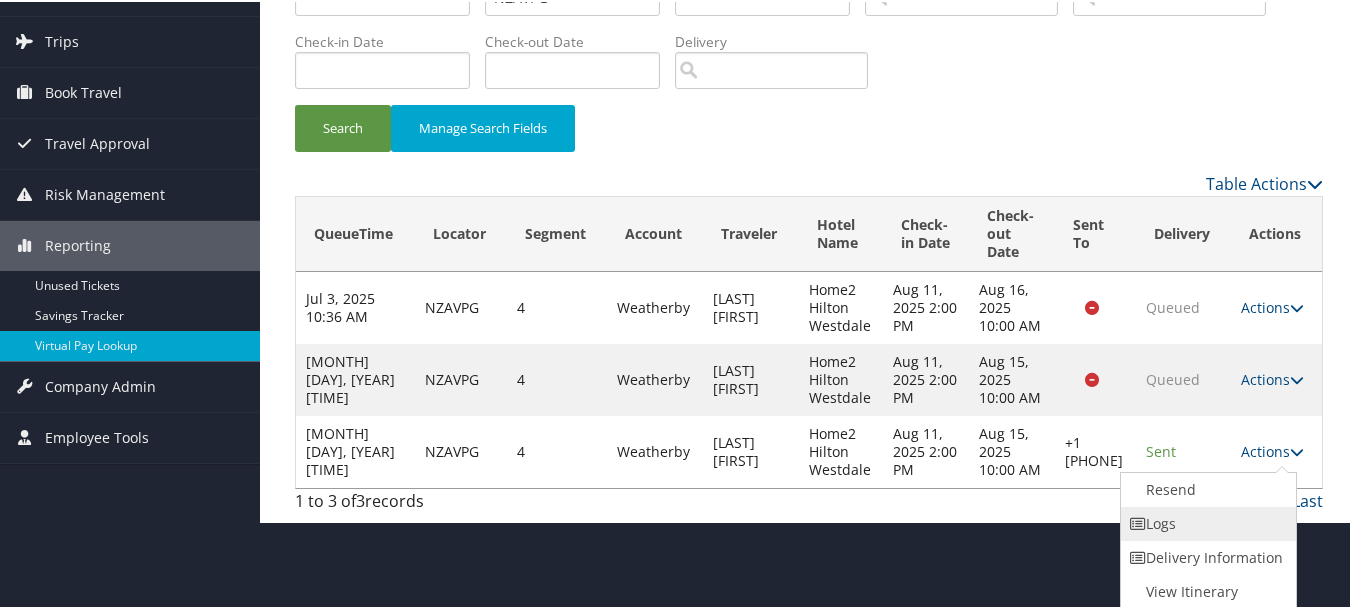 click on "Logs" at bounding box center [1206, 522] 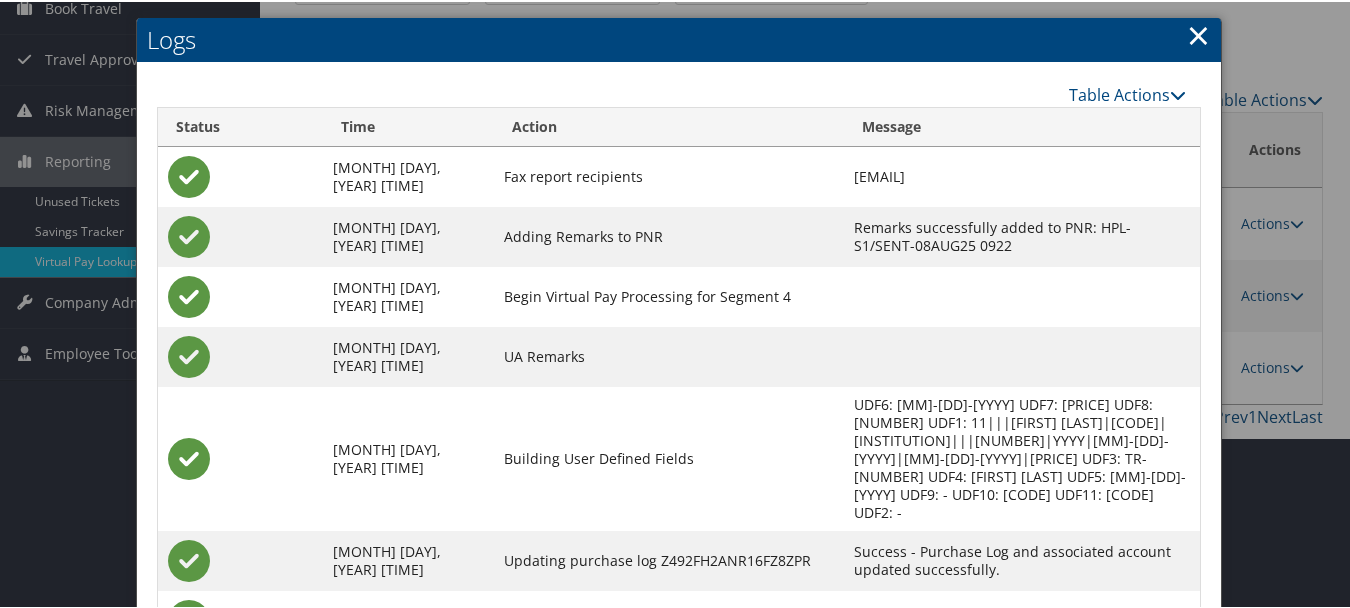 scroll, scrollTop: 294, scrollLeft: 0, axis: vertical 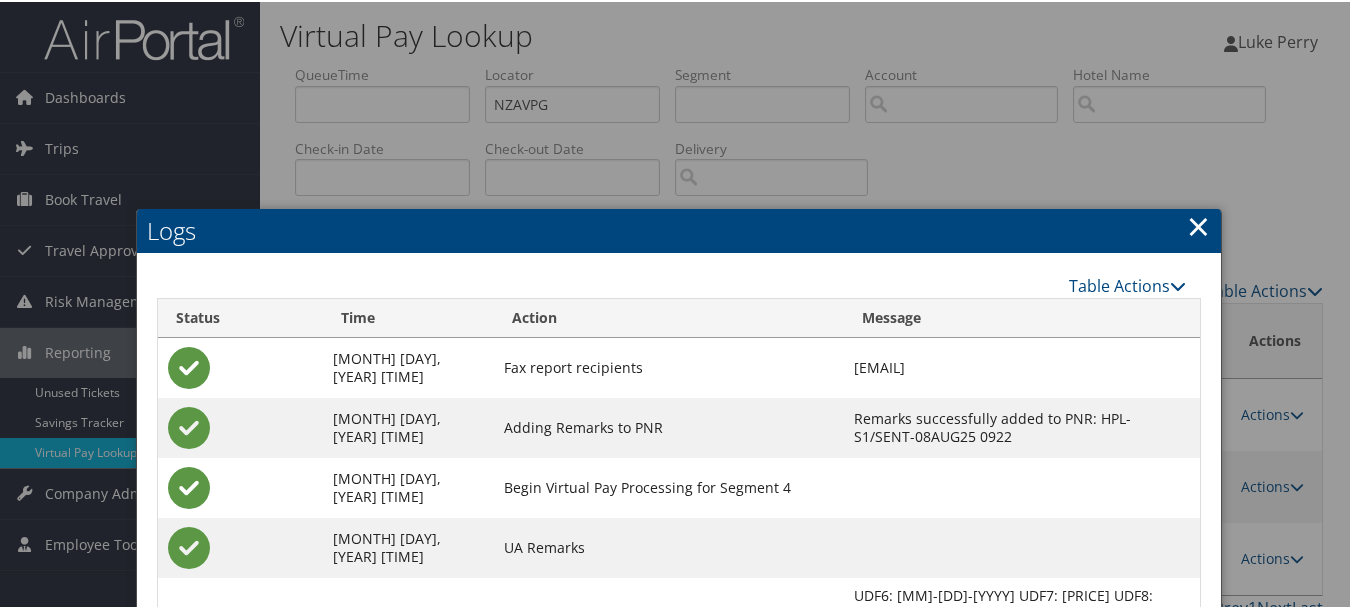 click on "×" at bounding box center [1198, 224] 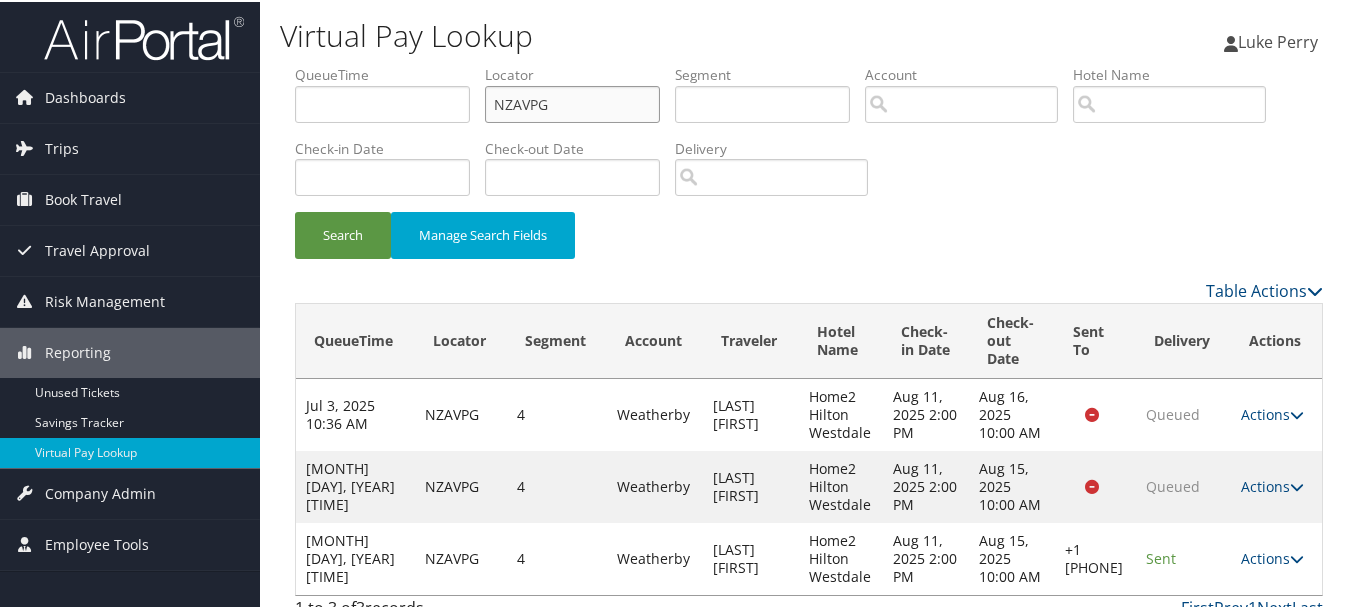 drag, startPoint x: 597, startPoint y: 99, endPoint x: 406, endPoint y: 100, distance: 191.00262 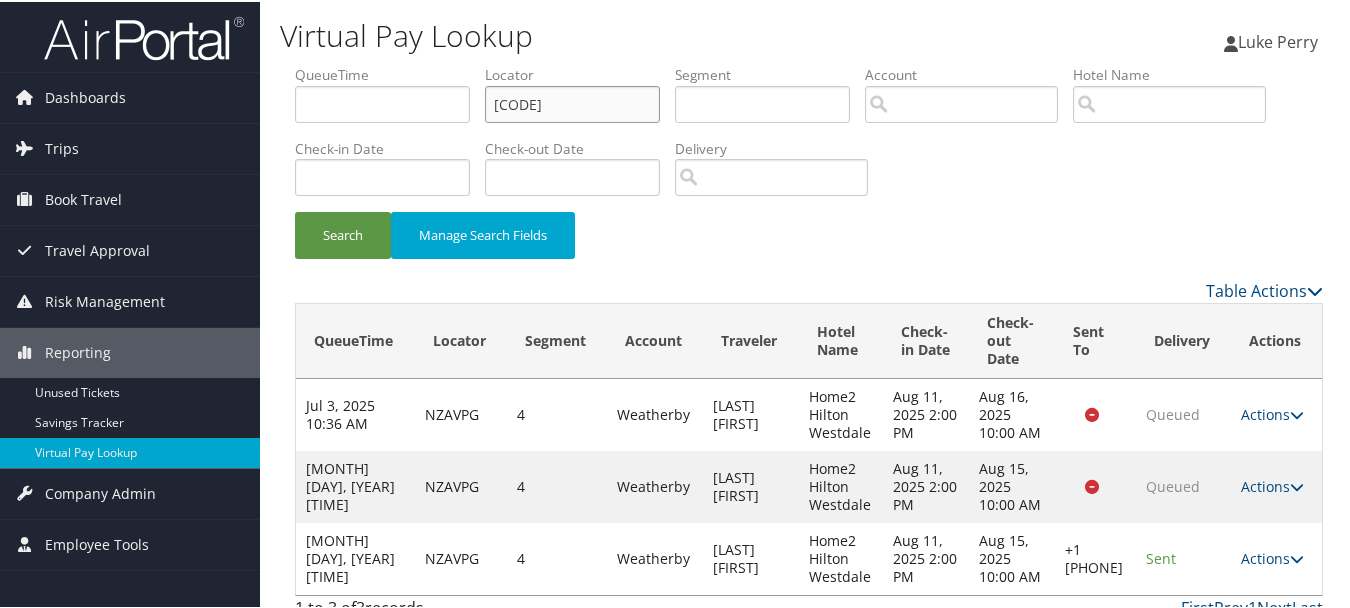 click on "Search" at bounding box center [343, 233] 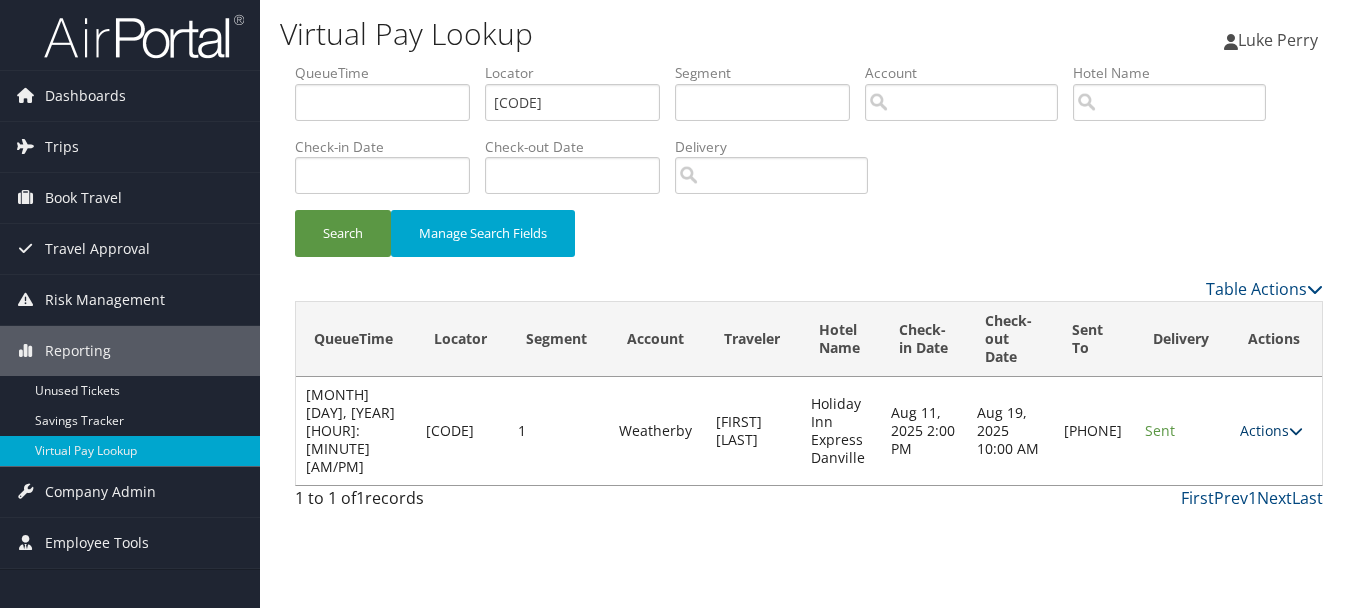 click on "Actions" at bounding box center [1271, 430] 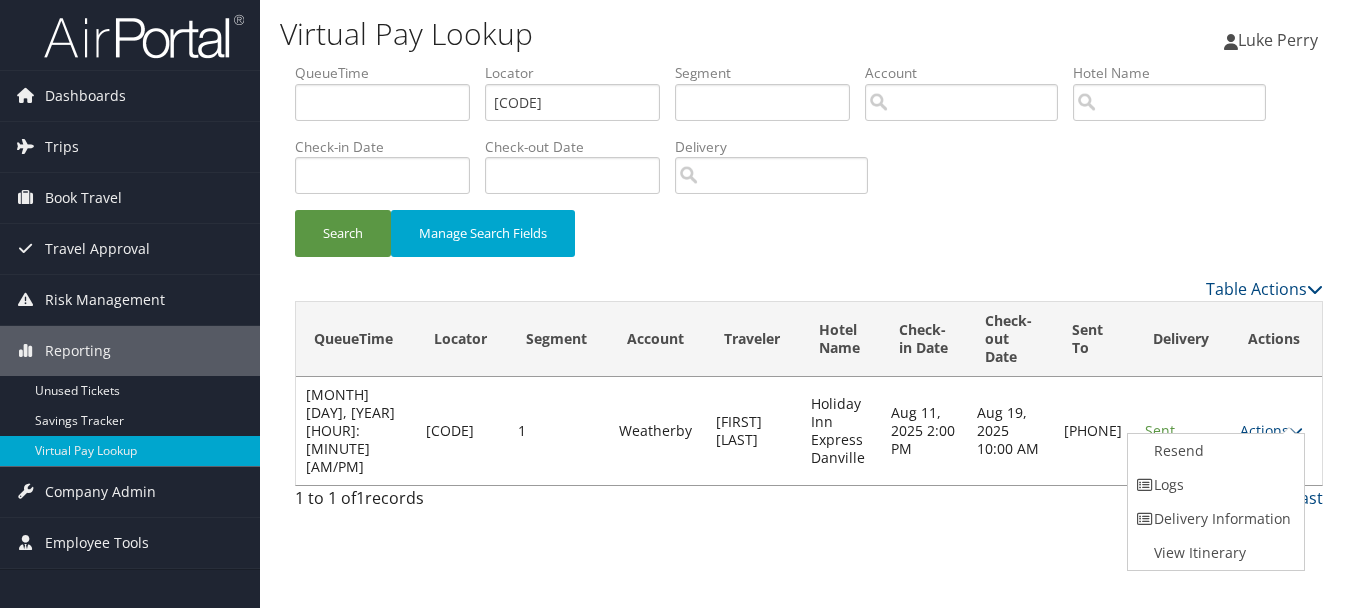 drag, startPoint x: 1220, startPoint y: 485, endPoint x: 1171, endPoint y: 489, distance: 49.162994 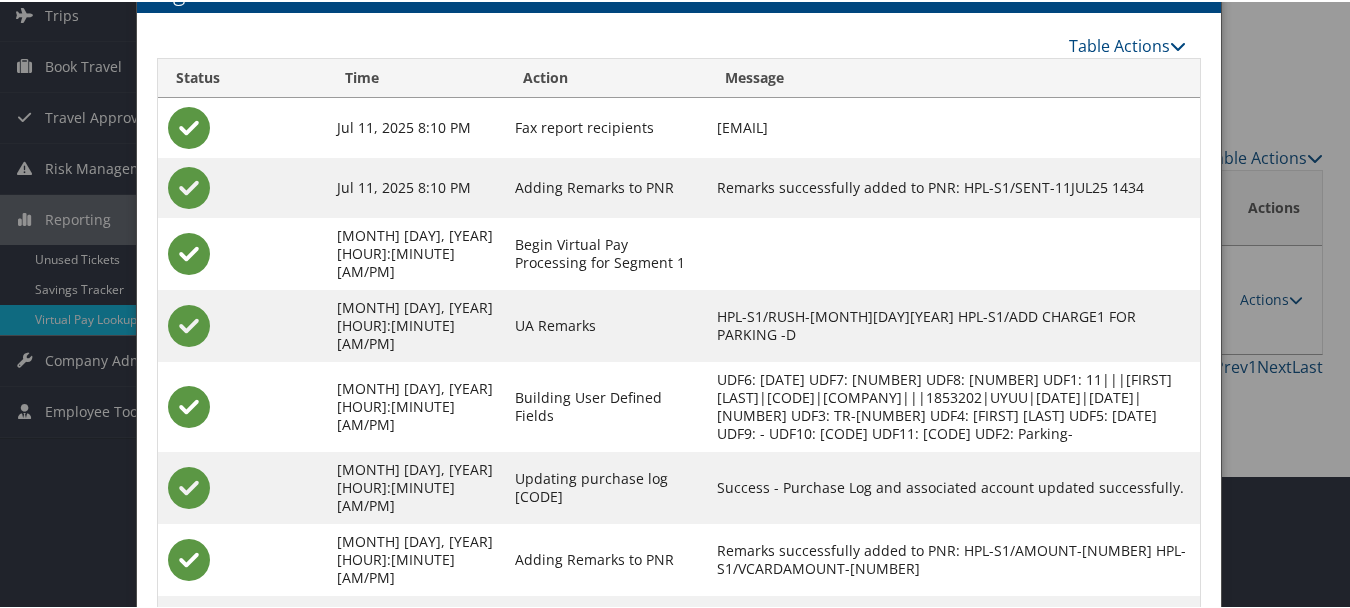 scroll, scrollTop: 265, scrollLeft: 0, axis: vertical 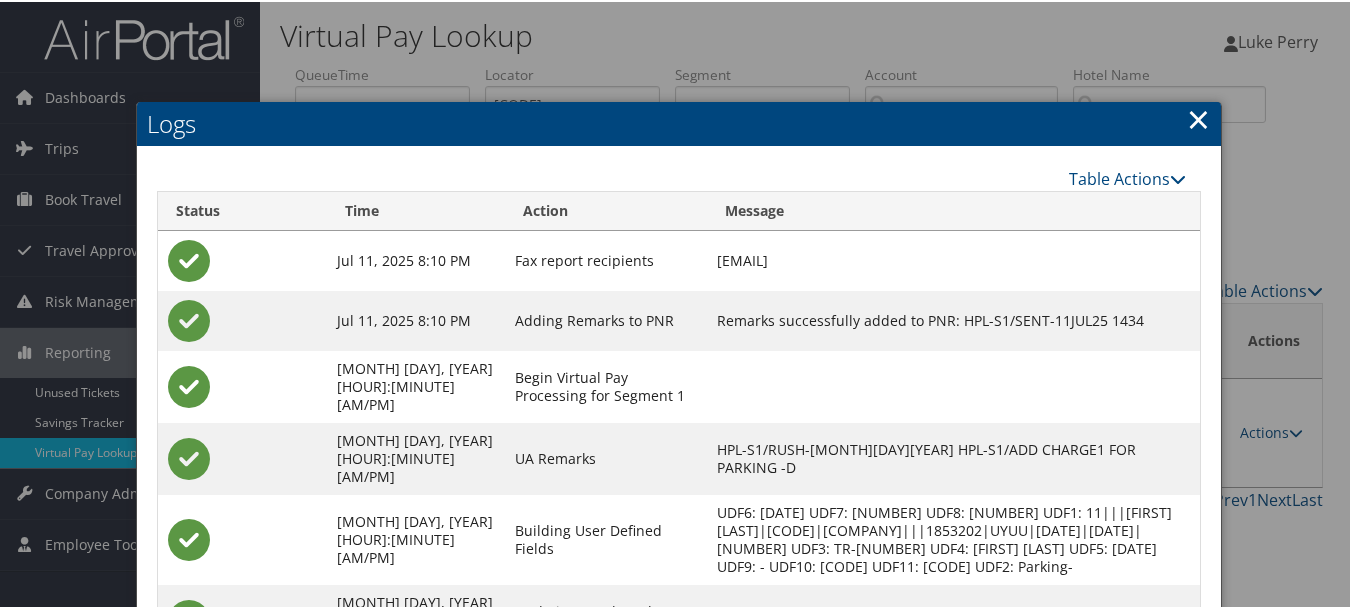 click on "×" at bounding box center (1198, 117) 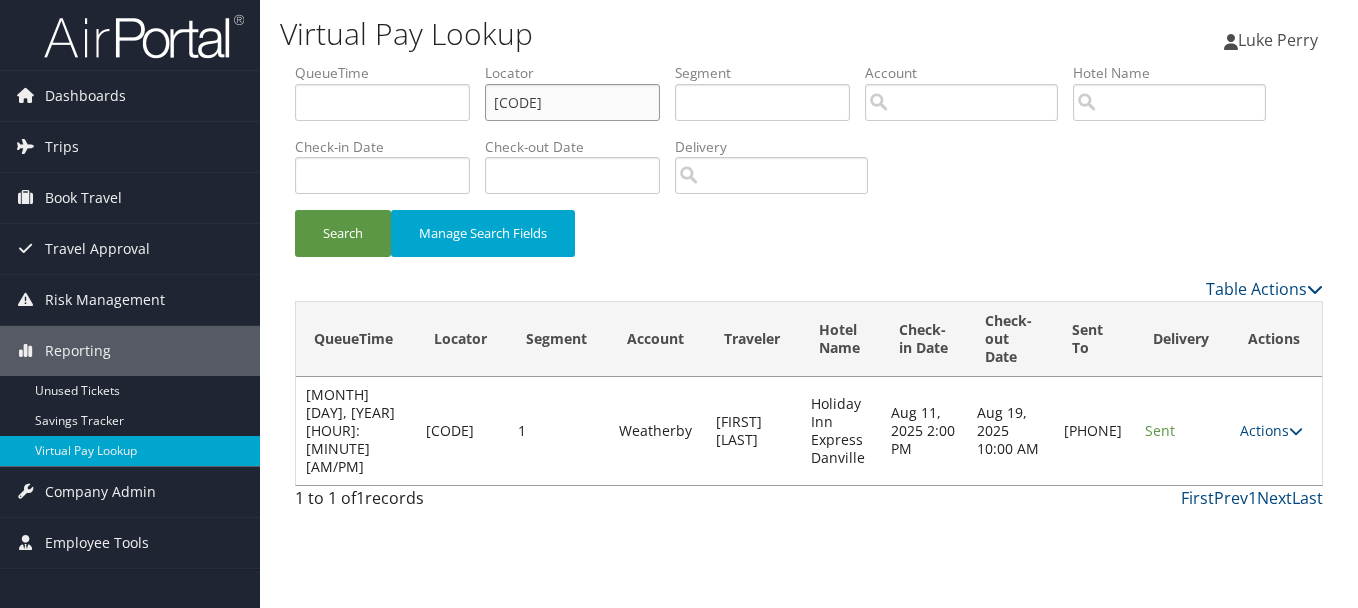 drag, startPoint x: 583, startPoint y: 95, endPoint x: 310, endPoint y: 118, distance: 273.96716 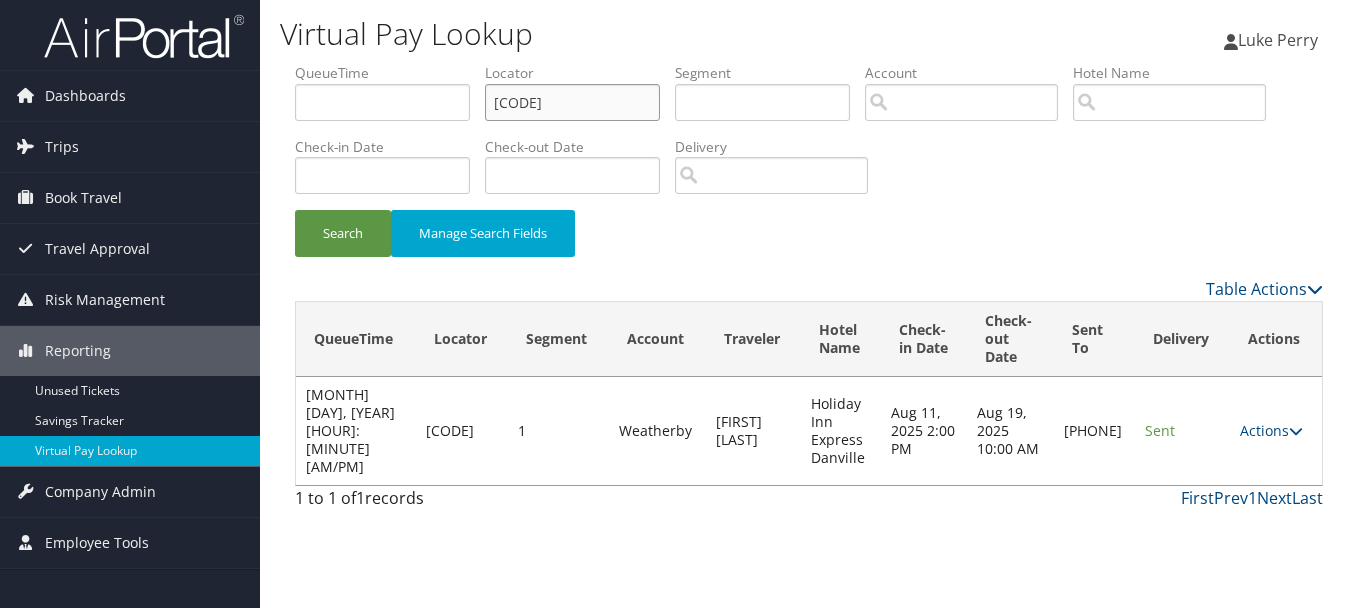 click on "Search" at bounding box center (343, 233) 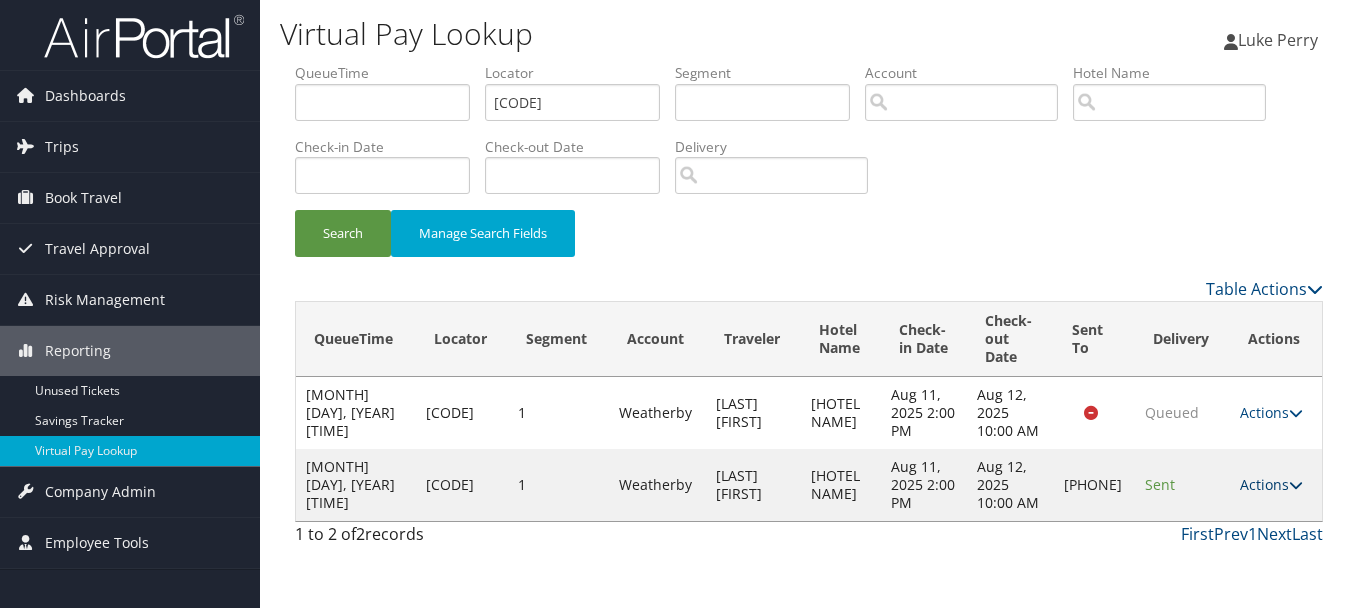 click on "Actions" at bounding box center [1271, 484] 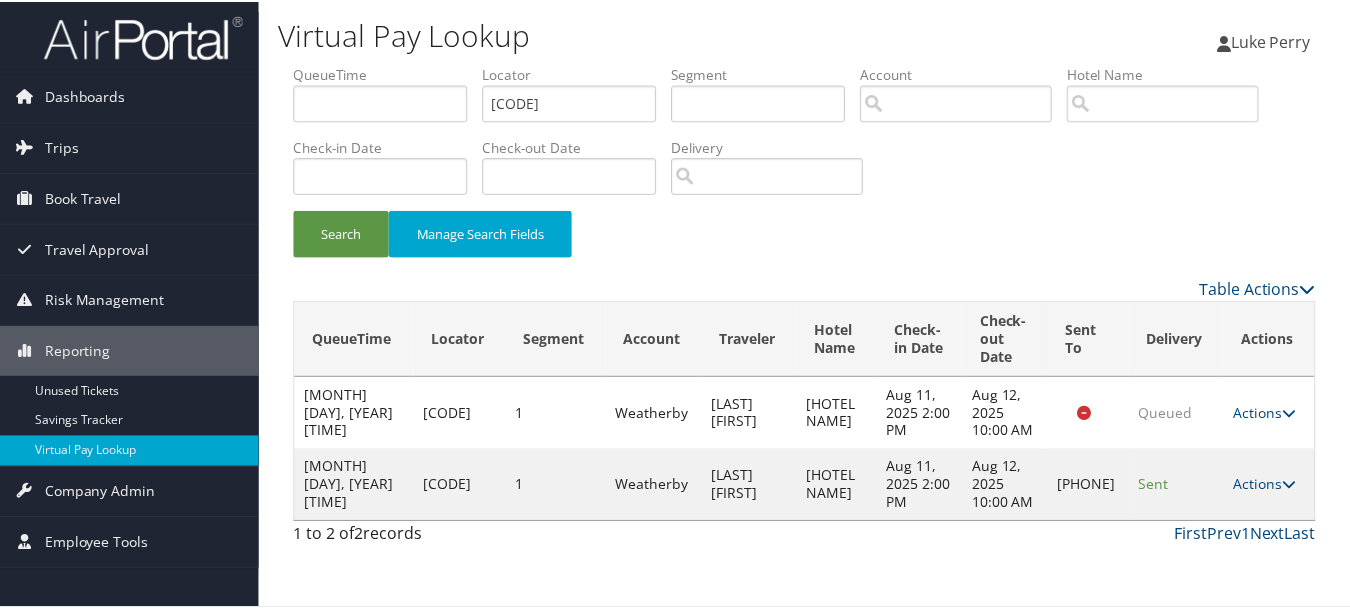 scroll, scrollTop: 53, scrollLeft: 0, axis: vertical 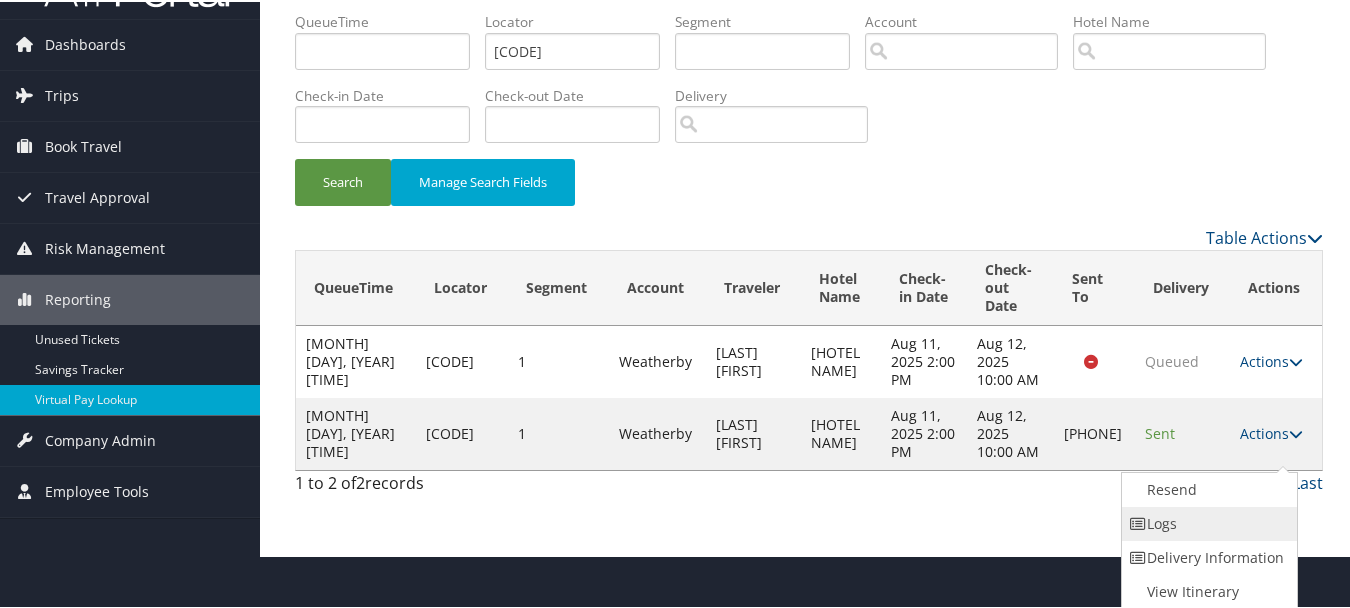 click on "Logs" at bounding box center [1207, 522] 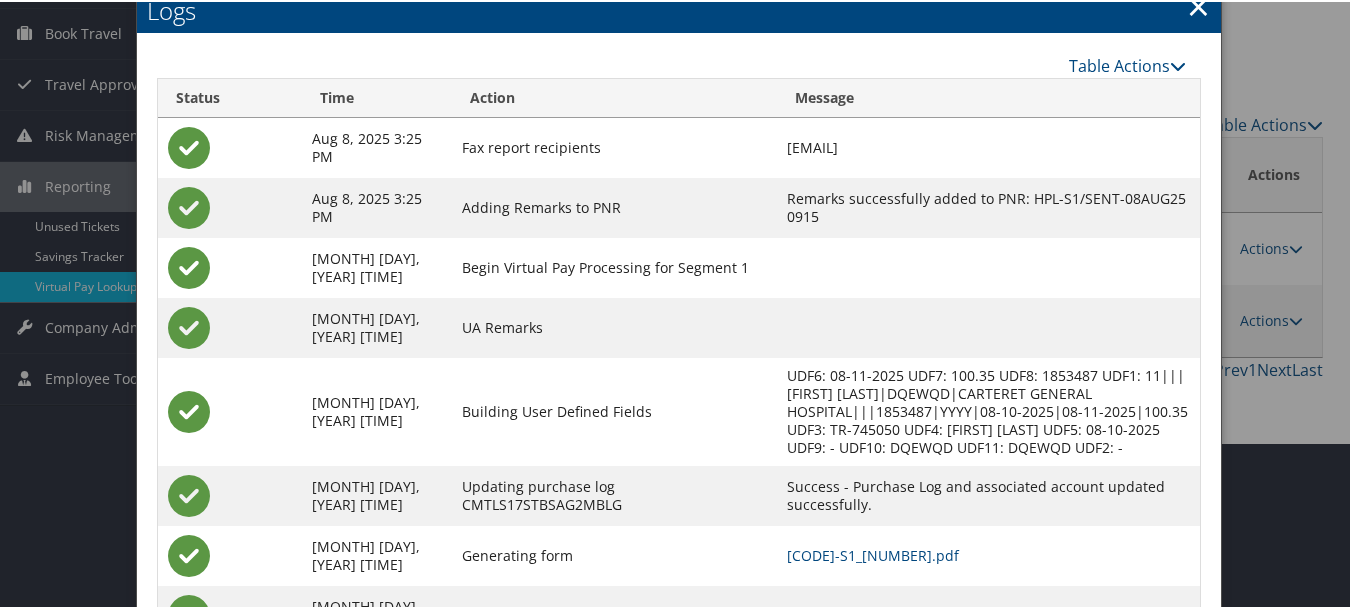 scroll, scrollTop: 258, scrollLeft: 0, axis: vertical 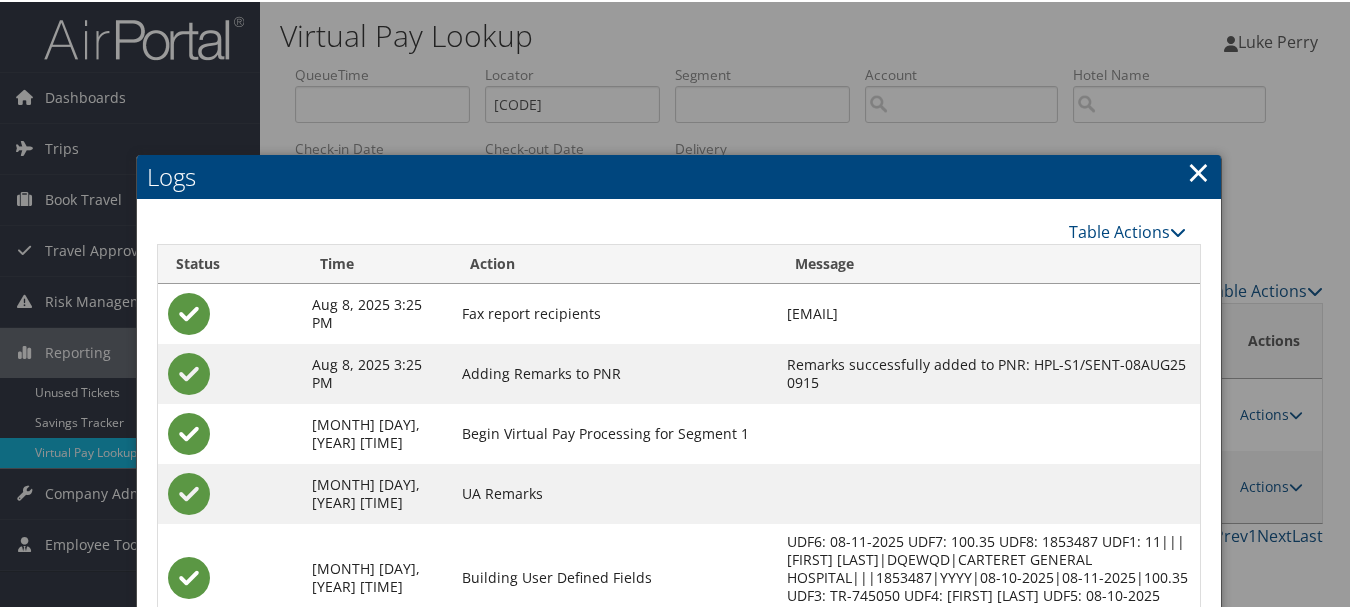 drag, startPoint x: 1190, startPoint y: 168, endPoint x: 1183, endPoint y: 176, distance: 10.630146 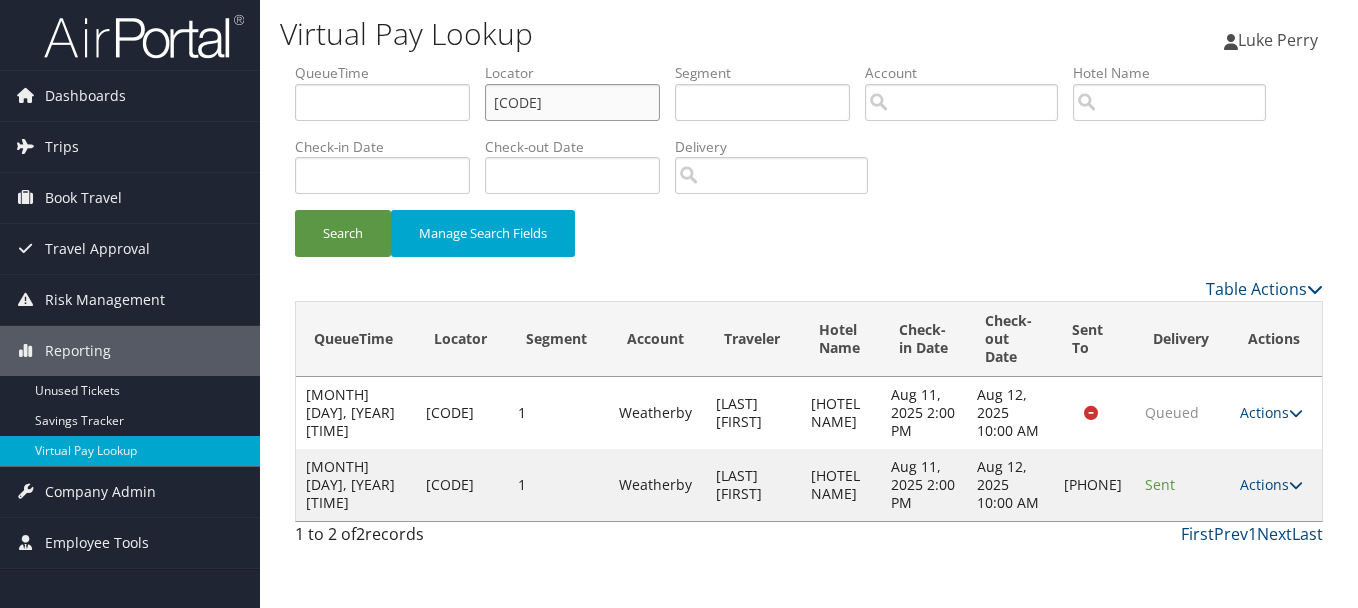 drag, startPoint x: 605, startPoint y: 102, endPoint x: 418, endPoint y: 102, distance: 187 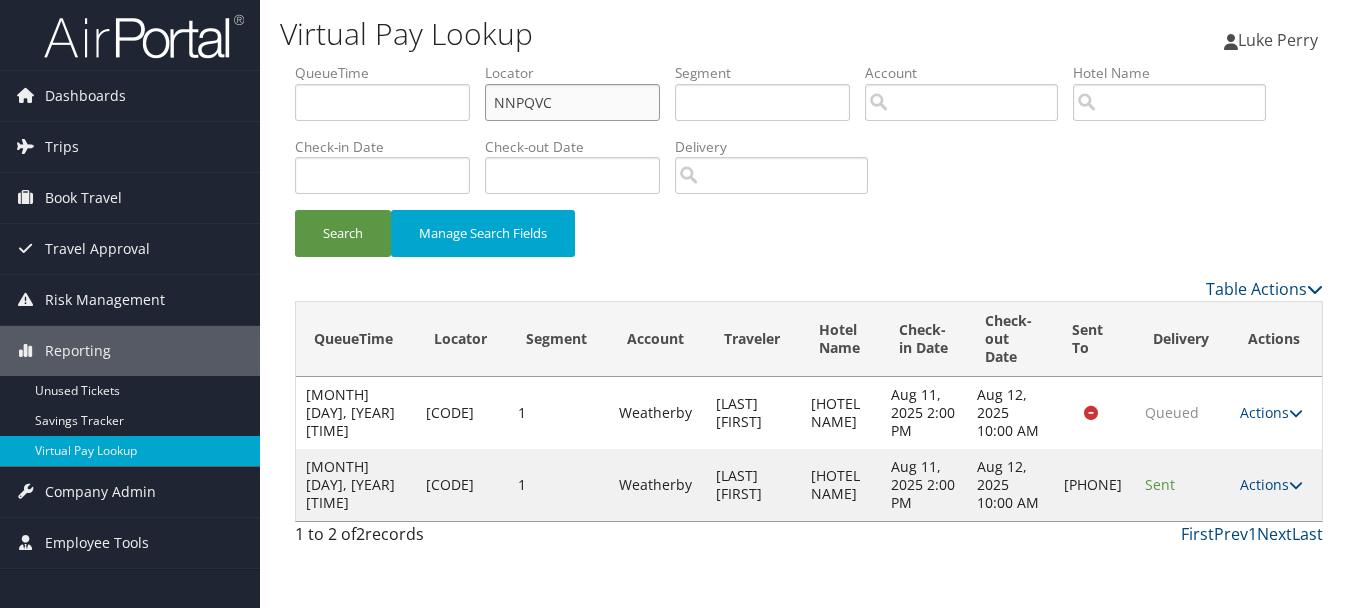 click on "Search" at bounding box center [343, 233] 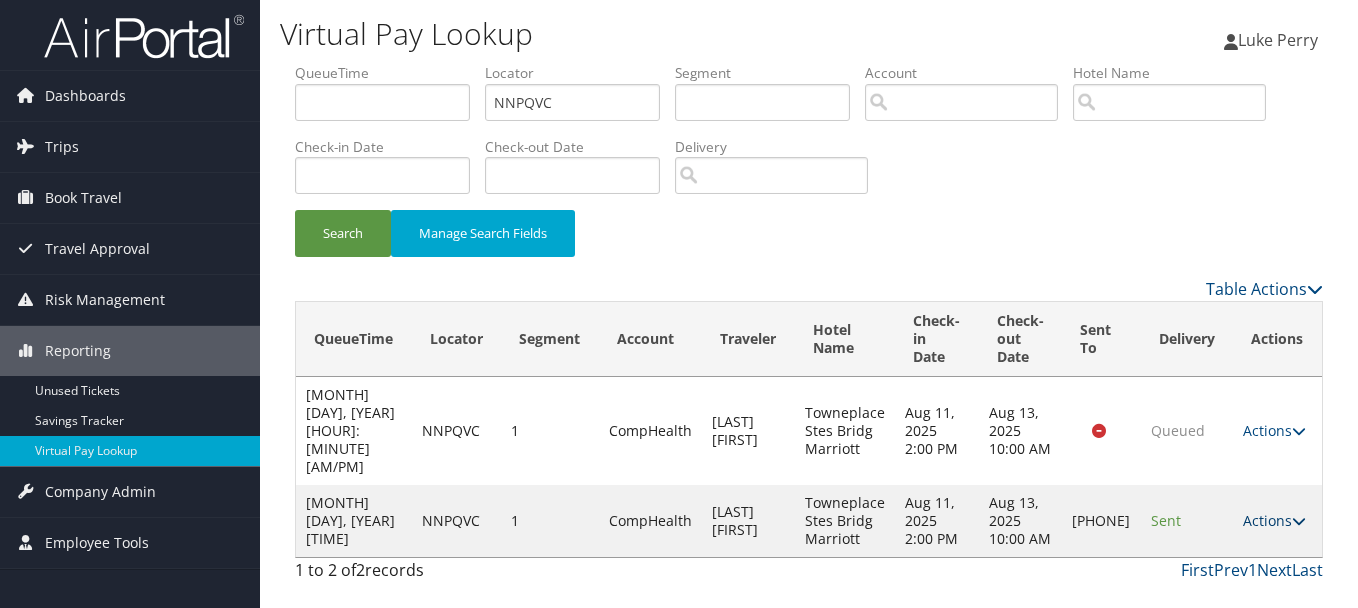 click on "Actions" at bounding box center (1274, 520) 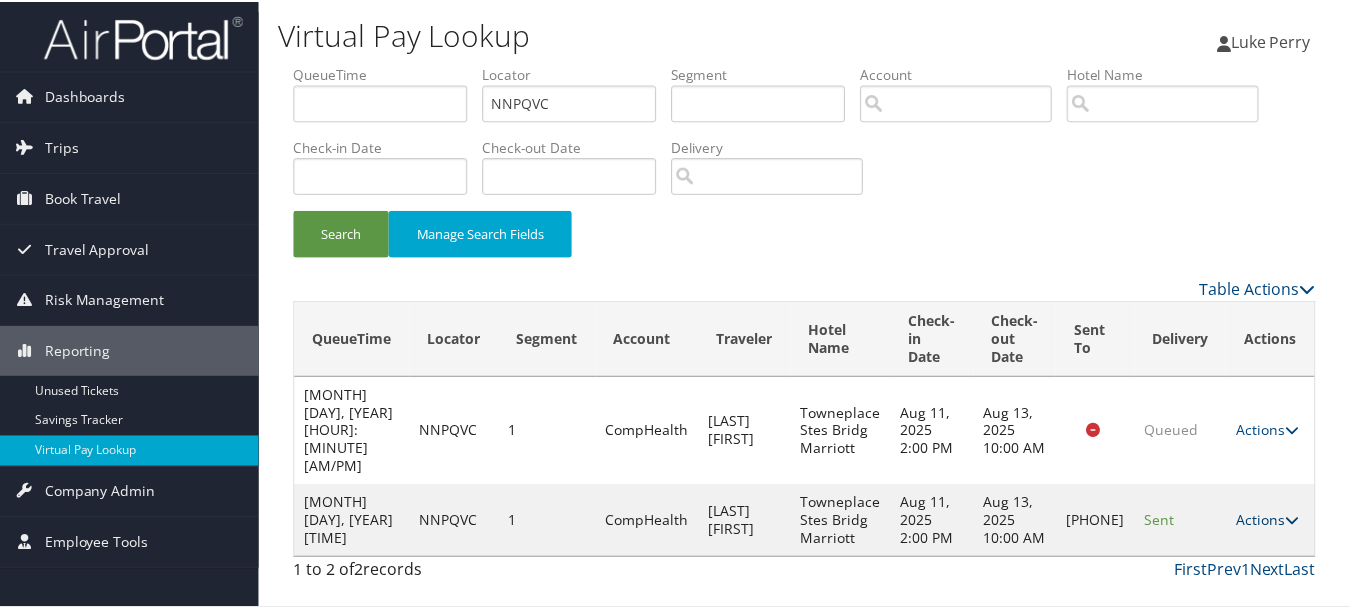 scroll, scrollTop: 35, scrollLeft: 0, axis: vertical 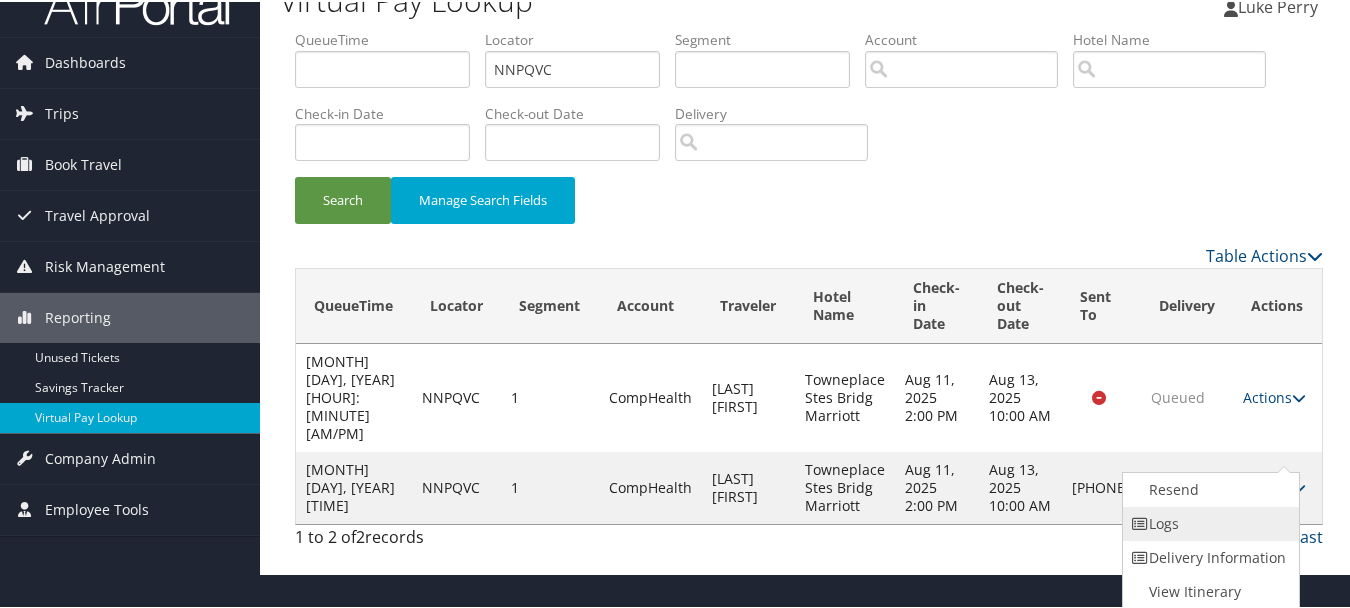 click on "Logs" at bounding box center (1208, 522) 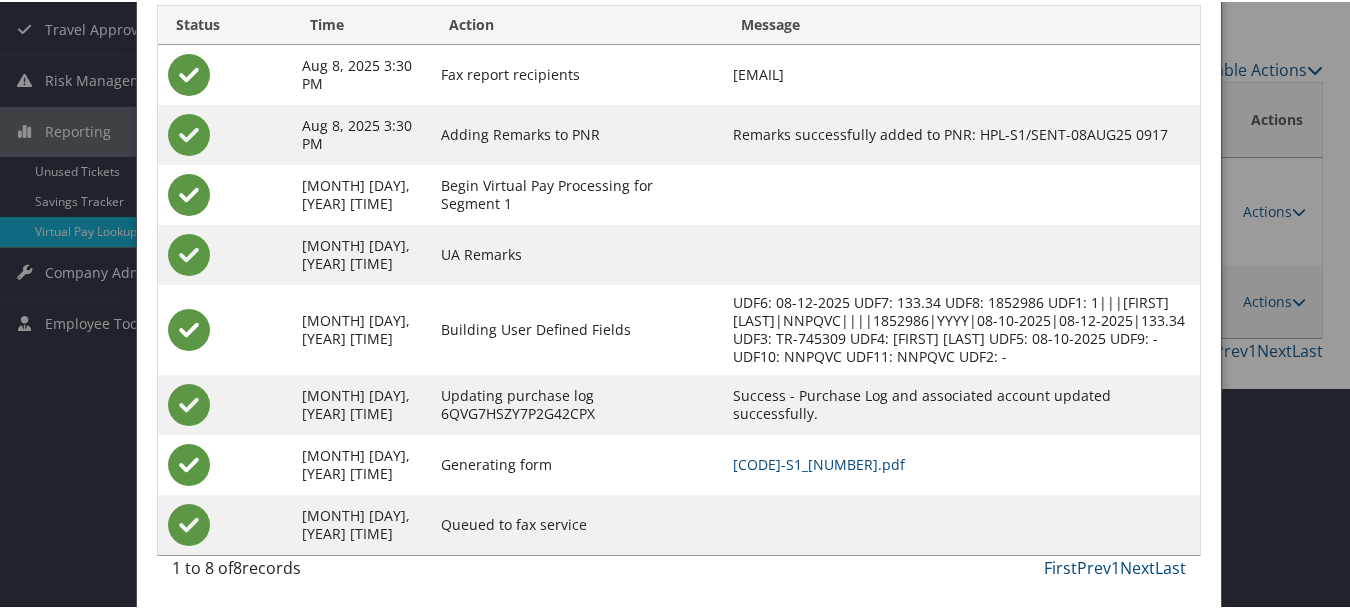 scroll, scrollTop: 222, scrollLeft: 0, axis: vertical 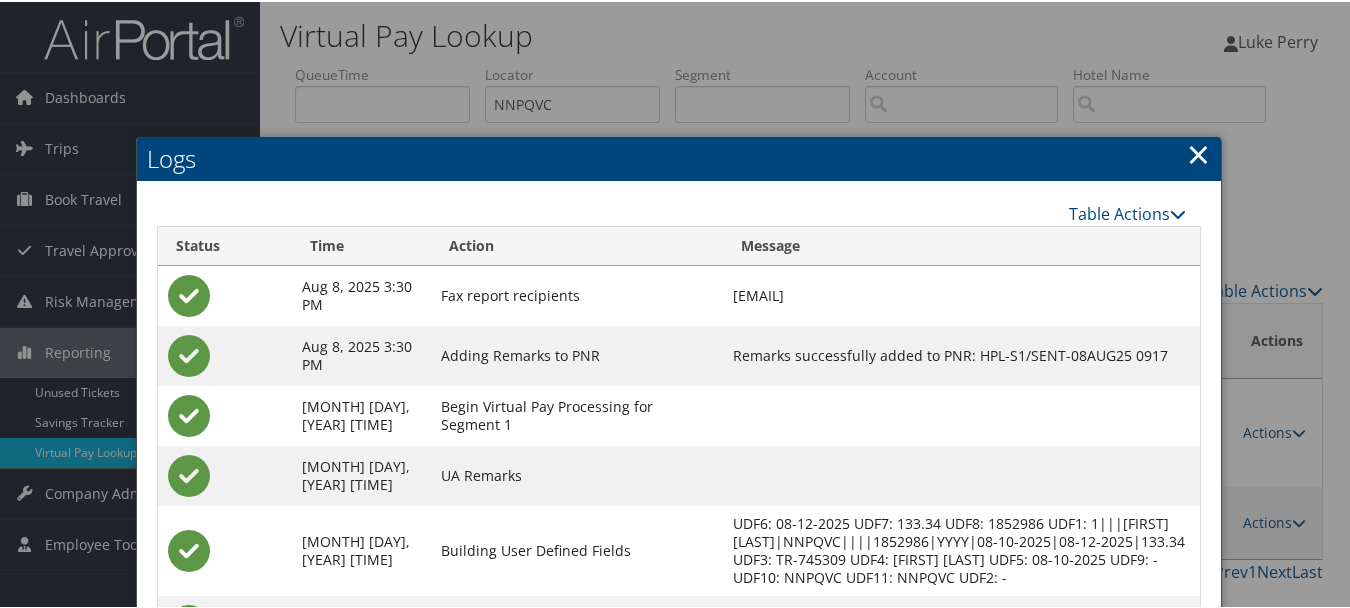 click on "×" at bounding box center (1198, 152) 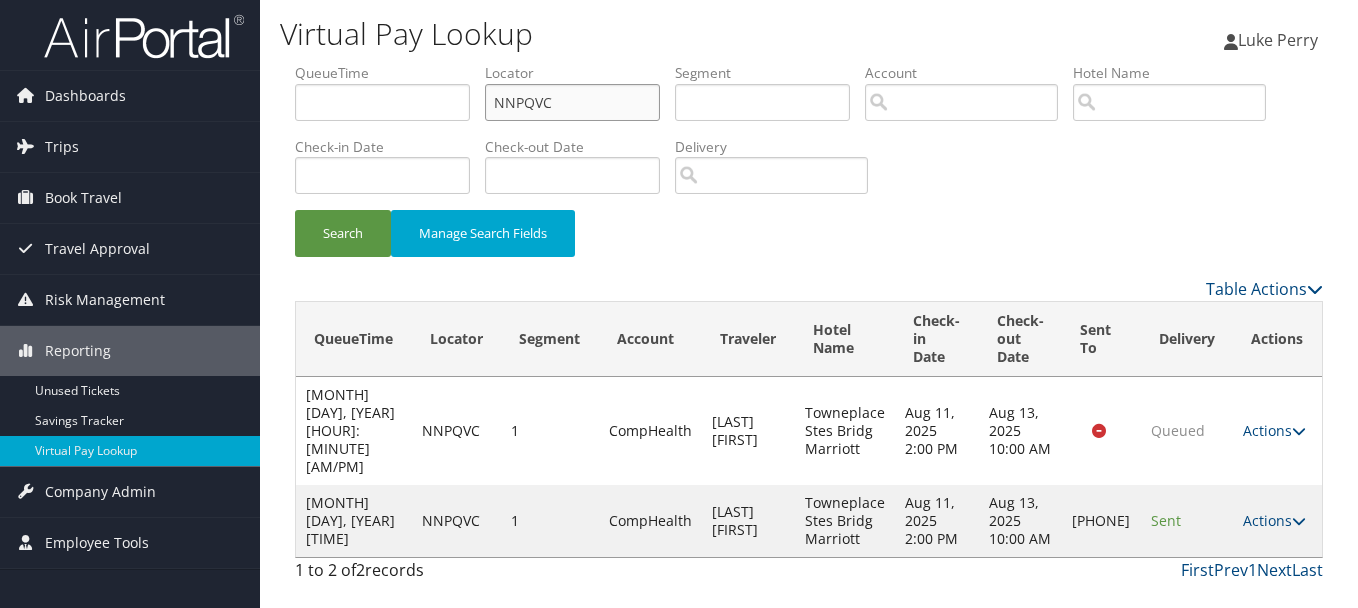 drag, startPoint x: 590, startPoint y: 102, endPoint x: 274, endPoint y: 101, distance: 316.0016 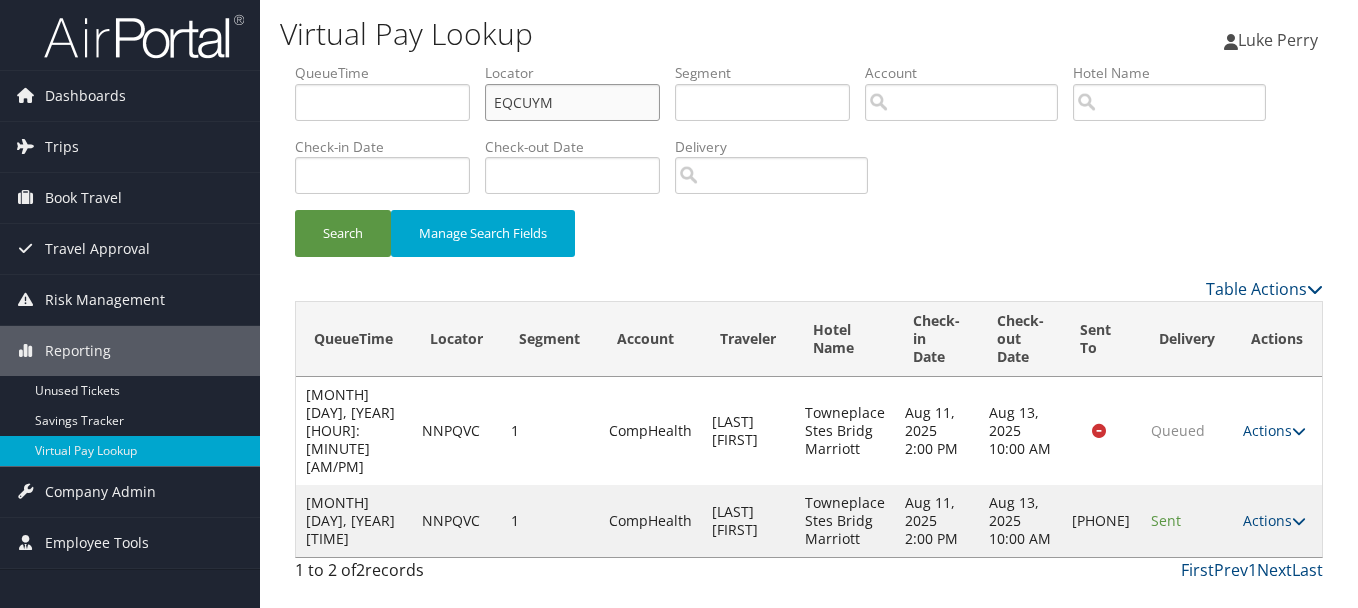 click on "Search" at bounding box center [343, 233] 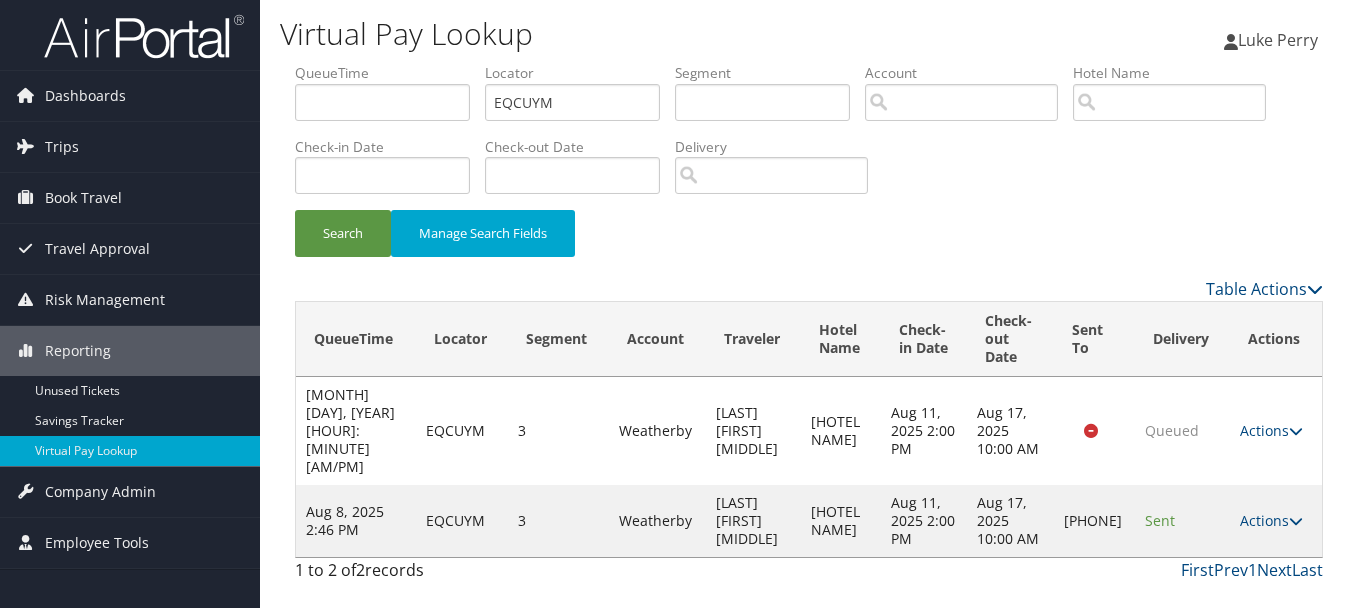 click on "Actions   Resend  Logs  Delivery Information  View Itinerary" at bounding box center [1276, 521] 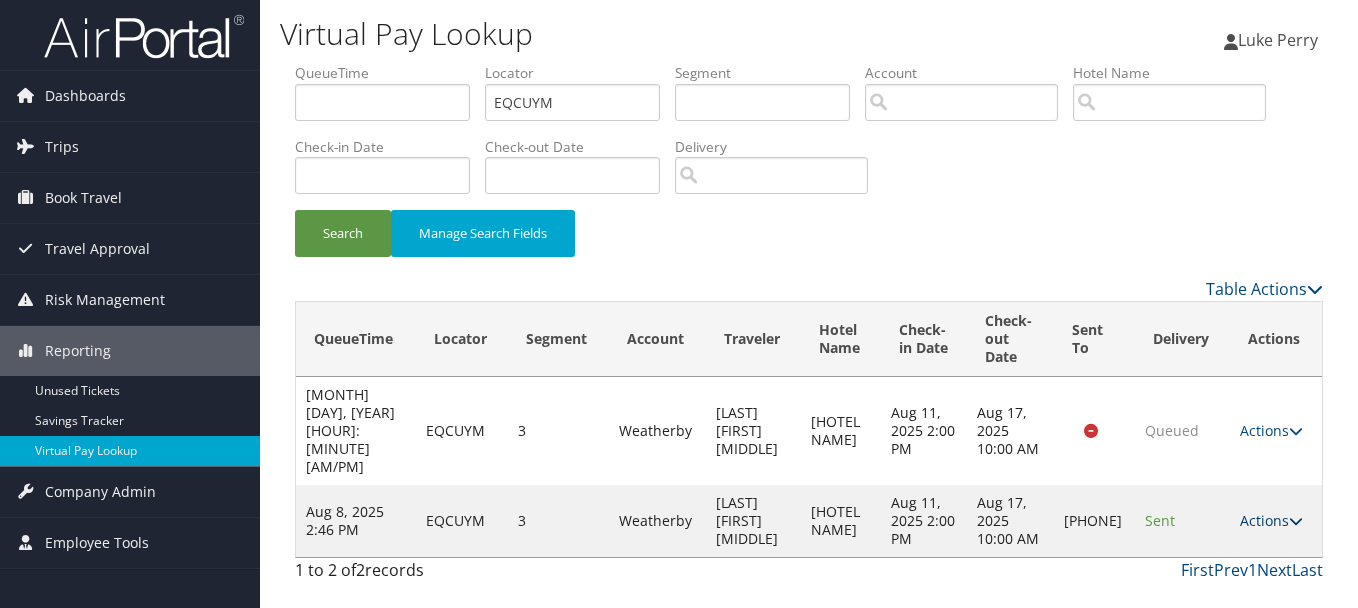 click on "Actions" at bounding box center [1271, 520] 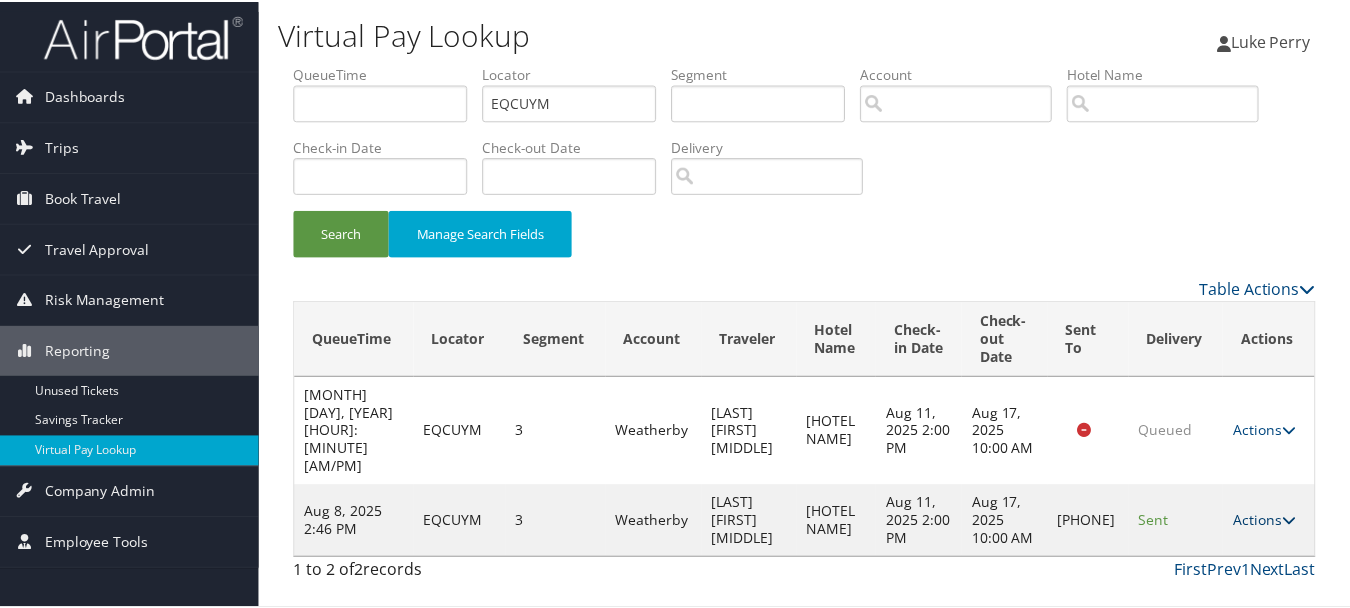 scroll, scrollTop: 35, scrollLeft: 0, axis: vertical 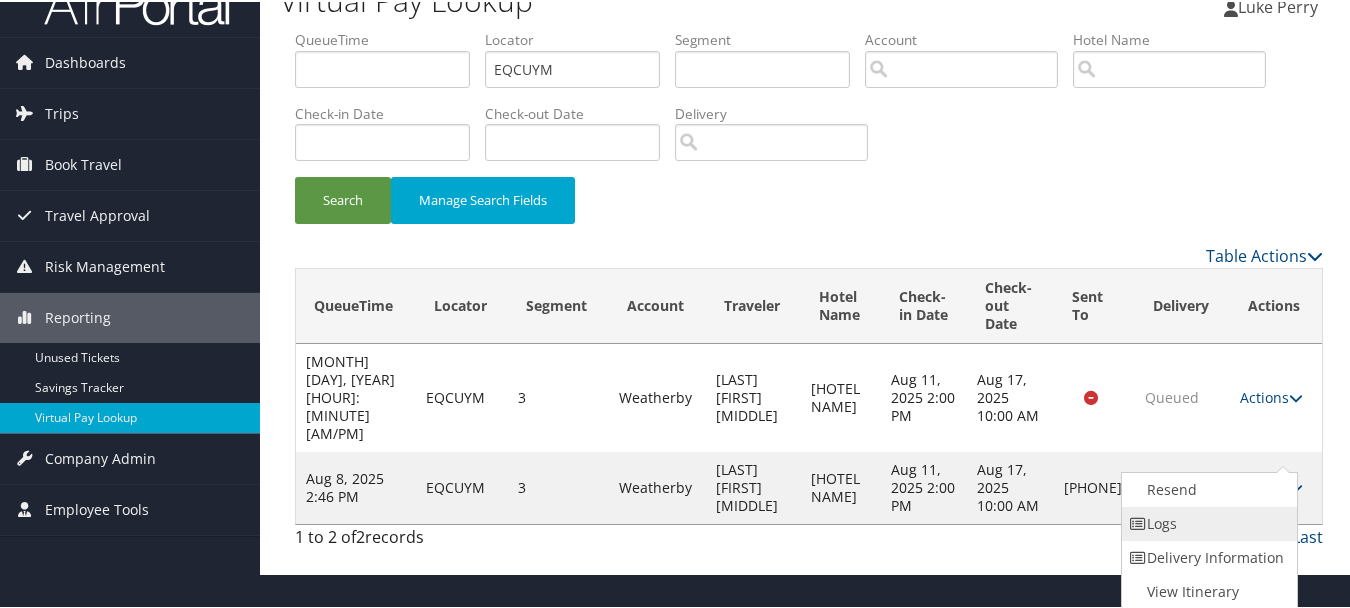 click on "Logs" at bounding box center [1207, 522] 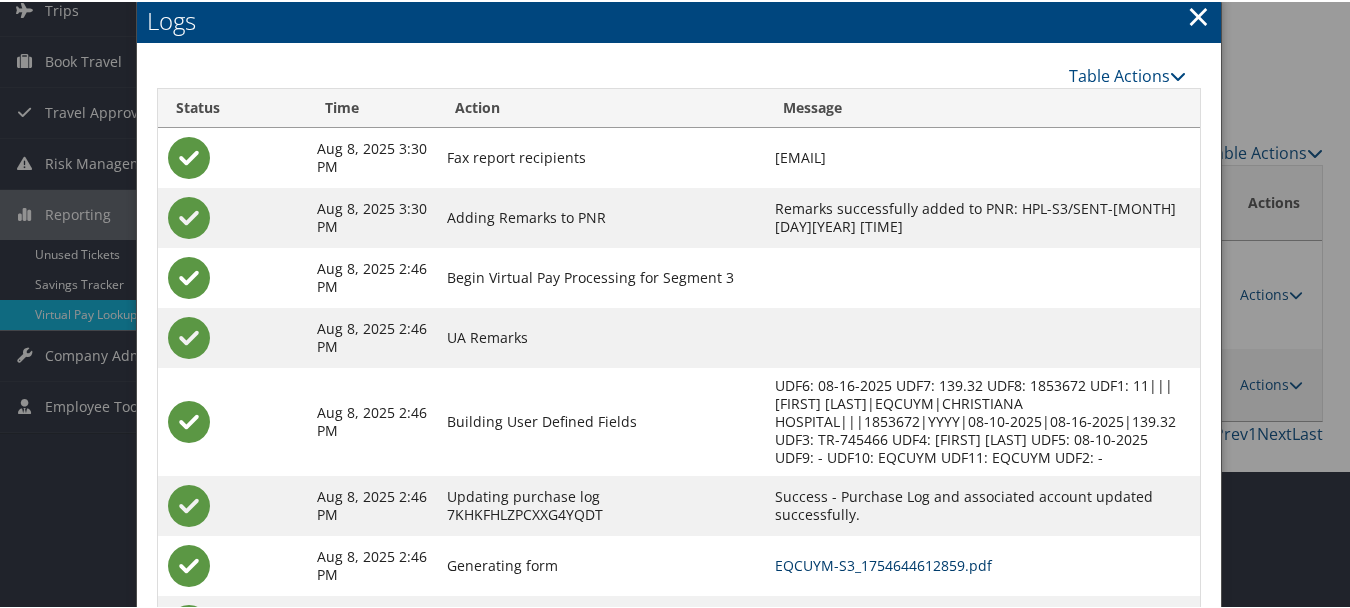 scroll, scrollTop: 240, scrollLeft: 0, axis: vertical 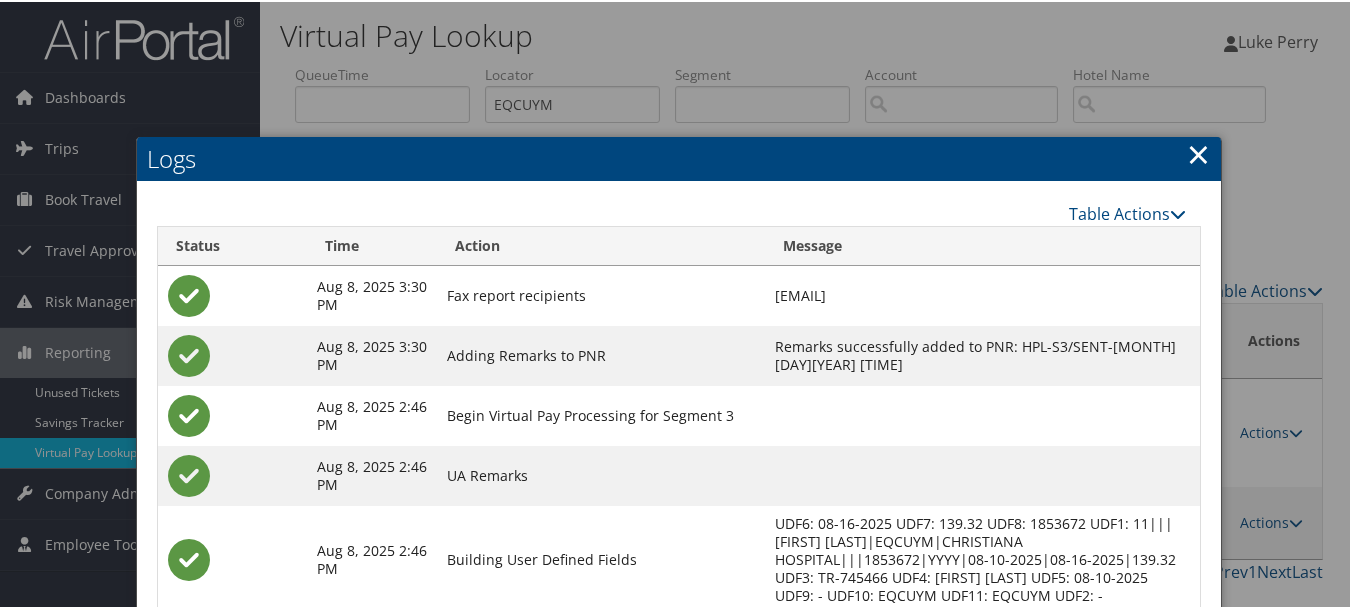 click on "×" at bounding box center [1198, 152] 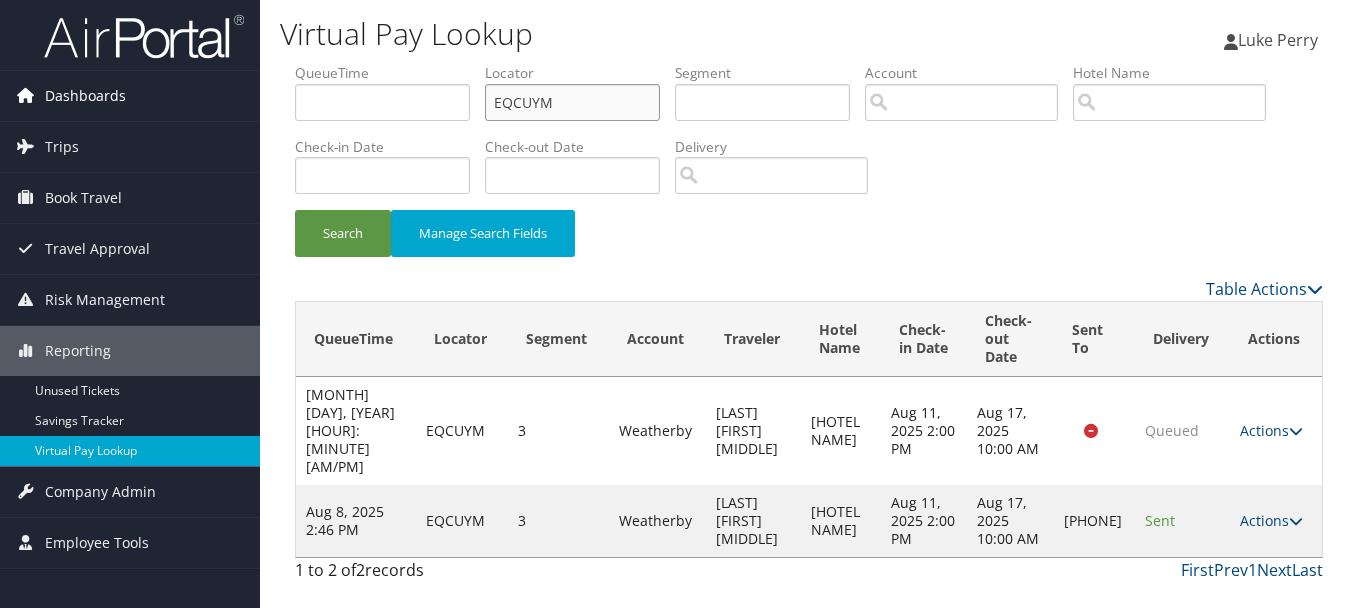 drag, startPoint x: 614, startPoint y: 102, endPoint x: 178, endPoint y: 103, distance: 436.00116 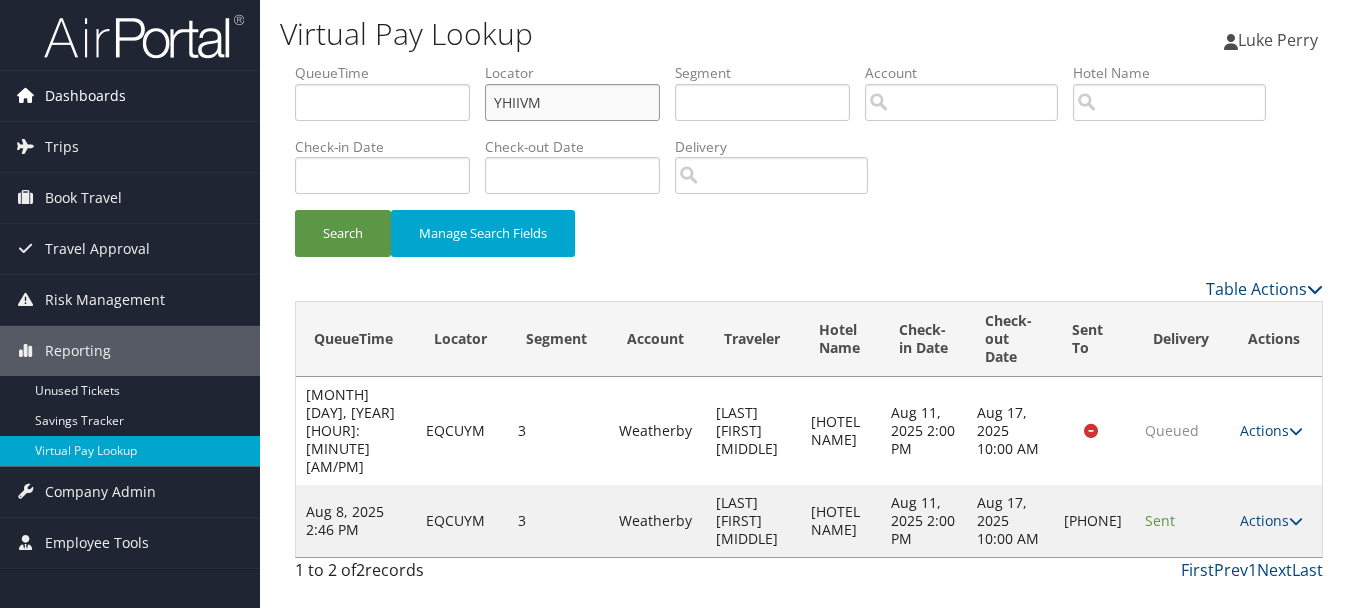click on "Search" at bounding box center [343, 233] 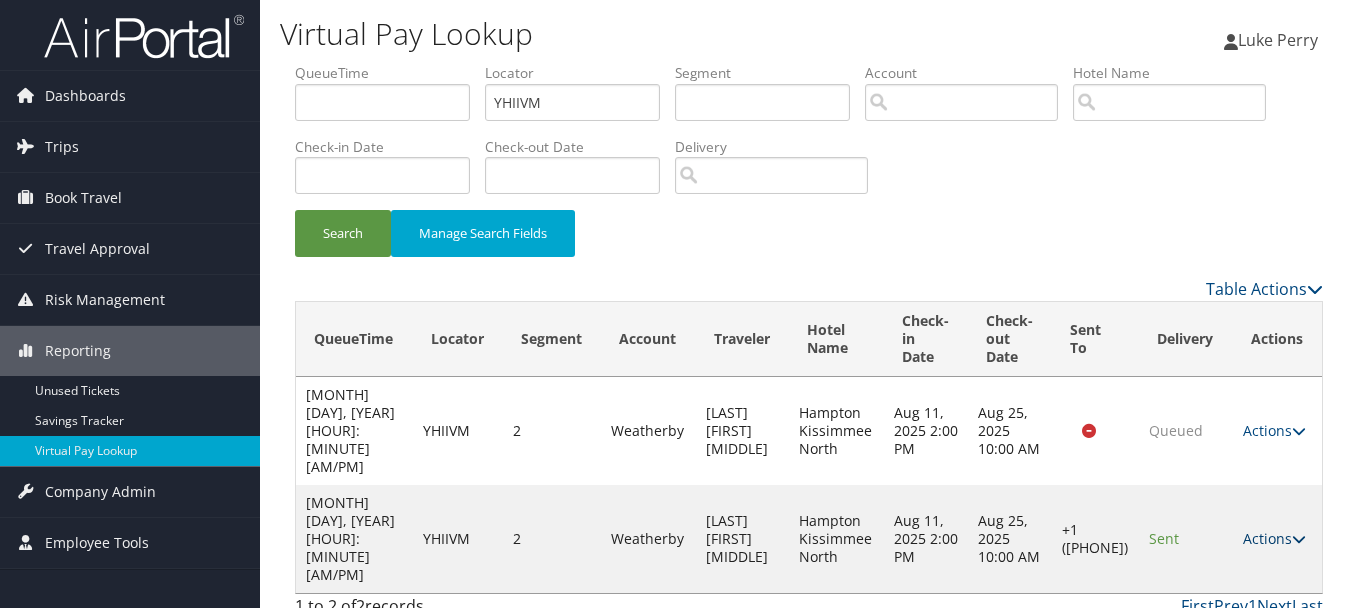 click on "Actions" at bounding box center [1274, 538] 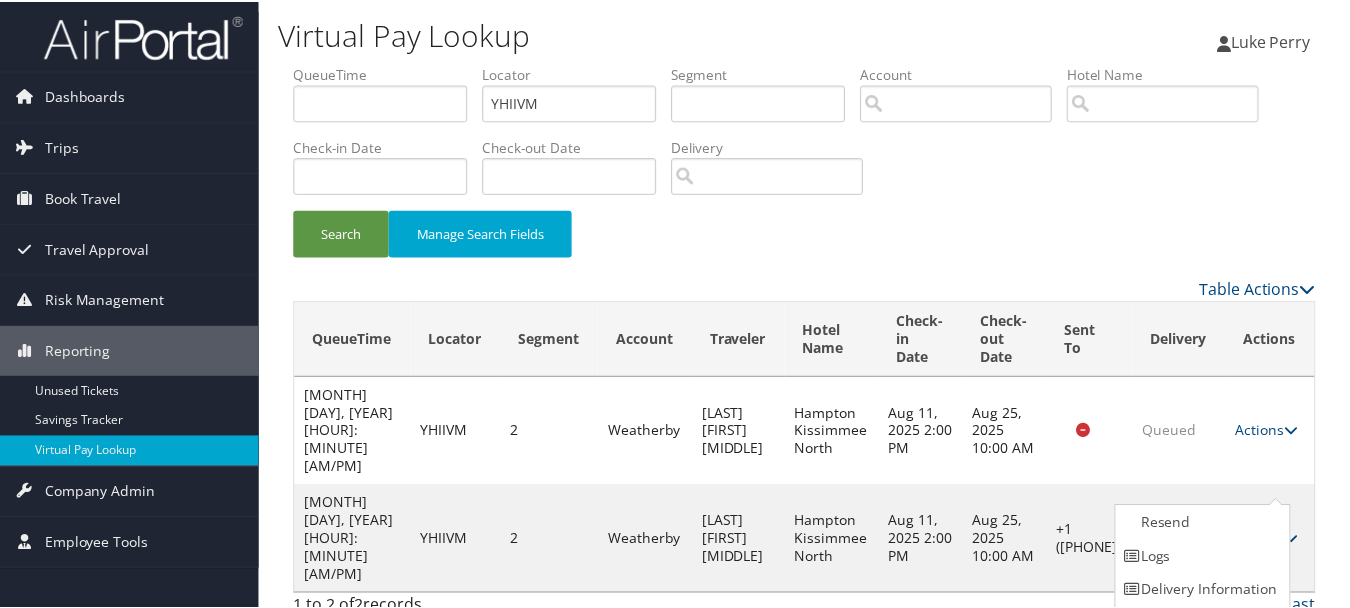 scroll, scrollTop: 35, scrollLeft: 0, axis: vertical 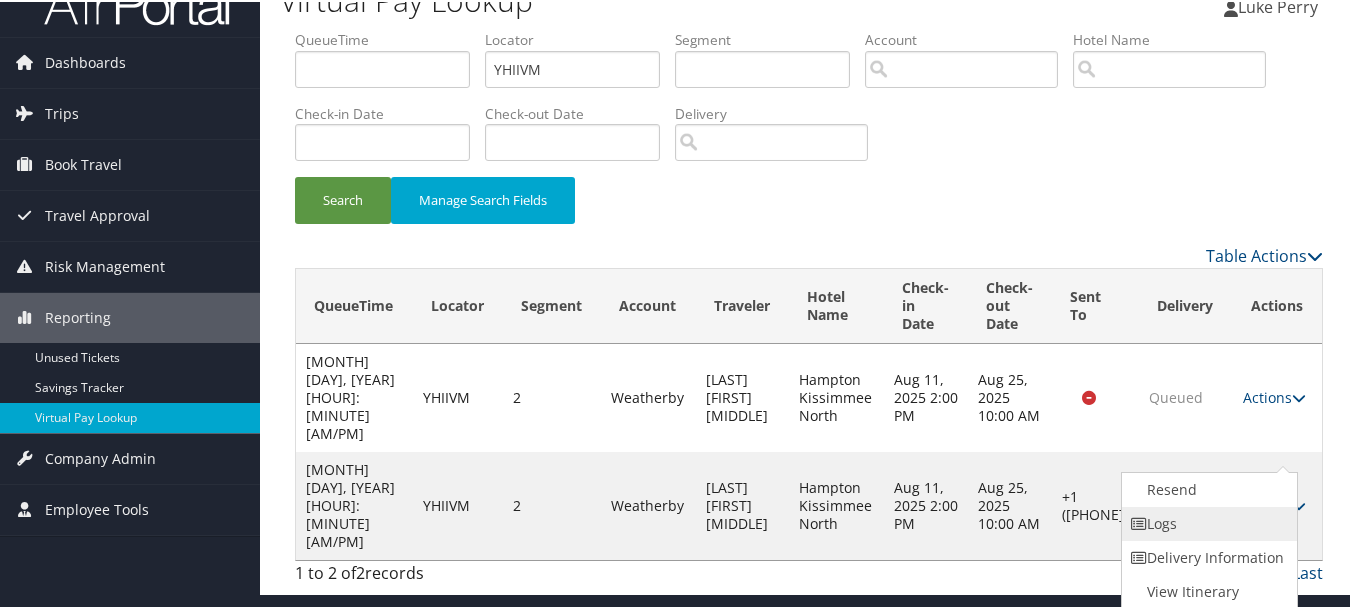 click on "Logs" at bounding box center (1207, 522) 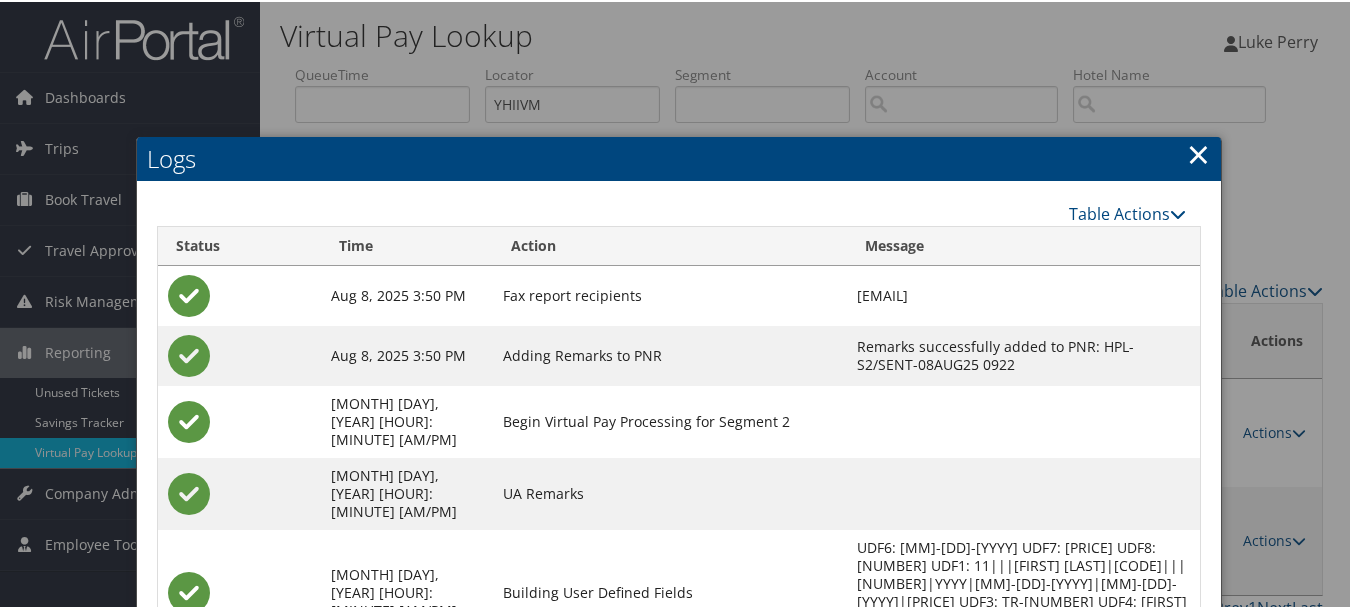 scroll, scrollTop: 222, scrollLeft: 0, axis: vertical 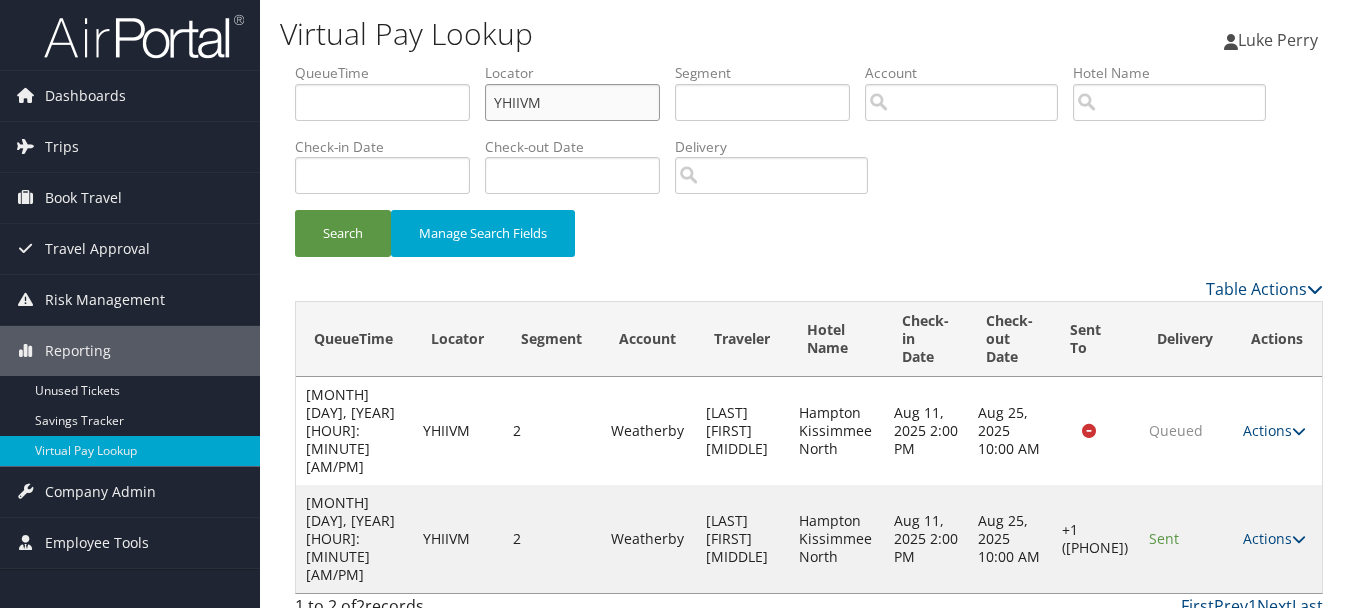 drag, startPoint x: 544, startPoint y: 108, endPoint x: 333, endPoint y: 108, distance: 211 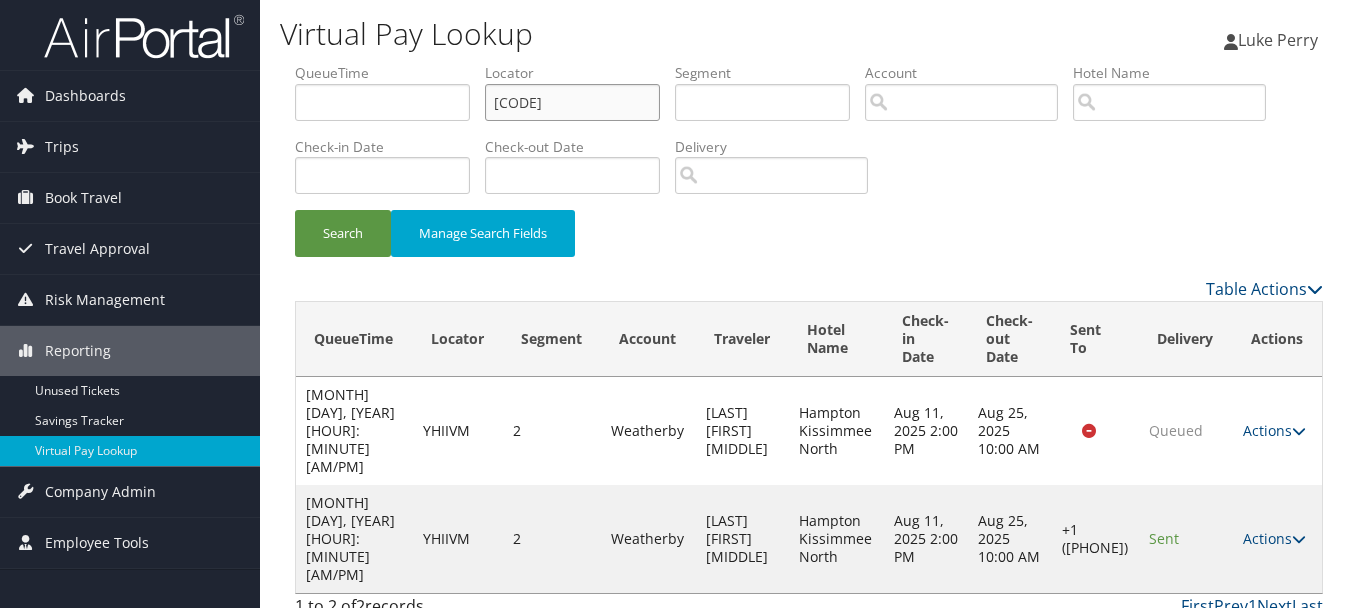 click on "Search" at bounding box center [343, 233] 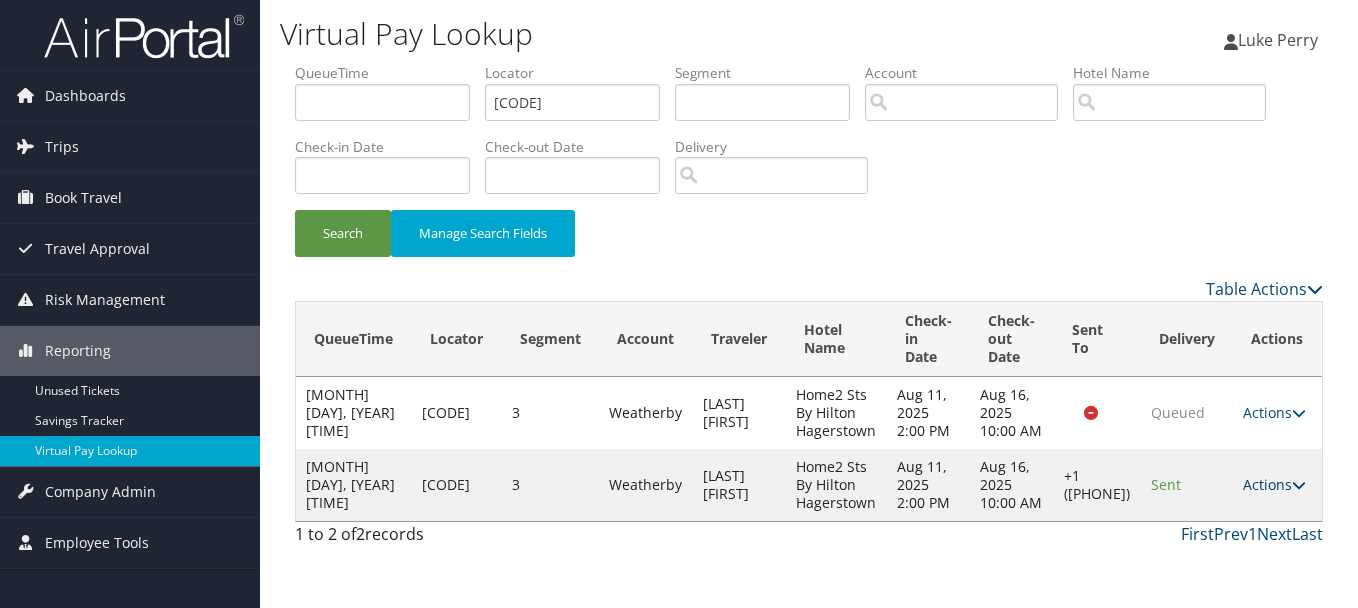 click on "Actions" at bounding box center (1274, 484) 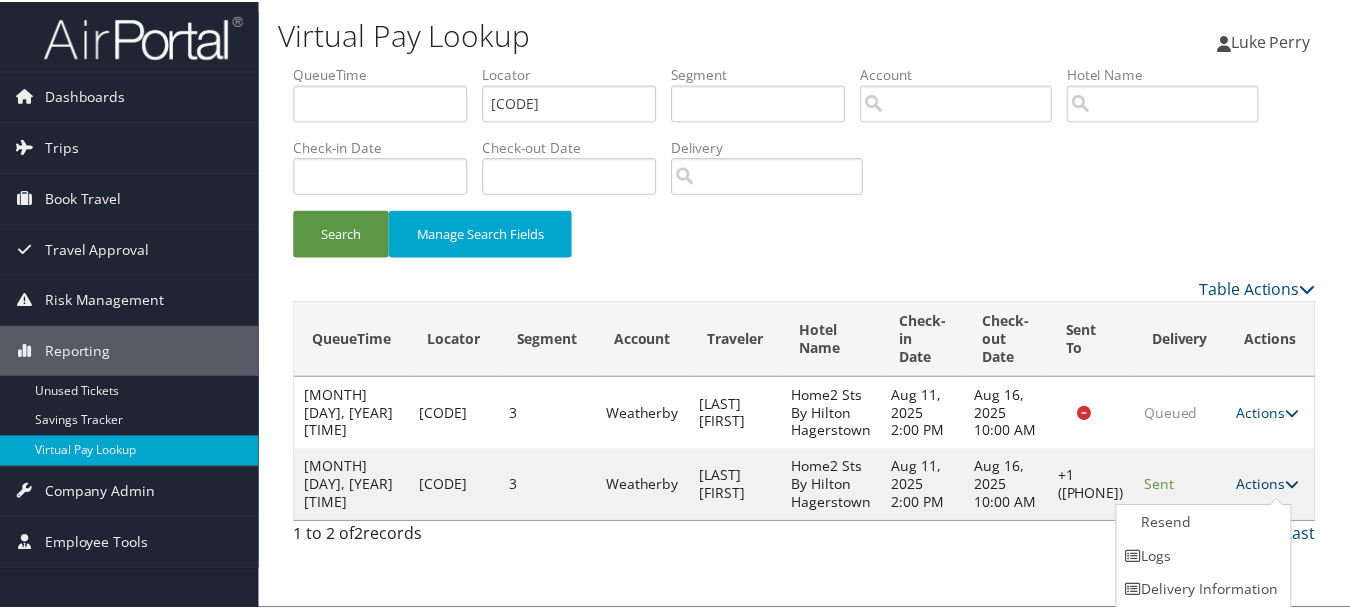 scroll, scrollTop: 35, scrollLeft: 0, axis: vertical 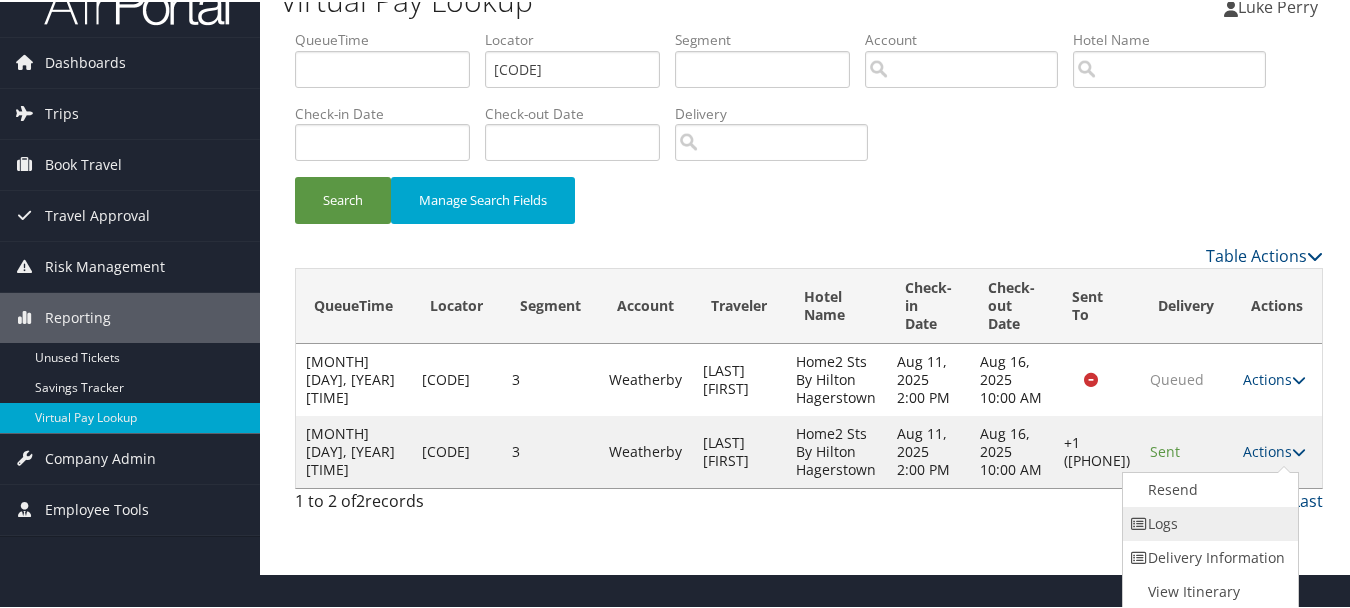 click on "Logs" at bounding box center [1208, 522] 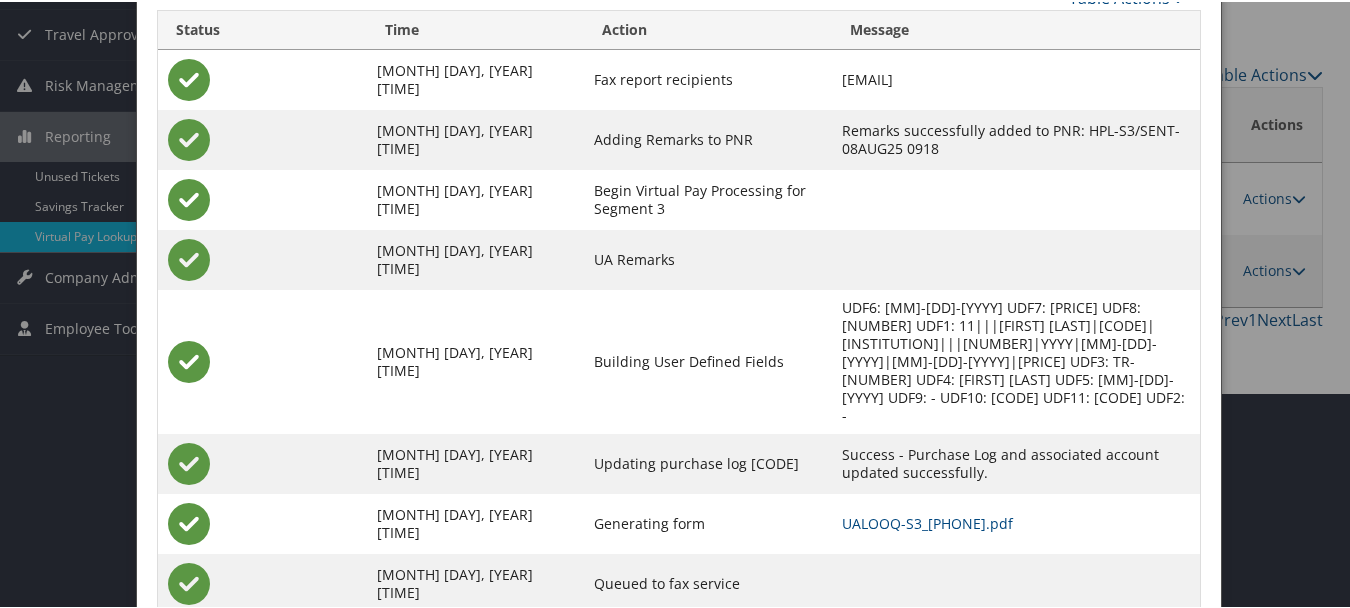 scroll, scrollTop: 222, scrollLeft: 0, axis: vertical 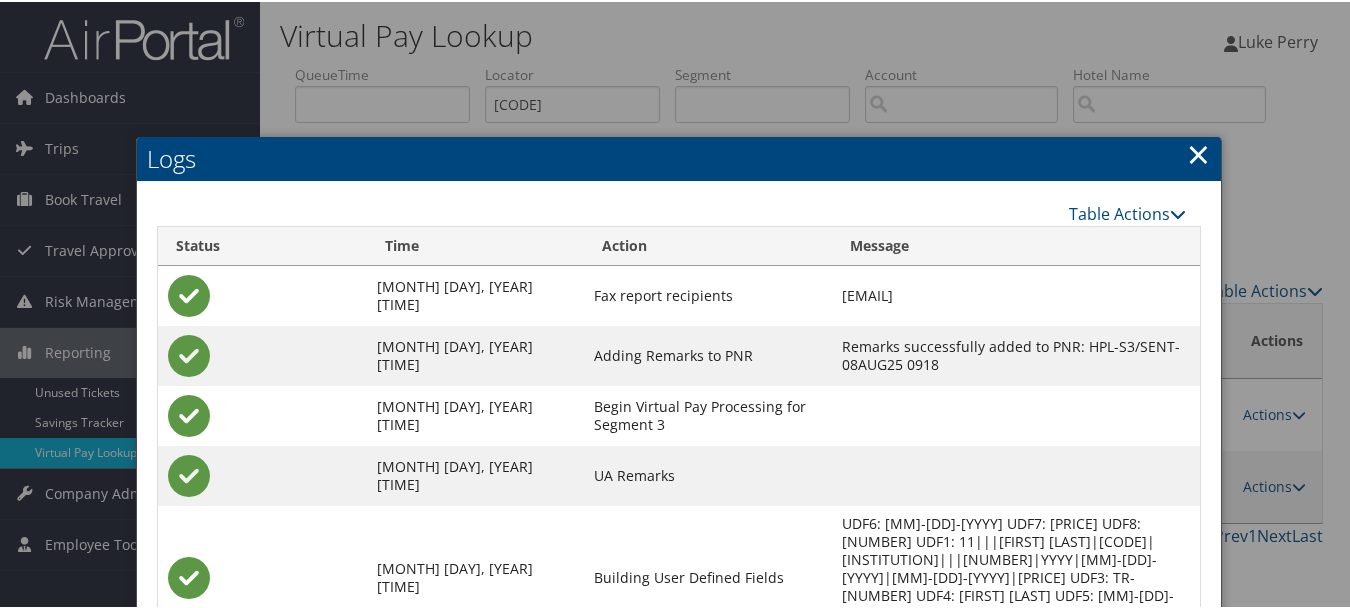 click on "×" at bounding box center [1198, 152] 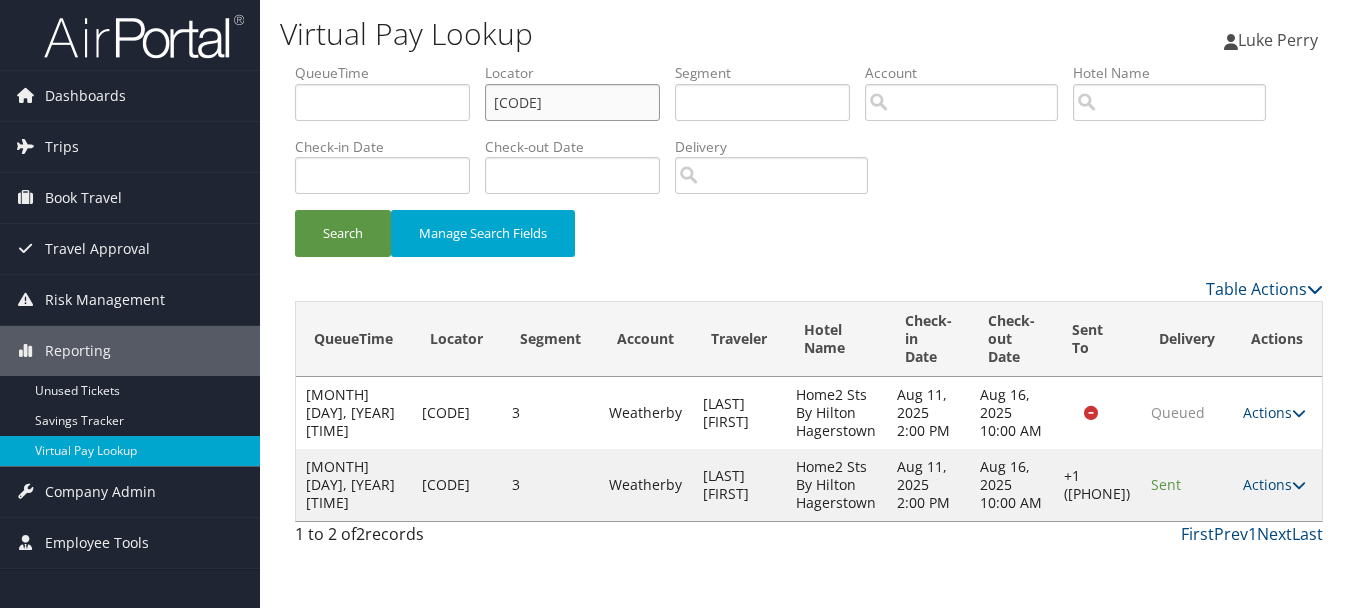 drag, startPoint x: 579, startPoint y: 105, endPoint x: 375, endPoint y: 105, distance: 204 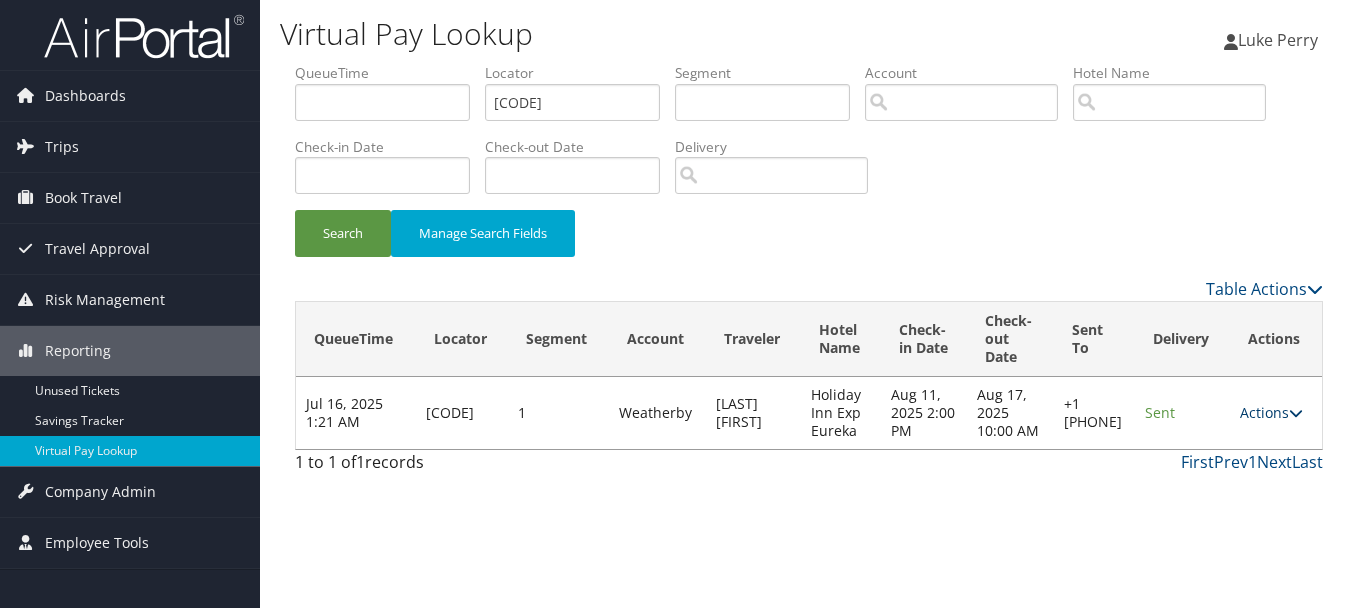 click on "Actions" at bounding box center [1271, 412] 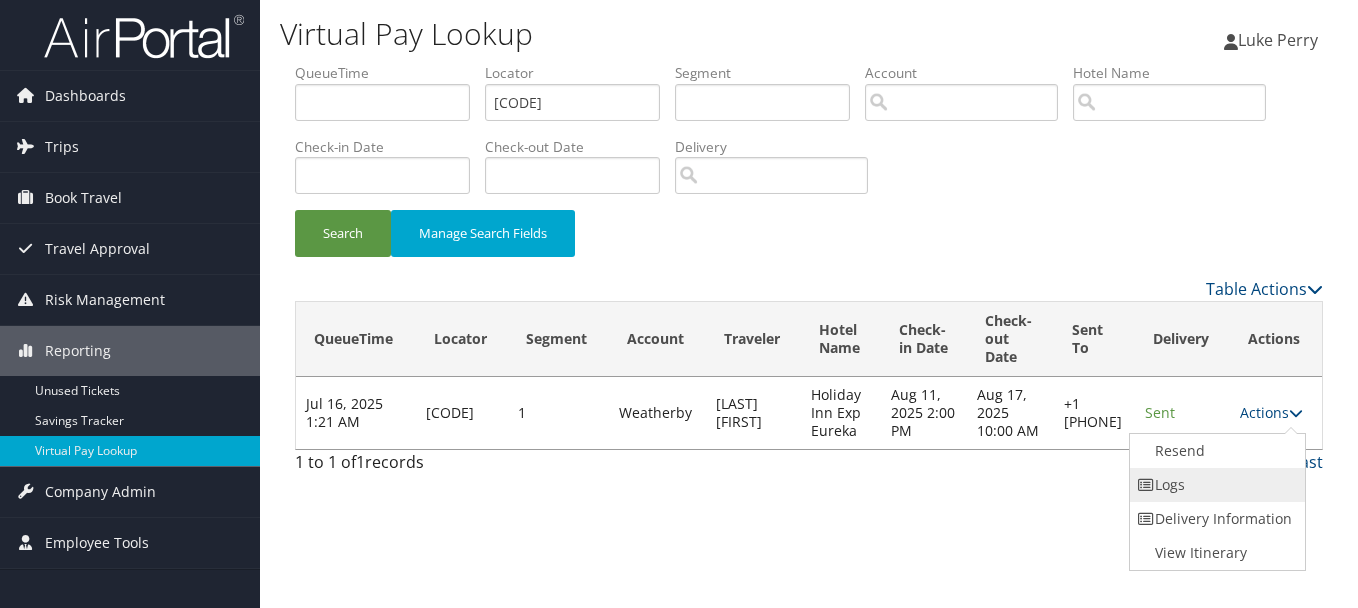 click on "Logs" at bounding box center [1215, 485] 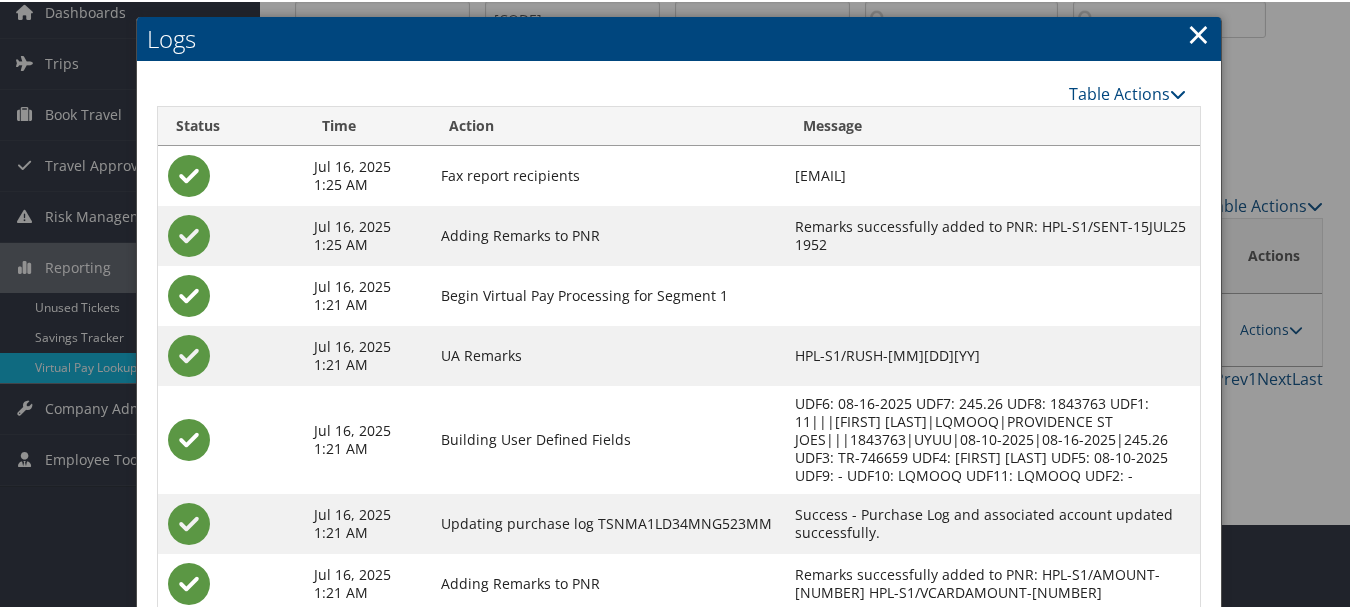 scroll, scrollTop: 265, scrollLeft: 0, axis: vertical 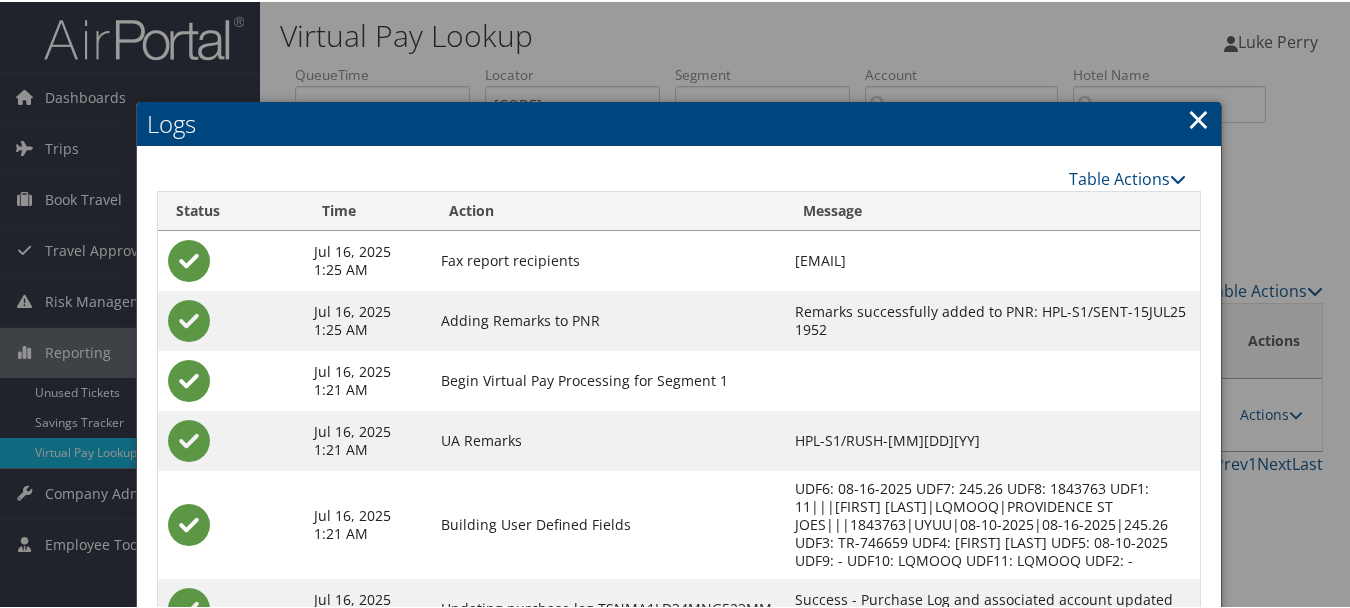 drag, startPoint x: 1189, startPoint y: 112, endPoint x: 1188, endPoint y: 125, distance: 13.038404 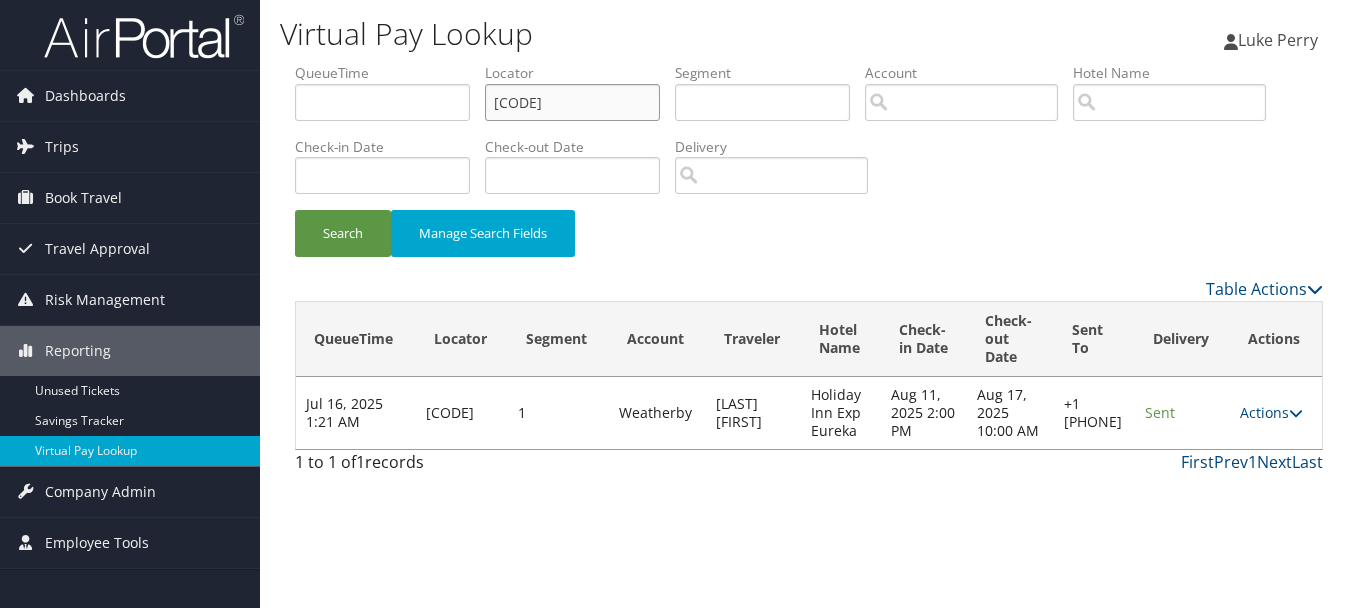 drag, startPoint x: 601, startPoint y: 104, endPoint x: 415, endPoint y: 104, distance: 186 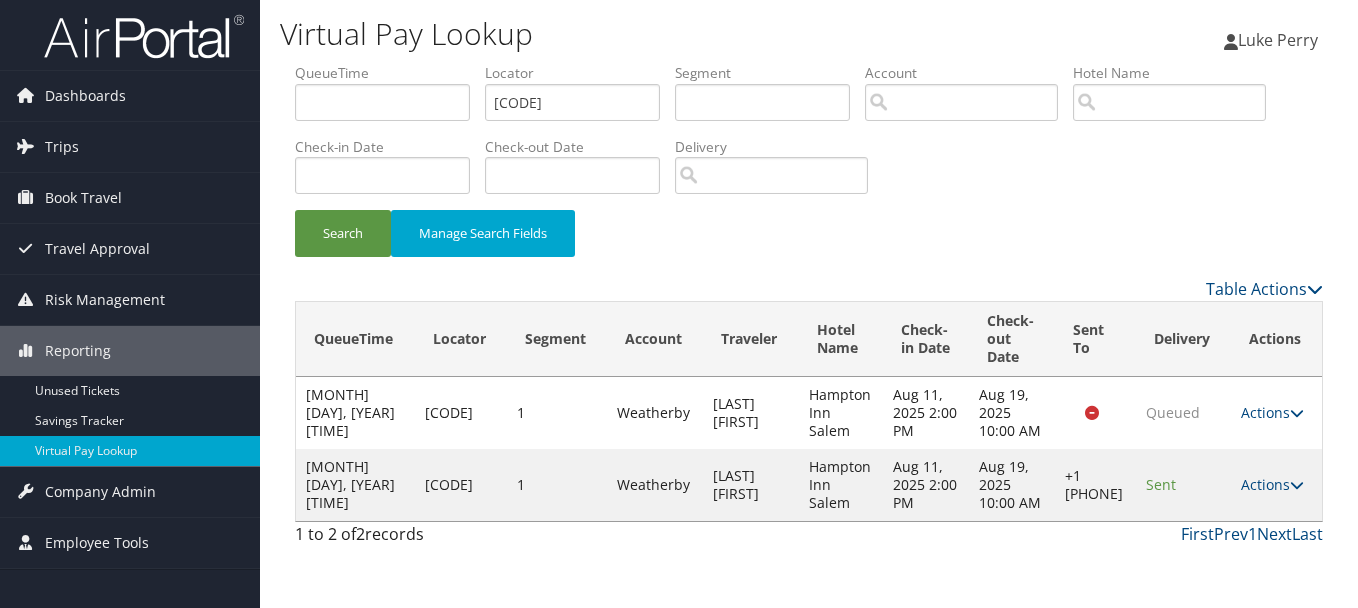 click on "Actions   Resend  Logs  Delivery Information  View Itinerary" at bounding box center [1276, 485] 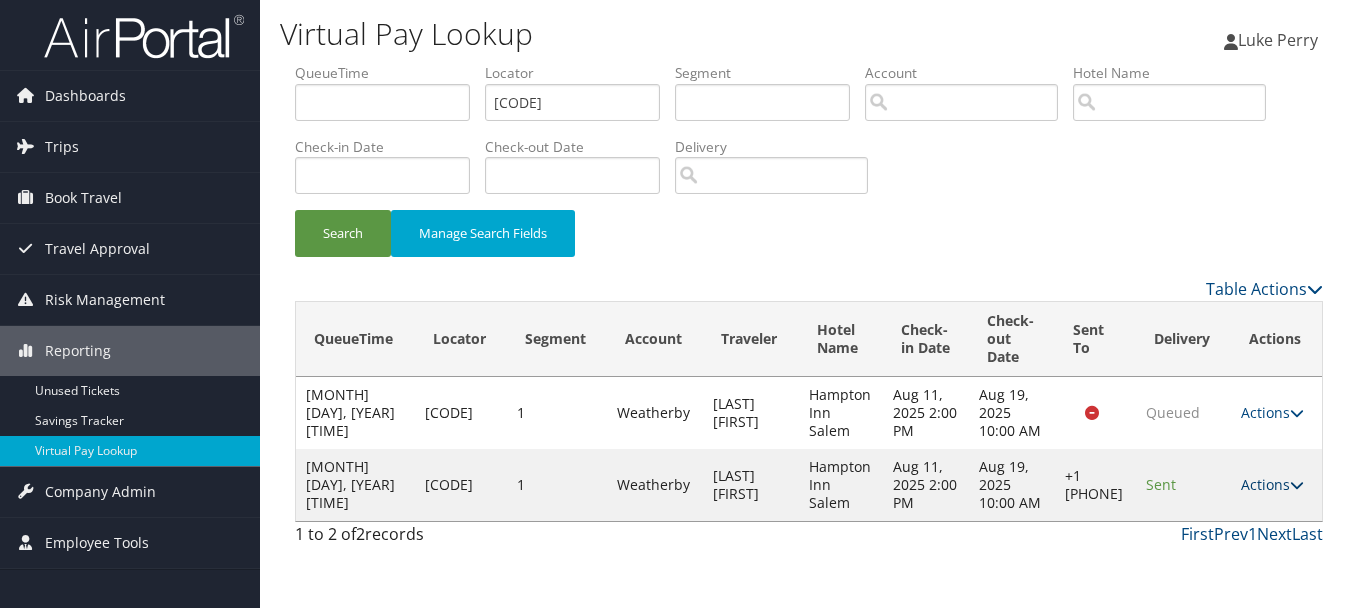 click on "Actions" at bounding box center (1272, 484) 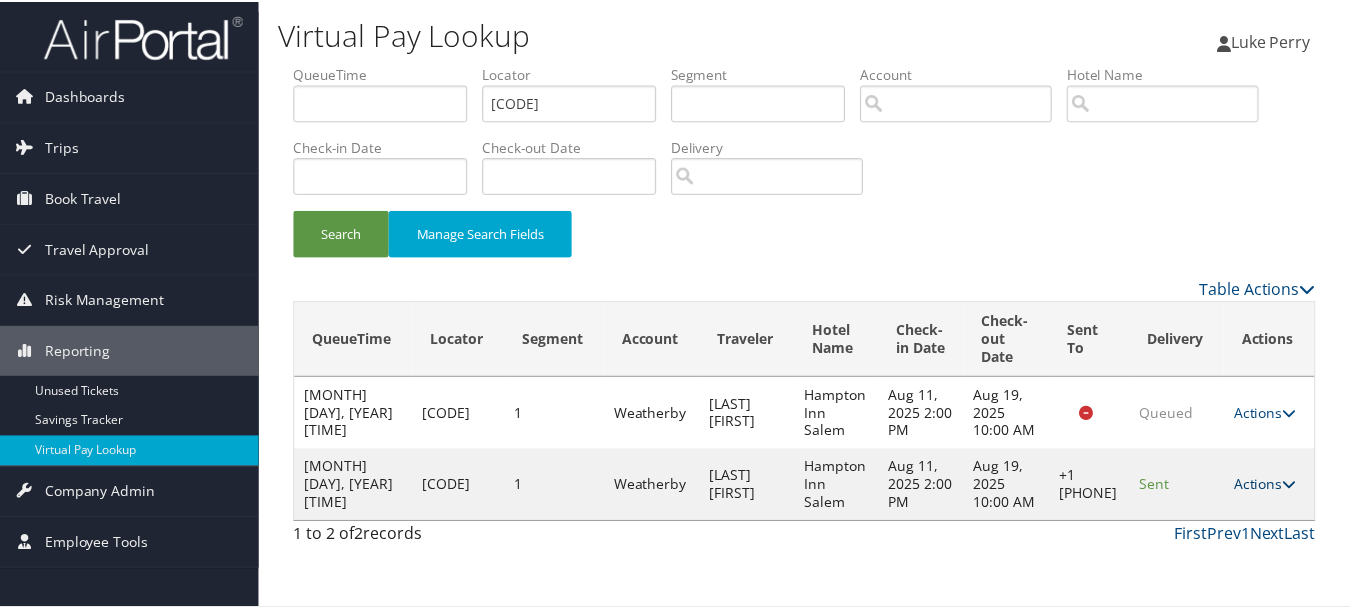 scroll, scrollTop: 35, scrollLeft: 0, axis: vertical 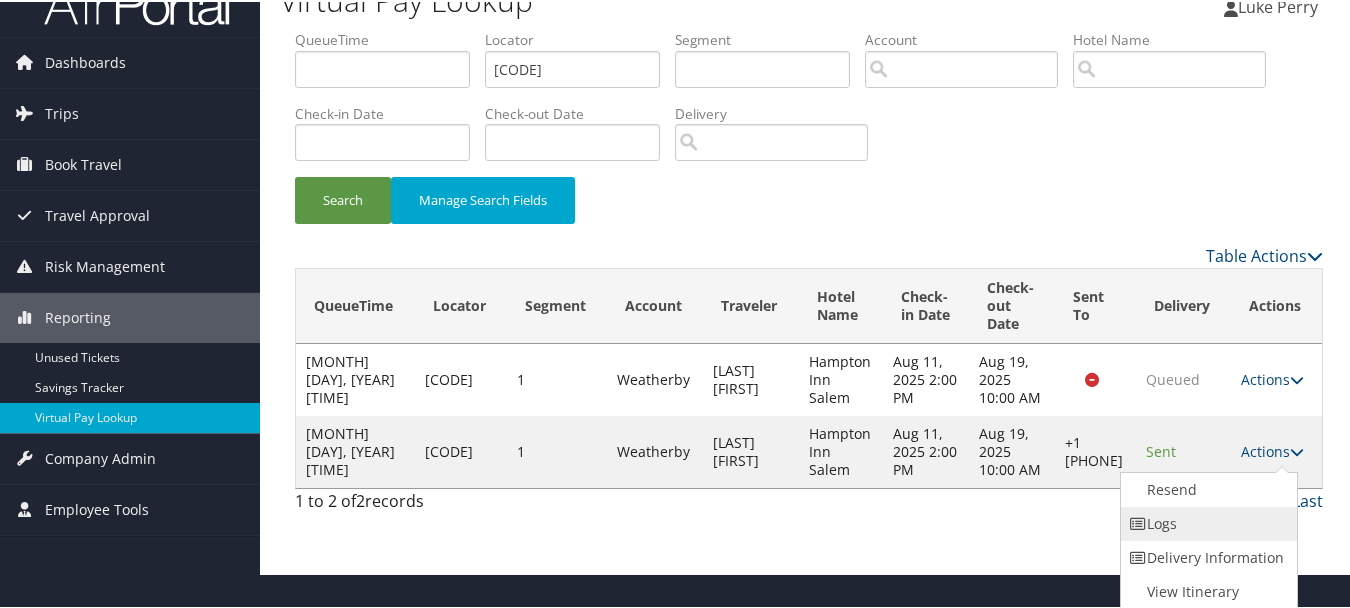 click on "Logs" at bounding box center (1206, 522) 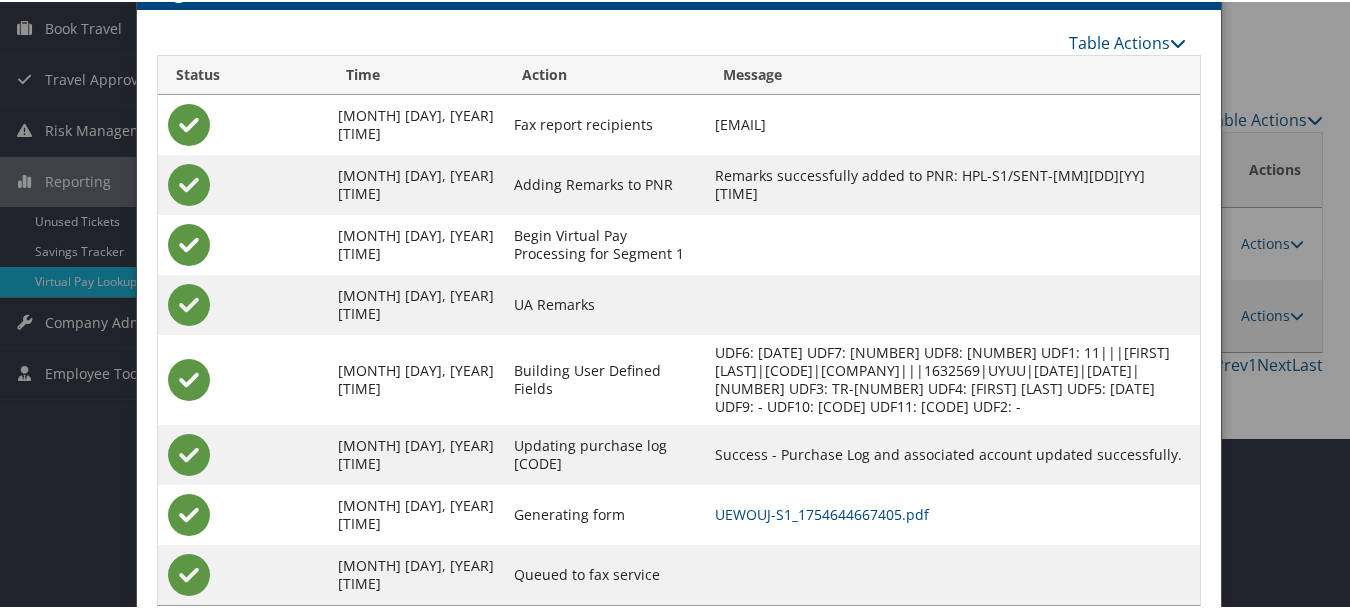 scroll, scrollTop: 240, scrollLeft: 0, axis: vertical 